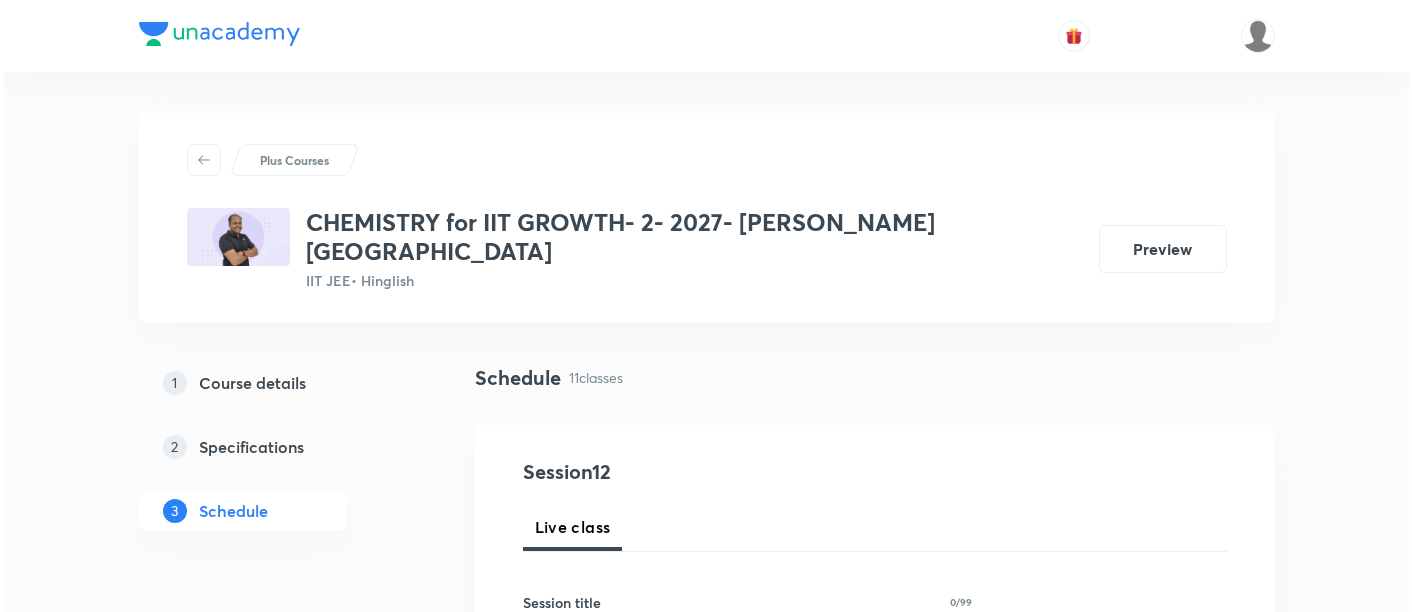 scroll, scrollTop: 0, scrollLeft: 0, axis: both 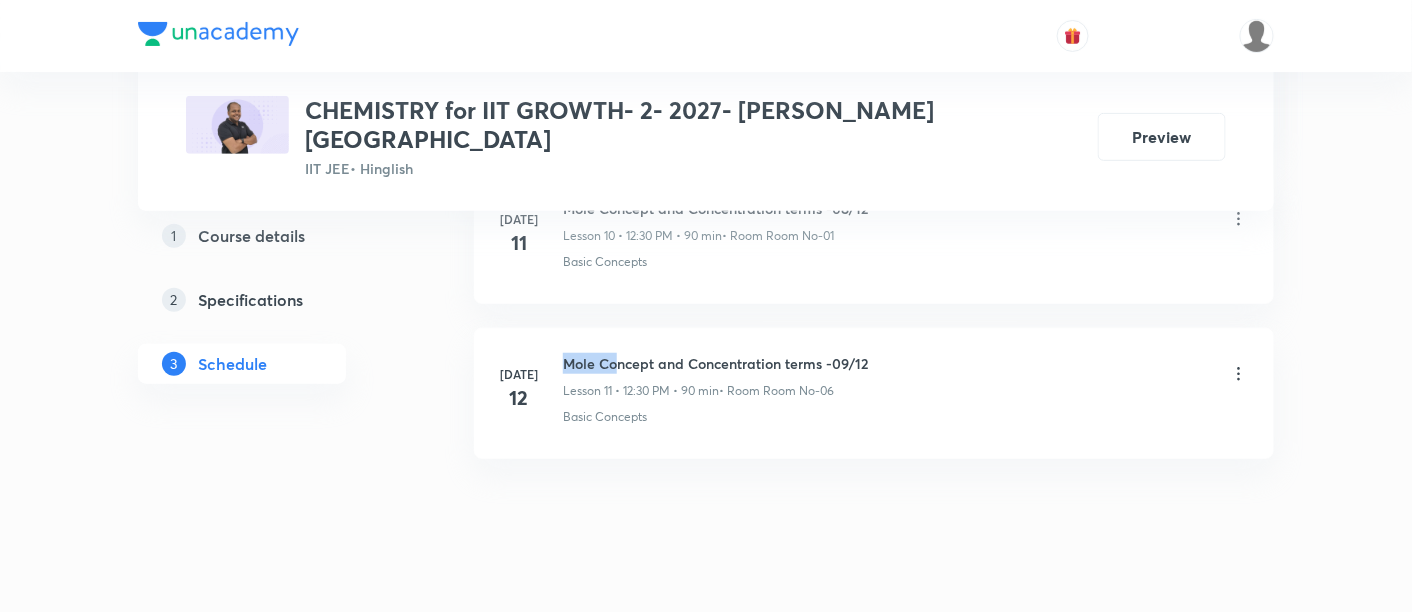 drag, startPoint x: 566, startPoint y: 328, endPoint x: 617, endPoint y: 324, distance: 51.156624 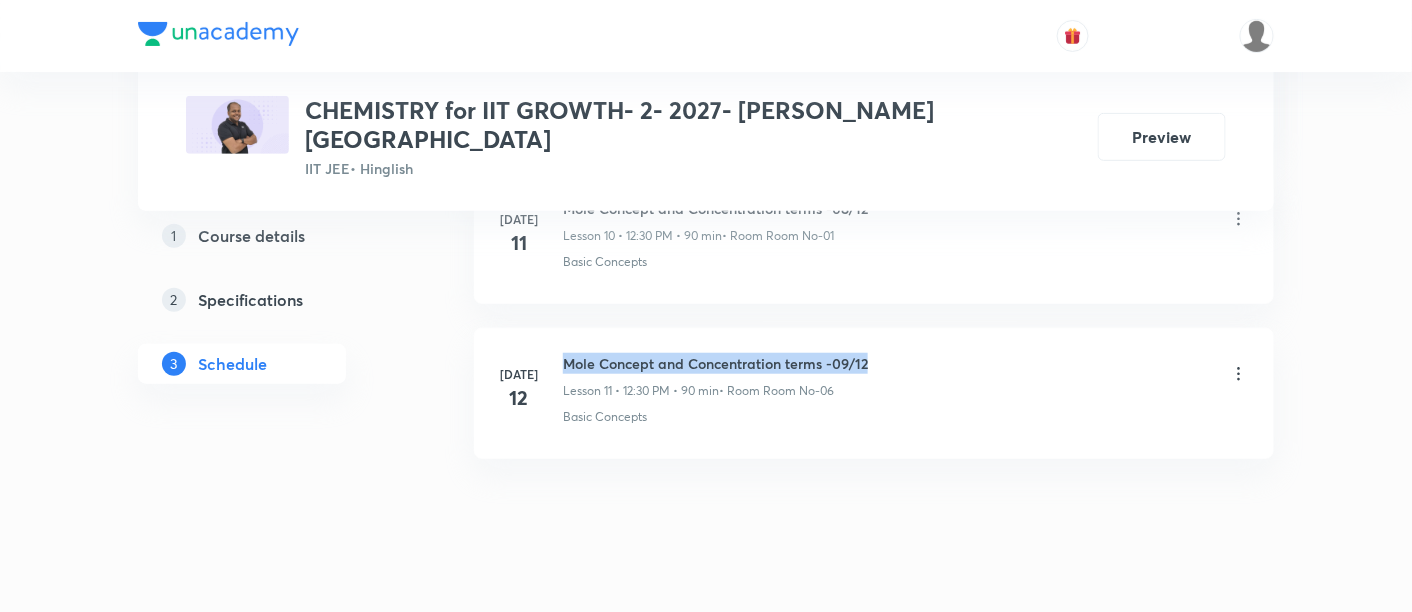 drag, startPoint x: 565, startPoint y: 330, endPoint x: 885, endPoint y: 328, distance: 320.00626 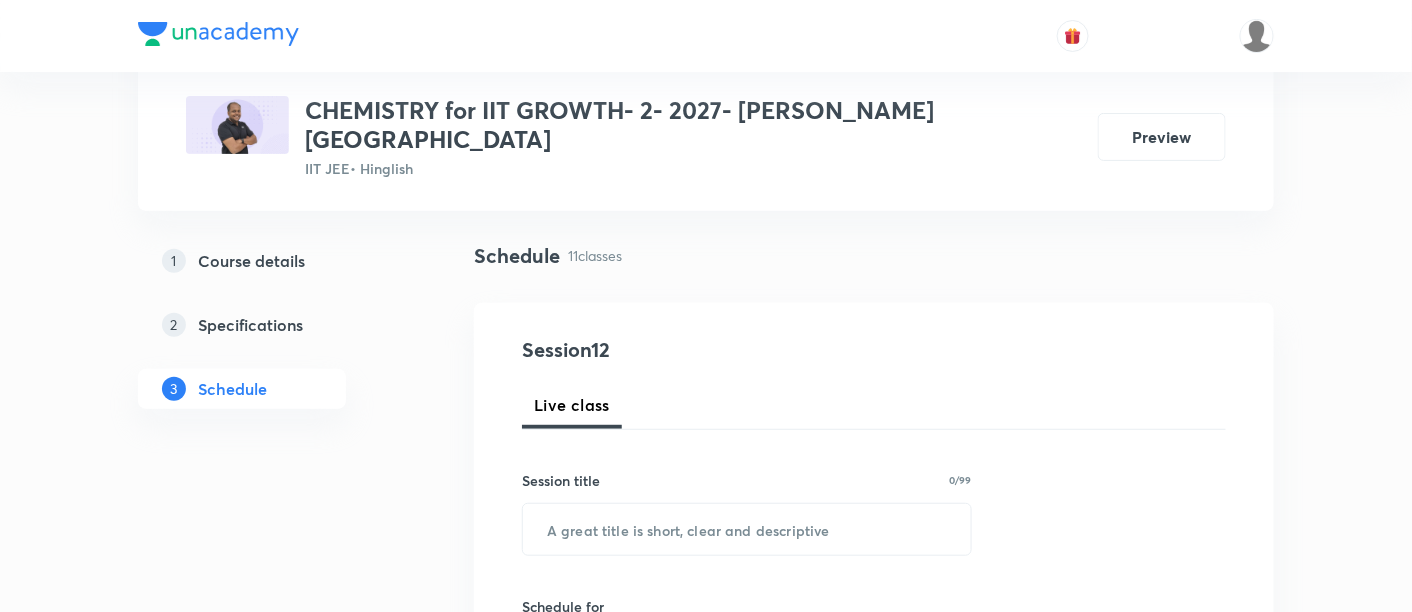 scroll, scrollTop: 133, scrollLeft: 0, axis: vertical 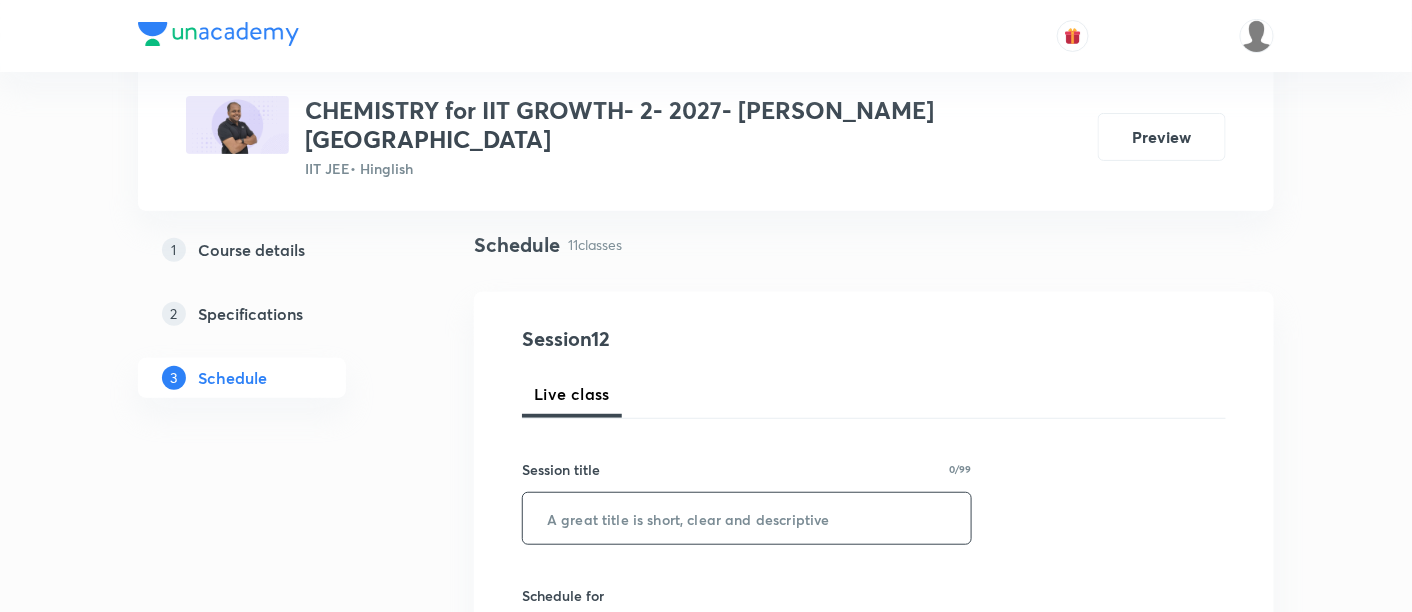 click at bounding box center (747, 518) 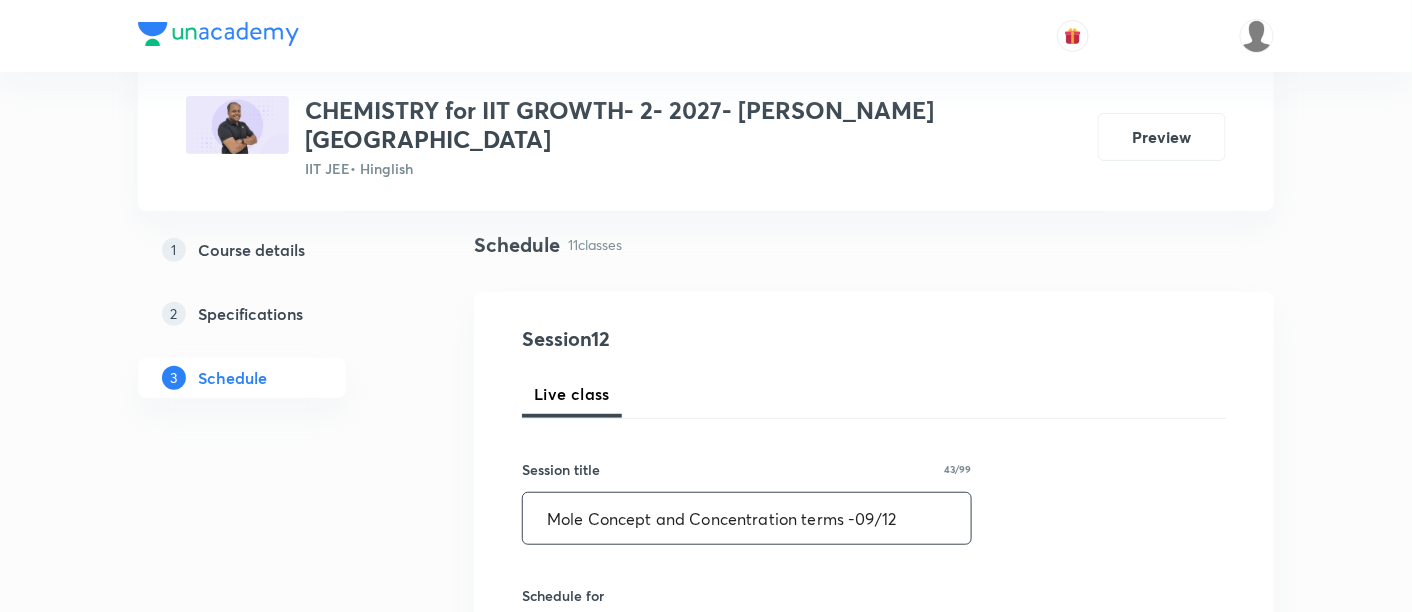 click on "Mole Concept and Concentration terms -09/12" at bounding box center [747, 518] 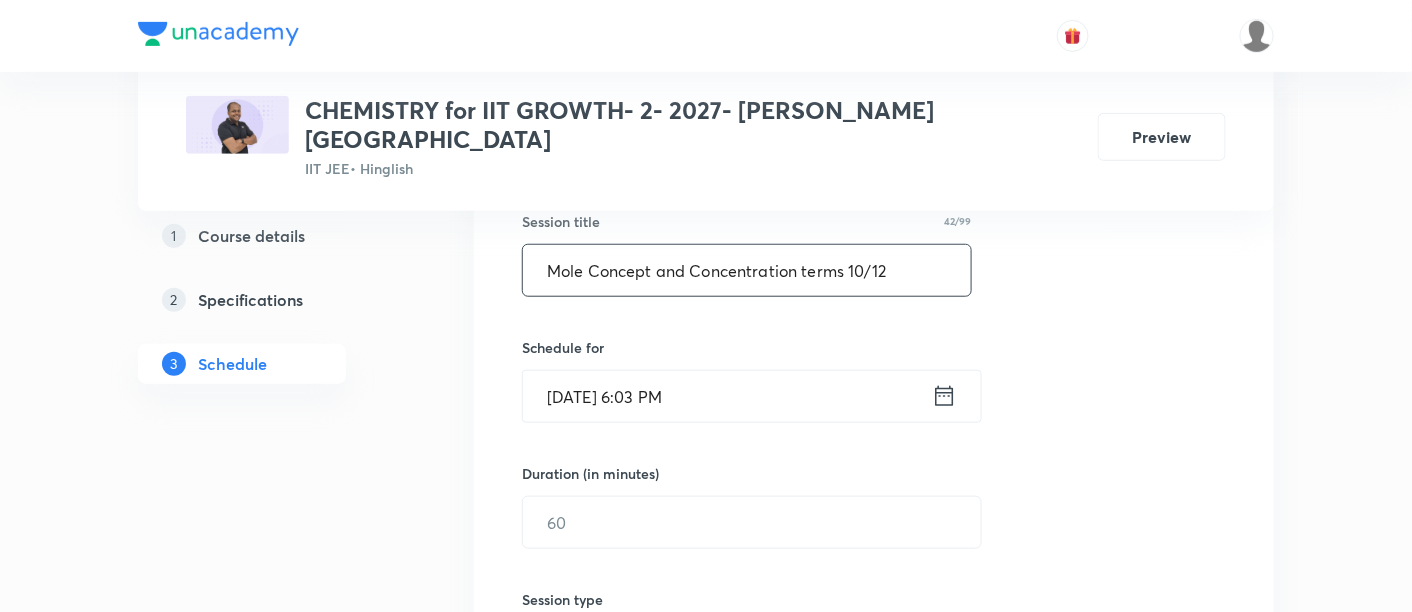 scroll, scrollTop: 385, scrollLeft: 0, axis: vertical 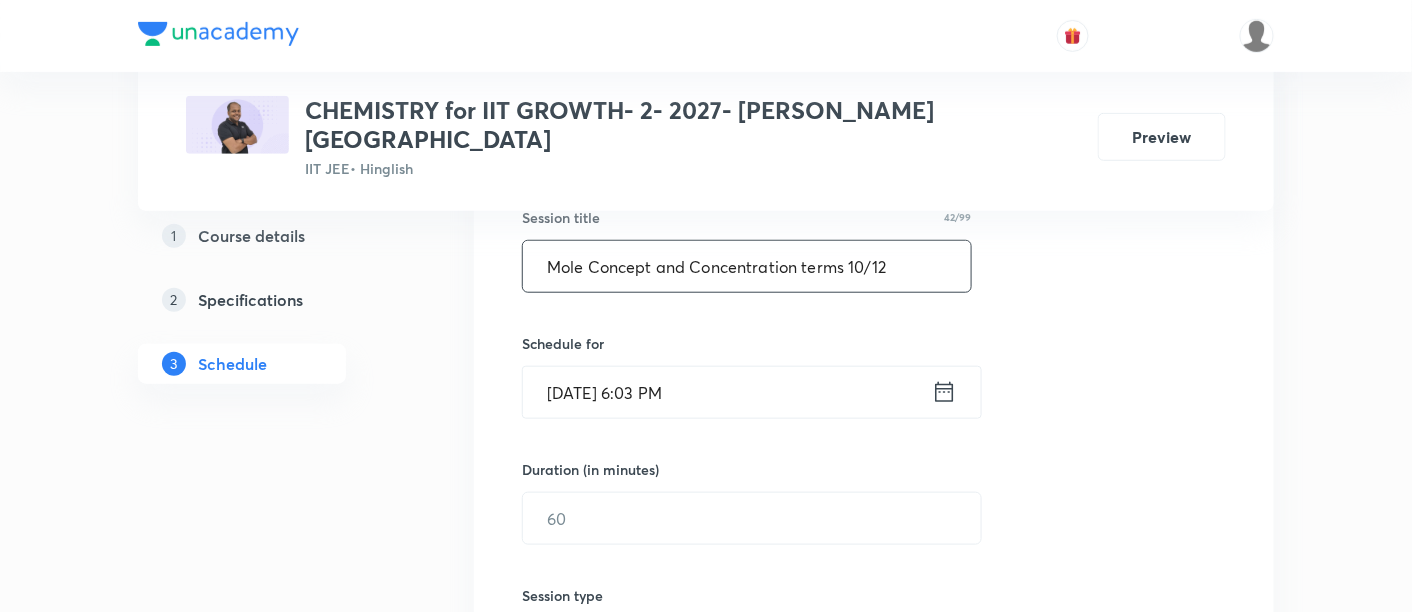 type on "Mole Concept and Concentration terms 10/12" 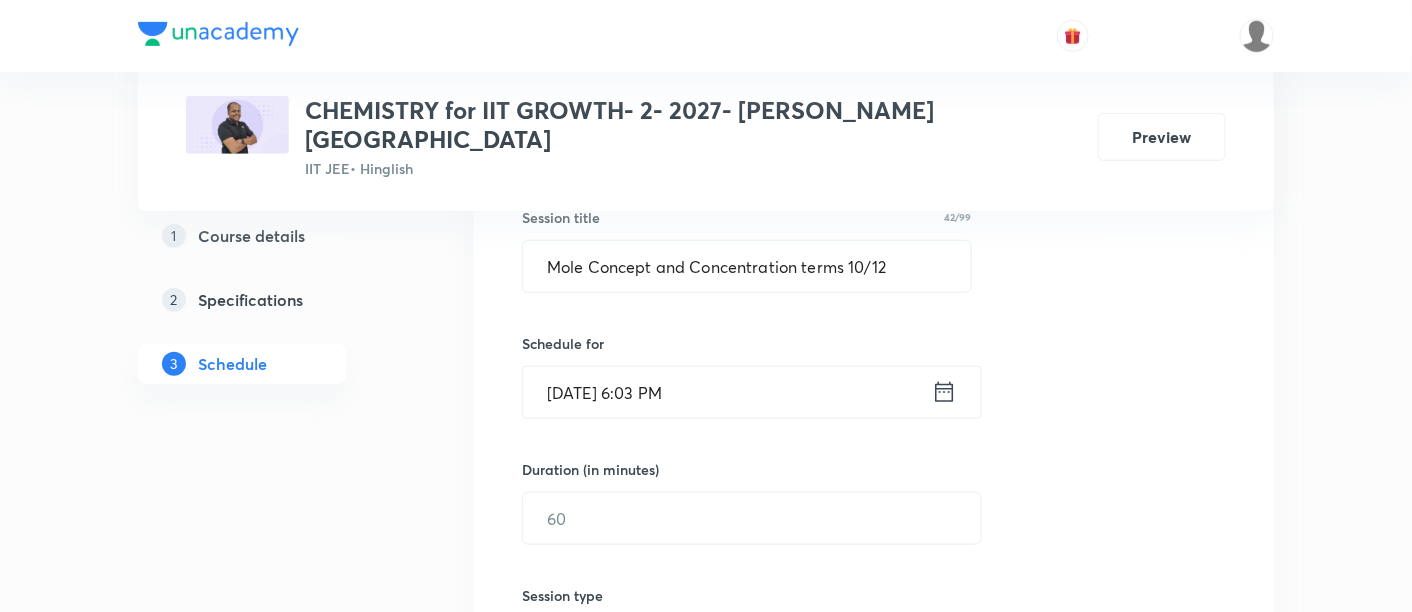 click 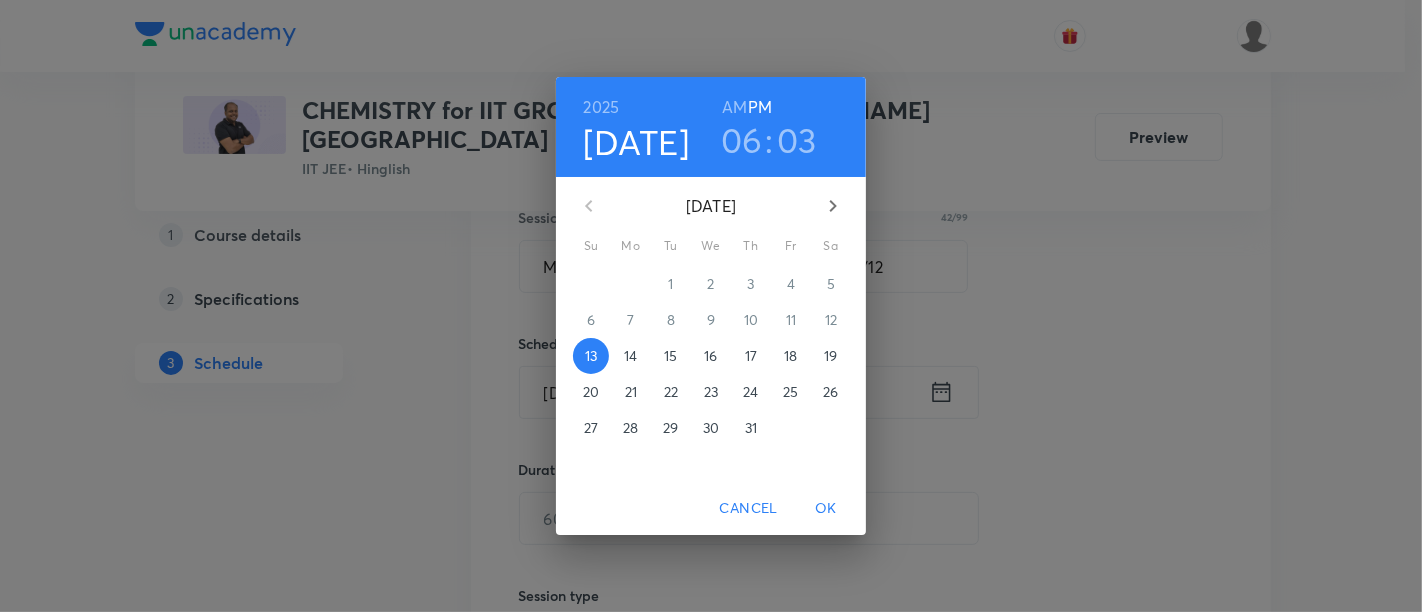 click on "15" at bounding box center (670, 356) 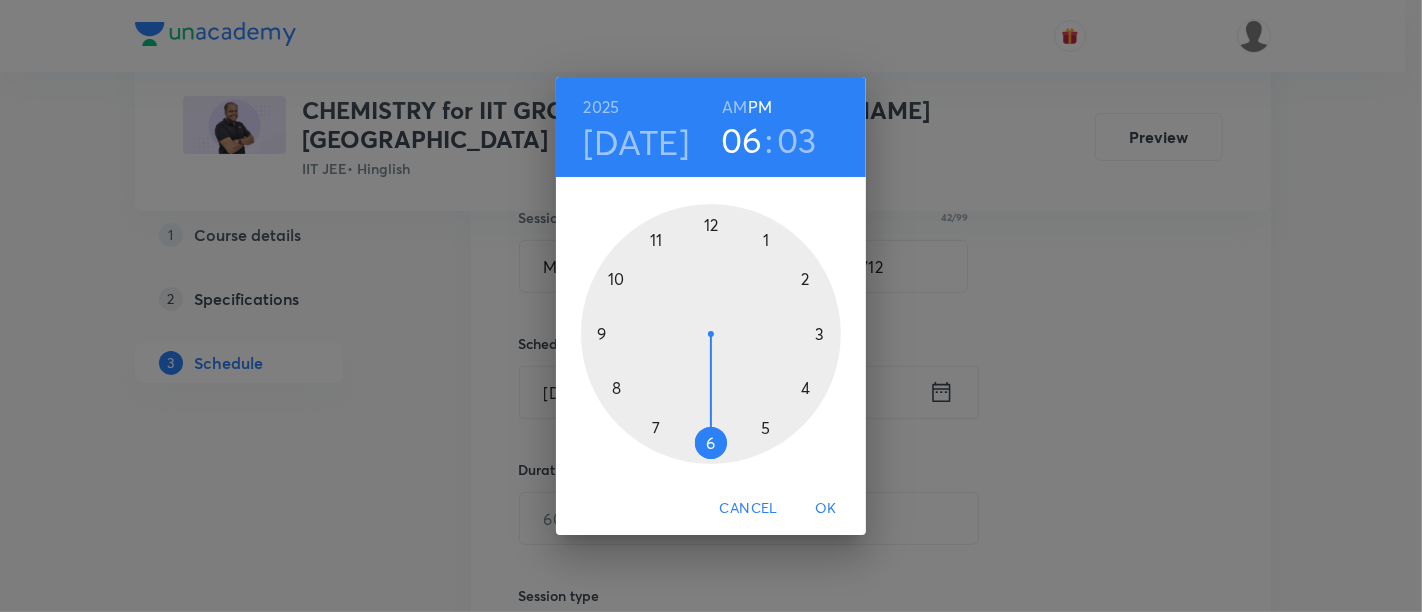 click on "AM" at bounding box center (734, 107) 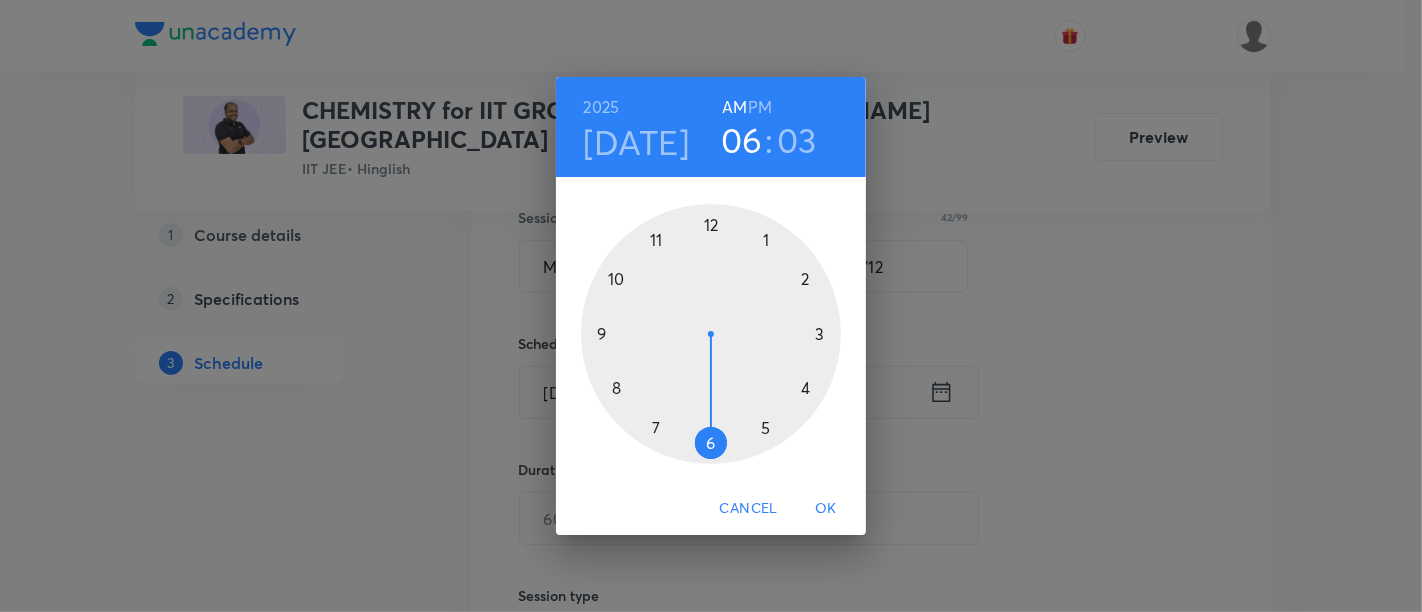 click at bounding box center [711, 334] 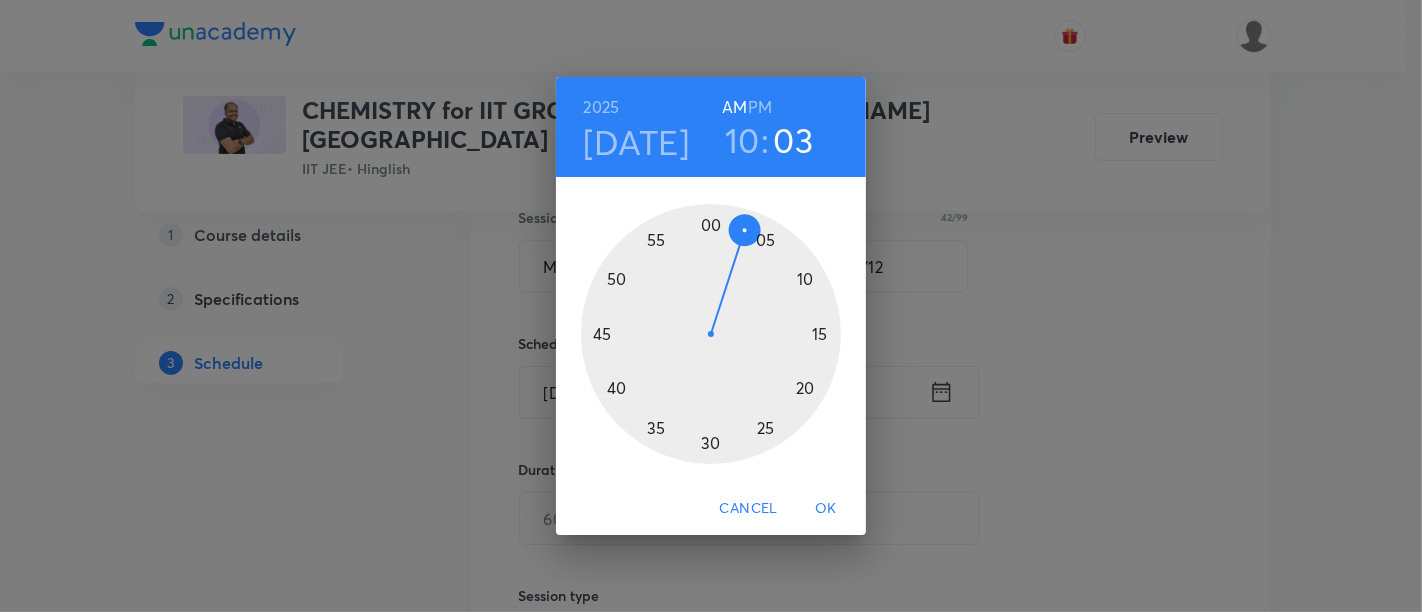 click at bounding box center [711, 334] 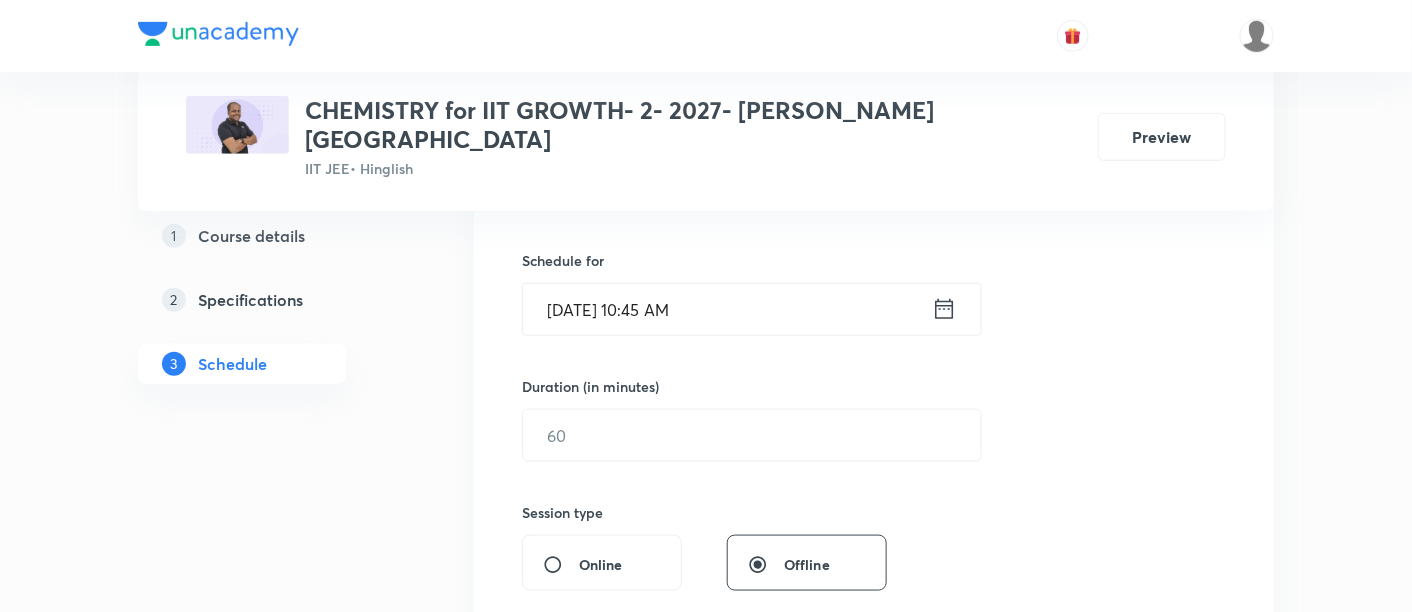 scroll, scrollTop: 474, scrollLeft: 0, axis: vertical 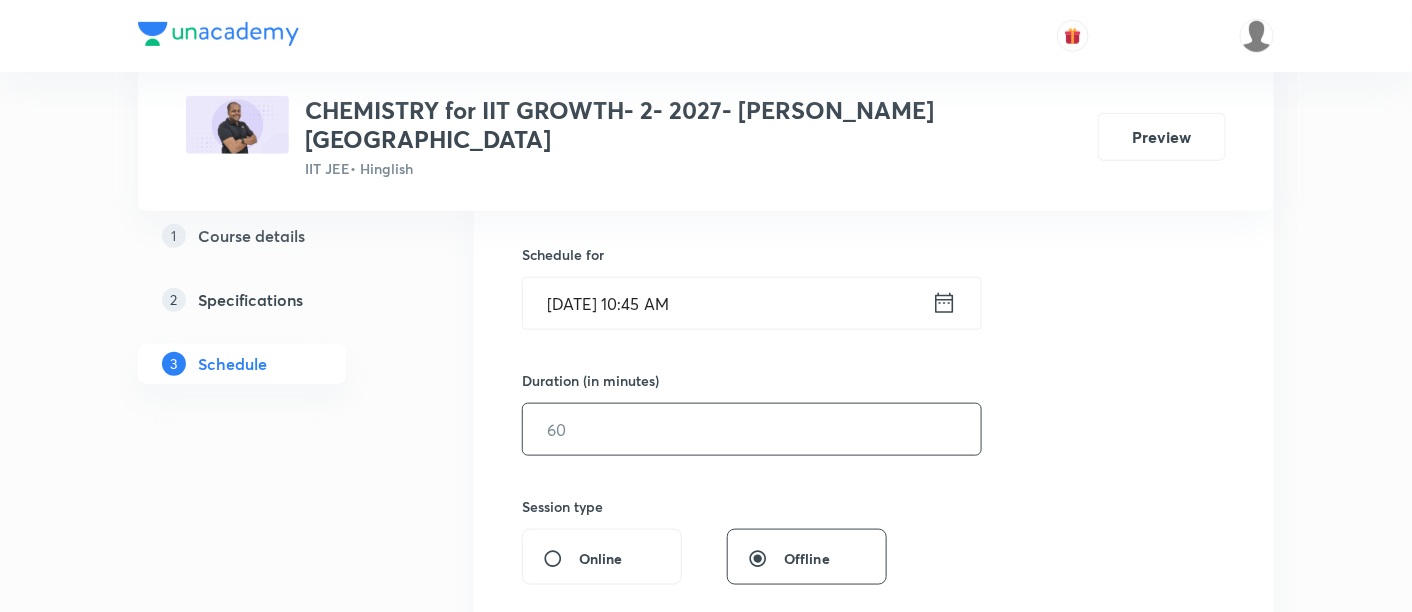 click at bounding box center (752, 429) 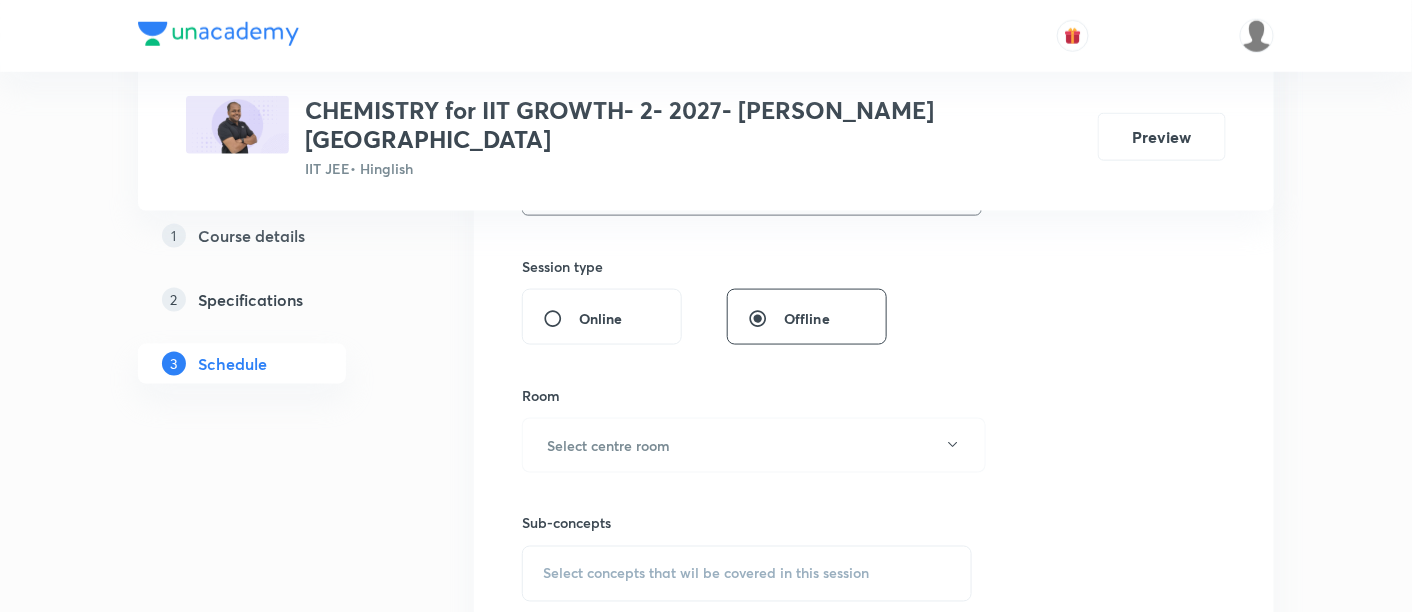 scroll, scrollTop: 762, scrollLeft: 0, axis: vertical 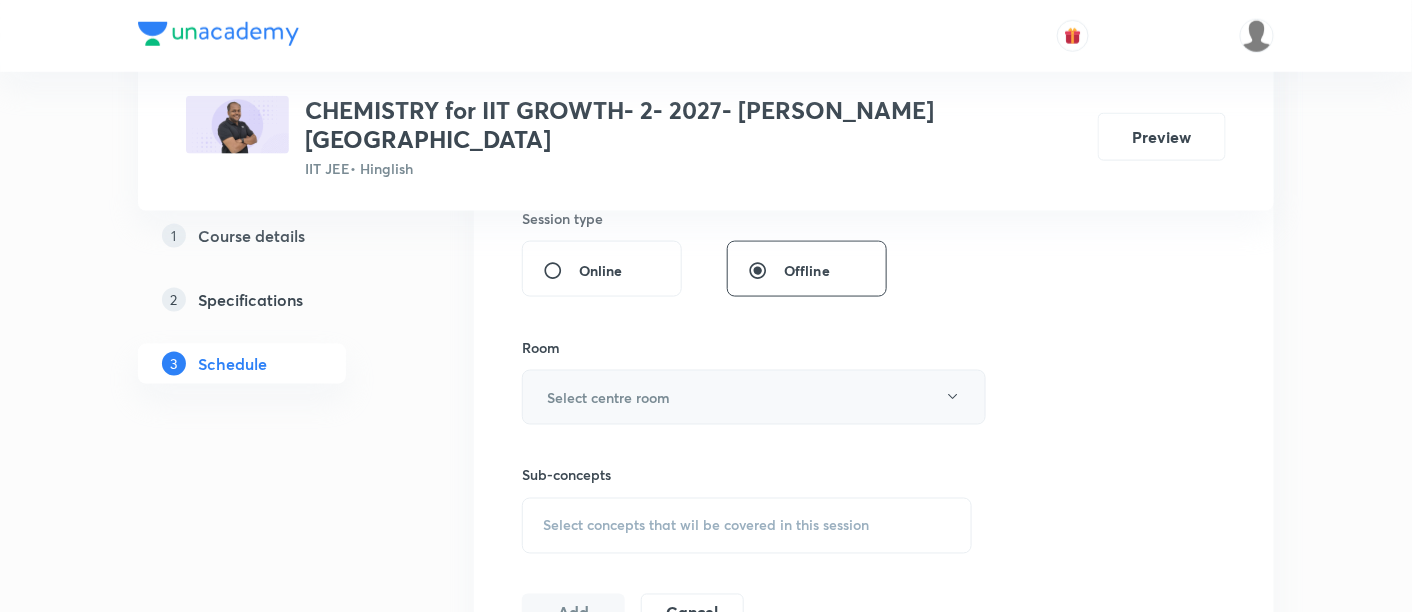 type on "90" 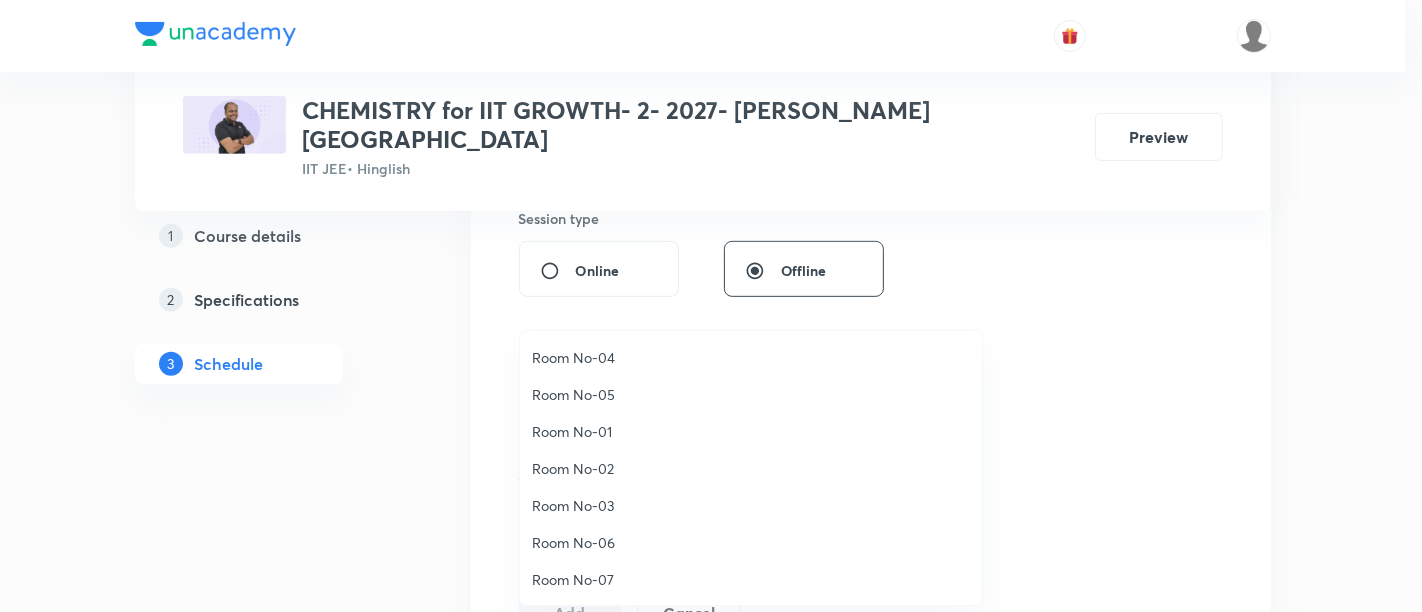 click on "Room No-07" at bounding box center [751, 579] 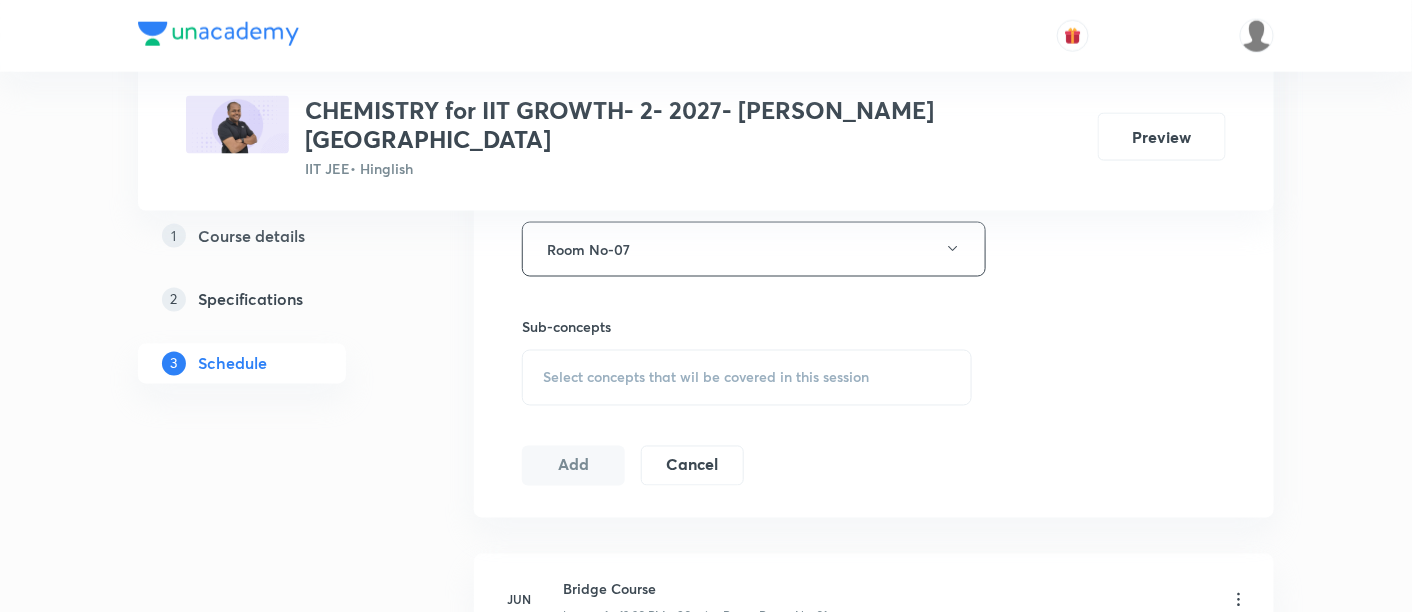 scroll, scrollTop: 922, scrollLeft: 0, axis: vertical 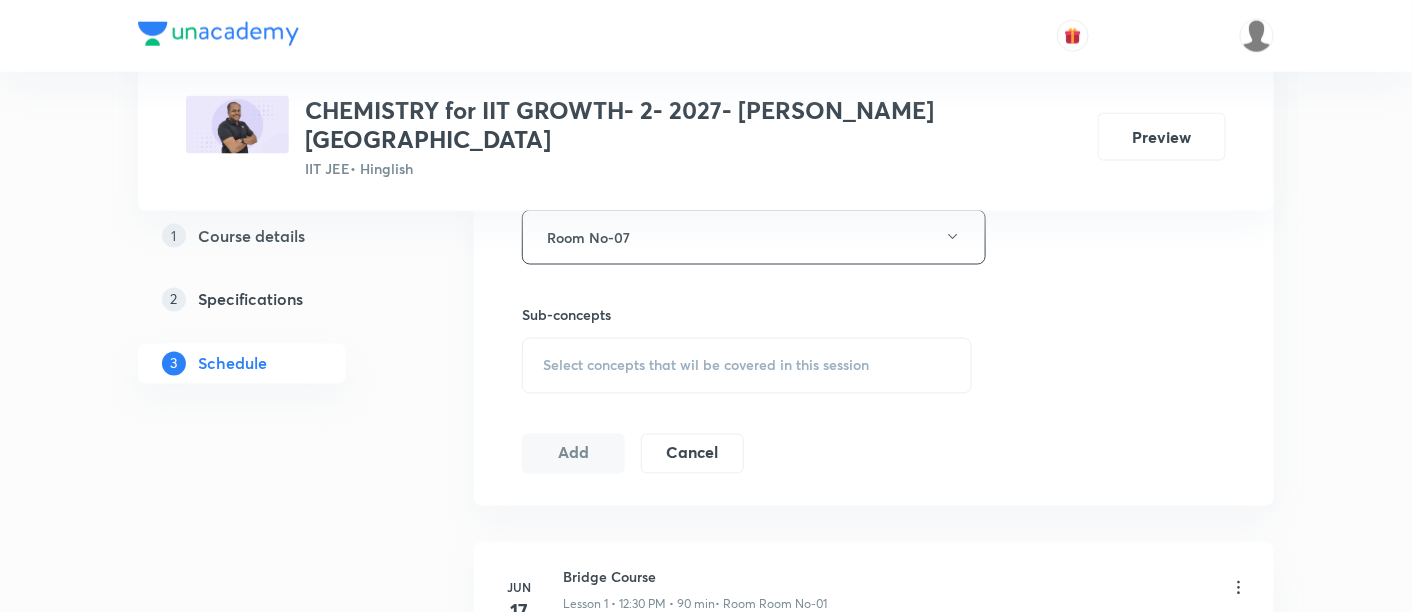 click on "Select concepts that wil be covered in this session" at bounding box center (706, 366) 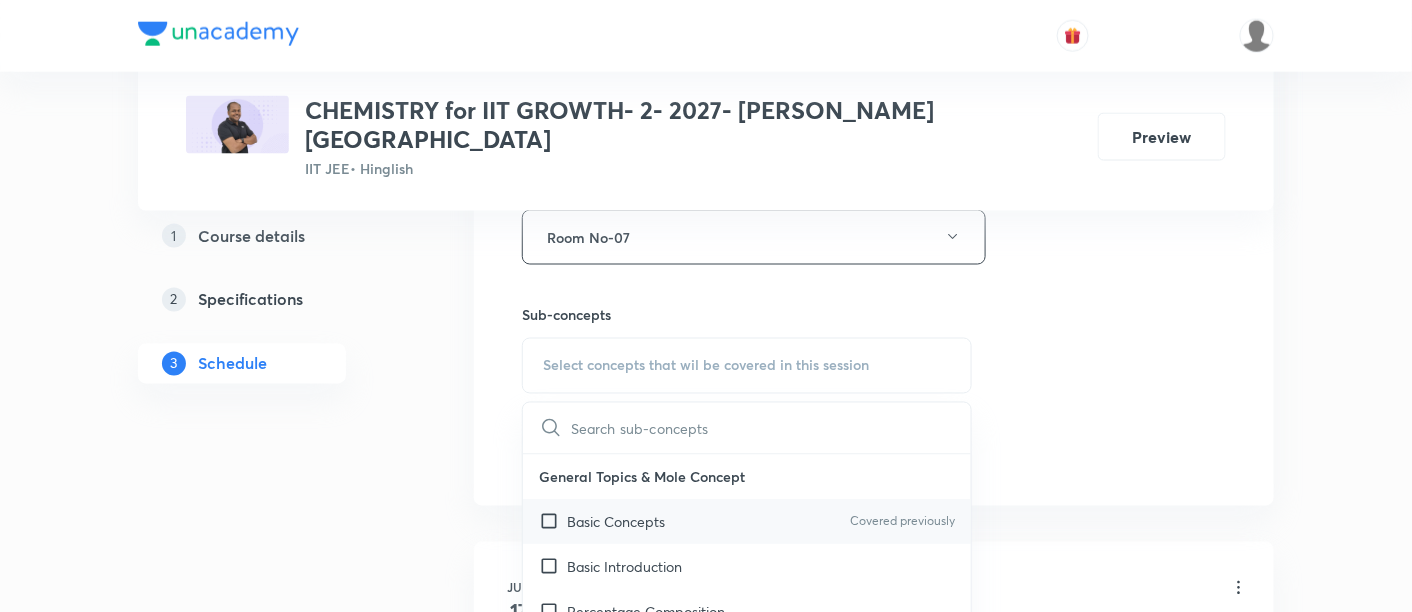 click on "Basic Concepts" at bounding box center (616, 522) 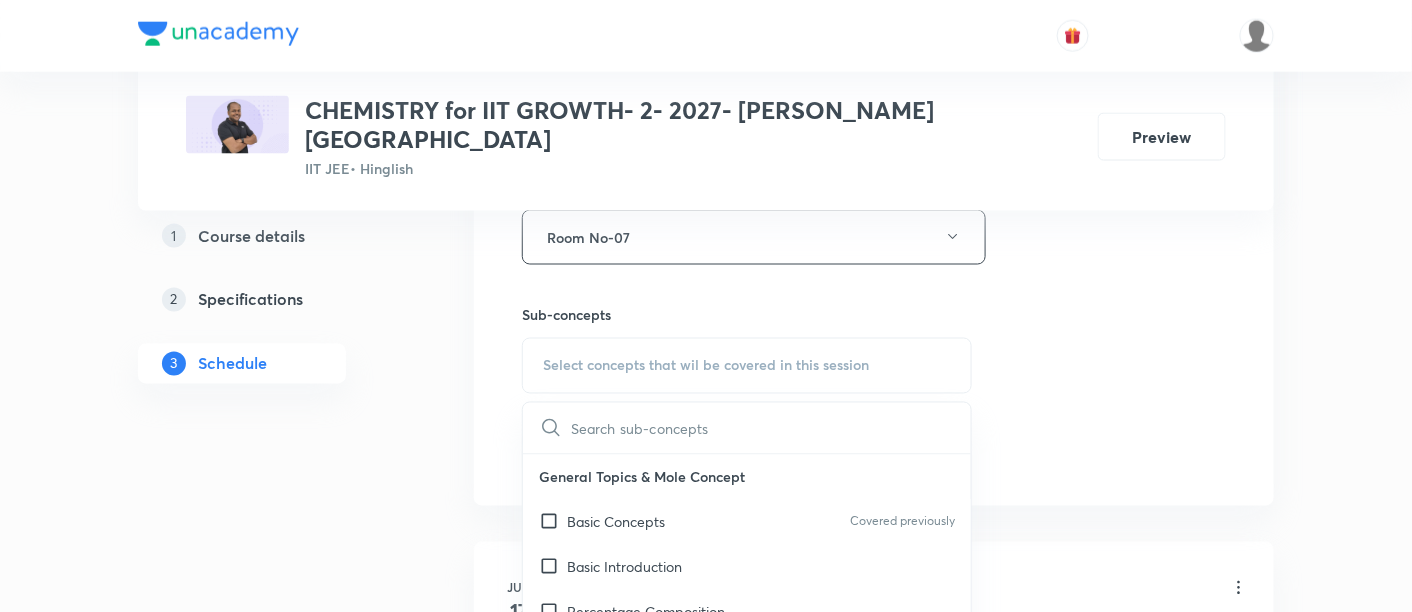 checkbox on "true" 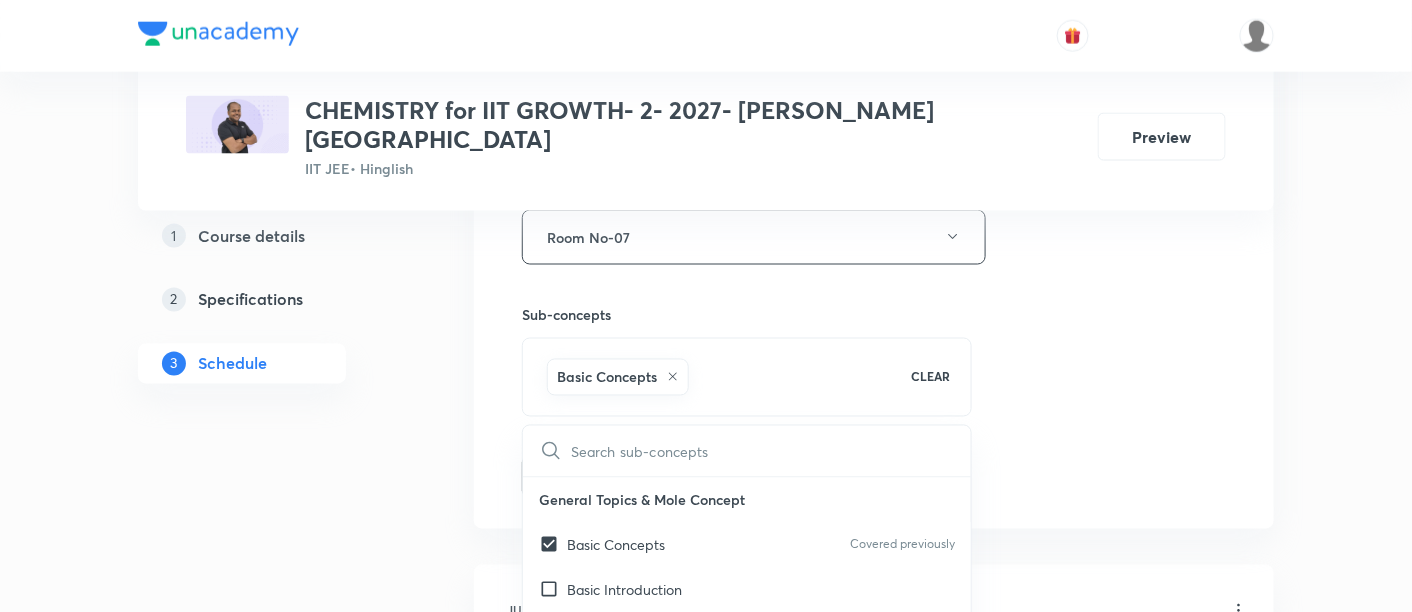 click on "Session  12 Live class Session title 42/99 Mole Concept and Concentration terms 10/12 ​ Schedule for Jul 15, 2025, 10:45 AM ​ Duration (in minutes) 90 ​   Session type Online Offline Room Room No-07 Sub-concepts Basic Concepts CLEAR ​ General Topics & Mole Concept Basic Concepts Covered previously Basic Introduction Percentage Composition Stoichiometry Principle of Atom Conservation (POAC) Relation between Stoichiometric Quantities Application of Mole Concept: Gravimetric Analysis Different Laws Formula and Composition Concentration Terms Some basic concepts of Chemistry Atomic Structure Discovery Of Electron Some Prerequisites of Physics Discovery Of Protons And Neutrons Atomic Models and Theories  Representation Of Atom With Electrons And Neutrons Nature of Waves Nature Of Electromagnetic Radiation Planck’S Quantum Theory Spectra-Continuous and Discontinuous Spectrum Bohr’s Model For Hydrogen Atom Photoelectric Effect Dual Nature Of Matter Heisenberg’s Uncertainty Principle Magnetic Properties" at bounding box center (874, 16) 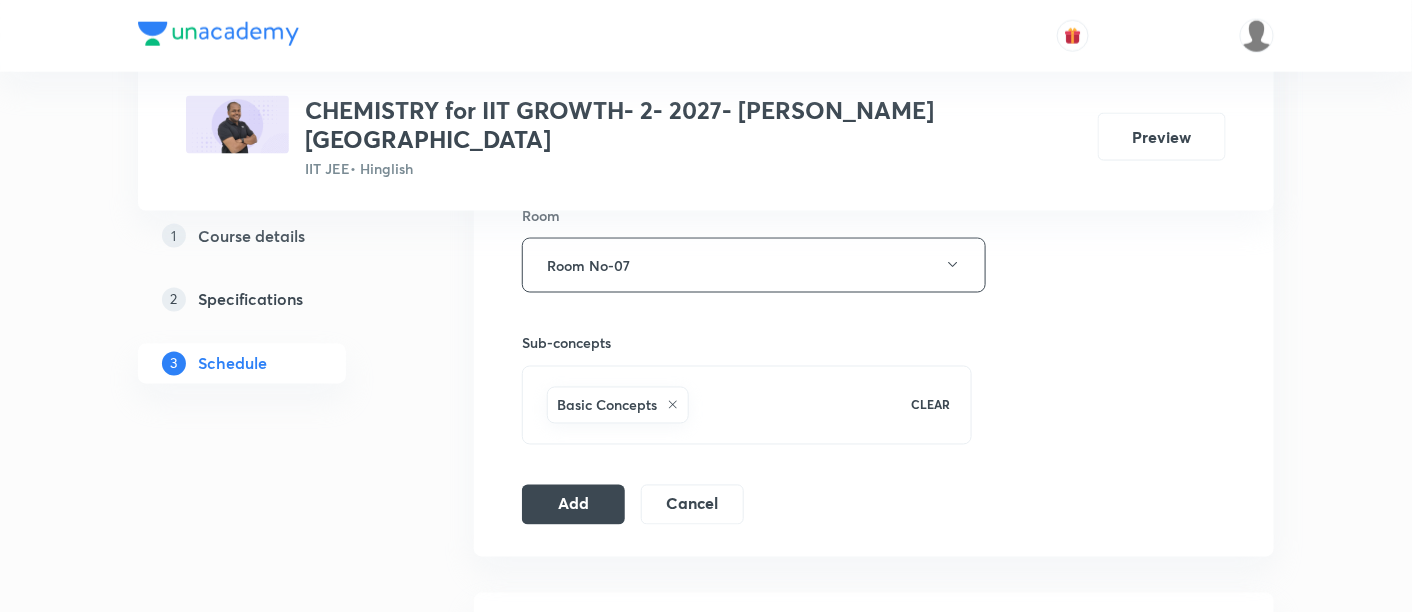 scroll, scrollTop: 992, scrollLeft: 0, axis: vertical 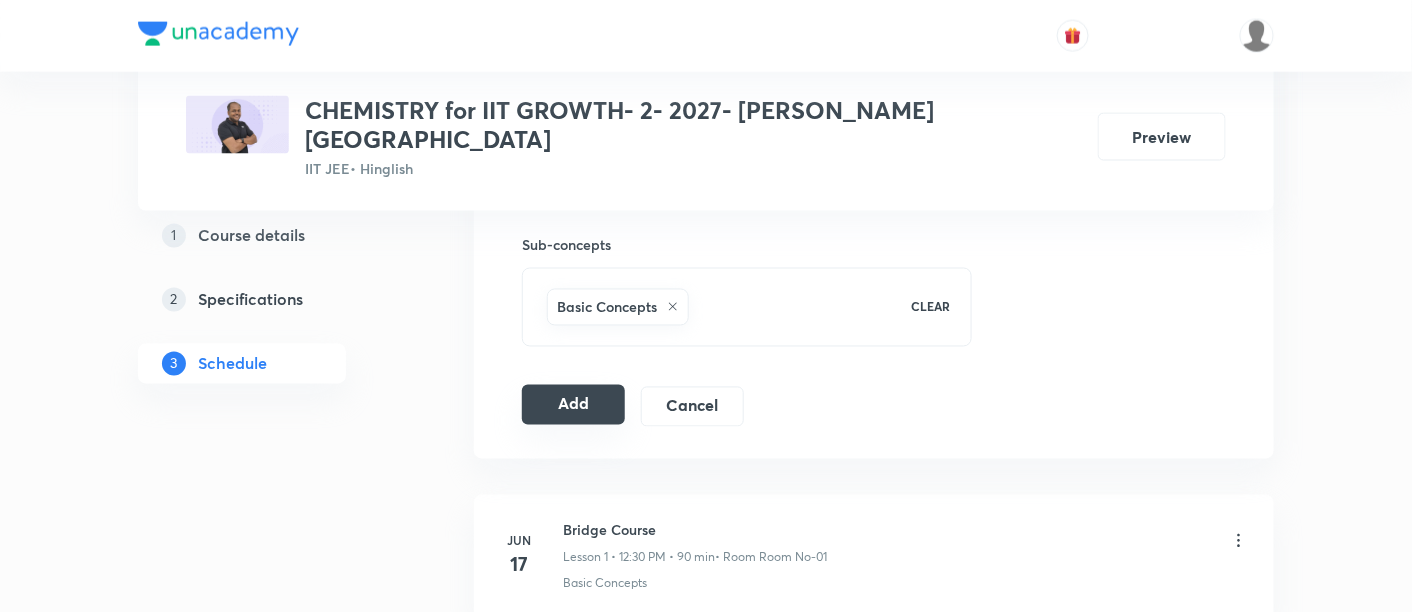 click on "Add" at bounding box center (573, 405) 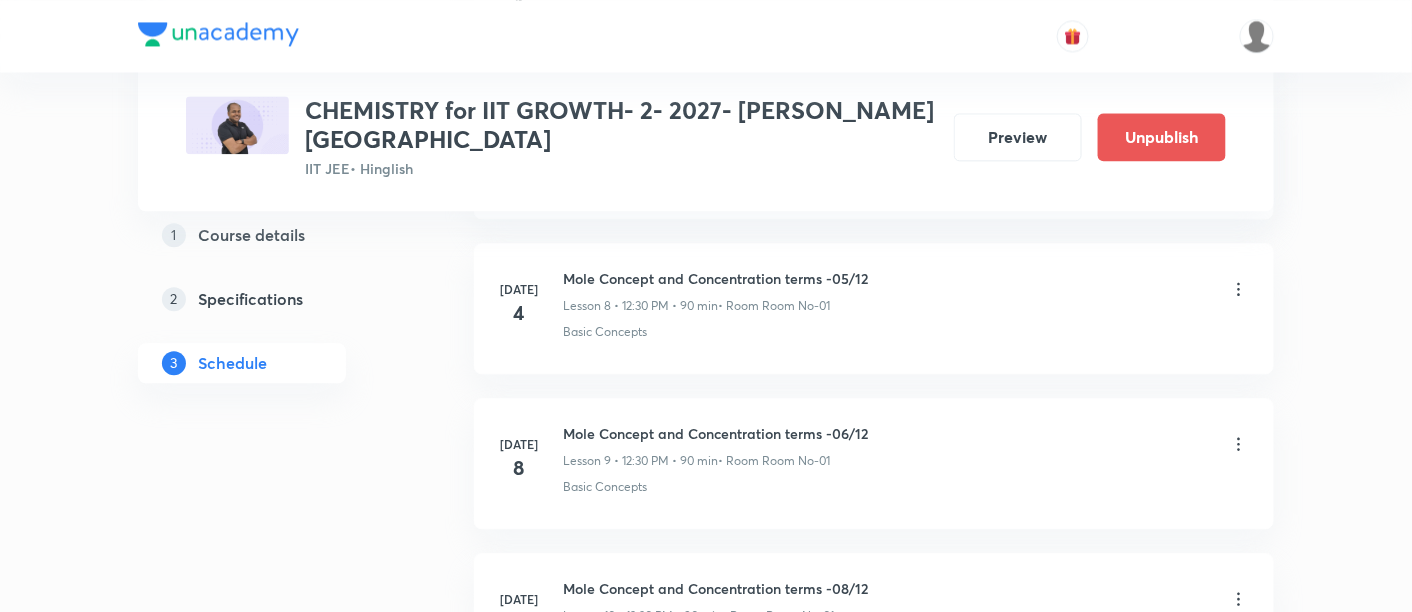 scroll, scrollTop: 1948, scrollLeft: 0, axis: vertical 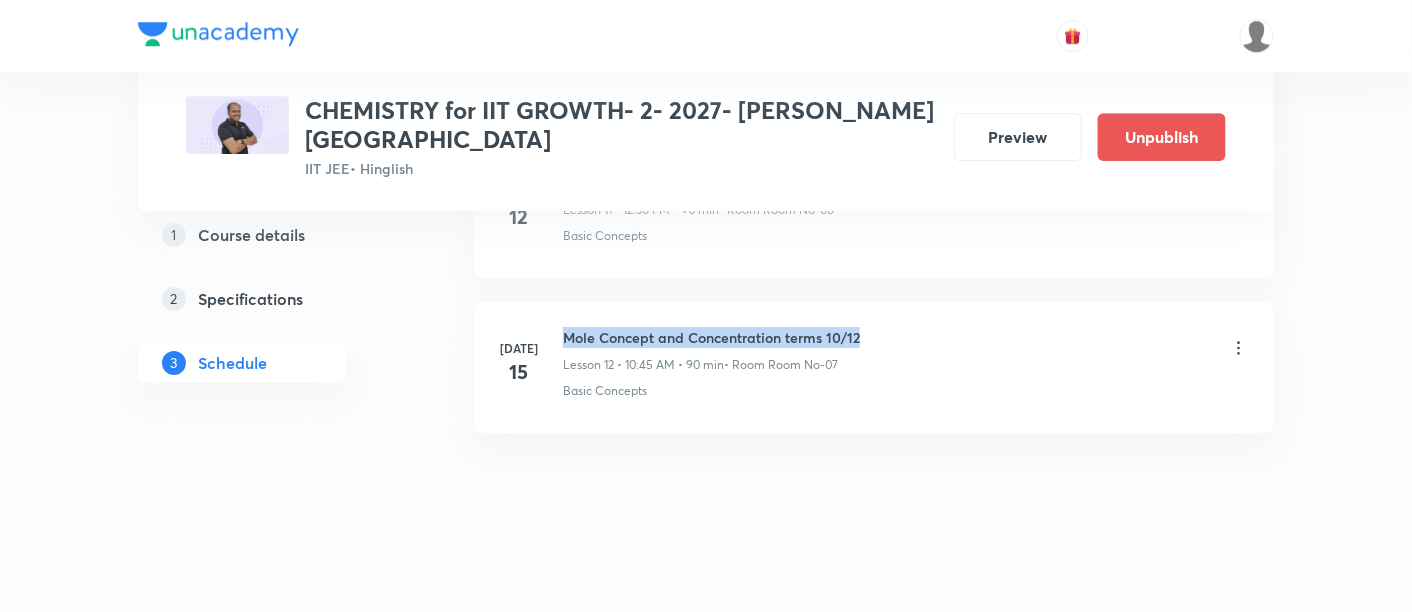 drag, startPoint x: 564, startPoint y: 328, endPoint x: 925, endPoint y: 303, distance: 361.86462 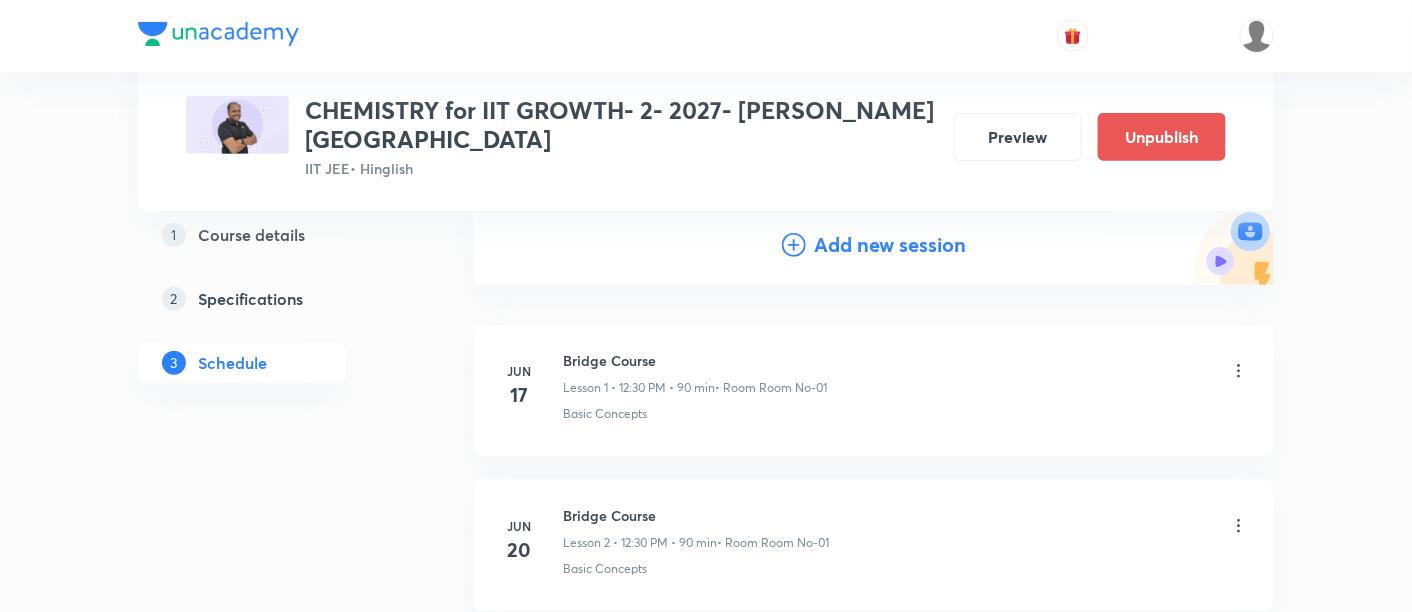 scroll, scrollTop: 222, scrollLeft: 0, axis: vertical 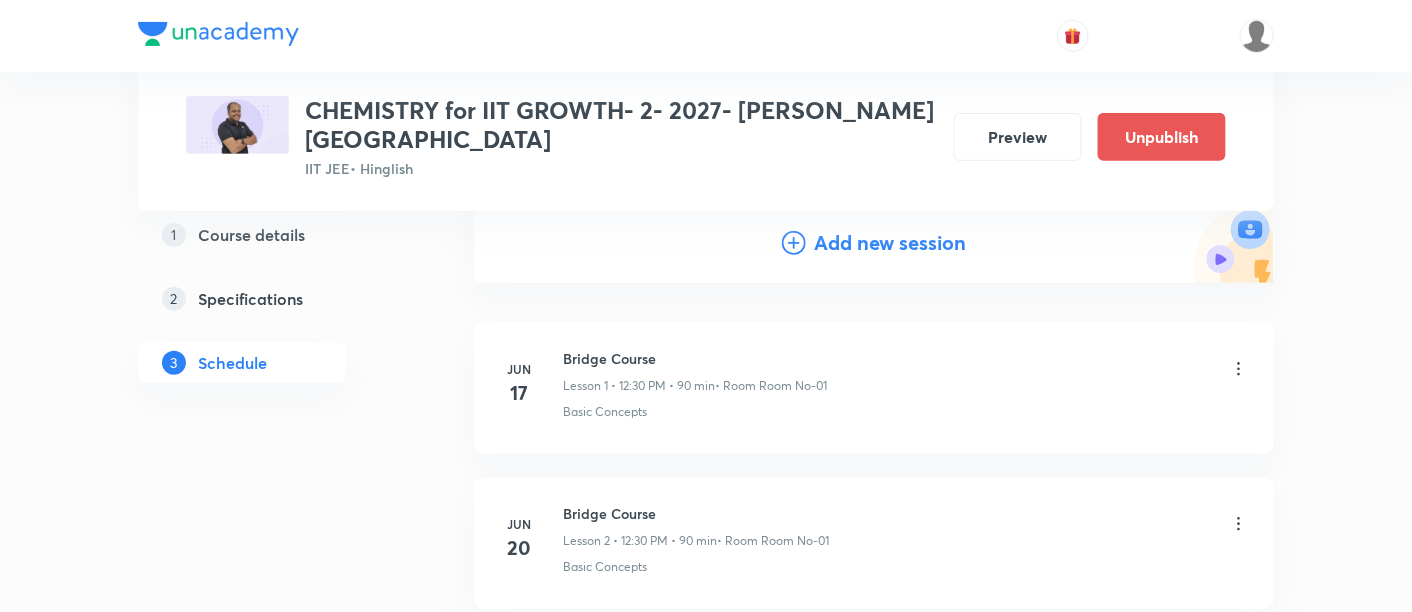 click on "Add new session" at bounding box center (890, 243) 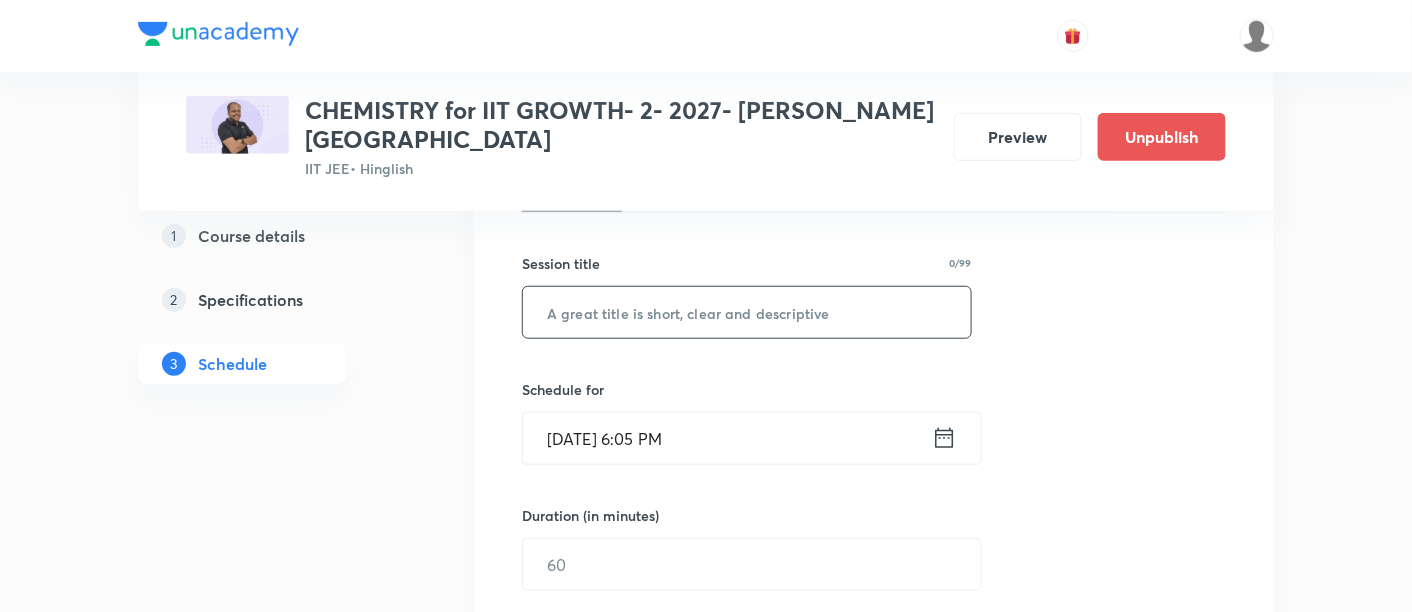 scroll, scrollTop: 355, scrollLeft: 0, axis: vertical 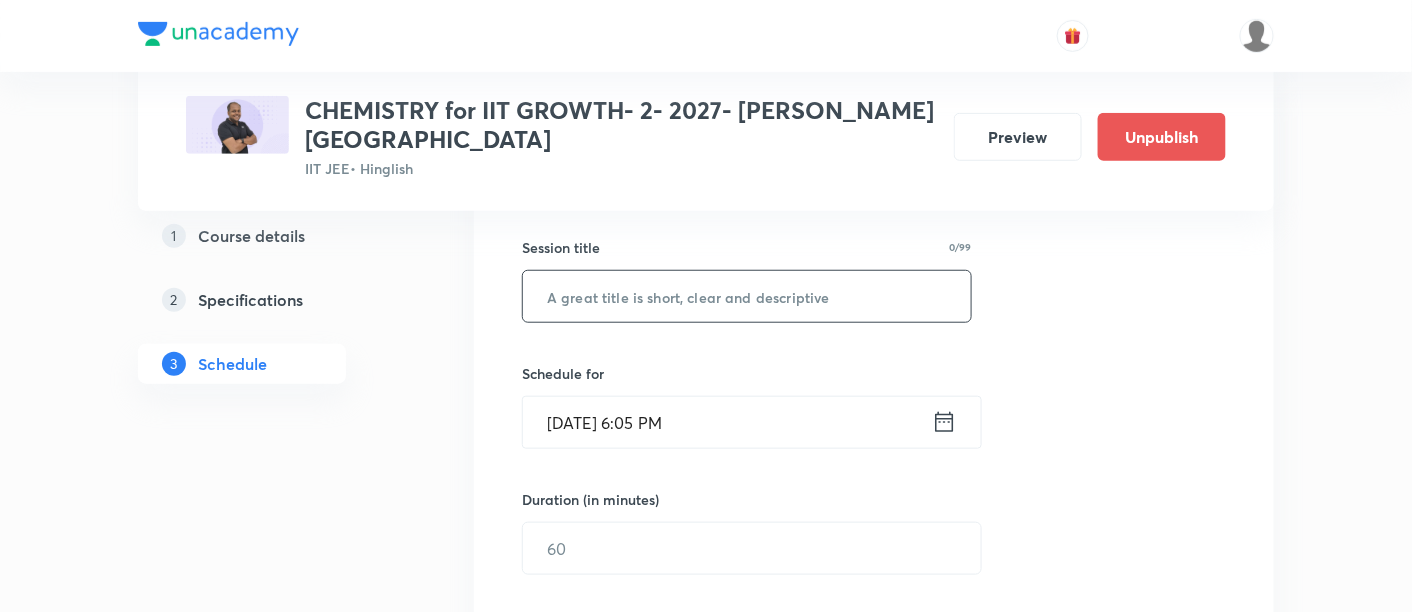 click at bounding box center [747, 296] 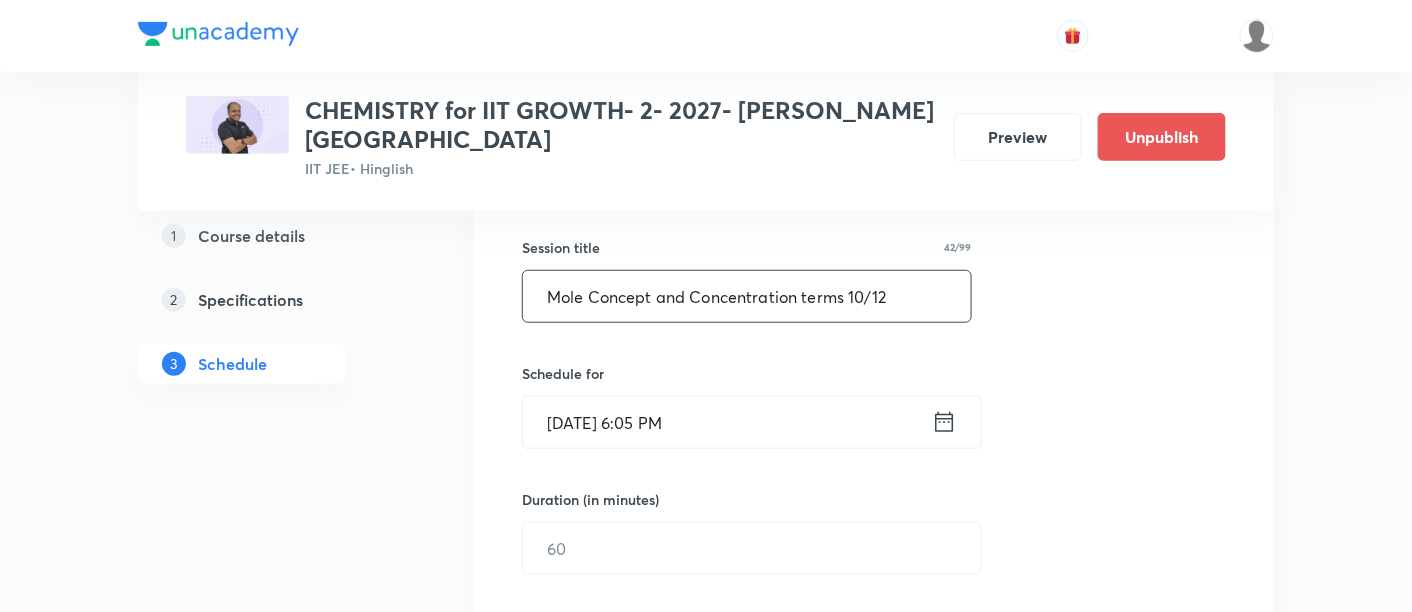 click on "Mole Concept and Concentration terms 10/12" at bounding box center (747, 296) 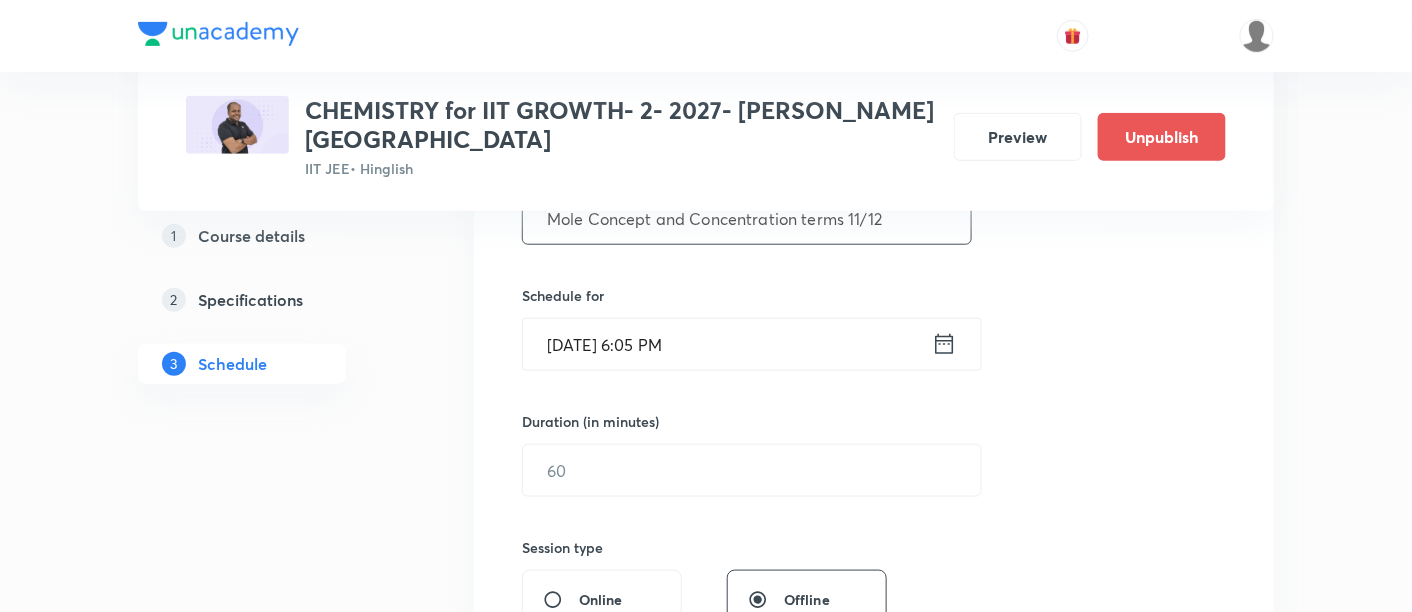 scroll, scrollTop: 466, scrollLeft: 0, axis: vertical 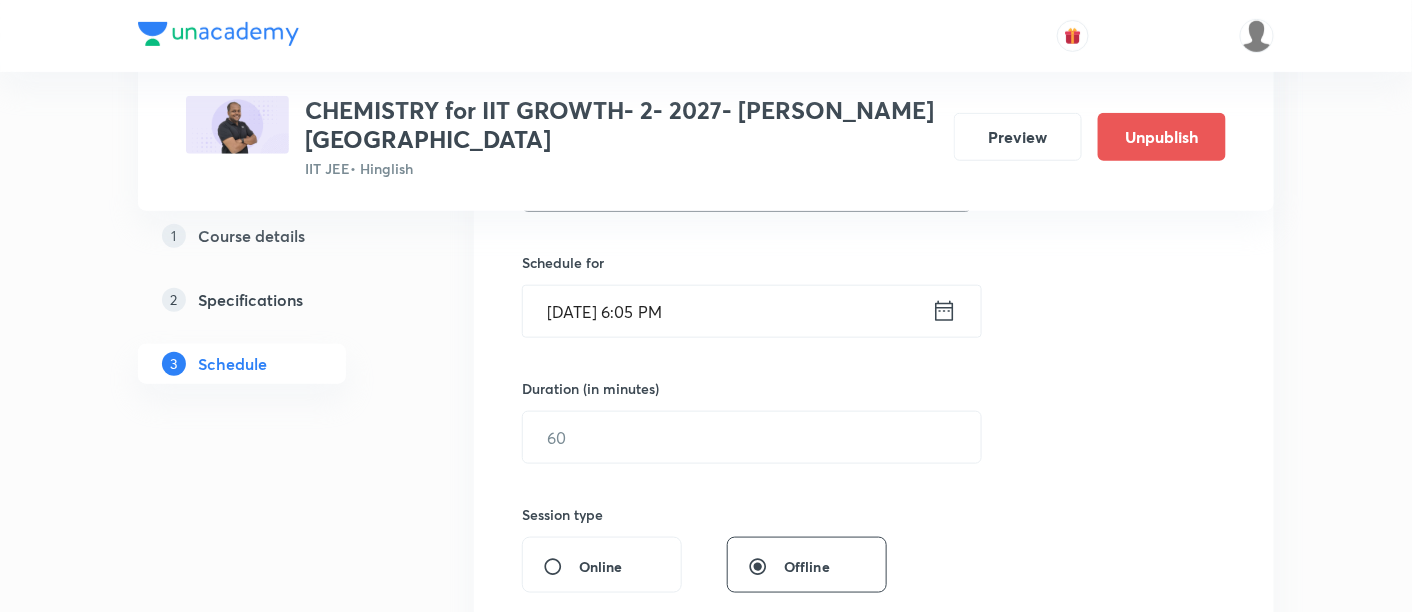 type on "Mole Concept and Concentration terms 11/12" 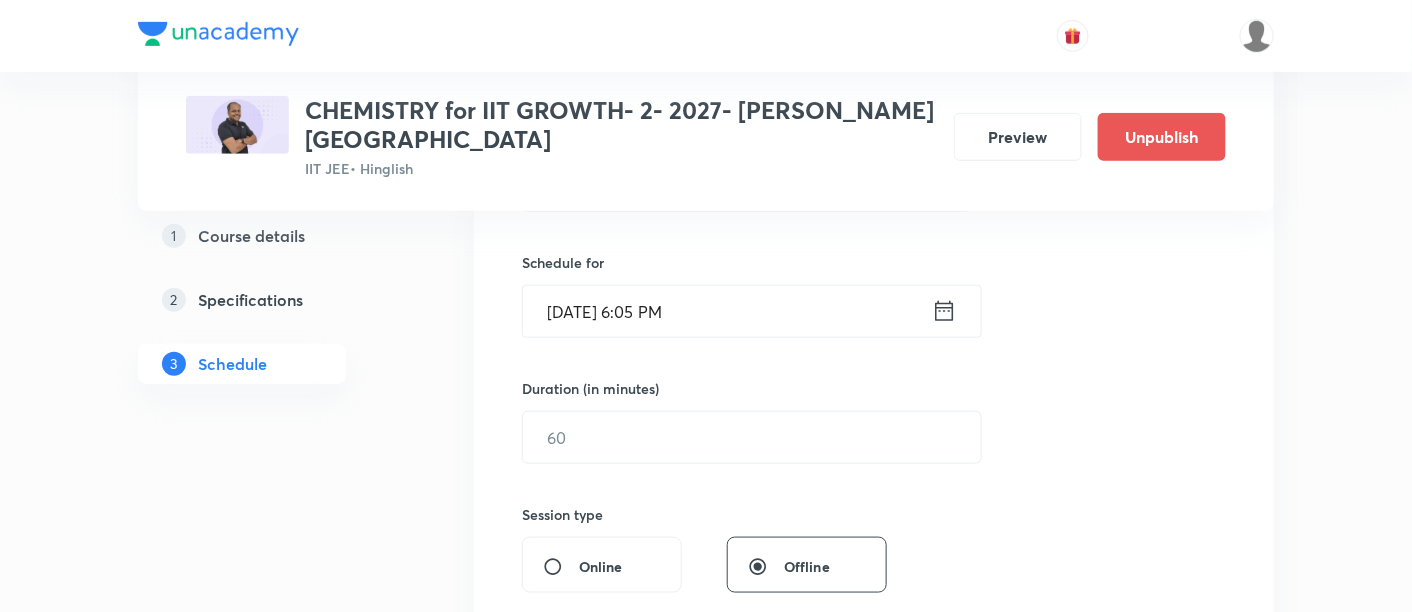 click 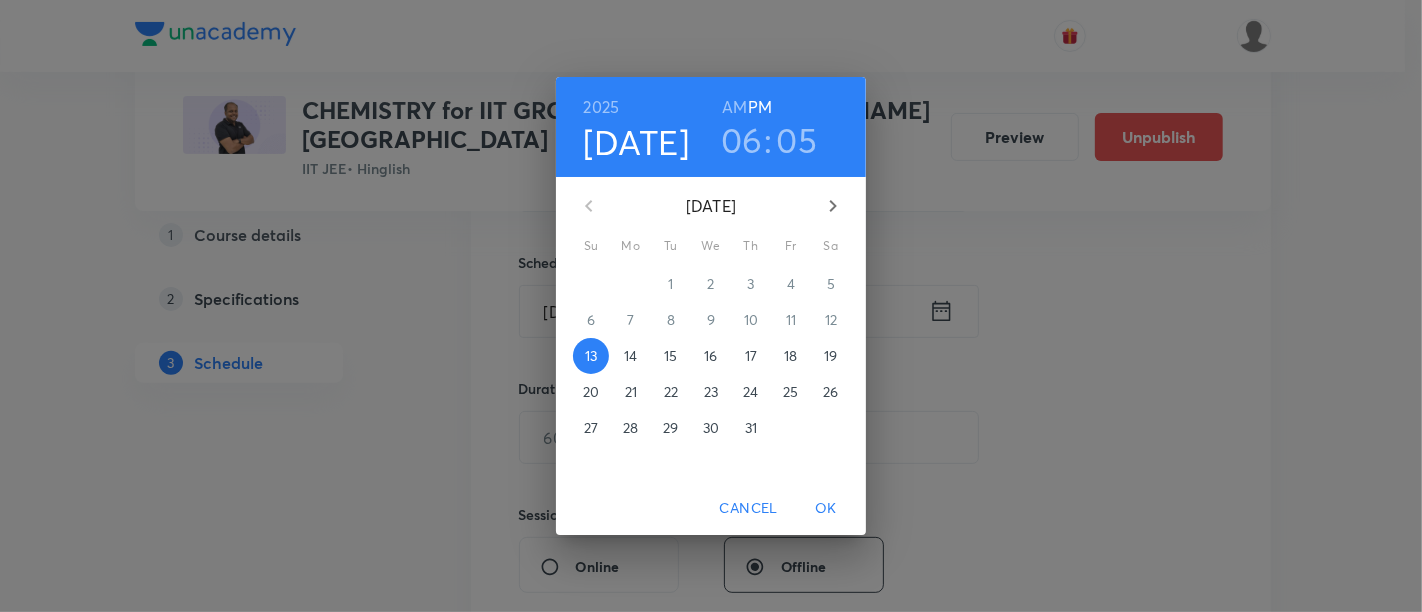 click on "16" at bounding box center (710, 356) 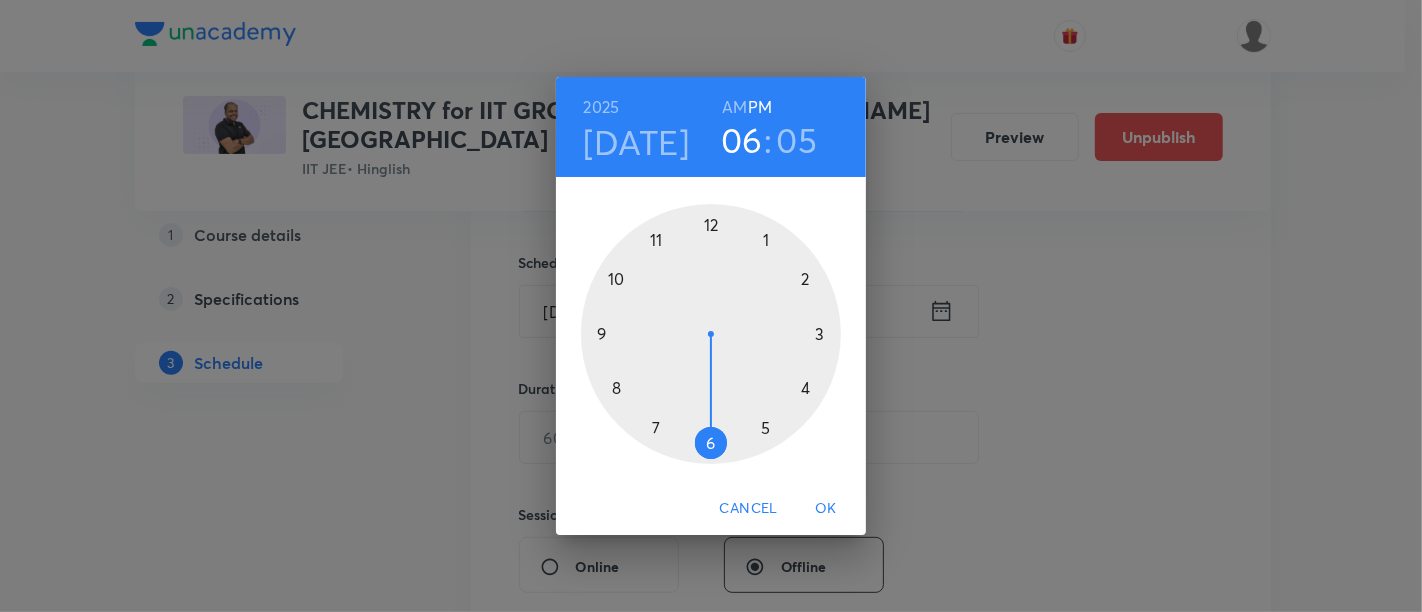 click on "AM" at bounding box center (734, 107) 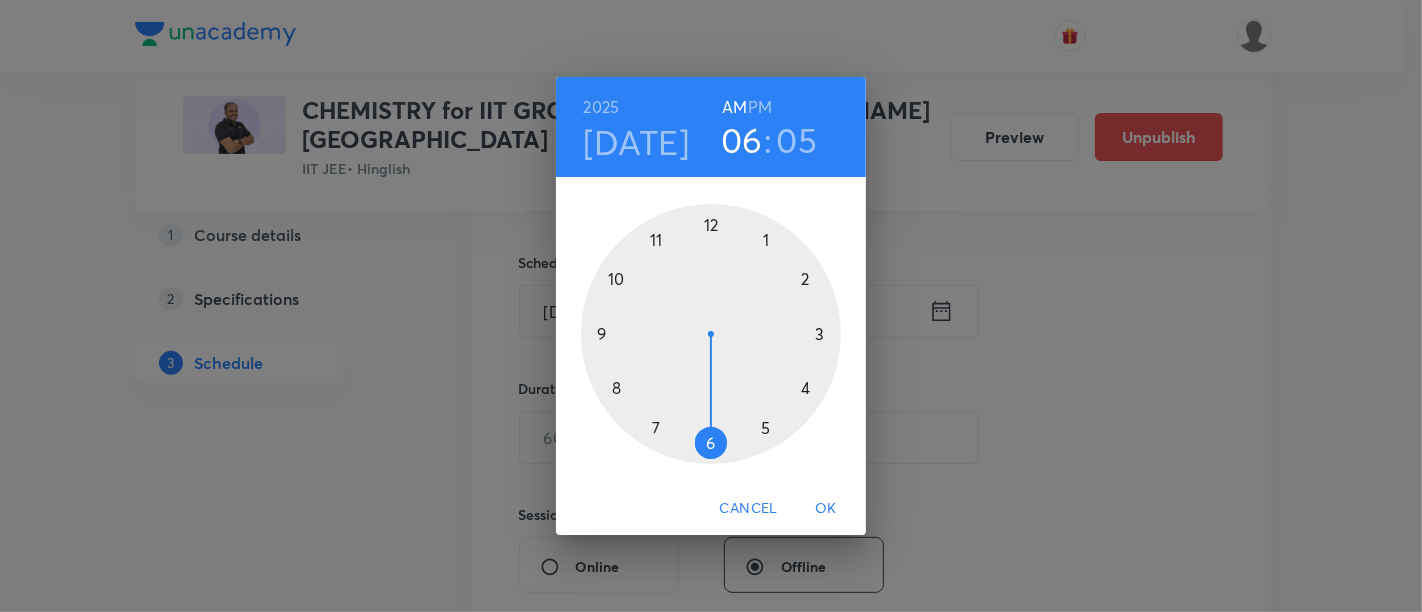 click at bounding box center [711, 334] 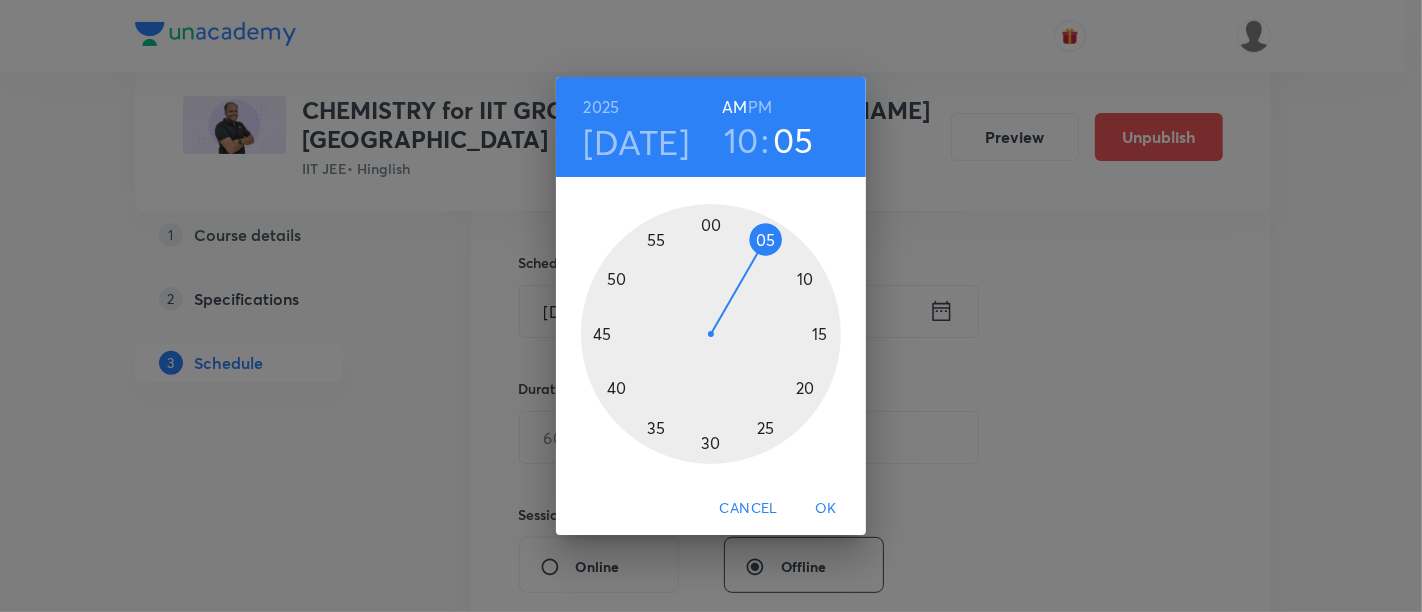 click at bounding box center [711, 334] 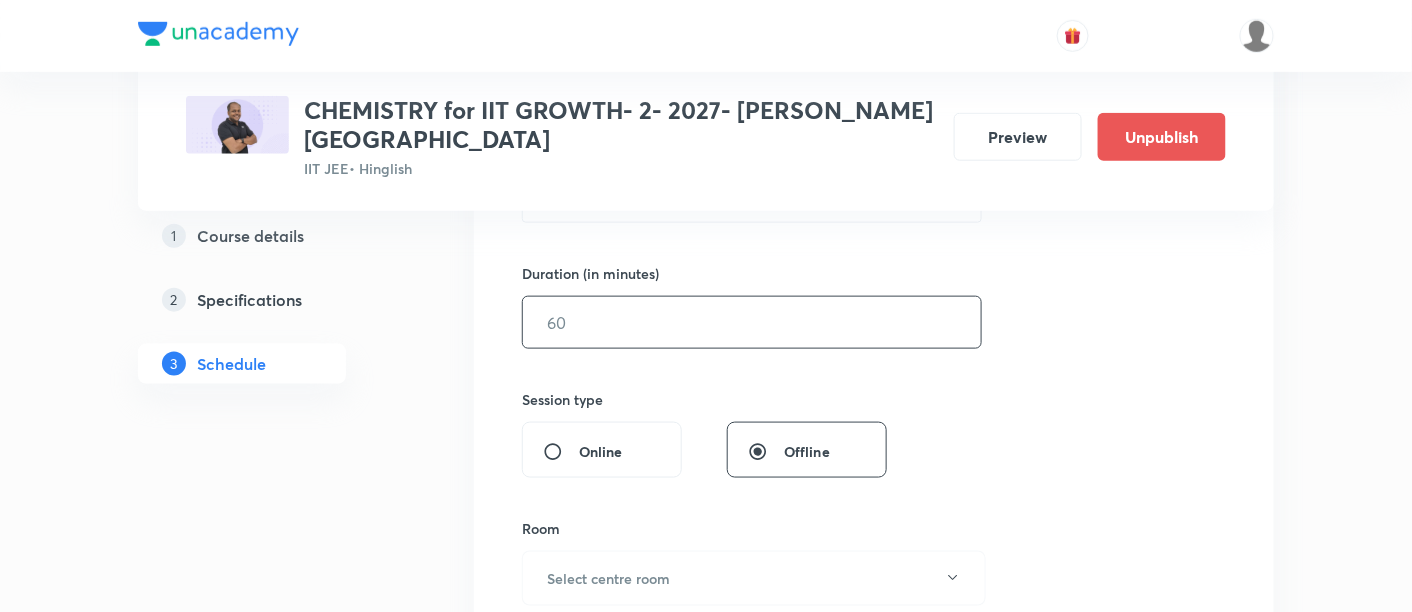 scroll, scrollTop: 592, scrollLeft: 0, axis: vertical 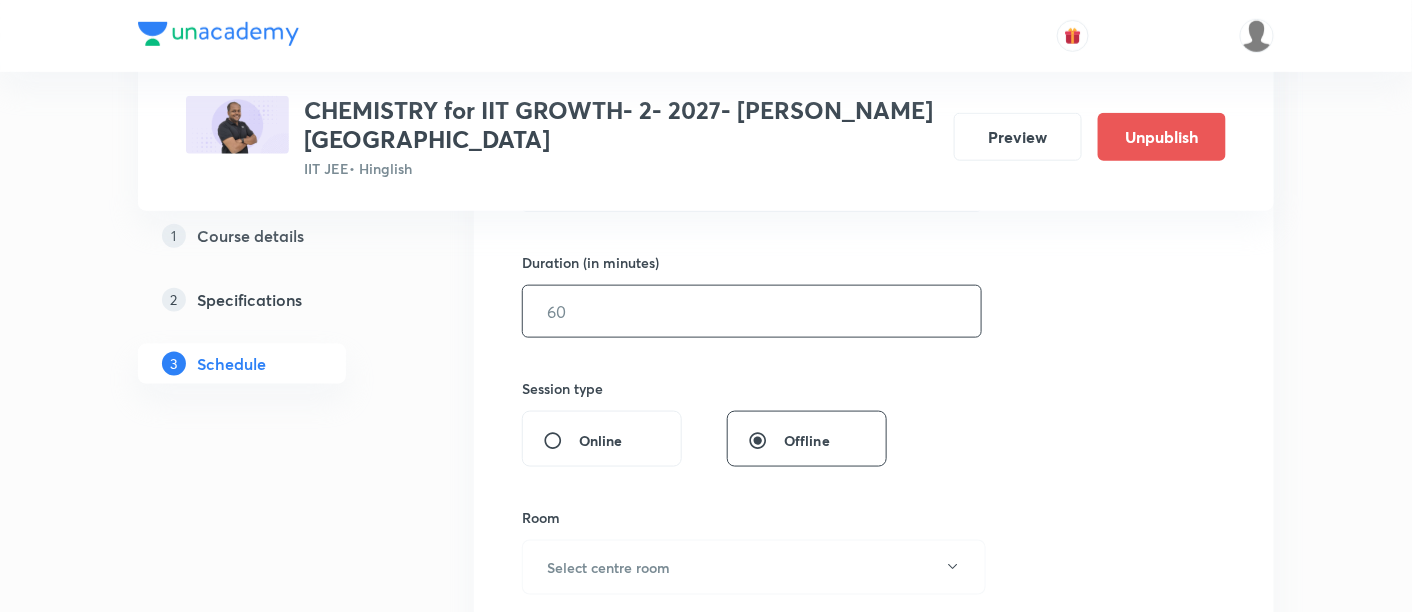 click at bounding box center (752, 311) 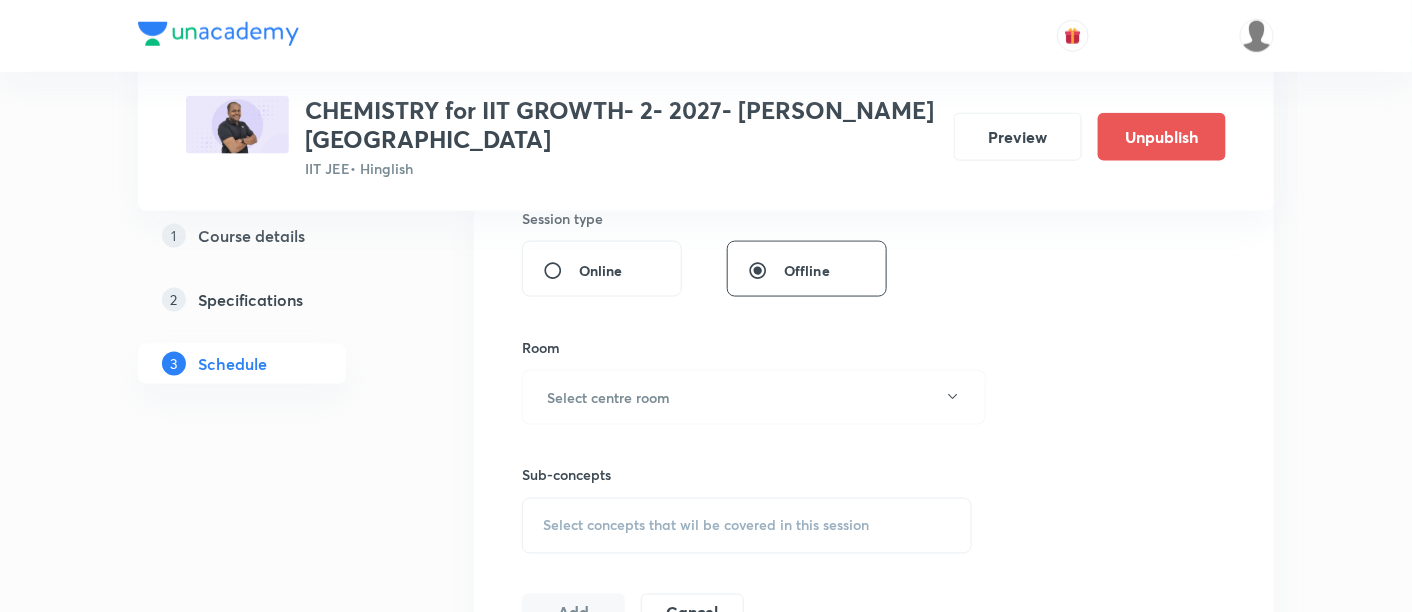scroll, scrollTop: 766, scrollLeft: 0, axis: vertical 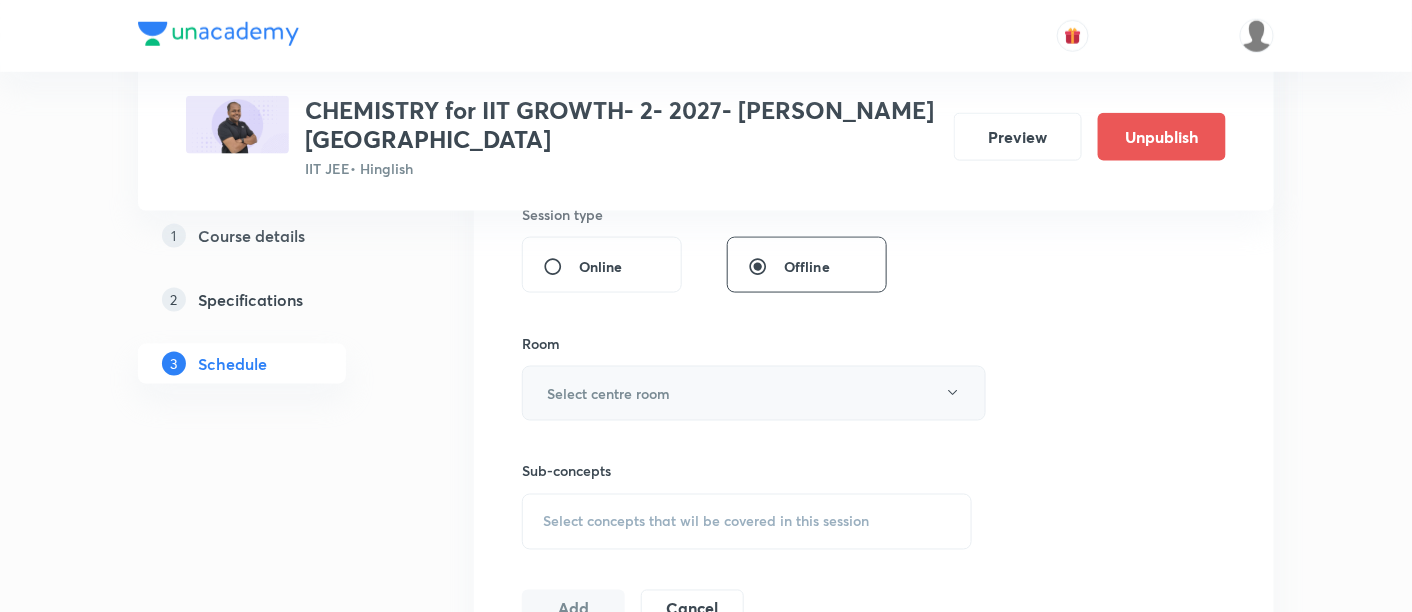 type on "90" 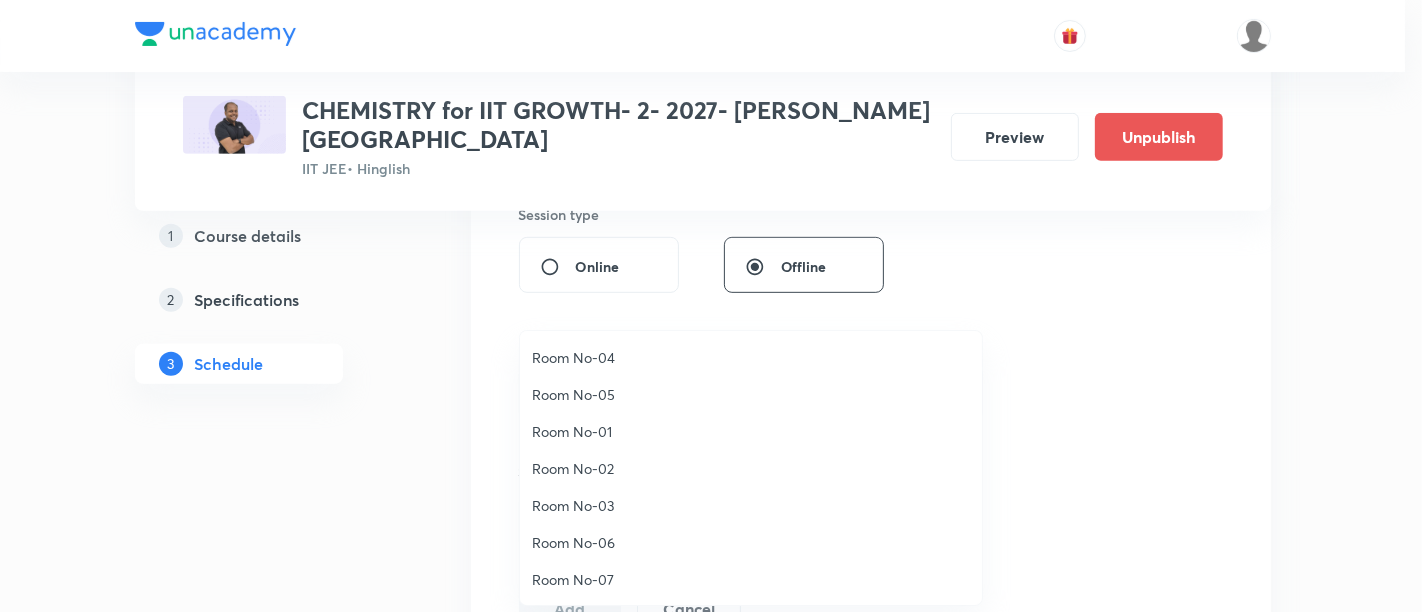 click on "Room No-07" at bounding box center [751, 579] 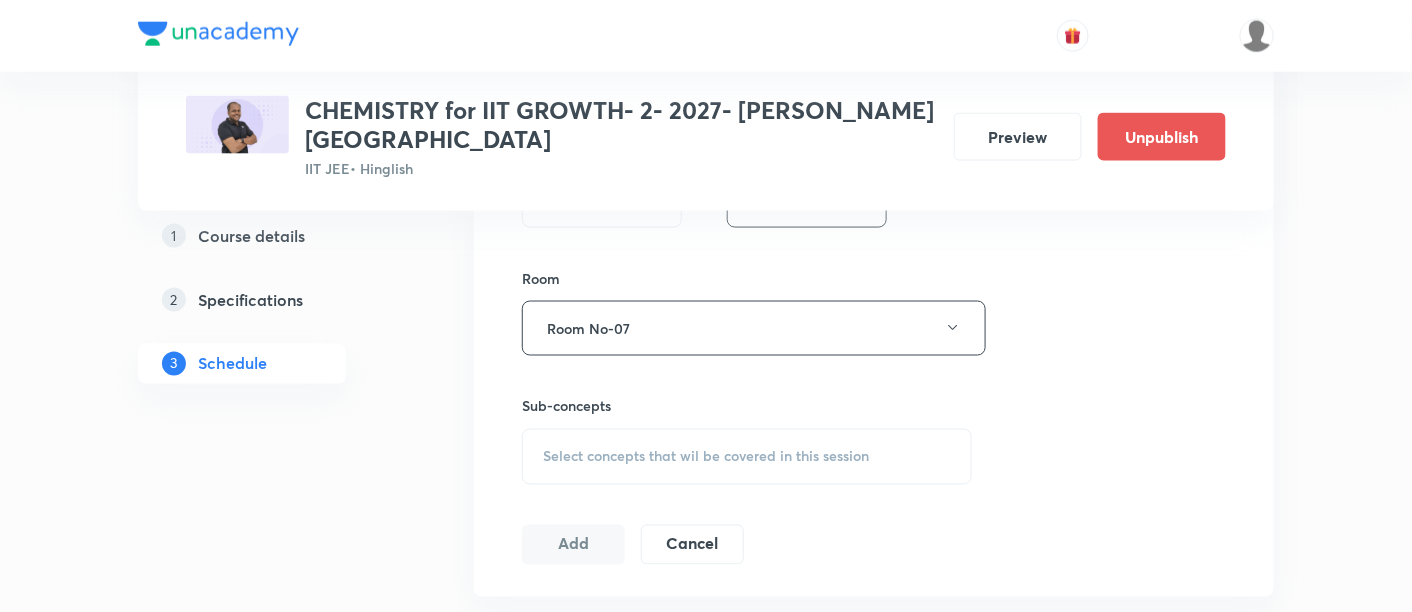 scroll, scrollTop: 844, scrollLeft: 0, axis: vertical 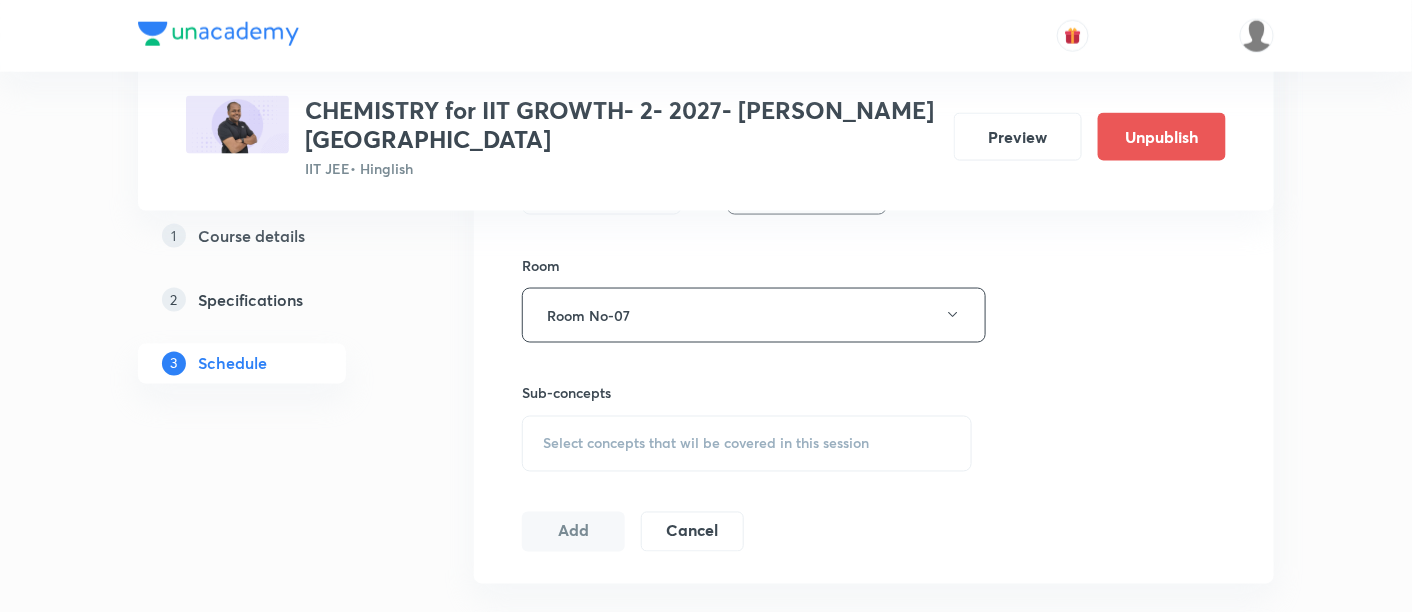 click on "Select concepts that wil be covered in this session" at bounding box center (706, 444) 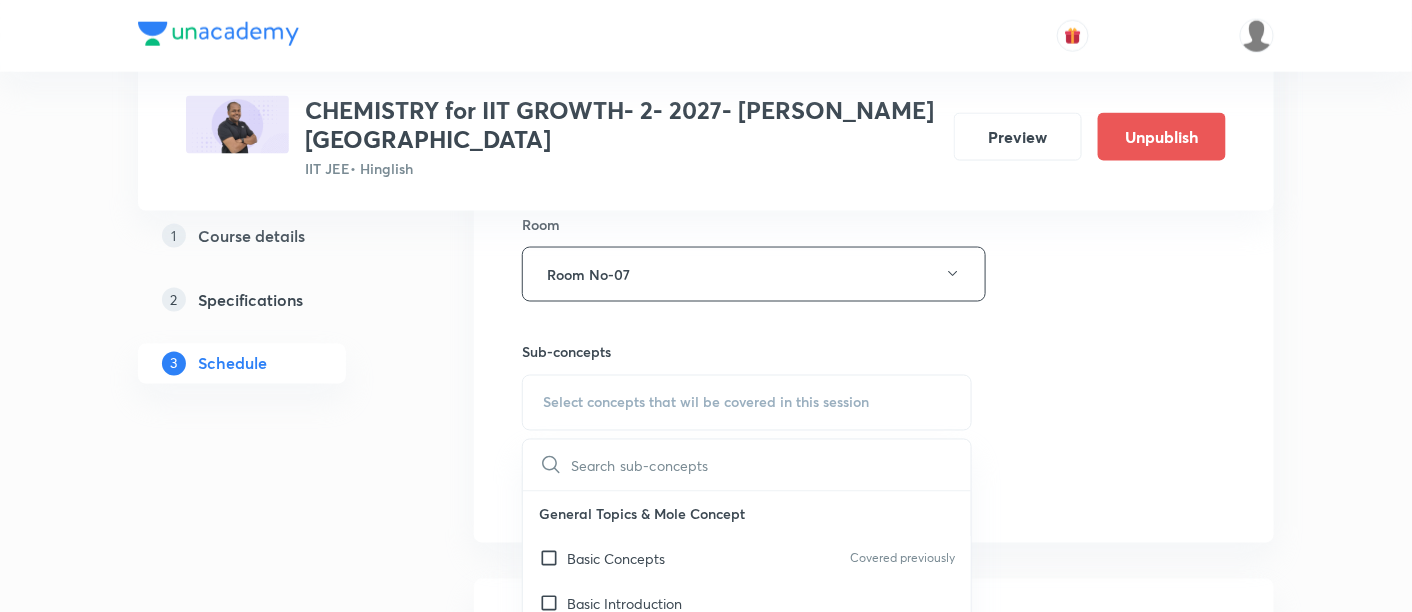 scroll, scrollTop: 1048, scrollLeft: 0, axis: vertical 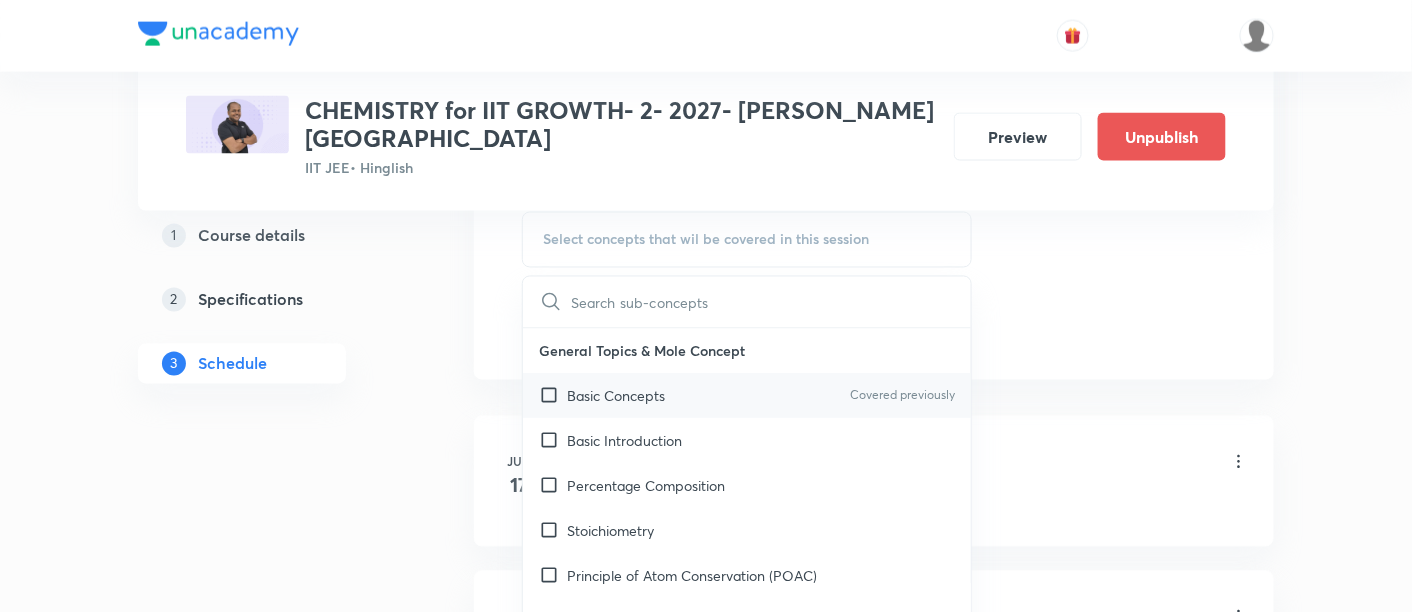 click on "Basic Concepts" at bounding box center [616, 396] 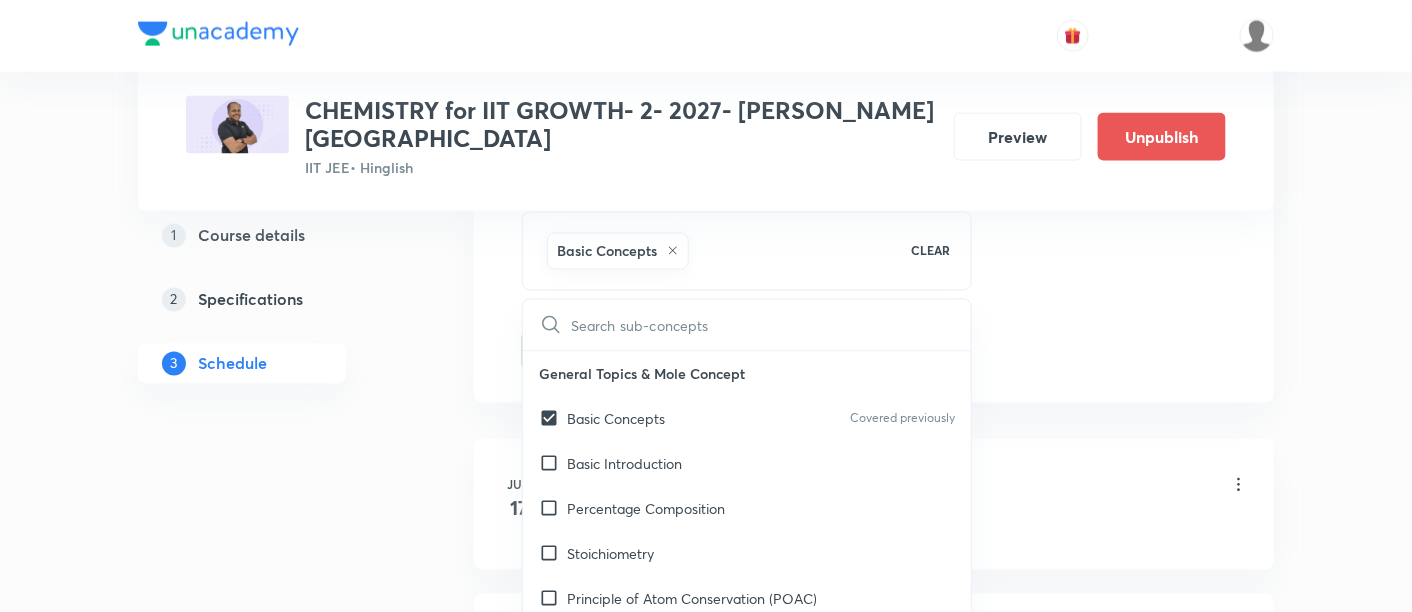 checkbox on "true" 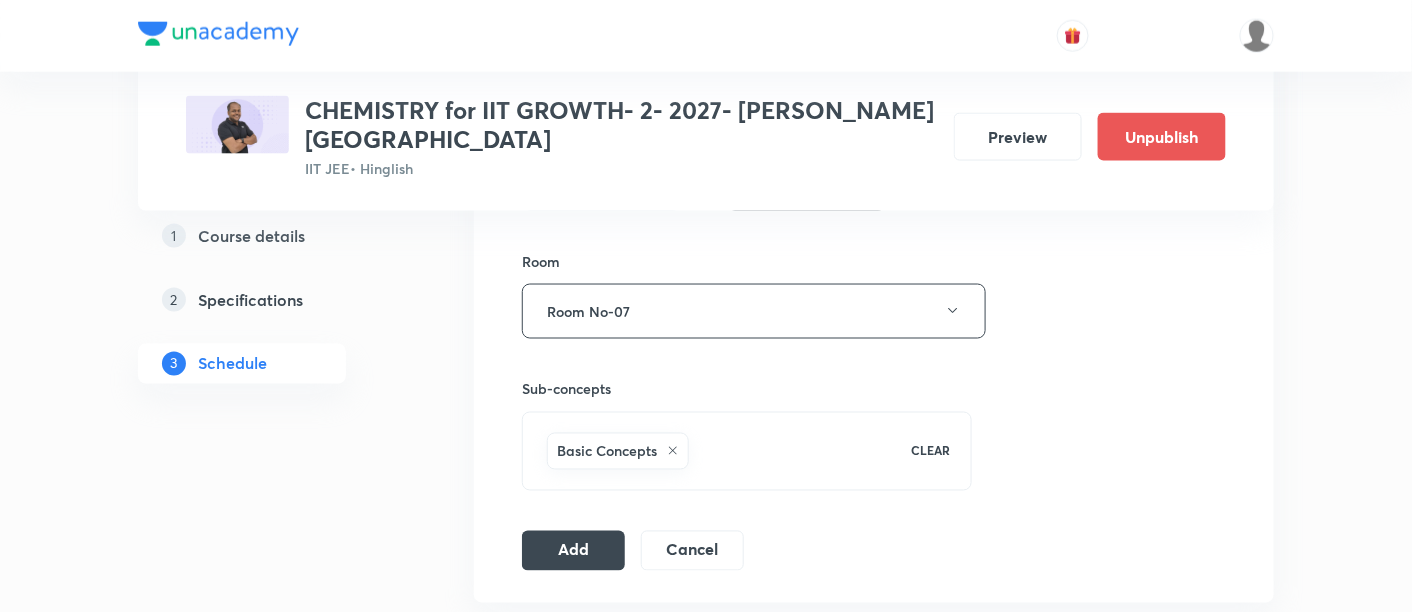 scroll, scrollTop: 870, scrollLeft: 0, axis: vertical 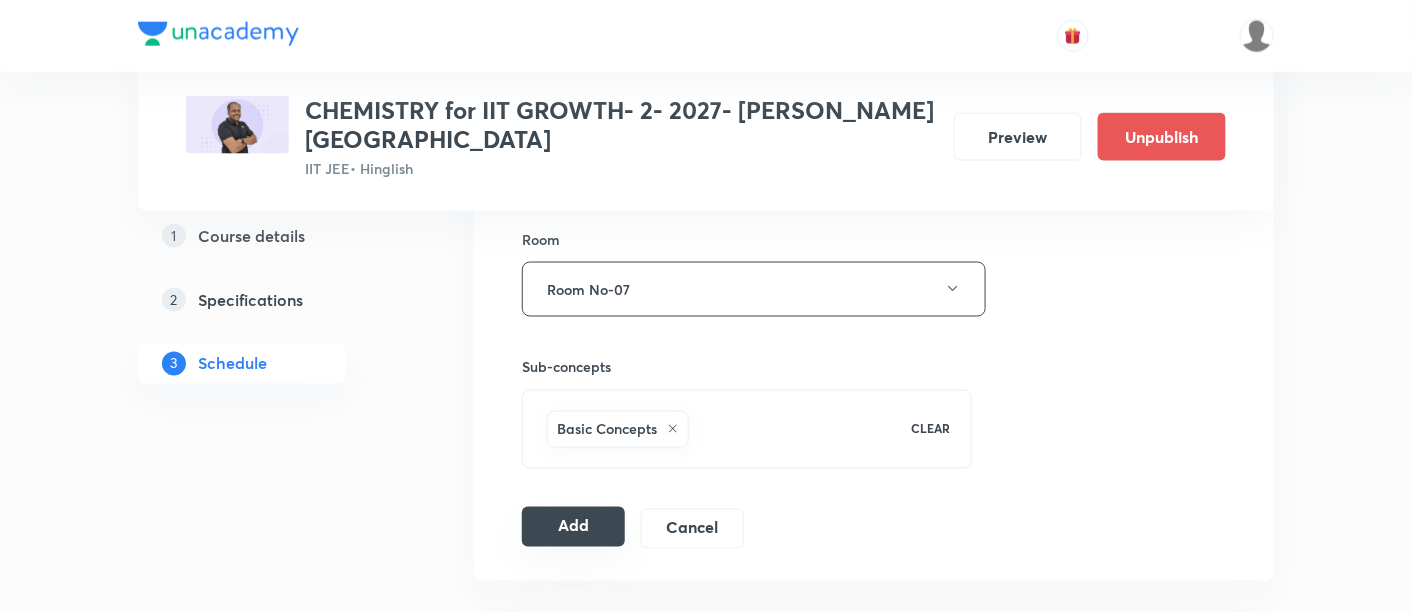 click on "Add" at bounding box center [573, 527] 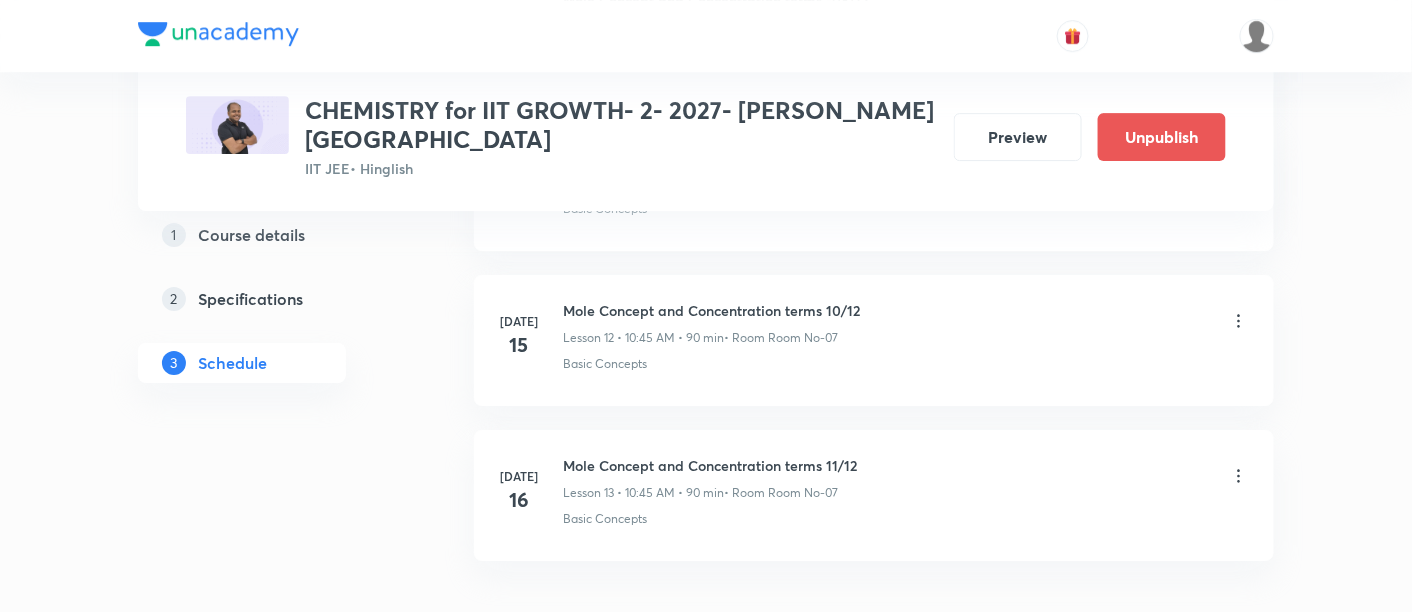 scroll, scrollTop: 2103, scrollLeft: 0, axis: vertical 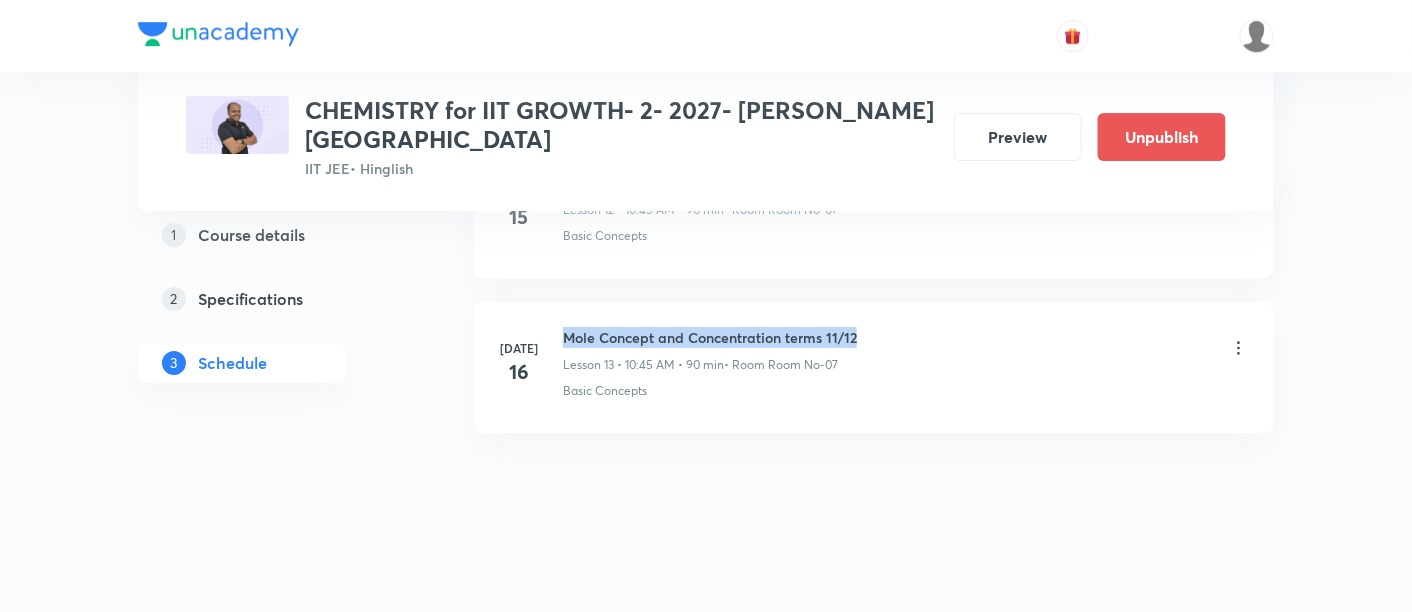 drag, startPoint x: 562, startPoint y: 326, endPoint x: 929, endPoint y: 318, distance: 367.0872 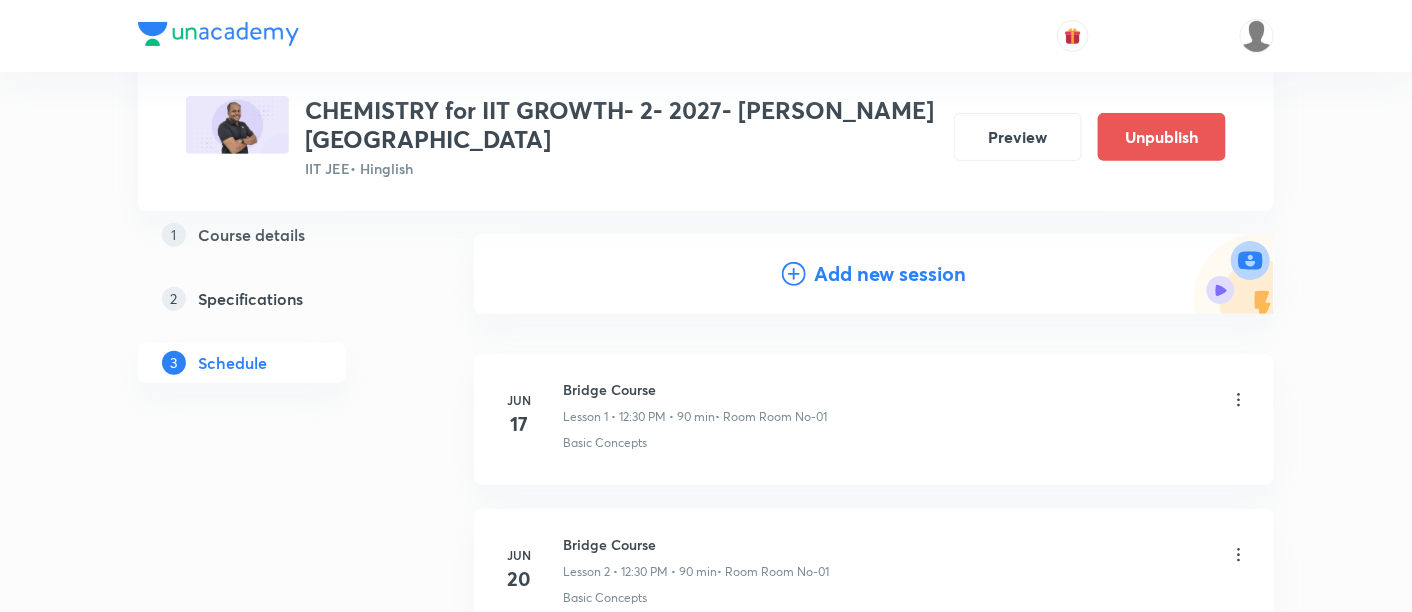scroll, scrollTop: 0, scrollLeft: 0, axis: both 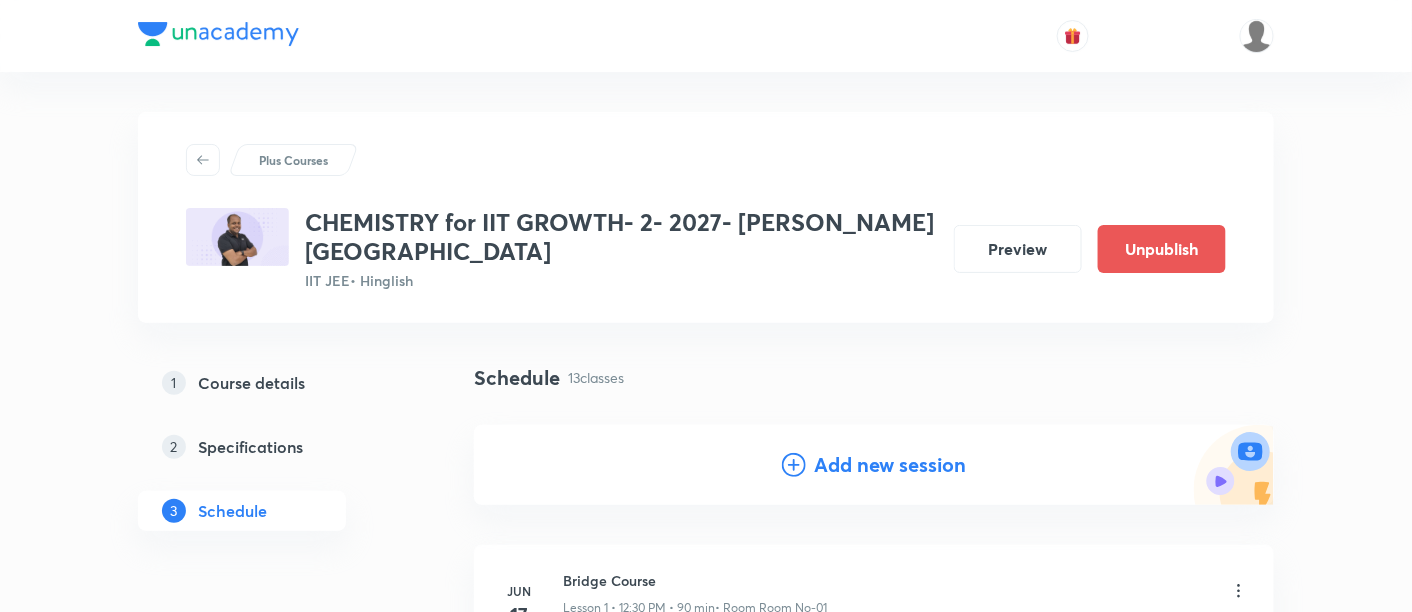 click on "Add new session" at bounding box center (890, 465) 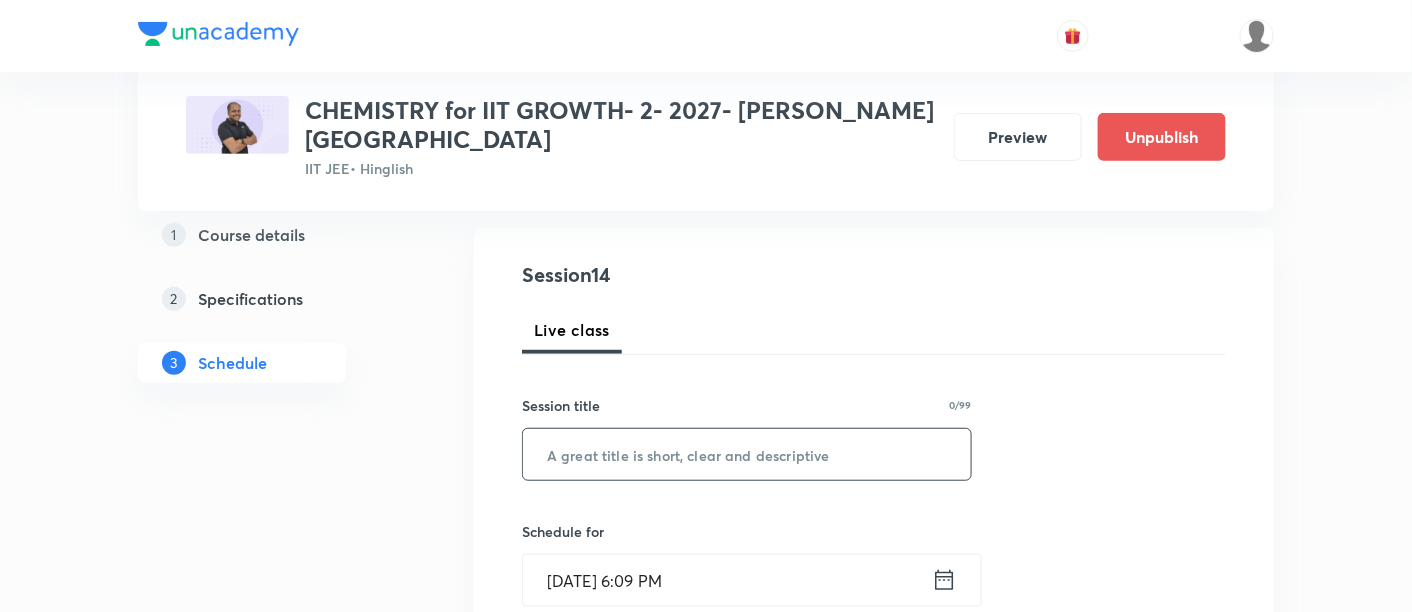 scroll, scrollTop: 207, scrollLeft: 0, axis: vertical 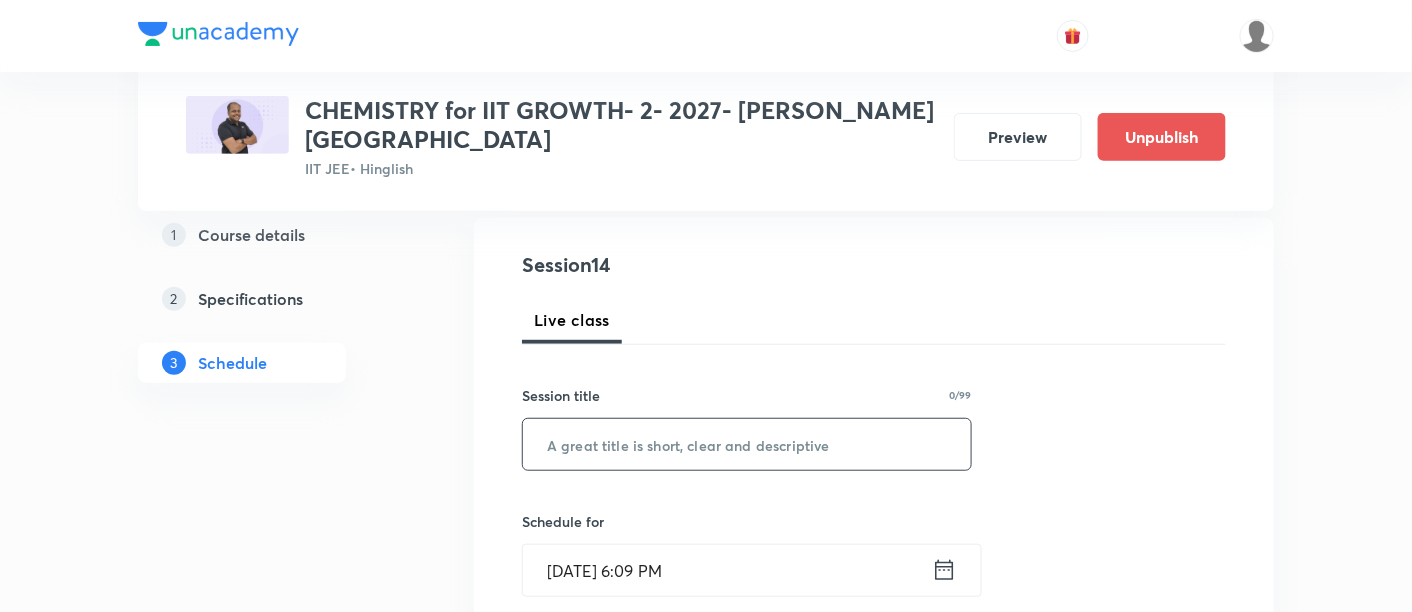 click at bounding box center [747, 444] 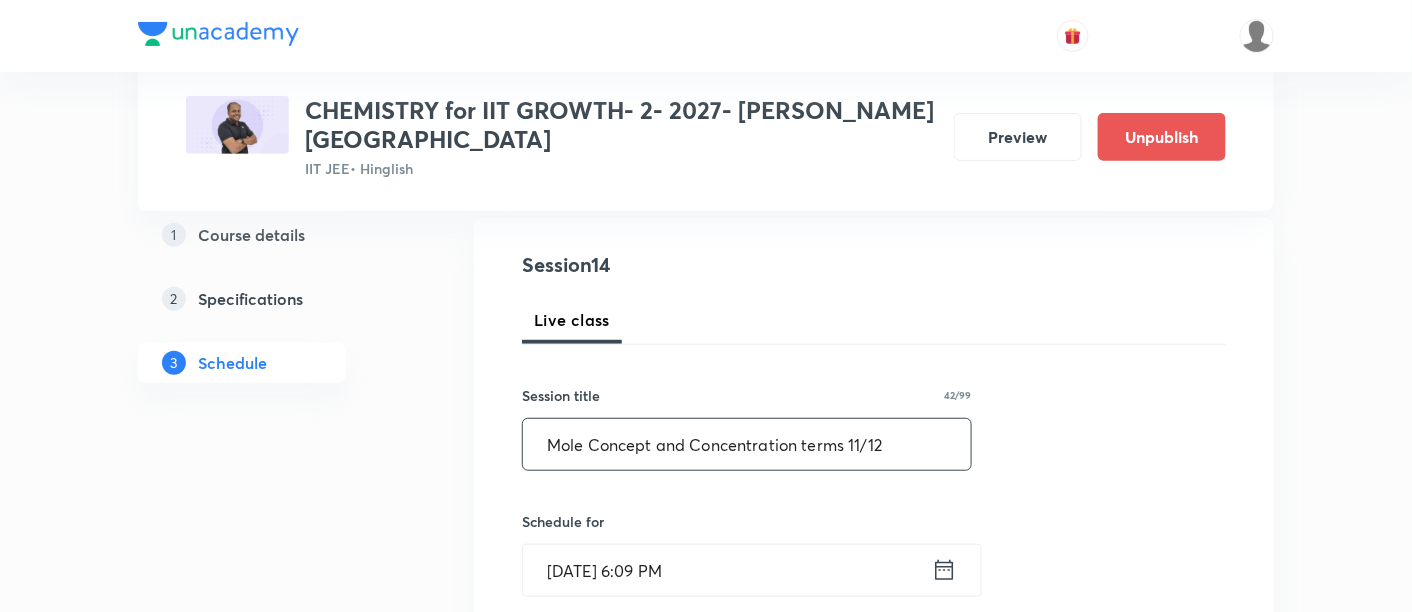 click on "Mole Concept and Concentration terms 11/12" at bounding box center (747, 444) 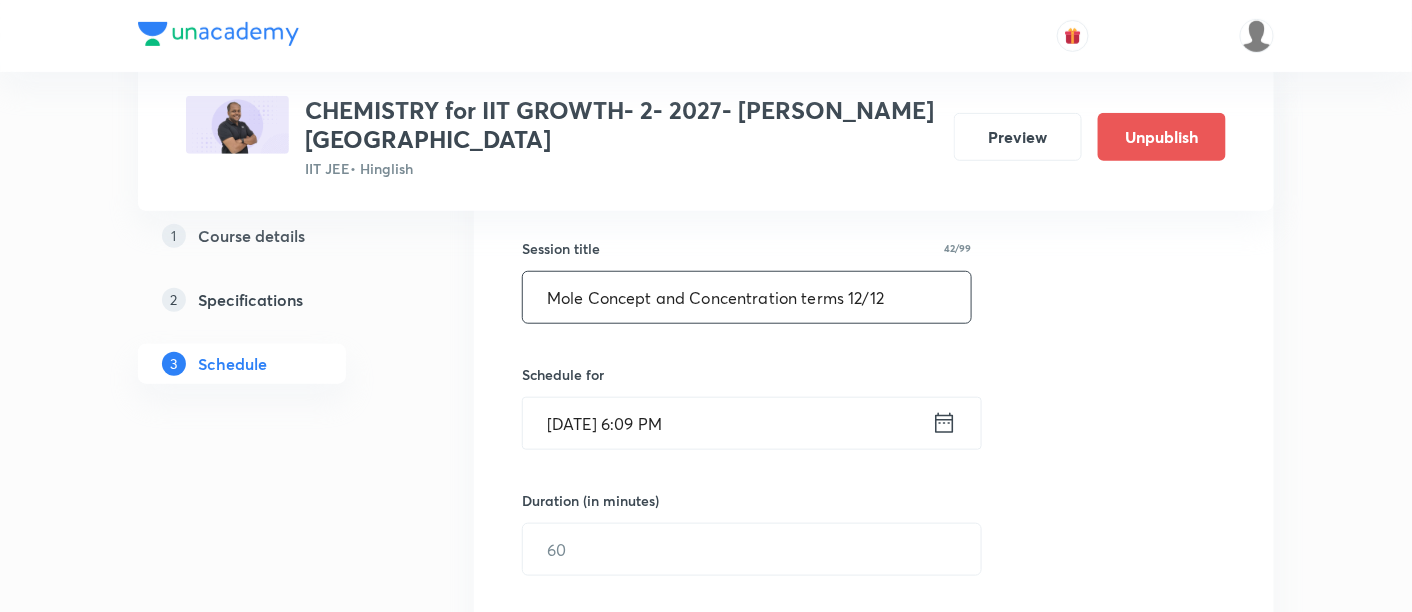 scroll, scrollTop: 395, scrollLeft: 0, axis: vertical 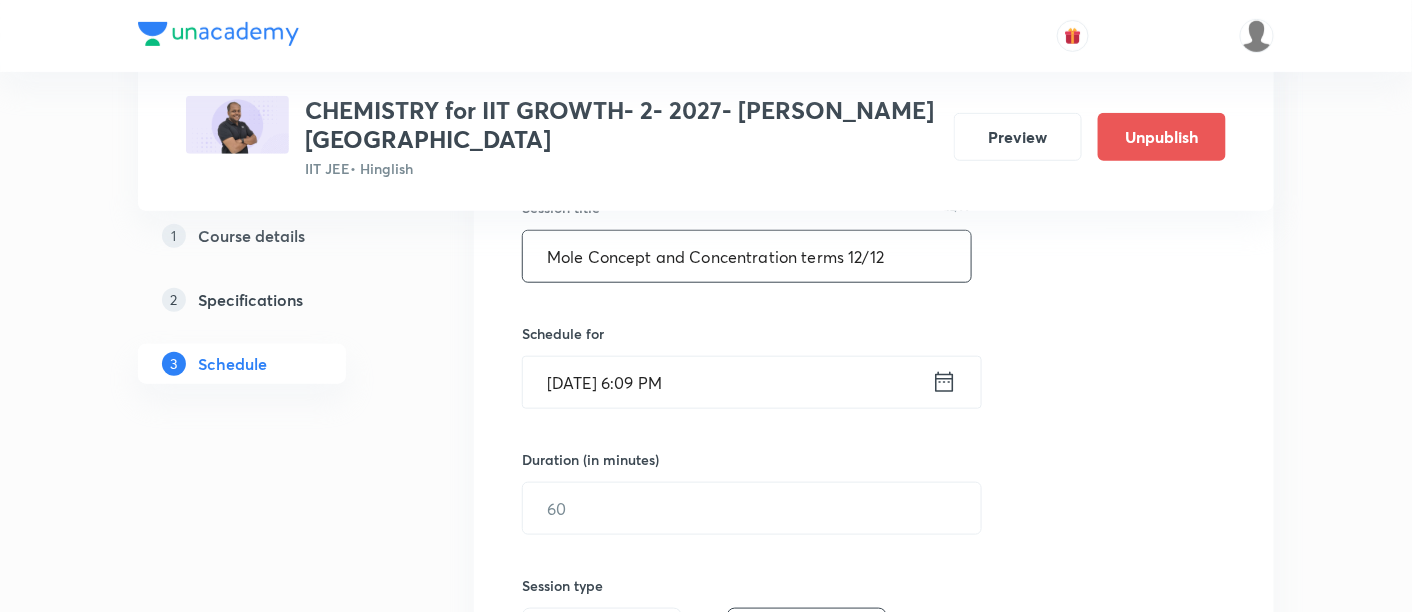 type on "Mole Concept and Concentration terms 12/12" 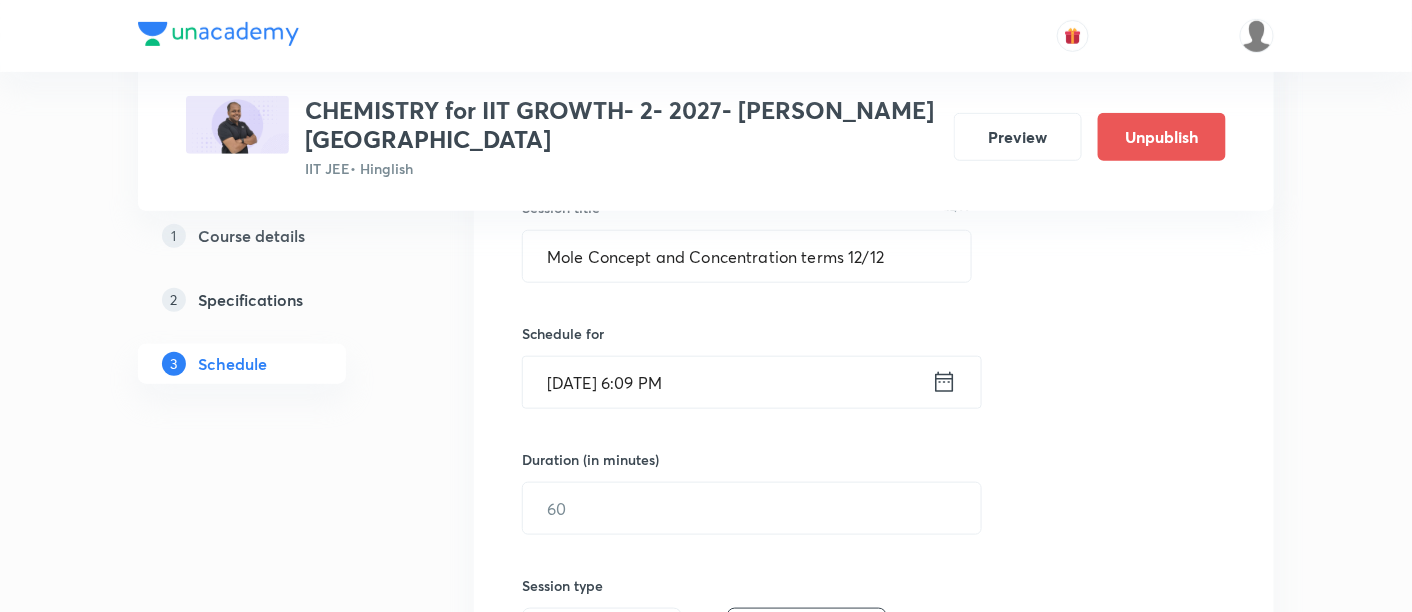 click 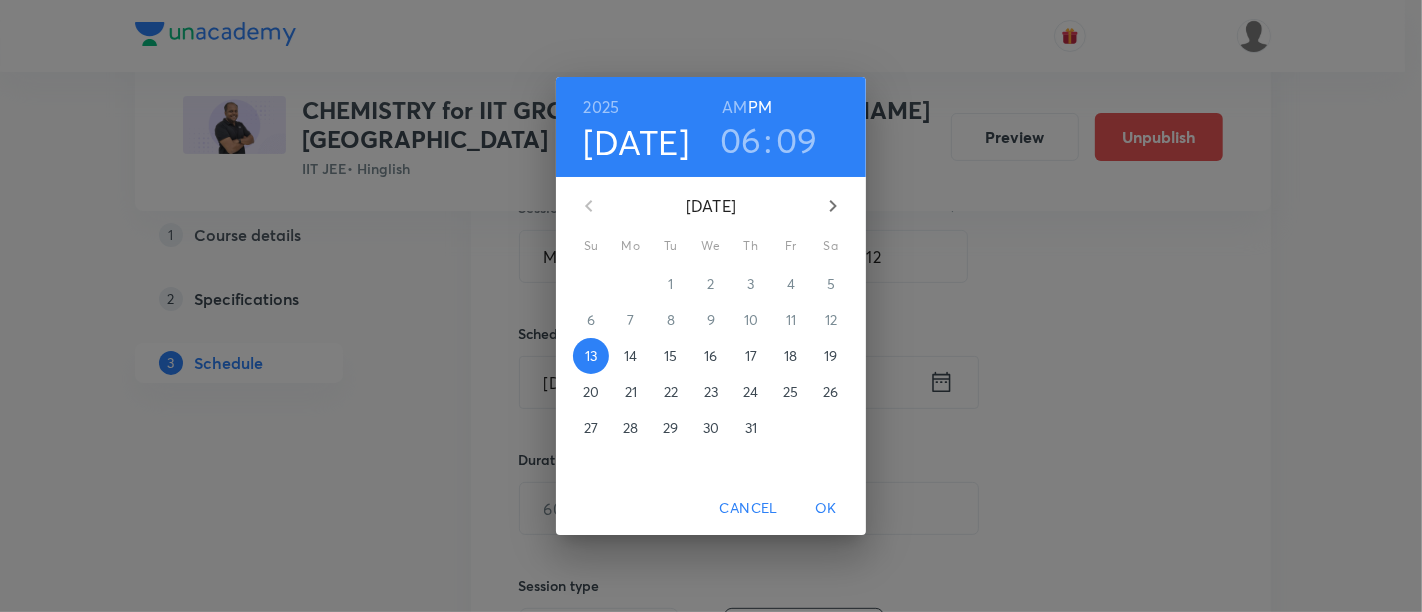 click on "18" at bounding box center (790, 356) 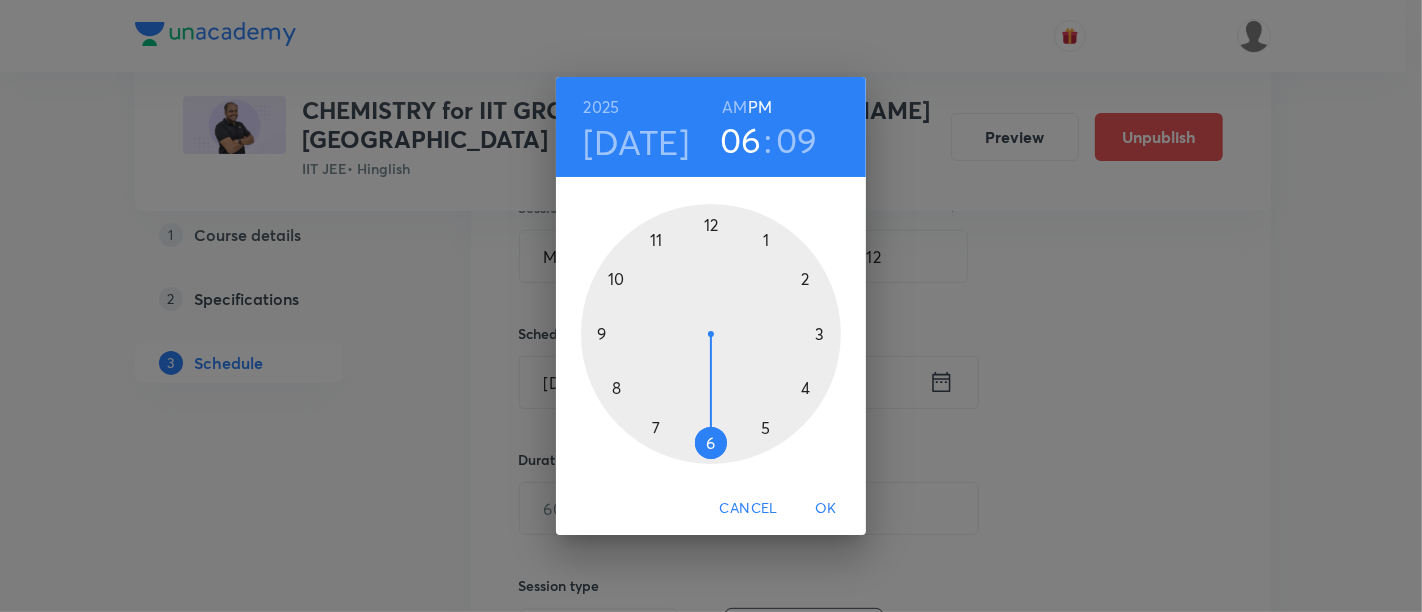 click at bounding box center [711, 334] 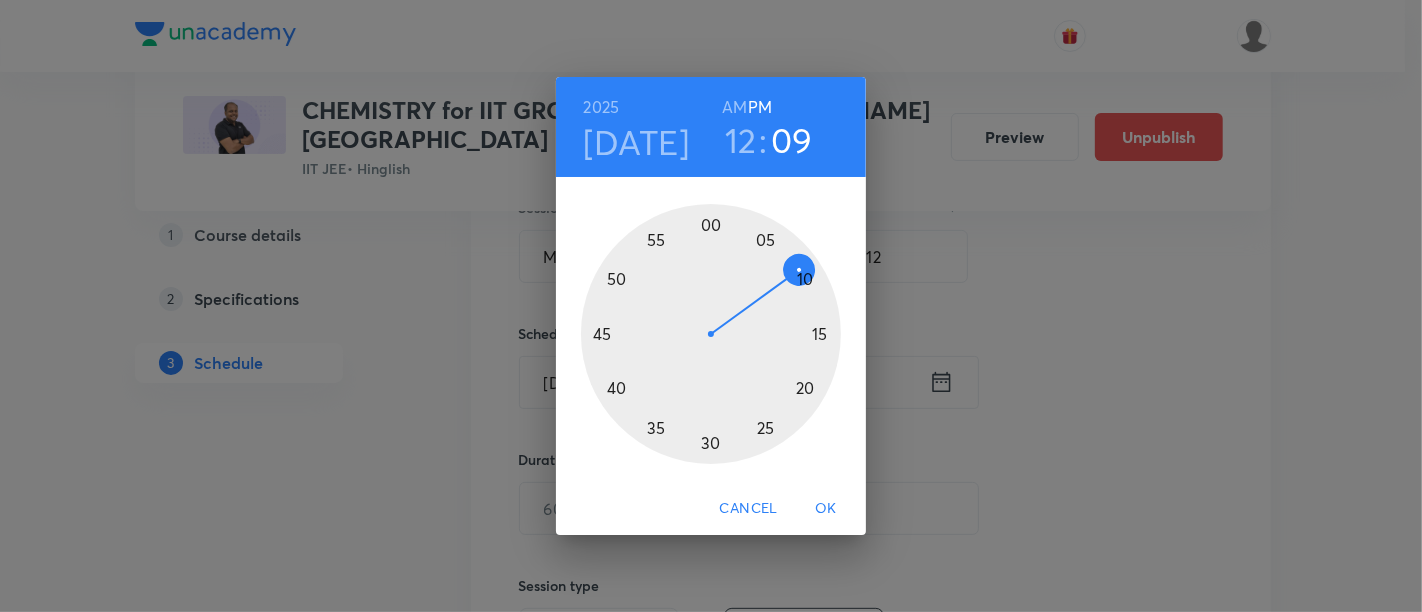 click at bounding box center [711, 334] 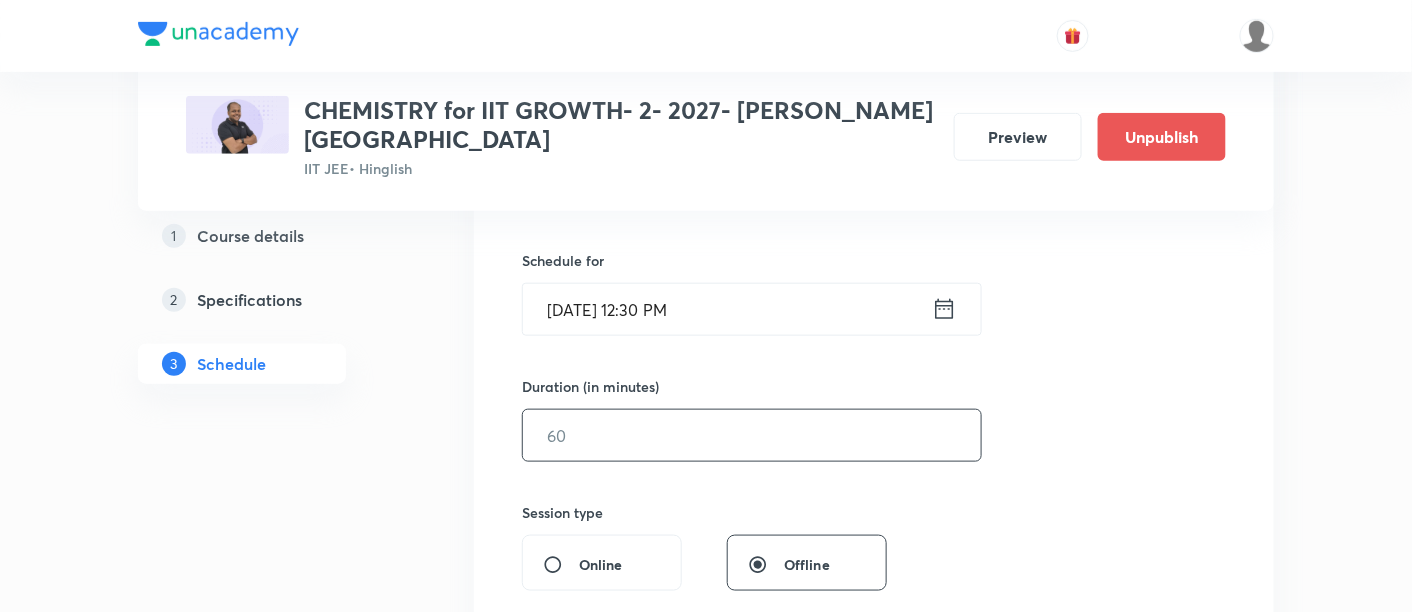 scroll, scrollTop: 473, scrollLeft: 0, axis: vertical 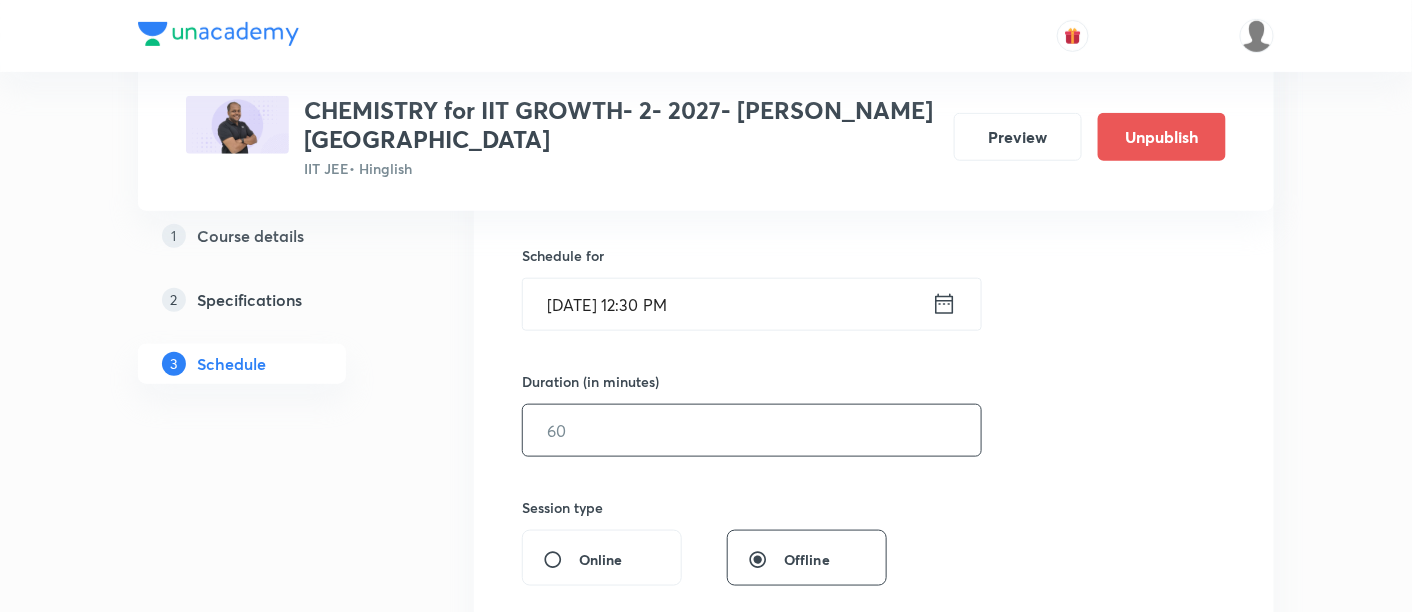 click at bounding box center [752, 430] 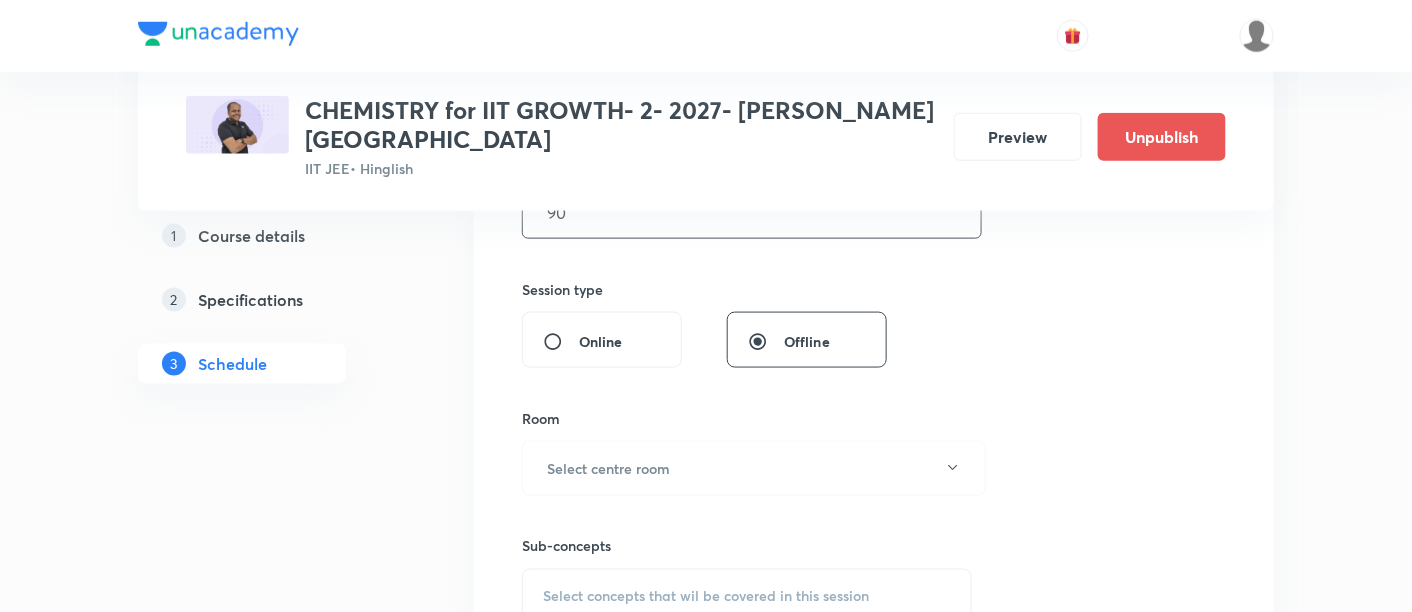 scroll, scrollTop: 791, scrollLeft: 0, axis: vertical 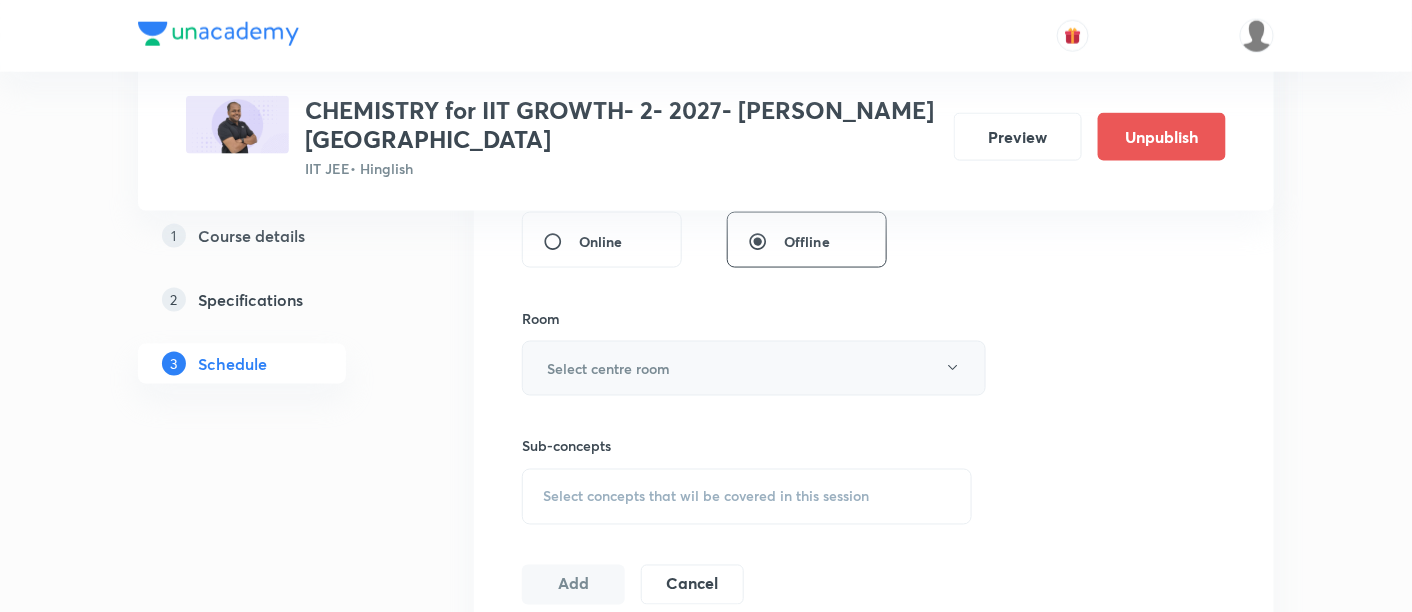 type on "90" 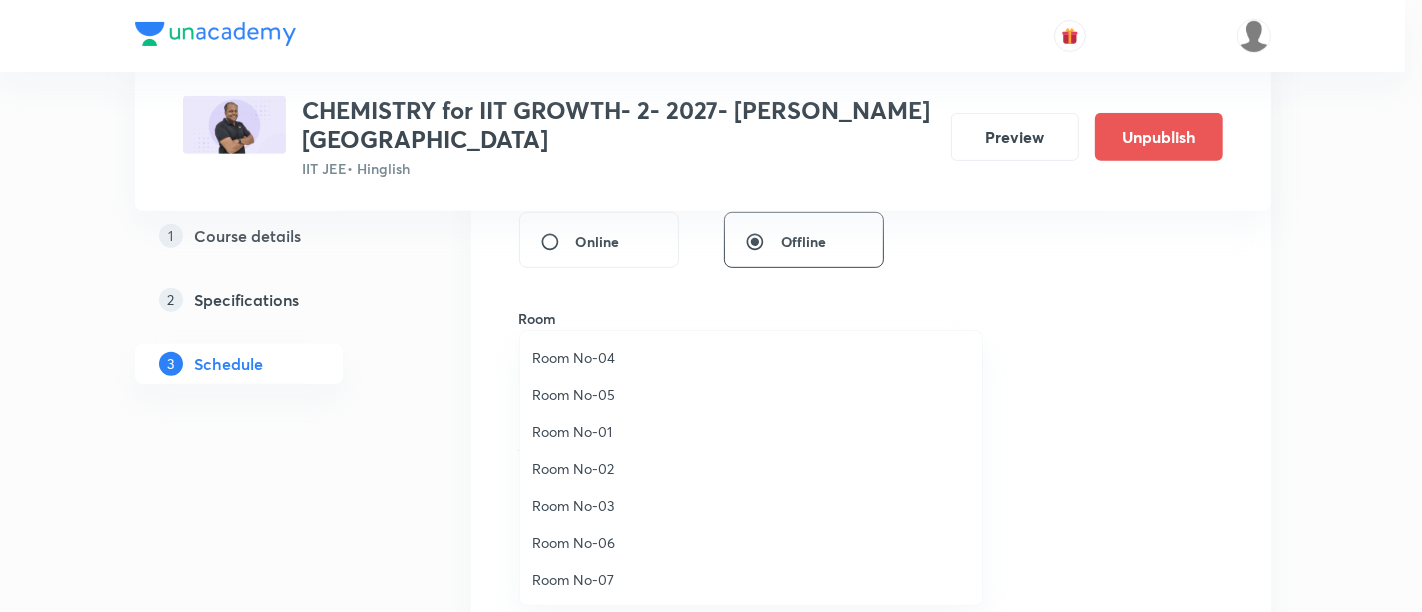 click on "Room No-07" at bounding box center [751, 579] 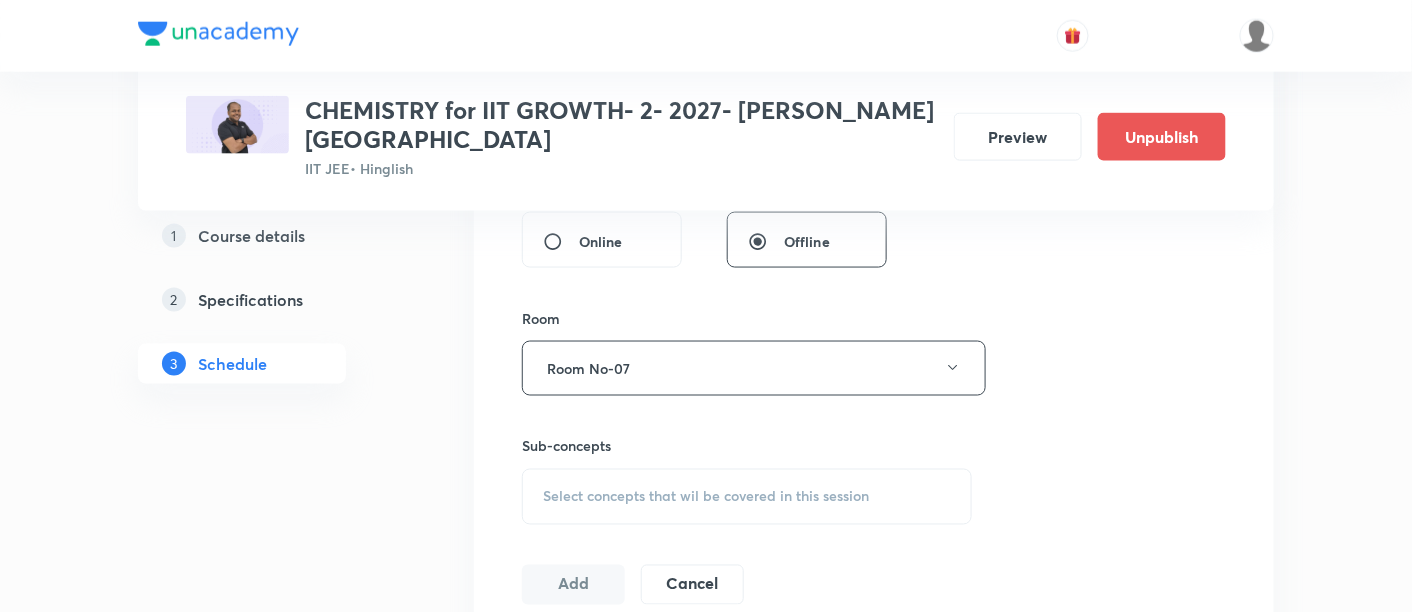 click on "Select concepts that wil be covered in this session" at bounding box center [706, 497] 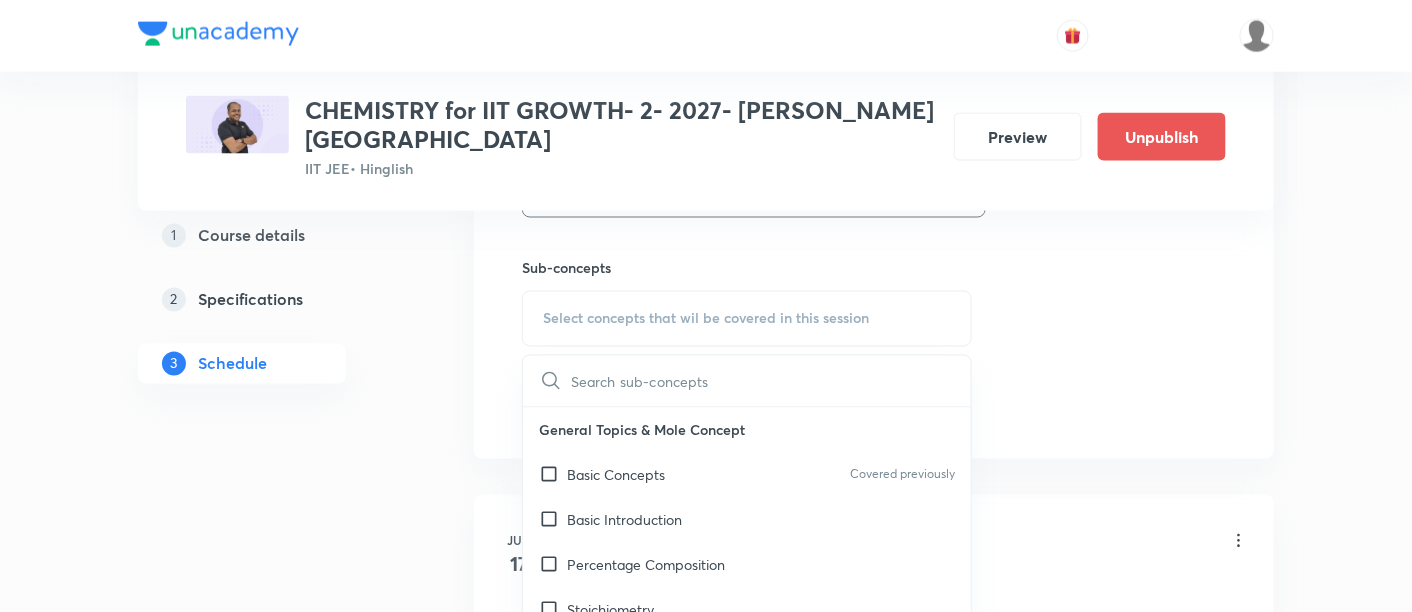 scroll, scrollTop: 984, scrollLeft: 0, axis: vertical 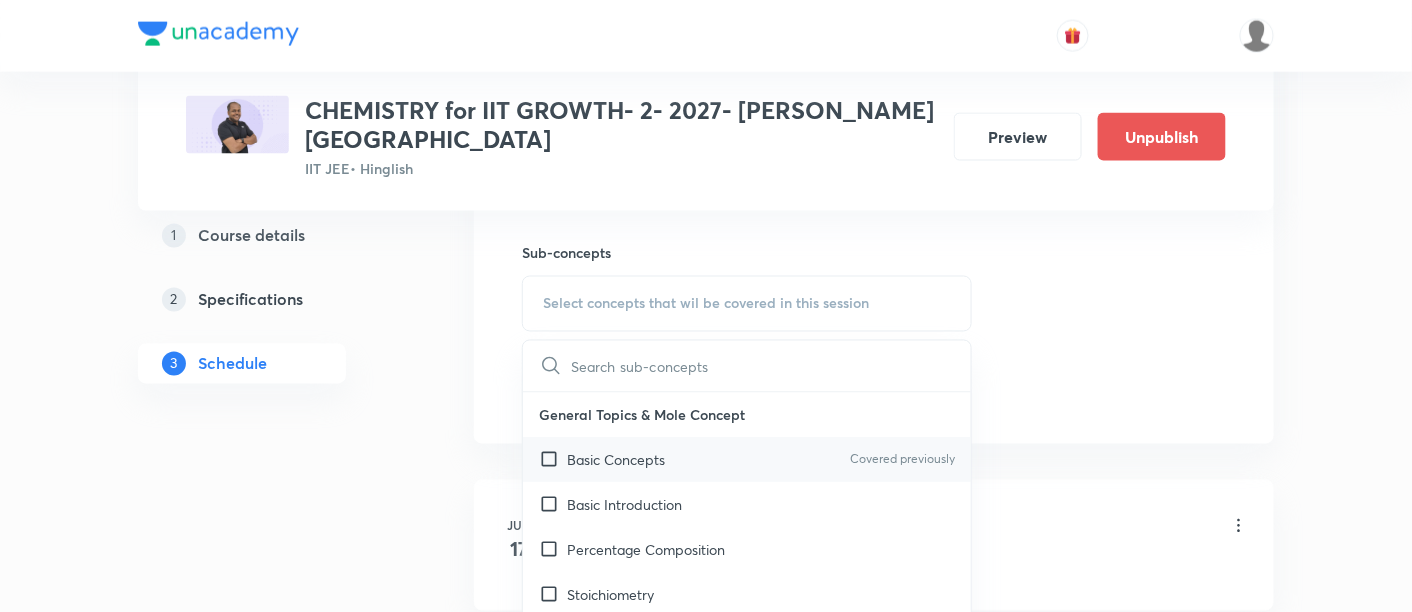 click on "Basic Concepts" at bounding box center [616, 460] 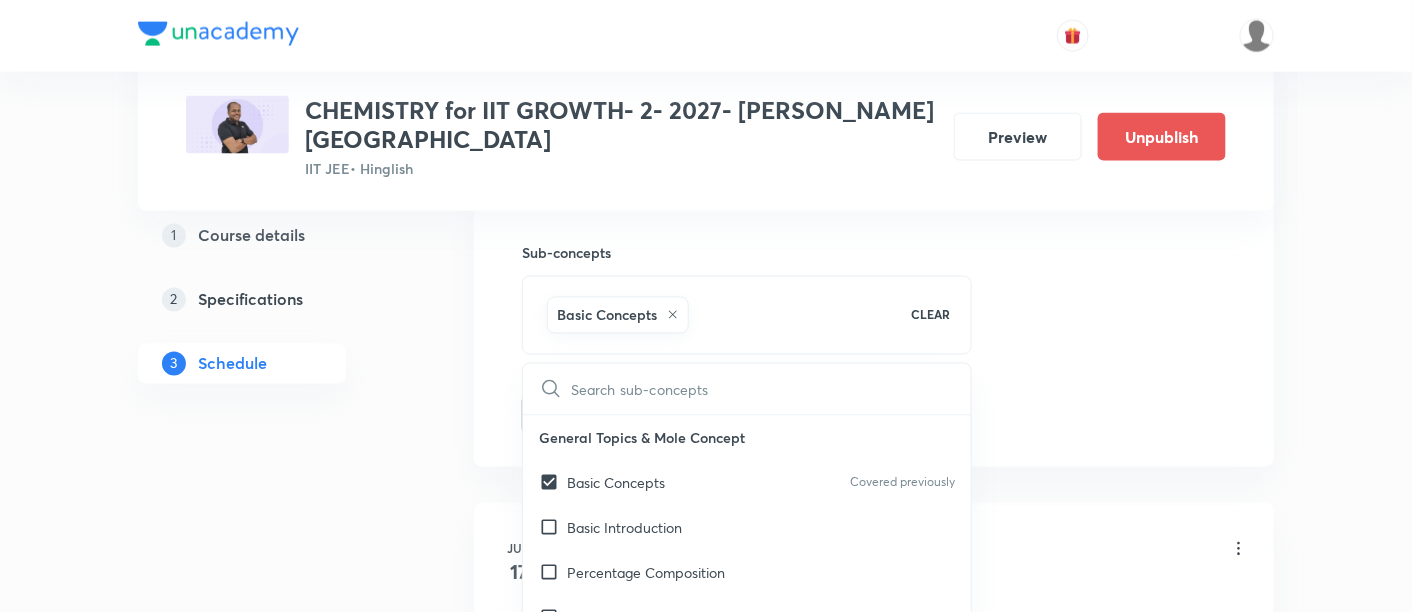 click on "Session  14 Live class Session title 42/99 Mole Concept and Concentration terms 12/12 ​ Schedule for Jul 18, 2025, 12:30 PM ​ Duration (in minutes) 90 ​   Session type Online Offline Room Room No-07 Sub-concepts Basic Concepts CLEAR ​ General Topics & Mole Concept Basic Concepts Covered previously Basic Introduction Percentage Composition Stoichiometry Principle of Atom Conservation (POAC) Relation between Stoichiometric Quantities Application of Mole Concept: Gravimetric Analysis Different Laws Formula and Composition Concentration Terms Some basic concepts of Chemistry Atomic Structure Discovery Of Electron Some Prerequisites of Physics Discovery Of Protons And Neutrons Atomic Models and Theories  Representation Of Atom With Electrons And Neutrons Nature of Waves Nature Of Electromagnetic Radiation Planck’S Quantum Theory Spectra-Continuous and Discontinuous Spectrum Bohr’s Model For Hydrogen Atom Photoelectric Effect Dual Nature Of Matter Heisenberg’s Uncertainty Principle Magnetic Properties" at bounding box center (874, -46) 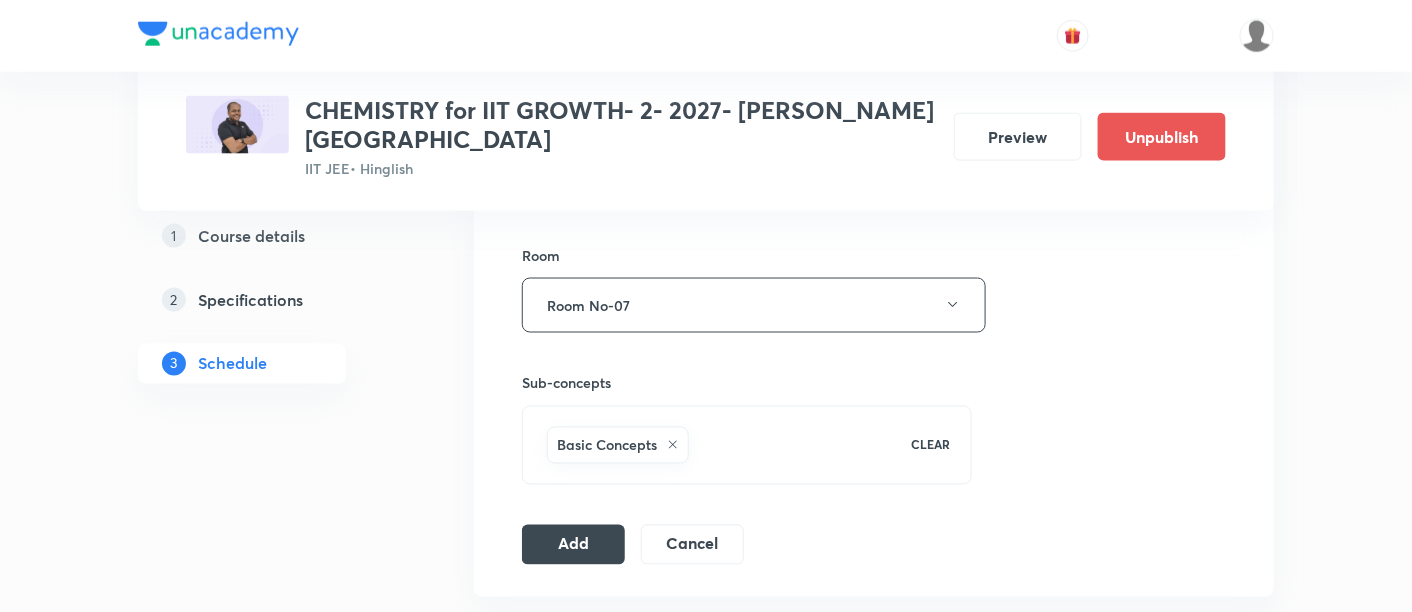 scroll, scrollTop: 902, scrollLeft: 0, axis: vertical 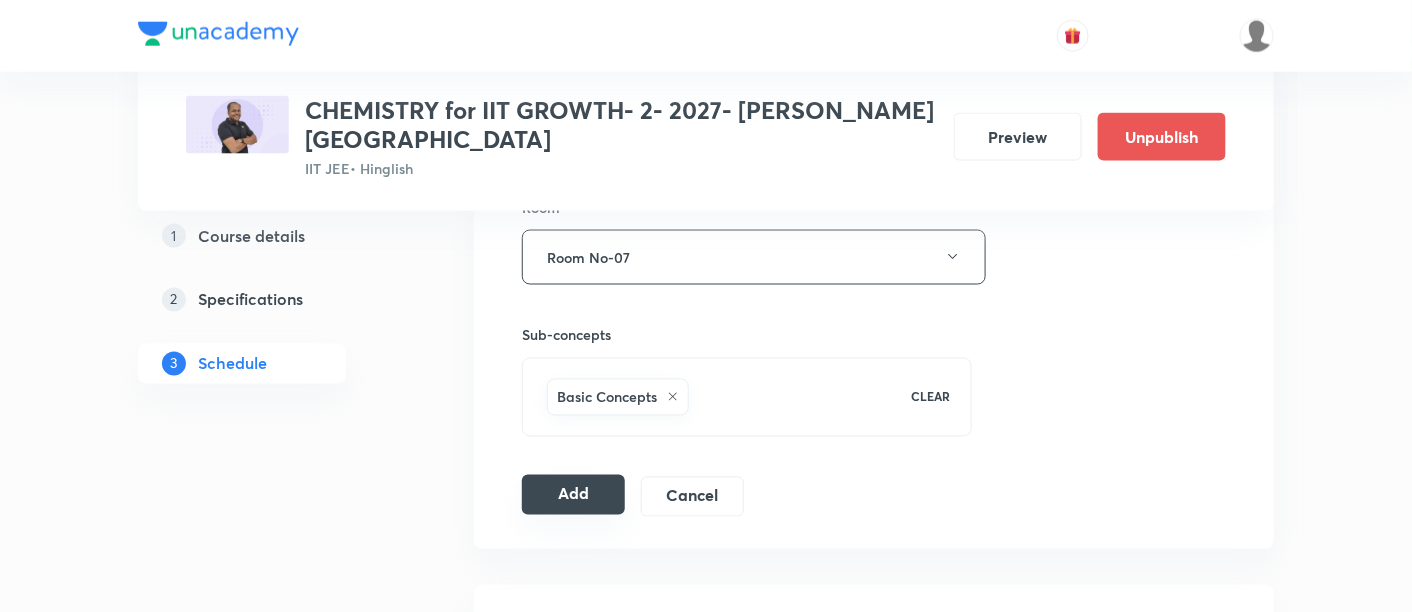 click on "Add" at bounding box center [573, 495] 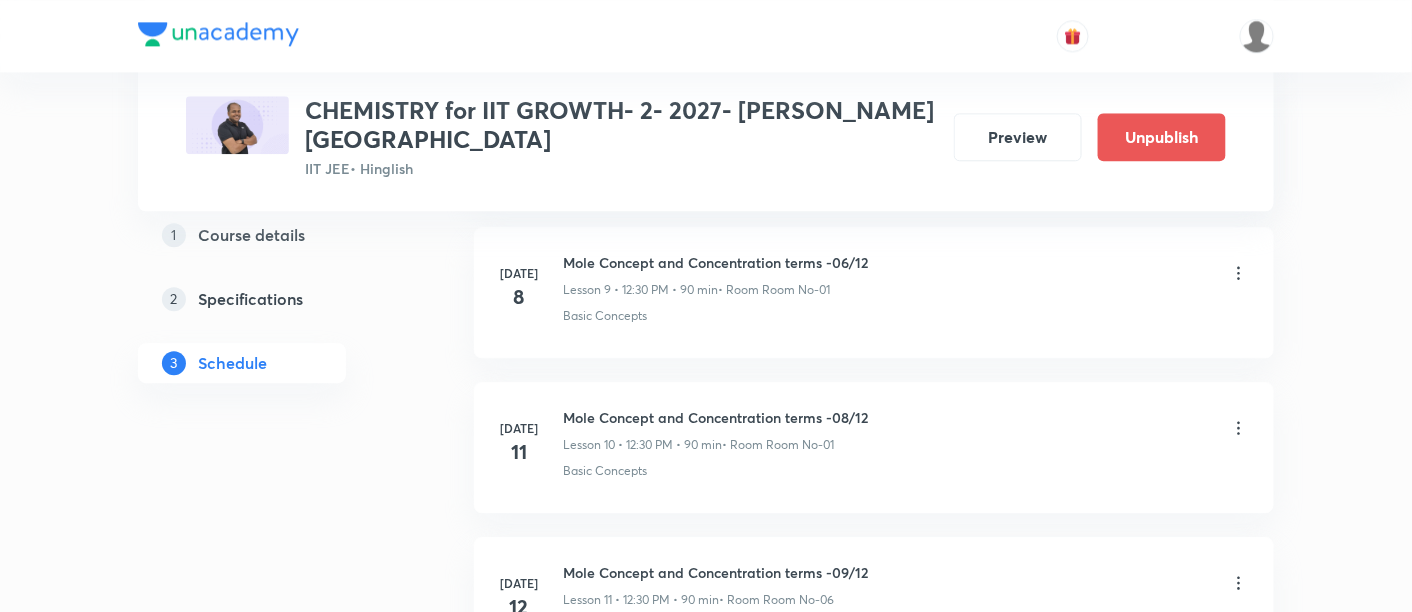 scroll, scrollTop: 2257, scrollLeft: 0, axis: vertical 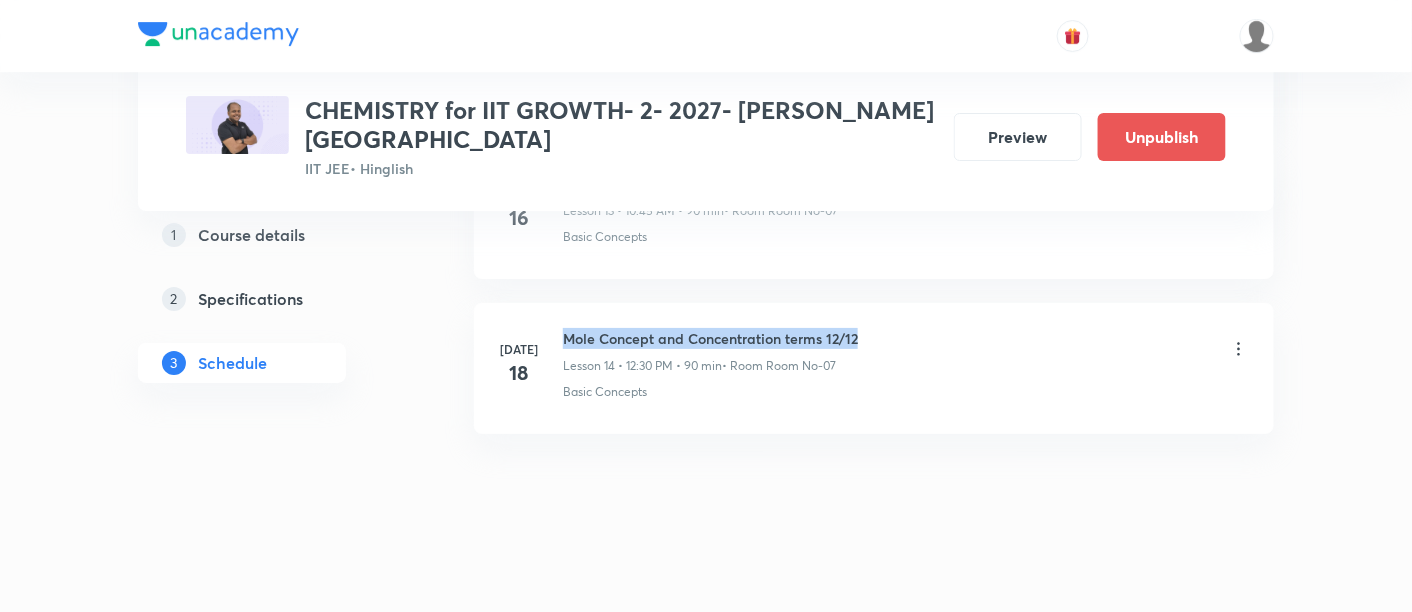 drag, startPoint x: 562, startPoint y: 322, endPoint x: 894, endPoint y: 319, distance: 332.01355 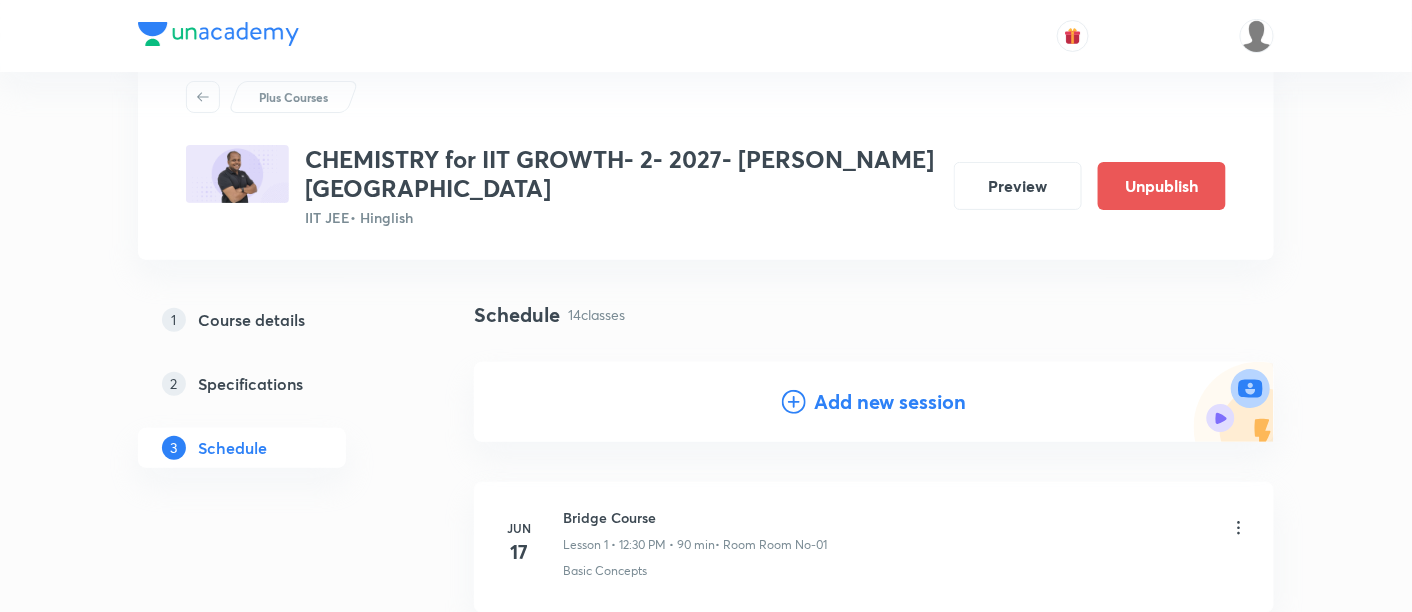 scroll, scrollTop: 70, scrollLeft: 0, axis: vertical 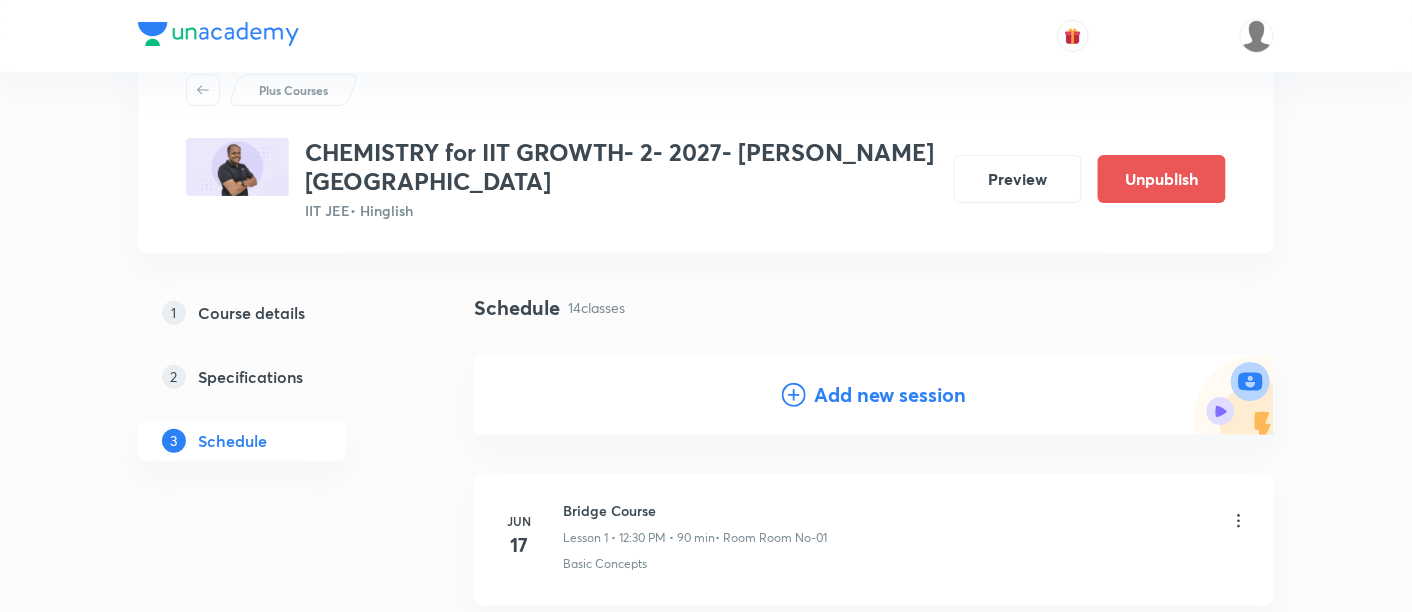 click on "Add new session" at bounding box center [890, 395] 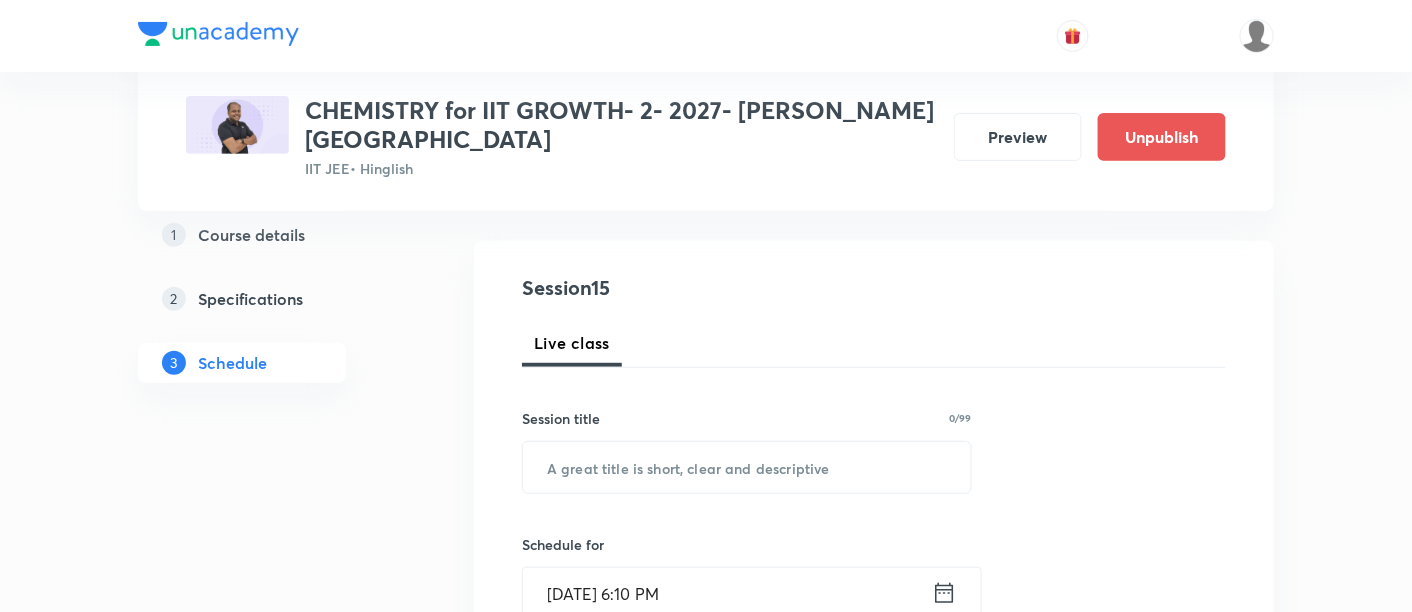 scroll, scrollTop: 274, scrollLeft: 0, axis: vertical 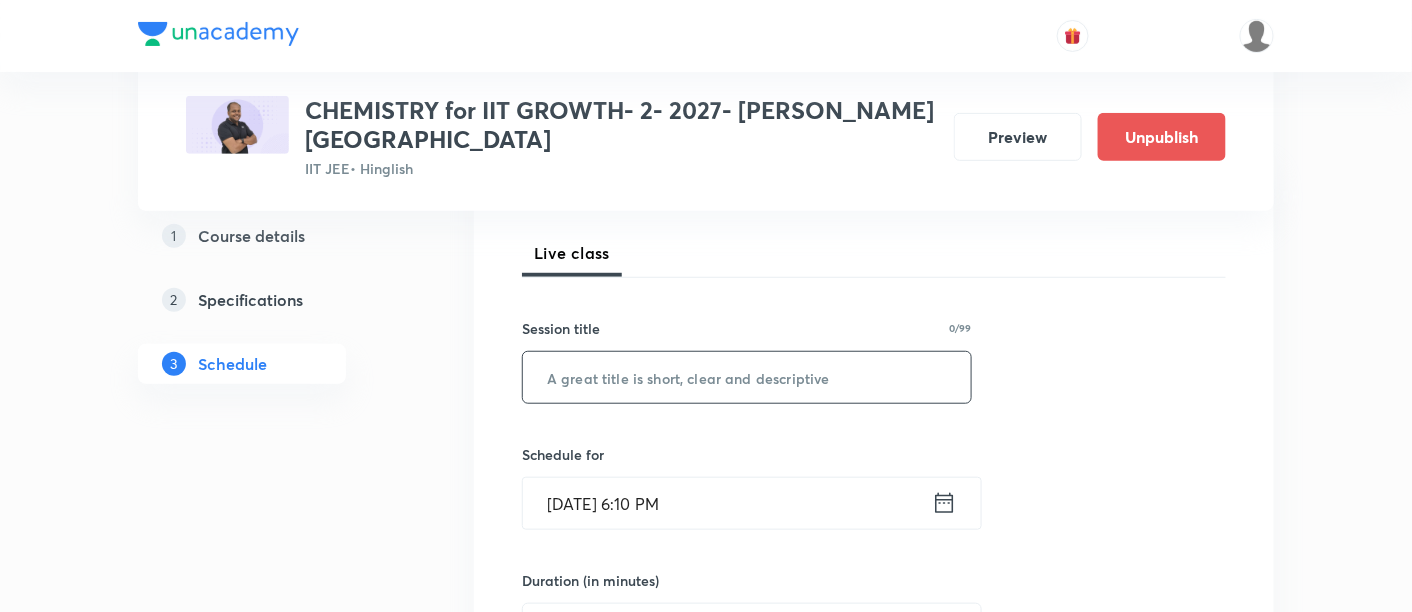 click at bounding box center [747, 377] 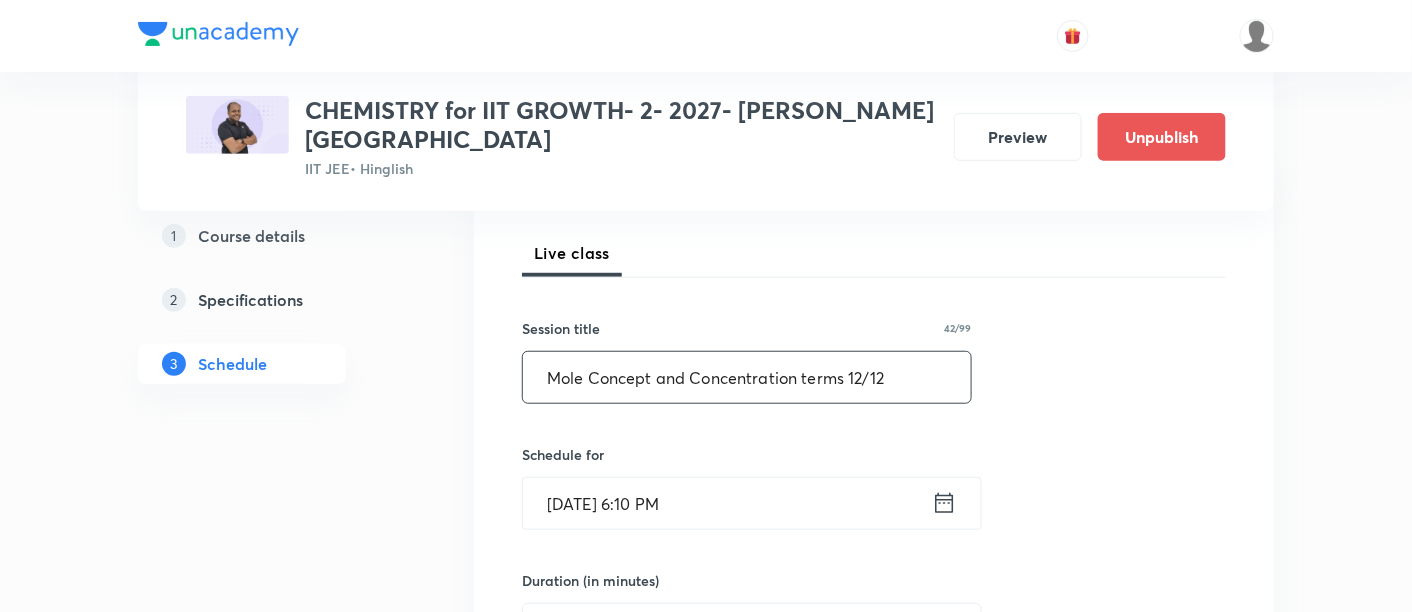 click on "Mole Concept and Concentration terms 12/12" at bounding box center [747, 377] 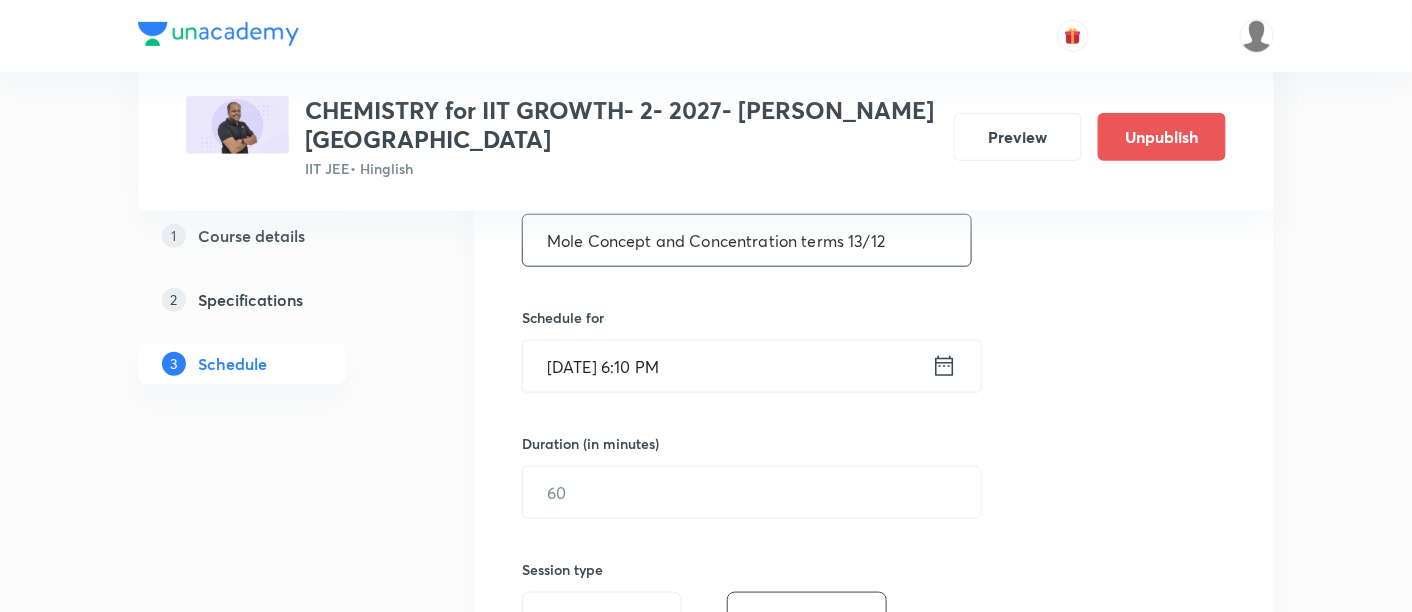 scroll, scrollTop: 414, scrollLeft: 0, axis: vertical 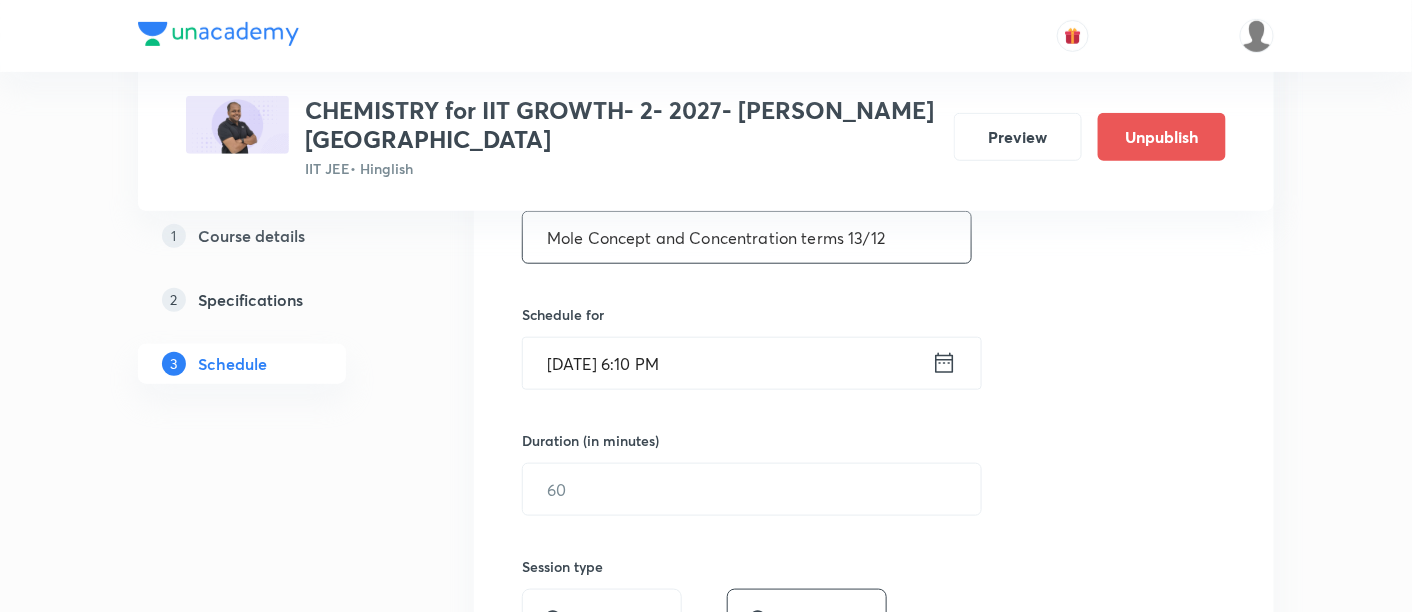 type on "Mole Concept and Concentration terms 13/12" 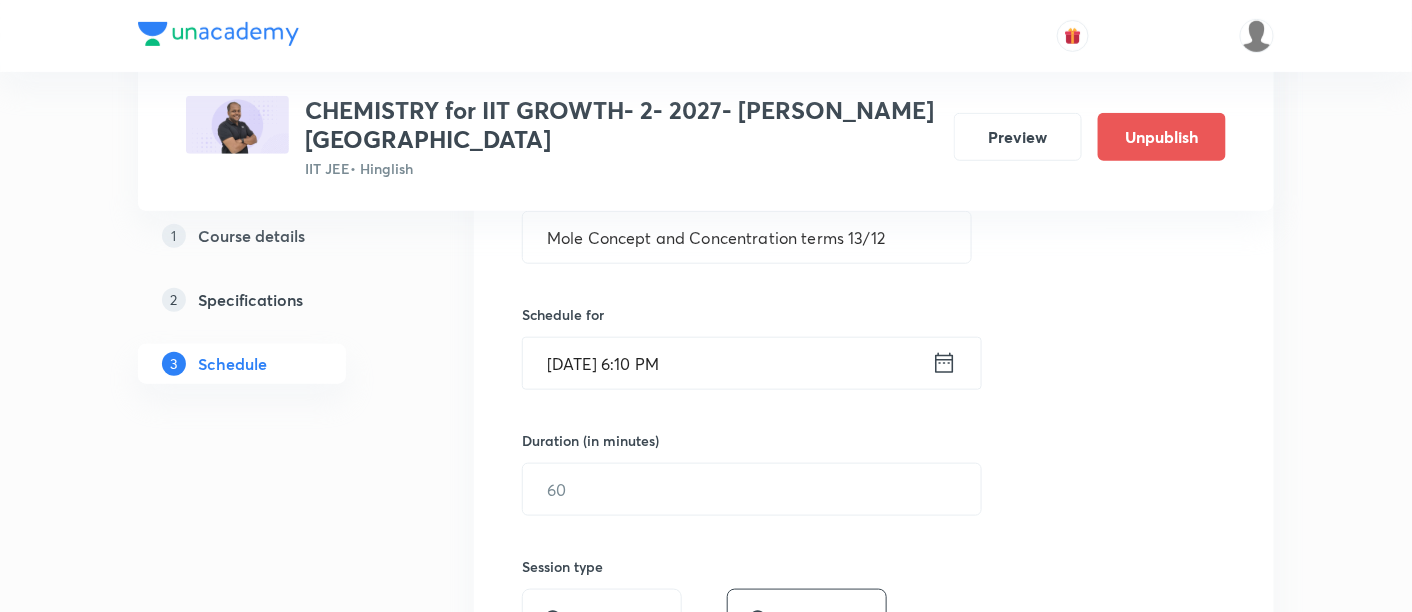 click 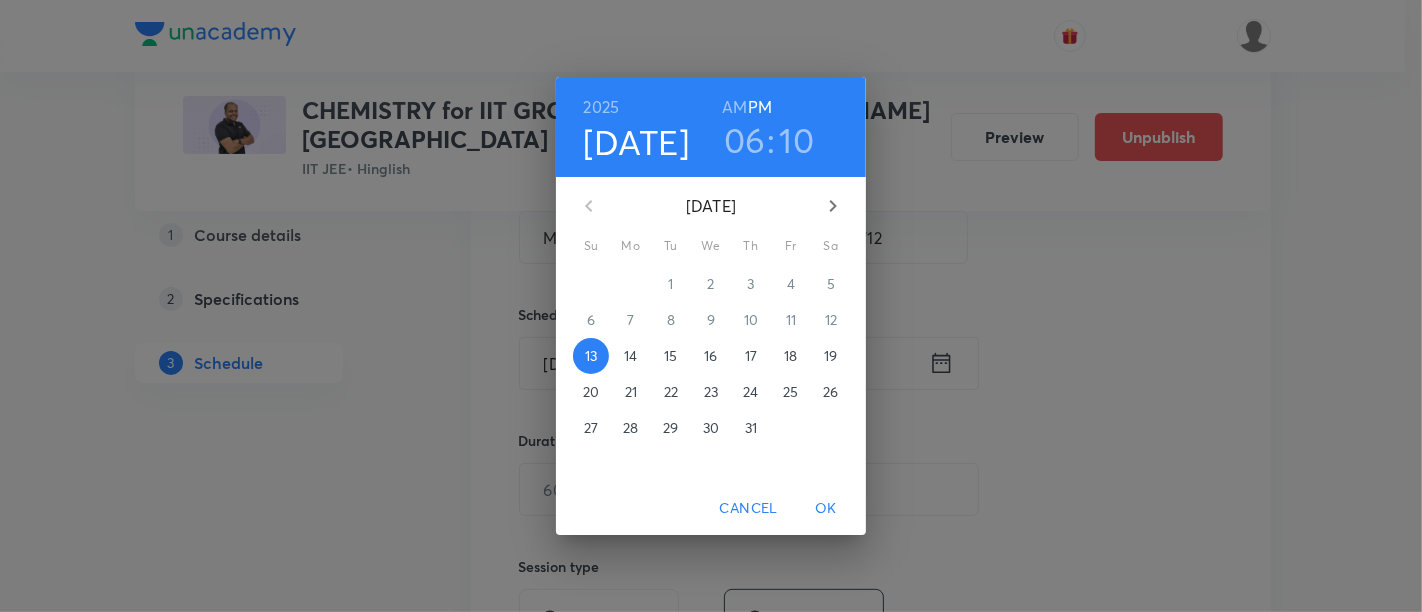 click on "19" at bounding box center (830, 356) 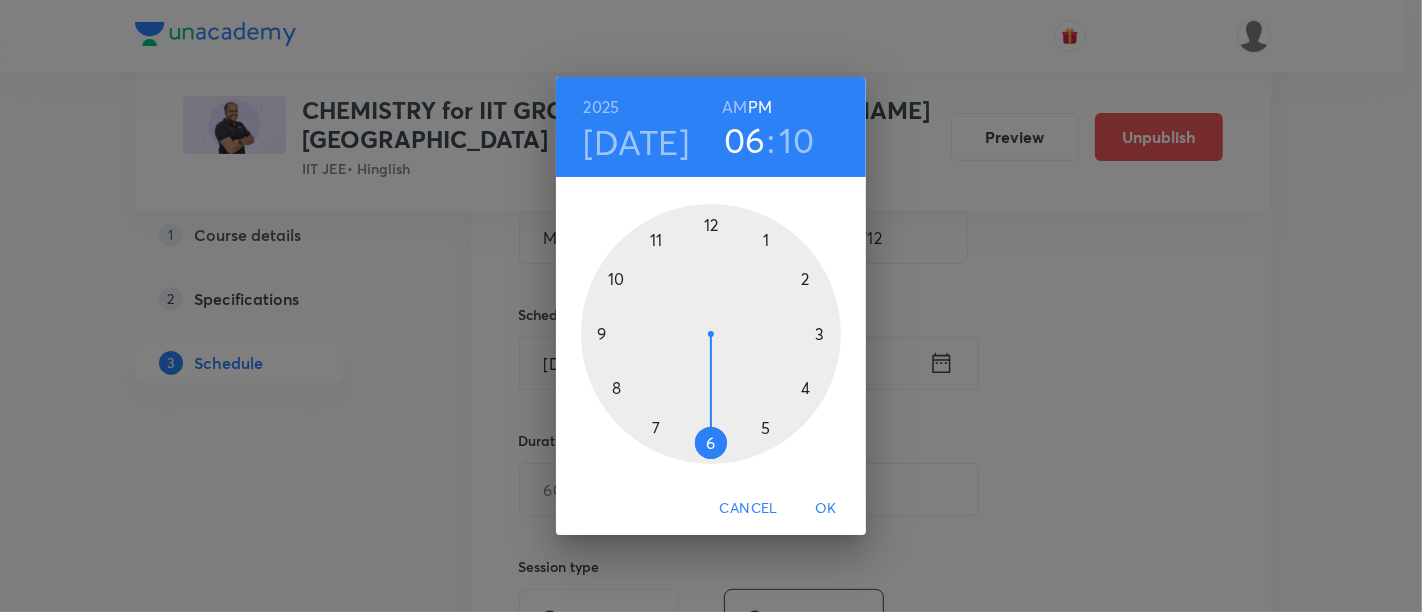 click at bounding box center (711, 334) 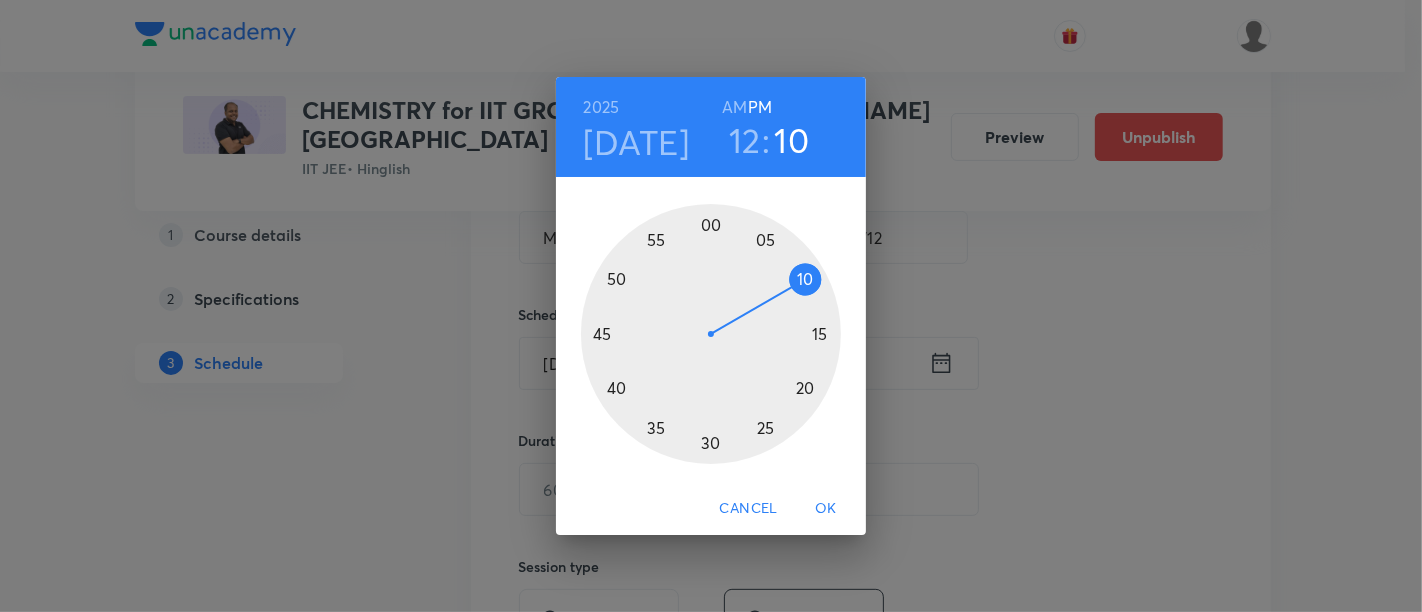 click at bounding box center (711, 334) 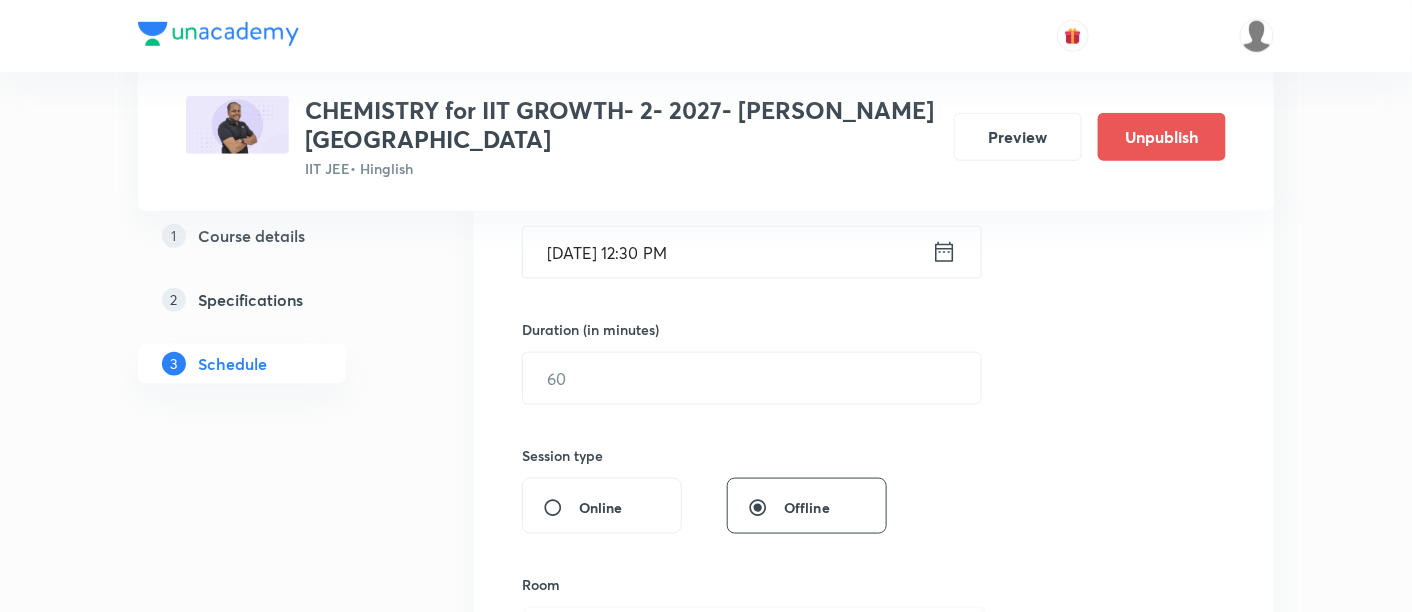 scroll, scrollTop: 540, scrollLeft: 0, axis: vertical 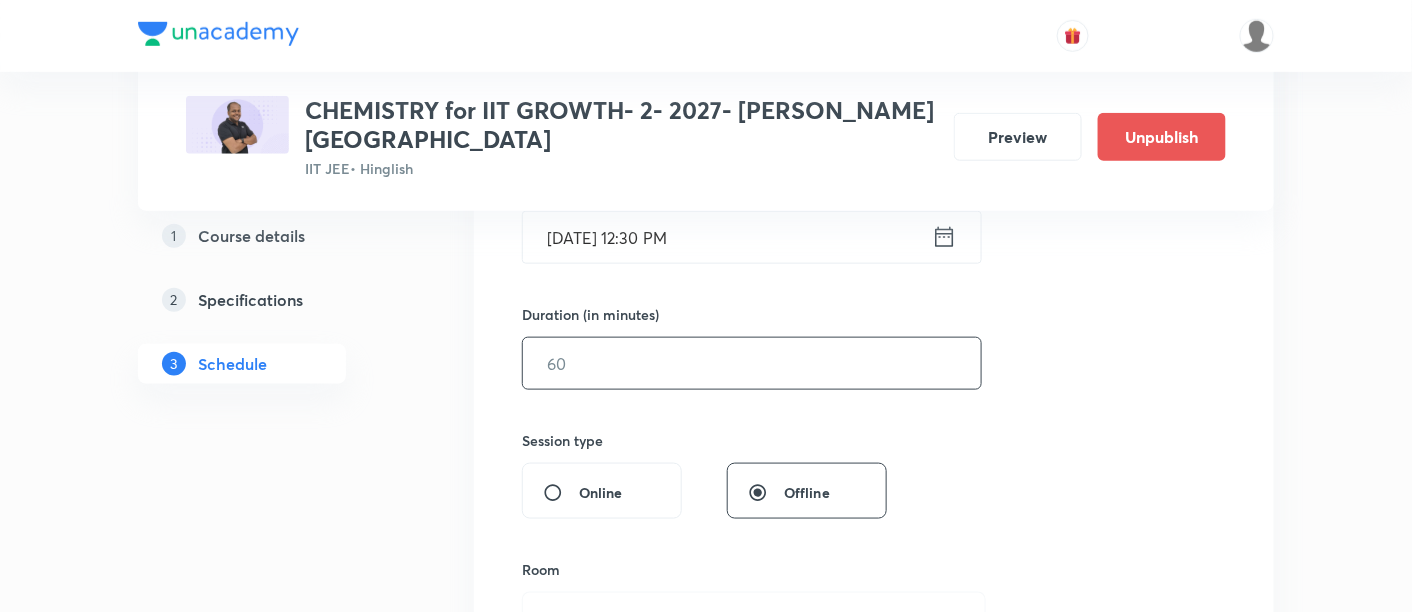 click at bounding box center (752, 363) 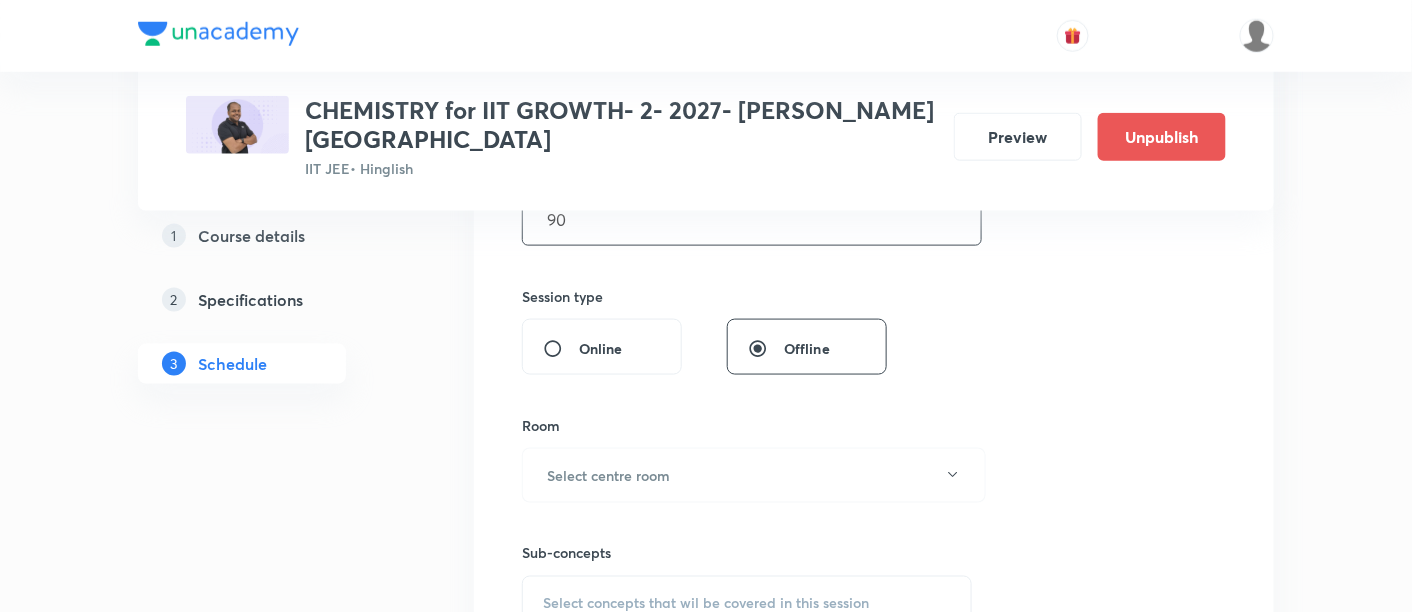 scroll, scrollTop: 696, scrollLeft: 0, axis: vertical 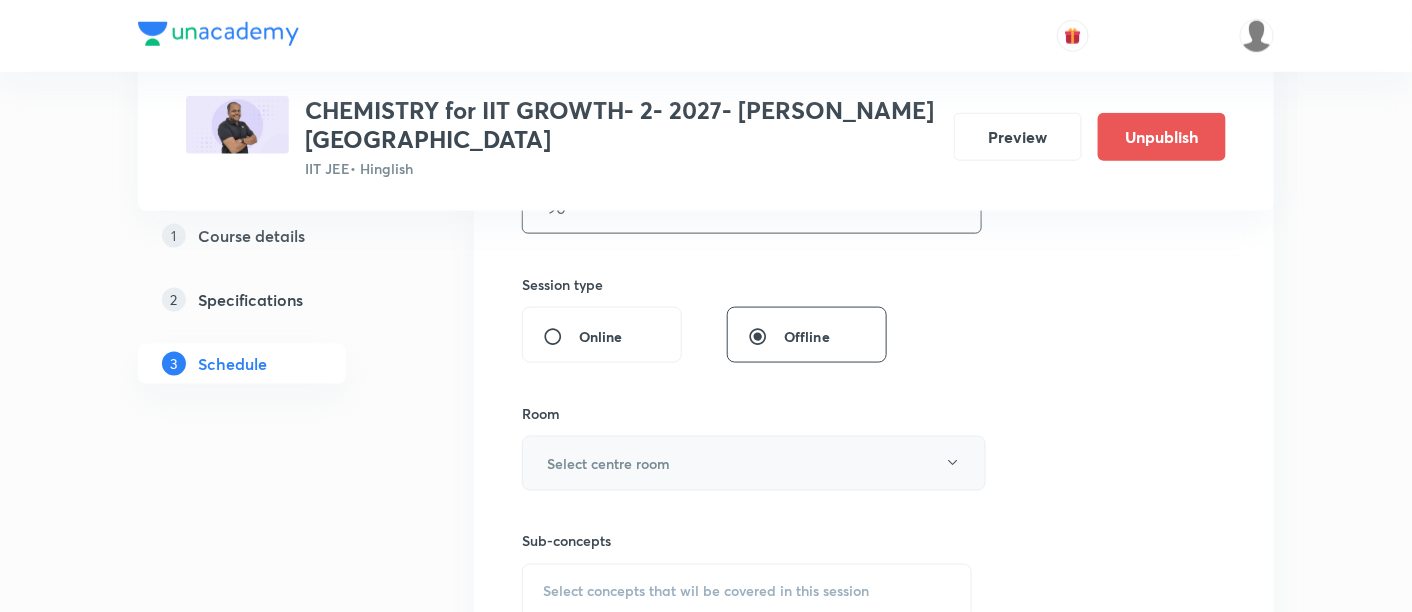 type on "90" 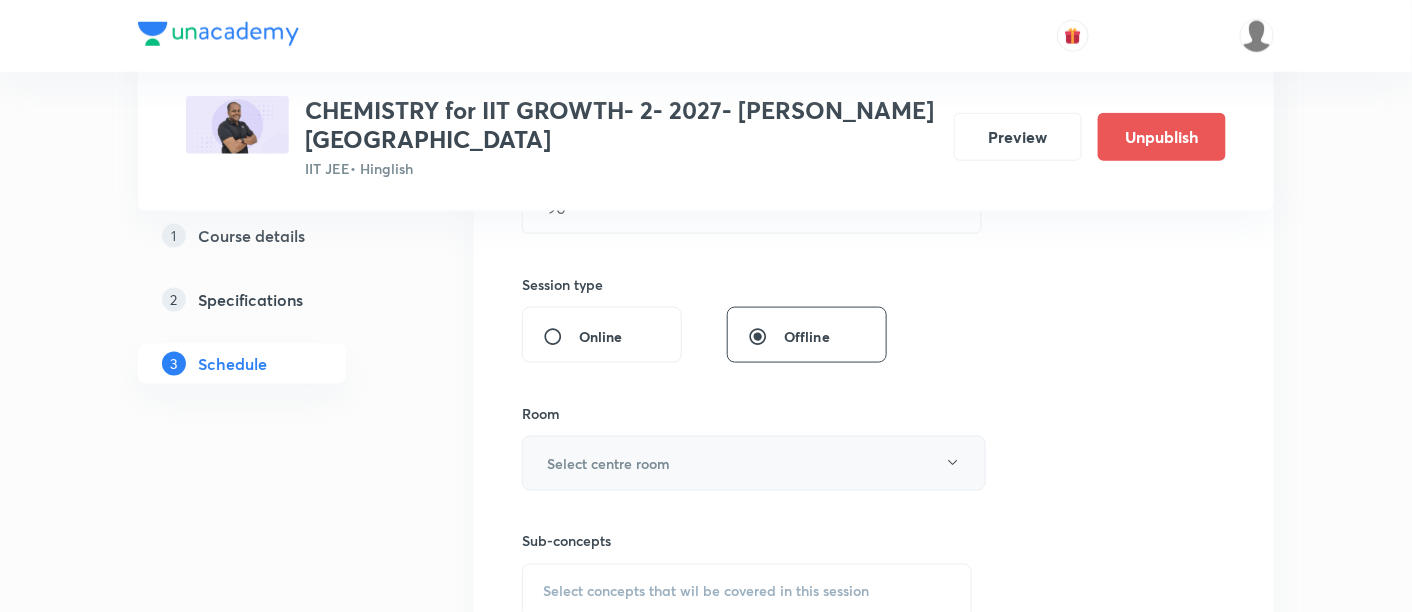 click on "Select centre room" at bounding box center (608, 463) 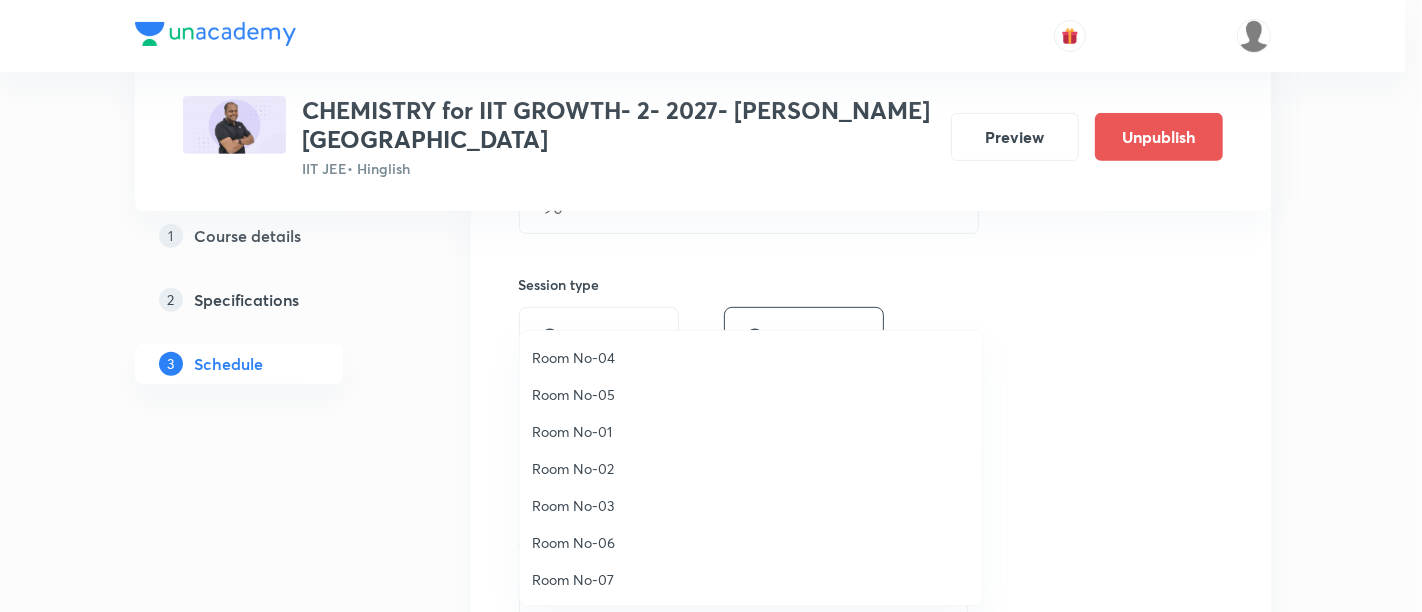 click on "Room No-07" at bounding box center [751, 579] 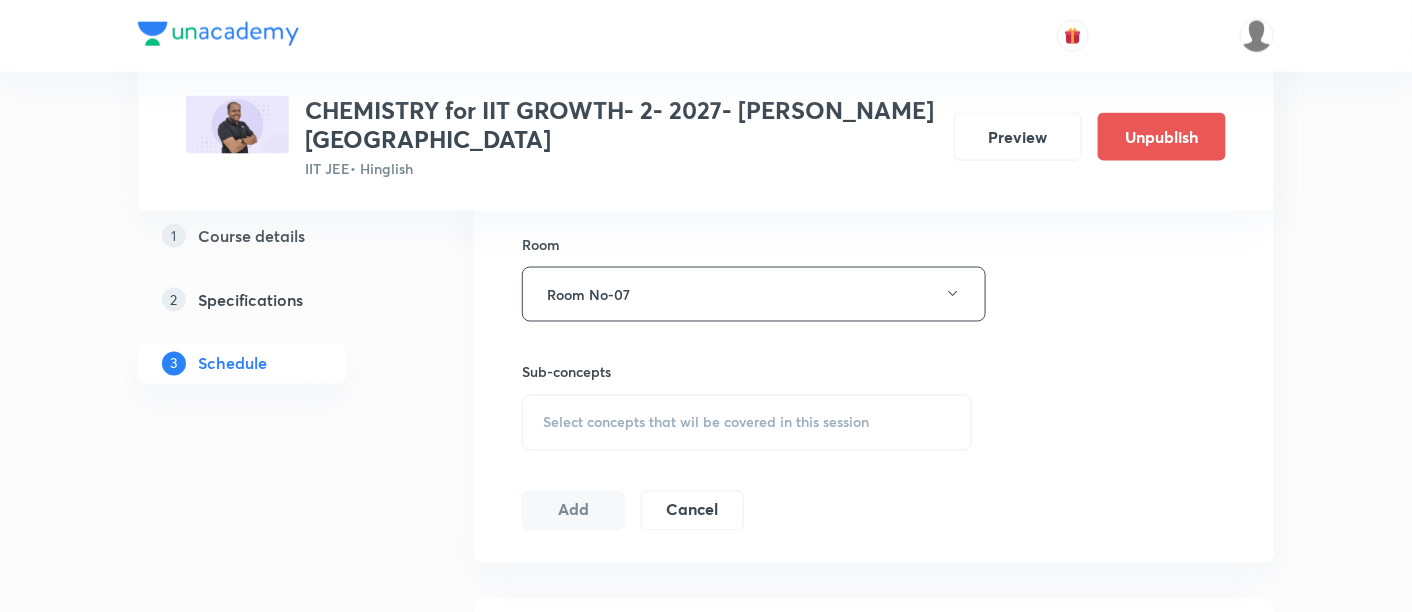 scroll, scrollTop: 900, scrollLeft: 0, axis: vertical 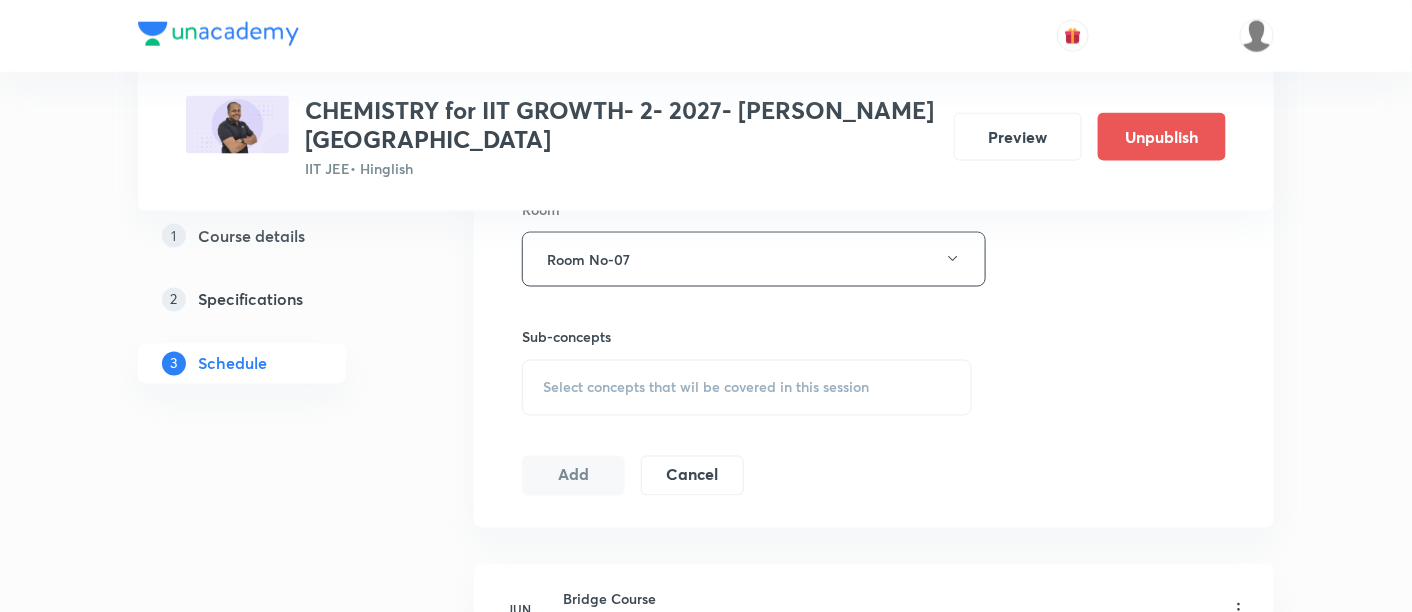 click on "Select concepts that wil be covered in this session" at bounding box center [706, 388] 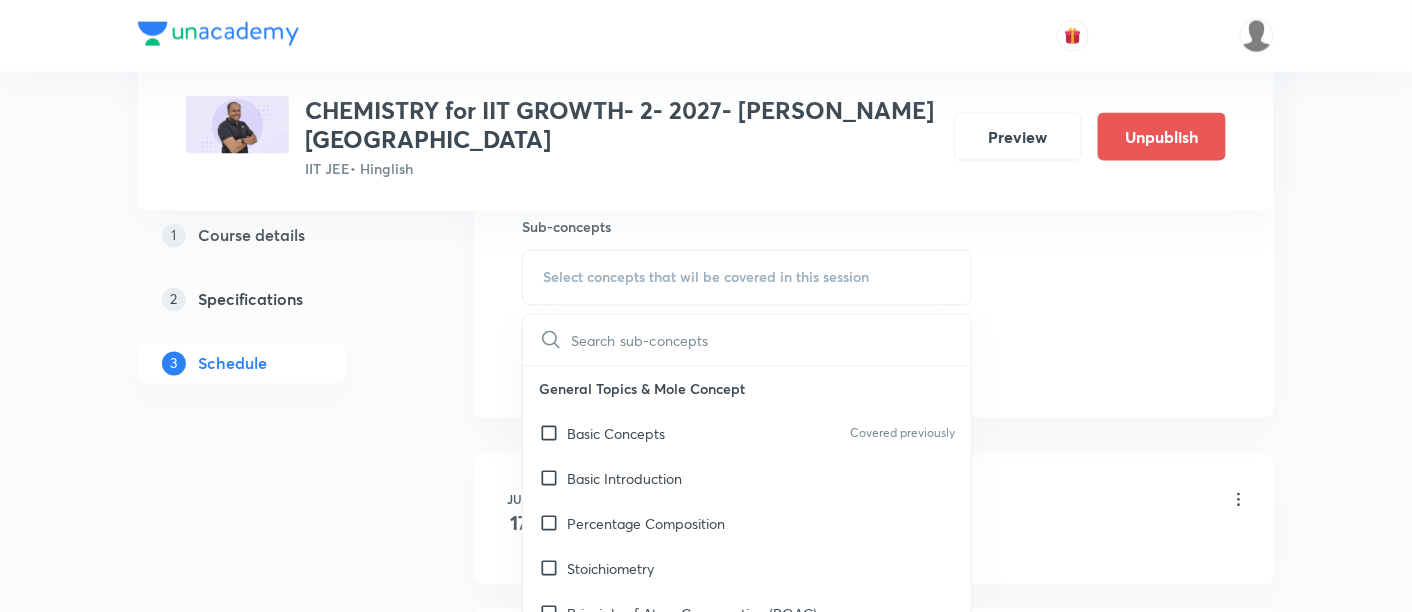 scroll, scrollTop: 1011, scrollLeft: 0, axis: vertical 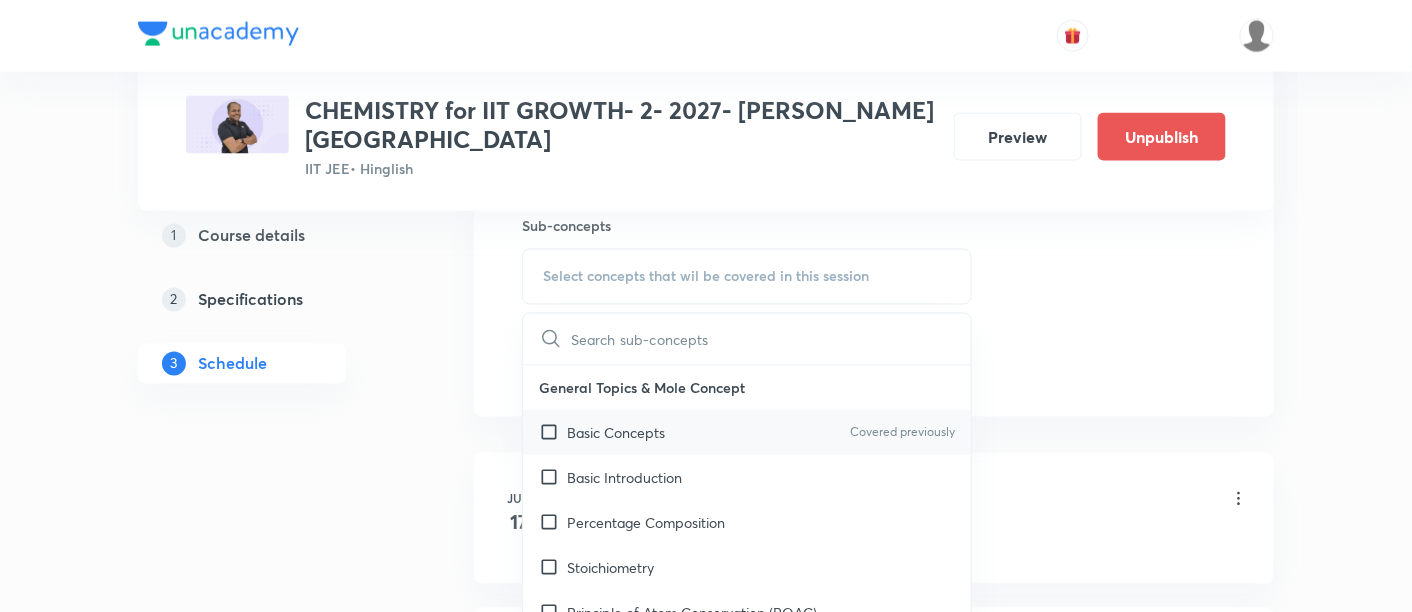 click on "Basic Concepts" at bounding box center (616, 433) 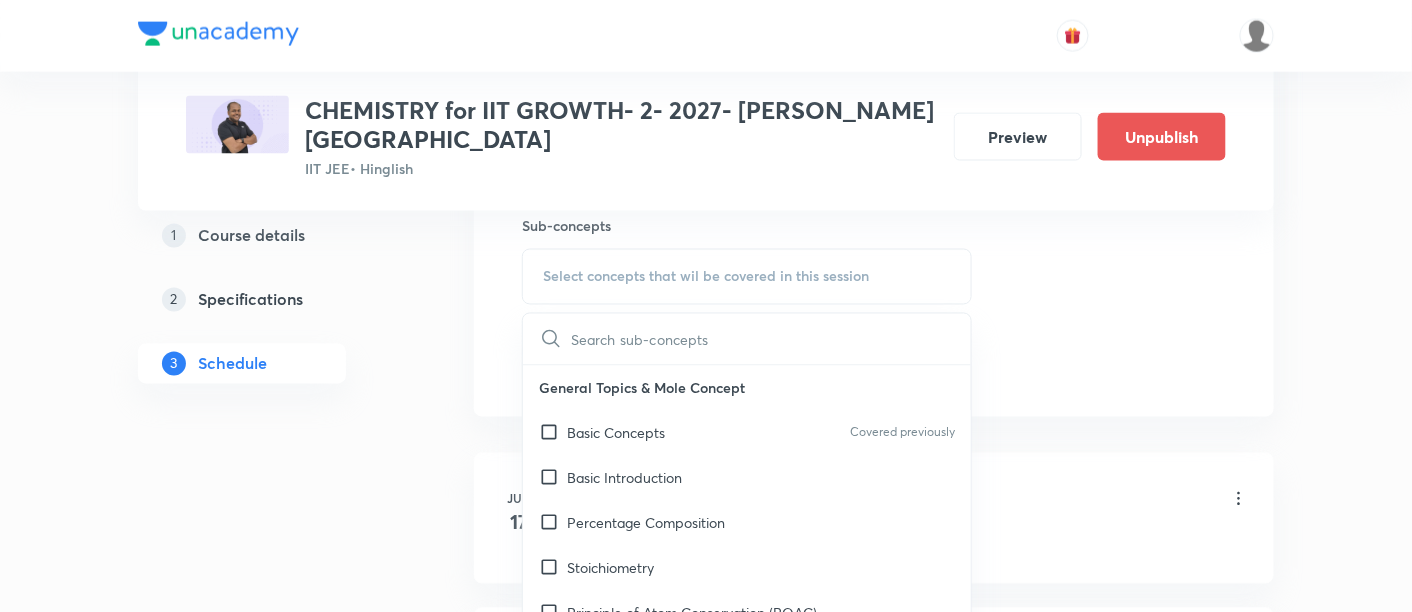 checkbox on "true" 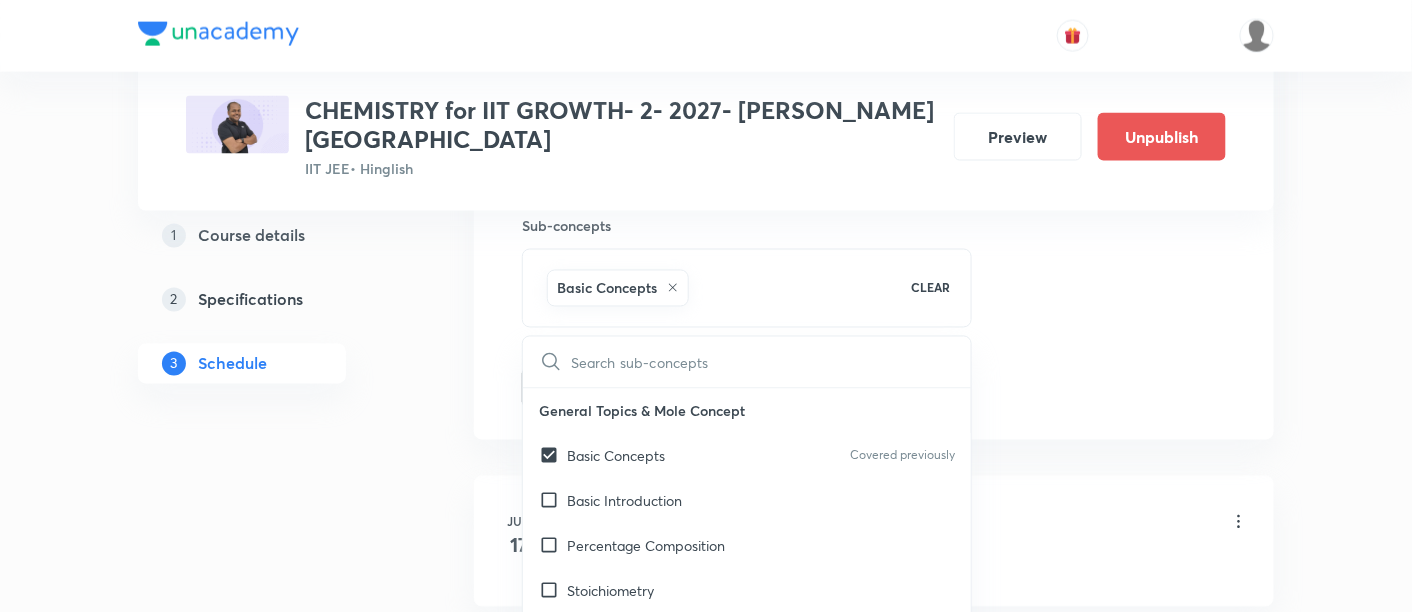 click on "Session  15 Live class Session title 42/99 Mole Concept and Concentration terms 13/12 ​ Schedule for Jul 19, 2025, 12:30 PM ​ Duration (in minutes) 90 ​   Session type Online Offline Room Room No-07 Sub-concepts Basic Concepts CLEAR ​ General Topics & Mole Concept Basic Concepts Covered previously Basic Introduction Percentage Composition Stoichiometry Principle of Atom Conservation (POAC) Relation between Stoichiometric Quantities Application of Mole Concept: Gravimetric Analysis Different Laws Formula and Composition Concentration Terms Some basic concepts of Chemistry Atomic Structure Discovery Of Electron Some Prerequisites of Physics Discovery Of Protons And Neutrons Atomic Models and Theories  Representation Of Atom With Electrons And Neutrons Nature of Waves Nature Of Electromagnetic Radiation Planck’S Quantum Theory Spectra-Continuous and Discontinuous Spectrum Bohr’s Model For Hydrogen Atom Photoelectric Effect Dual Nature Of Matter Heisenberg’s Uncertainty Principle Magnetic Properties" at bounding box center [874, -73] 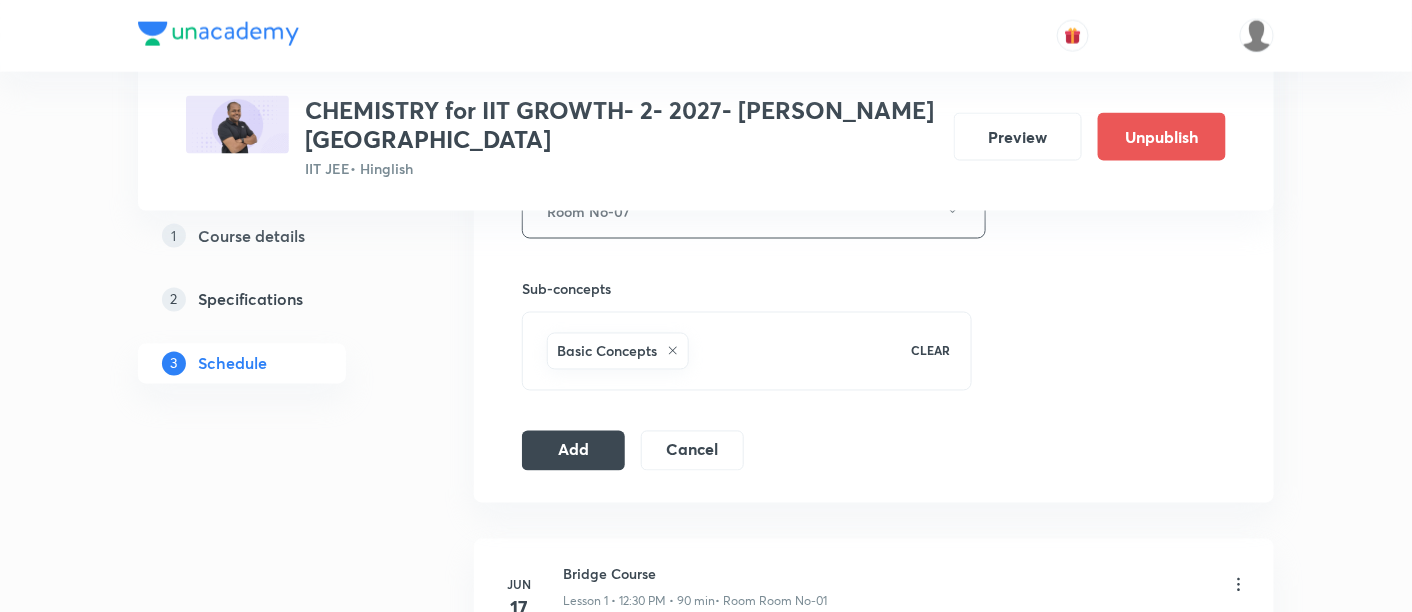 scroll, scrollTop: 959, scrollLeft: 0, axis: vertical 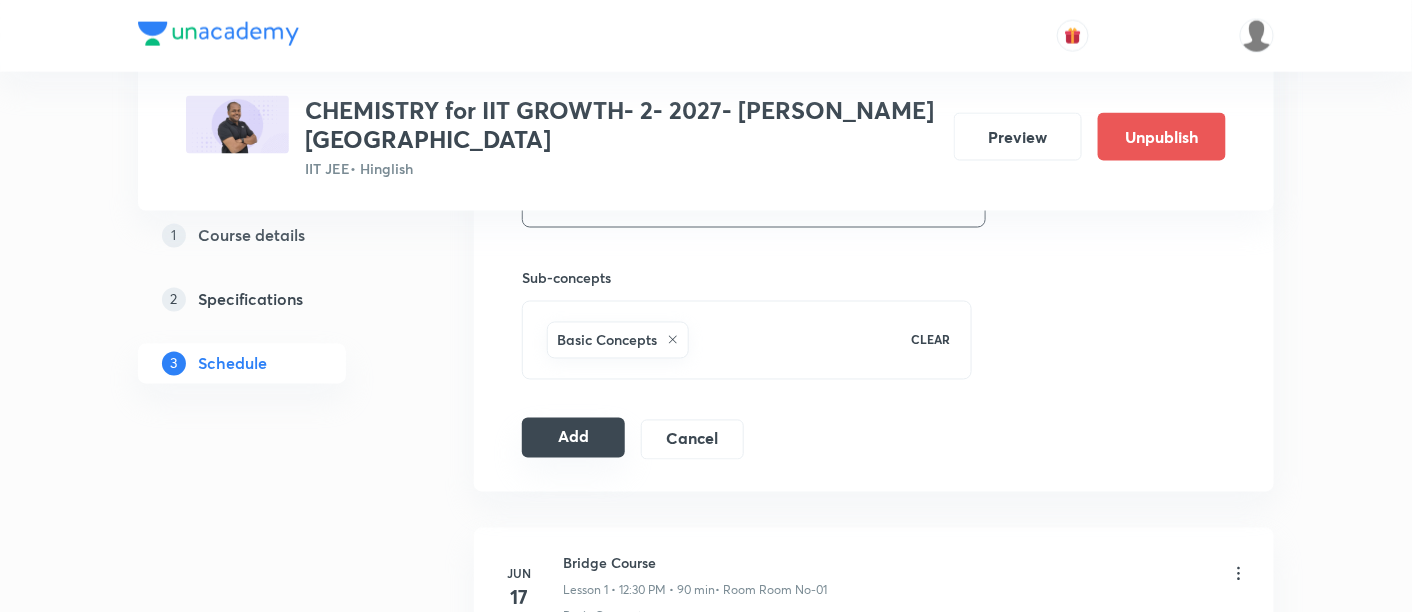 click on "Add" at bounding box center (573, 438) 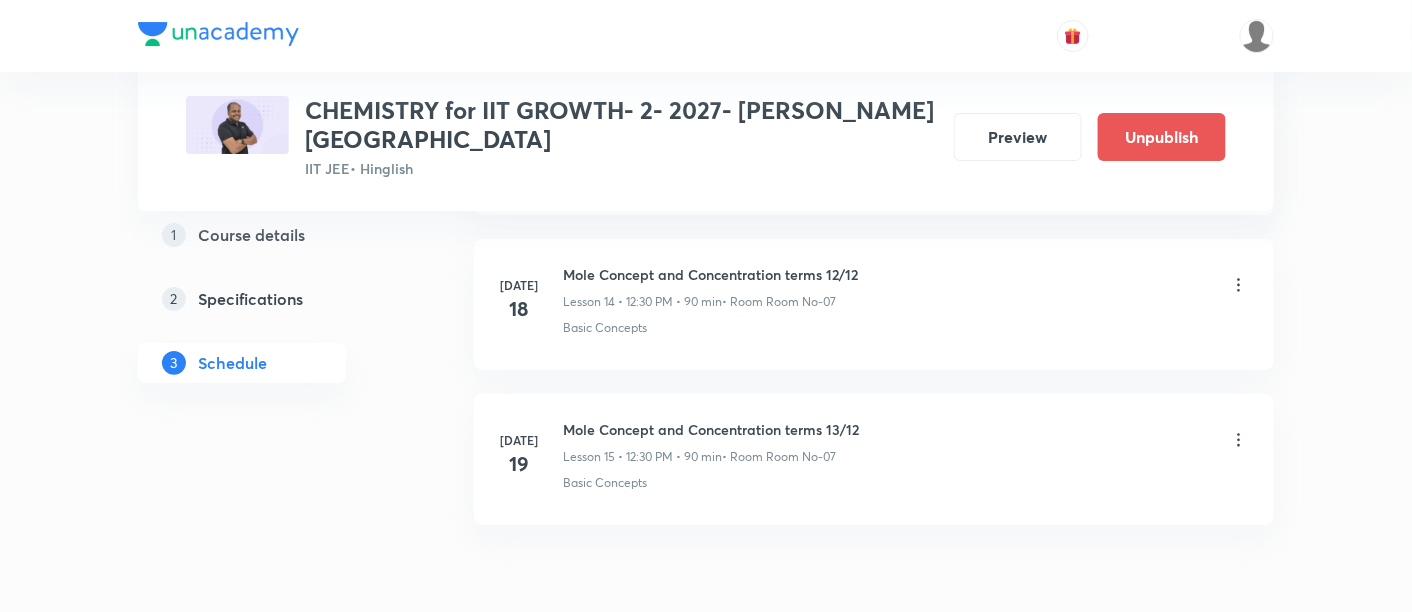 scroll, scrollTop: 2301, scrollLeft: 0, axis: vertical 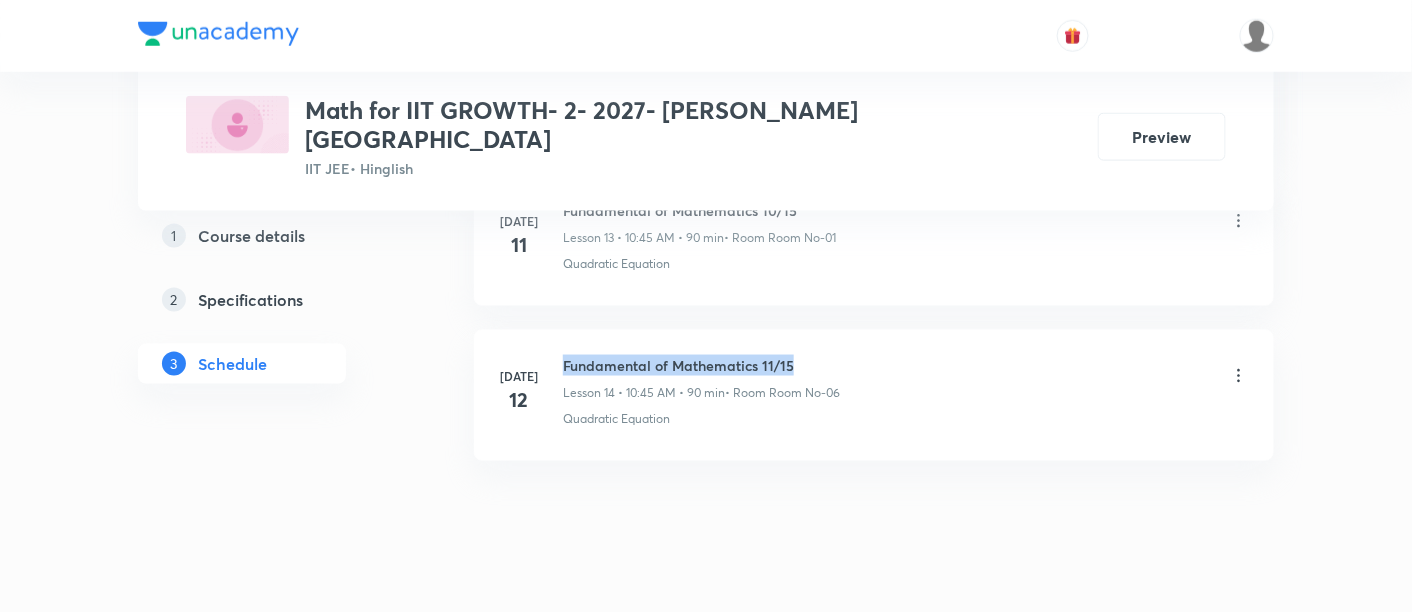drag, startPoint x: 563, startPoint y: 330, endPoint x: 817, endPoint y: 332, distance: 254.00787 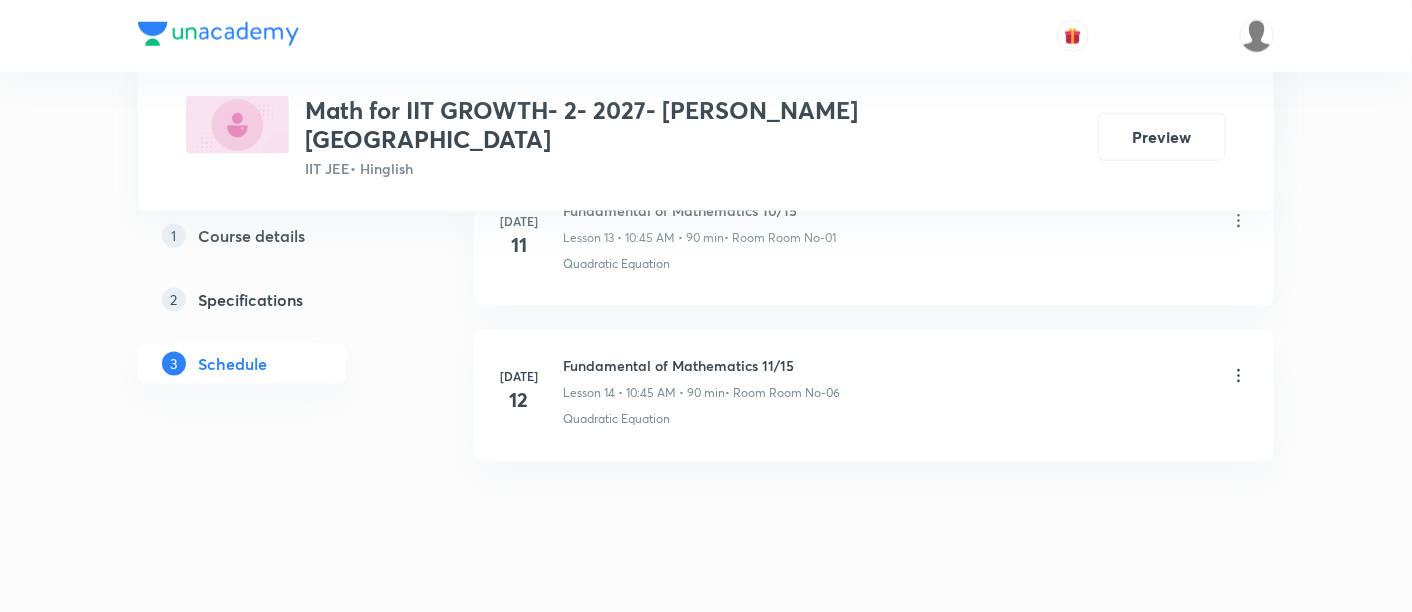 click on "Fundamental of Mathematics 11/15 Lesson 14 • 10:45 AM • 90 min  • Room Room No-06" at bounding box center (906, 378) 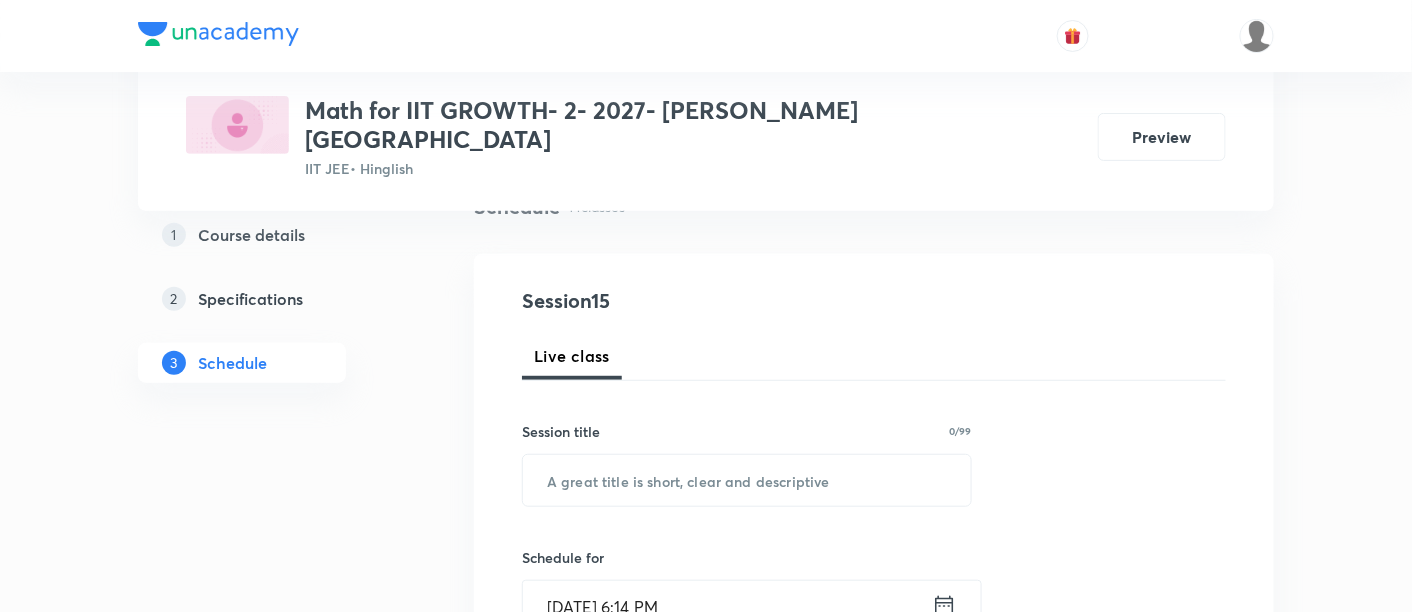 scroll, scrollTop: 185, scrollLeft: 0, axis: vertical 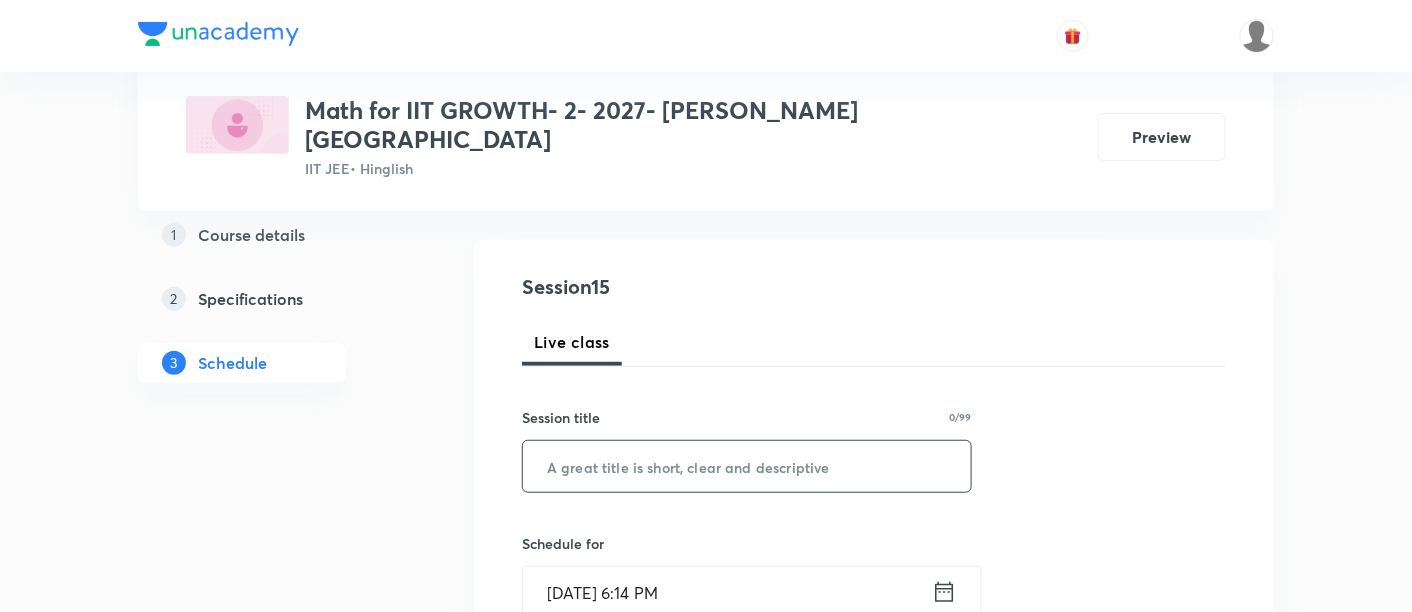 click at bounding box center (747, 466) 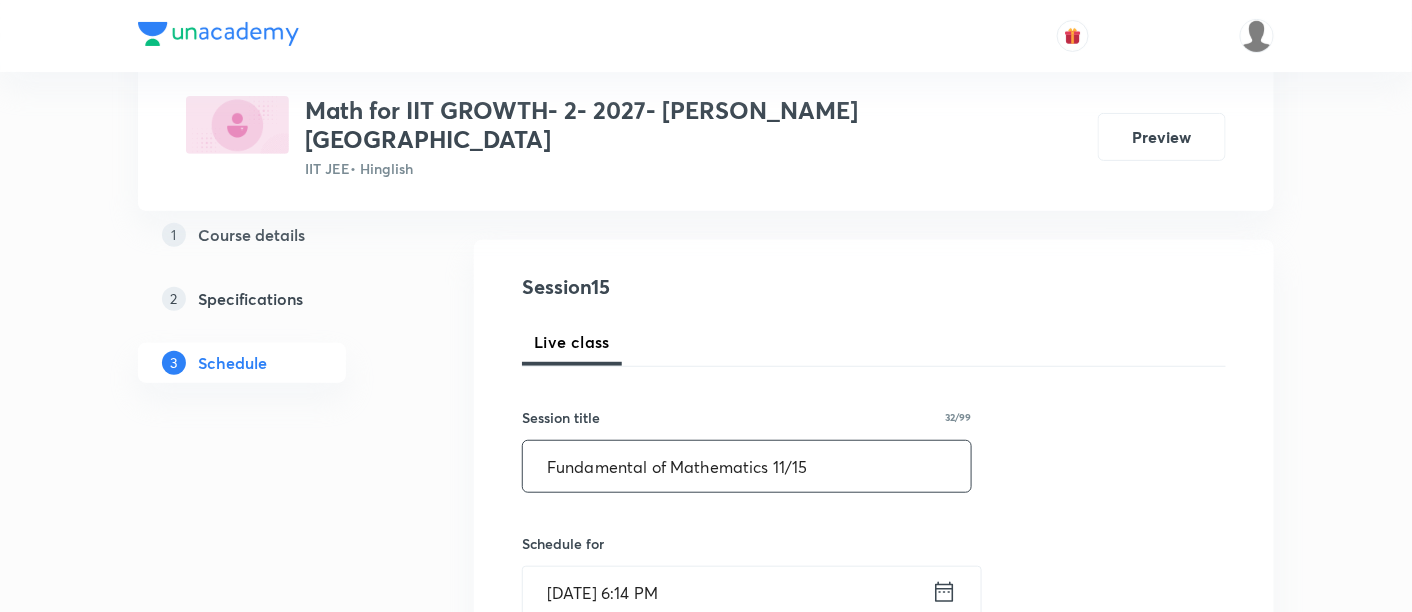 click on "Fundamental of Mathematics 11/15" at bounding box center (747, 466) 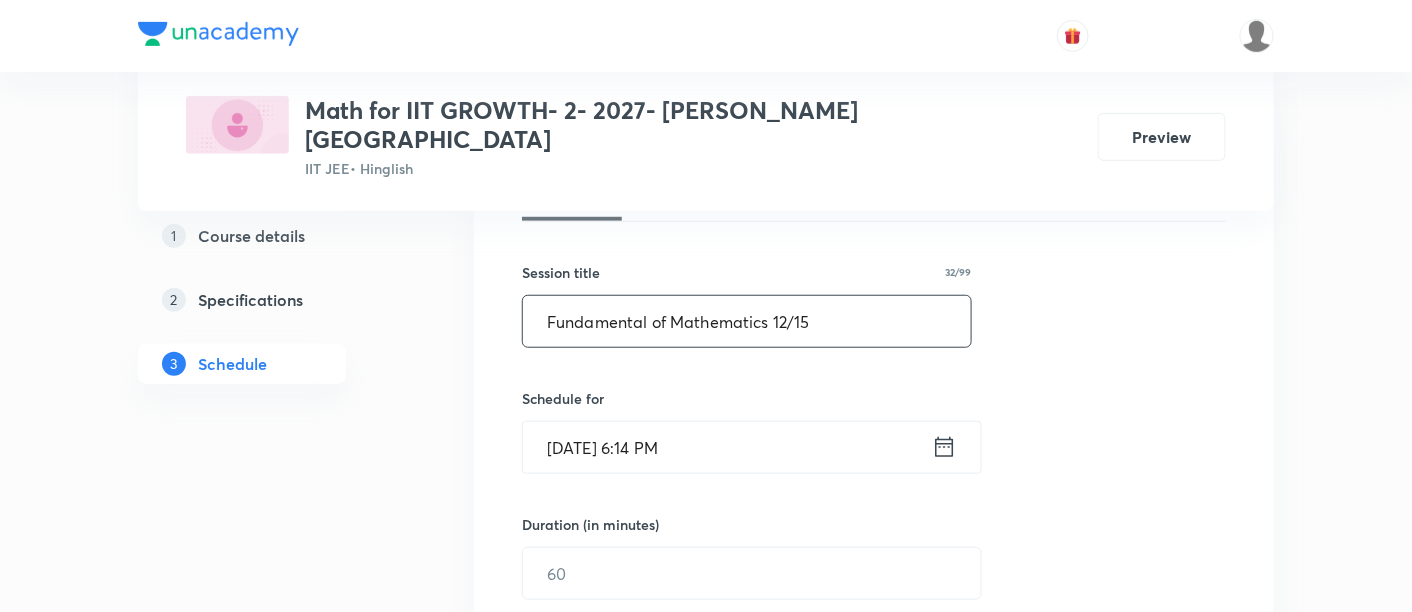 scroll, scrollTop: 365, scrollLeft: 0, axis: vertical 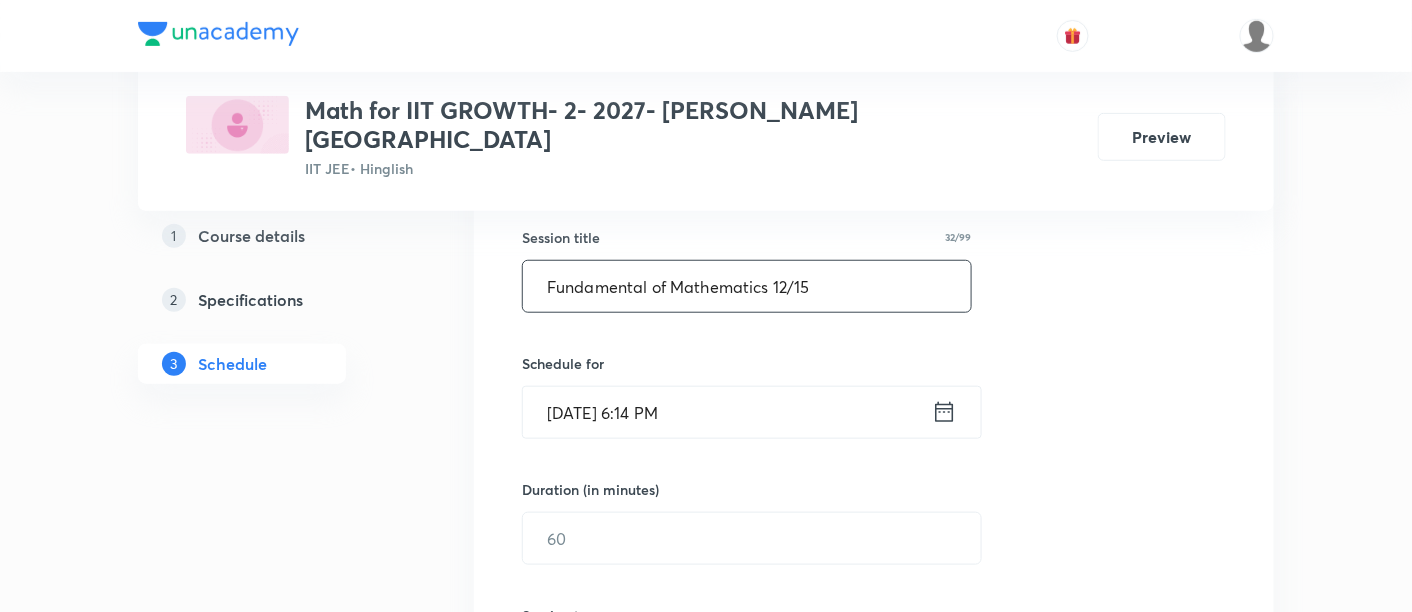 type on "Fundamental of Mathematics 12/15" 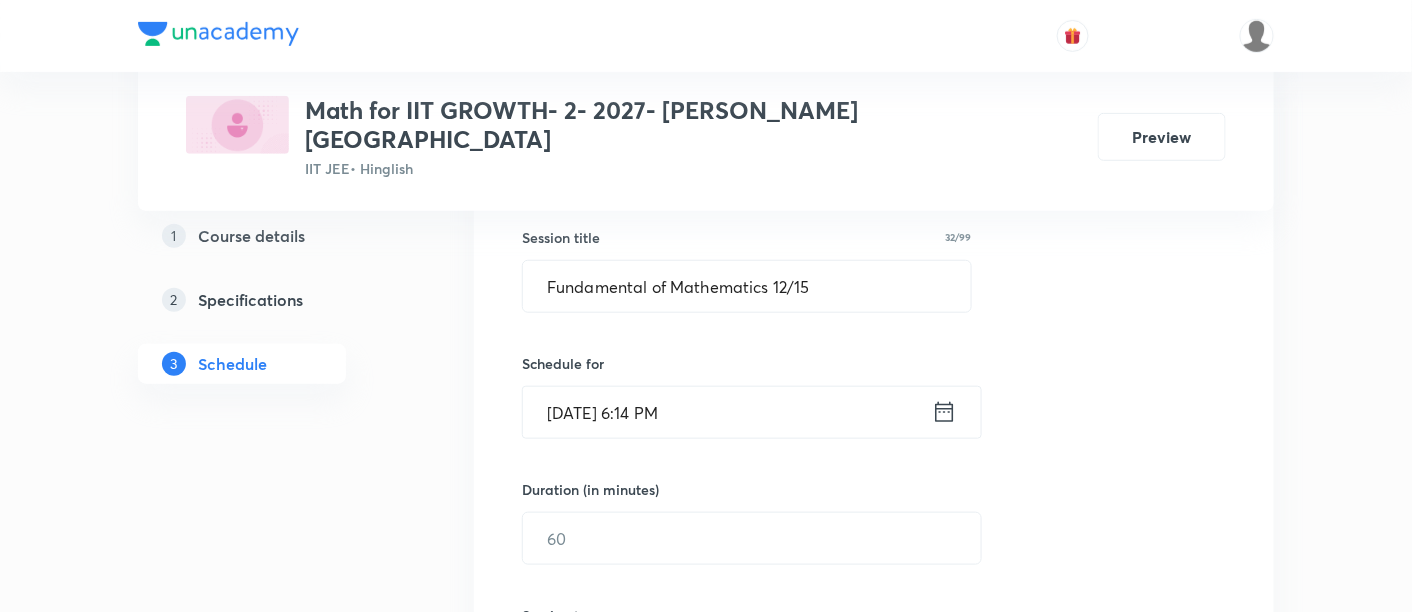click 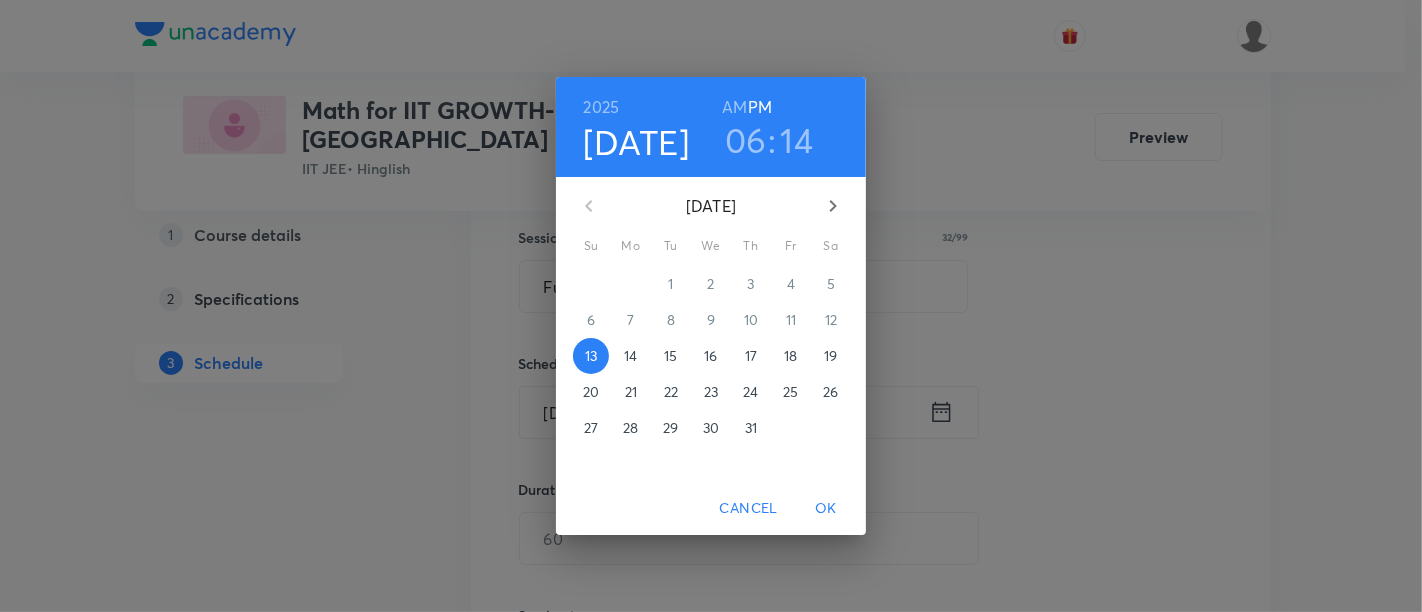click on "18" at bounding box center (790, 356) 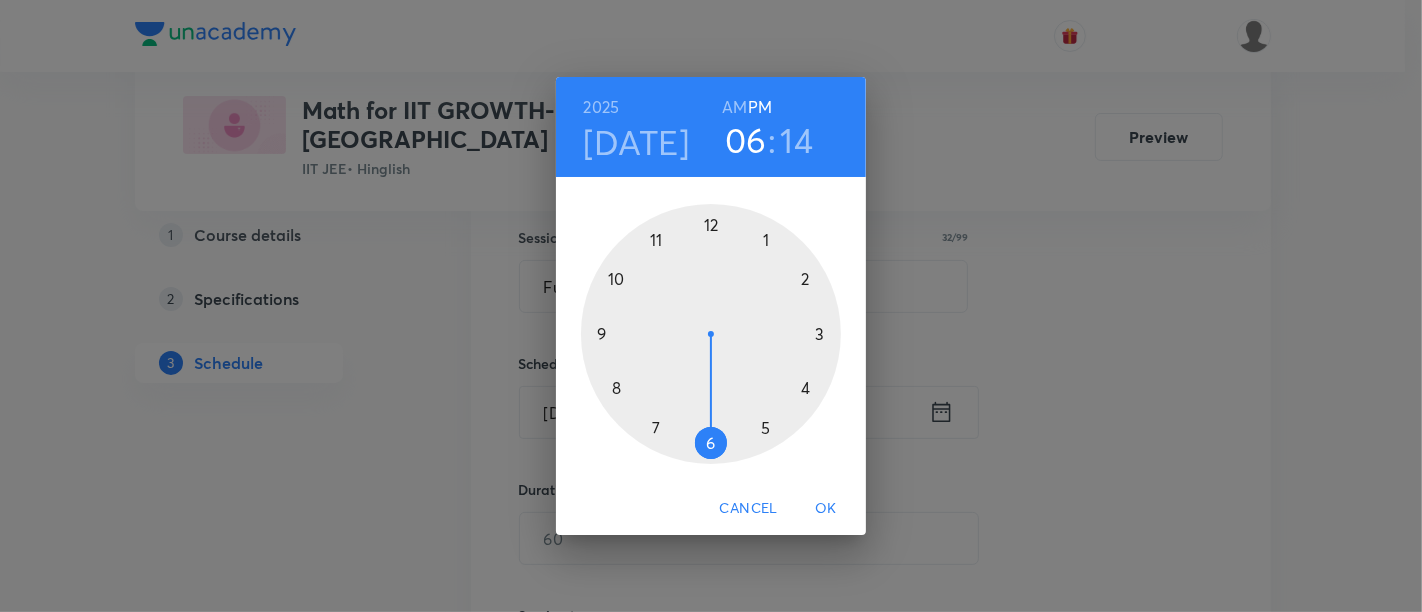 click on "AM" at bounding box center [734, 107] 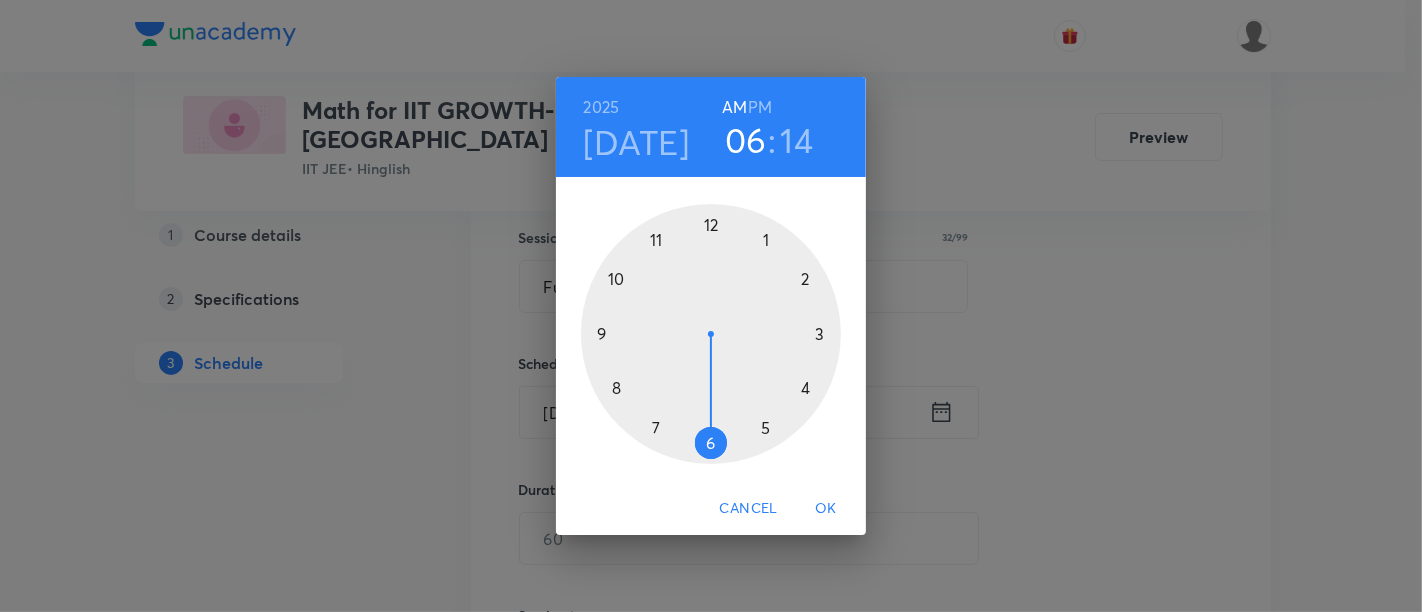 click at bounding box center [711, 334] 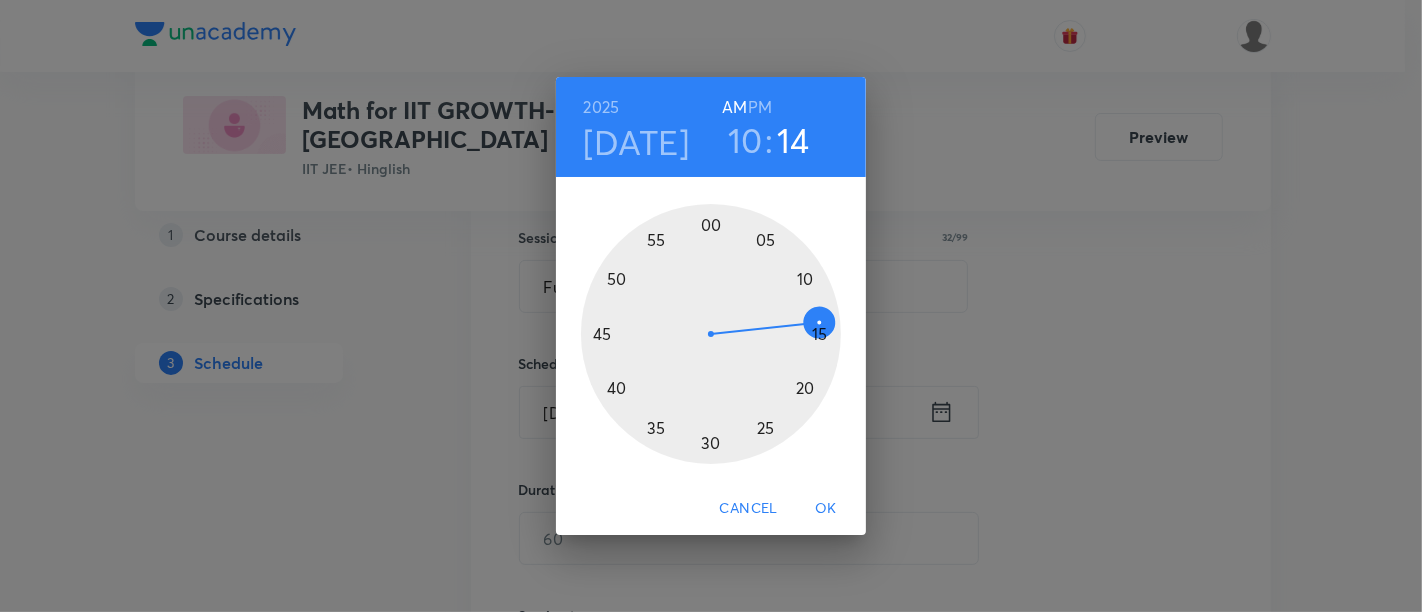 click at bounding box center [711, 334] 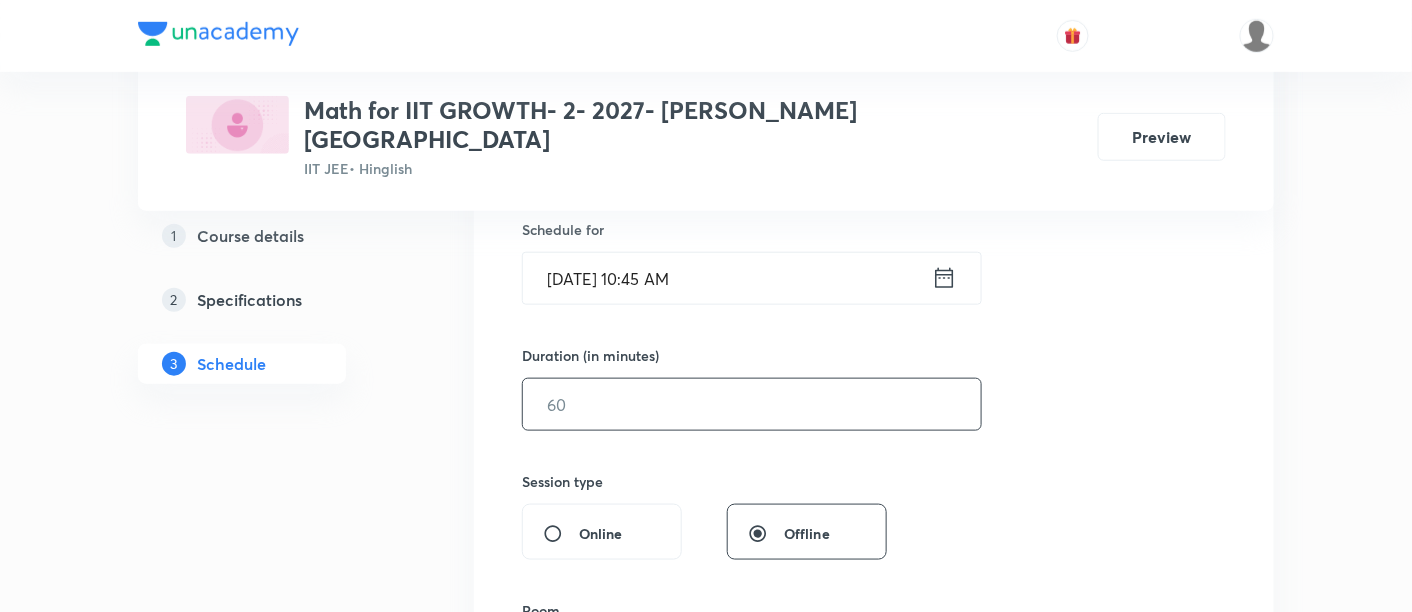 scroll, scrollTop: 517, scrollLeft: 0, axis: vertical 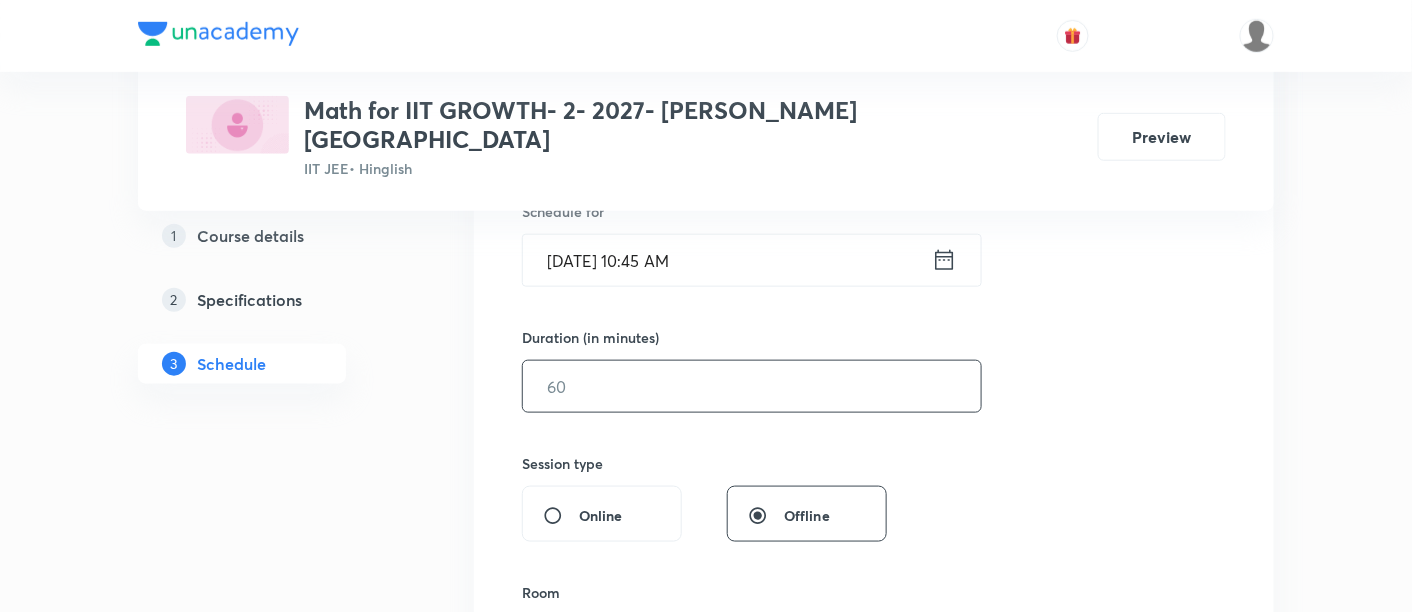 click at bounding box center [752, 386] 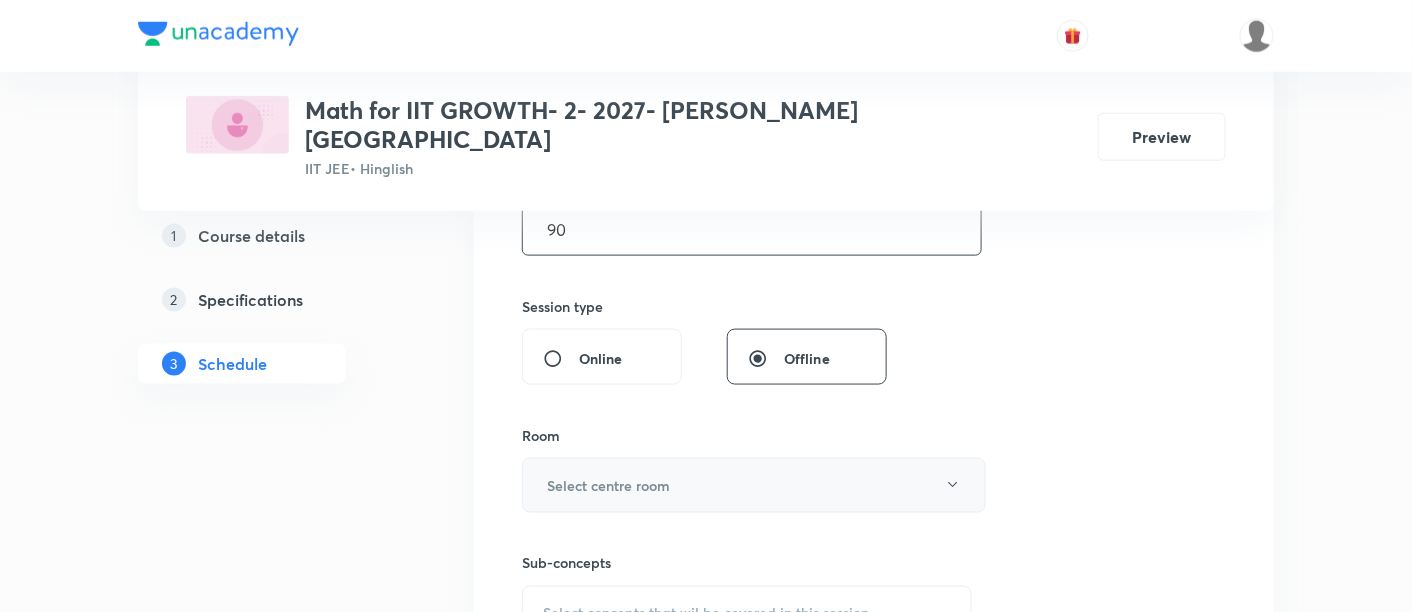 scroll, scrollTop: 694, scrollLeft: 0, axis: vertical 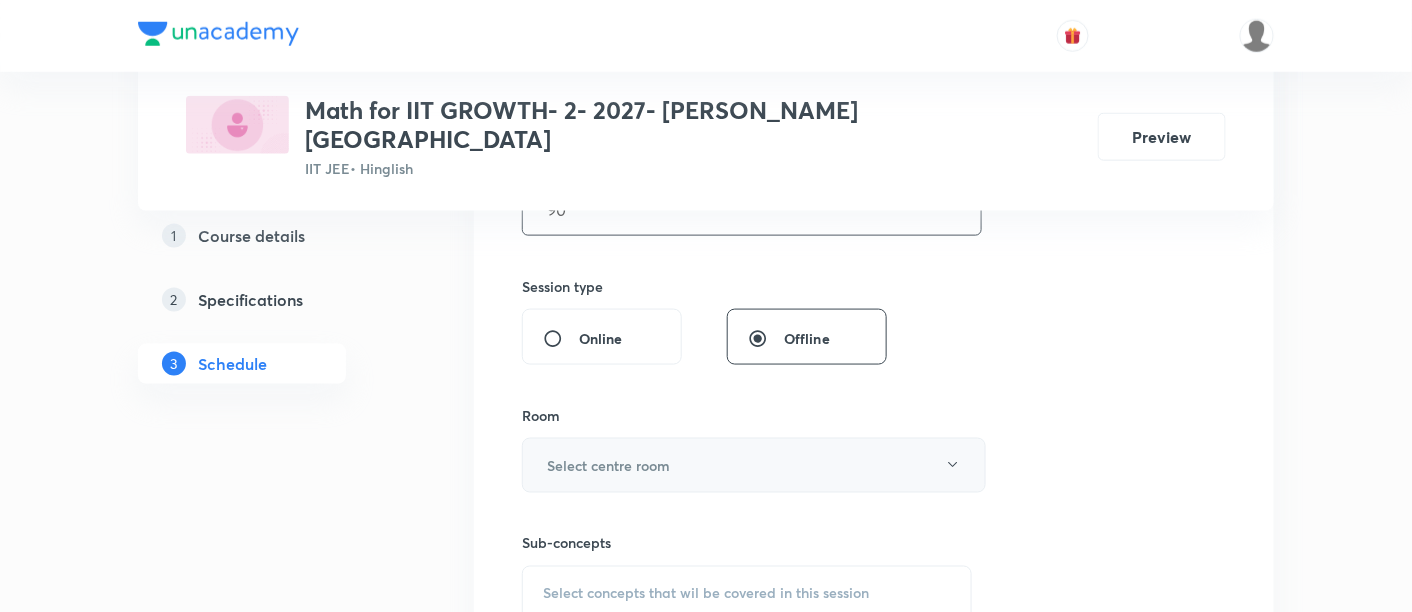 type on "90" 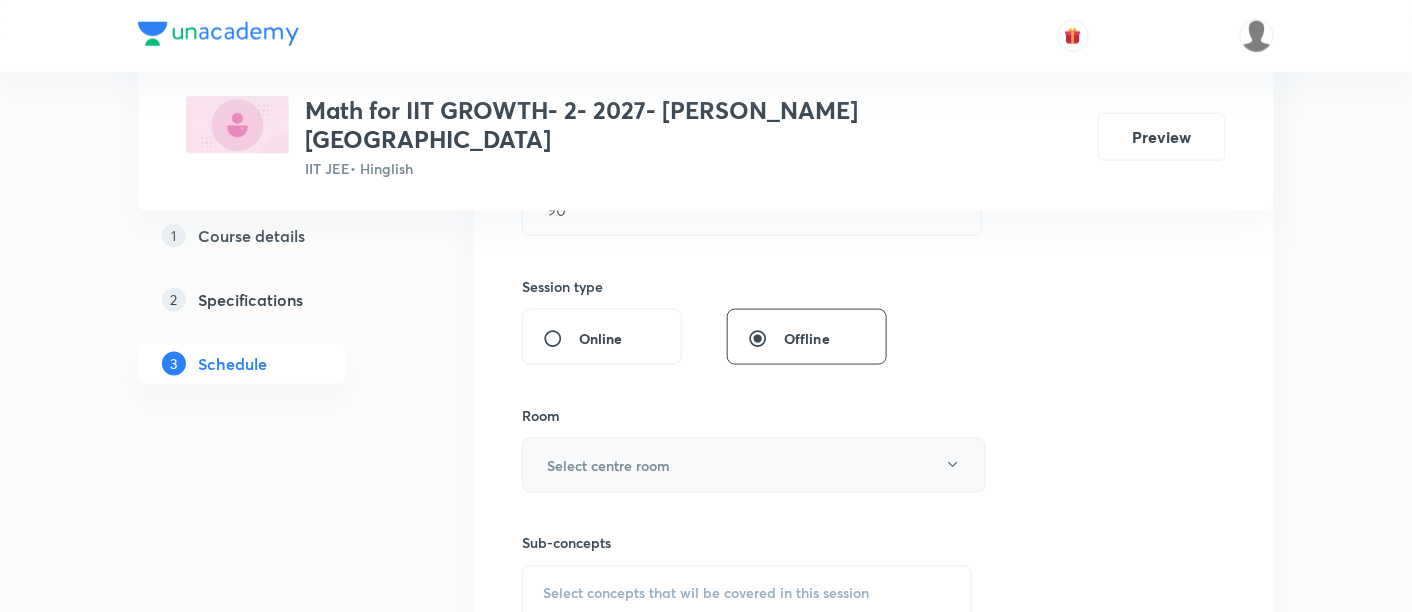 click on "Select centre room" at bounding box center (754, 465) 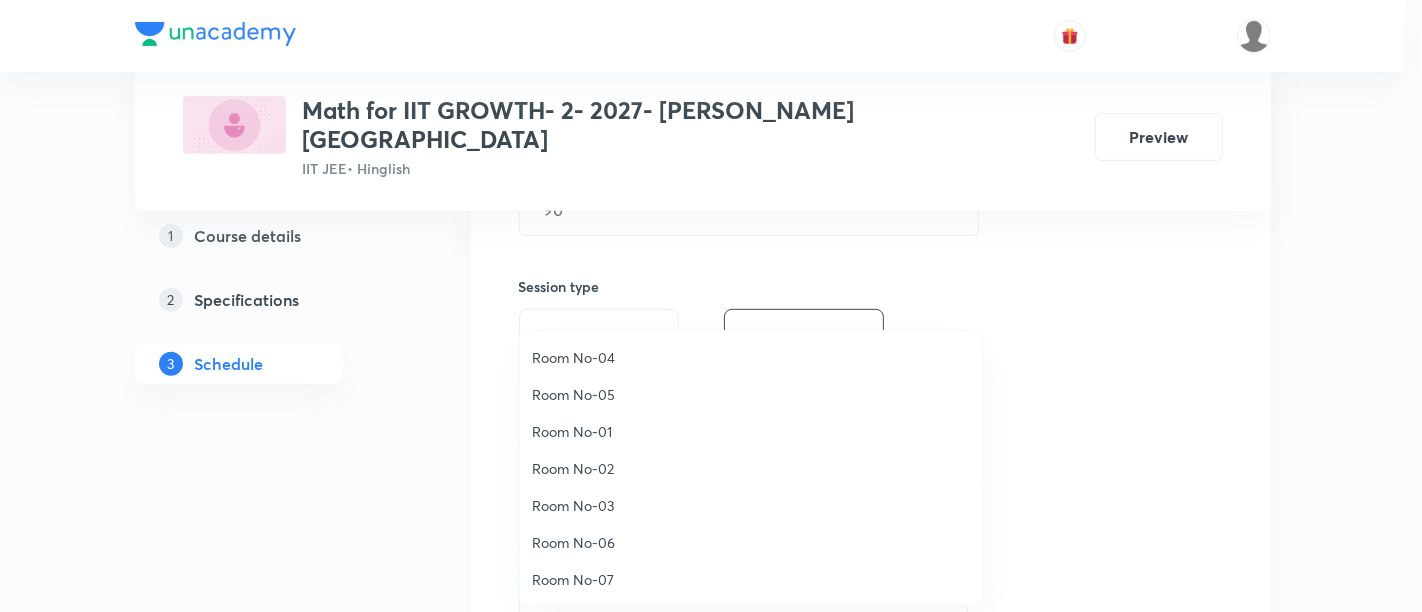 click on "Room No-07" at bounding box center (751, 579) 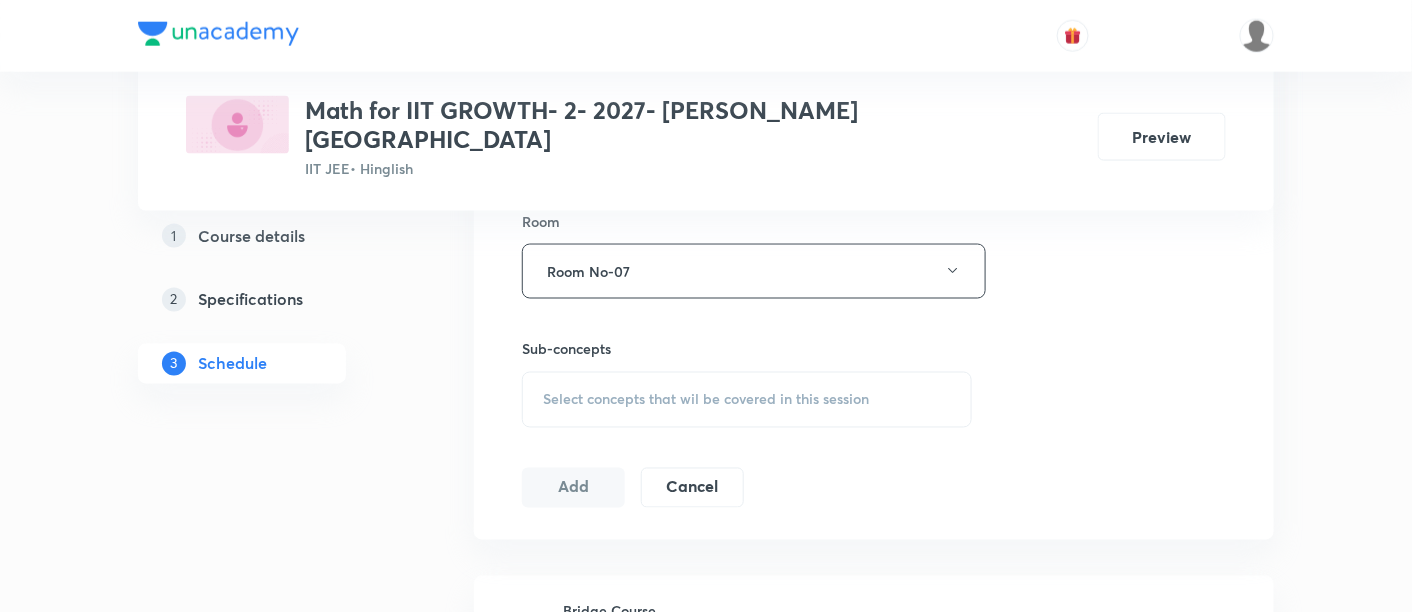 scroll, scrollTop: 891, scrollLeft: 0, axis: vertical 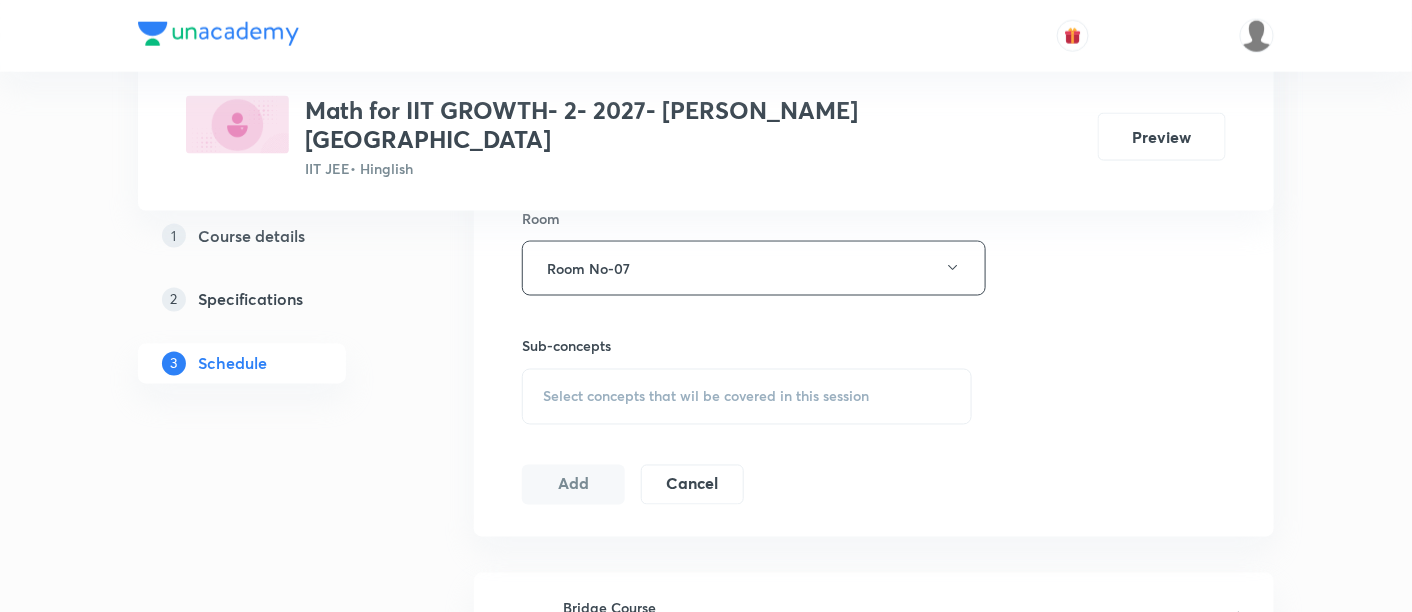 click on "Select concepts that wil be covered in this session" at bounding box center (706, 397) 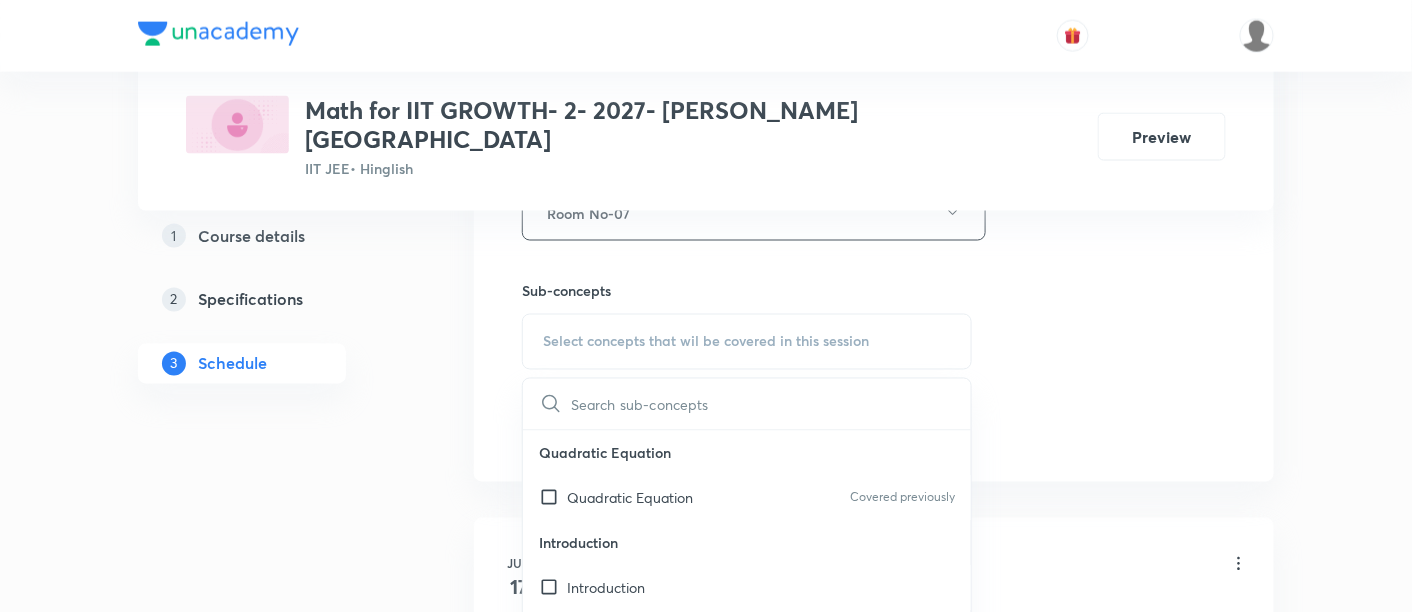 scroll, scrollTop: 950, scrollLeft: 0, axis: vertical 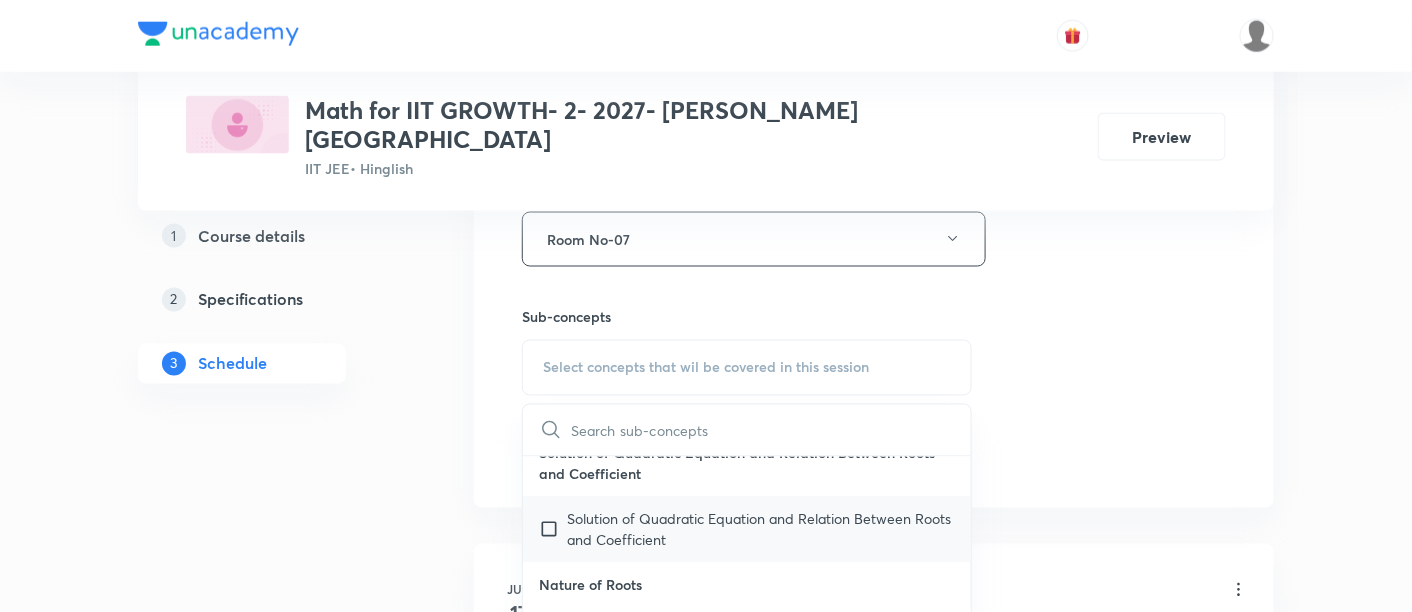 click on "Solution of Quadratic Equation and Relation Between Roots and Coefficient" at bounding box center [761, 529] 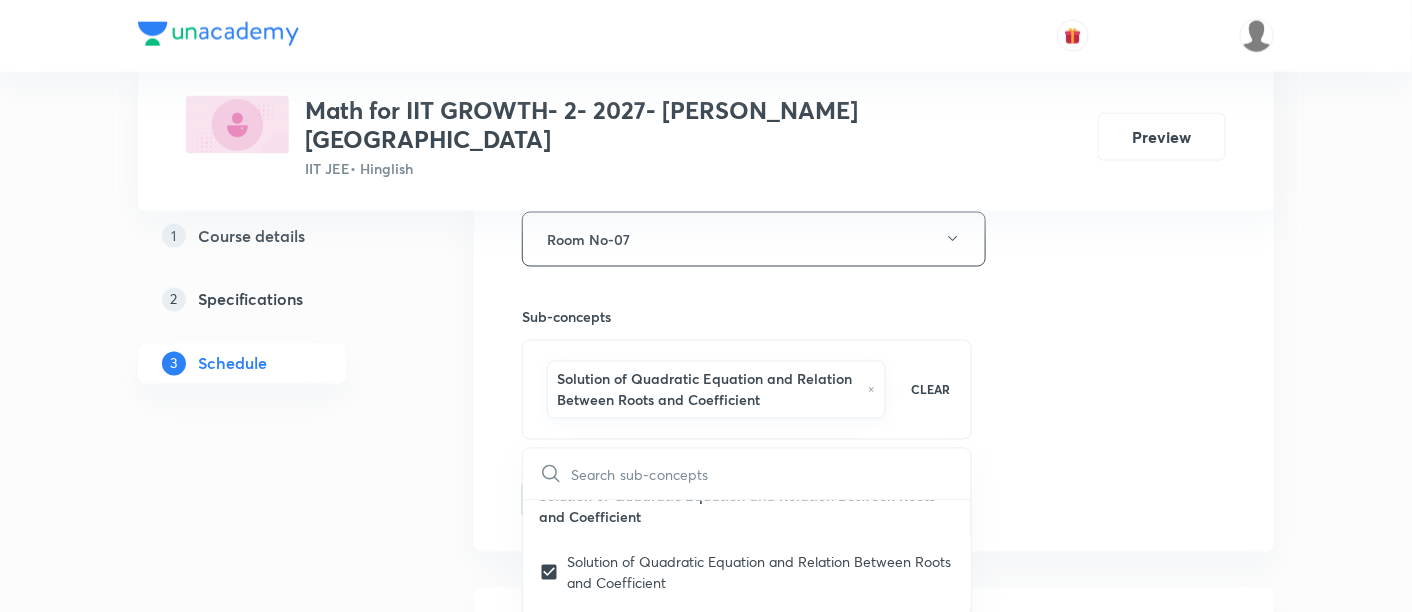 click on "Session  15 Live class Session title 32/99 Fundamental of Mathematics 12/15 ​ Schedule for Jul 18, 2025, 10:45 AM ​ Duration (in minutes) 90 ​   Session type Online Offline Room Room No-07 Sub-concepts Solution of Quadratic Equation and Relation Between Roots and Coefficient CLEAR ​ Quadratic Equation Quadratic Equation Covered previously Introduction Introduction Solution of Quadratic Equation and Relation Between Roots and Coefficient Solution of Quadratic Equation and Relation Between Roots and Coefficient Nature of Roots Nature of Roots Roots Under Particular Cases Roots Under Particular Cases Identity Identity Common Roots of Two Quadratic Equations Common Roots of Two Quadratic Equations Quadratic Expression and It's Graphs Quadratic Expression and It's Graphs Maximum and Minimum Values of Quadratic Expressions Maximum and Minimum Values of Quadratic Expressions Maximum and Minimum Values of Rational Algebraic Expressions Maximum and Minimum Values of Rational Algebraic Expressions Means Means" at bounding box center (874, 28) 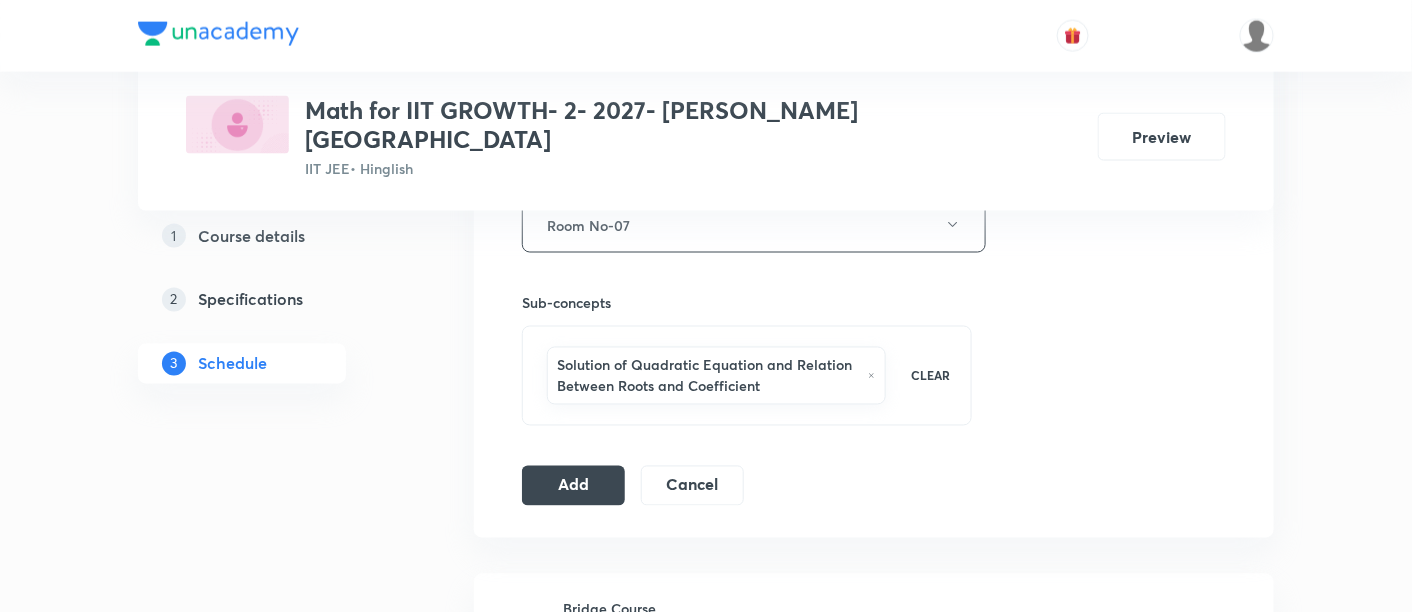 scroll, scrollTop: 935, scrollLeft: 0, axis: vertical 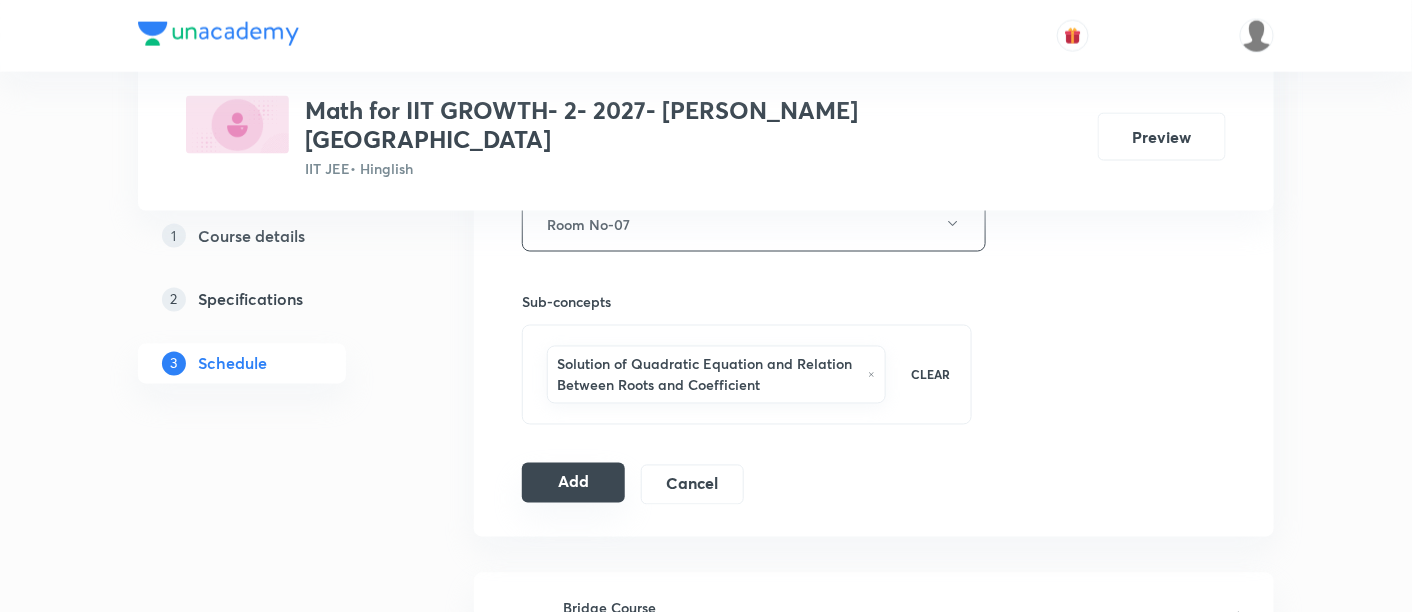 click on "Add" at bounding box center (573, 483) 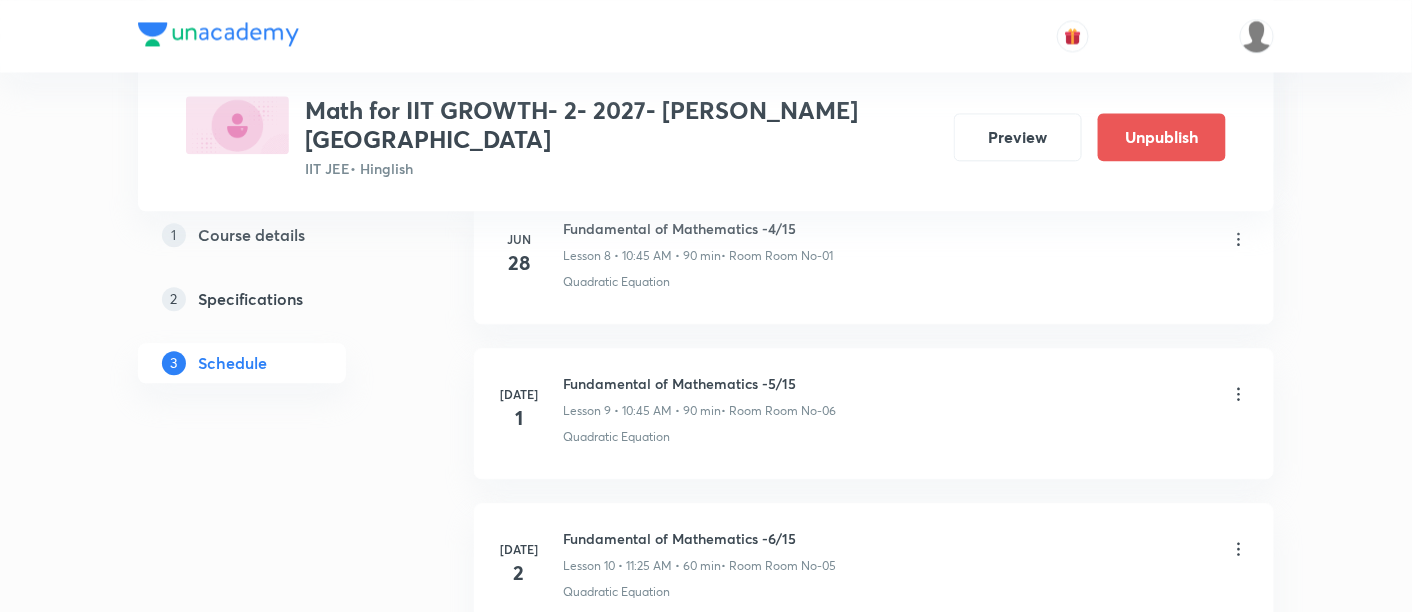 scroll, scrollTop: 2388, scrollLeft: 0, axis: vertical 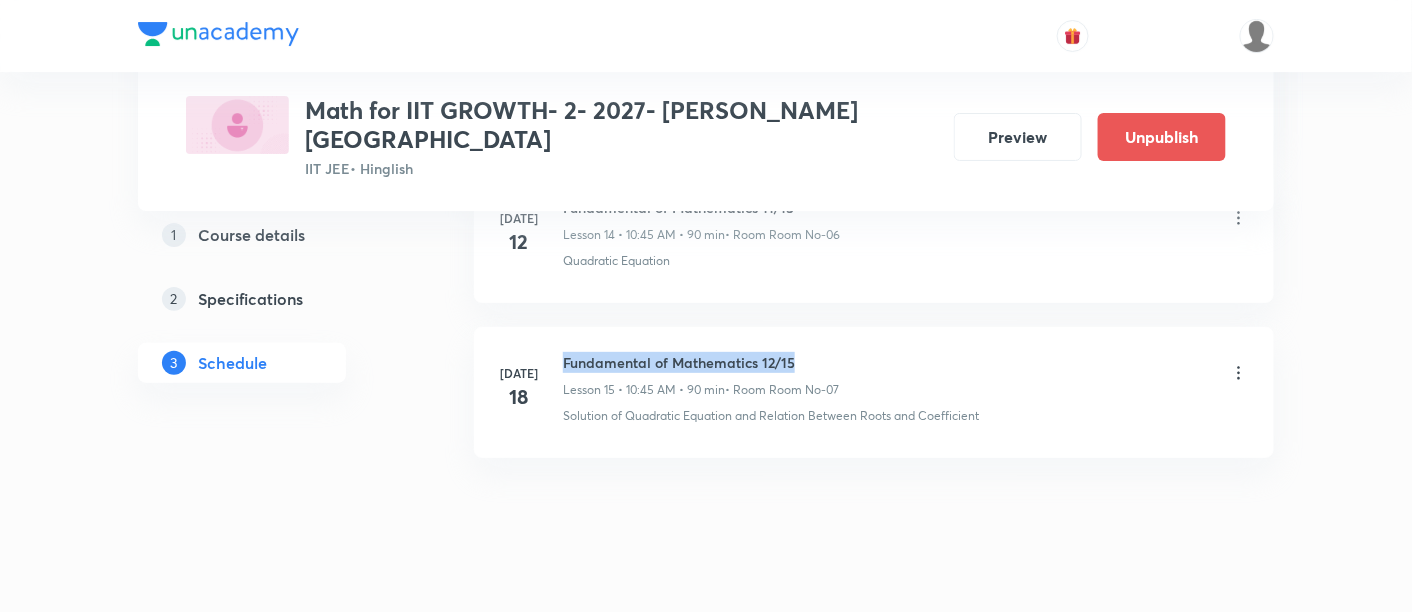 drag, startPoint x: 563, startPoint y: 327, endPoint x: 811, endPoint y: 332, distance: 248.0504 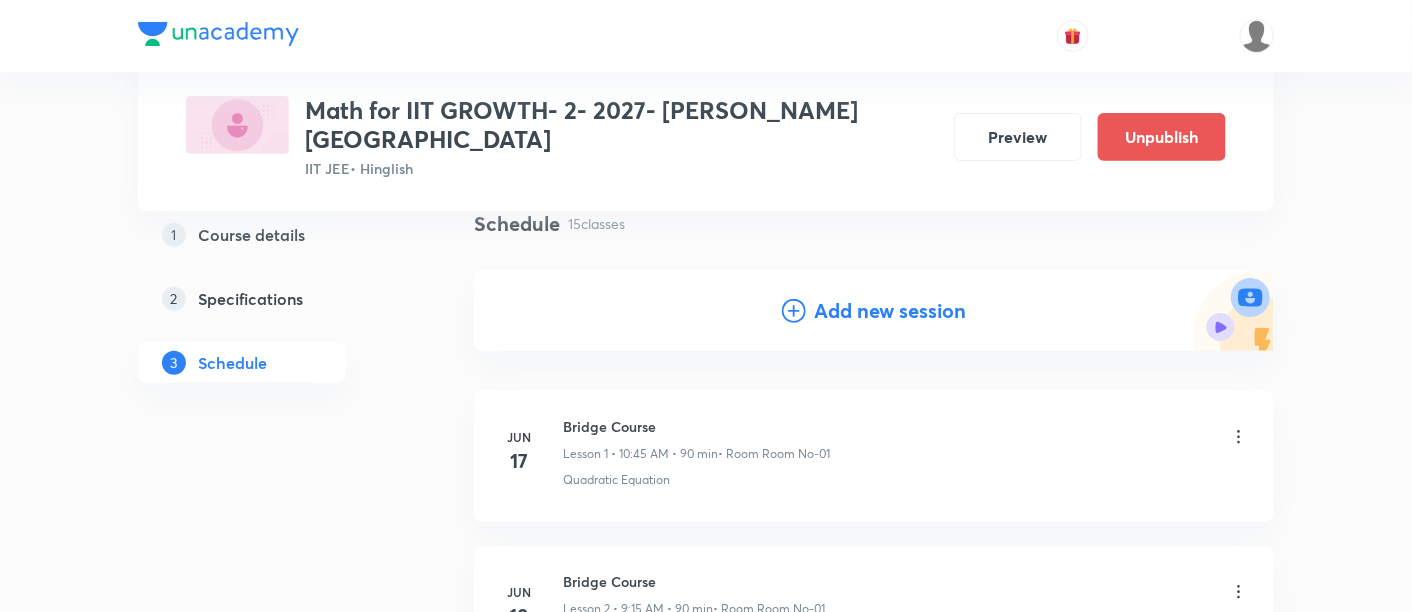 scroll, scrollTop: 0, scrollLeft: 0, axis: both 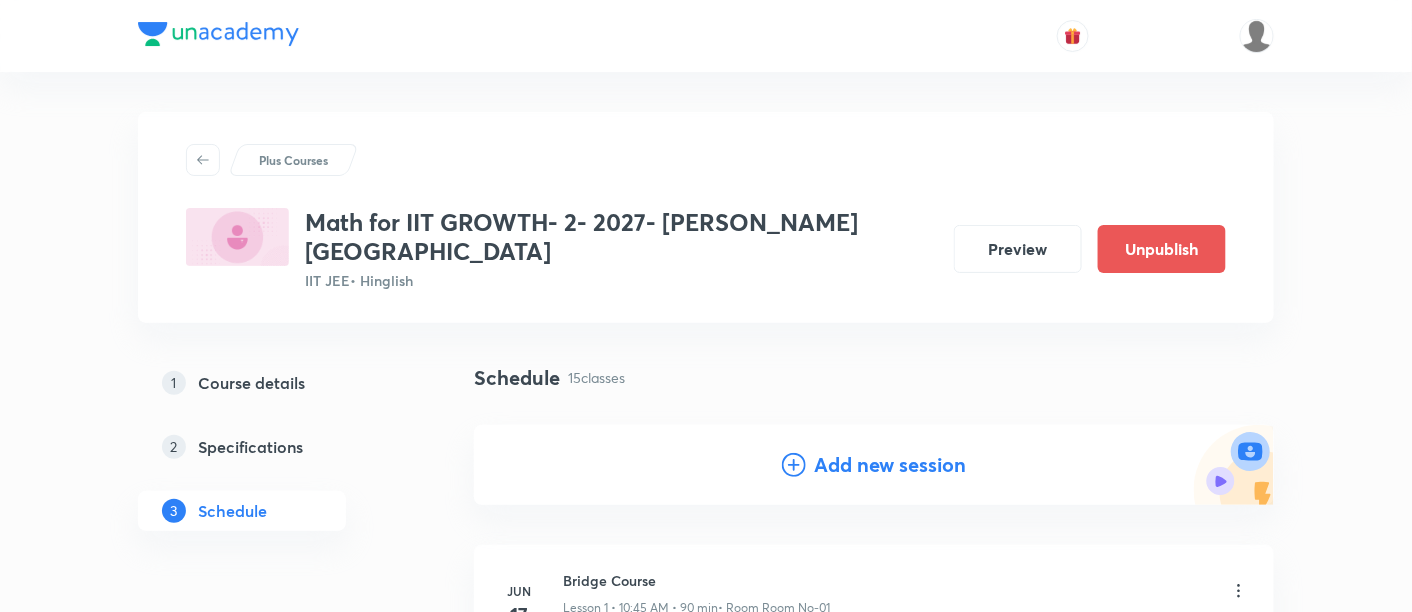 click on "Add new session" at bounding box center [890, 465] 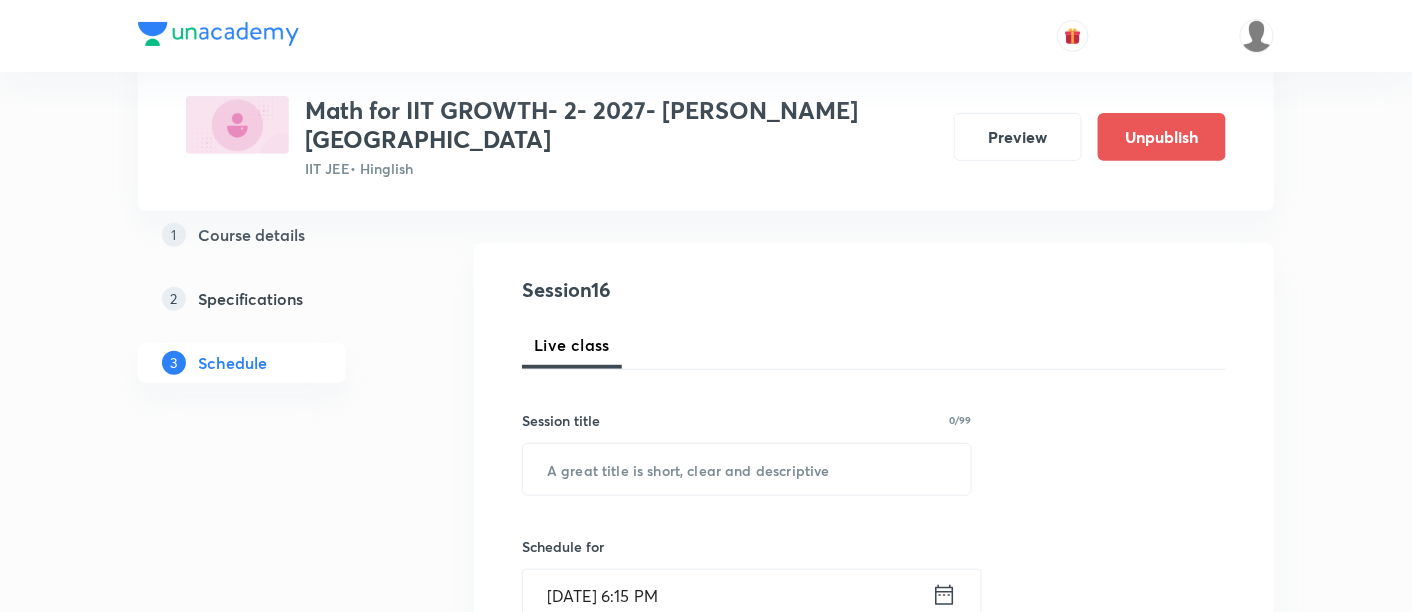 scroll, scrollTop: 235, scrollLeft: 0, axis: vertical 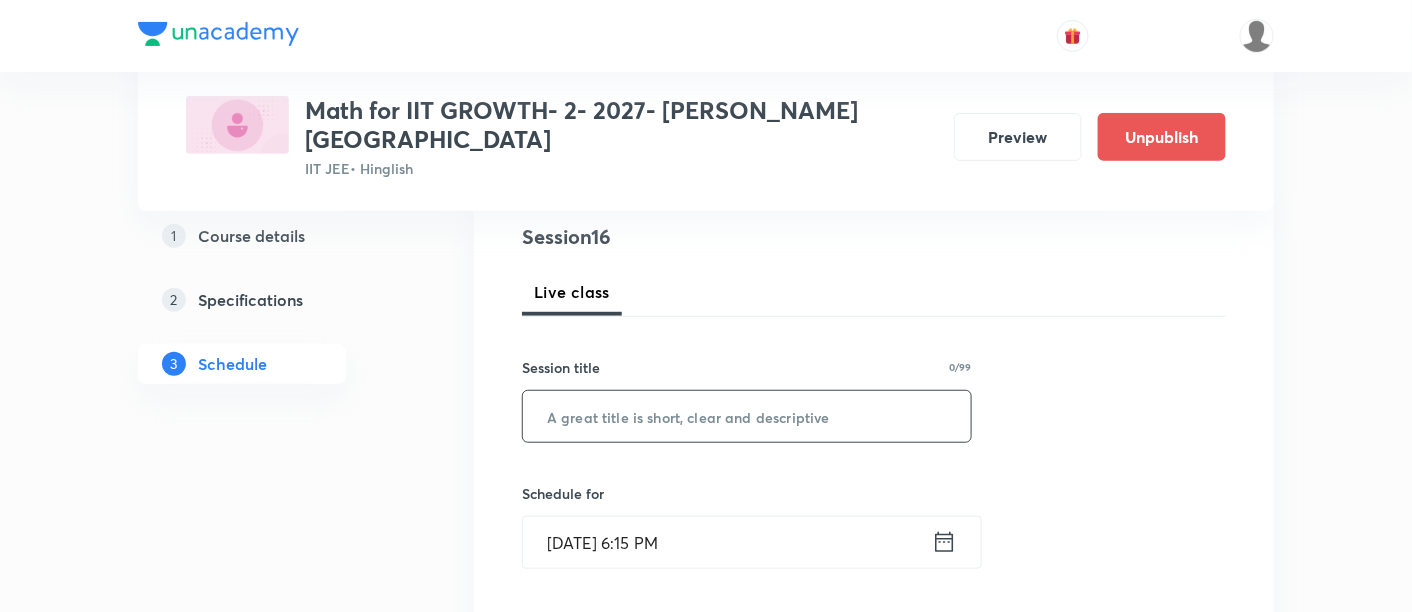 click at bounding box center [747, 416] 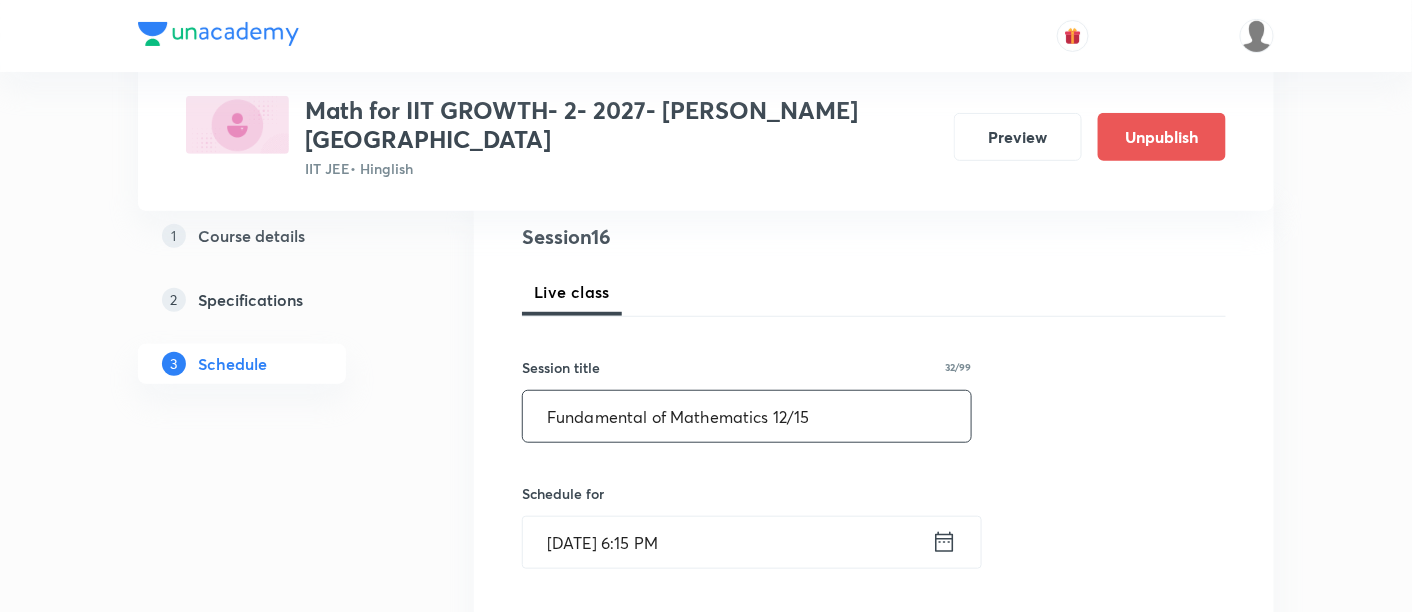 click on "Fundamental of Mathematics 12/15" at bounding box center (747, 416) 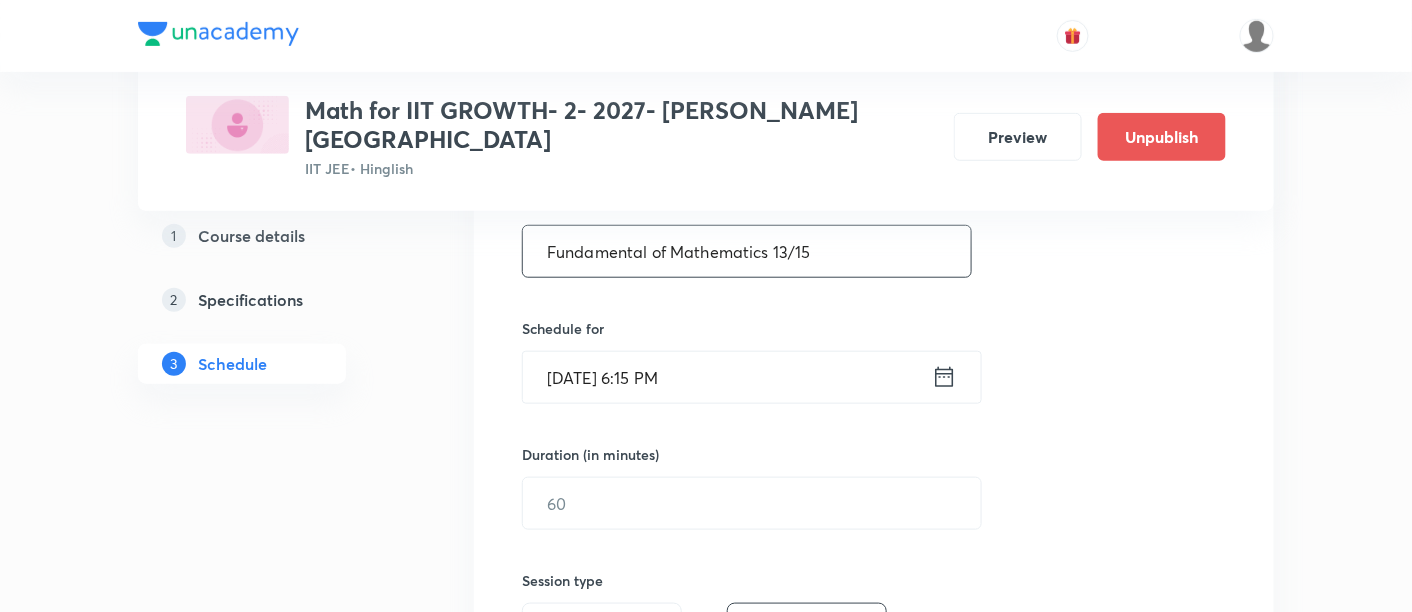 scroll, scrollTop: 409, scrollLeft: 0, axis: vertical 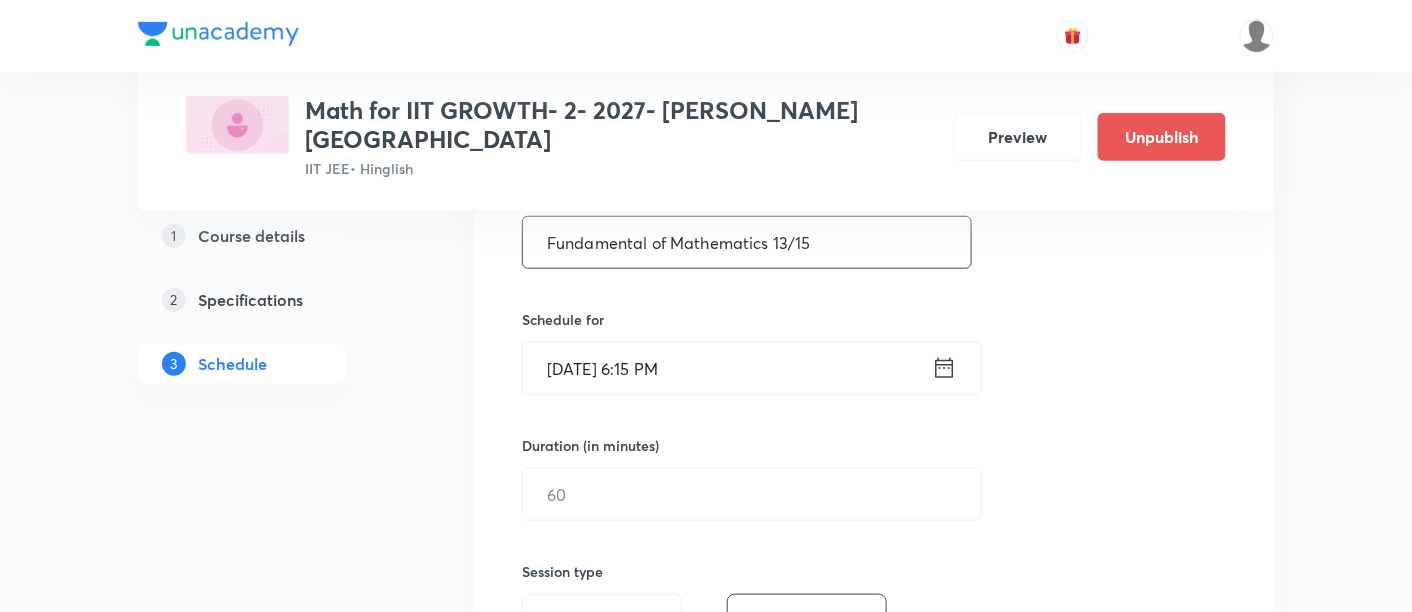 type on "Fundamental of Mathematics 13/15" 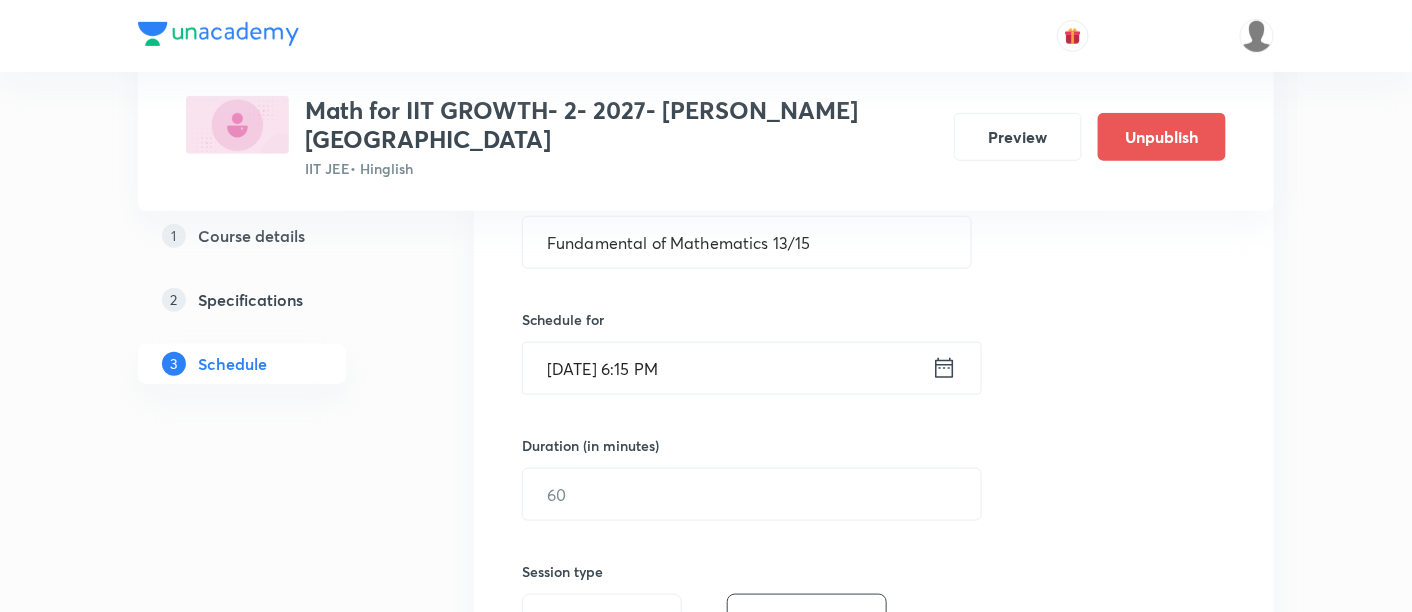 click 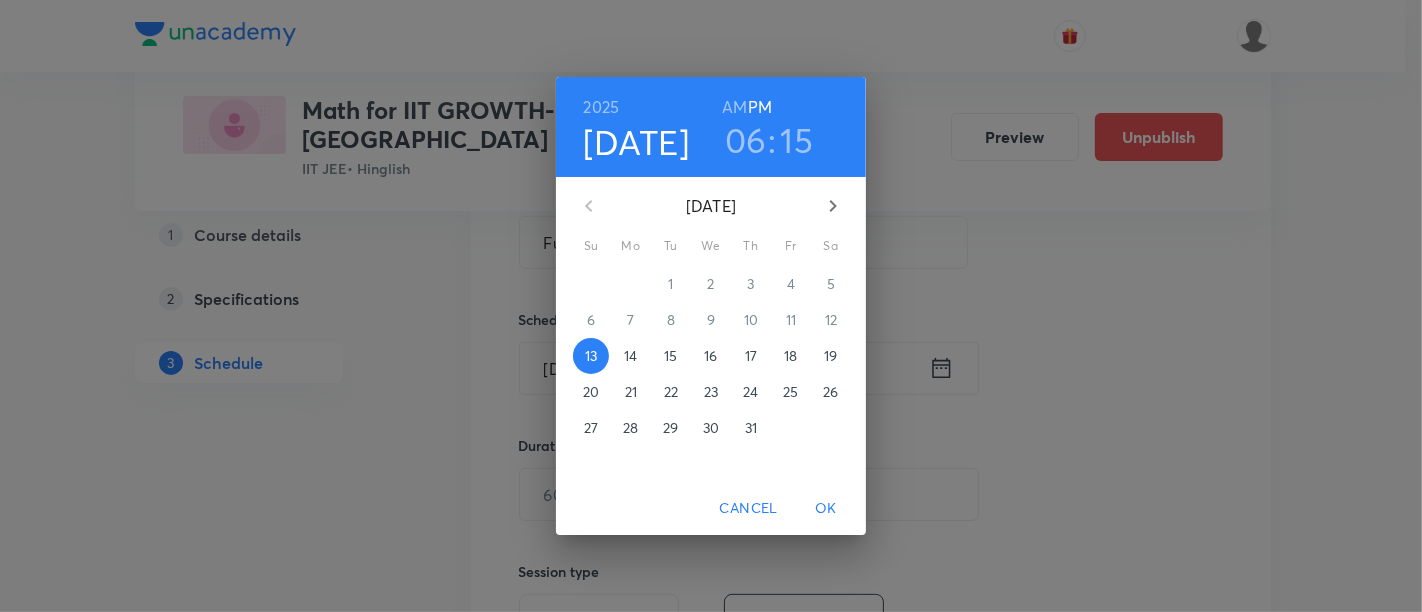 click on "19" at bounding box center [830, 356] 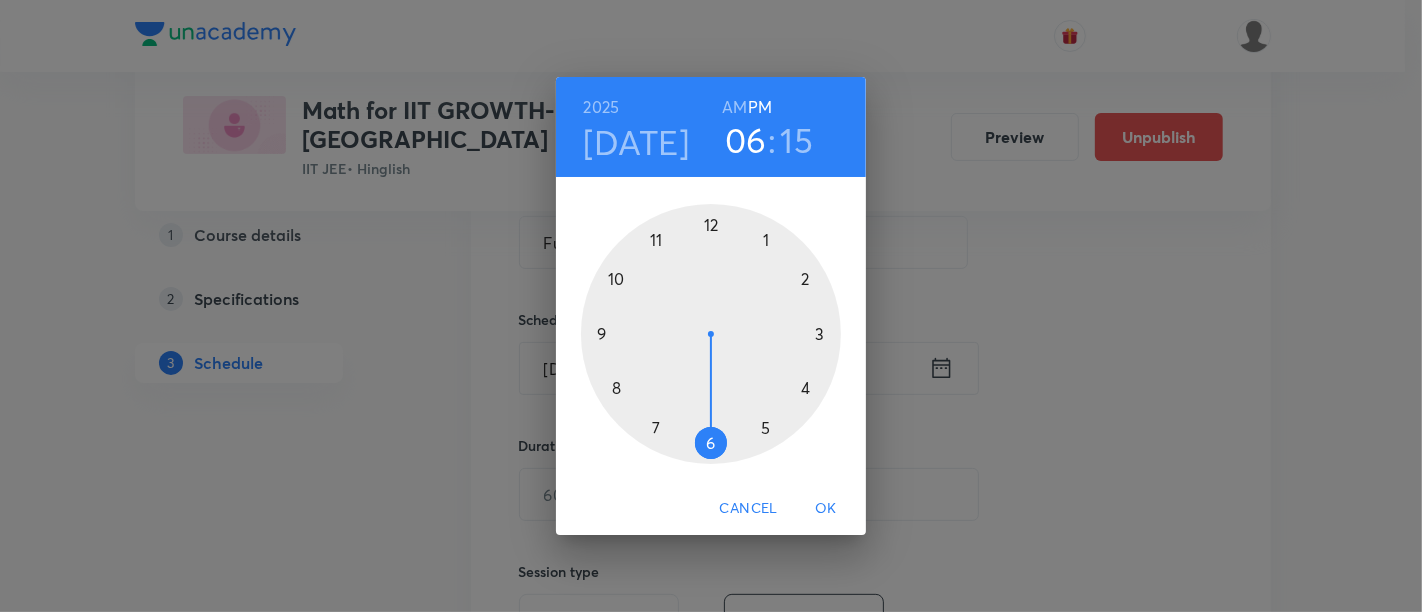 click on "AM" at bounding box center (734, 107) 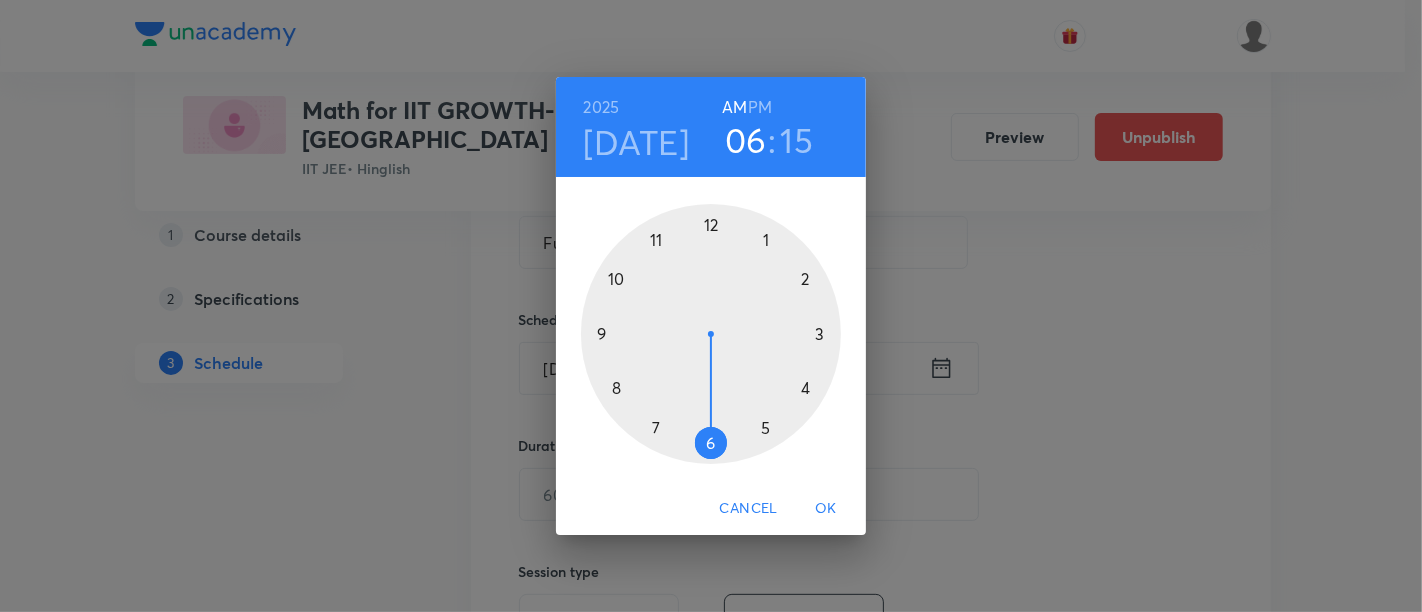 click at bounding box center (711, 334) 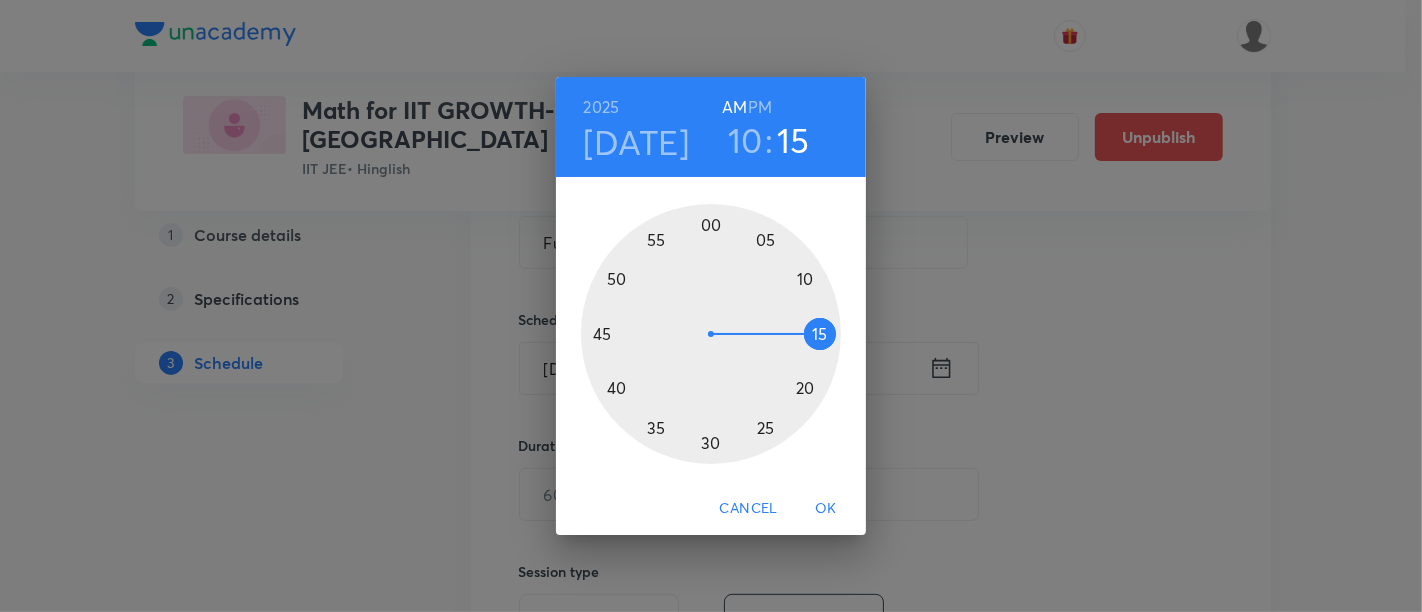 click at bounding box center [711, 334] 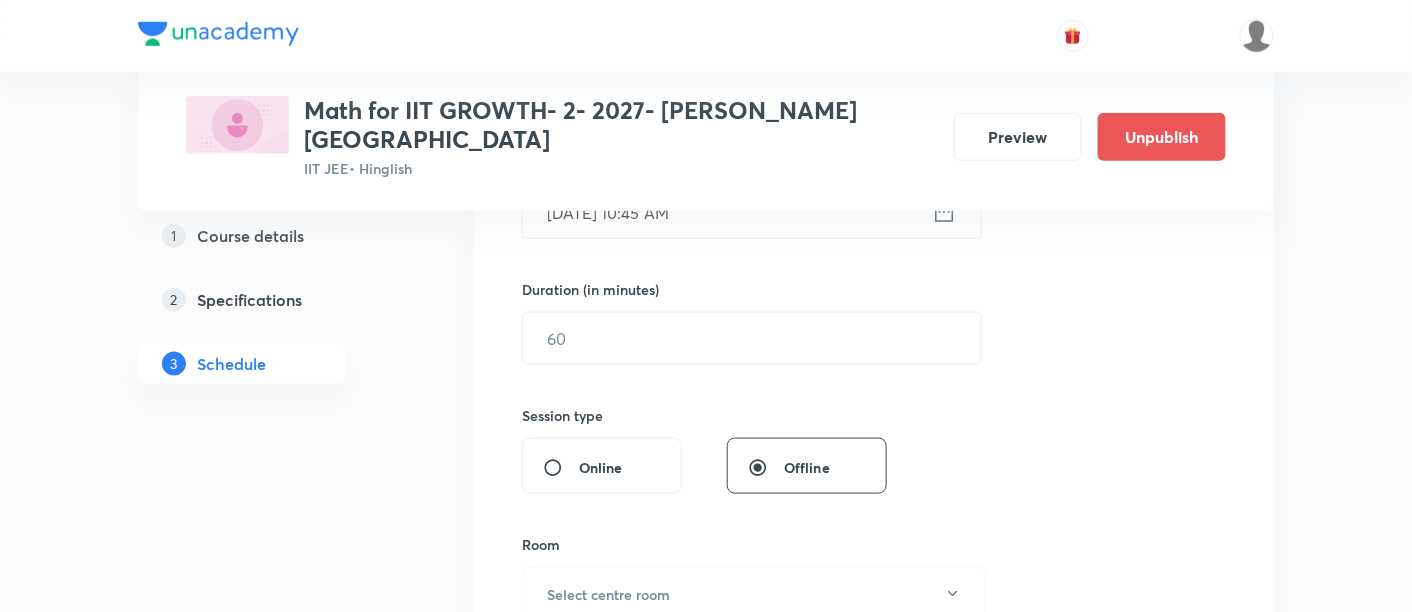 scroll, scrollTop: 599, scrollLeft: 0, axis: vertical 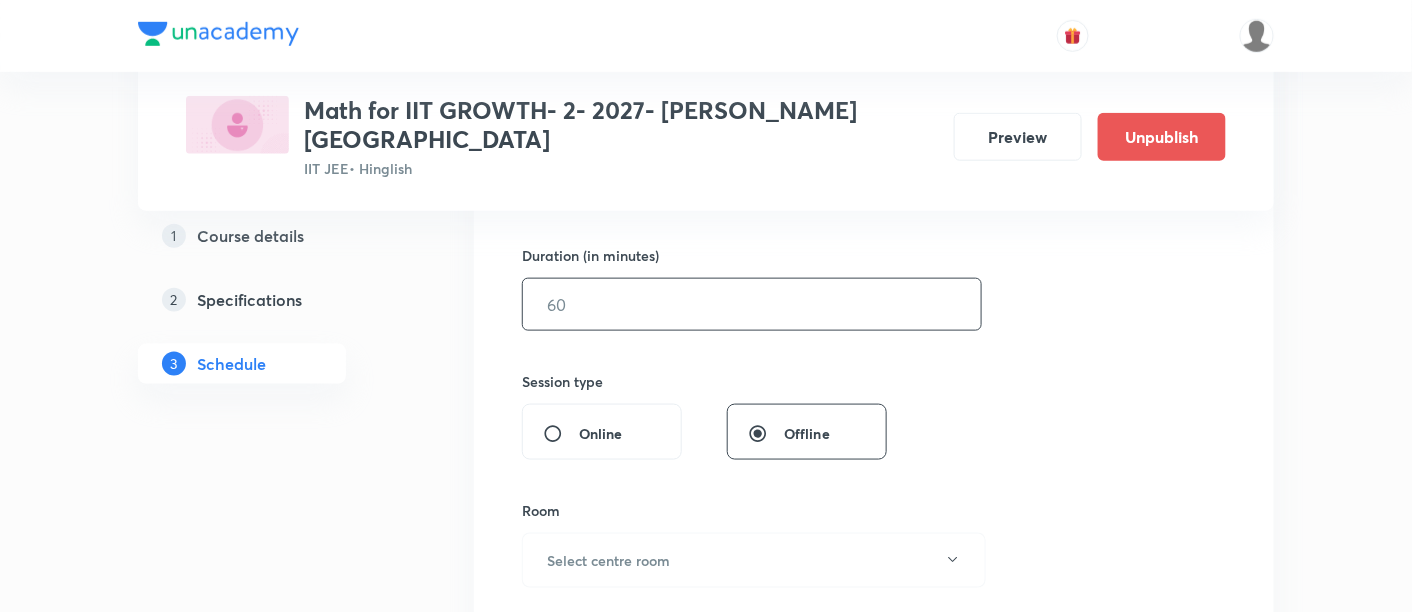 click at bounding box center (752, 304) 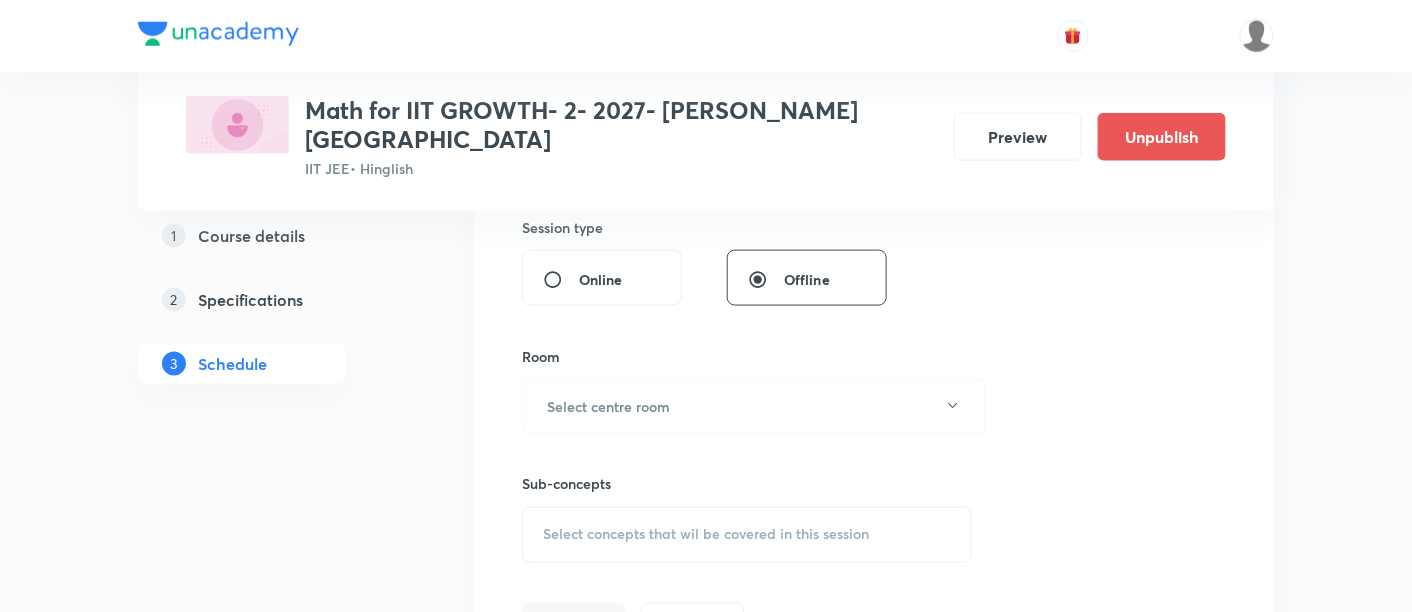 scroll, scrollTop: 758, scrollLeft: 0, axis: vertical 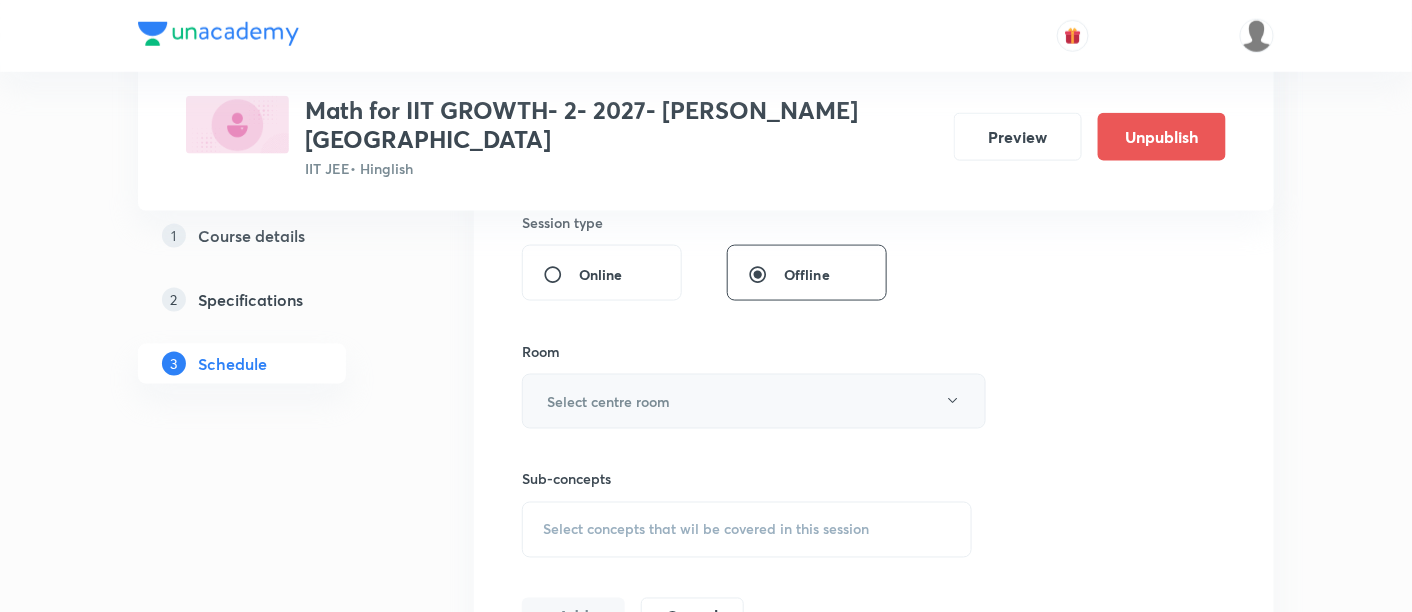 type on "90" 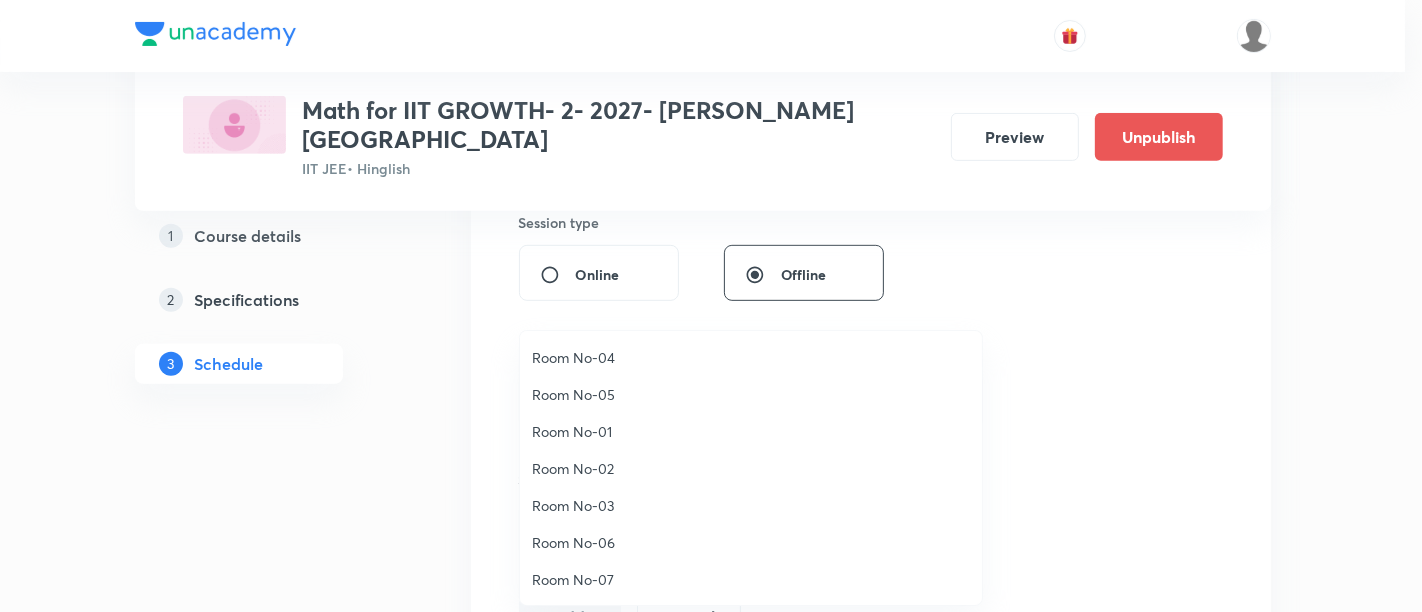 click on "Room No-07" at bounding box center [751, 579] 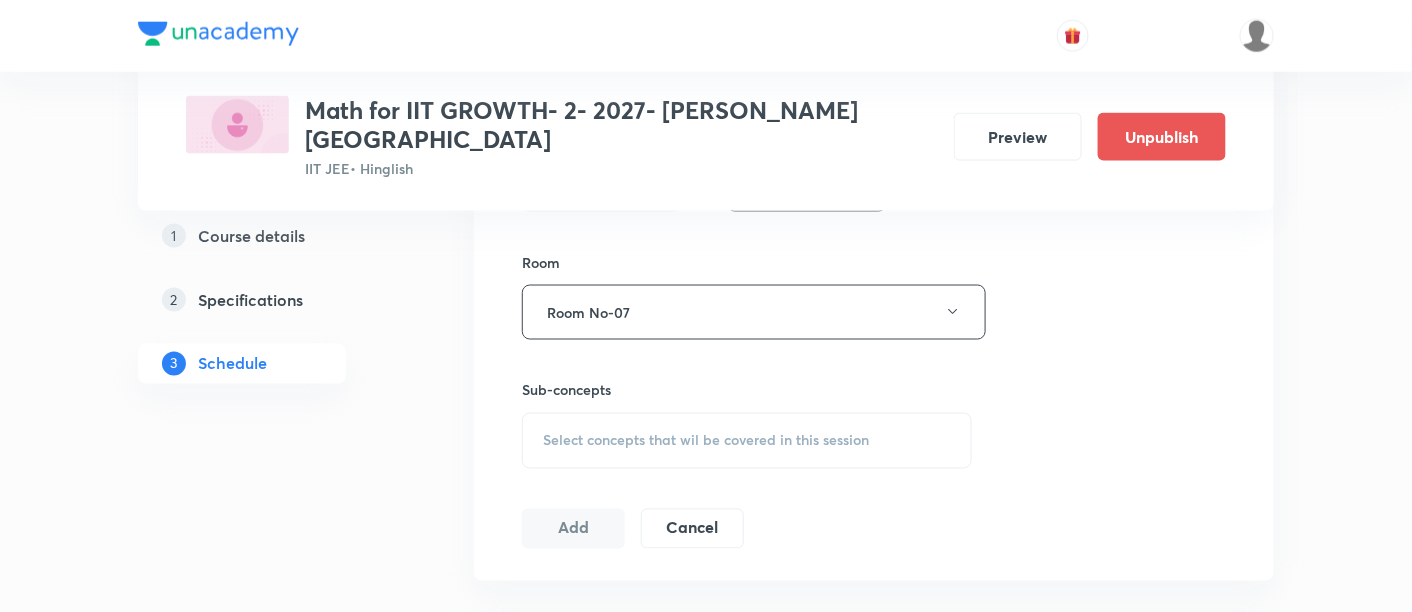 scroll, scrollTop: 874, scrollLeft: 0, axis: vertical 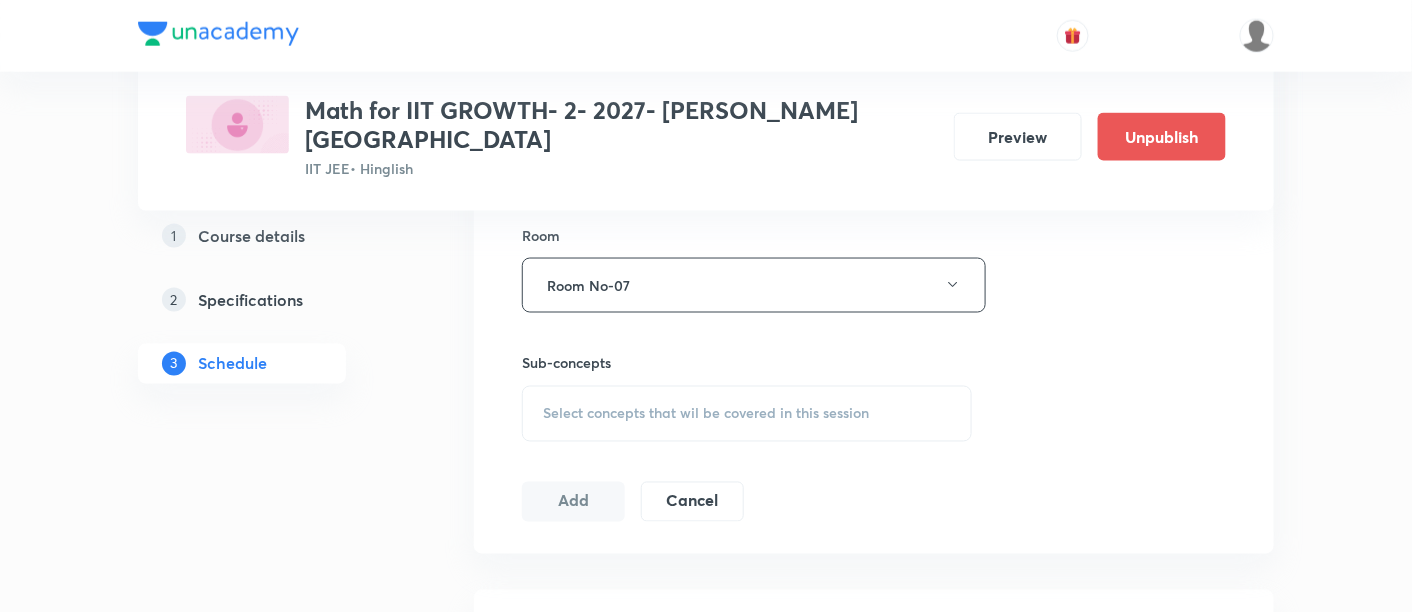 click on "Select concepts that wil be covered in this session" at bounding box center (706, 414) 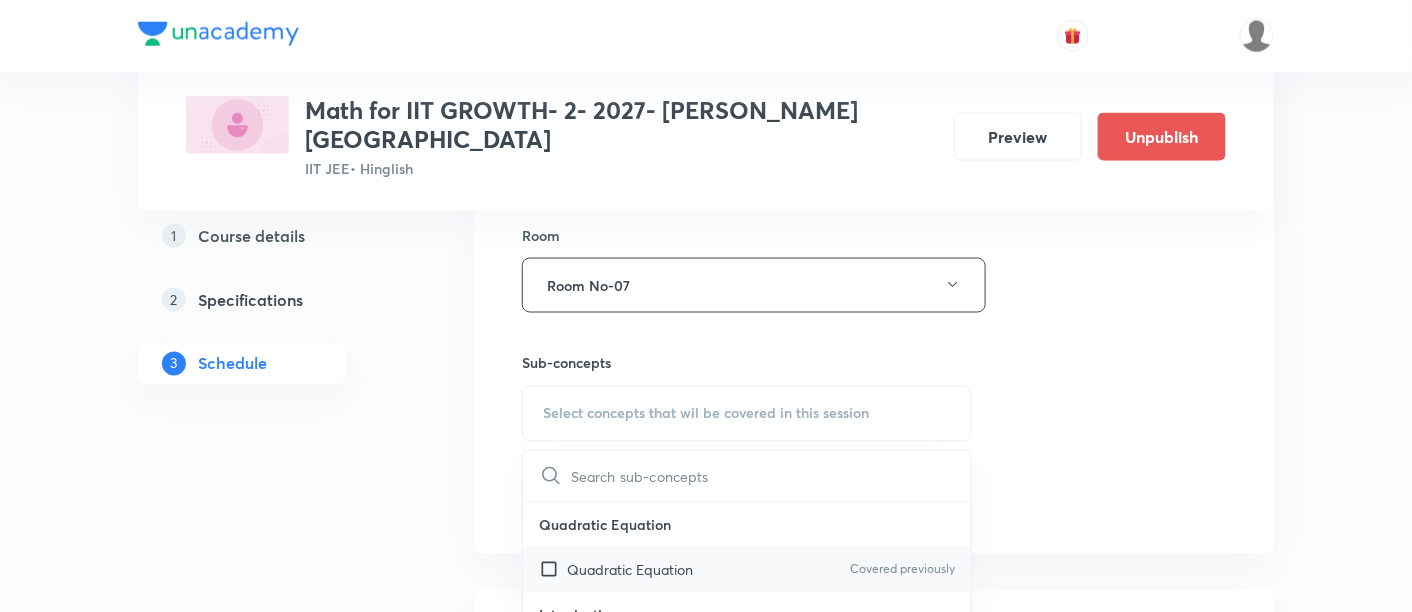 click on "Quadratic Equation" at bounding box center [630, 570] 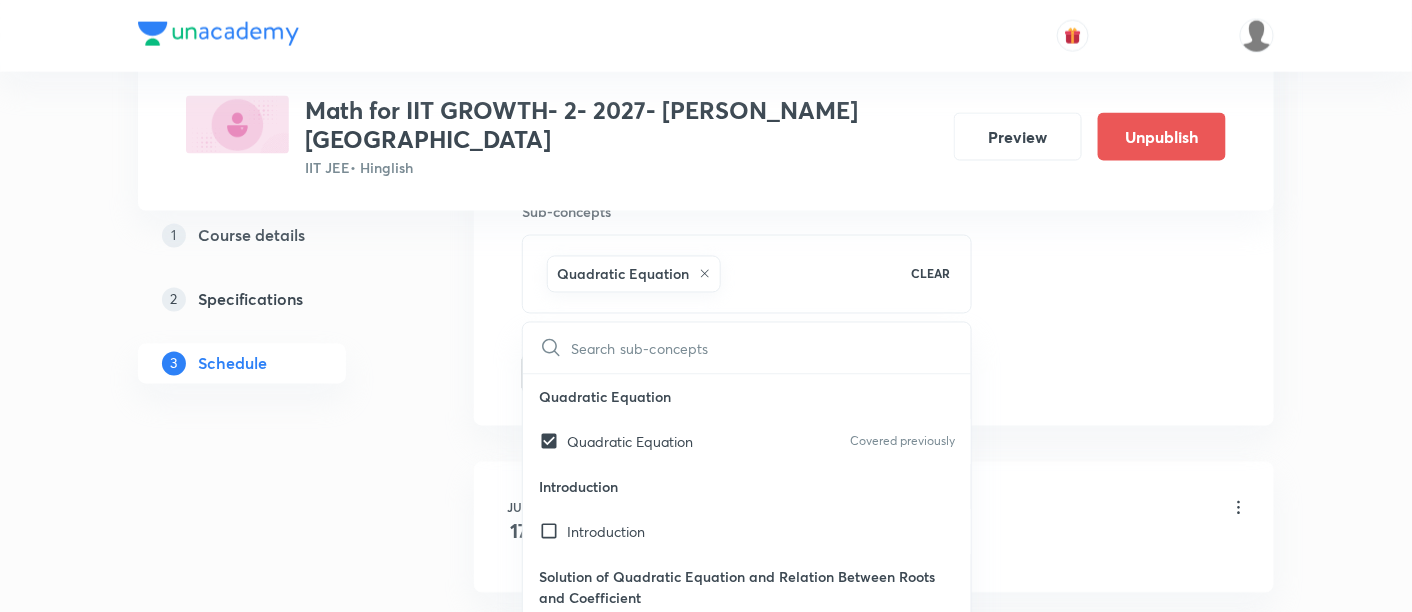 scroll, scrollTop: 1025, scrollLeft: 0, axis: vertical 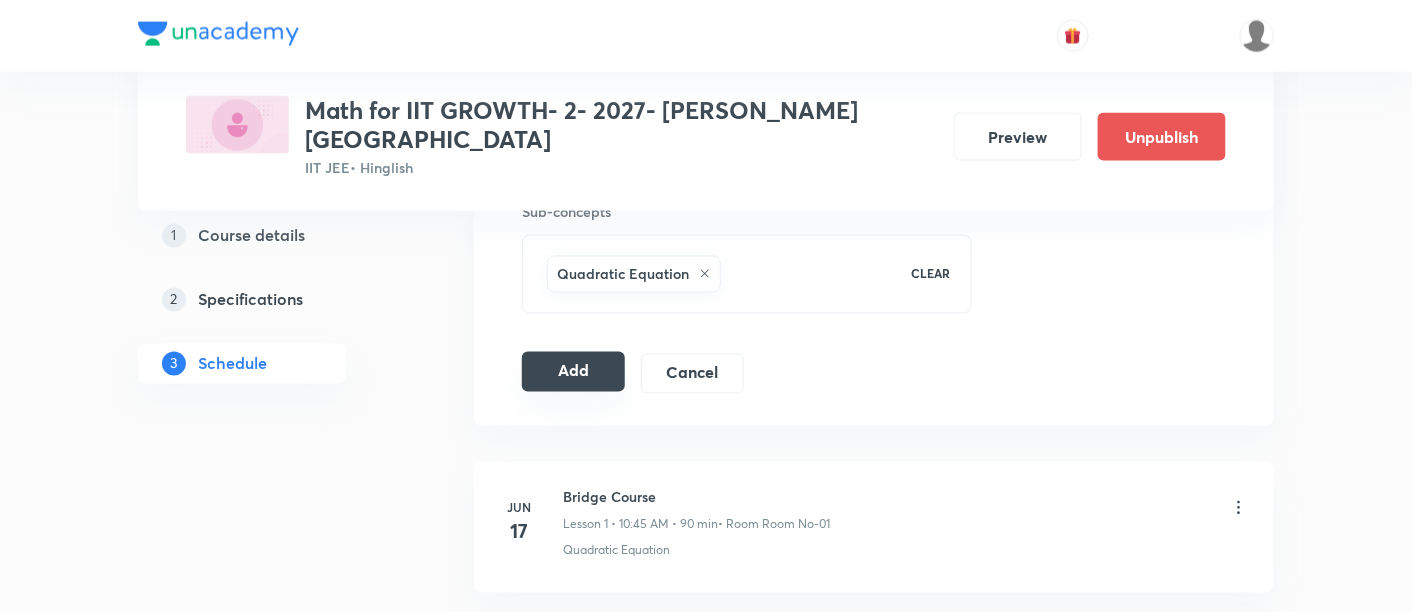 click on "Add" at bounding box center [573, 372] 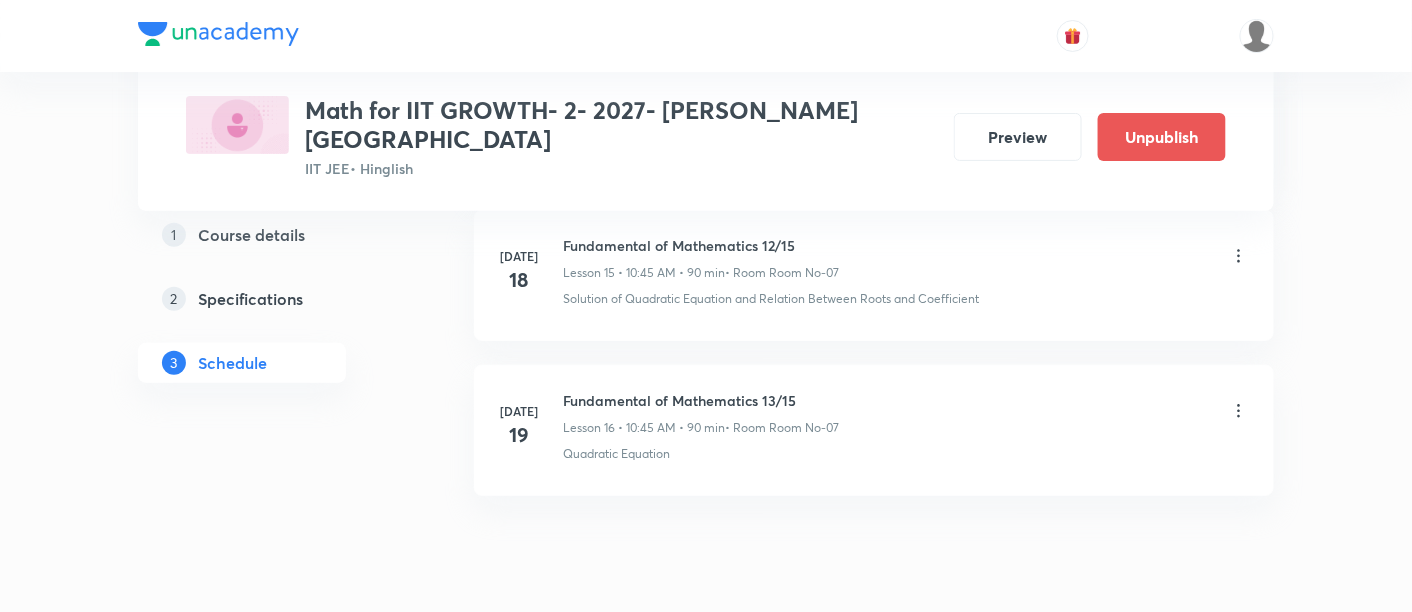 scroll, scrollTop: 2542, scrollLeft: 0, axis: vertical 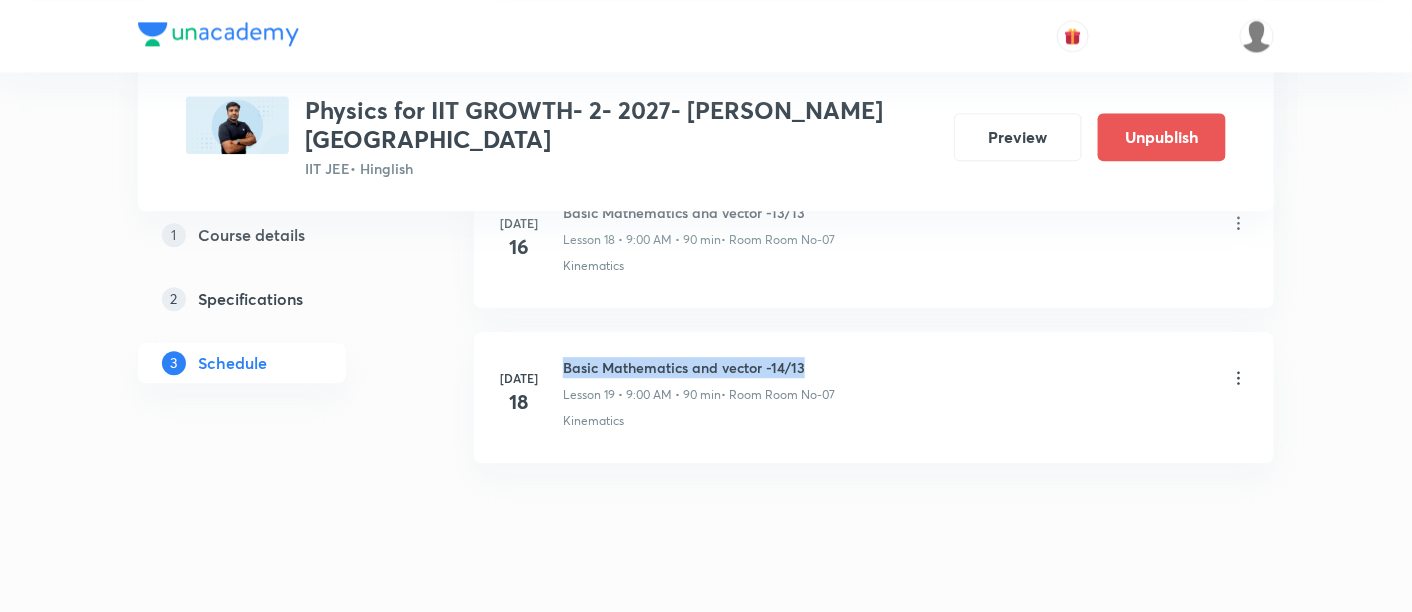 drag, startPoint x: 562, startPoint y: 324, endPoint x: 828, endPoint y: 320, distance: 266.03006 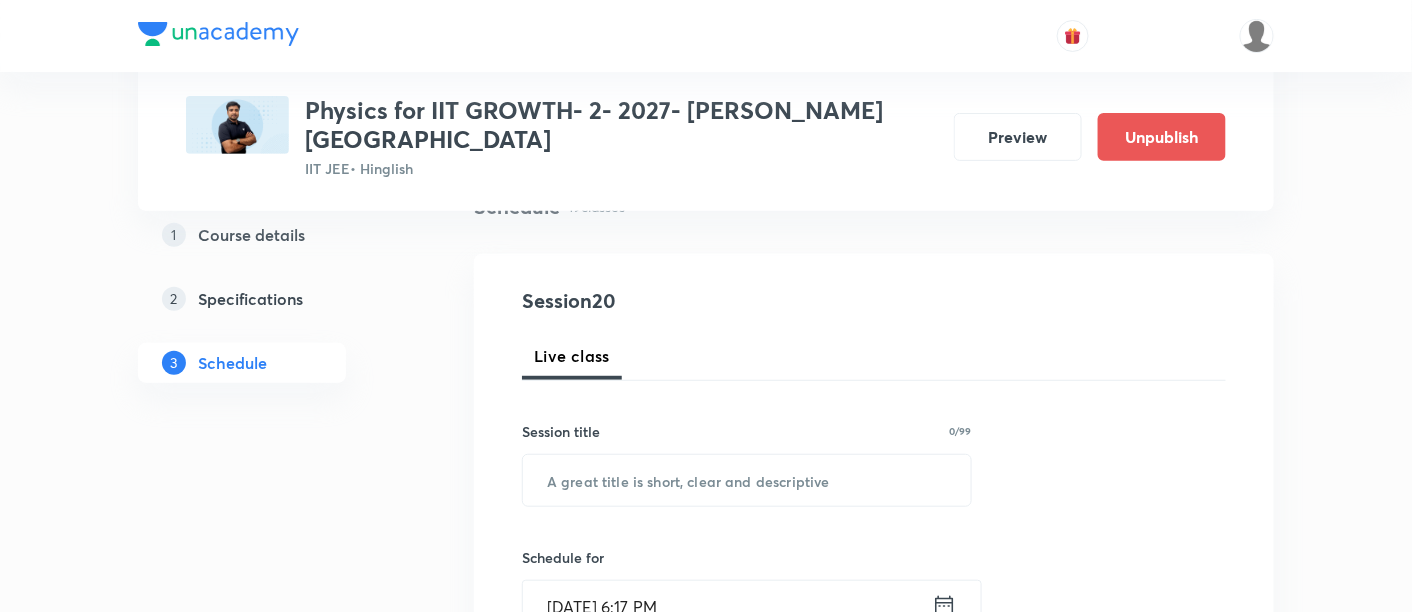 scroll, scrollTop: 200, scrollLeft: 0, axis: vertical 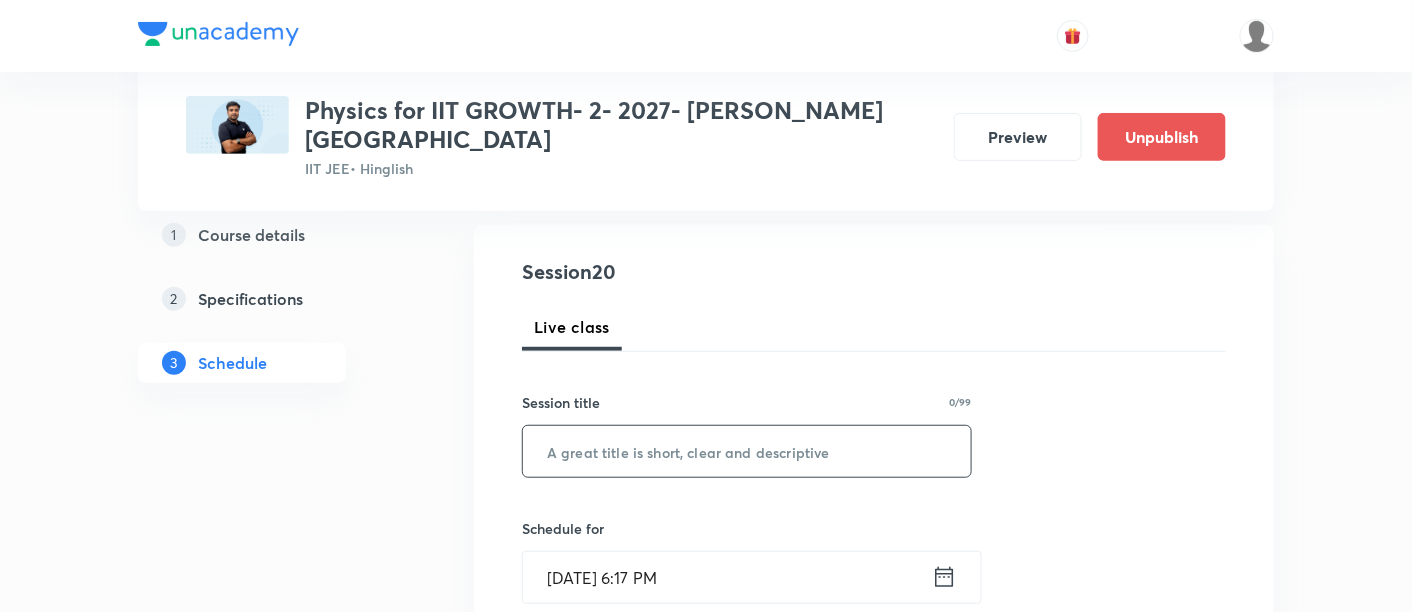 click at bounding box center (747, 451) 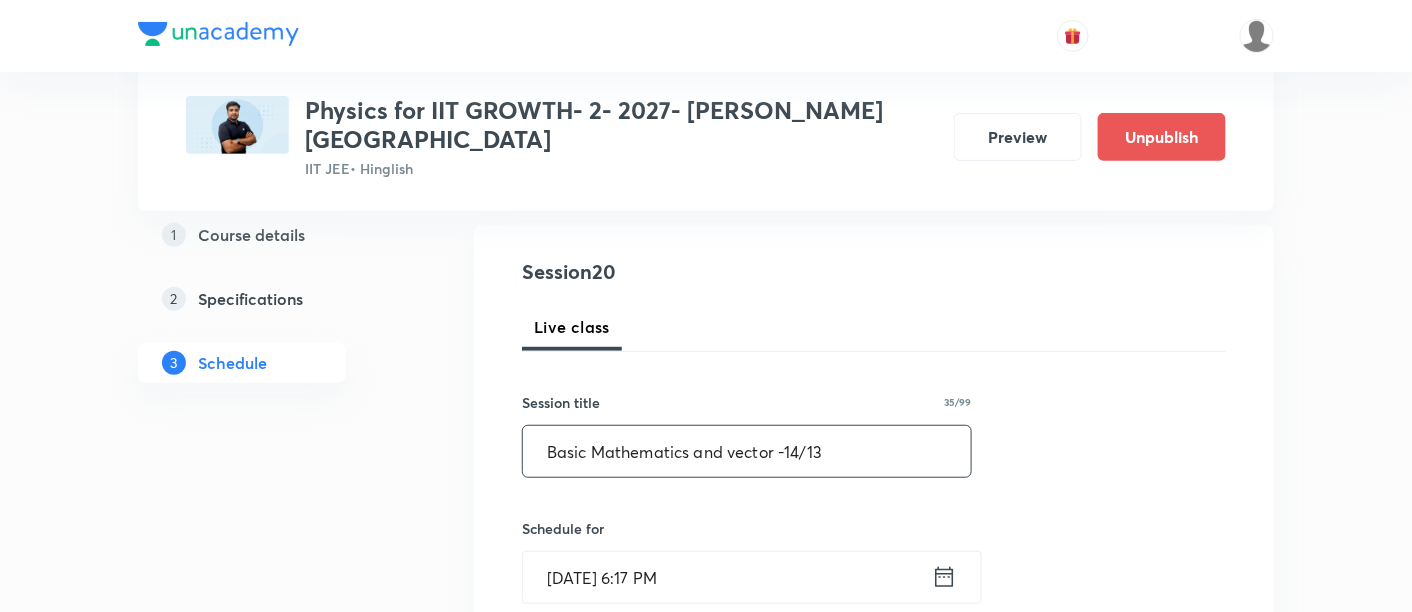 click on "Basic Mathematics and vector -14/13" at bounding box center (747, 451) 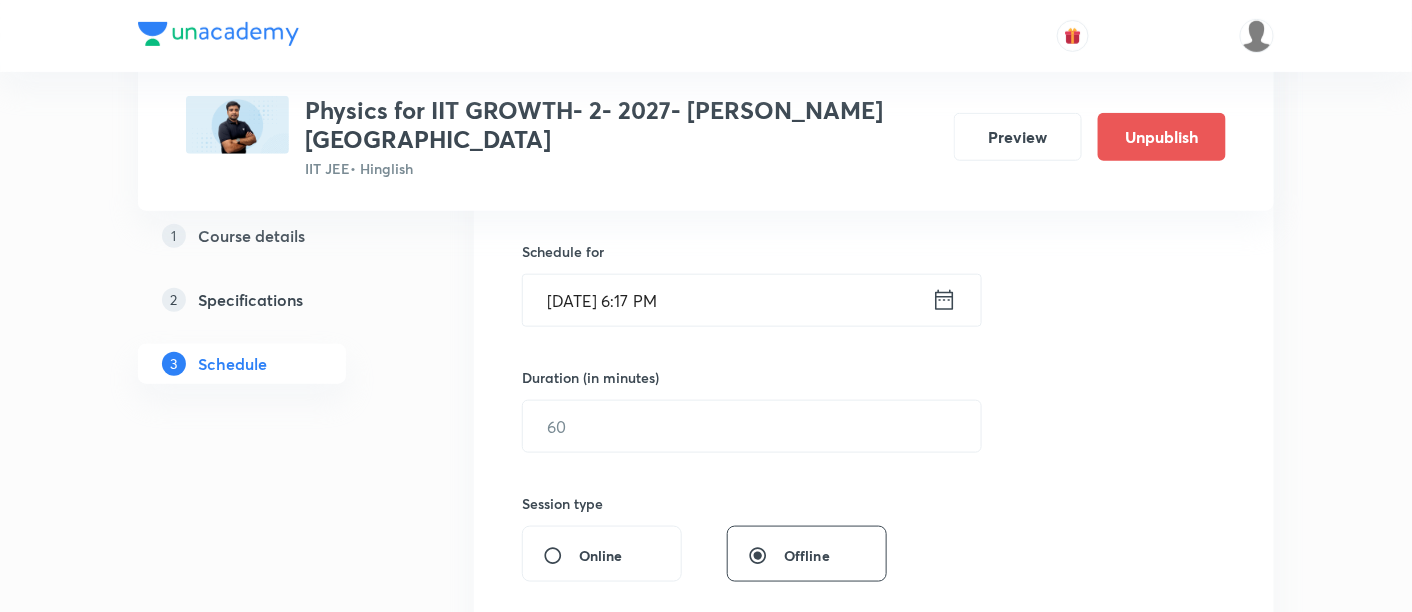 scroll, scrollTop: 470, scrollLeft: 0, axis: vertical 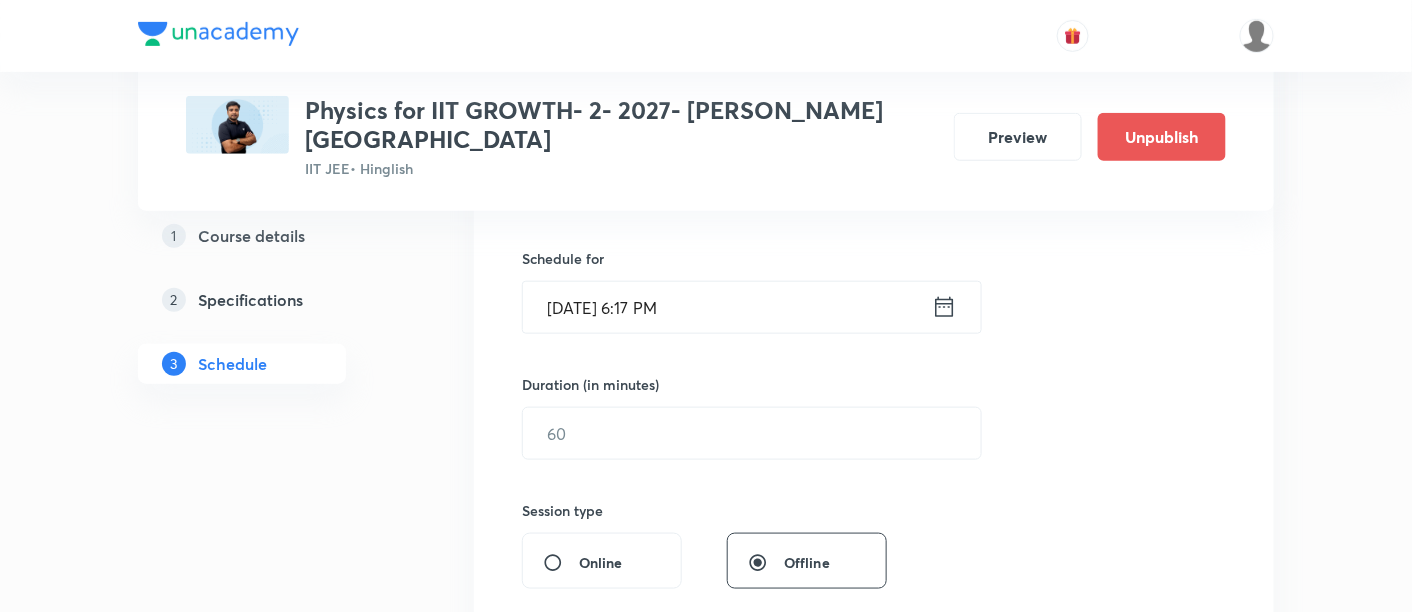 type on "Basic Mathematics and vector -15/13" 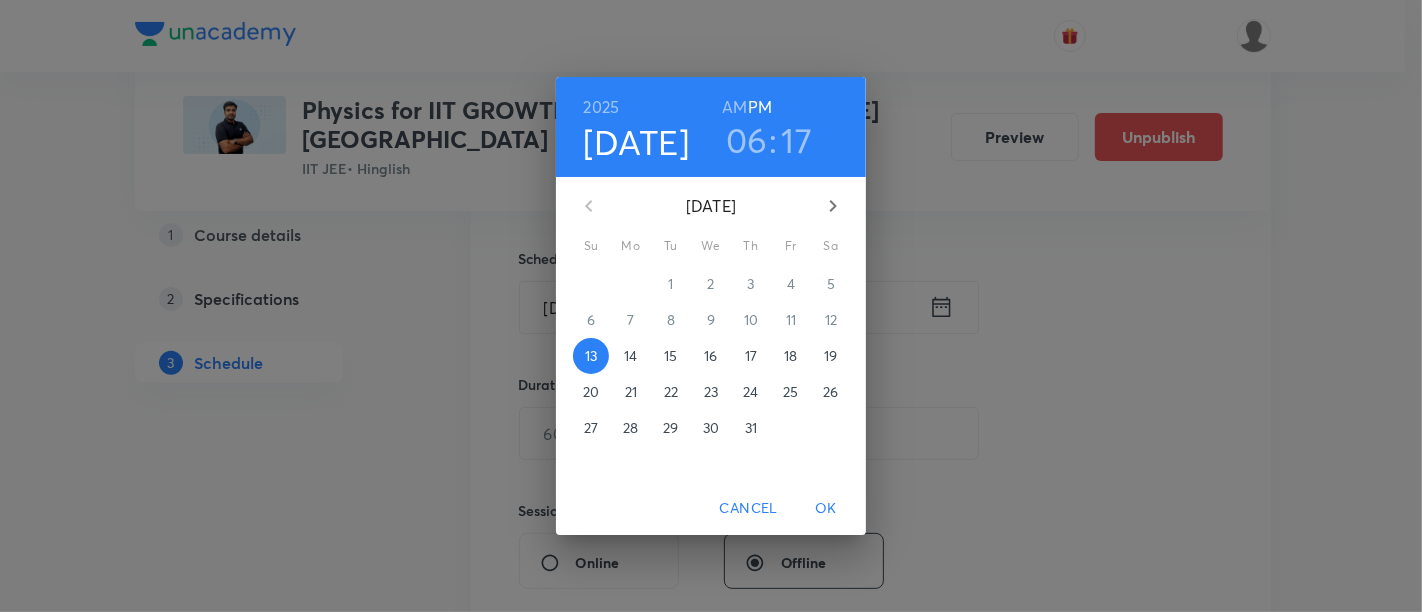 click on "19" at bounding box center [830, 356] 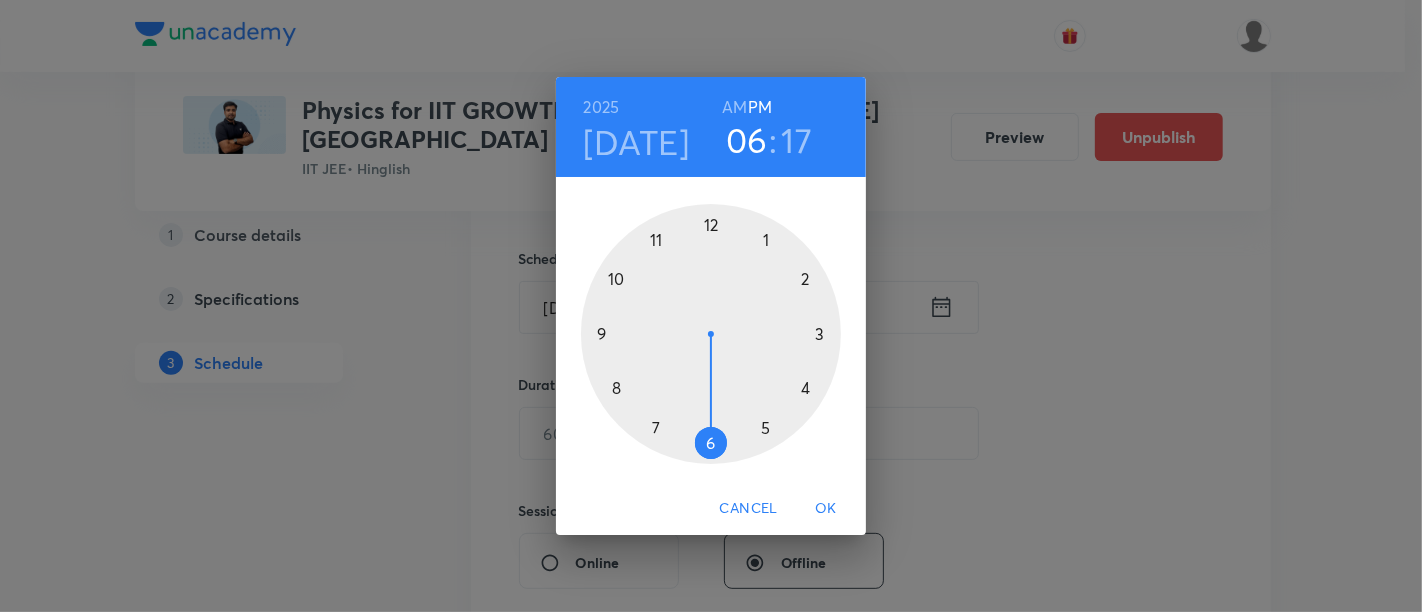 click on "AM" at bounding box center [734, 107] 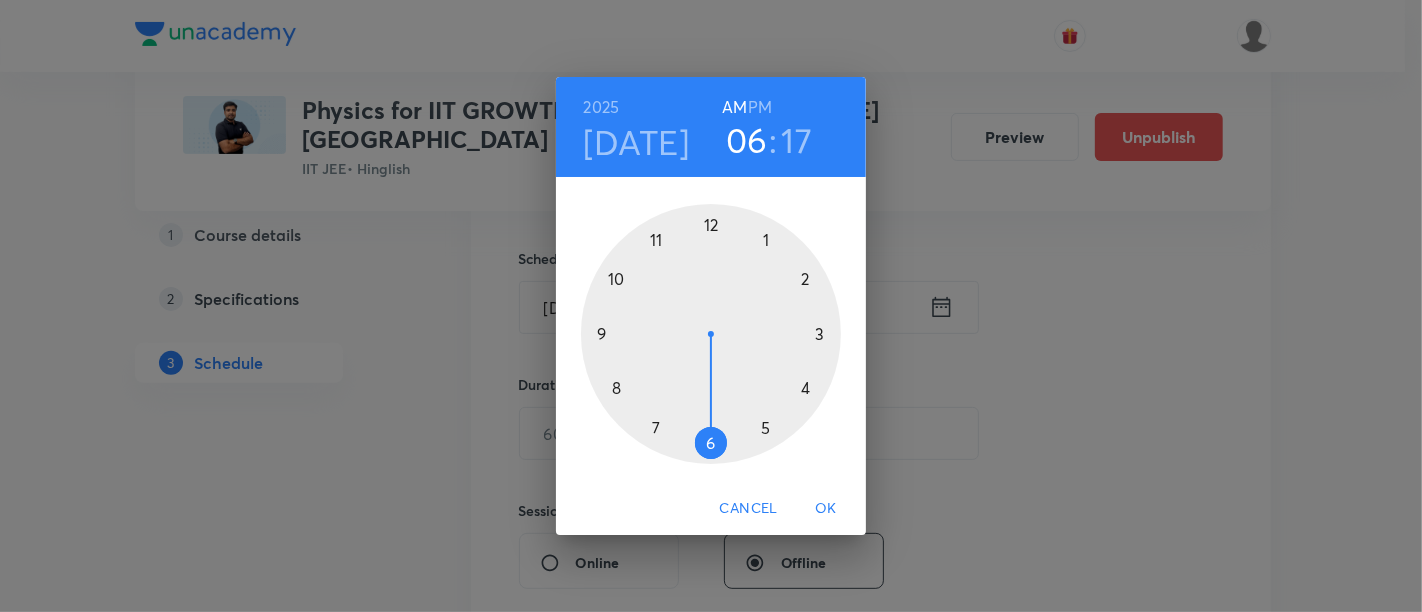 click at bounding box center [711, 334] 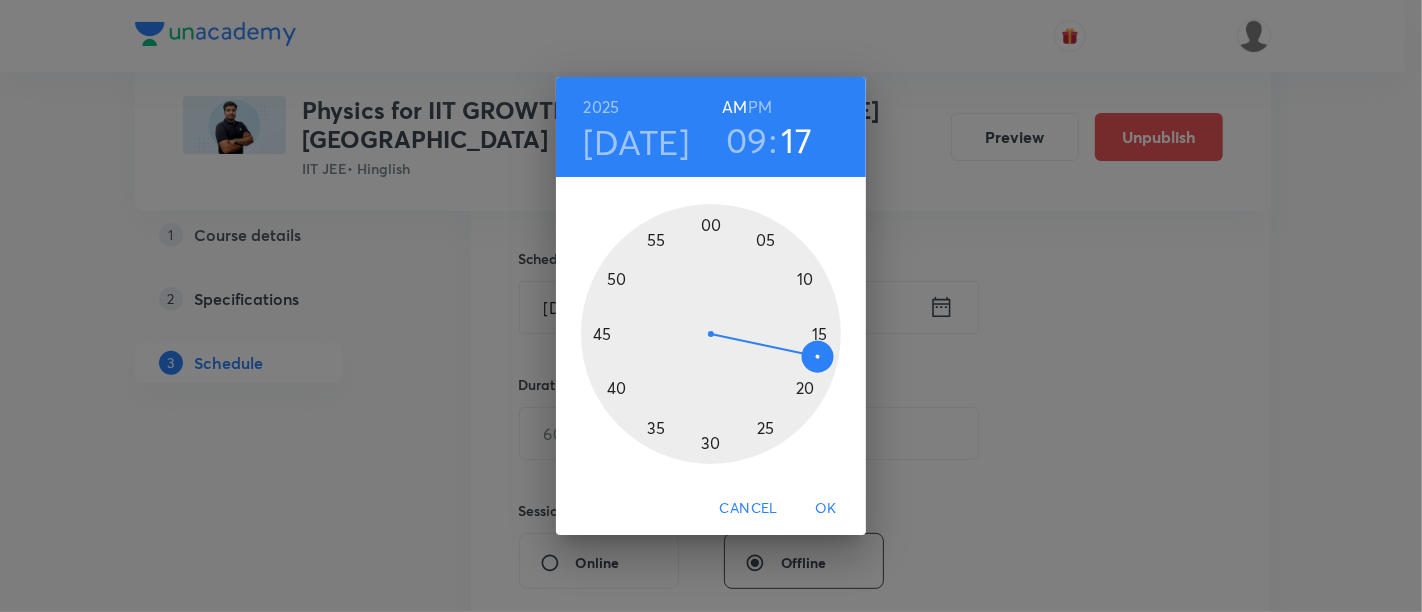 click at bounding box center [711, 334] 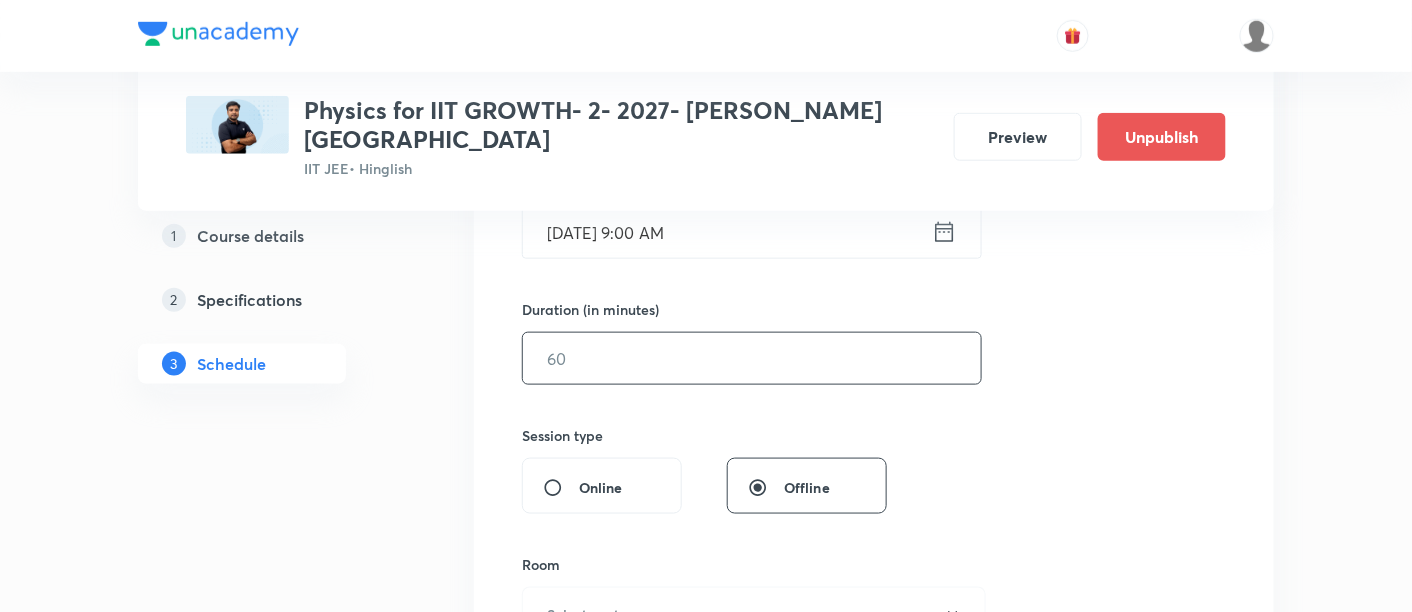 scroll, scrollTop: 548, scrollLeft: 0, axis: vertical 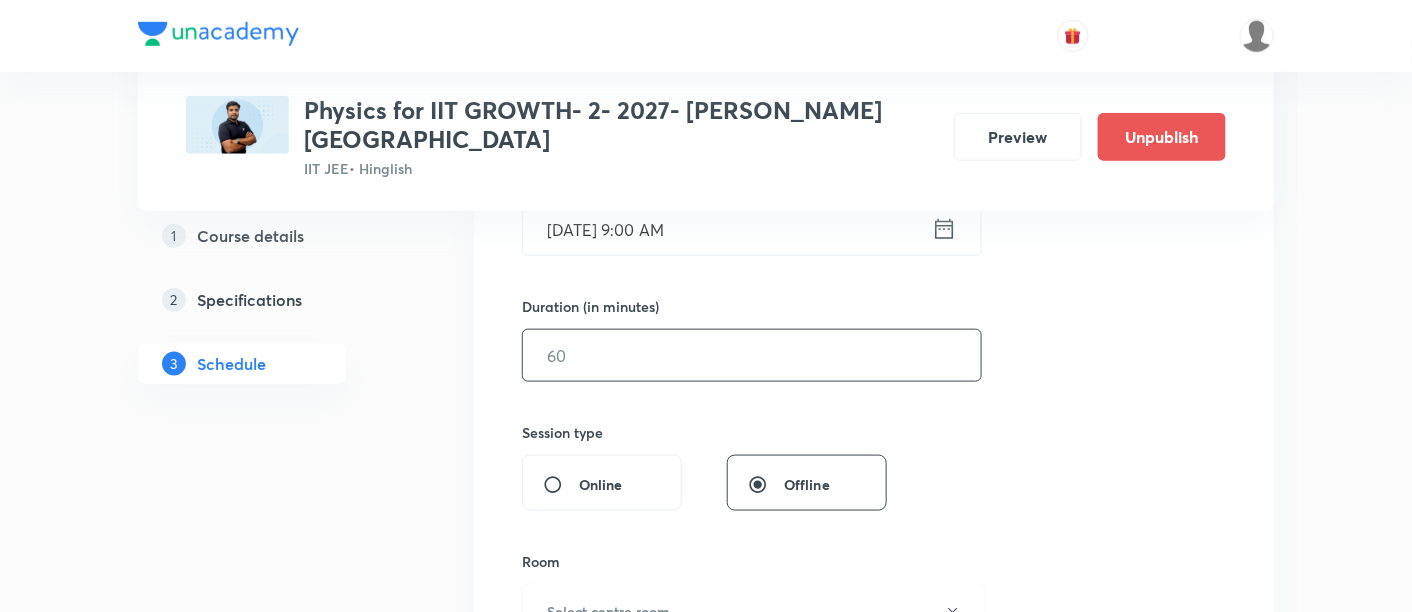 click at bounding box center [752, 355] 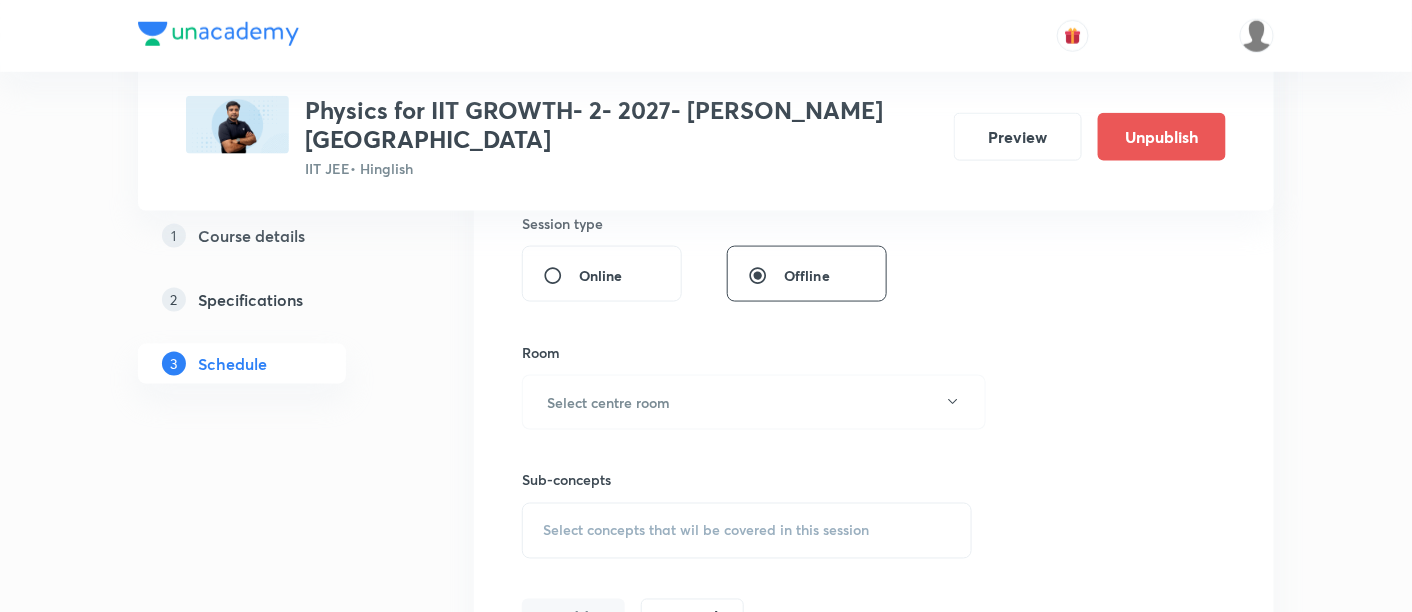 scroll, scrollTop: 807, scrollLeft: 0, axis: vertical 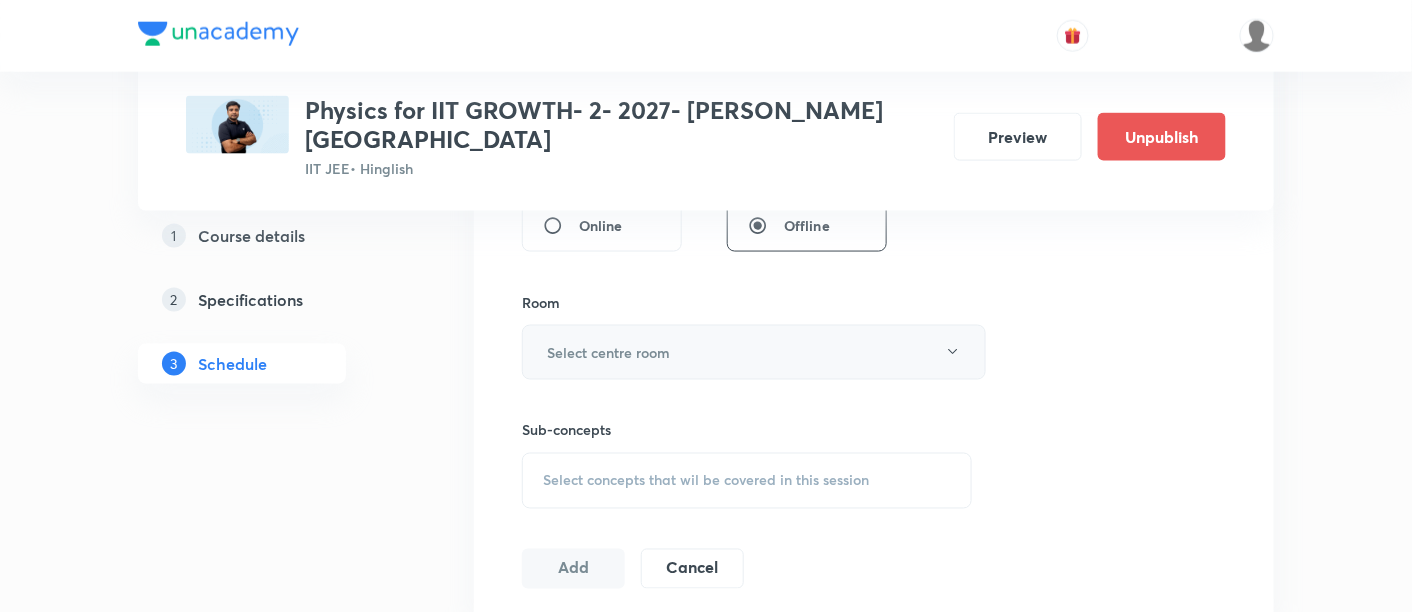 type on "90" 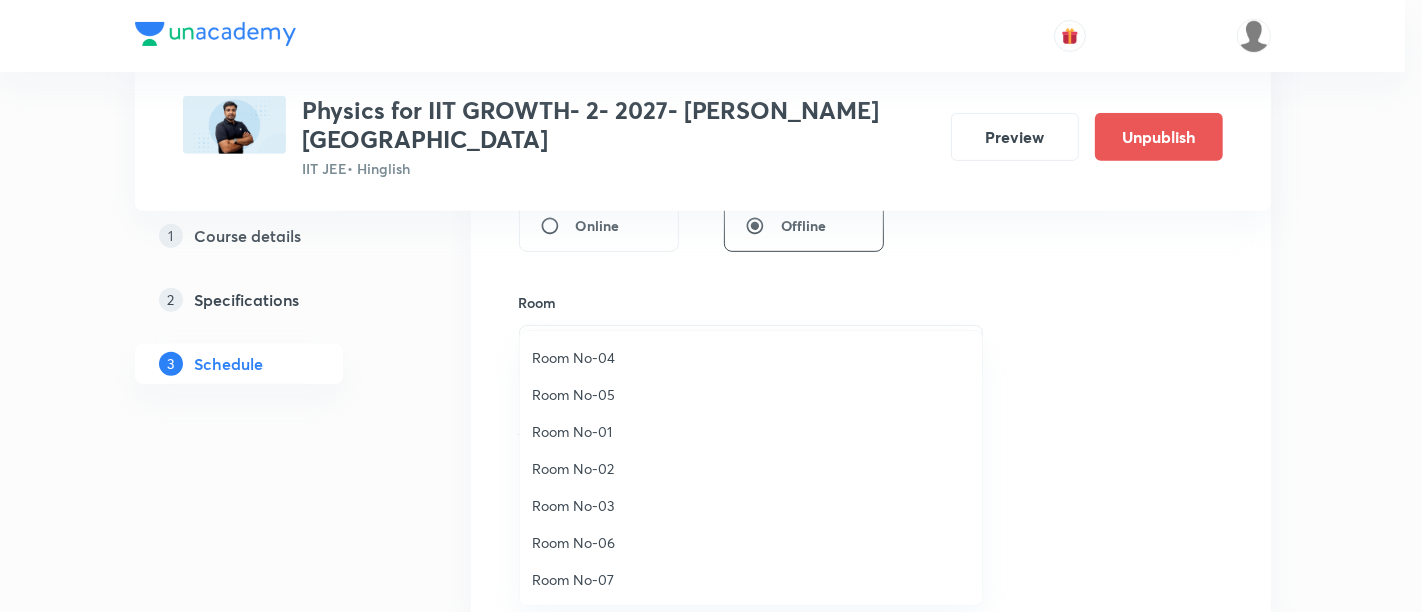 click on "Room No-07" at bounding box center (751, 579) 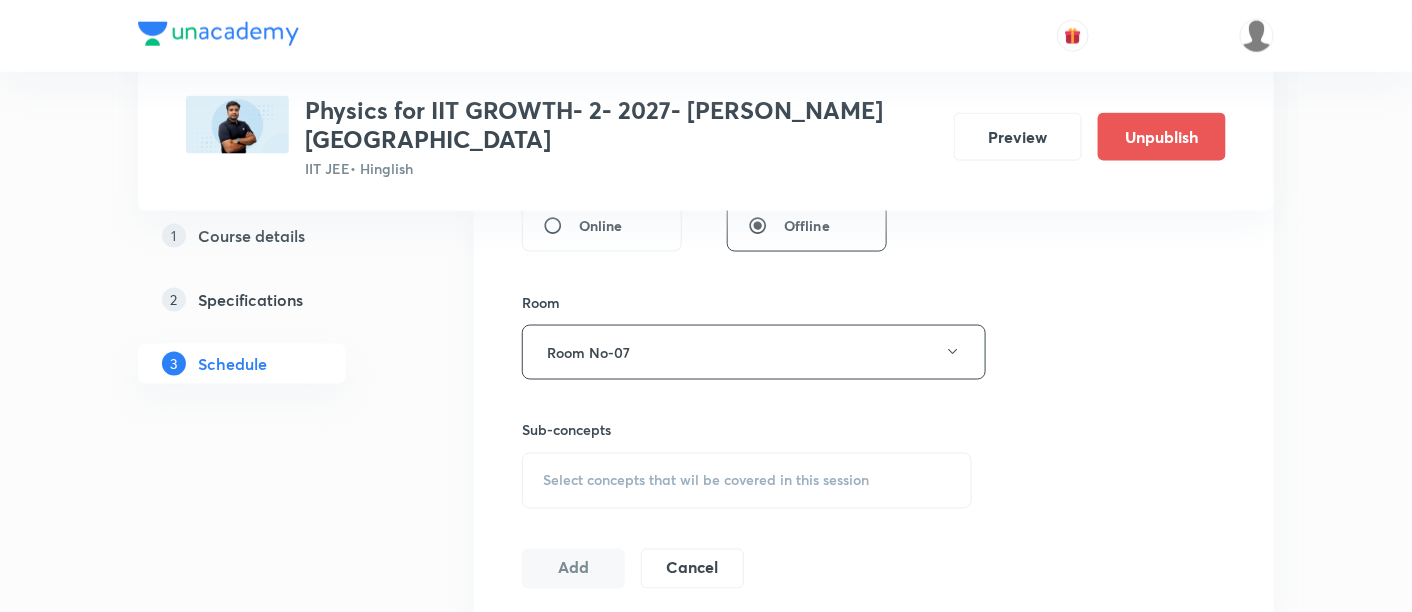 click on "Select concepts that wil be covered in this session" at bounding box center (706, 481) 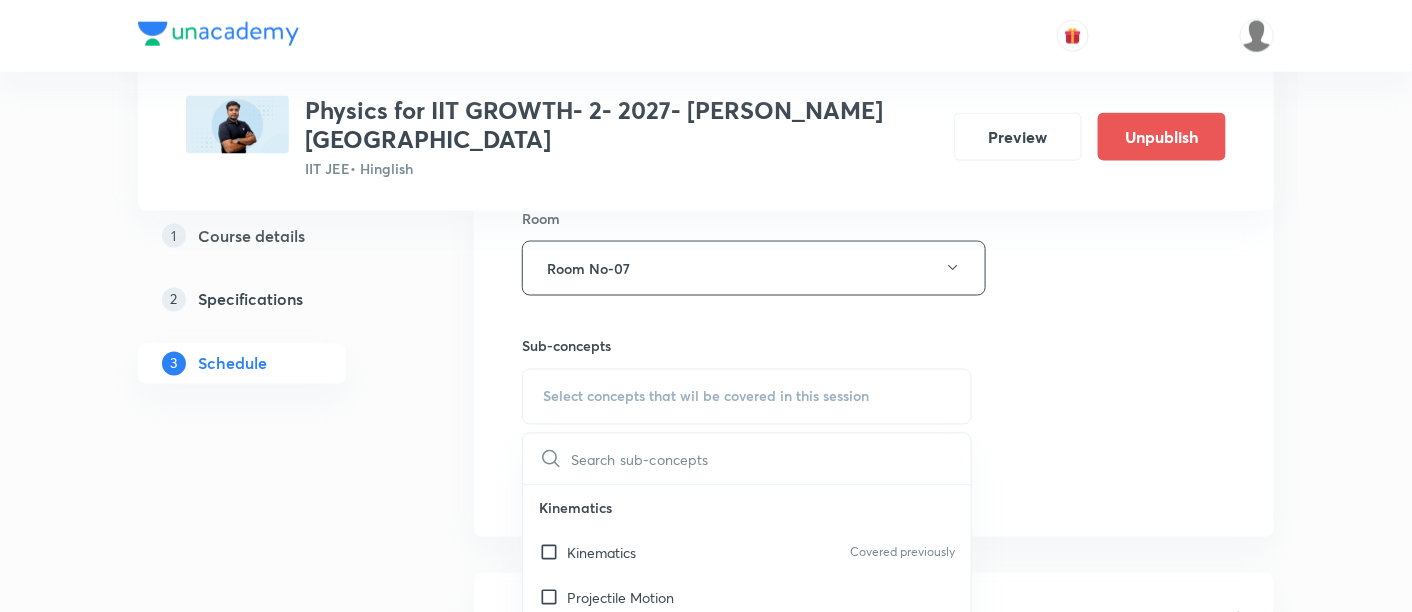 scroll, scrollTop: 903, scrollLeft: 0, axis: vertical 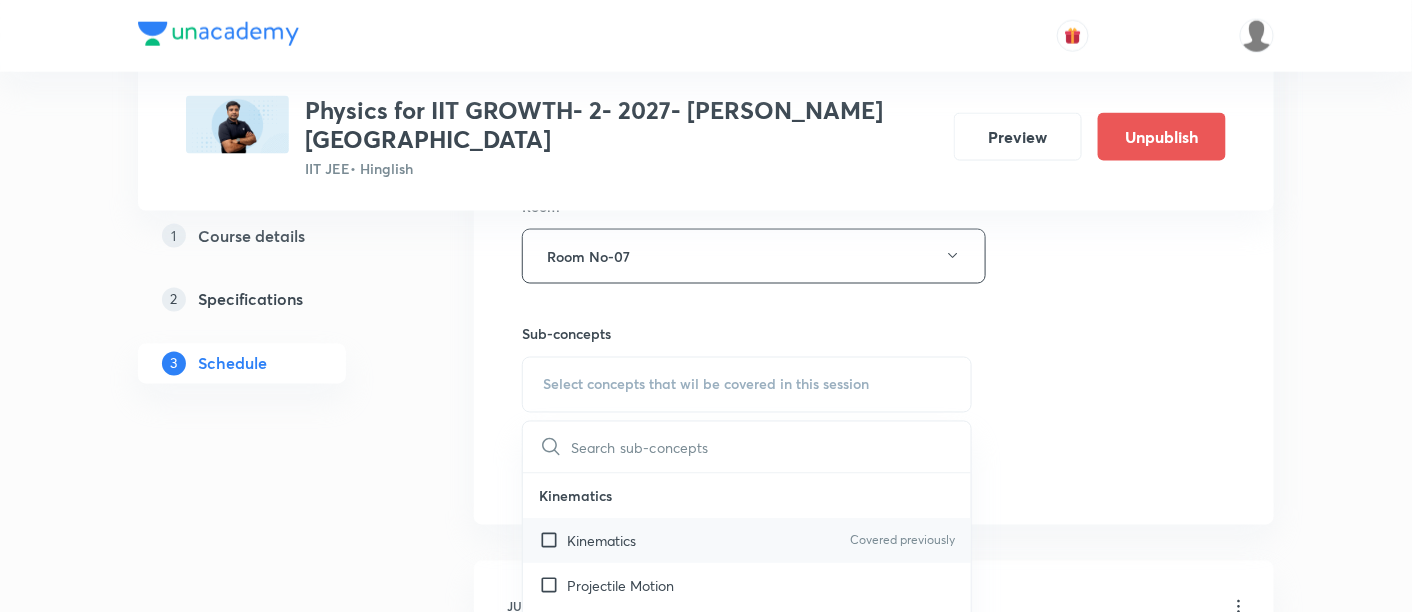 click on "Kinematics" at bounding box center [601, 541] 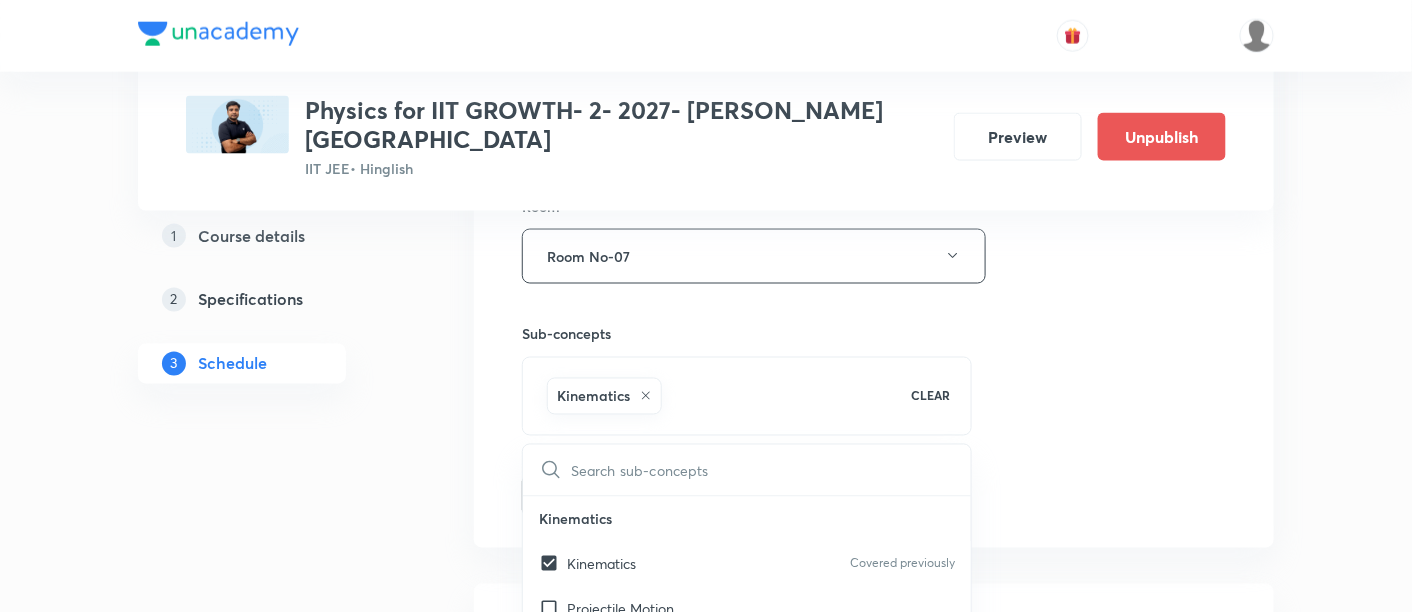 click on "Session  20 Live class Session title 35/99 Basic Mathematics and vector -15/13 ​ Schedule for Jul 19, 2025, 9:00 AM ​ Duration (in minutes) 90 ​   Session type Online Offline Room Room No-07 Sub-concepts Kinematics CLEAR ​ Kinematics Kinematics Covered previously Projectile Motion Motion in a Straight Line Projectile Motion Frame of Reference   Horizontal Projectile Trajectory  Minimum Velocity & angle to hit a Given Point   Relative Motion Displacement and Distance  Velocity and Speed  Acceleration  Motion in a Straight Line  One- Dimensional Motion in a Vertical Line  Motion Upon an Inclined Plane  Relative Motion in One dimension Graphs in Motion in One Dimension Relative Motion Motion in a Plane Position Vector, Velocity, and Acceleration Straight Line Motion and Equation of Motion Straight Line Motion (Graphical Method) Variable Acceleration Motion under Gravity Relative Motion (Basic) River Boat Cases Rain Man Cases Velocity of Approach and Separation Laws of Motion & Friction Concept of Force" at bounding box center (874, 35) 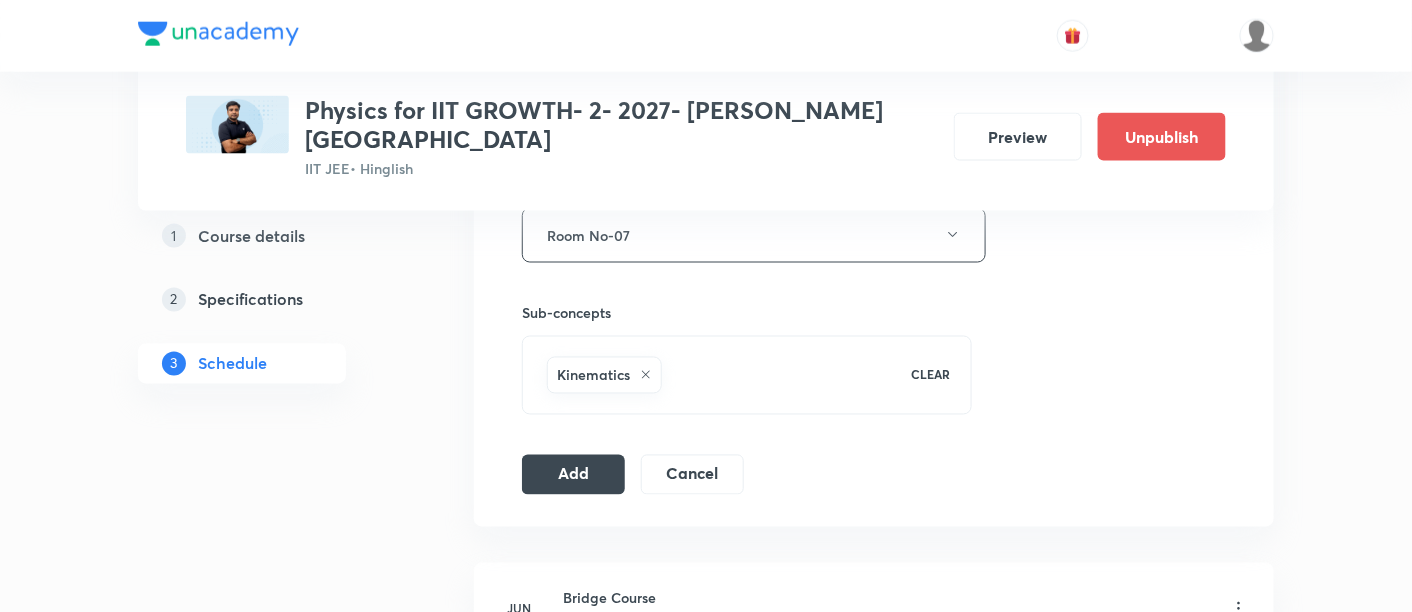 scroll, scrollTop: 925, scrollLeft: 0, axis: vertical 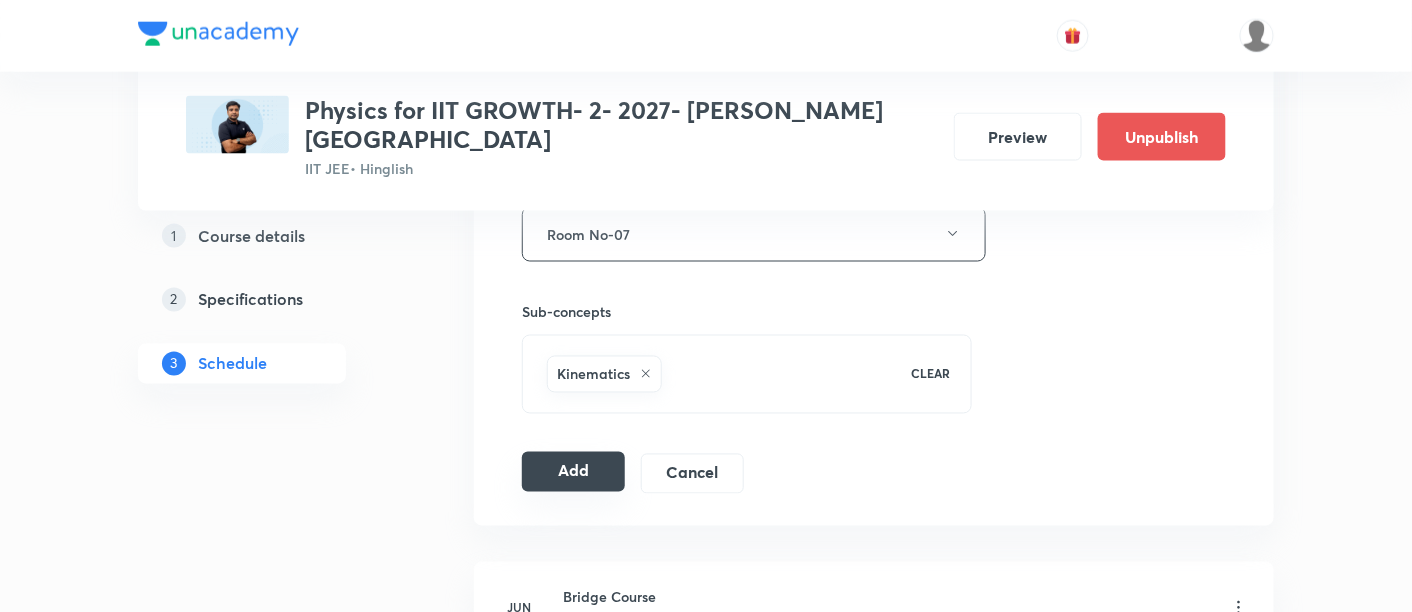 click on "Add" at bounding box center (573, 472) 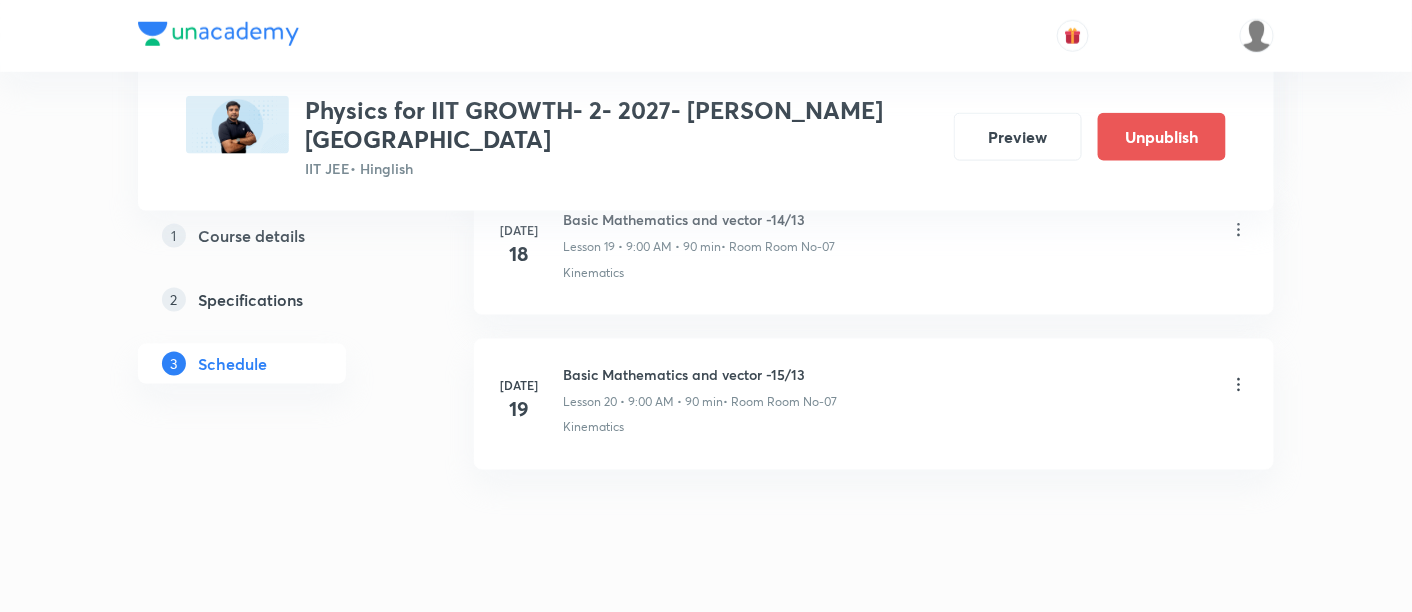 scroll, scrollTop: 3160, scrollLeft: 0, axis: vertical 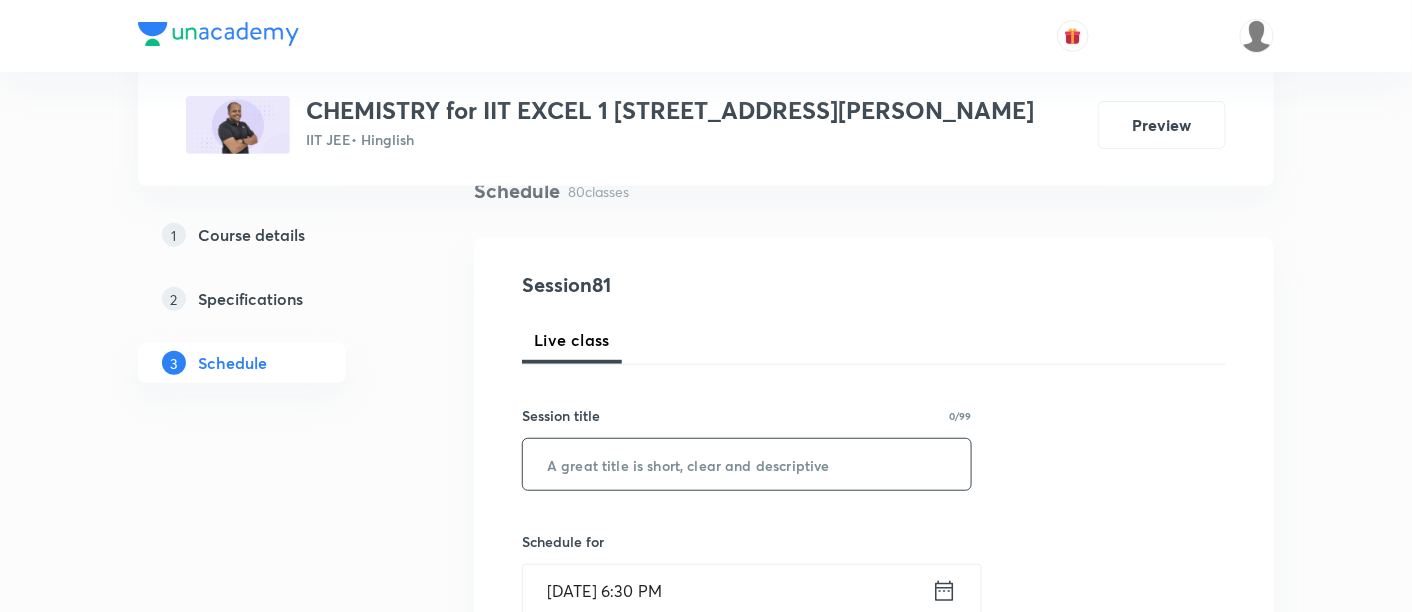 click at bounding box center (747, 464) 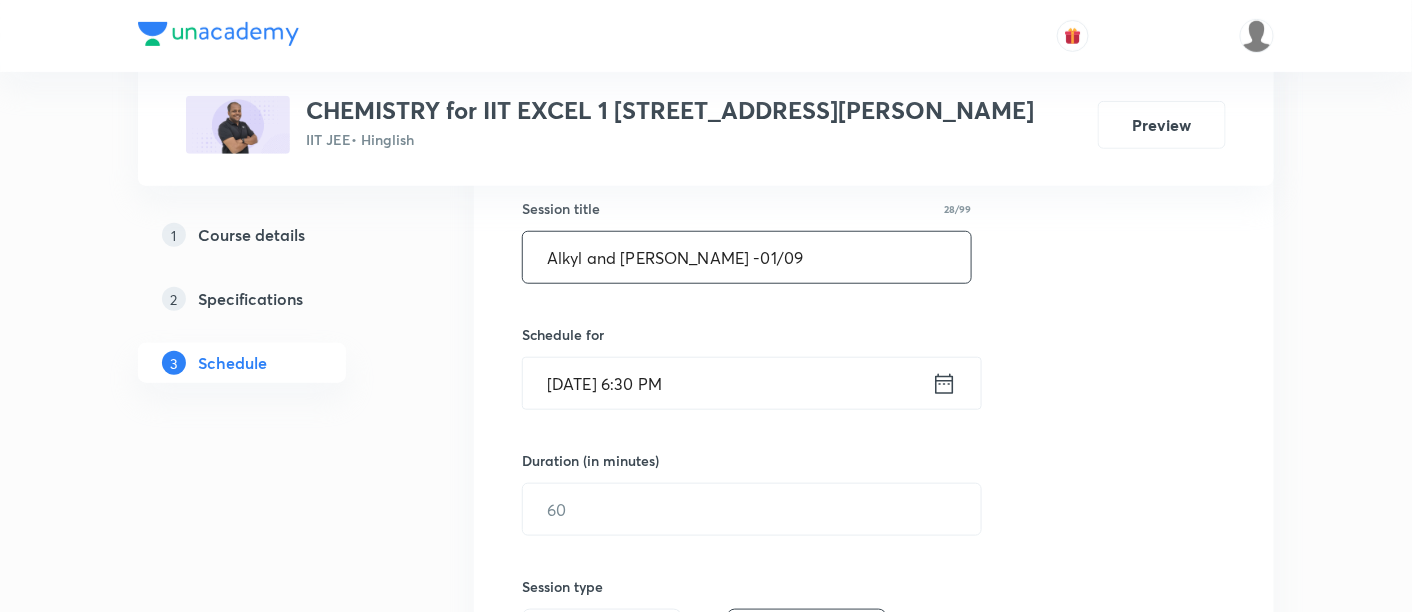 scroll, scrollTop: 374, scrollLeft: 0, axis: vertical 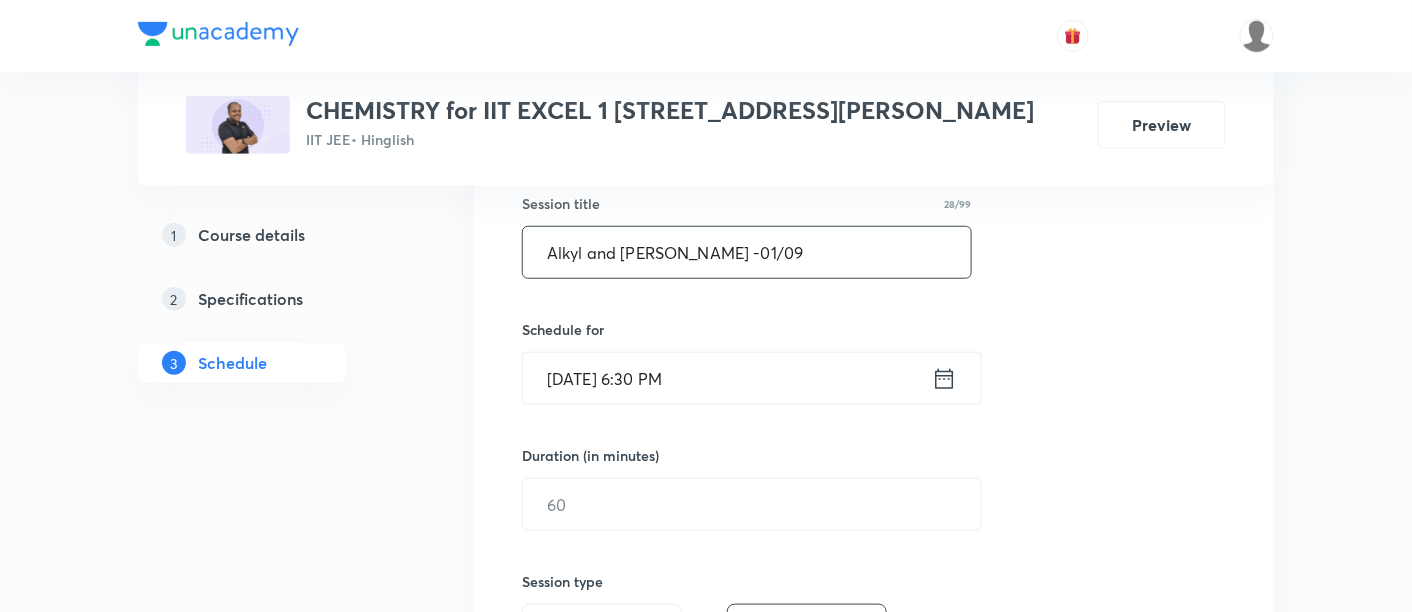 type on "Alkyl and [PERSON_NAME] -01/09" 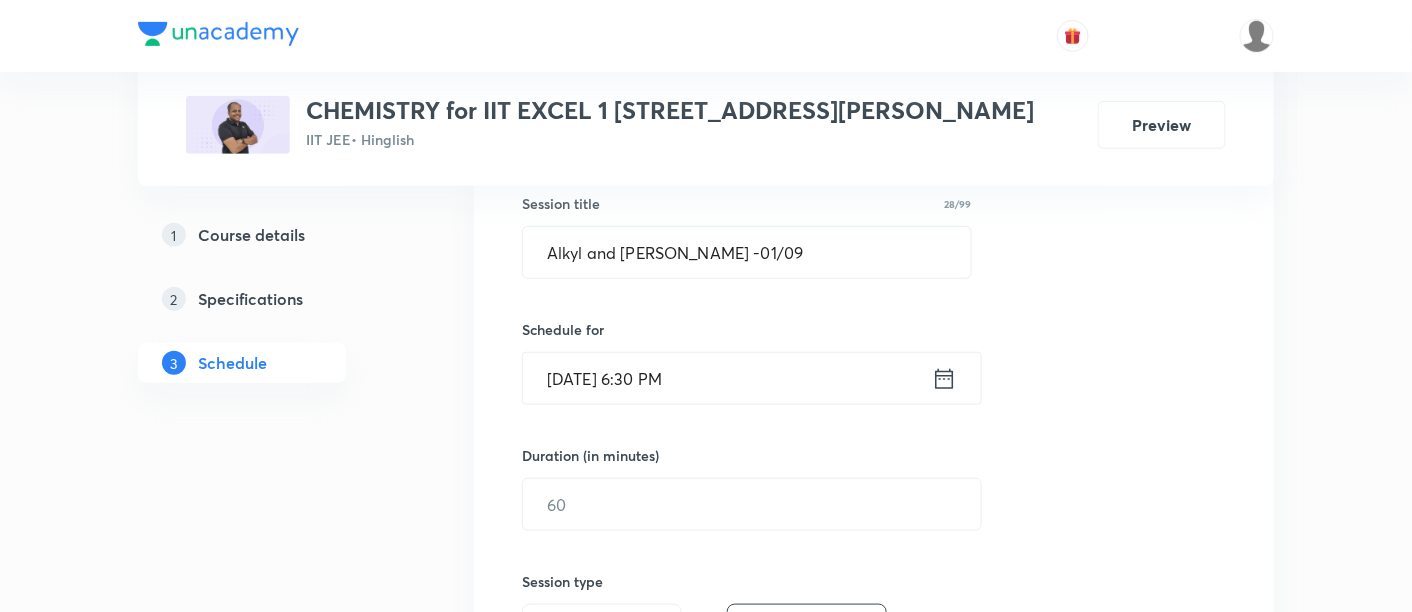 click 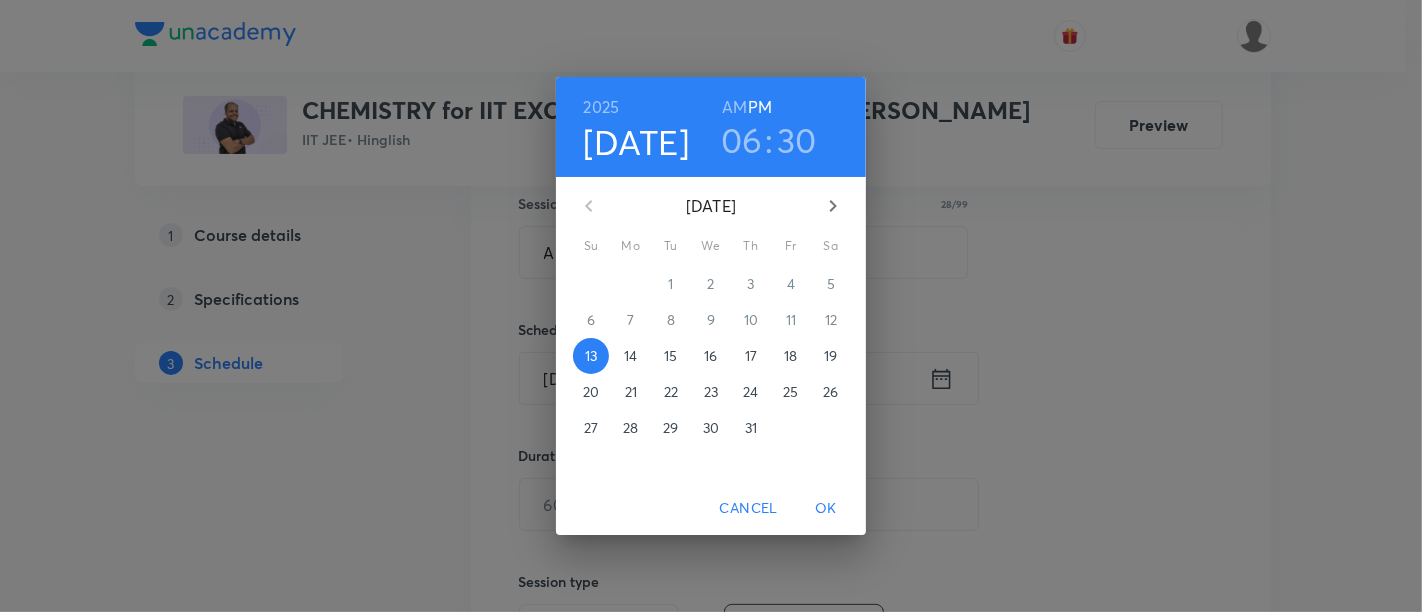 click on "14" at bounding box center (630, 356) 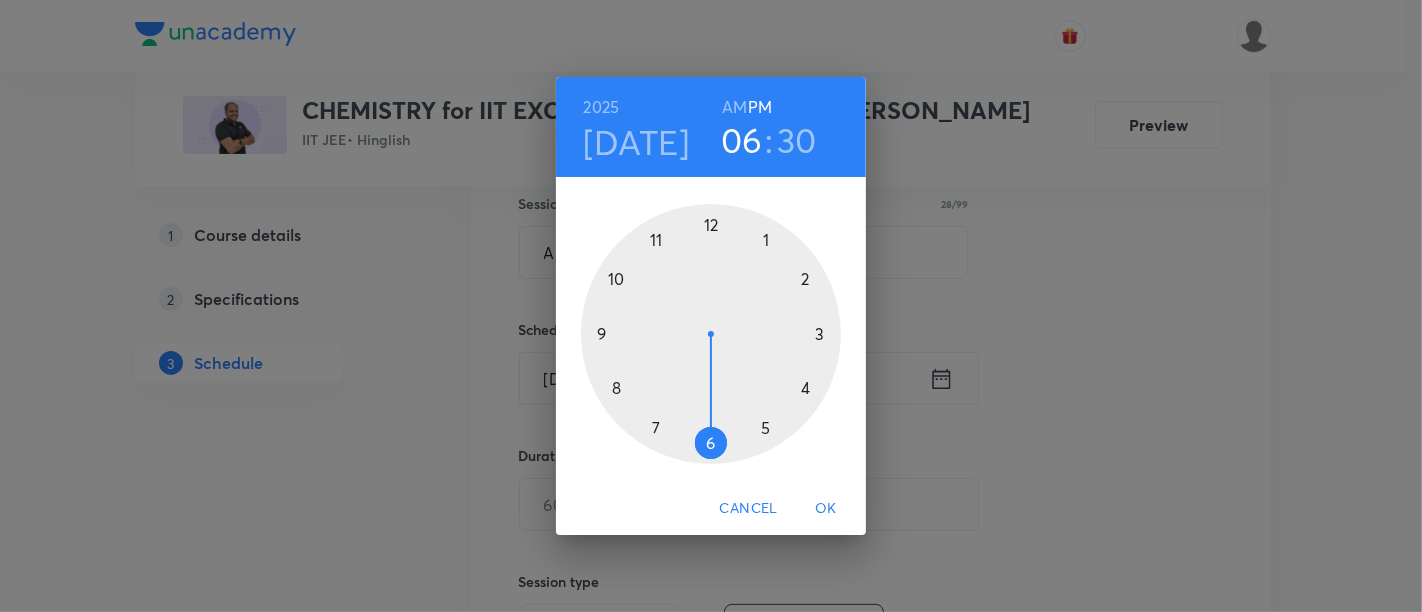 click on "AM" at bounding box center [734, 107] 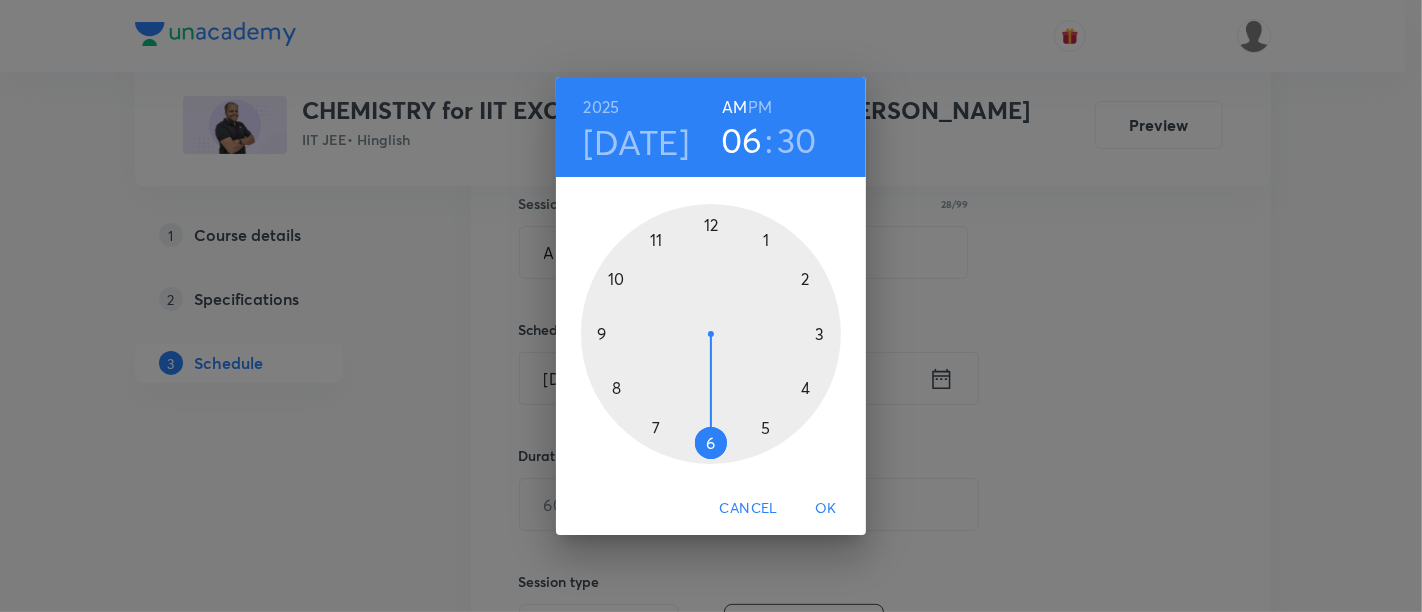 click at bounding box center (711, 334) 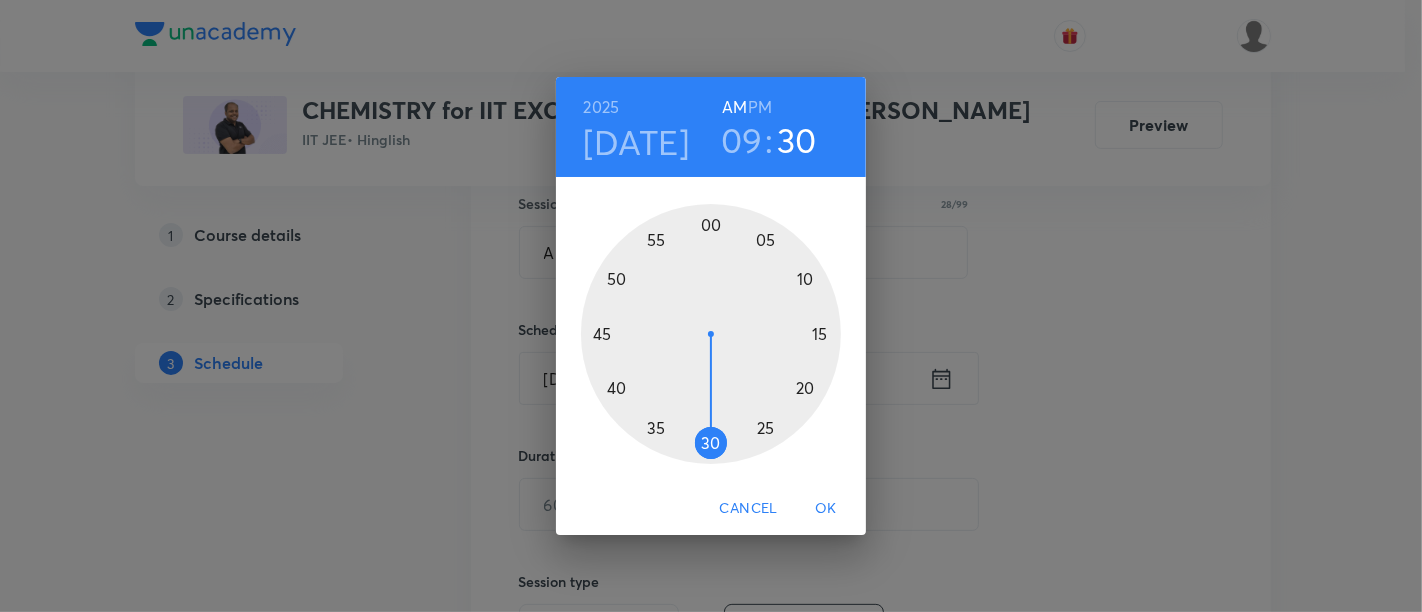 click at bounding box center (711, 334) 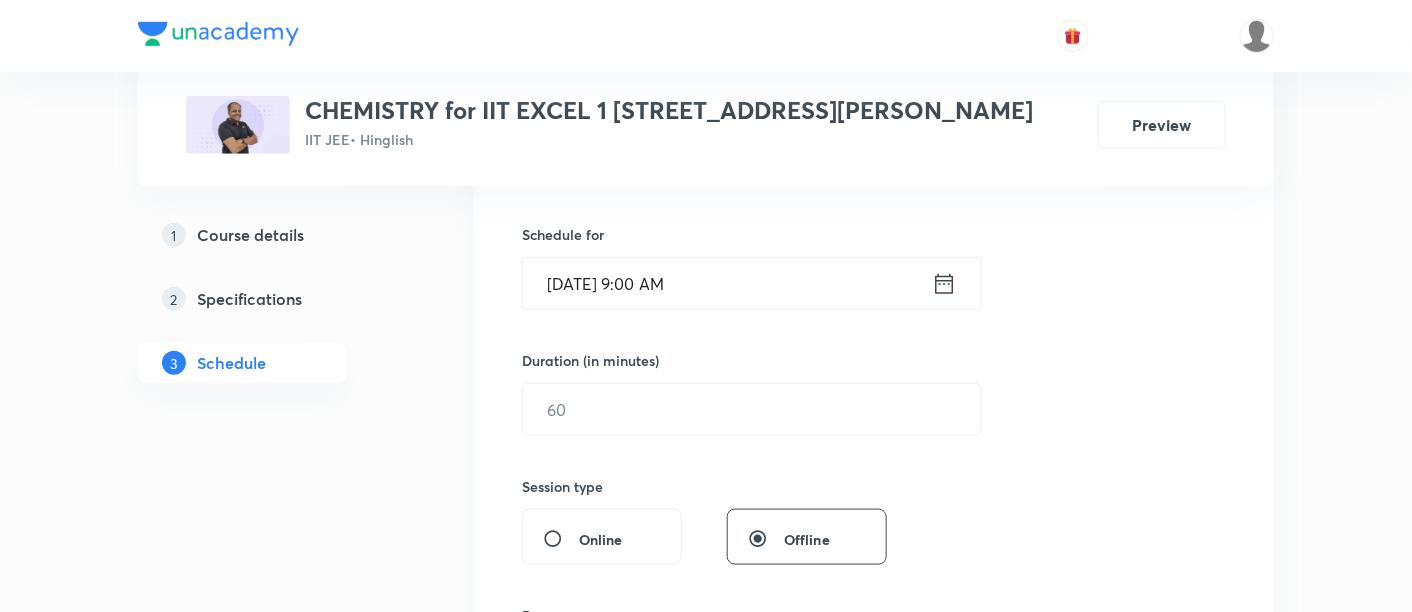 scroll, scrollTop: 474, scrollLeft: 0, axis: vertical 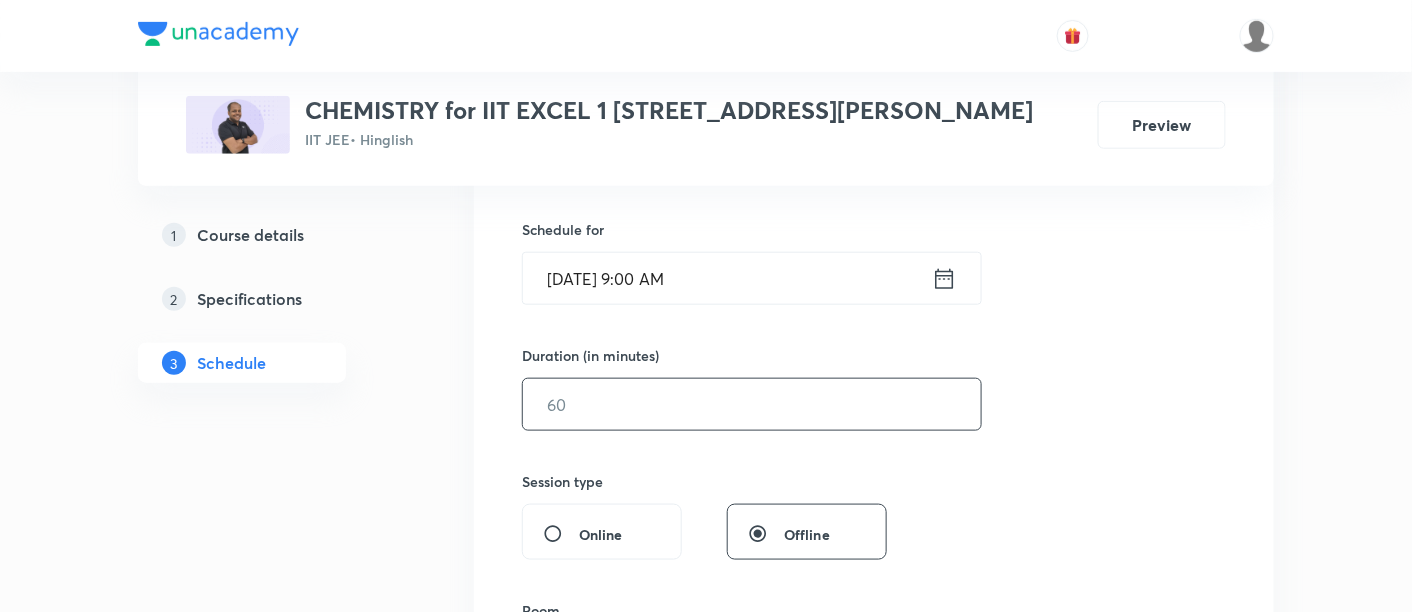 click at bounding box center [752, 404] 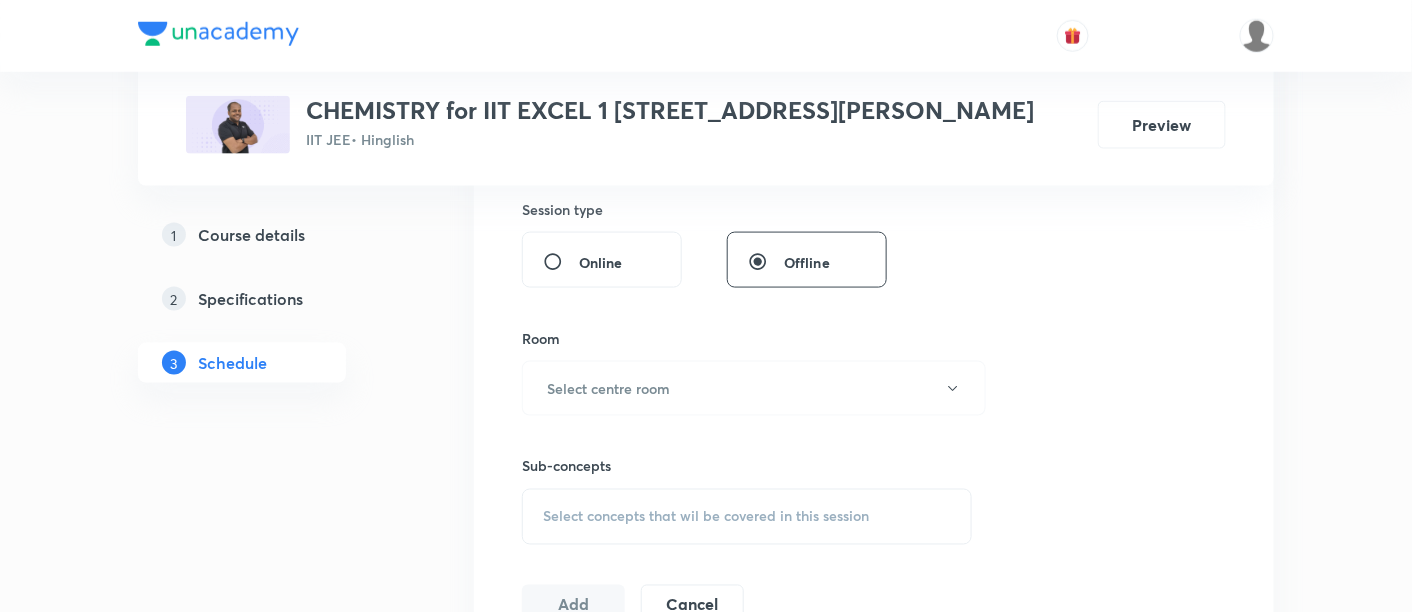 scroll, scrollTop: 807, scrollLeft: 0, axis: vertical 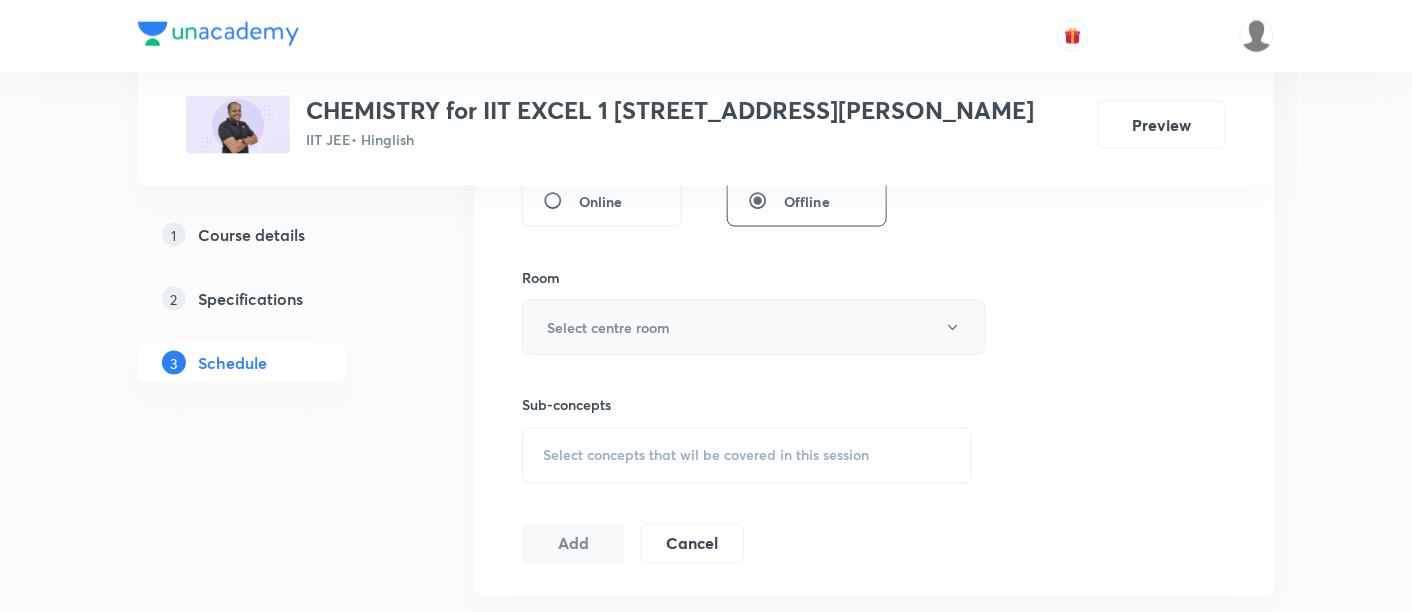 type on "90" 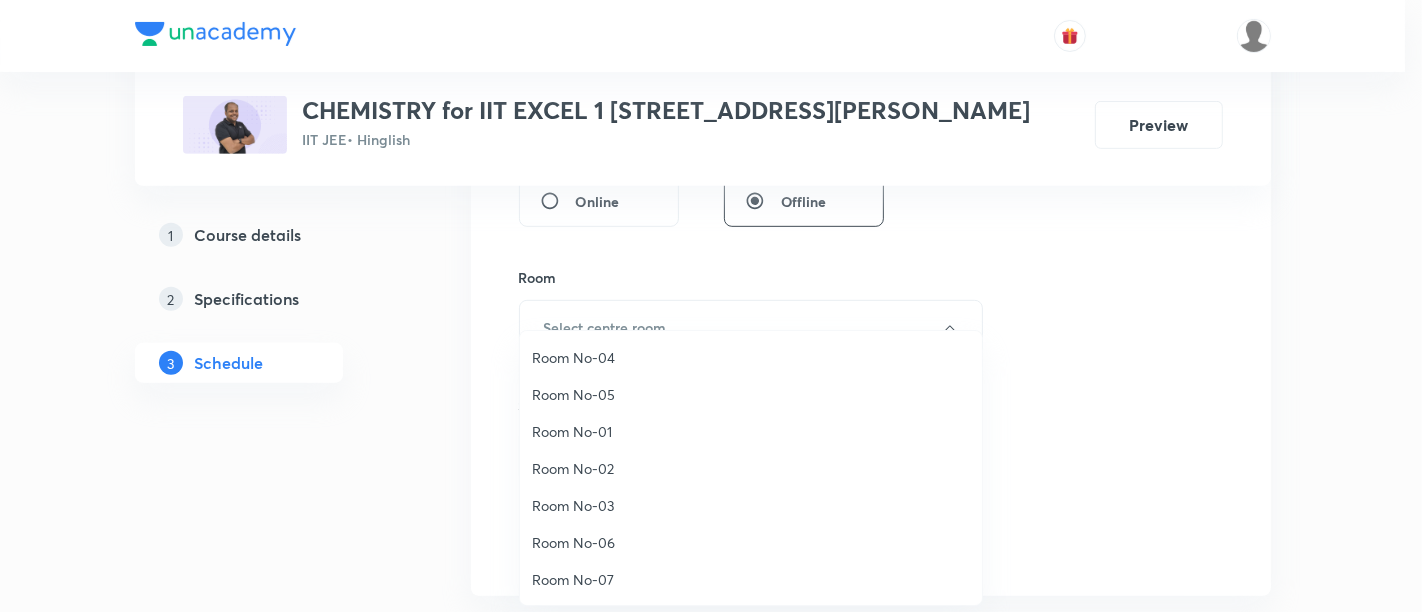 click on "Room No-02" at bounding box center [751, 468] 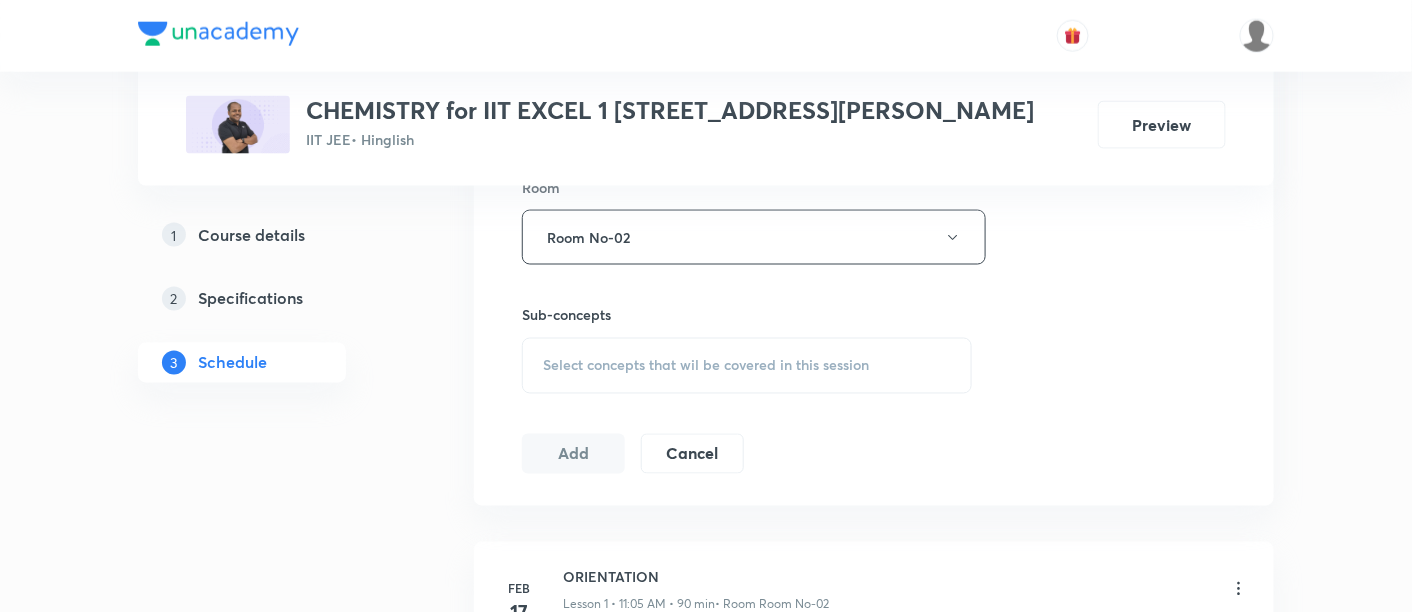 scroll, scrollTop: 898, scrollLeft: 0, axis: vertical 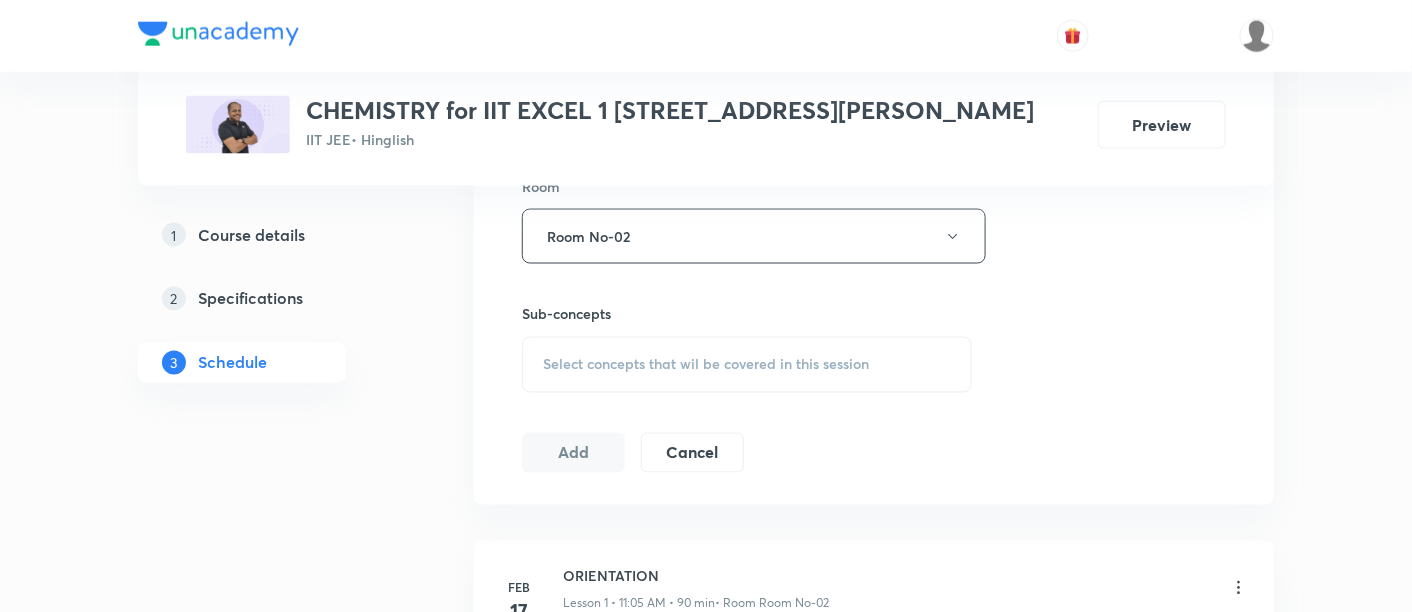 click on "Select concepts that wil be covered in this session" at bounding box center [706, 365] 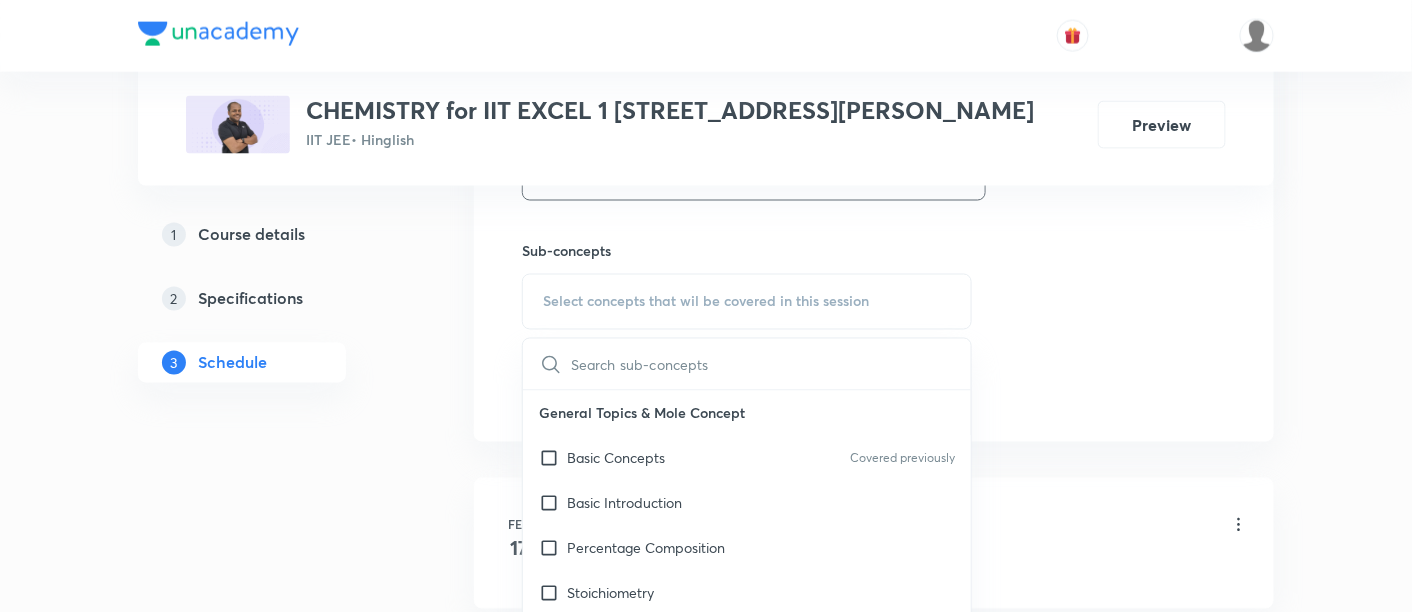 scroll, scrollTop: 972, scrollLeft: 0, axis: vertical 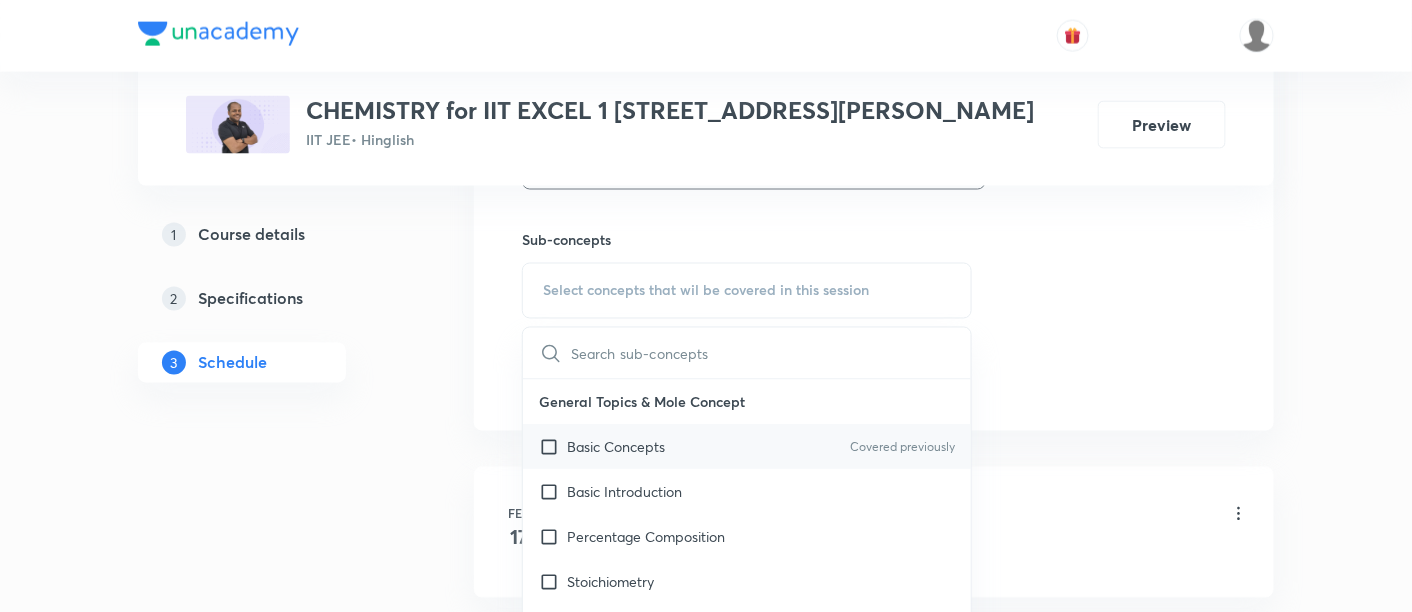 click on "Basic Concepts Covered previously" at bounding box center (747, 447) 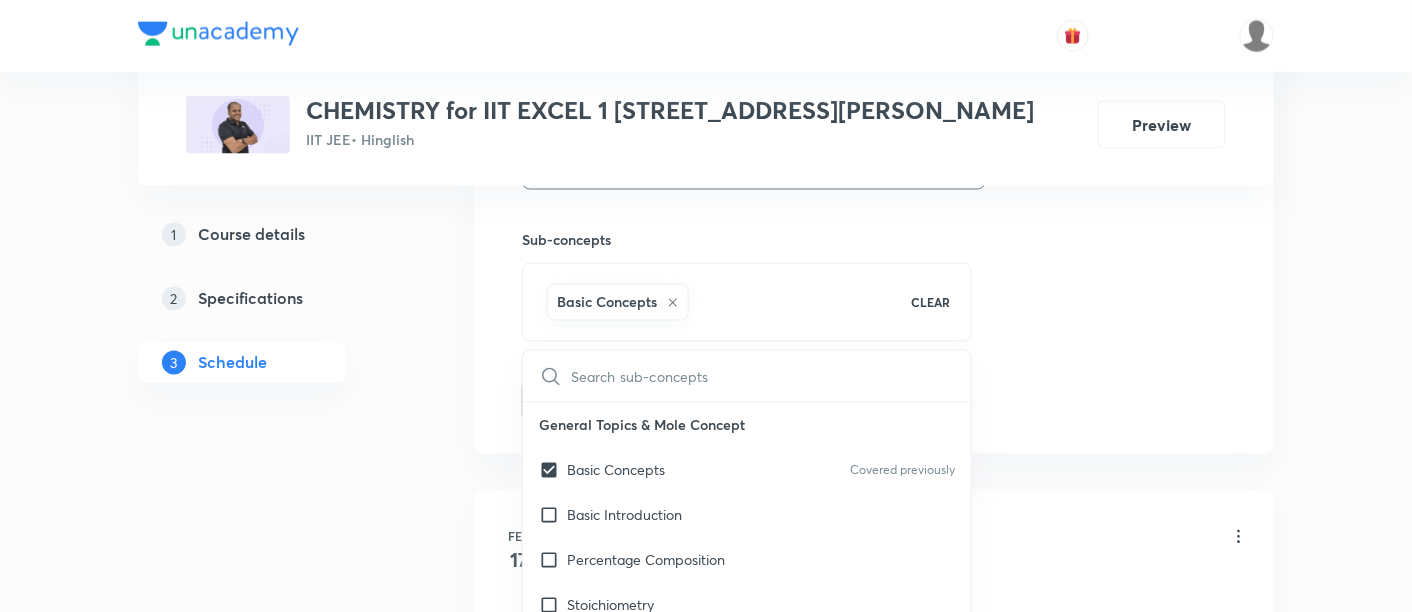 click on "Session  81 Live class Session title 28/99 Alkyl and Aryl Halide -01/09 ​ Schedule for [DATE] 9:00 AM ​ Duration (in minutes) 90 ​   Session type Online Offline Room Room No-02 Sub-concepts Basic Concepts CLEAR ​ General Topics & Mole Concept Basic Concepts Covered previously Basic Introduction Percentage Composition Stoichiometry Principle of Atom Conservation (POAC) Relation between Stoichiometric Quantities Application of Mole Concept: Gravimetric Analysis Different Laws Formula and Composition Concentration Terms Some basic concepts of Chemistry Atomic Structure Discovery Of Electron Some Prerequisites of Physics Discovery Of Protons And Neutrons Atomic Models and Theories  Representation Of Atom With Electrons And Neutrons Nature of Waves Nature Of Electromagnetic Radiation [PERSON_NAME] Quantum Theory Spectra-Continuous and Discontinuous Spectrum [PERSON_NAME] Model For Hydrogen Atom Photoelectric Effect Dual Nature Of Matter [PERSON_NAME] Uncertainty Principle Quantum Mechanical Model Of Atom" at bounding box center (874, -59) 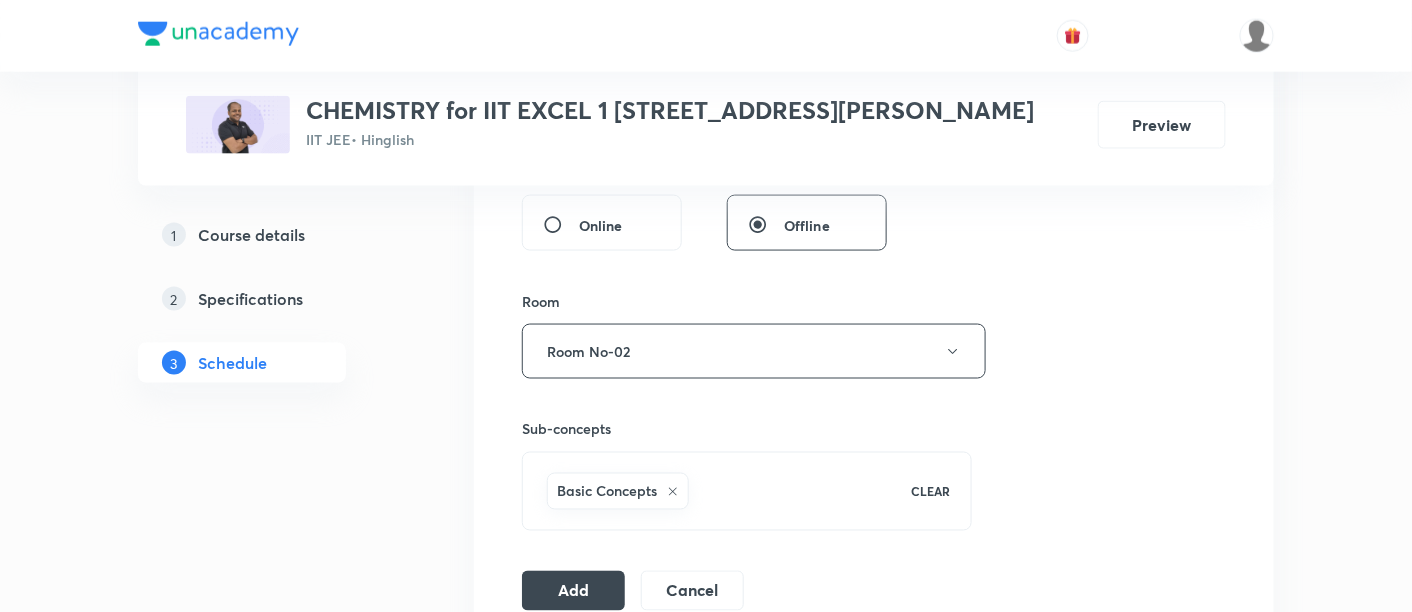 scroll, scrollTop: 787, scrollLeft: 0, axis: vertical 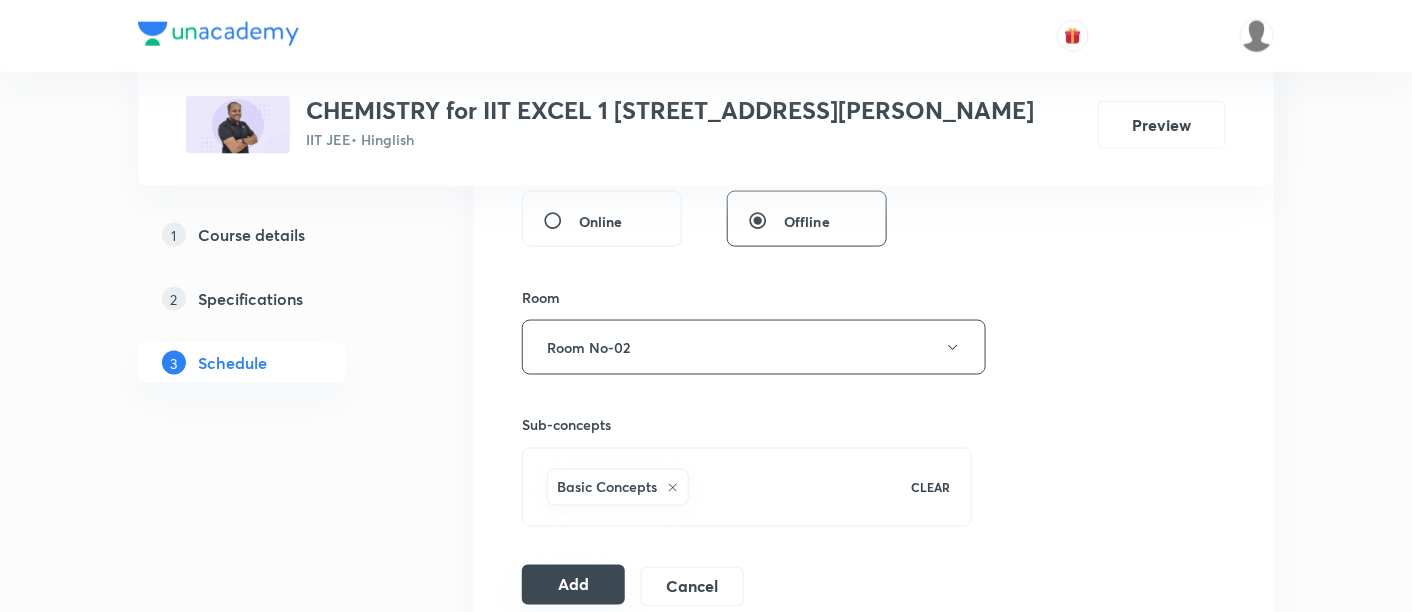 click on "Add" at bounding box center [573, 585] 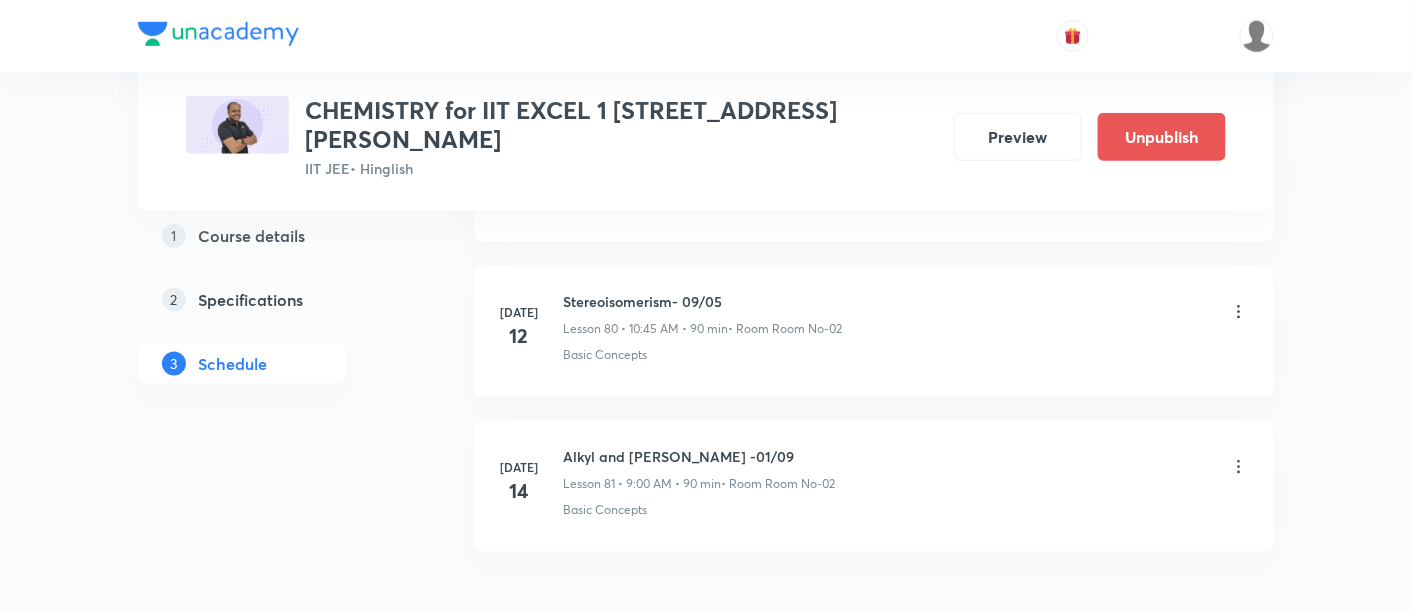 scroll, scrollTop: 12581, scrollLeft: 0, axis: vertical 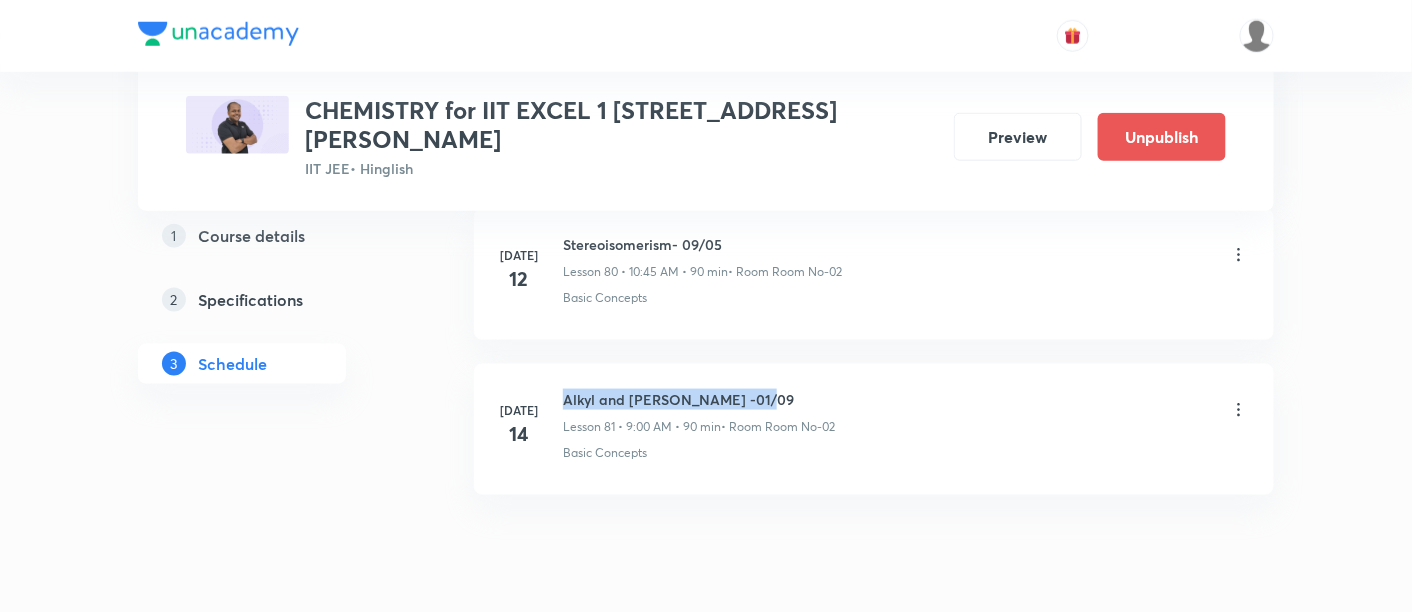 drag, startPoint x: 565, startPoint y: 327, endPoint x: 757, endPoint y: 330, distance: 192.02344 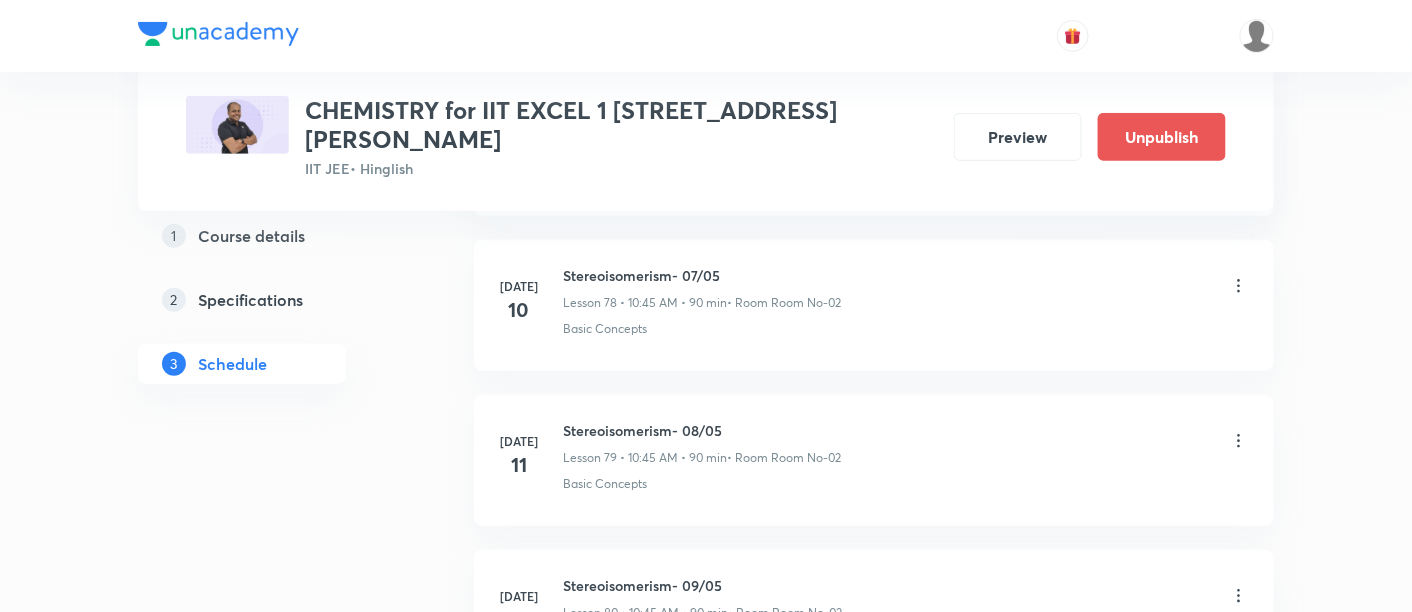 scroll, scrollTop: 12581, scrollLeft: 0, axis: vertical 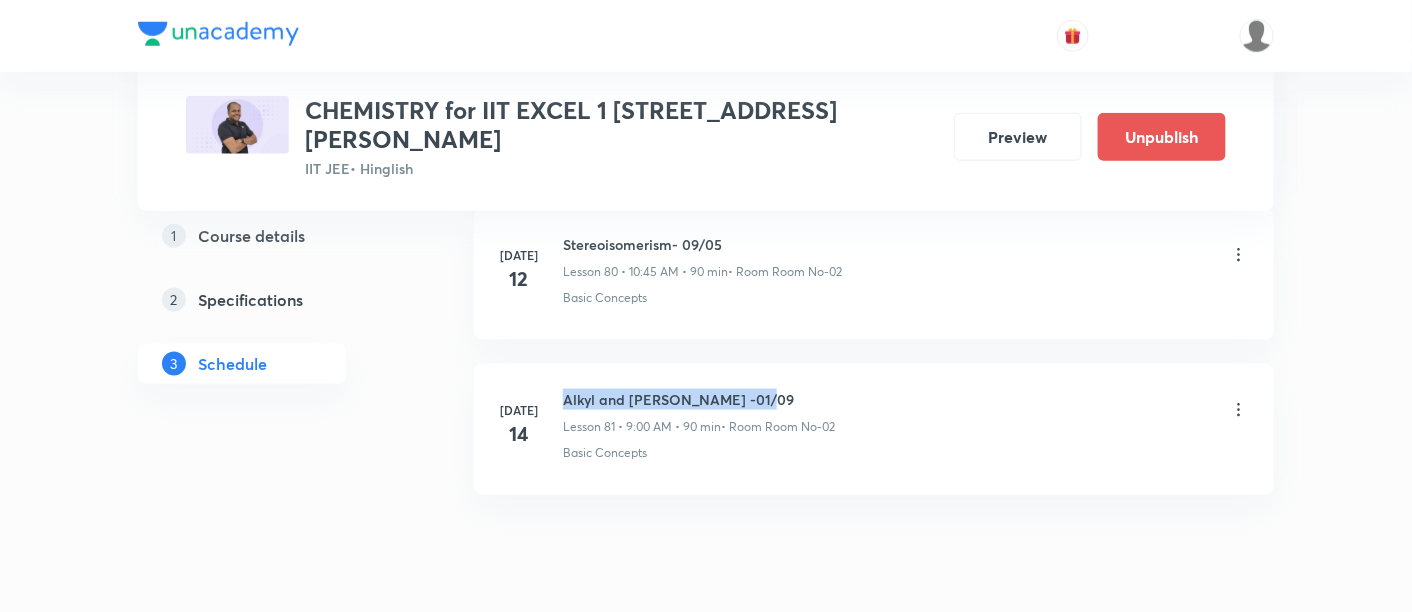 drag, startPoint x: 564, startPoint y: 326, endPoint x: 767, endPoint y: 325, distance: 203.00246 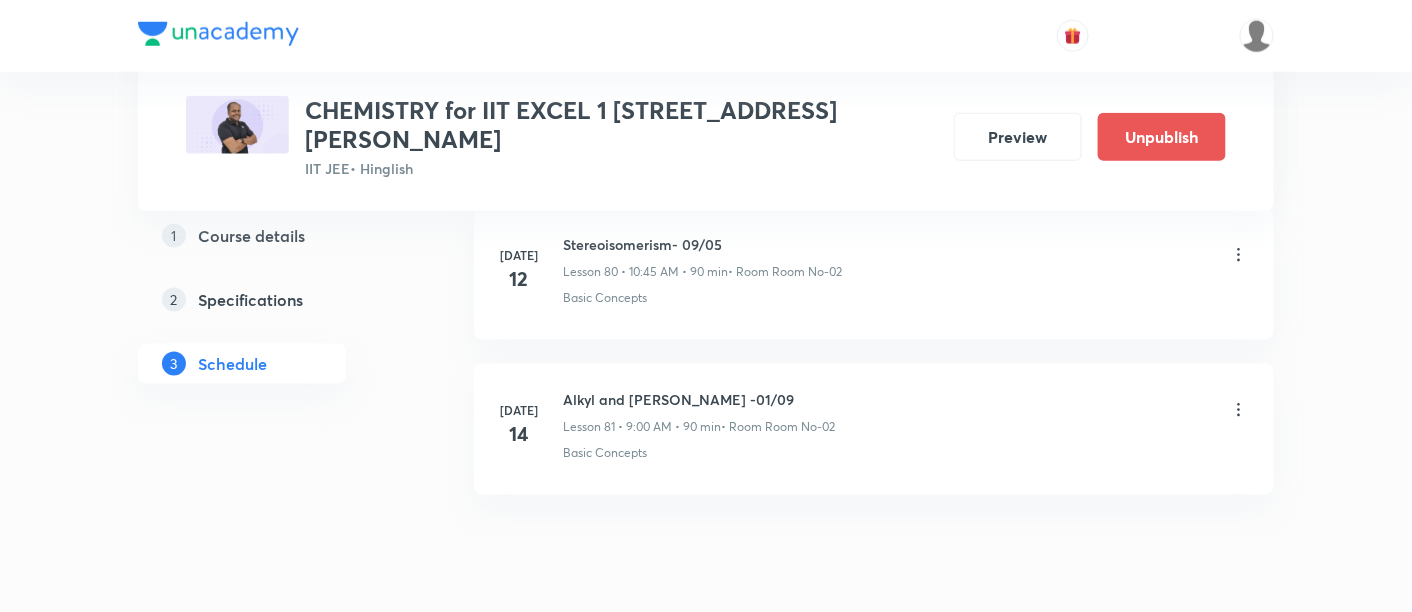 click on "Alkyl and [PERSON_NAME] -01/09 Lesson 81 • 9:00 AM • 90 min  • Room Room No-02 Basic Concepts" at bounding box center [906, 425] 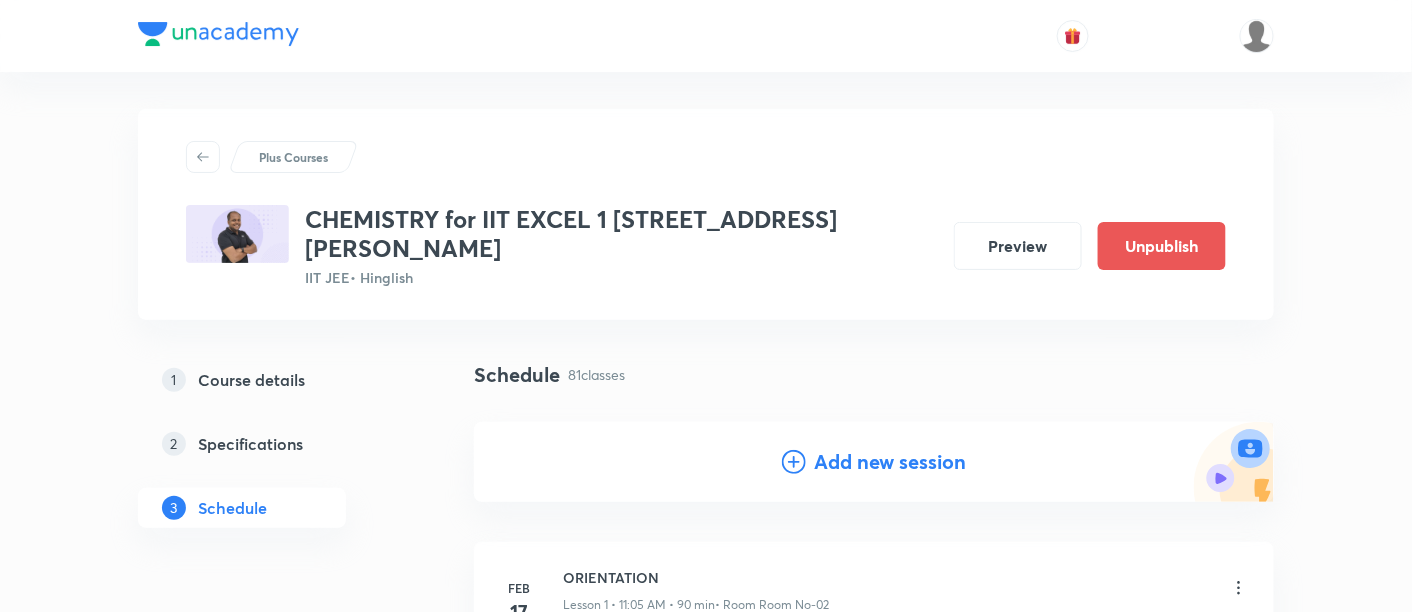 scroll, scrollTop: 0, scrollLeft: 0, axis: both 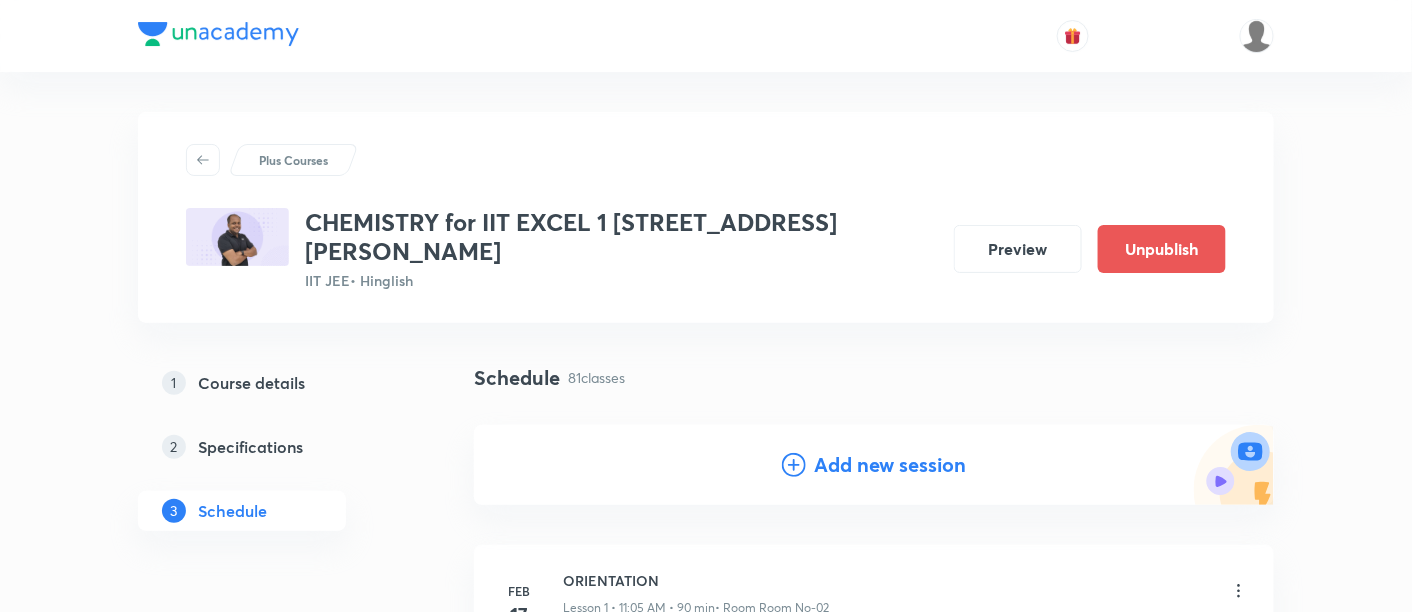 click on "Add new session" at bounding box center (890, 465) 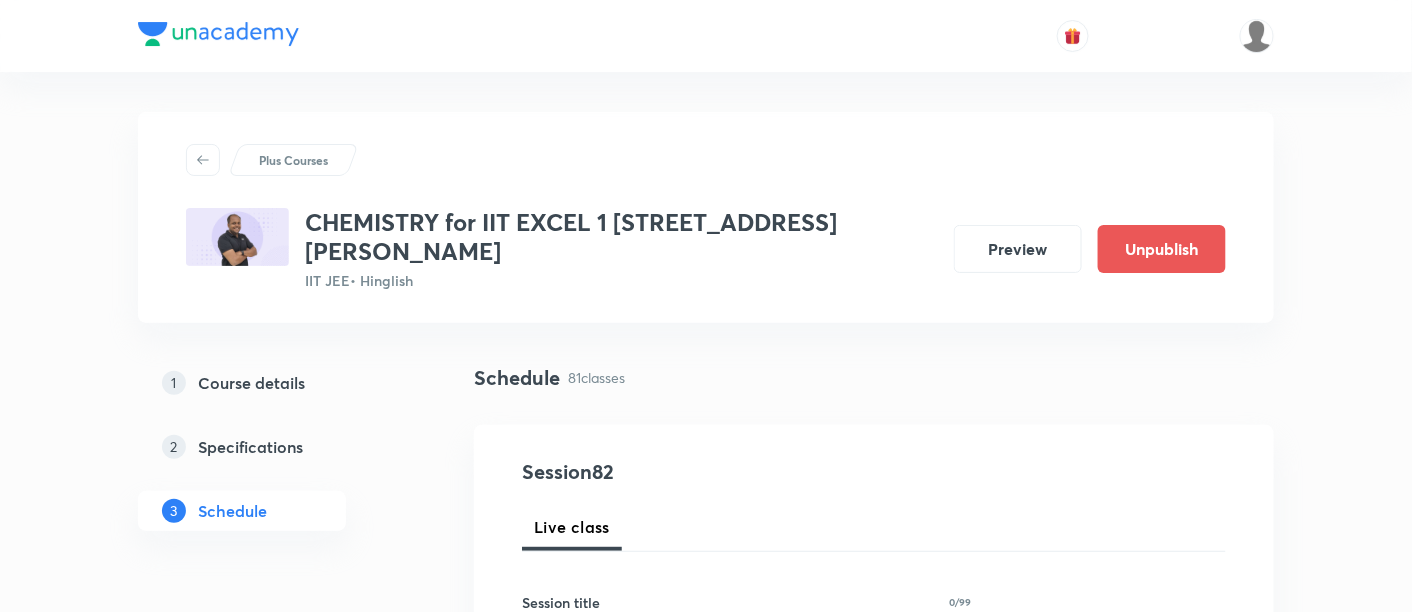 scroll, scrollTop: 222, scrollLeft: 0, axis: vertical 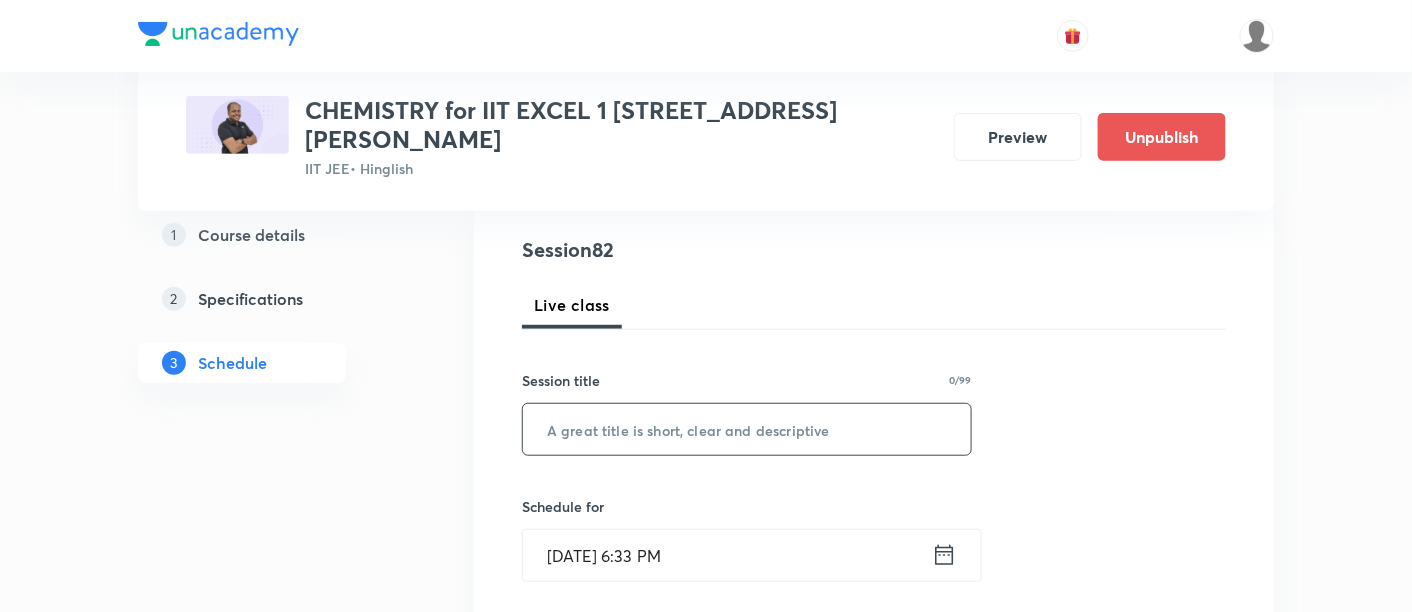 click at bounding box center [747, 429] 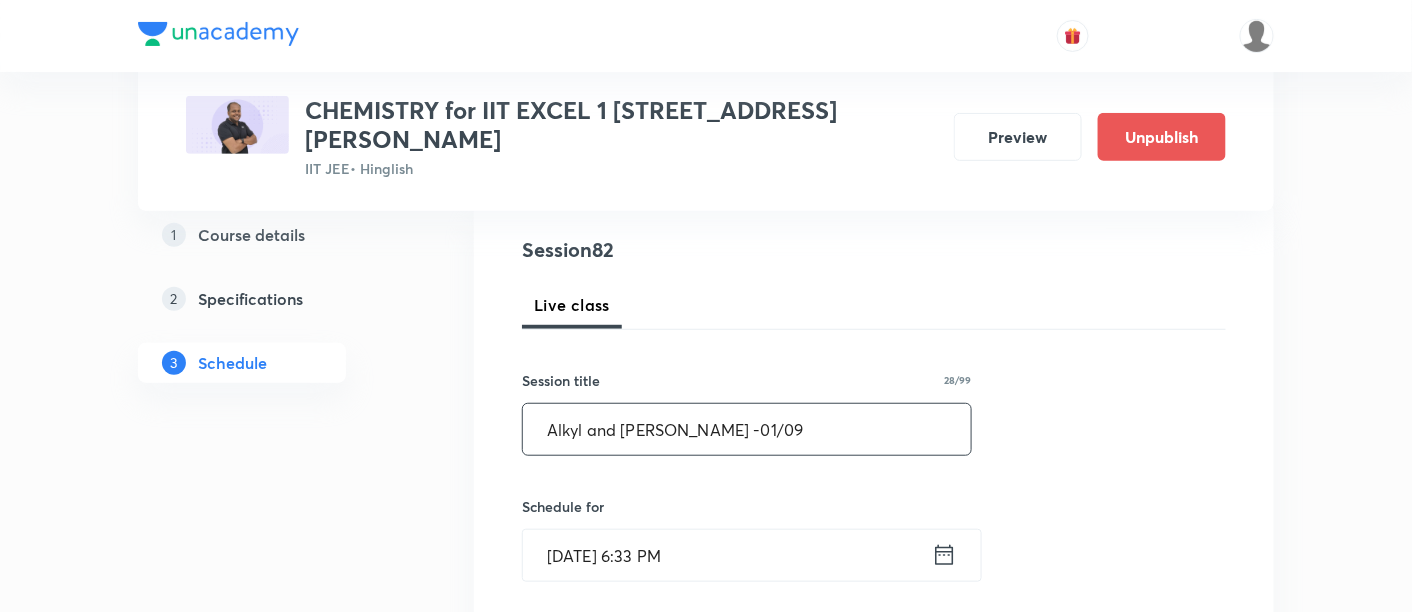 click on "Alkyl and Aryl Halide -01/09" at bounding box center (747, 429) 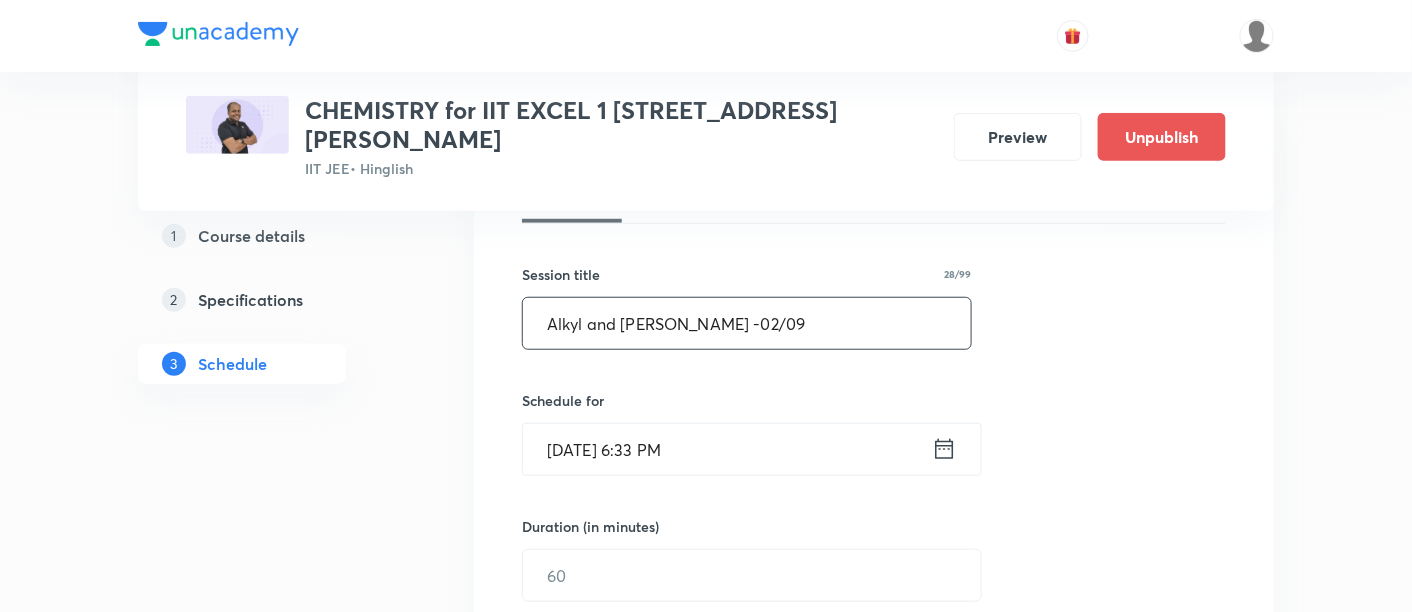 scroll, scrollTop: 344, scrollLeft: 0, axis: vertical 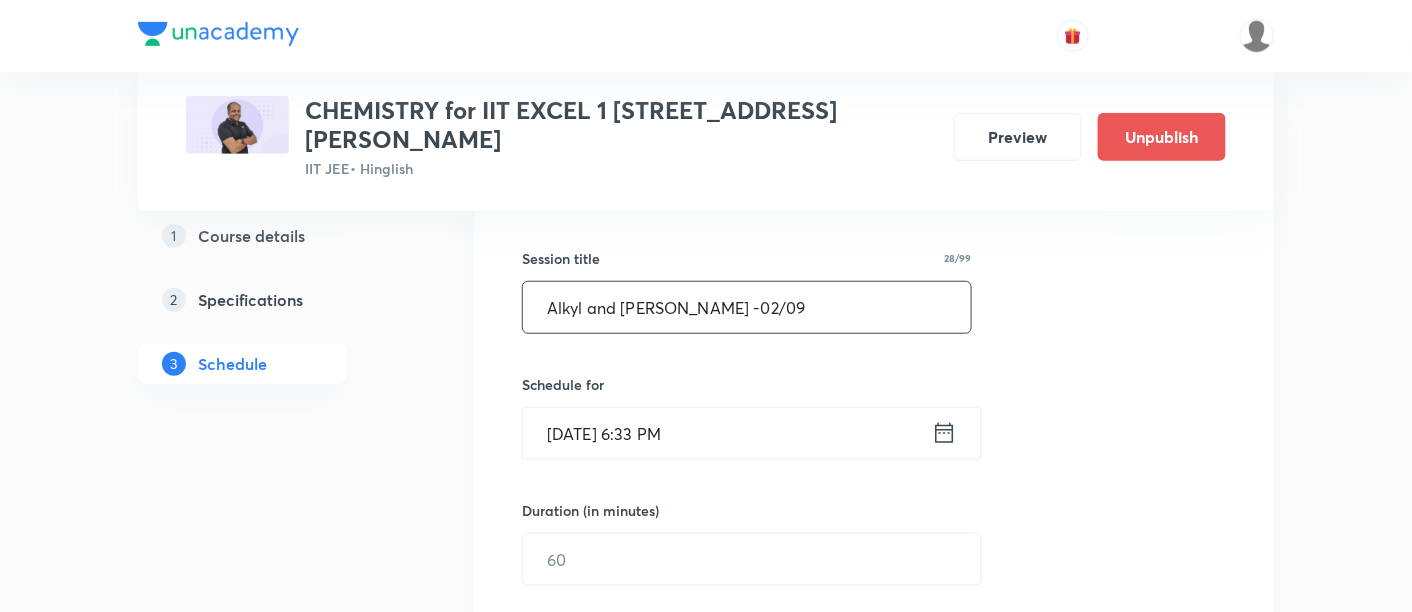 type on "Alkyl and Aryl Halide -02/09" 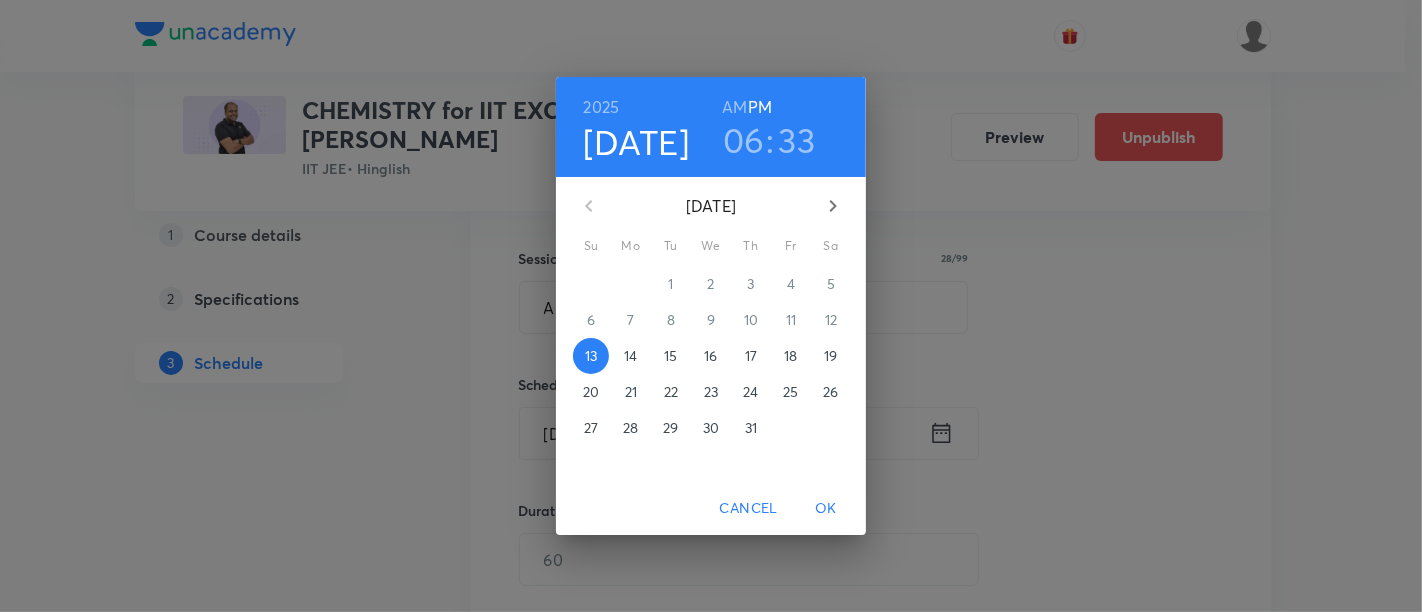 click on "15" at bounding box center (670, 356) 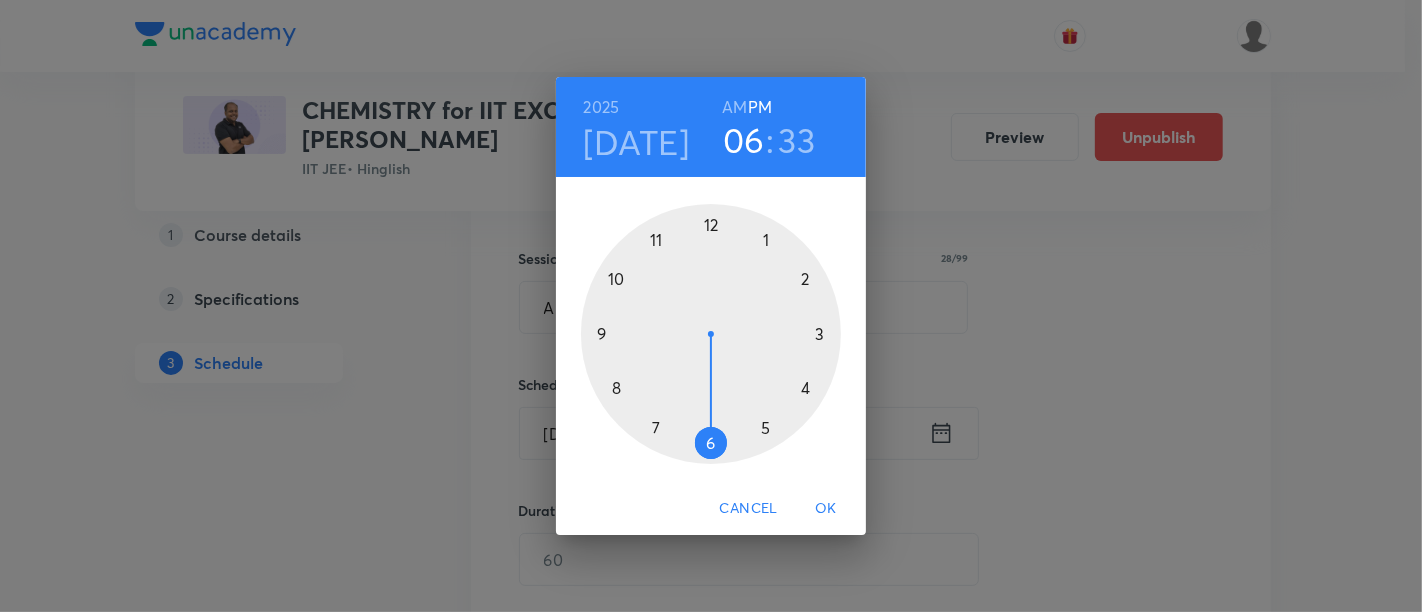 click on "AM" at bounding box center [734, 107] 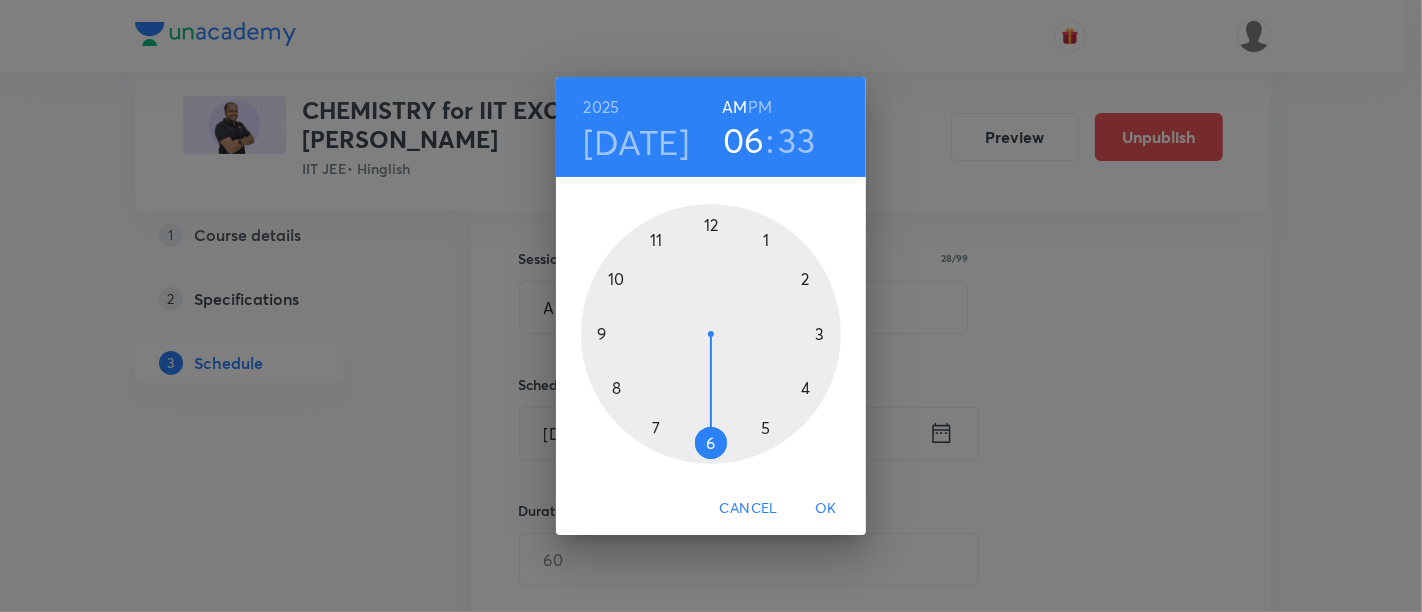 click at bounding box center (711, 334) 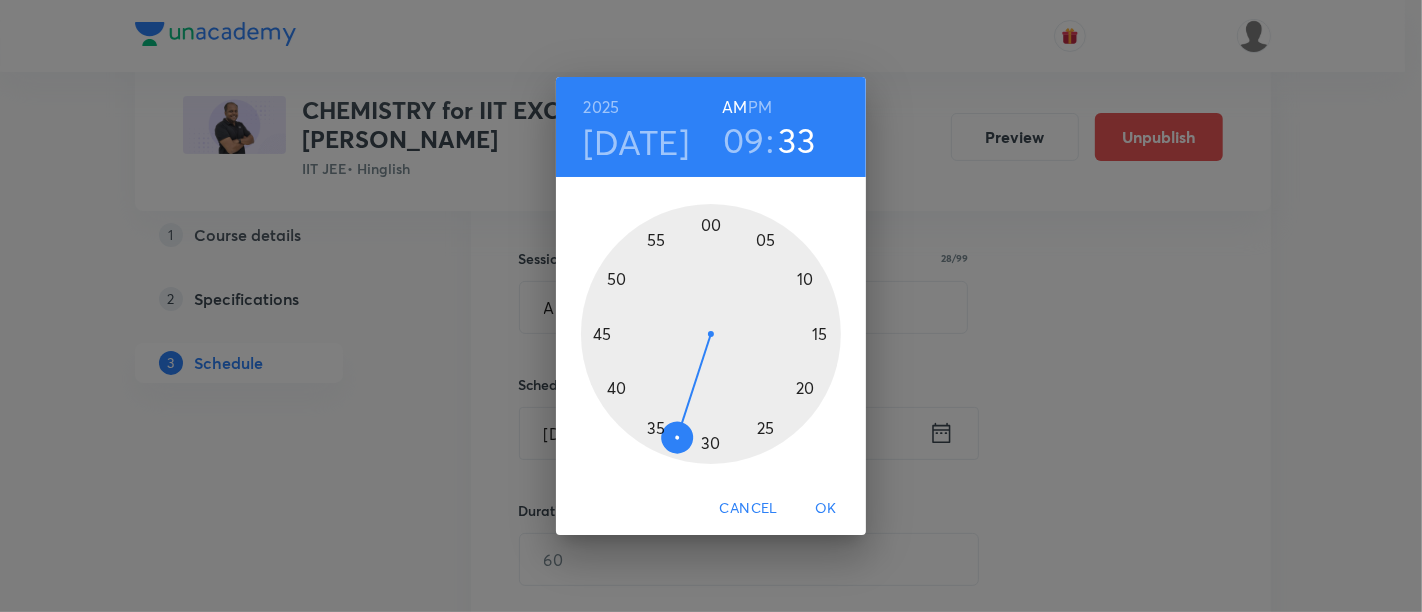click at bounding box center [711, 334] 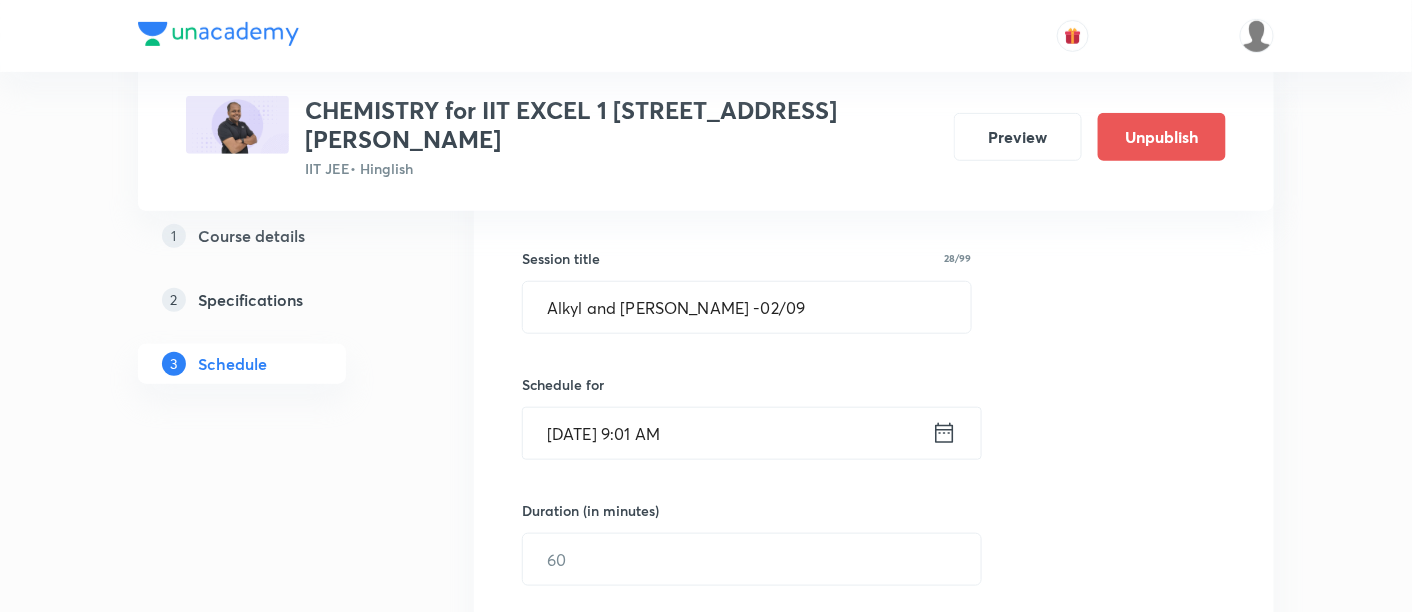 click 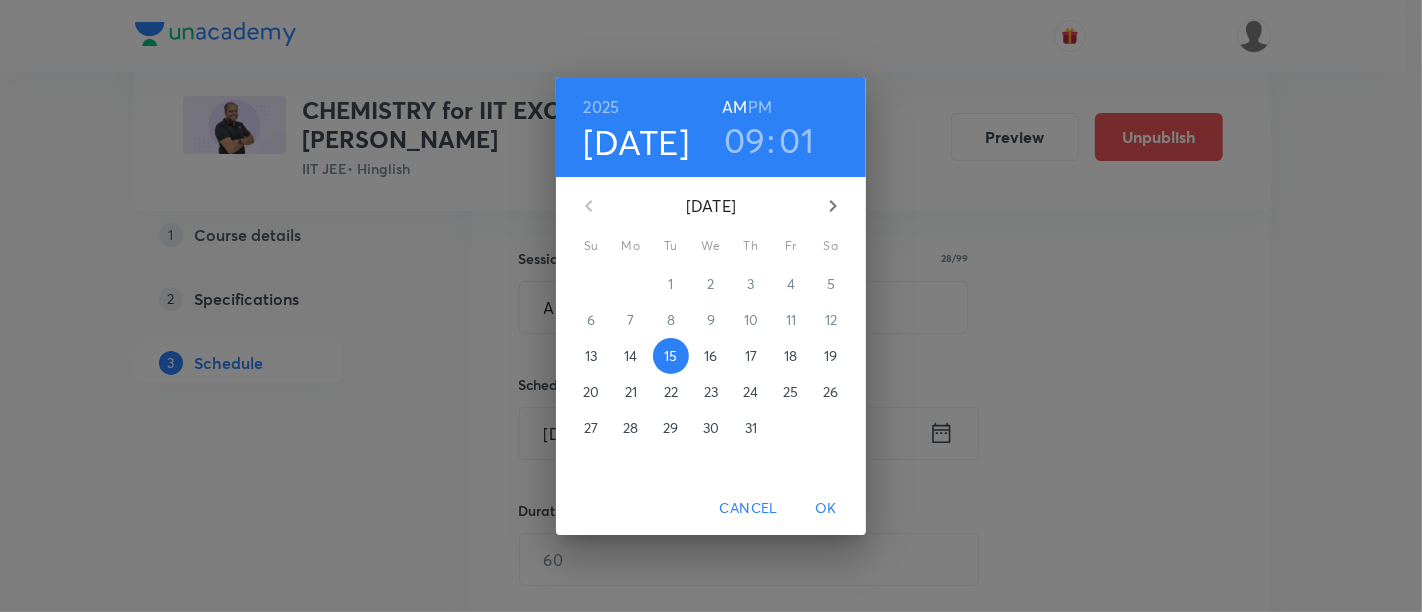 click on "09" at bounding box center (745, 140) 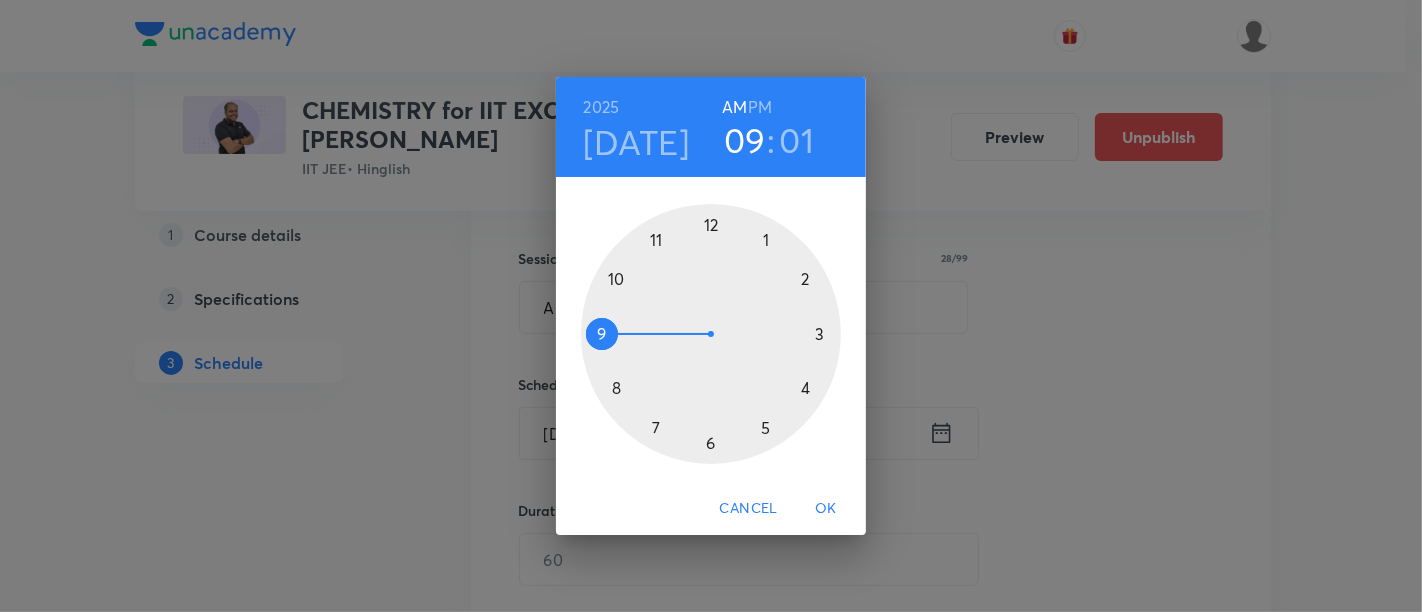 click at bounding box center [711, 334] 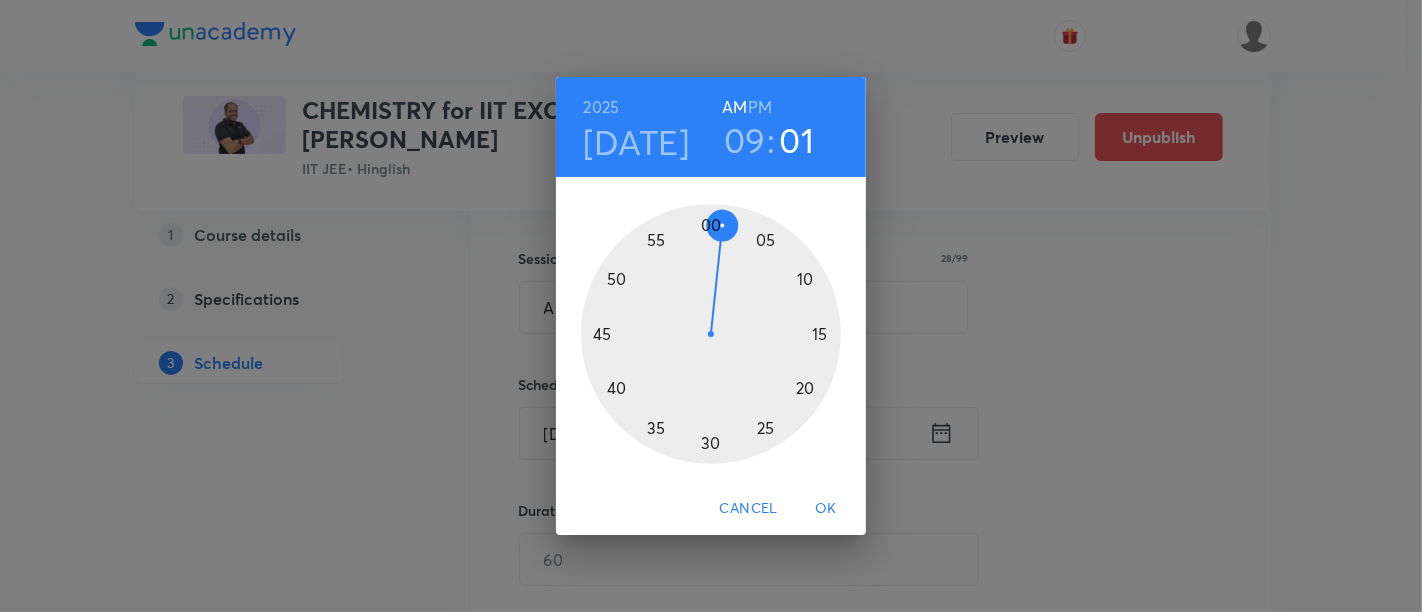 click at bounding box center (711, 334) 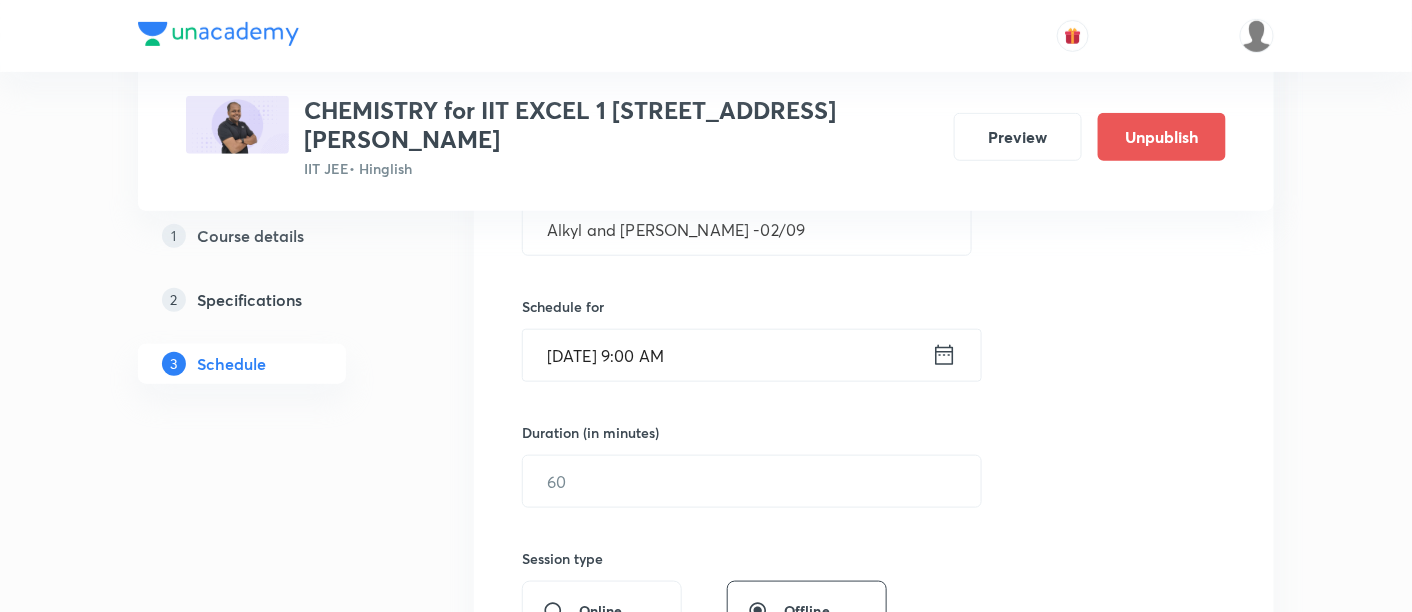 scroll, scrollTop: 425, scrollLeft: 0, axis: vertical 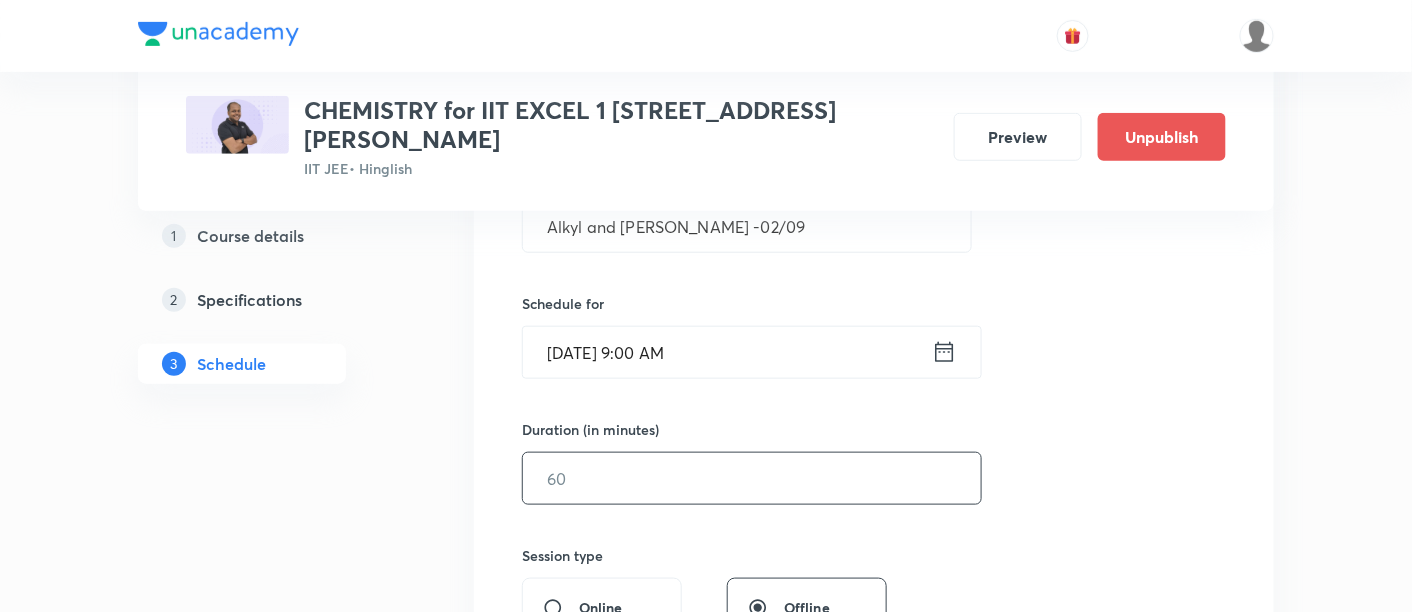 click at bounding box center [752, 478] 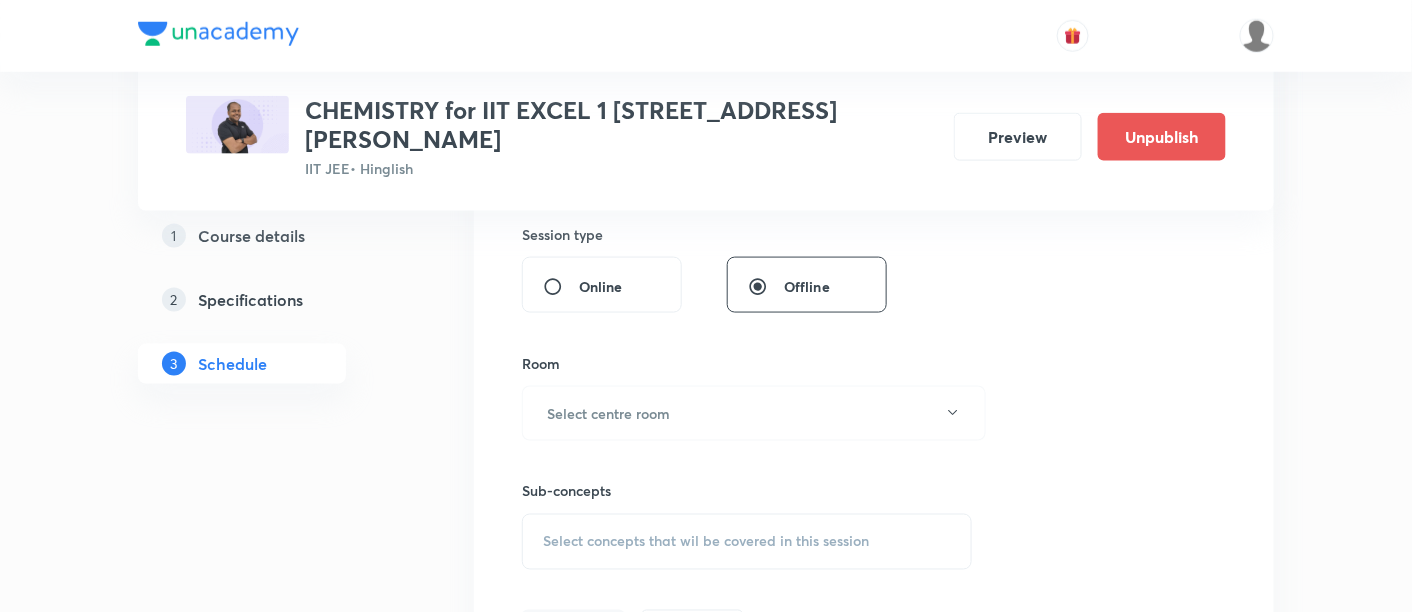 scroll, scrollTop: 751, scrollLeft: 0, axis: vertical 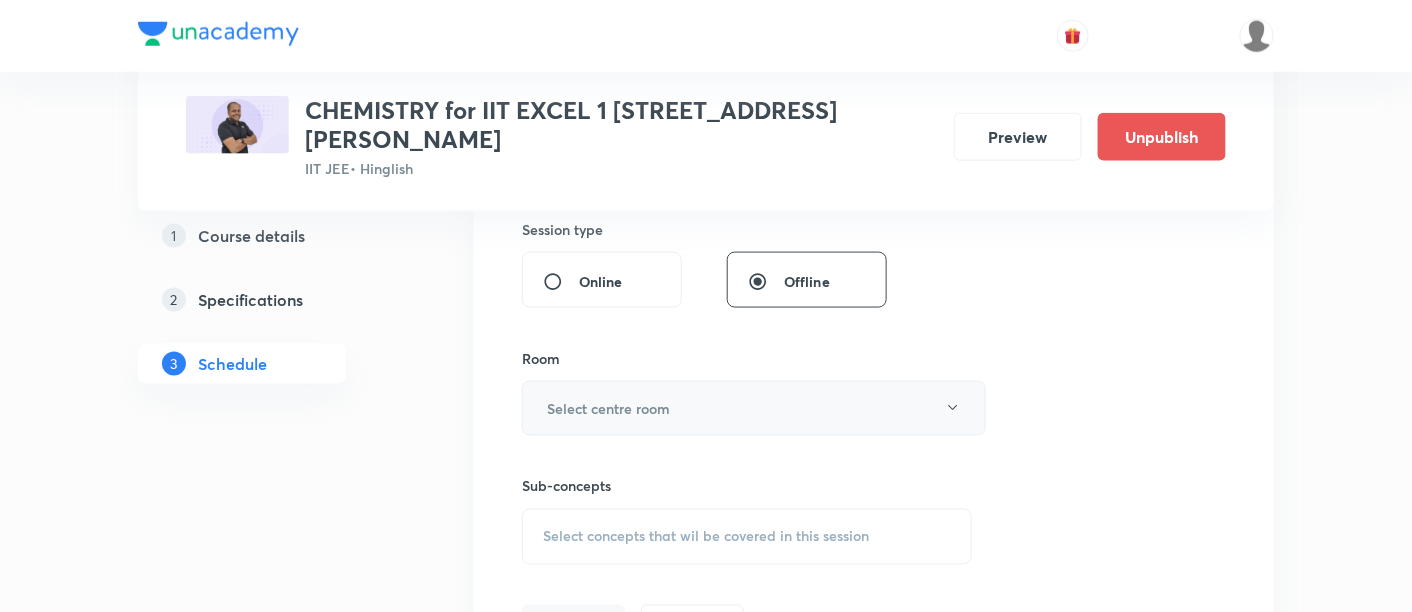 type on "90" 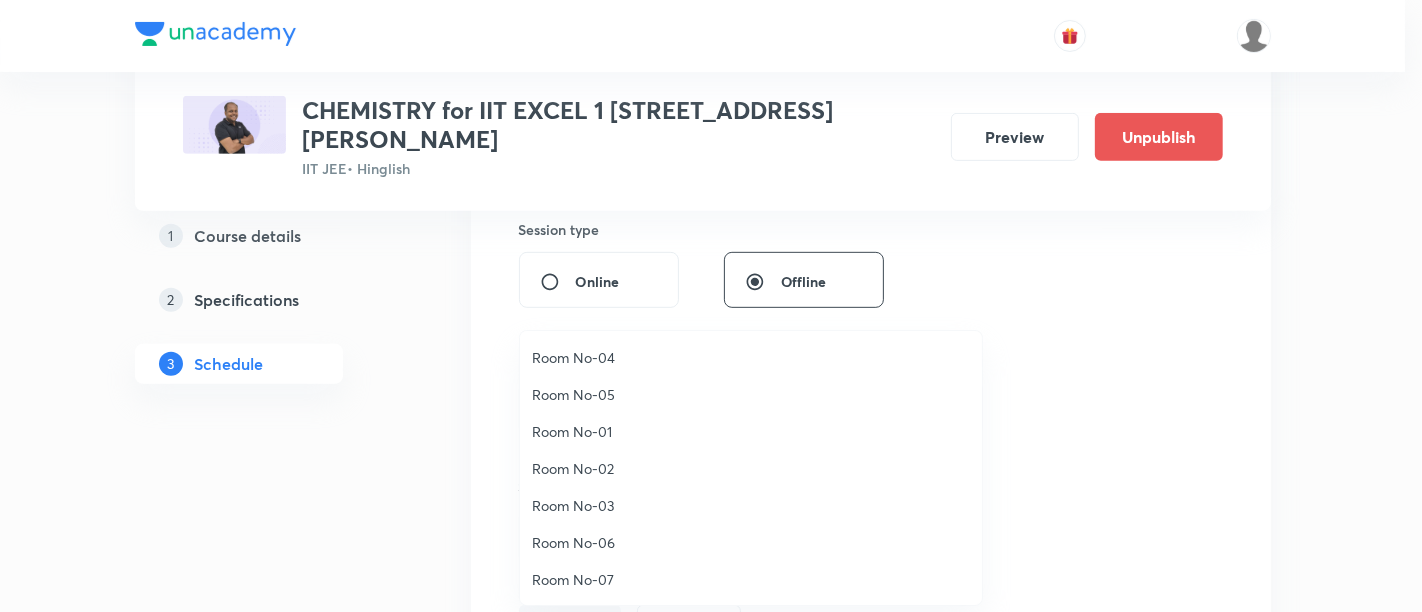 click on "Room No-02" at bounding box center (751, 468) 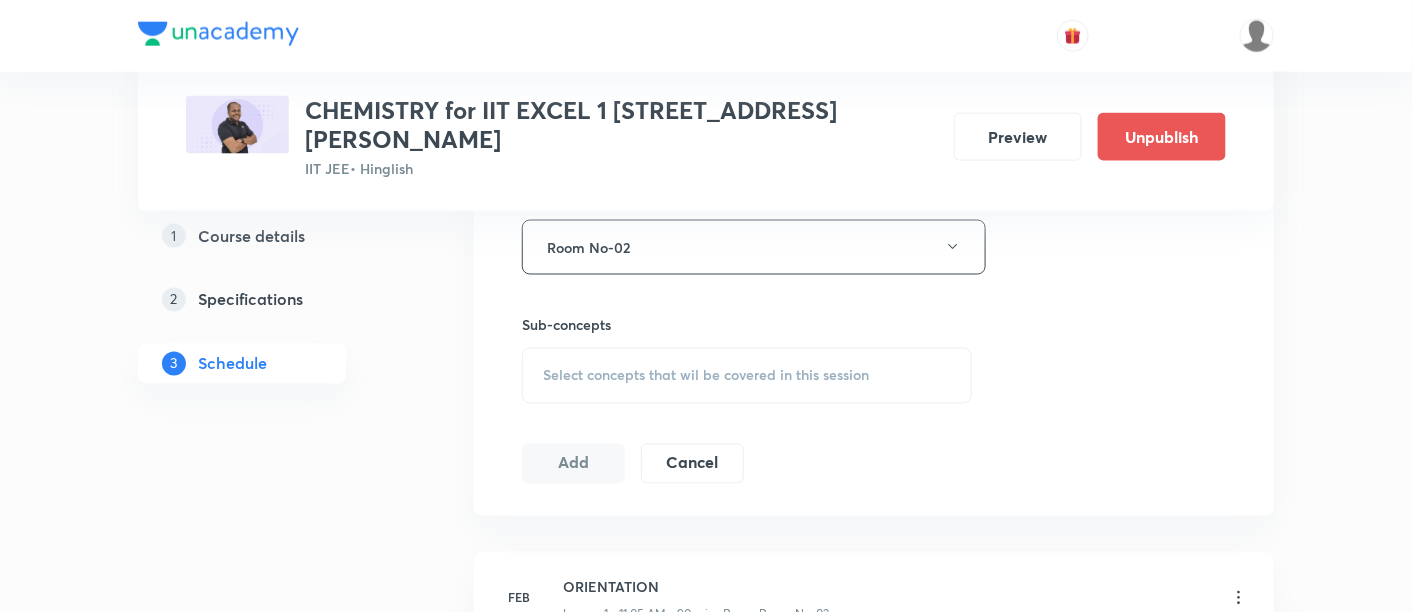 scroll, scrollTop: 914, scrollLeft: 0, axis: vertical 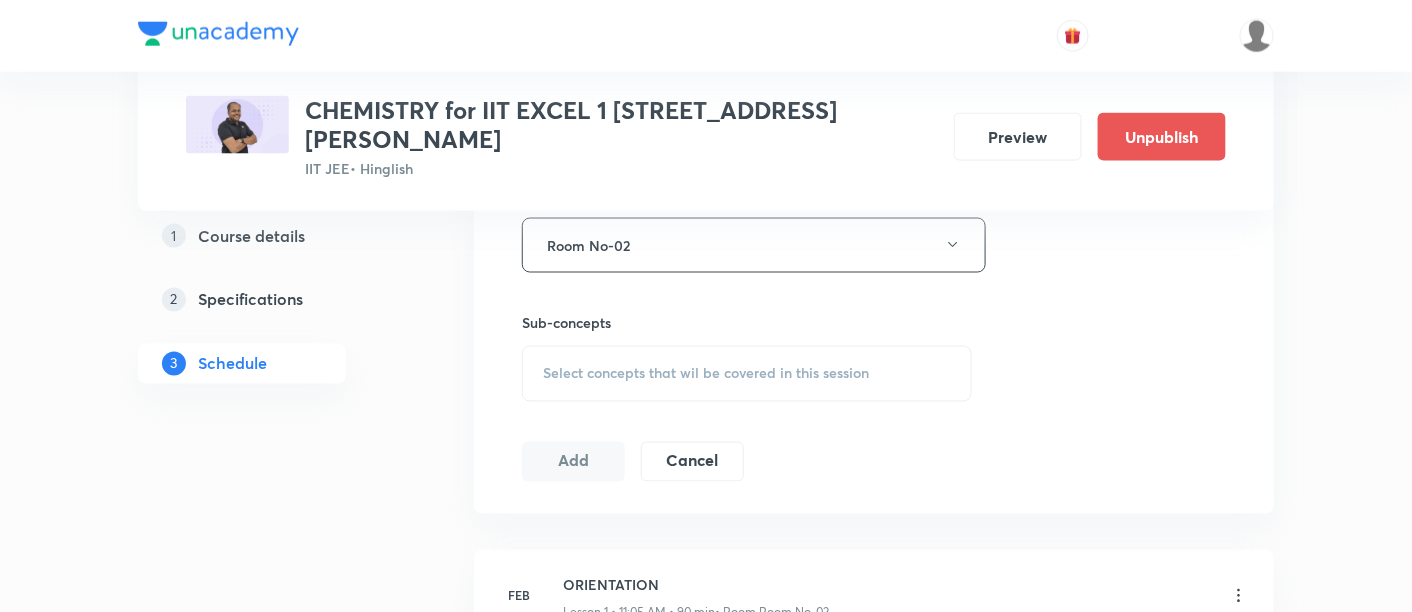 click on "Select concepts that wil be covered in this session" at bounding box center [706, 374] 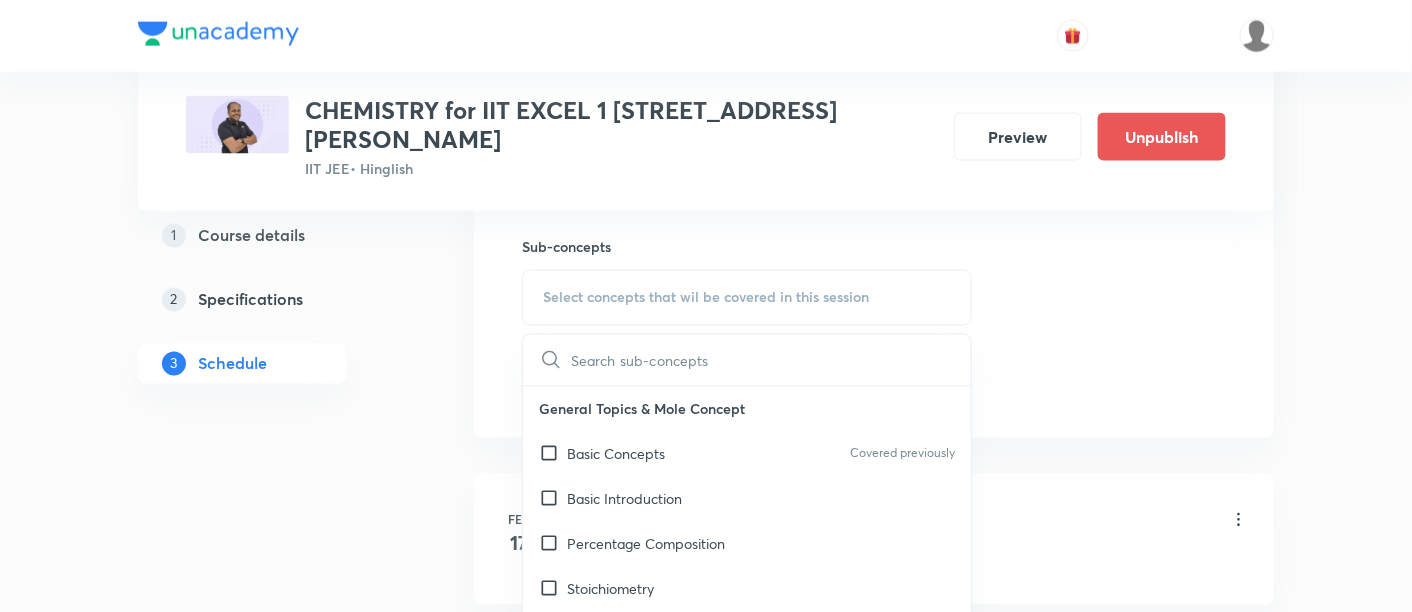 scroll, scrollTop: 991, scrollLeft: 0, axis: vertical 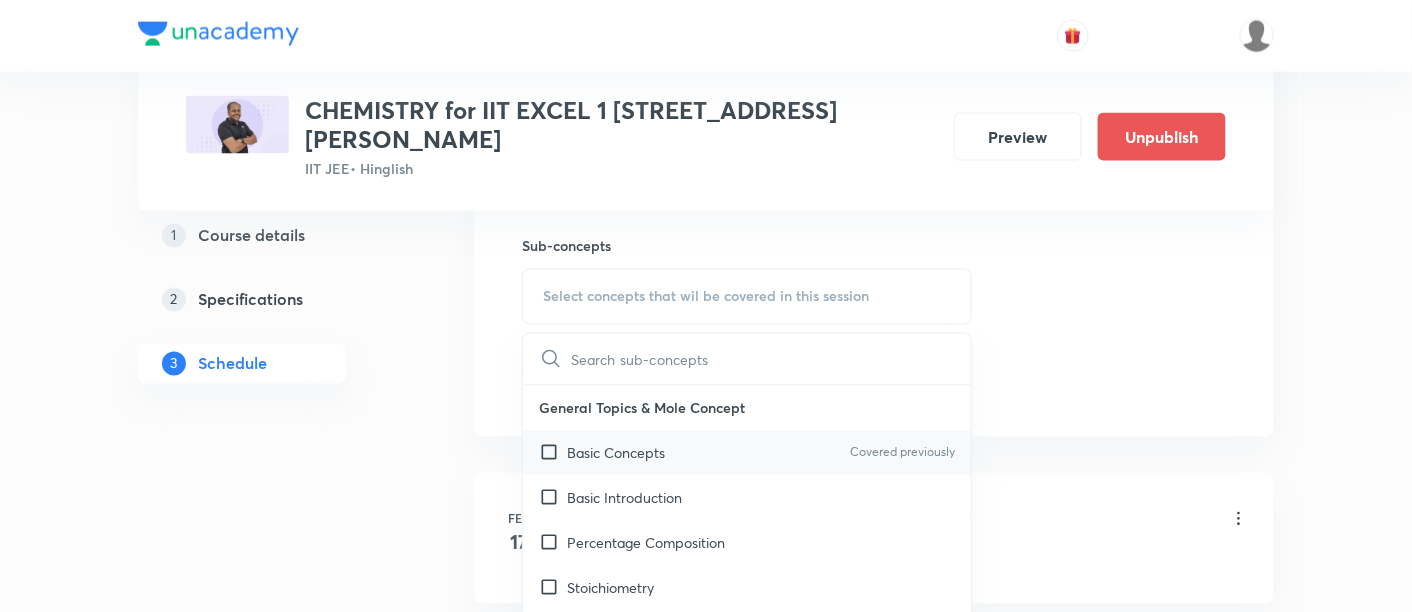 click on "Basic Concepts" at bounding box center (616, 453) 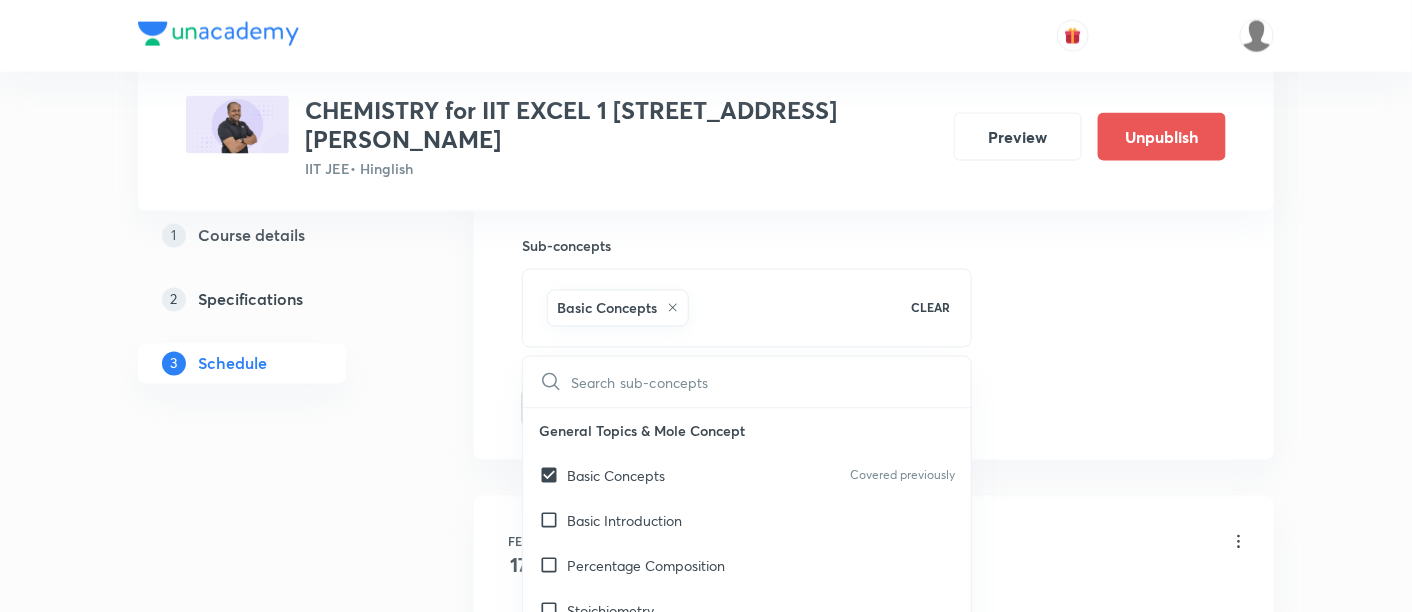 click on "Session  82 Live class Session title 28/99 Alkyl and Aryl Halide -02/09 ​ Schedule for Jul 15, 2025, 9:00 AM ​ Duration (in minutes) 90 ​   Session type Online Offline Room Room No-02 Sub-concepts Basic Concepts CLEAR ​ General Topics & Mole Concept Basic Concepts Covered previously Basic Introduction Percentage Composition Stoichiometry Principle of Atom Conservation (POAC) Relation between Stoichiometric Quantities Application of Mole Concept: Gravimetric Analysis Different Laws Formula and Composition Concentration Terms Some basic concepts of Chemistry Atomic Structure Discovery Of Electron Some Prerequisites of Physics Discovery Of Protons And Neutrons Atomic Models and Theories  Representation Of Atom With Electrons And Neutrons Nature of Waves Nature Of Electromagnetic Radiation Planck’S Quantum Theory Spectra-Continuous and Discontinuous Spectrum Bohr’s Model For Hydrogen Atom Photoelectric Effect Dual Nature Of Matter Heisenberg’s Uncertainty Principle Quantum Mechanical Model Of Atom" at bounding box center [874, -53] 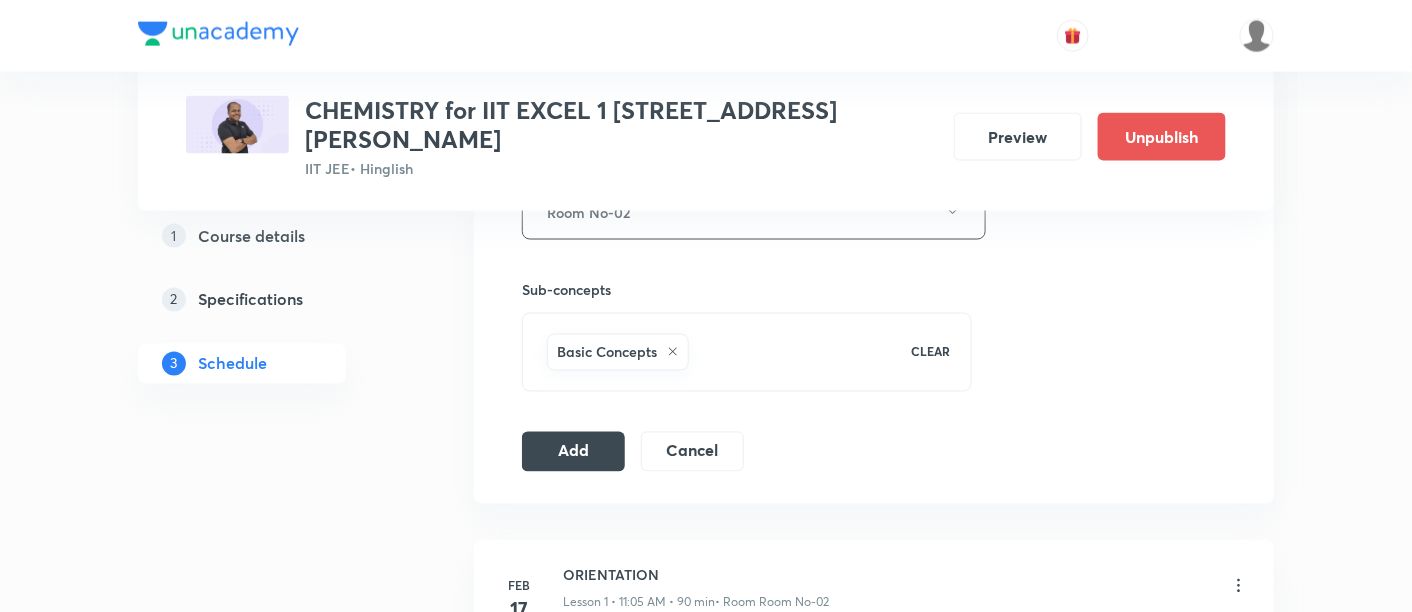 scroll, scrollTop: 955, scrollLeft: 0, axis: vertical 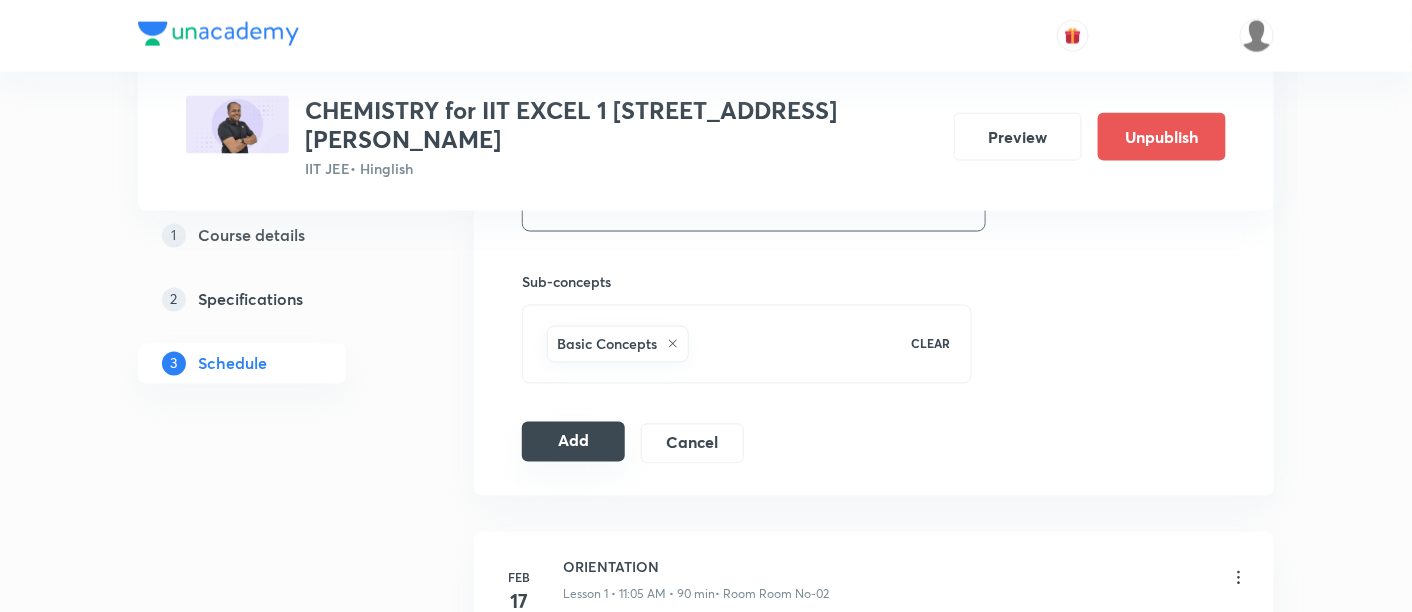 click on "Add" at bounding box center (573, 442) 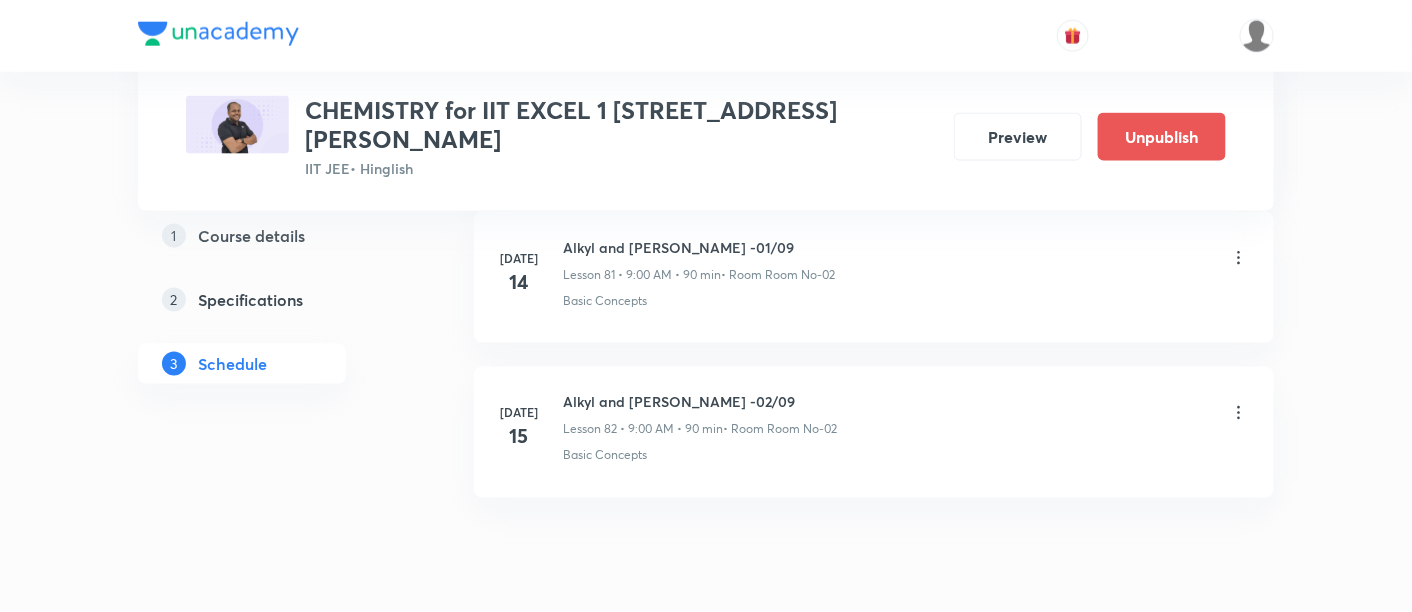 scroll, scrollTop: 12735, scrollLeft: 0, axis: vertical 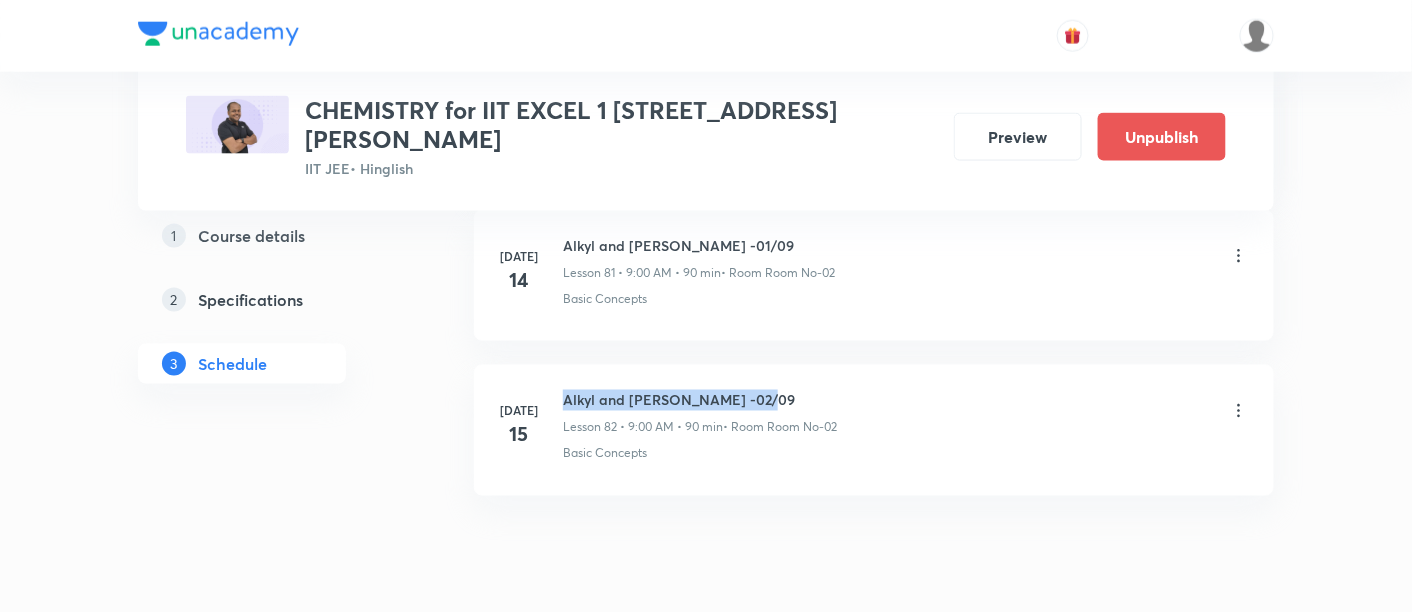 drag, startPoint x: 561, startPoint y: 321, endPoint x: 754, endPoint y: 325, distance: 193.04144 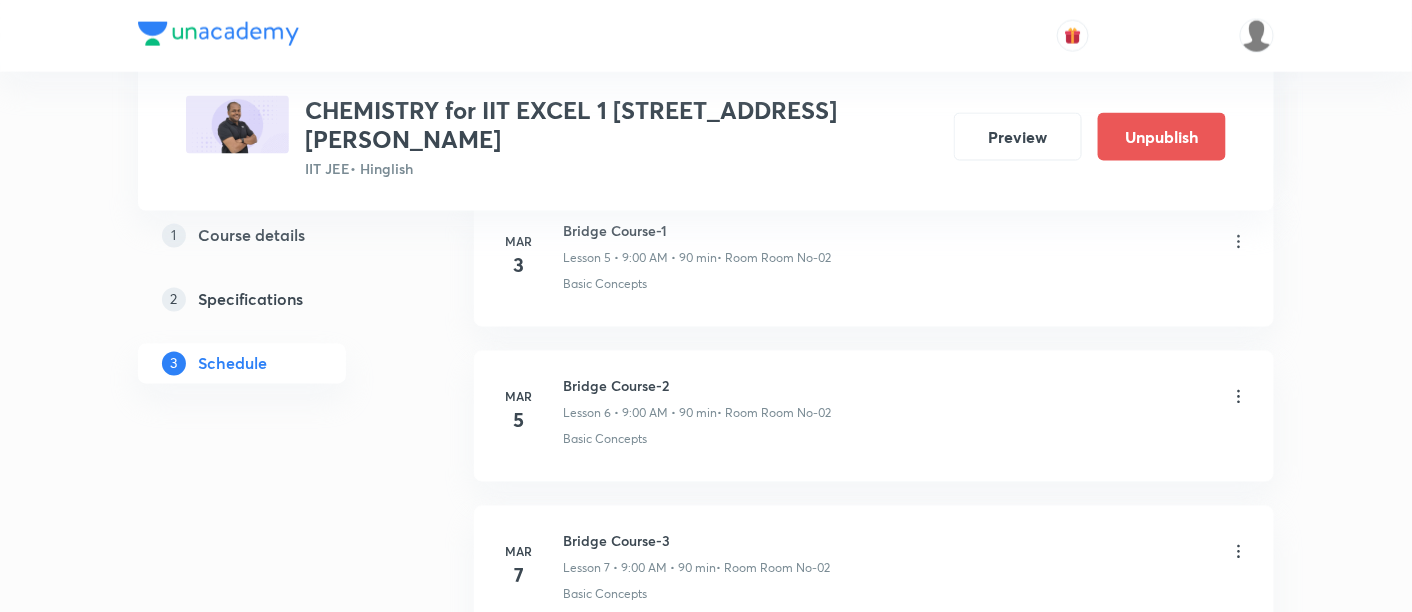 scroll, scrollTop: 0, scrollLeft: 0, axis: both 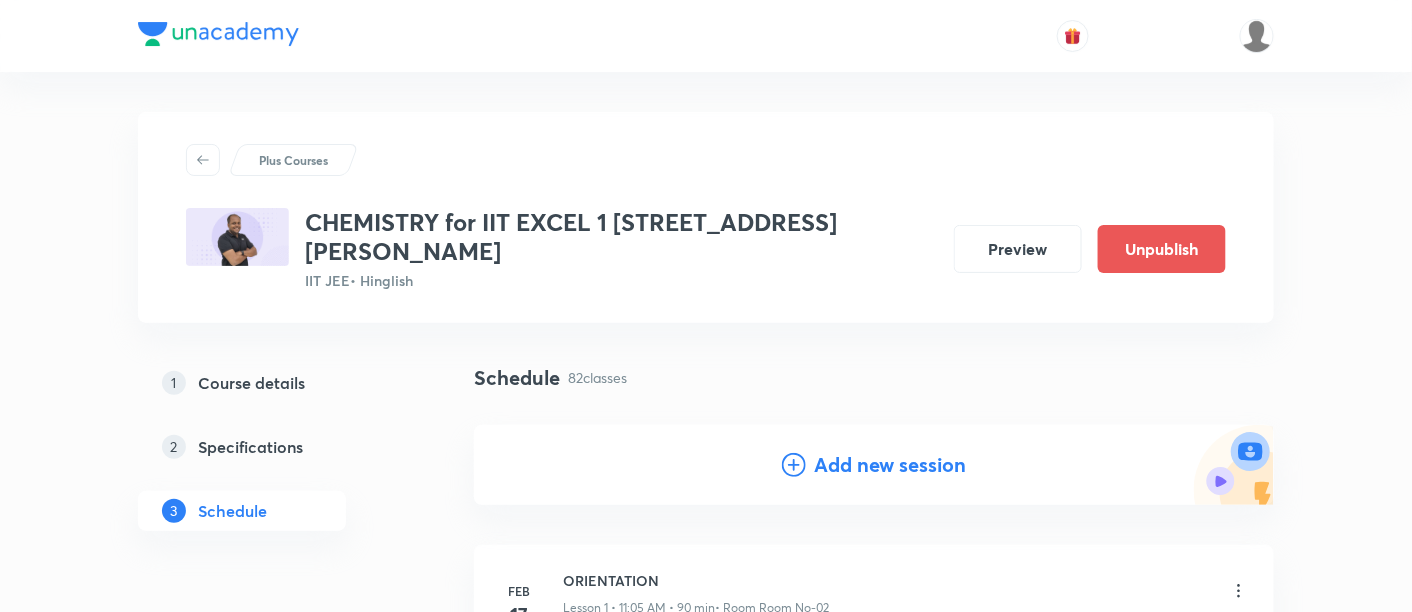 click on "Add new session" at bounding box center [890, 465] 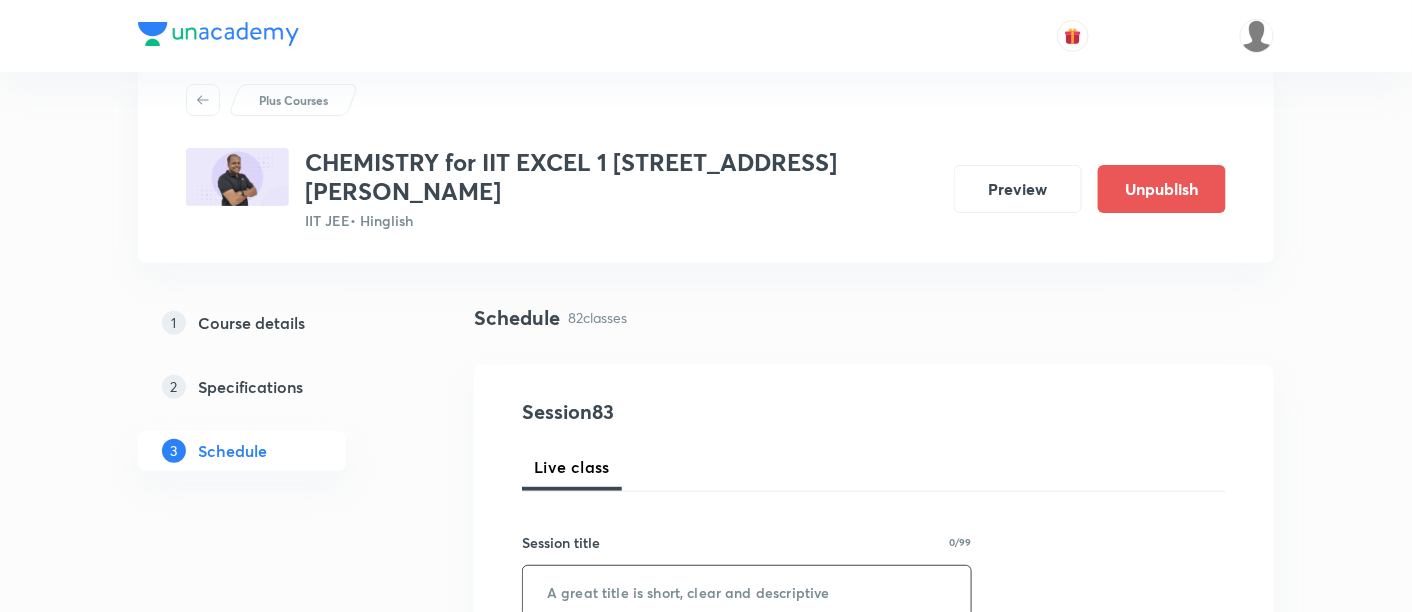 scroll, scrollTop: 192, scrollLeft: 0, axis: vertical 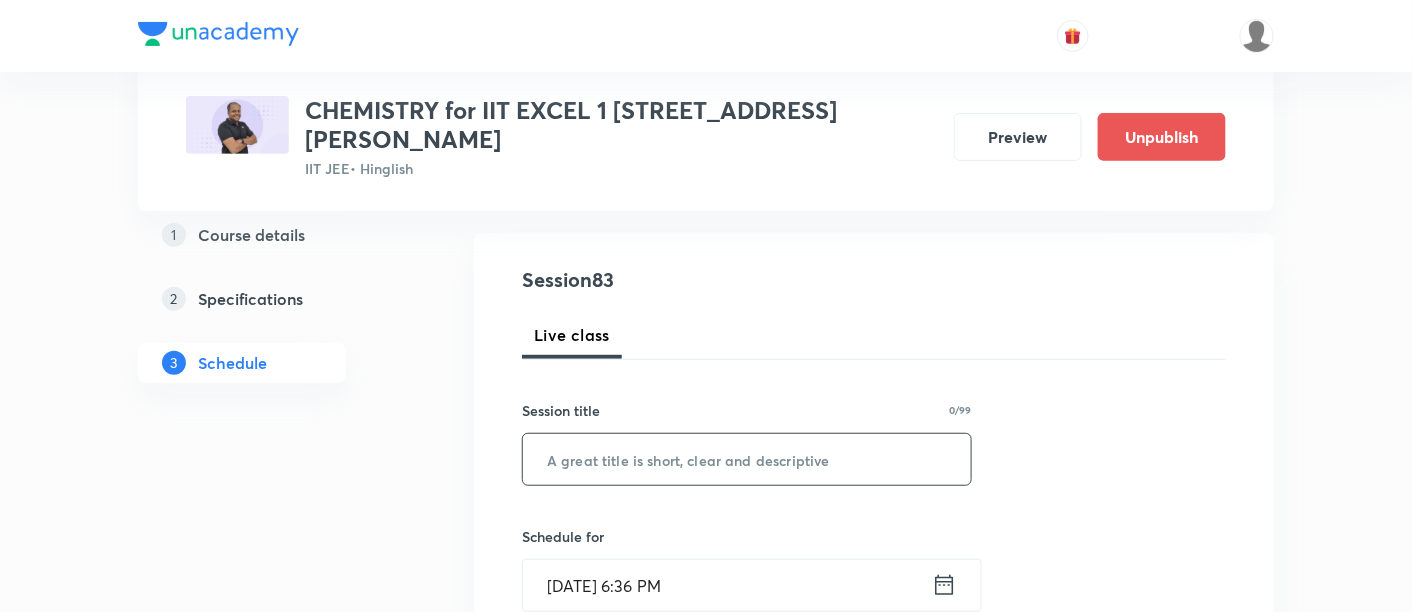 click at bounding box center (747, 459) 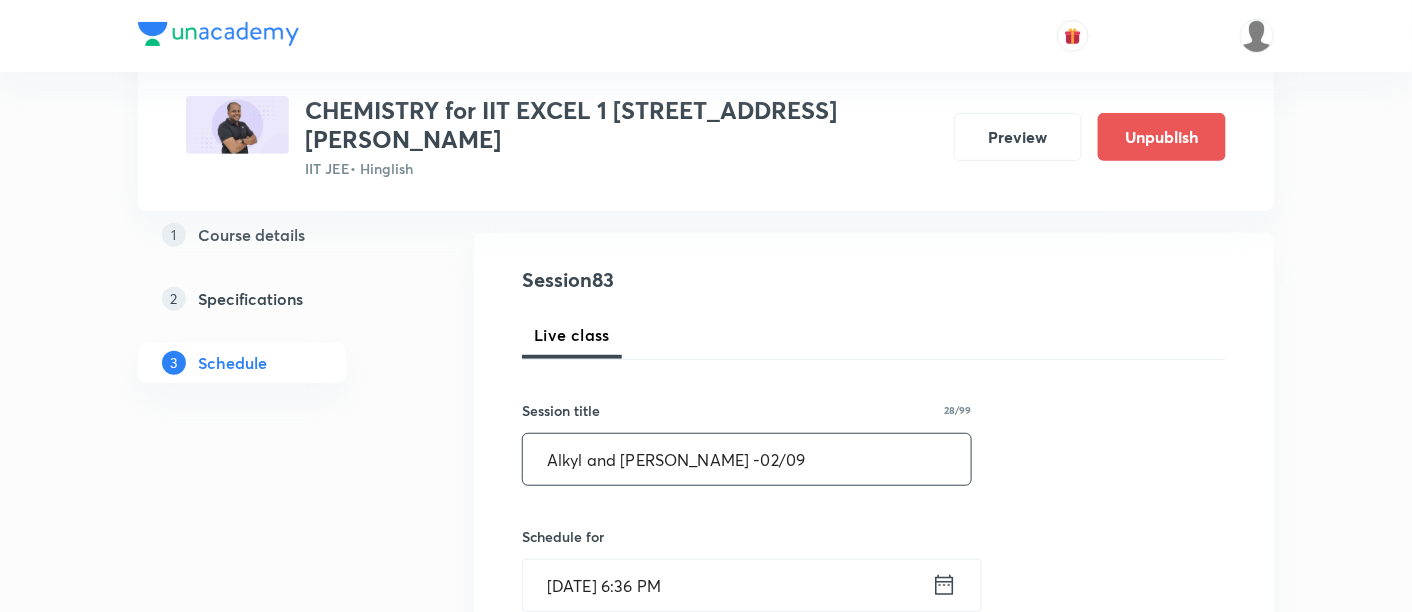 click on "Alkyl and Aryl Halide -02/09" at bounding box center [747, 459] 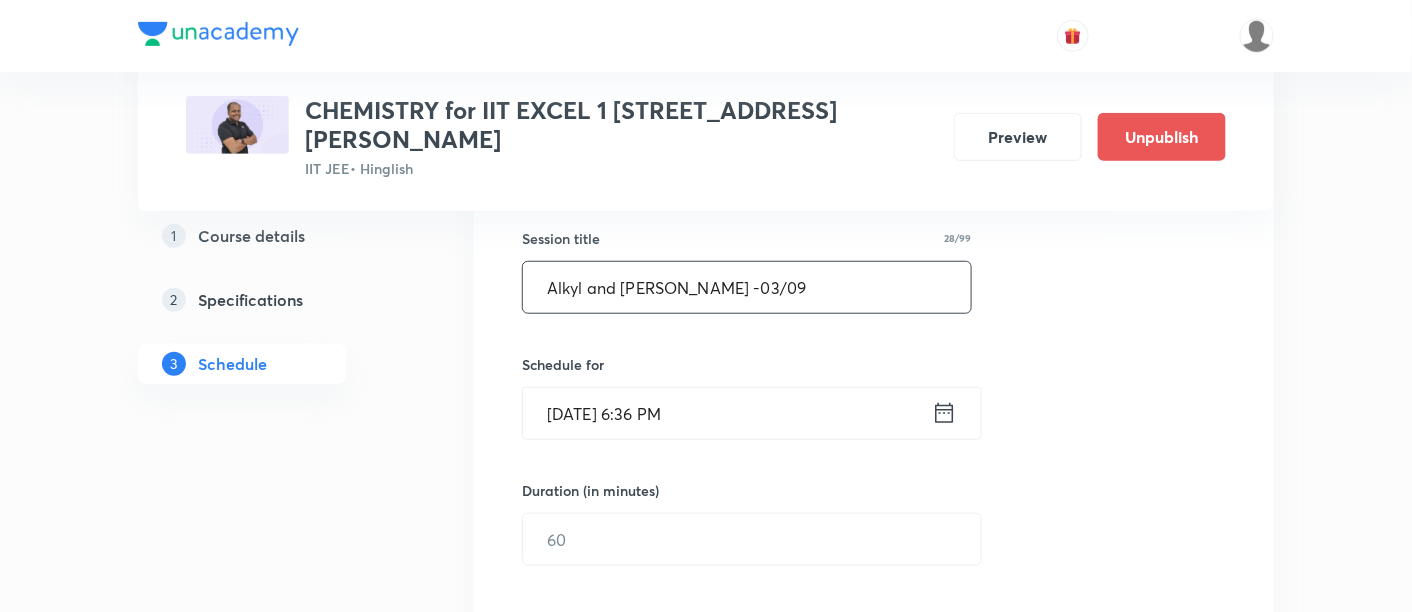 scroll, scrollTop: 366, scrollLeft: 0, axis: vertical 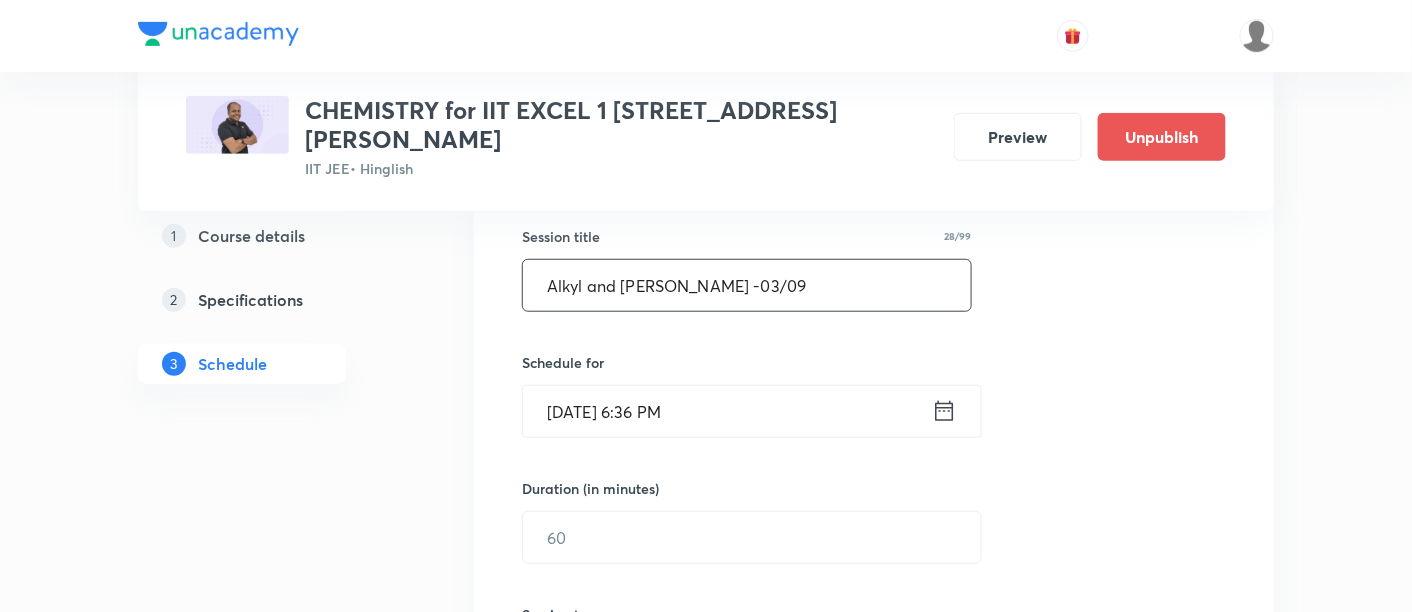 type on "Alkyl and Aryl Halide -03/09" 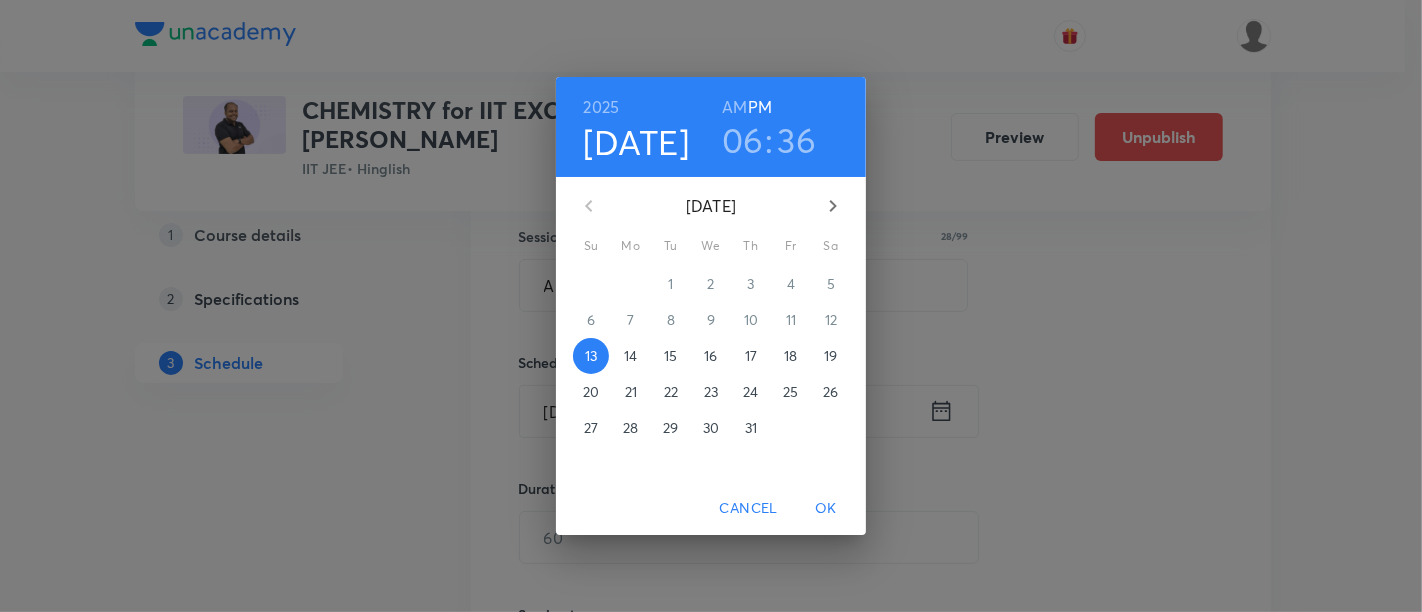 click on "16" at bounding box center [710, 356] 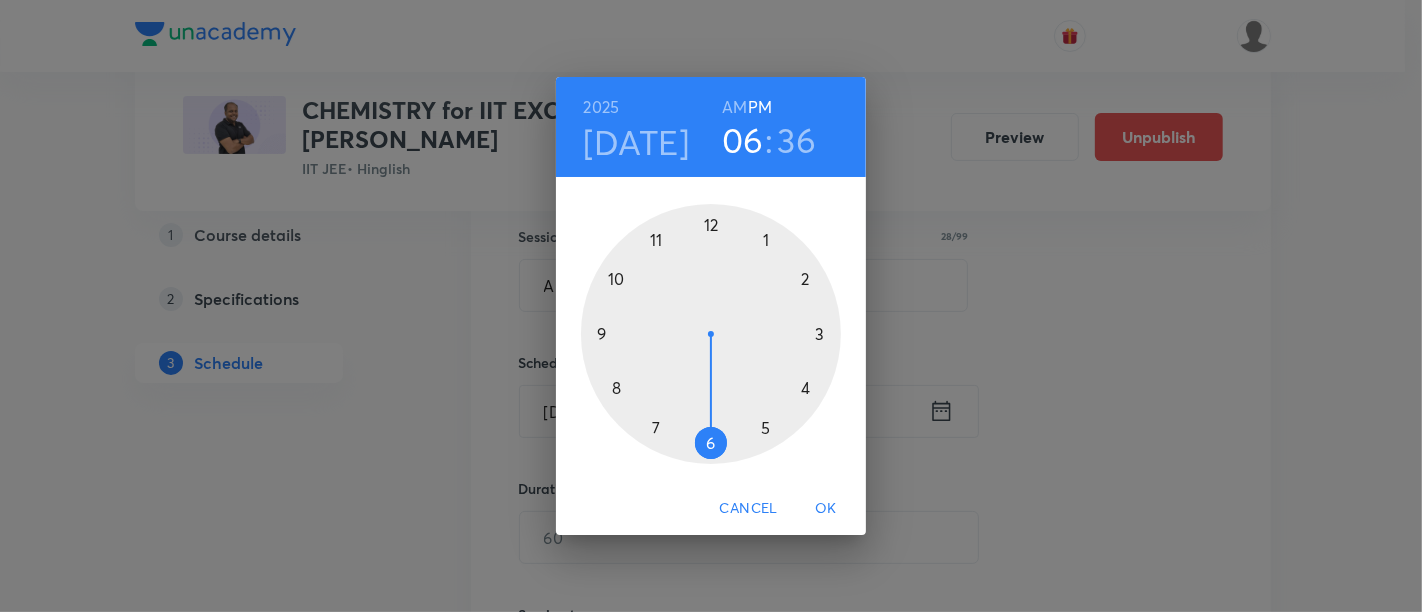 click on "AM" at bounding box center [734, 107] 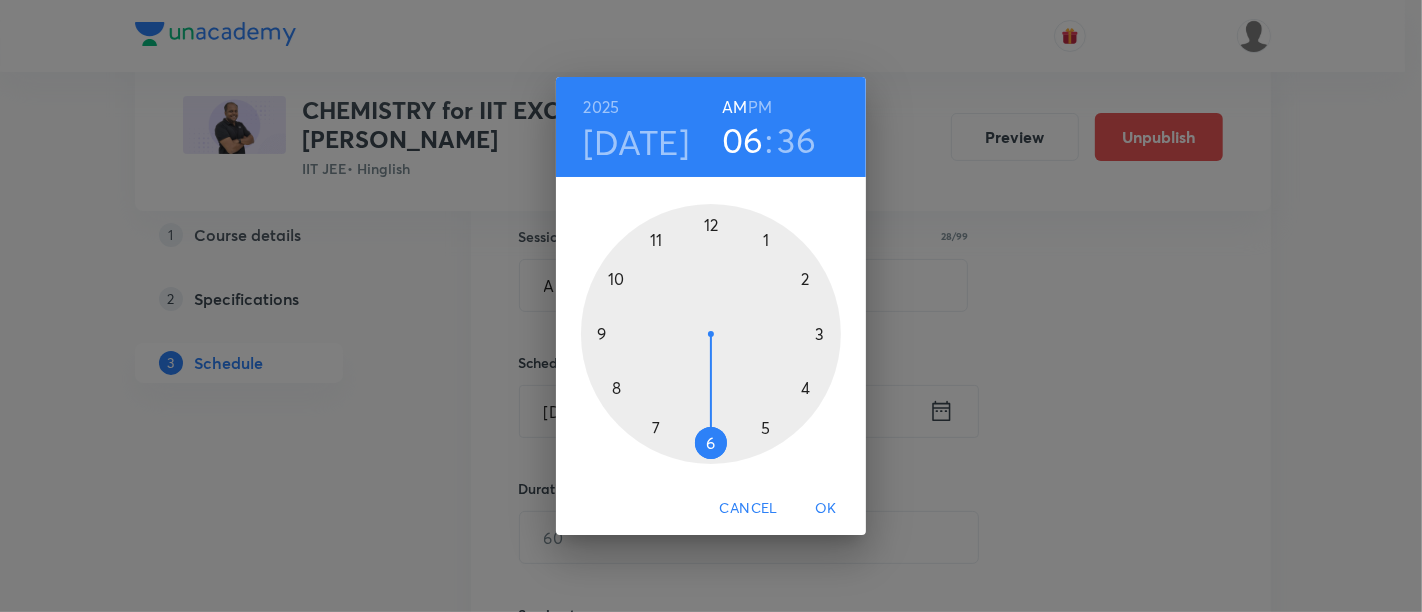 click at bounding box center (711, 334) 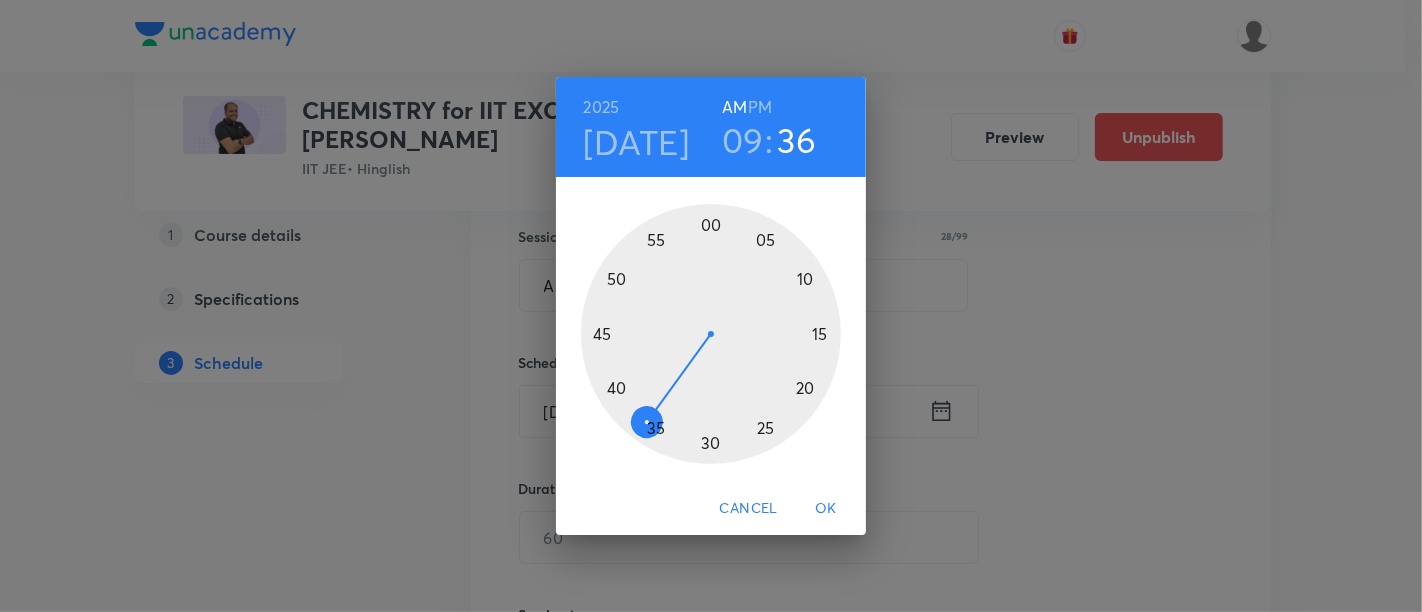 click at bounding box center (711, 334) 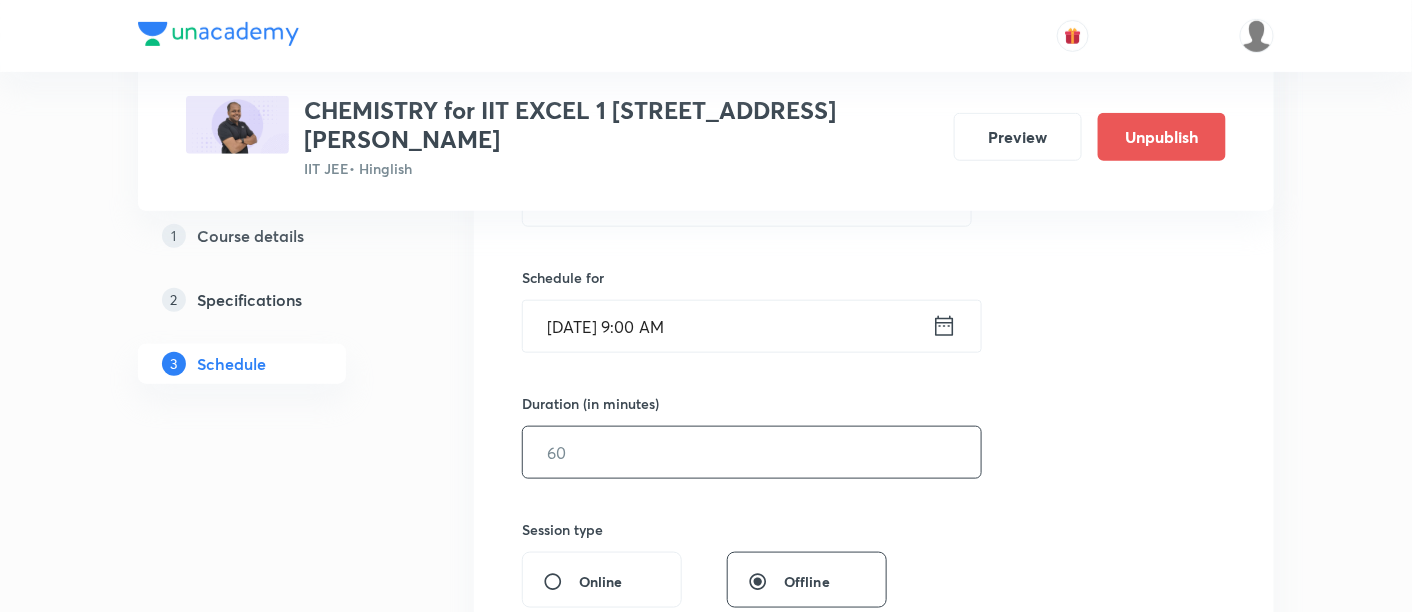 scroll, scrollTop: 455, scrollLeft: 0, axis: vertical 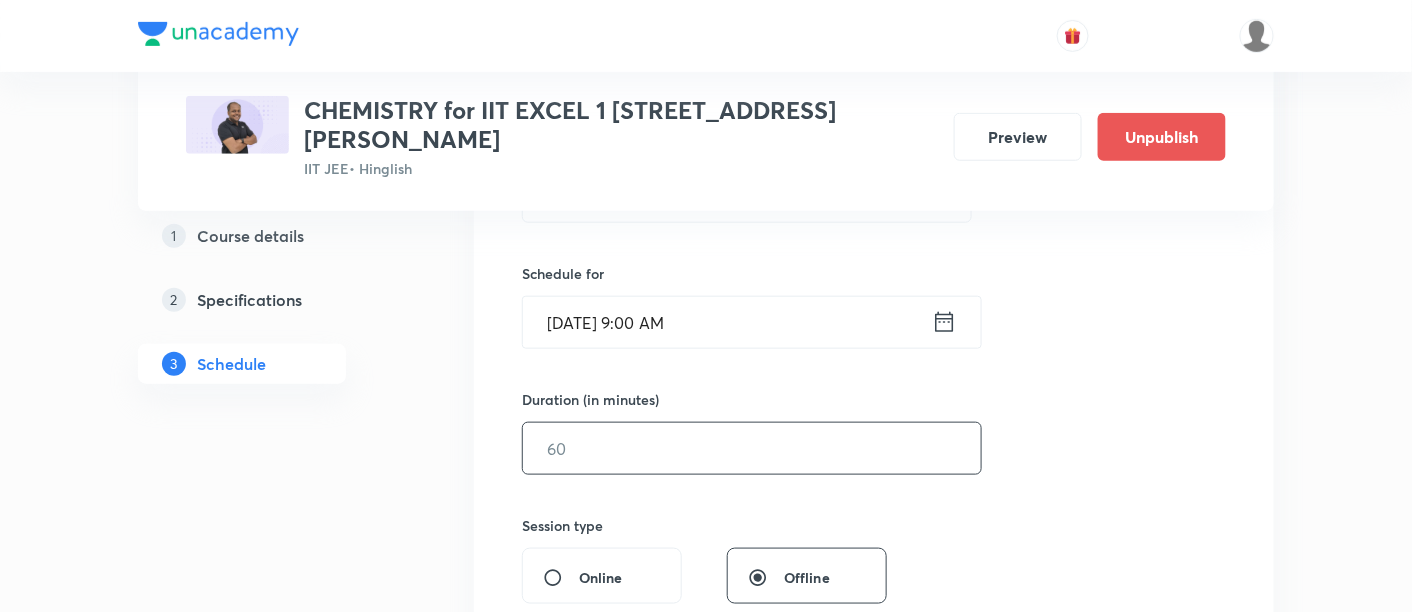 click at bounding box center [752, 448] 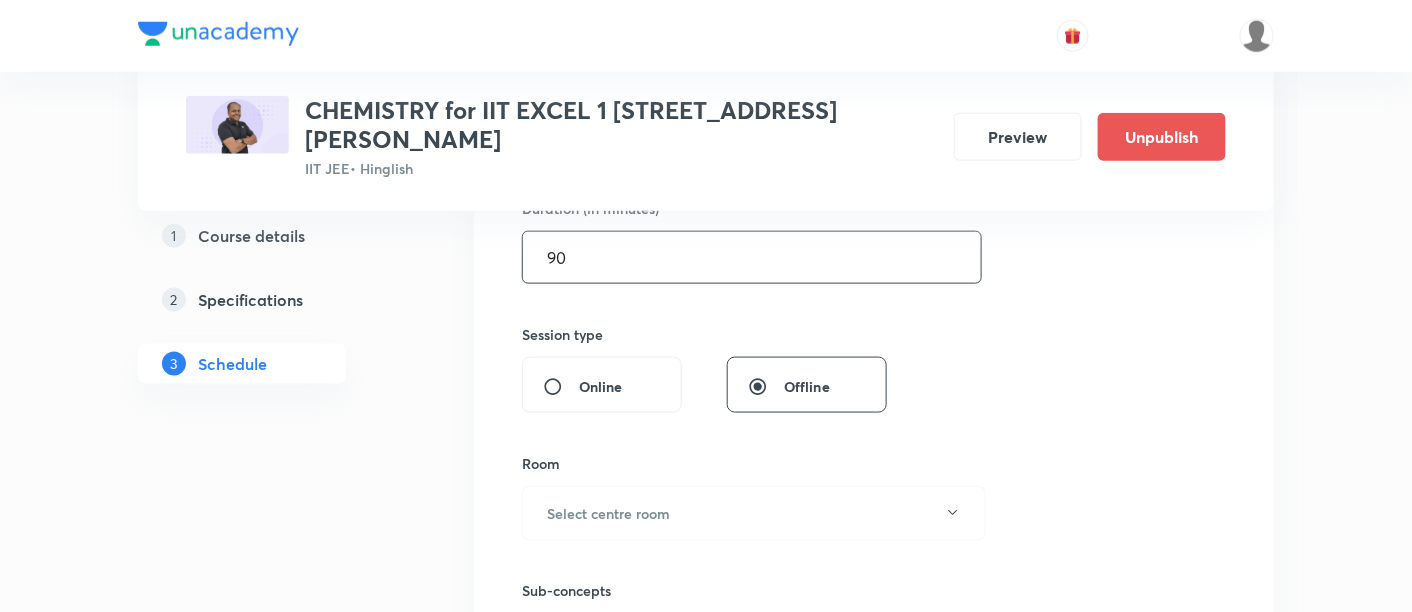 scroll, scrollTop: 674, scrollLeft: 0, axis: vertical 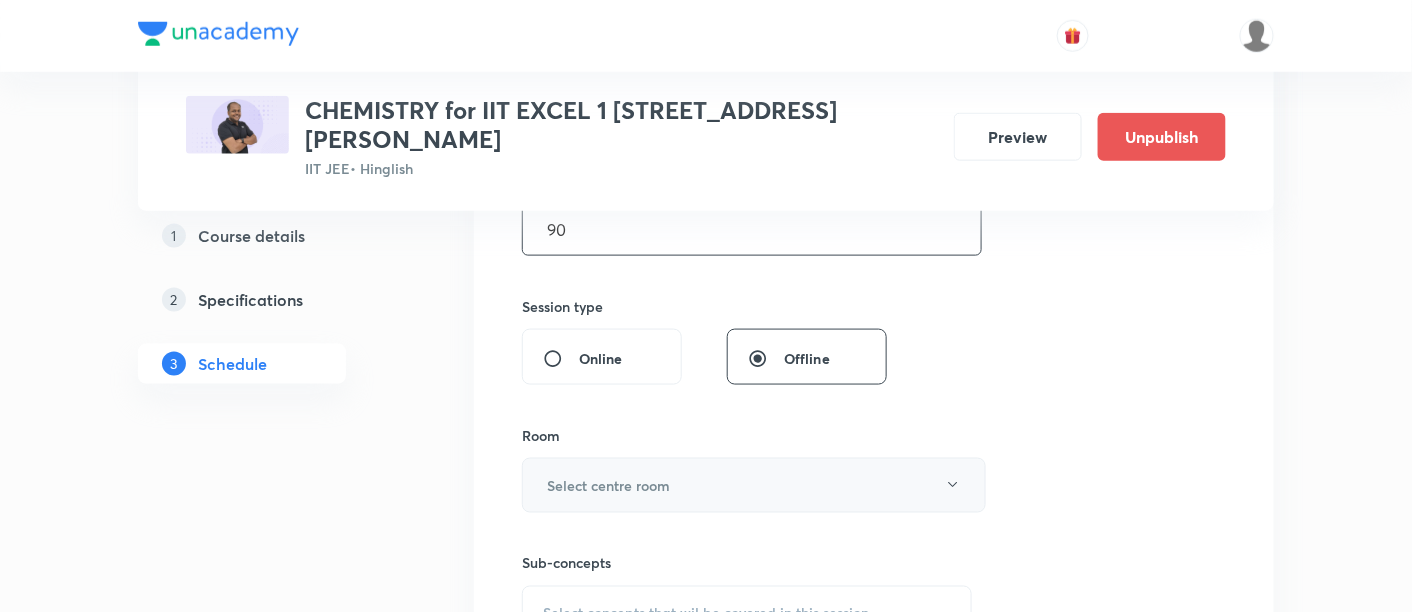 type on "90" 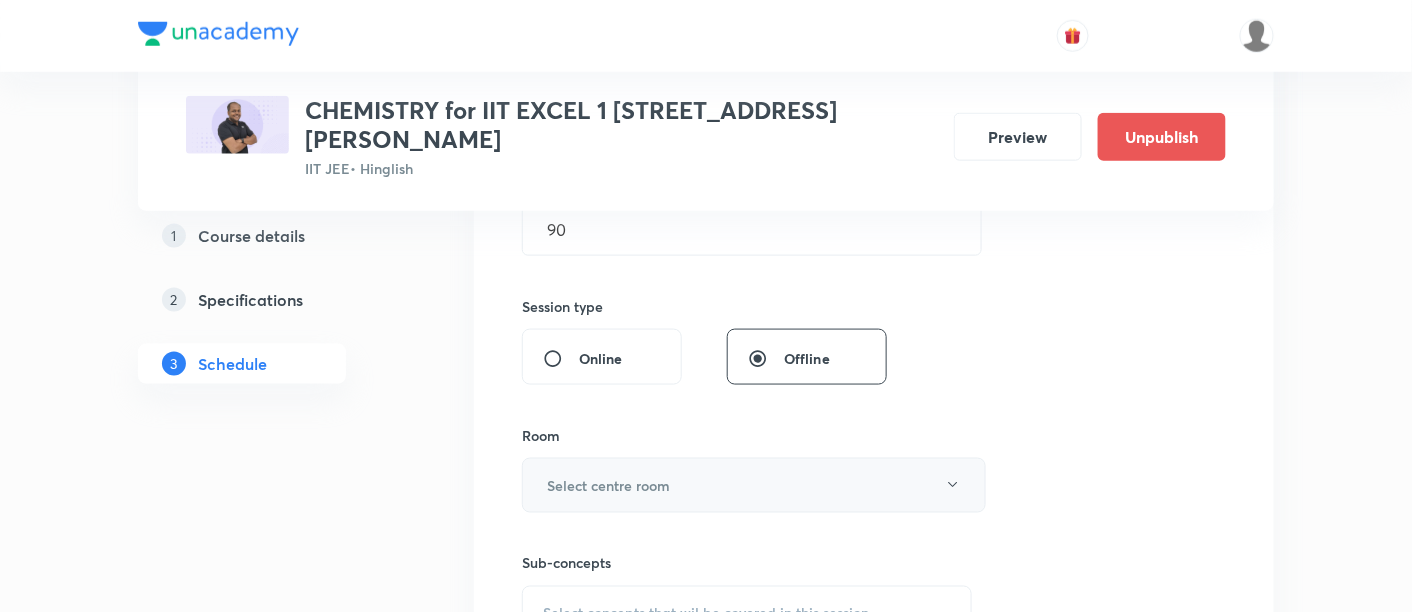 click on "Select centre room" at bounding box center [608, 485] 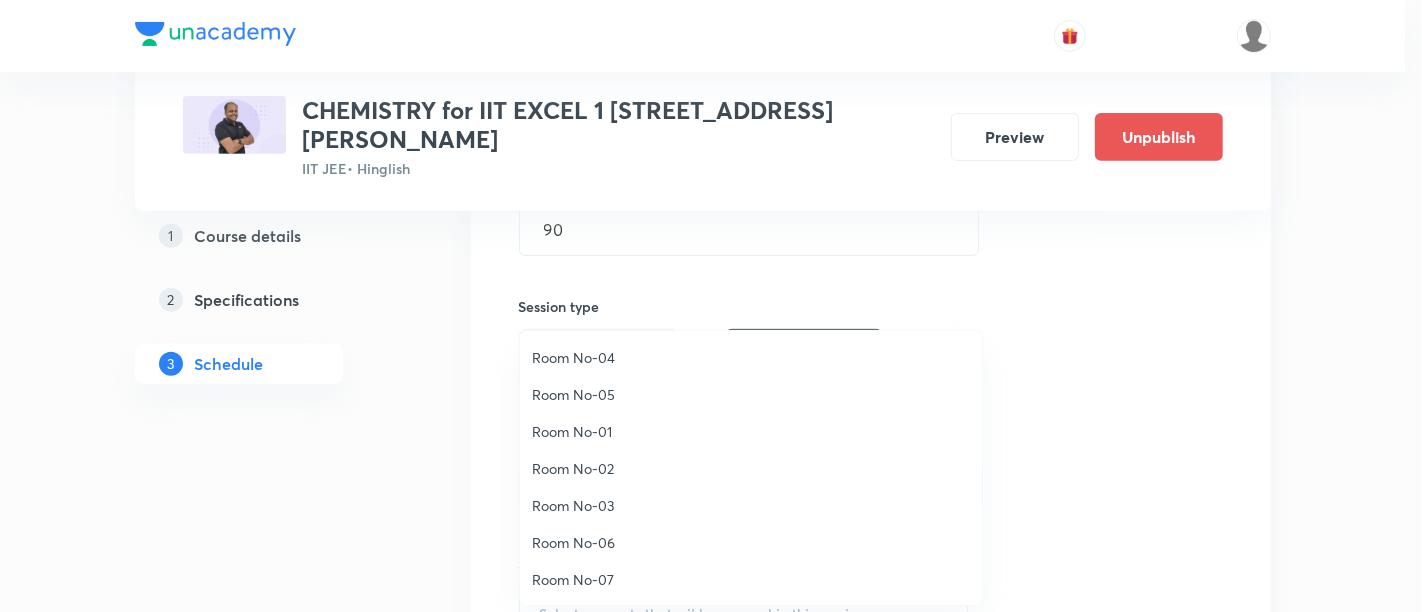 click on "Room No-02" at bounding box center (751, 468) 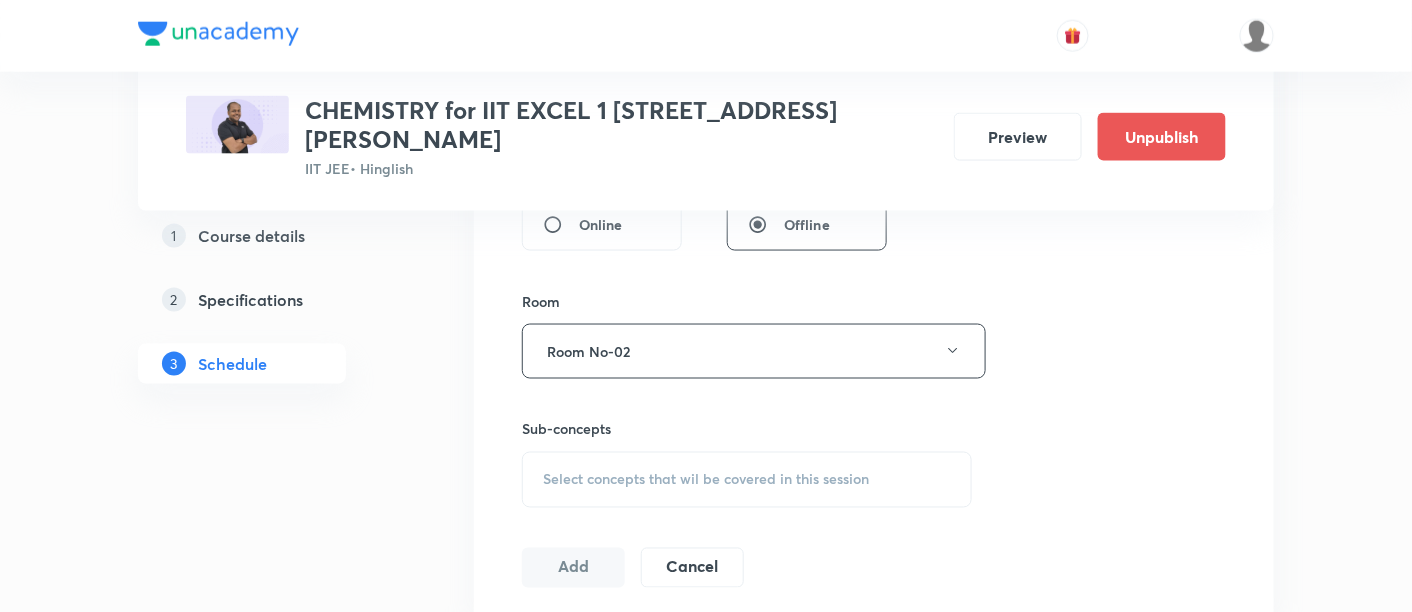 scroll, scrollTop: 822, scrollLeft: 0, axis: vertical 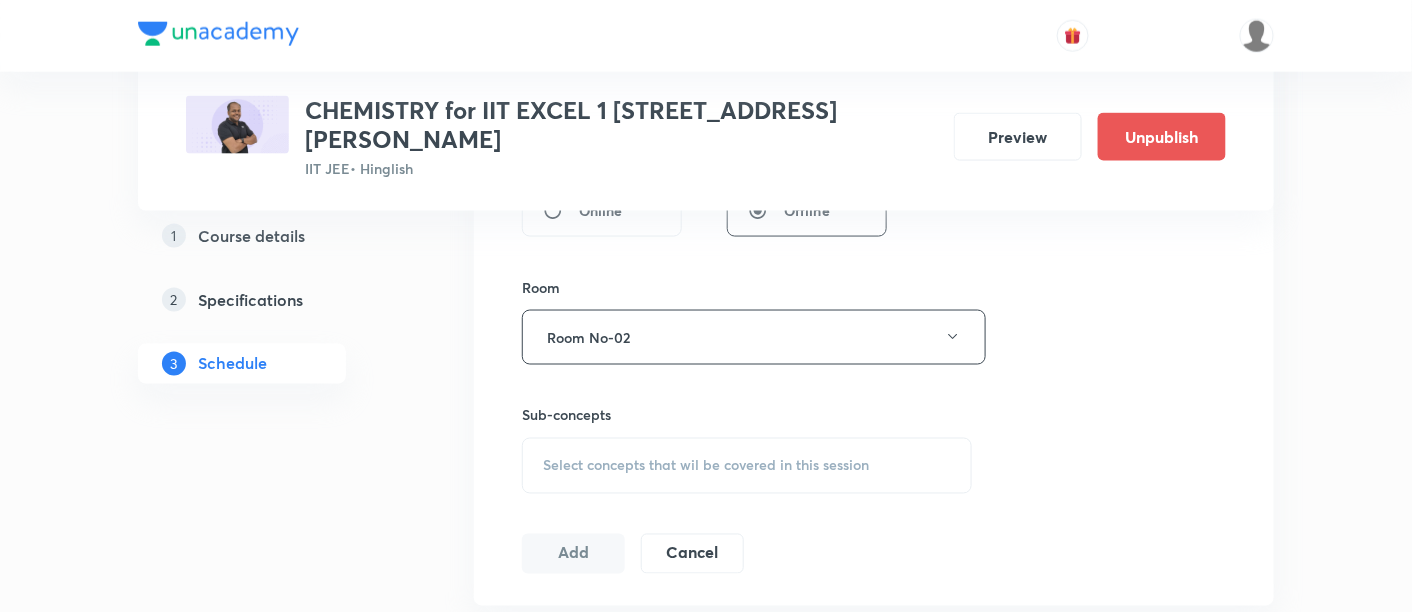 click on "Select concepts that wil be covered in this session" at bounding box center [706, 466] 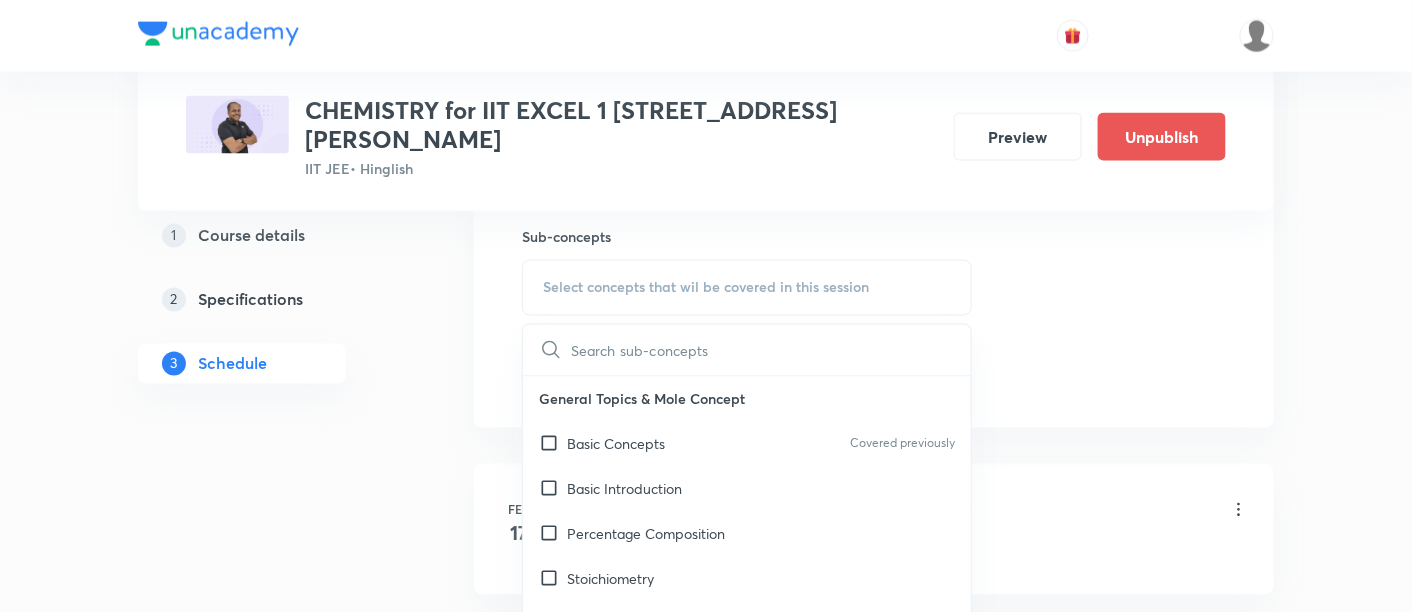 scroll, scrollTop: 1007, scrollLeft: 0, axis: vertical 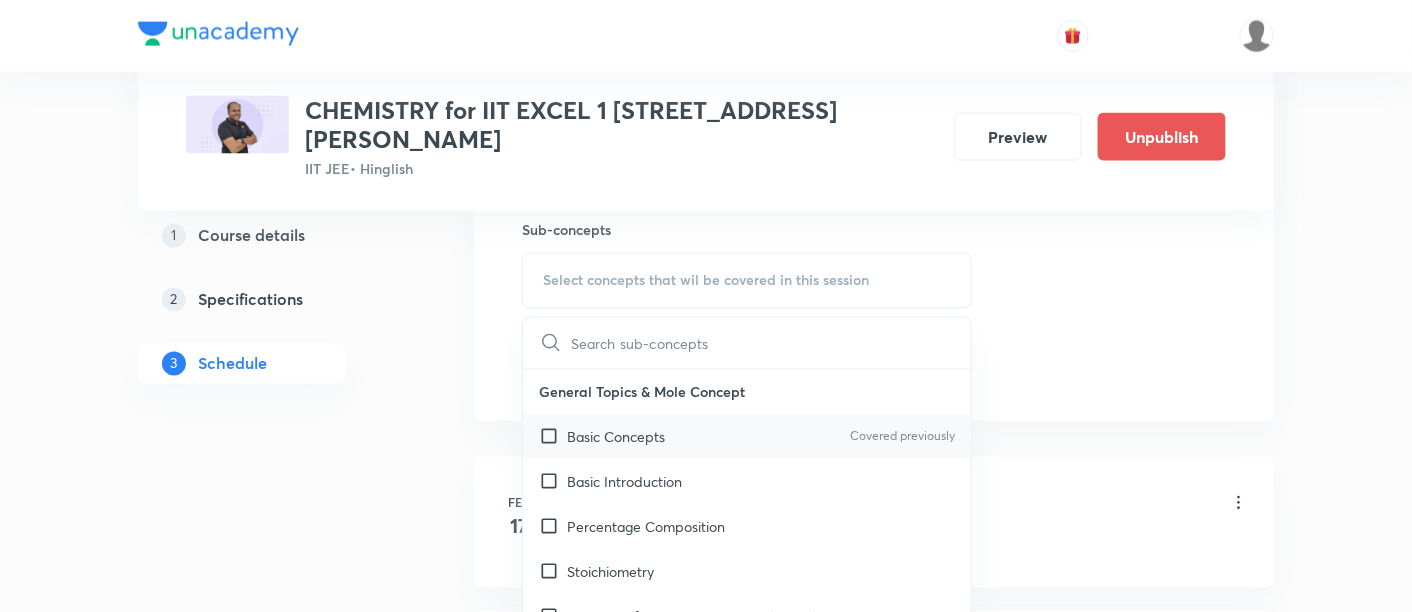 click on "Basic Concepts" at bounding box center [616, 437] 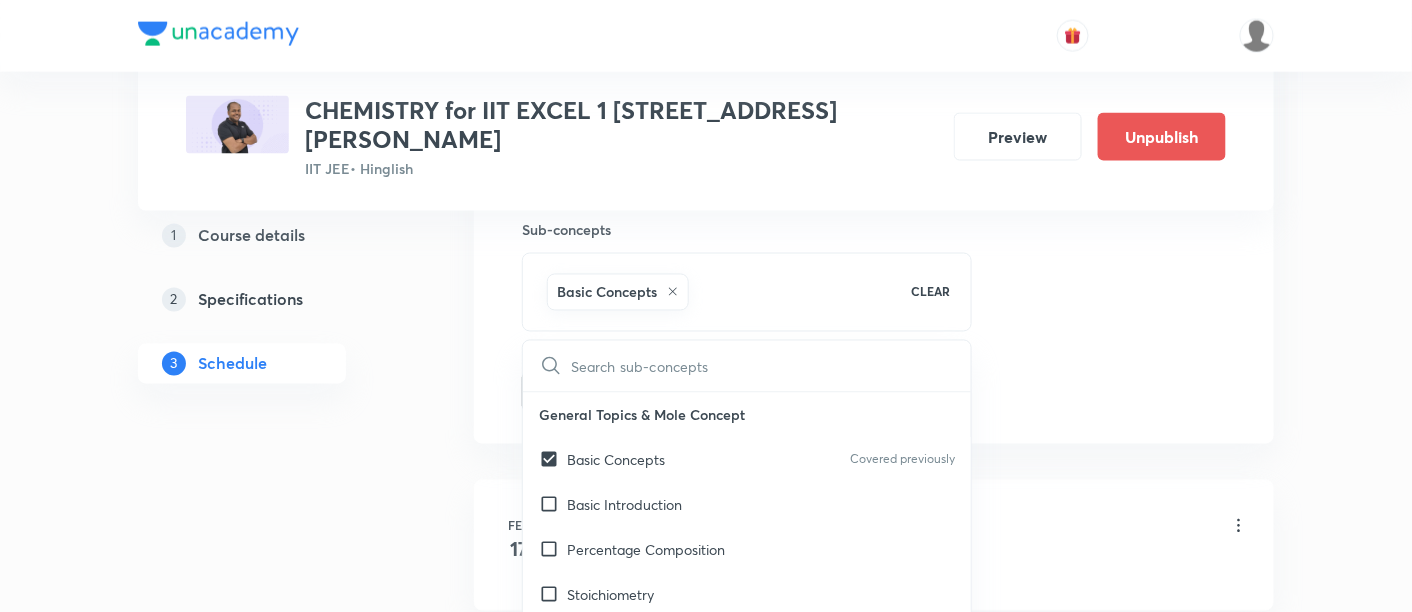 checkbox on "true" 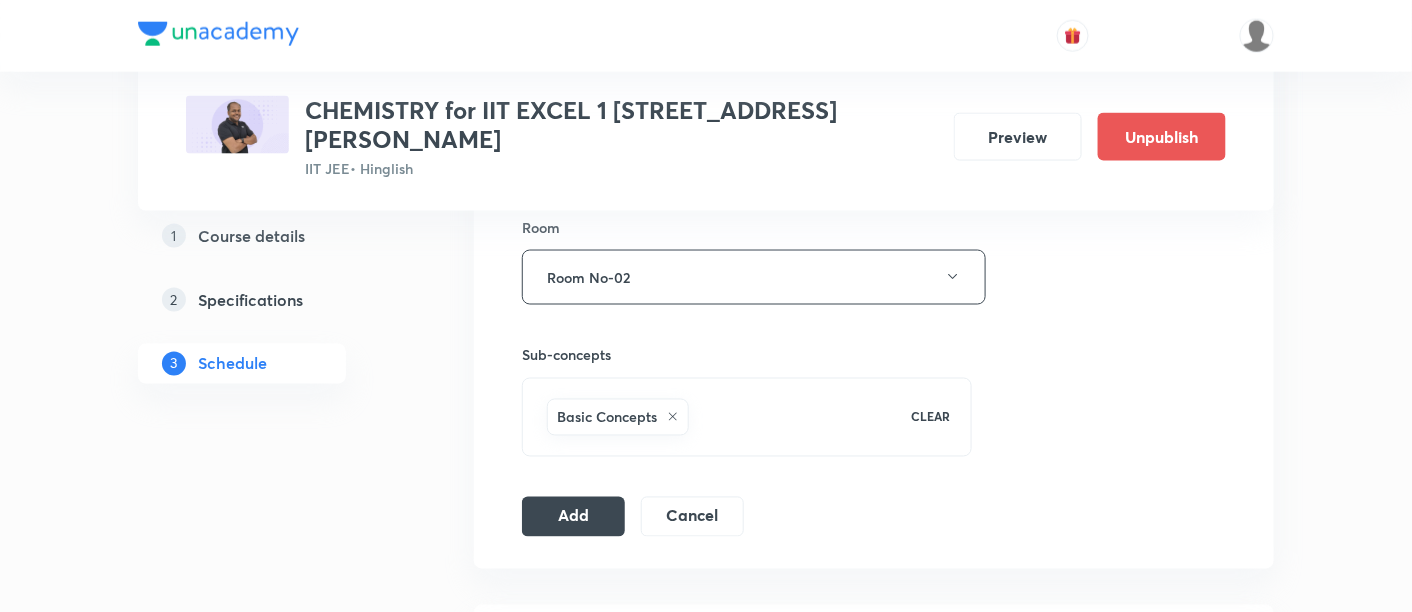 scroll, scrollTop: 885, scrollLeft: 0, axis: vertical 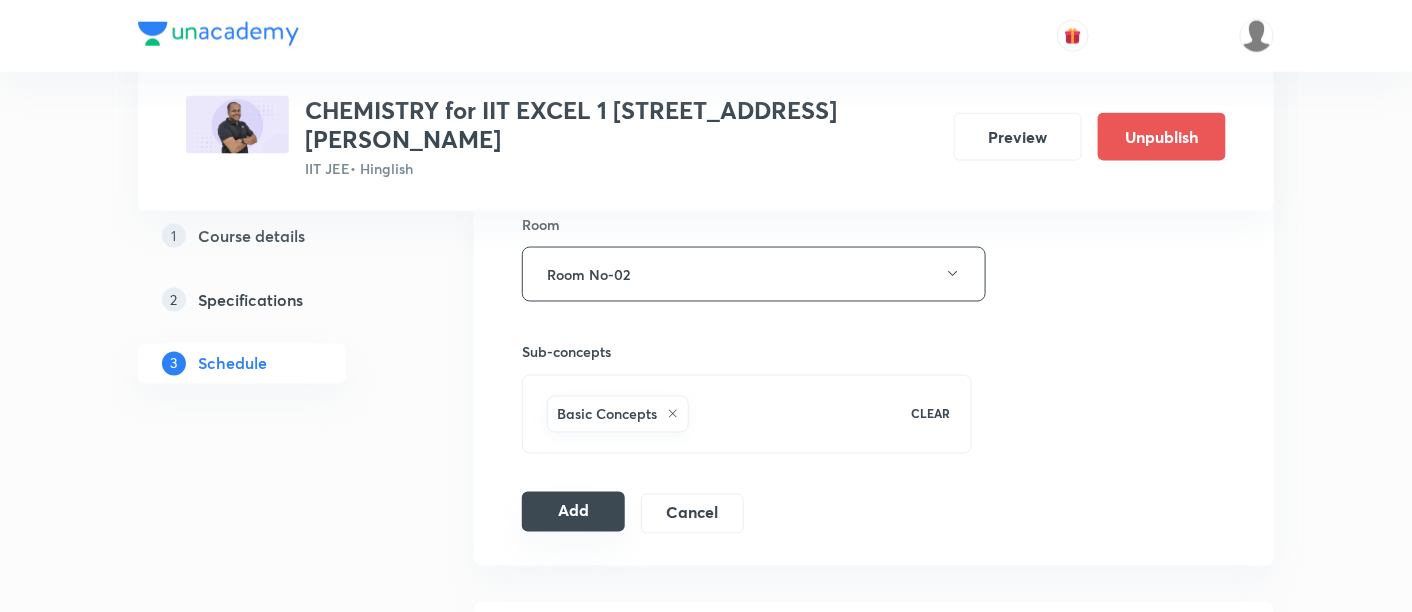 click on "Add" at bounding box center (573, 512) 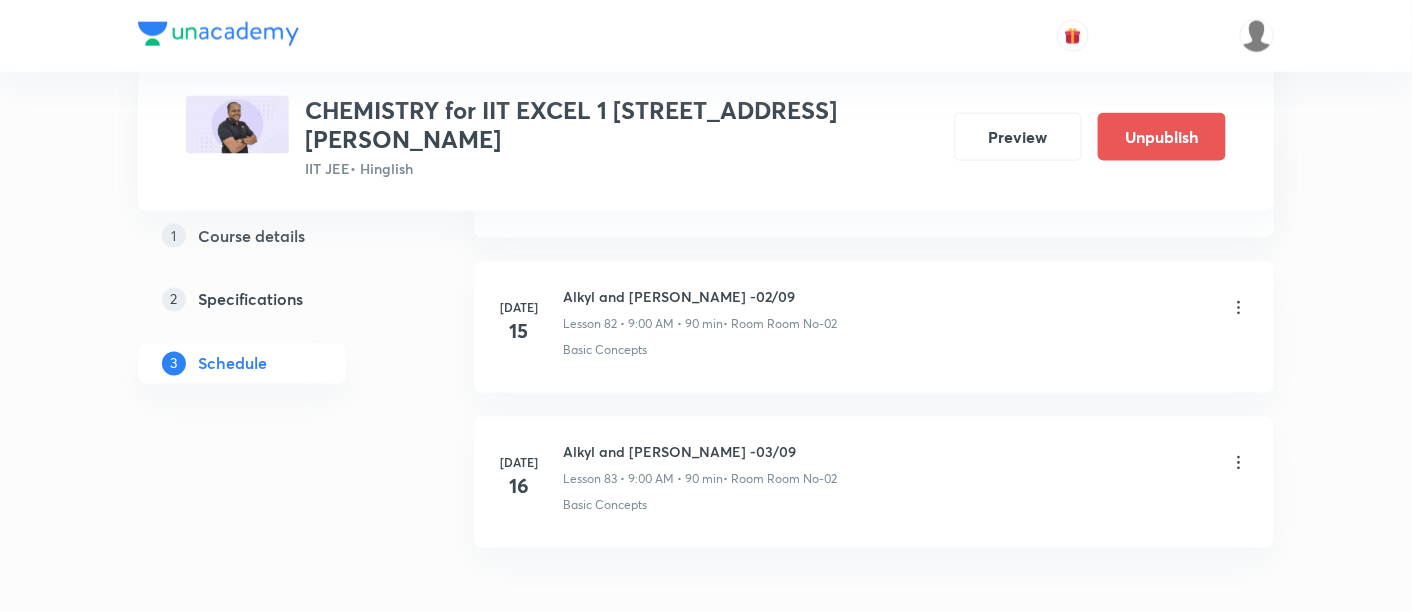 scroll, scrollTop: 12875, scrollLeft: 0, axis: vertical 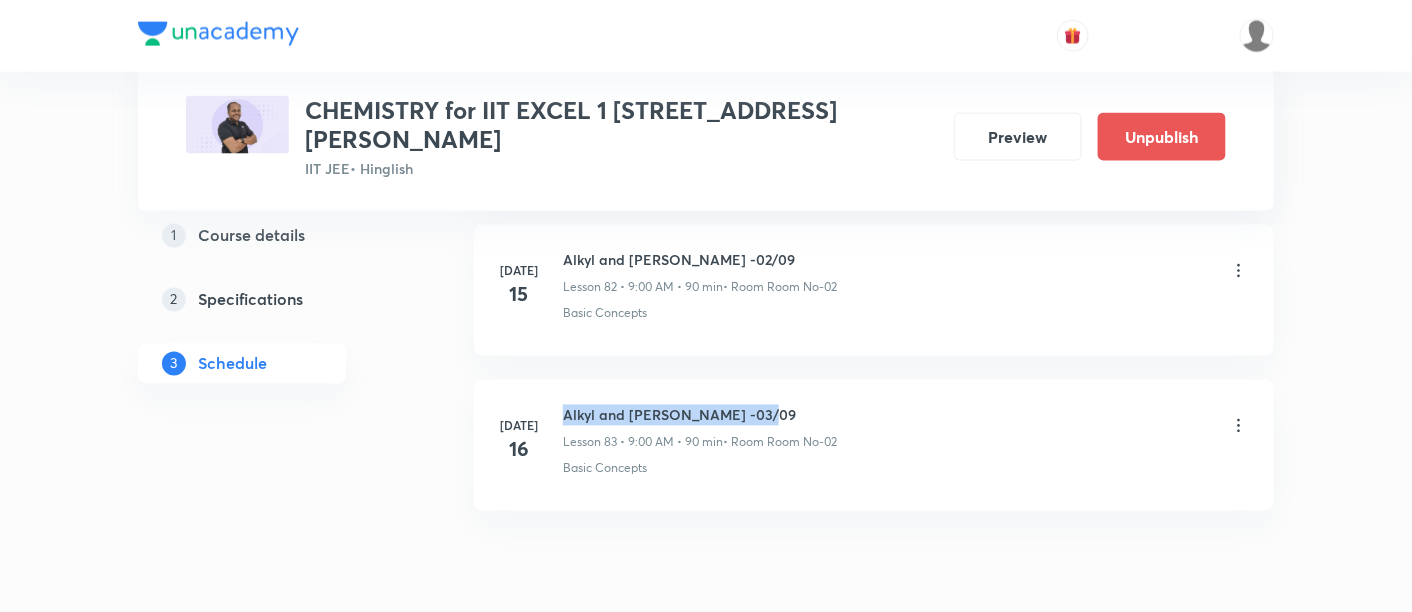 drag, startPoint x: 566, startPoint y: 344, endPoint x: 756, endPoint y: 333, distance: 190.31816 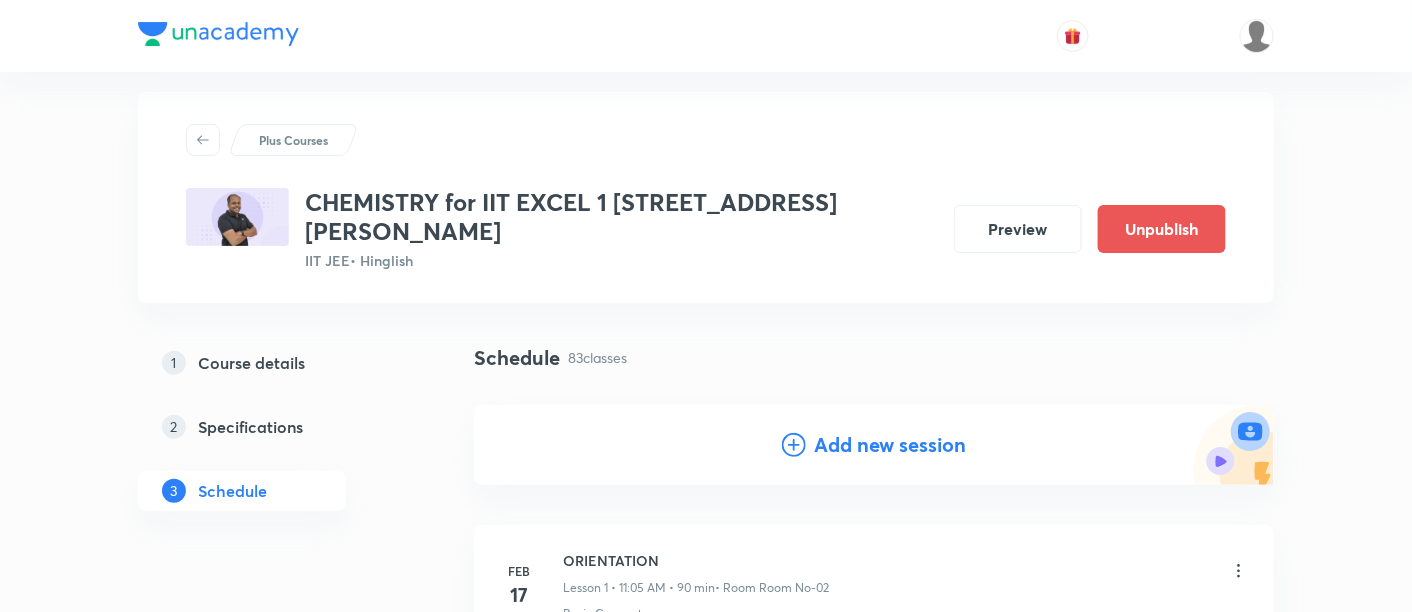 scroll, scrollTop: 51, scrollLeft: 0, axis: vertical 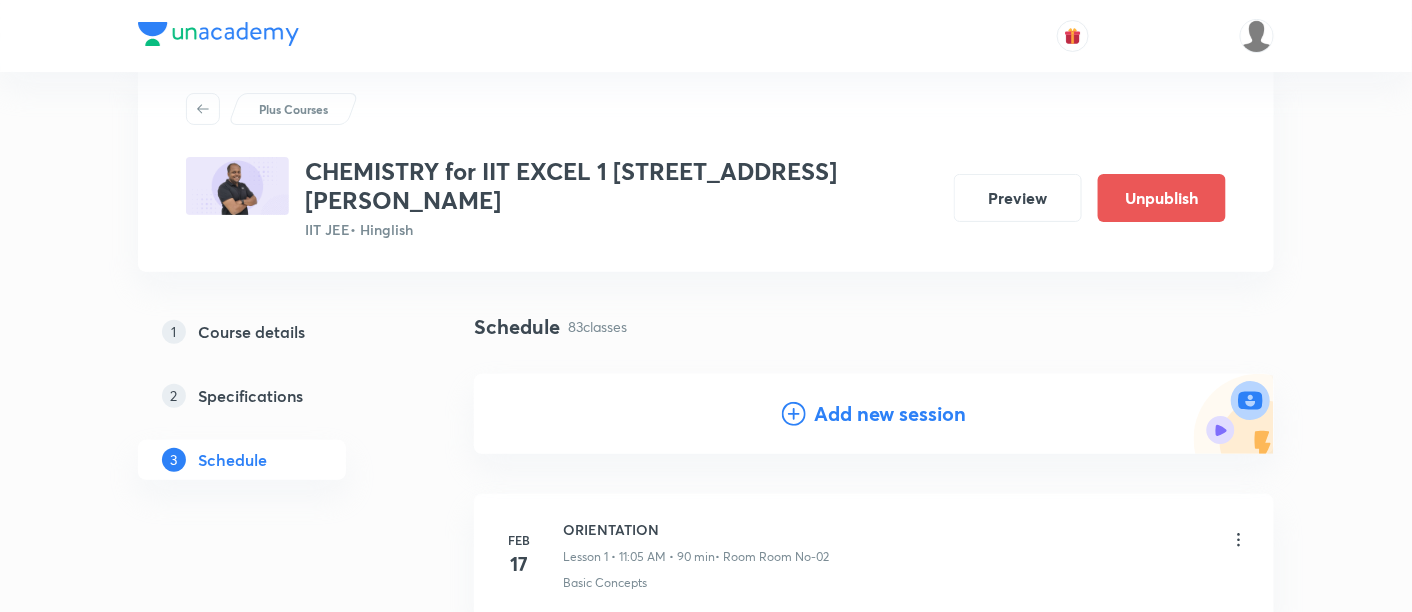 click on "Add new session" at bounding box center (890, 414) 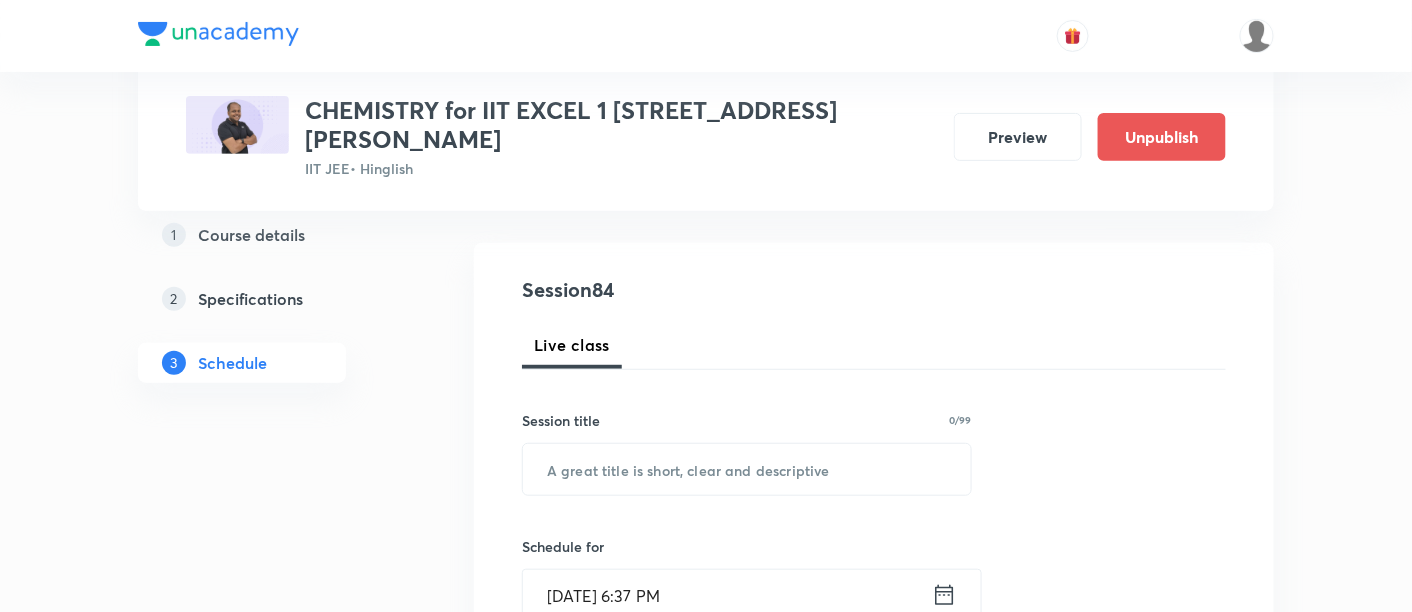 scroll, scrollTop: 192, scrollLeft: 0, axis: vertical 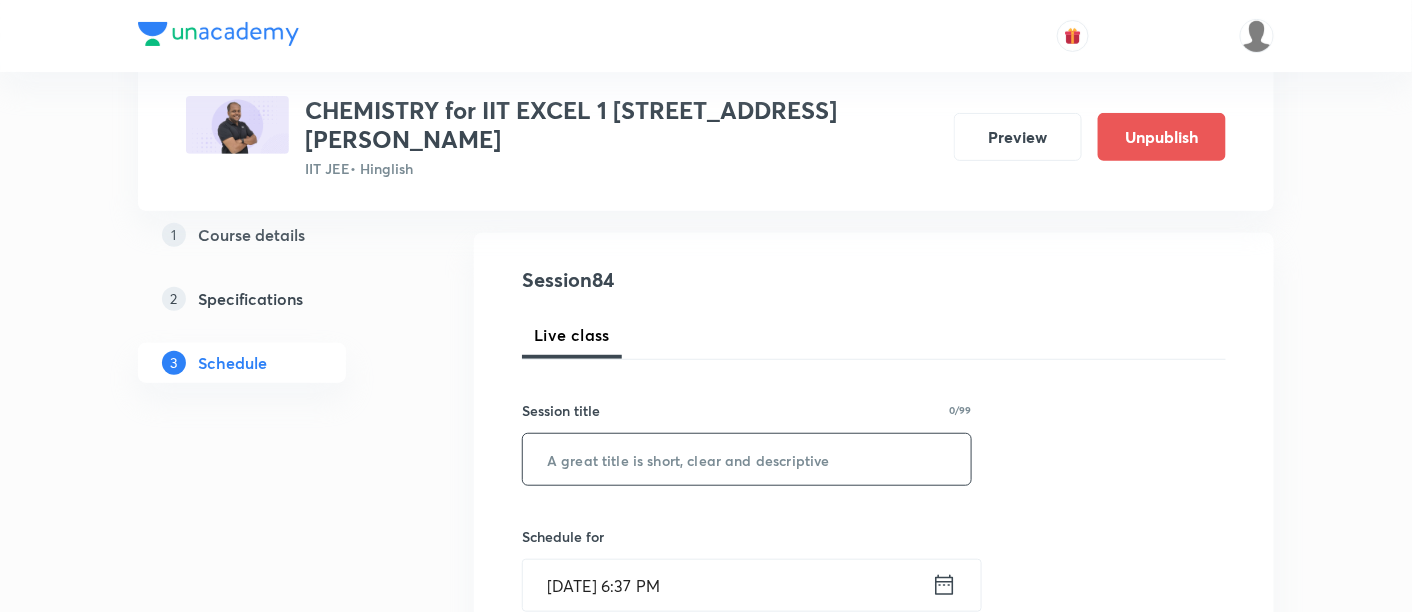 click at bounding box center (747, 459) 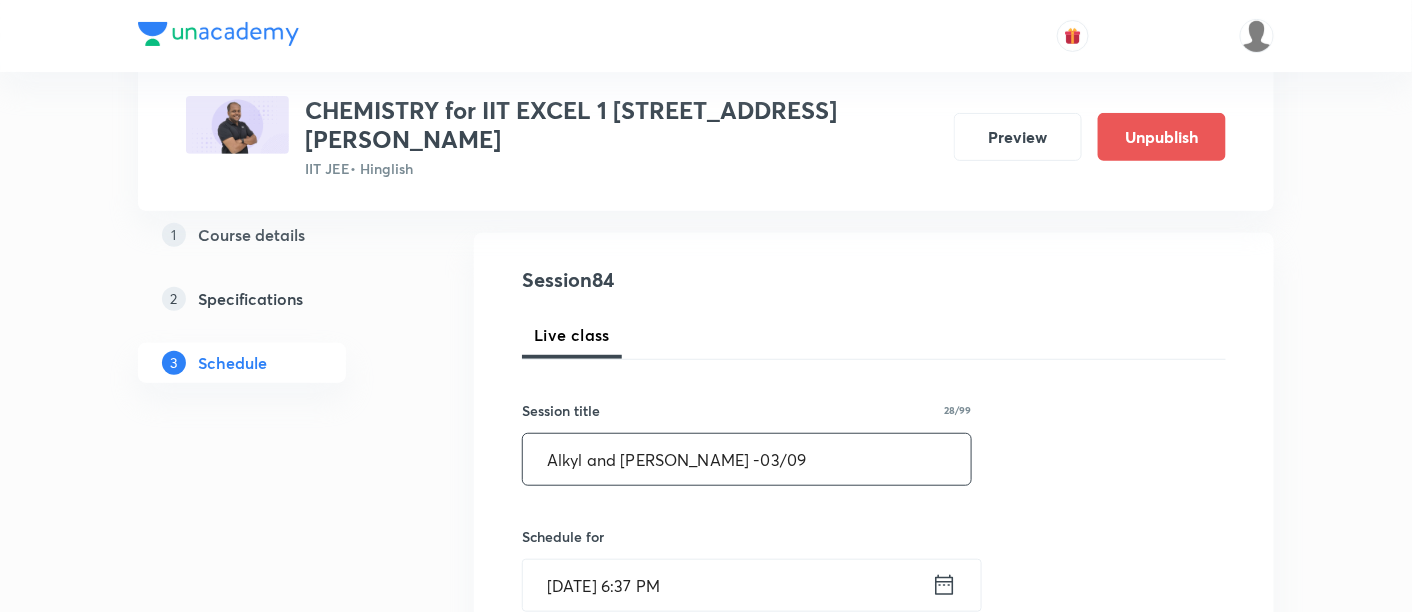 click on "Alkyl and Aryl Halide -03/09" at bounding box center [747, 459] 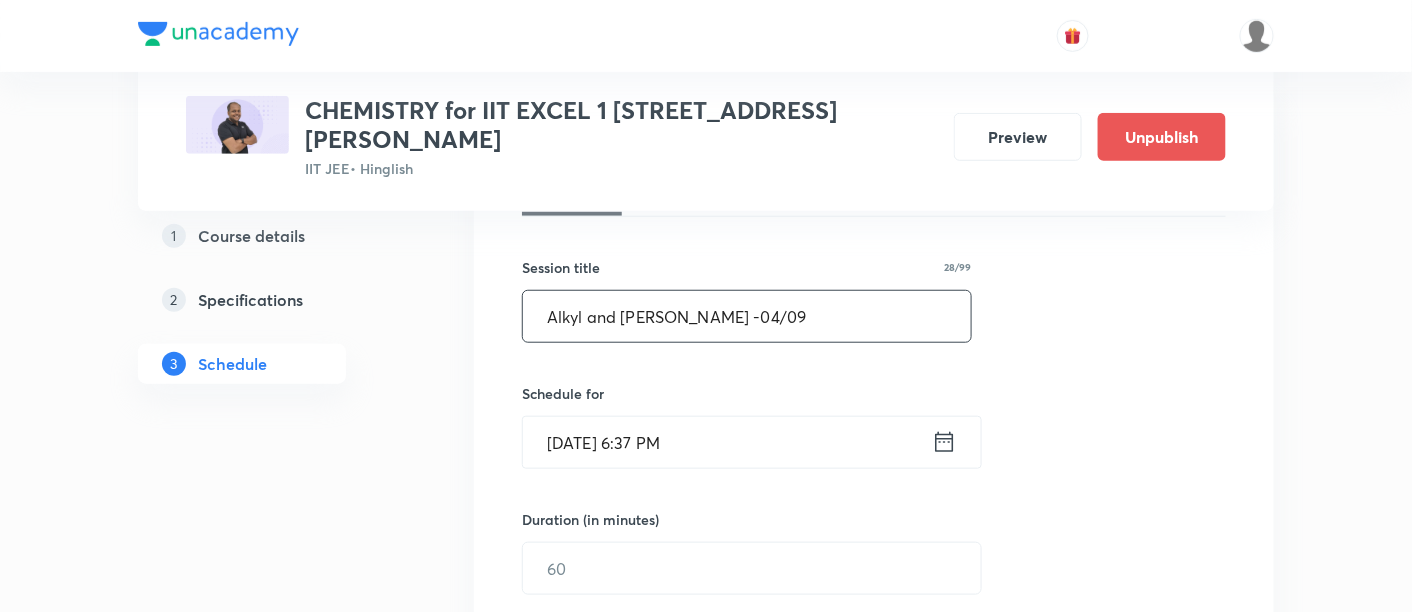 scroll, scrollTop: 337, scrollLeft: 0, axis: vertical 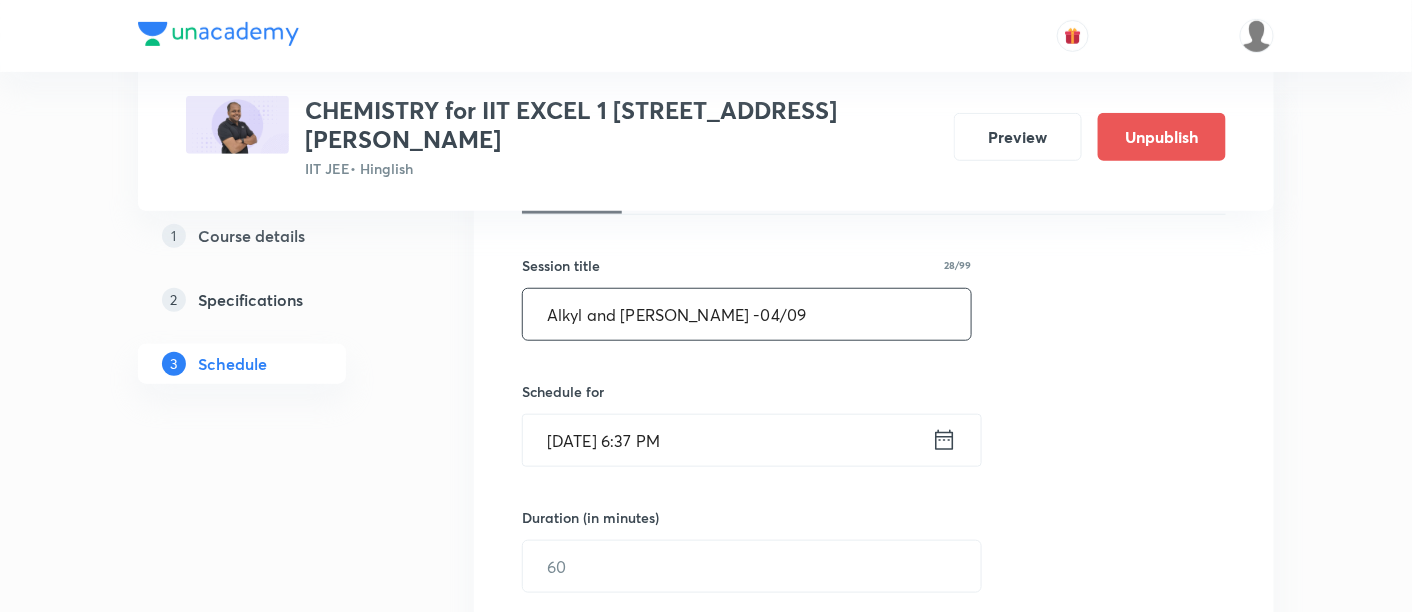type on "Alkyl and Aryl Halide -04/09" 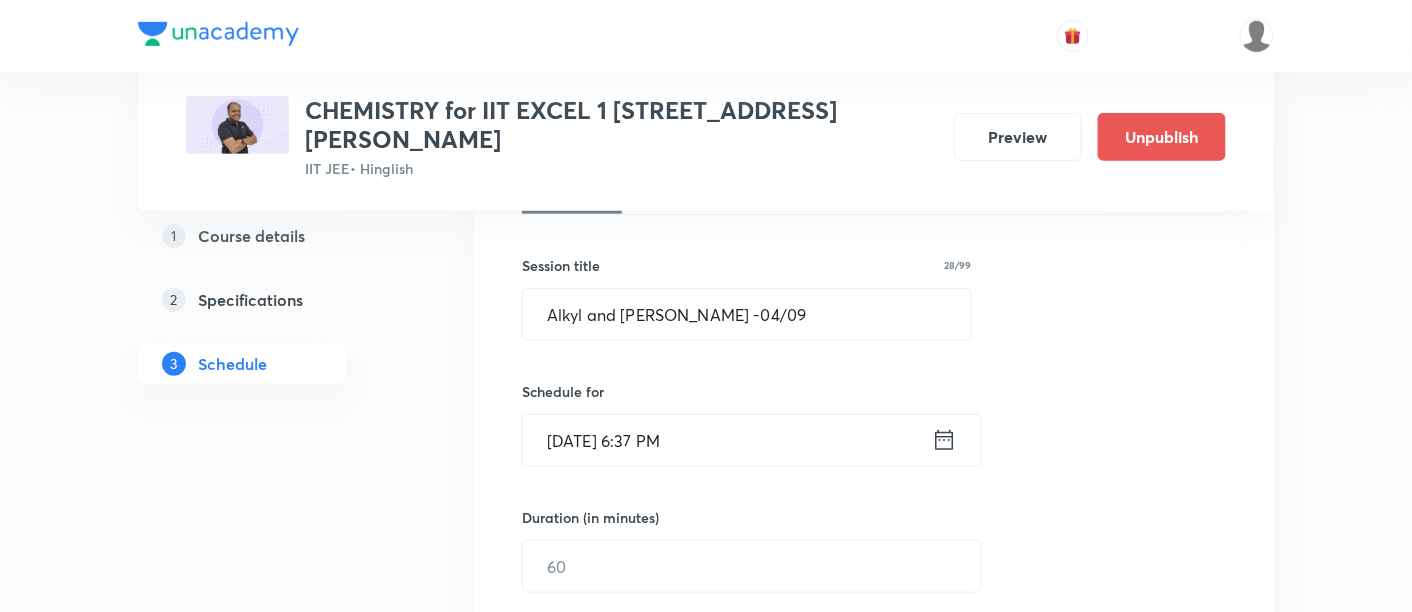 click 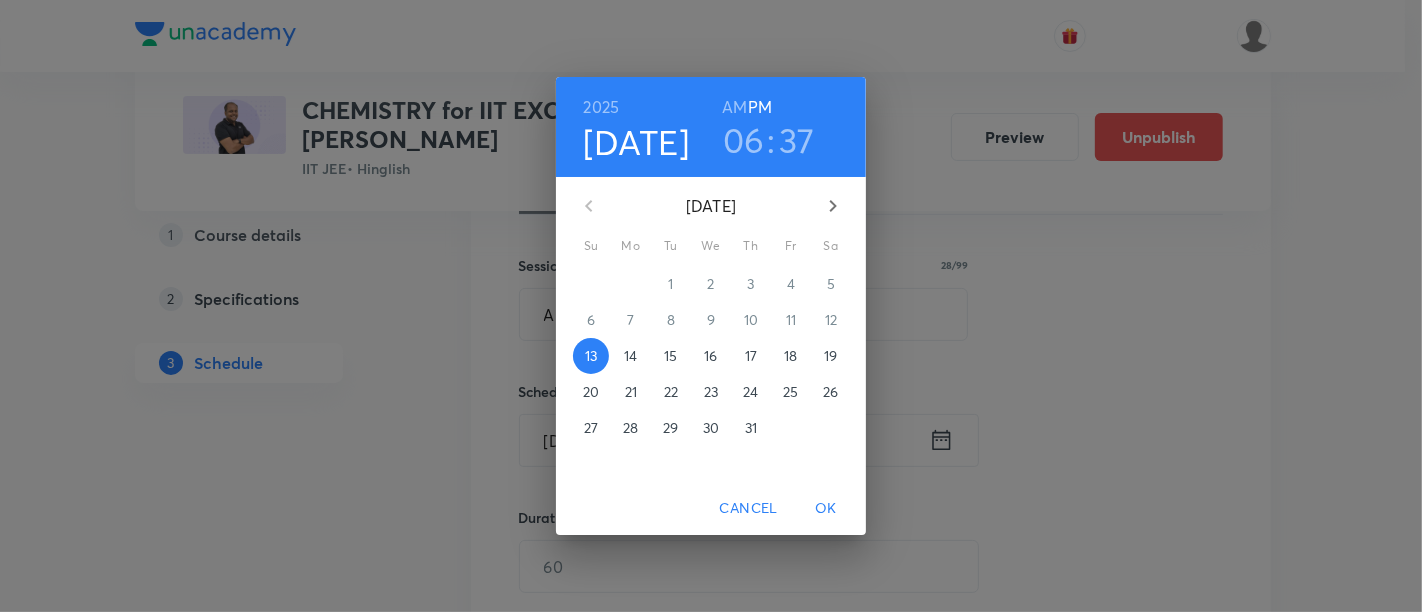 click on "18" at bounding box center (790, 356) 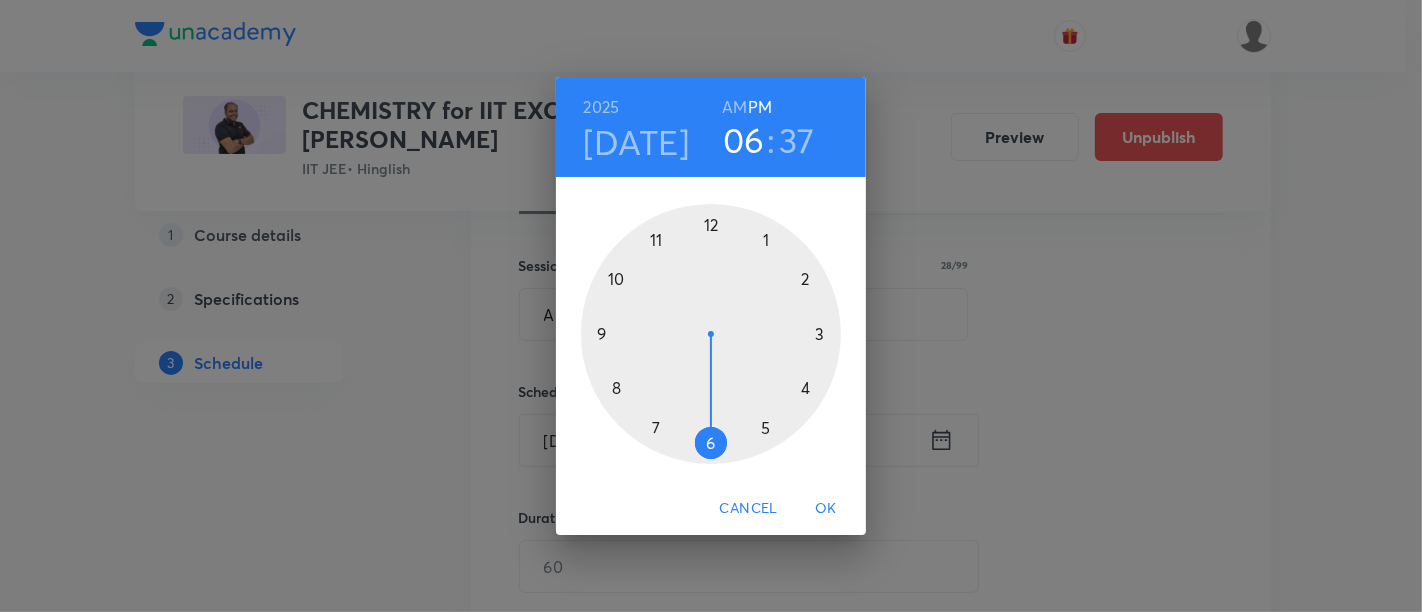 click on "AM" at bounding box center (734, 107) 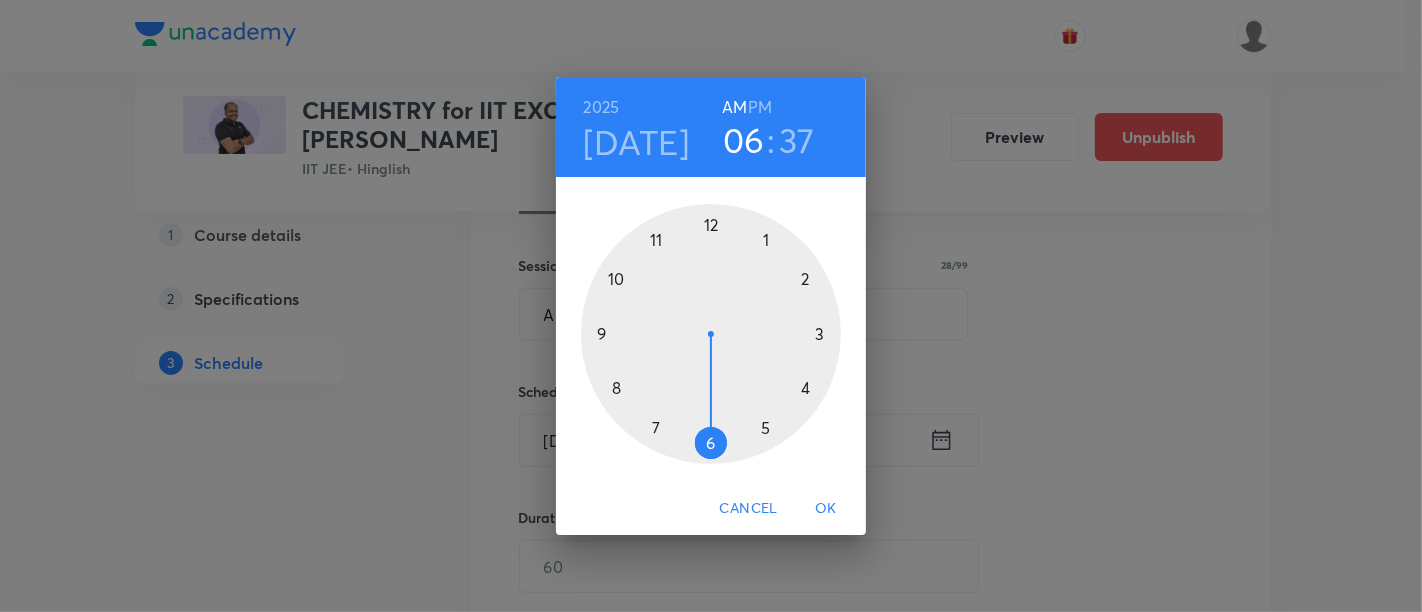click at bounding box center (711, 334) 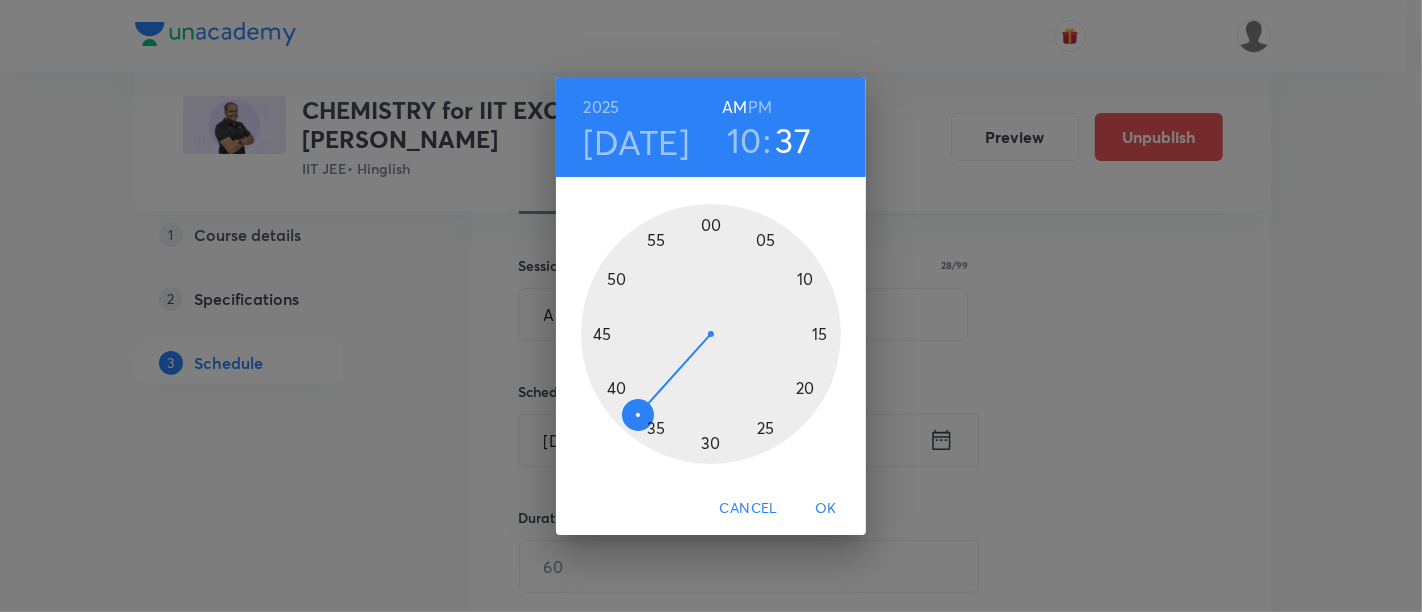 click at bounding box center [711, 334] 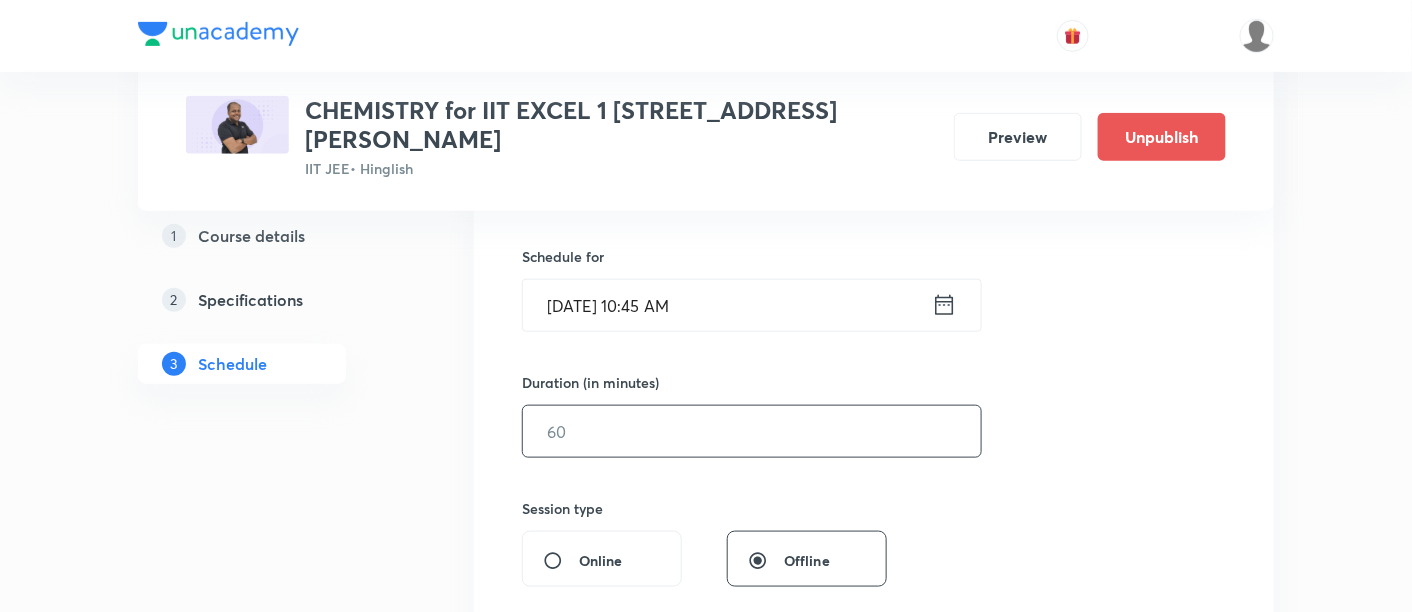 scroll, scrollTop: 477, scrollLeft: 0, axis: vertical 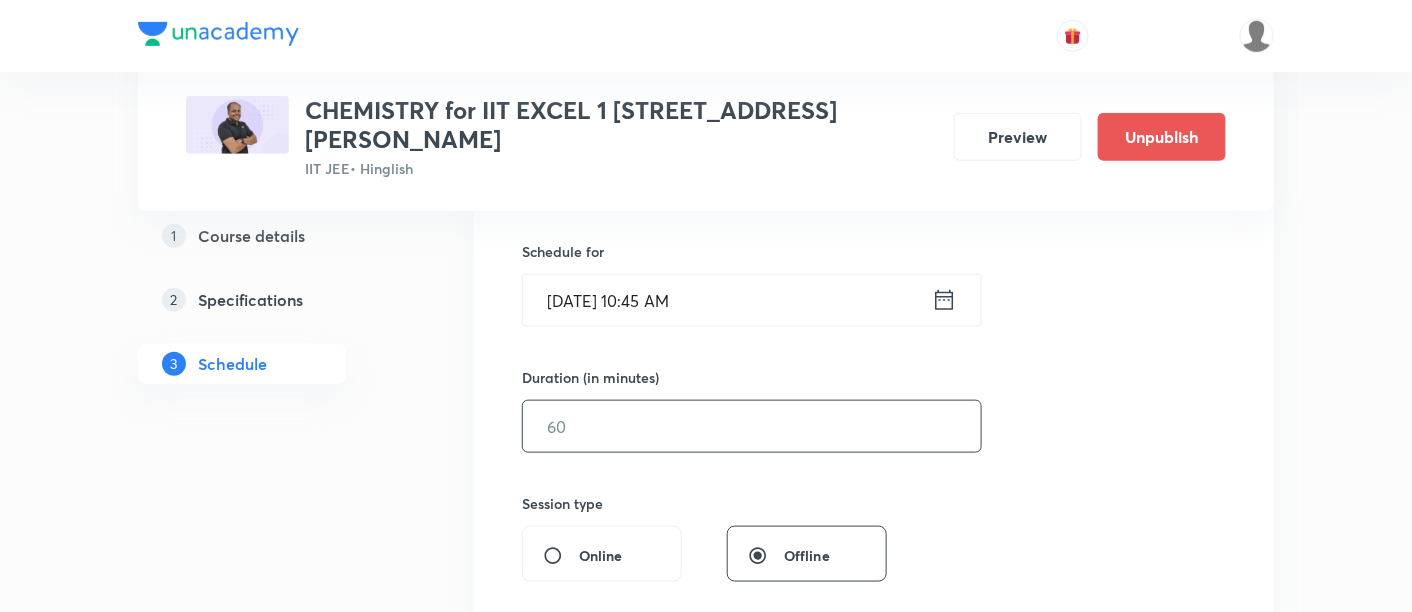 click at bounding box center (752, 426) 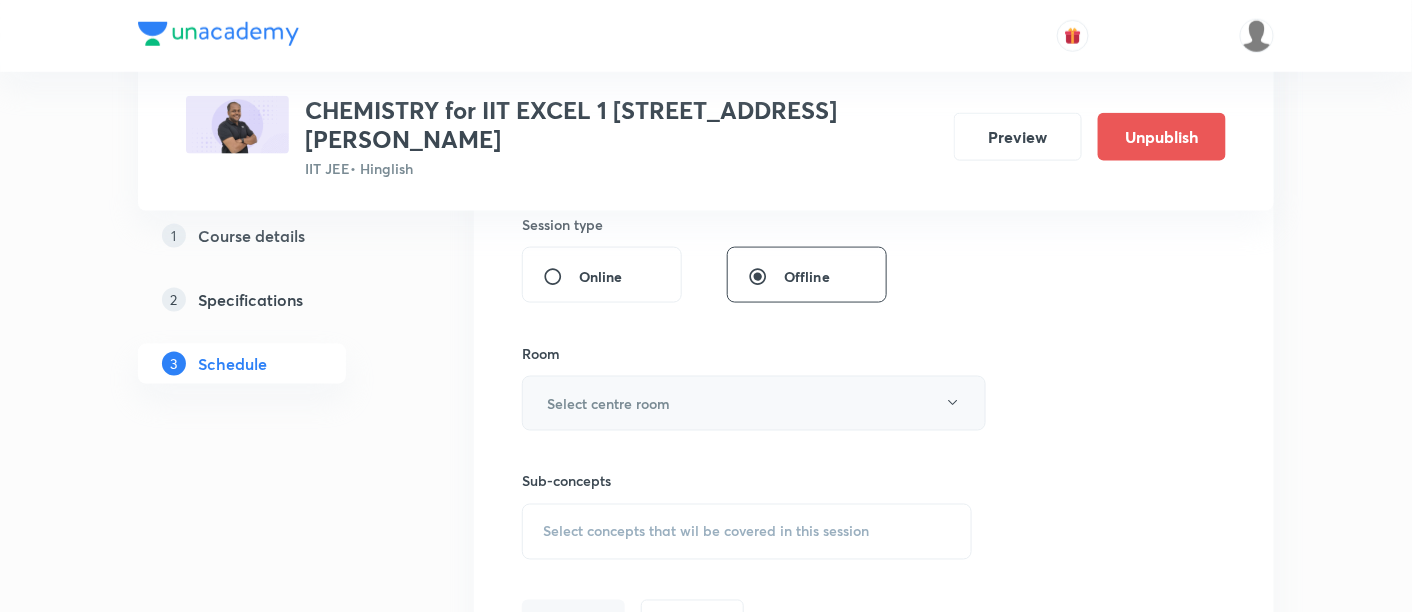 scroll, scrollTop: 762, scrollLeft: 0, axis: vertical 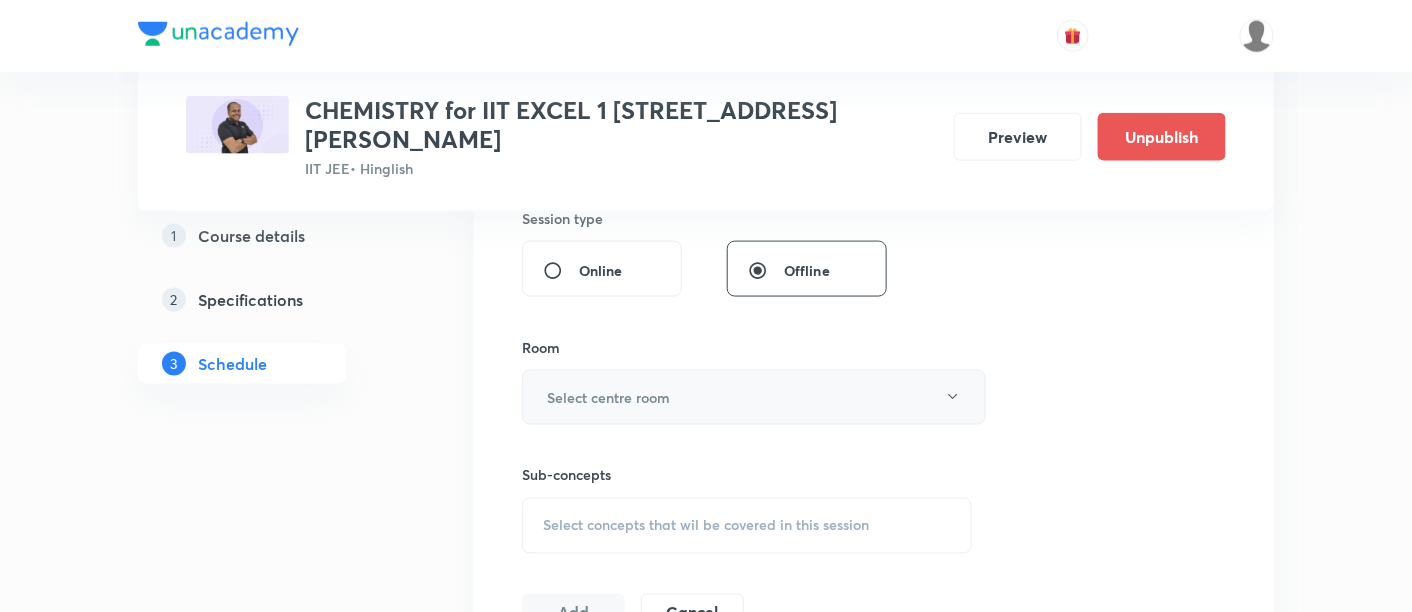 type on "90" 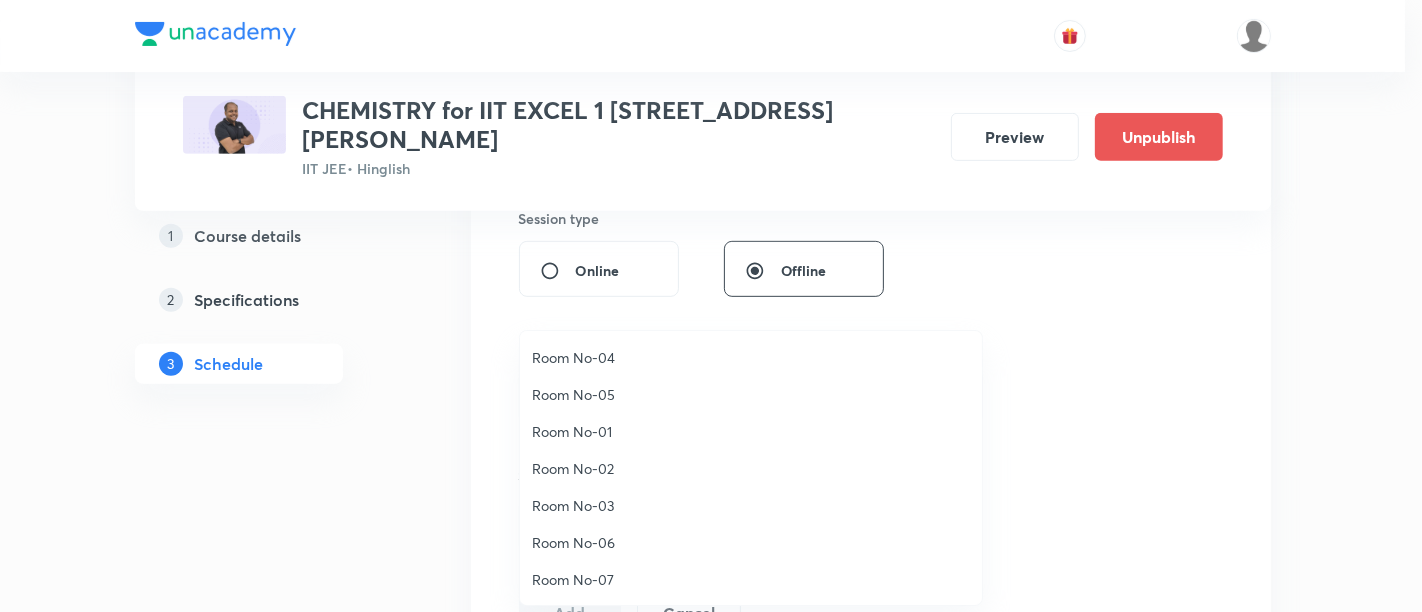 click on "Room No-02" at bounding box center (751, 468) 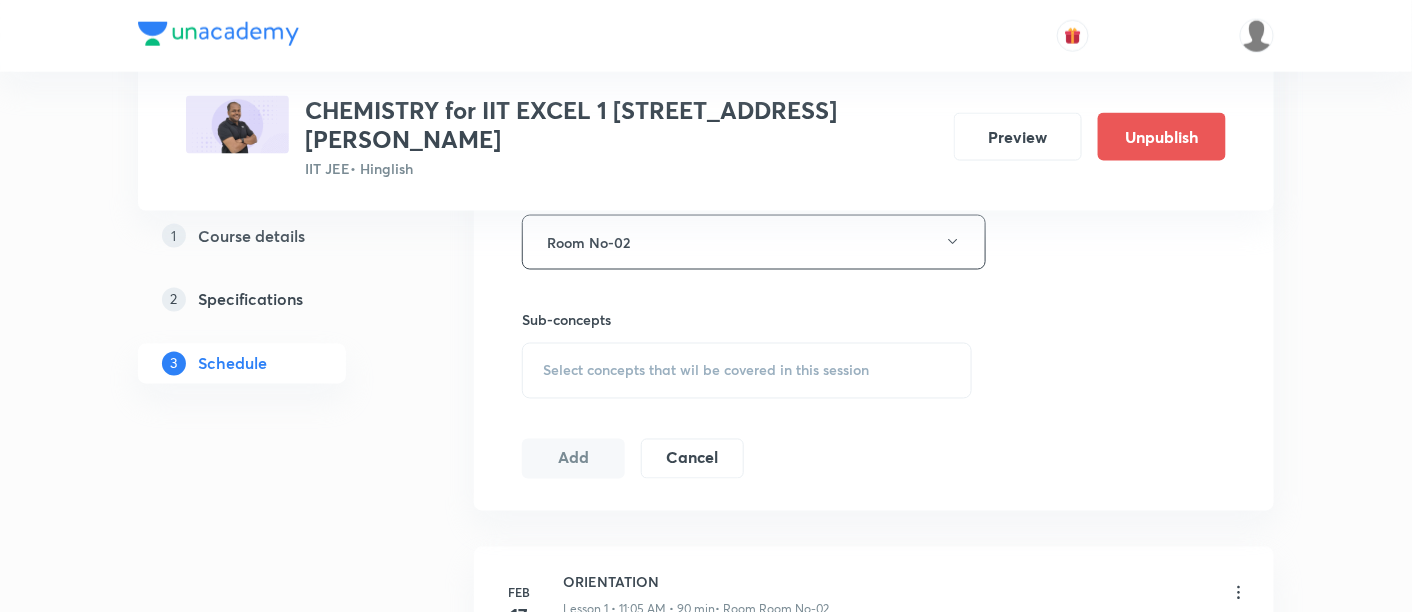 scroll, scrollTop: 920, scrollLeft: 0, axis: vertical 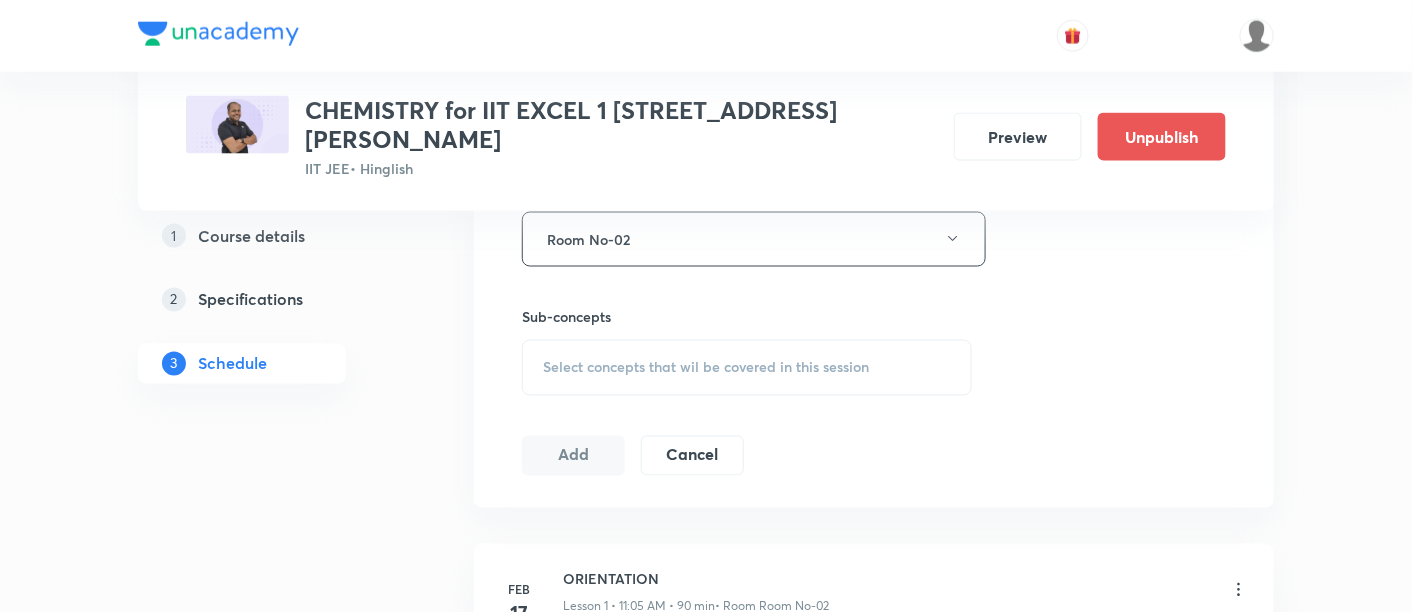 click on "Select concepts that wil be covered in this session" at bounding box center (706, 368) 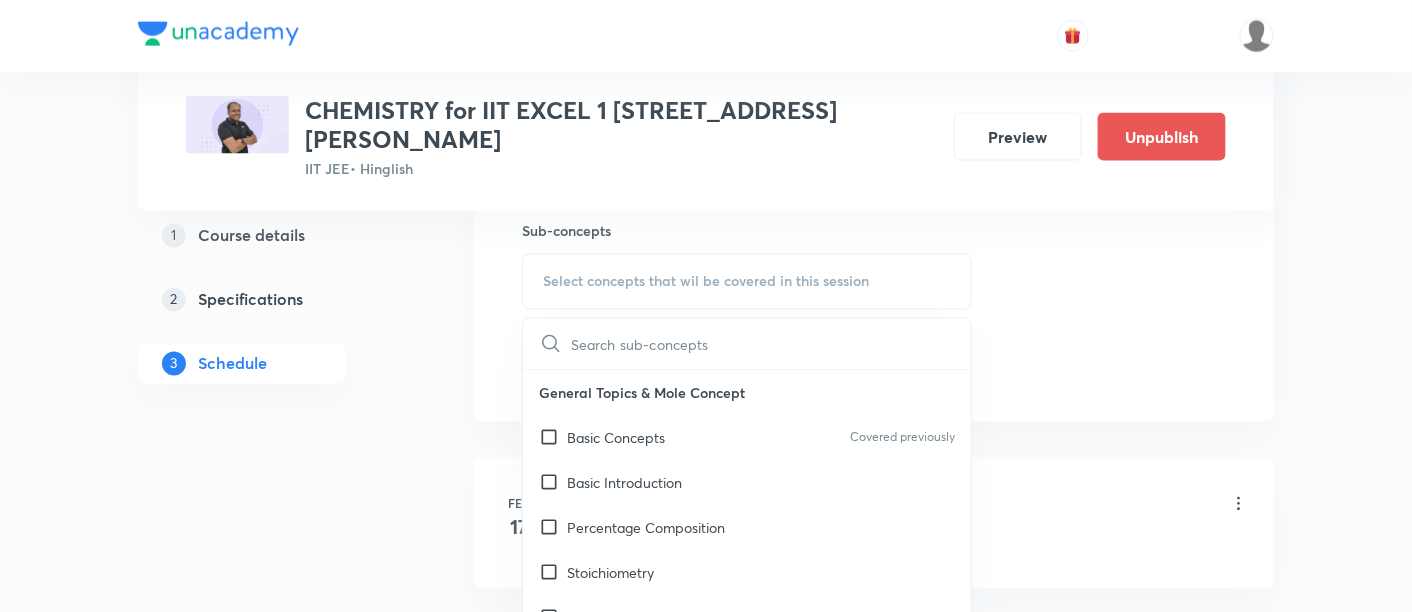 scroll, scrollTop: 1009, scrollLeft: 0, axis: vertical 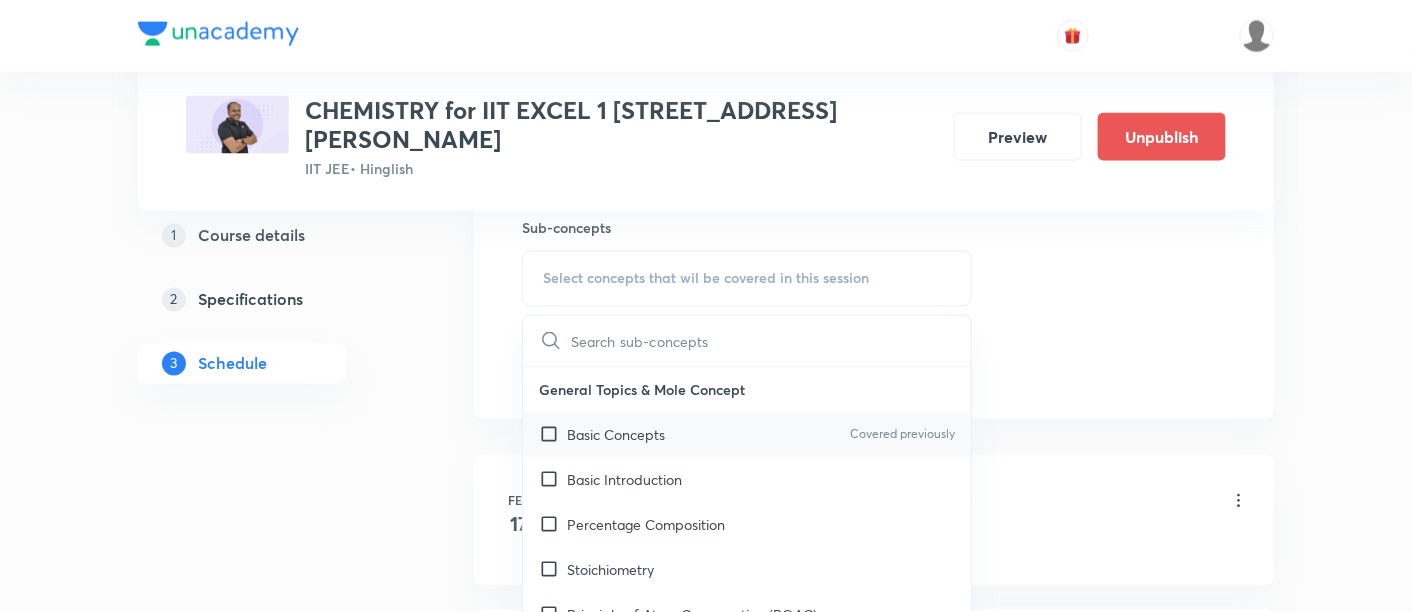 click on "Basic Concepts Covered previously" at bounding box center [747, 435] 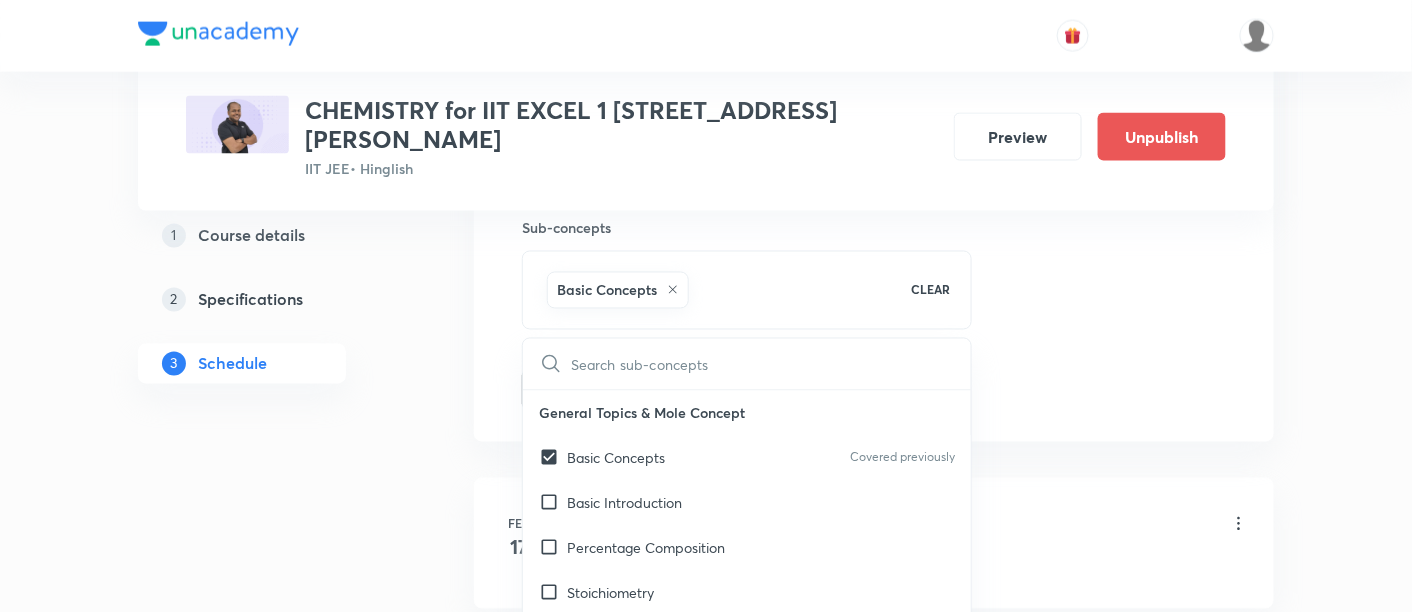 checkbox on "true" 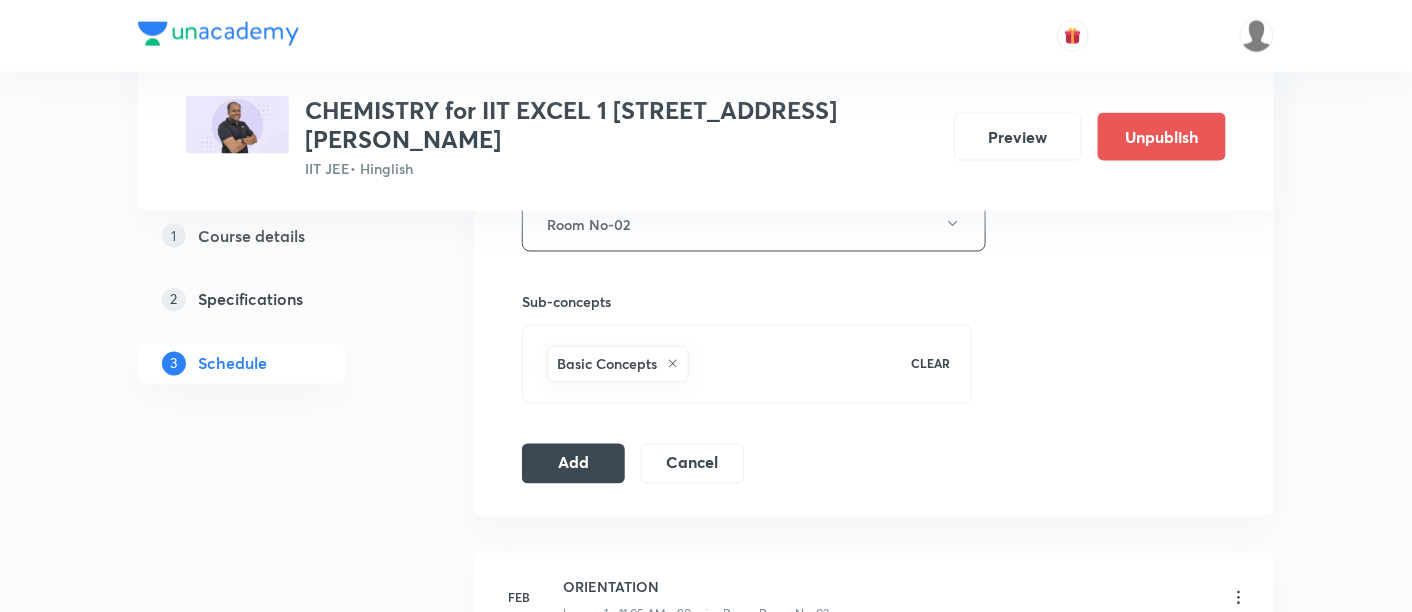 scroll, scrollTop: 939, scrollLeft: 0, axis: vertical 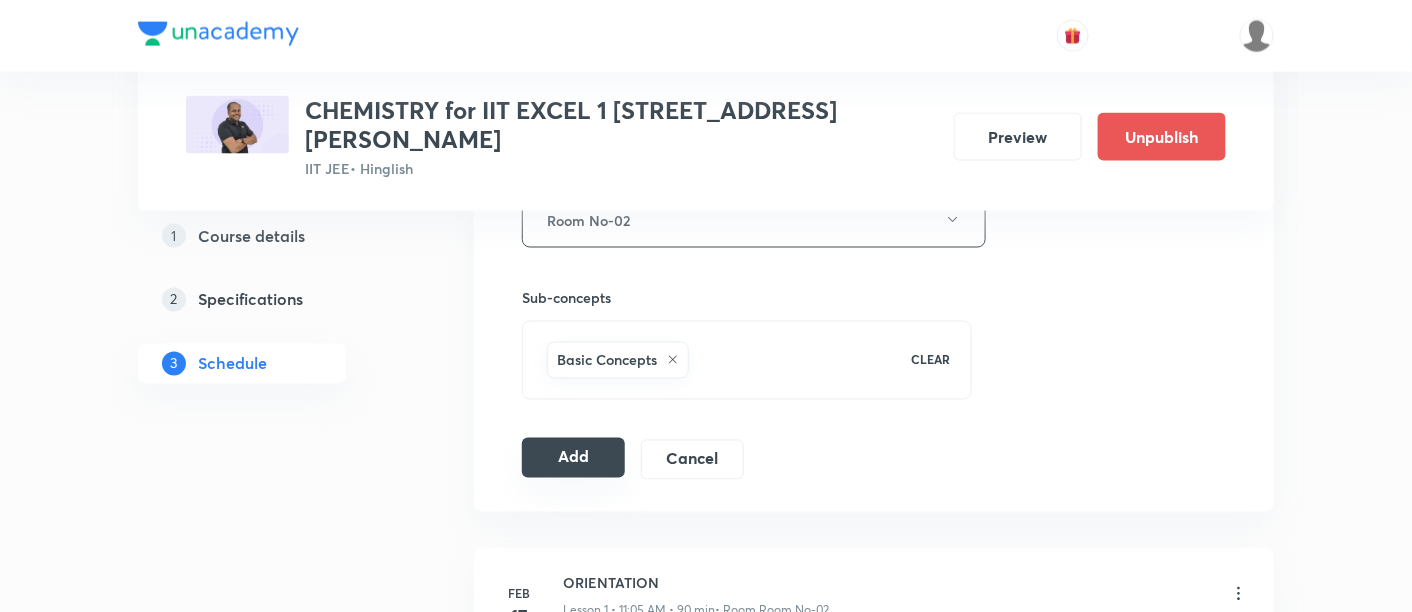 click on "Add" at bounding box center (573, 458) 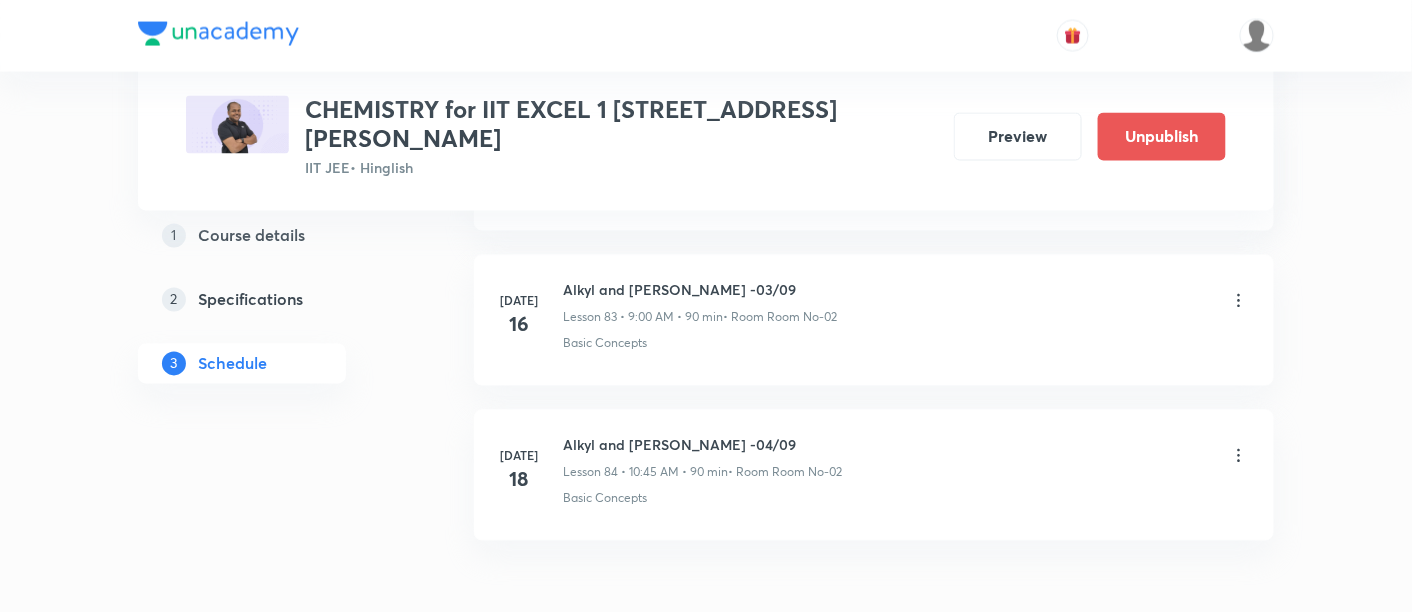 scroll, scrollTop: 13044, scrollLeft: 0, axis: vertical 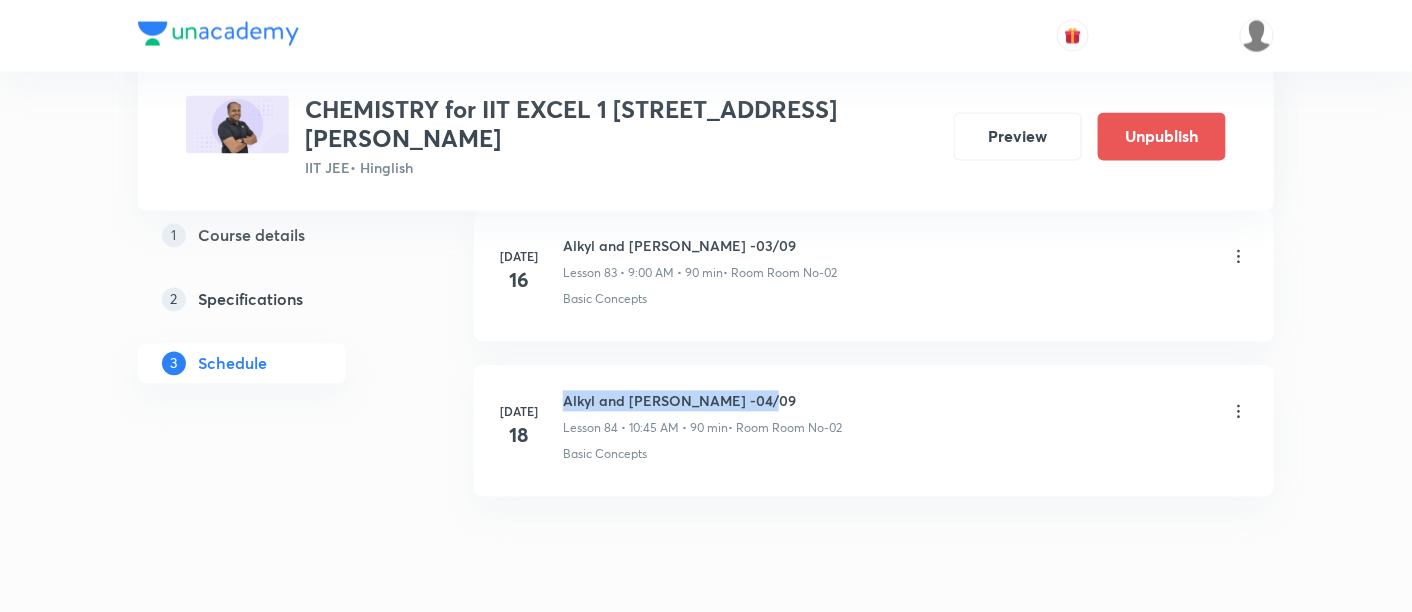 drag, startPoint x: 562, startPoint y: 326, endPoint x: 753, endPoint y: 333, distance: 191.12823 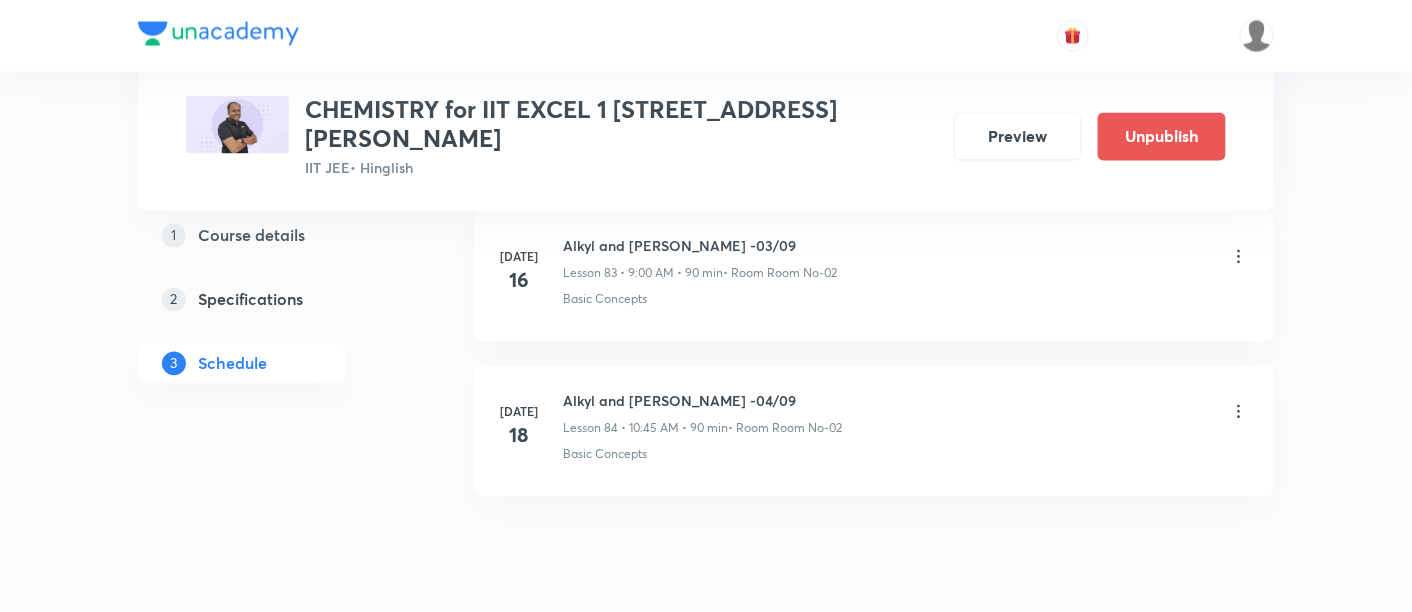 click on "Basic Concepts" at bounding box center (906, 455) 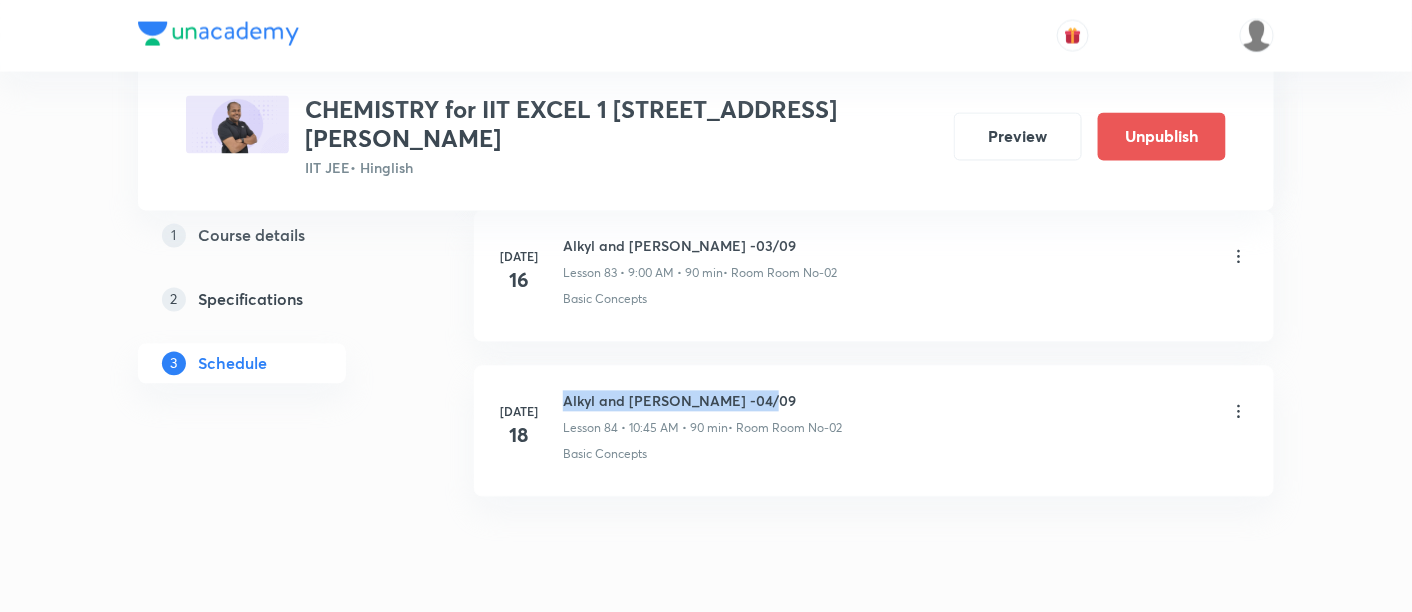 drag, startPoint x: 565, startPoint y: 327, endPoint x: 760, endPoint y: 330, distance: 195.02307 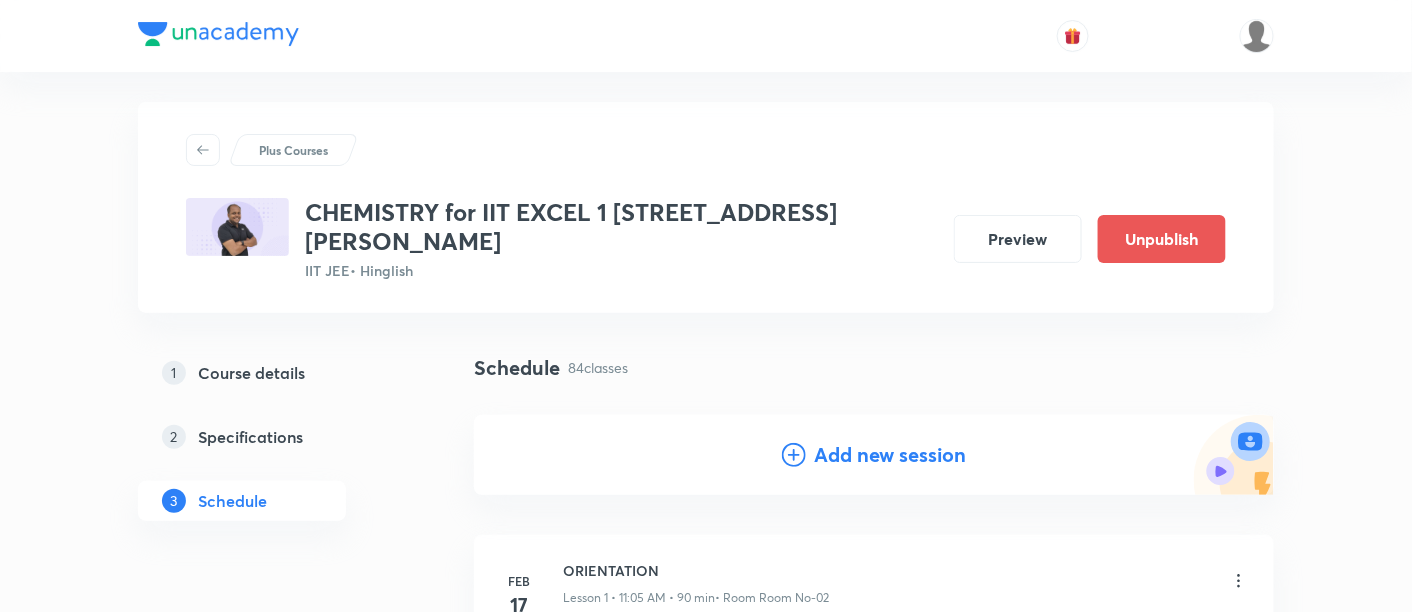 scroll, scrollTop: 0, scrollLeft: 0, axis: both 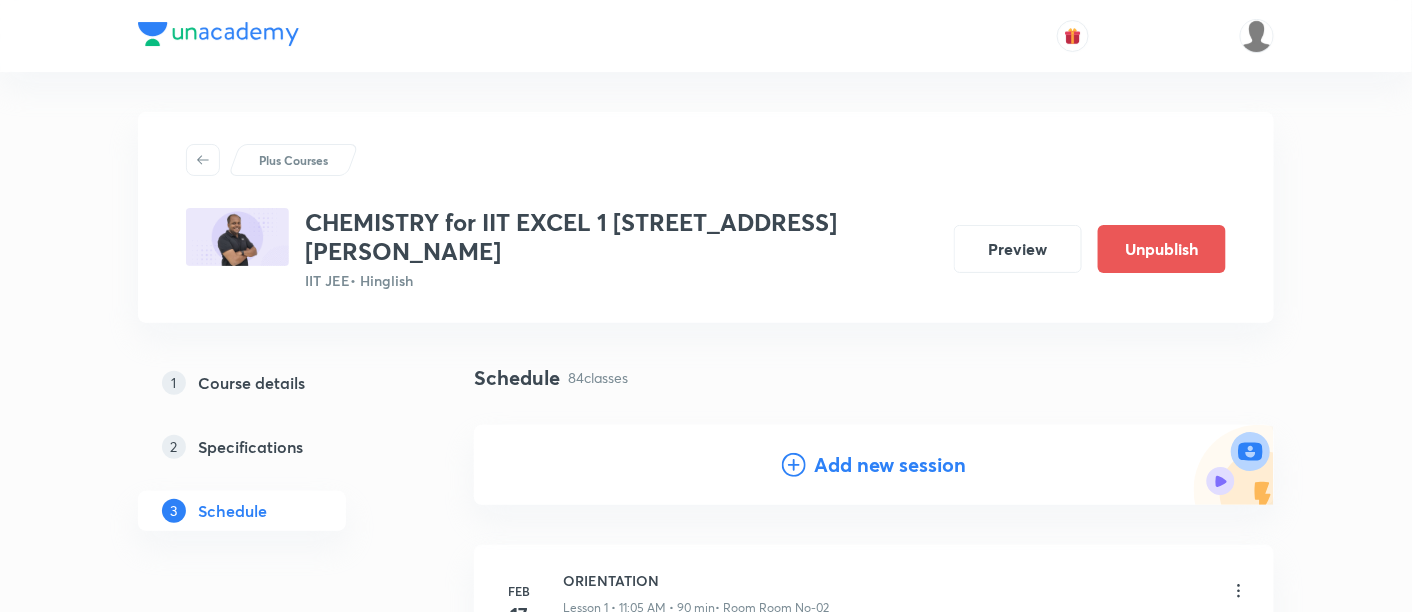 click on "Add new session" at bounding box center (890, 465) 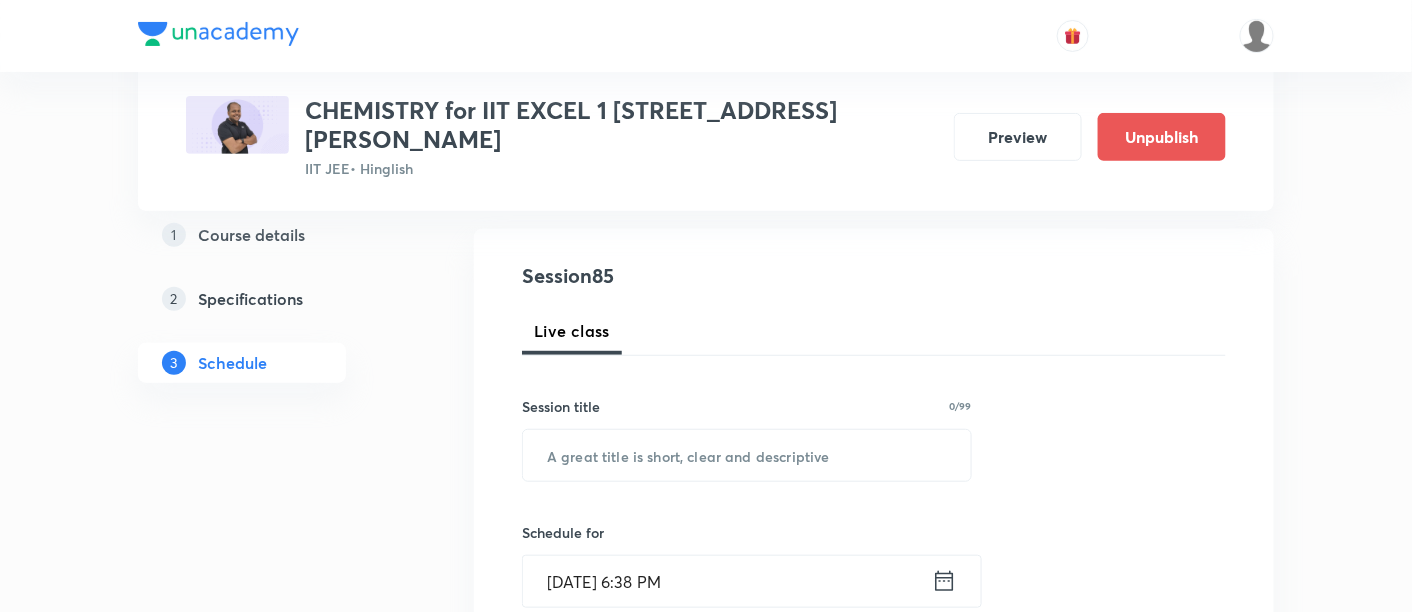 scroll, scrollTop: 211, scrollLeft: 0, axis: vertical 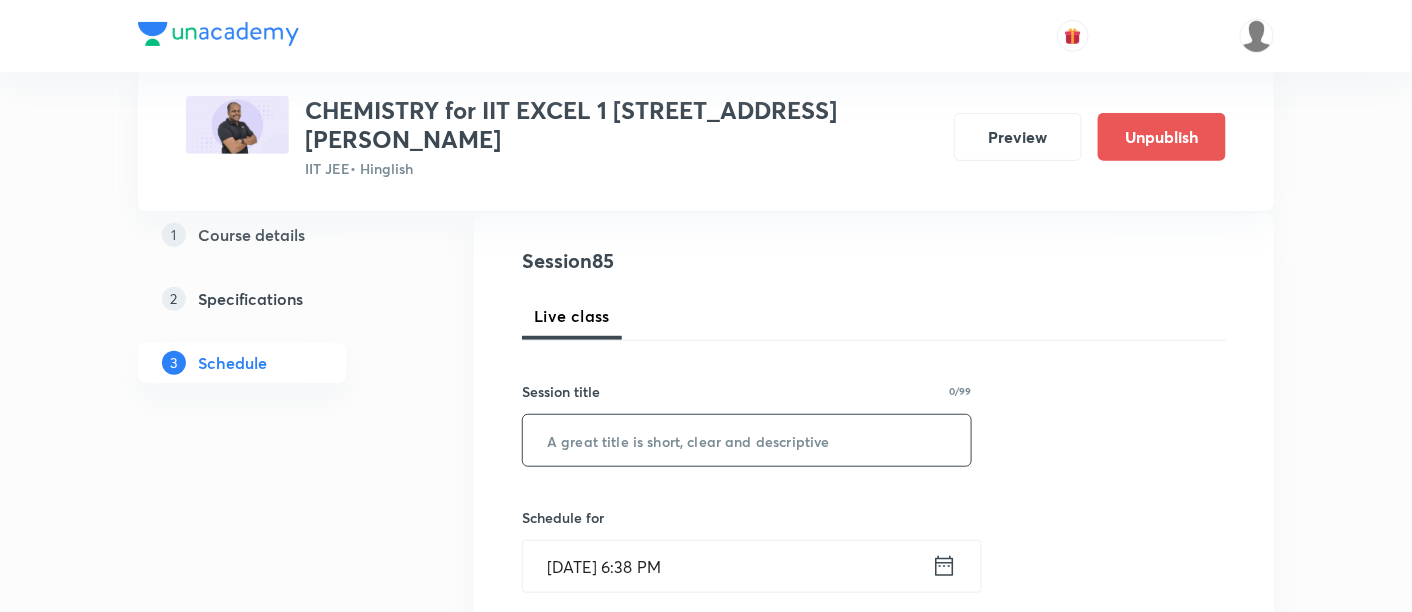 click at bounding box center (747, 440) 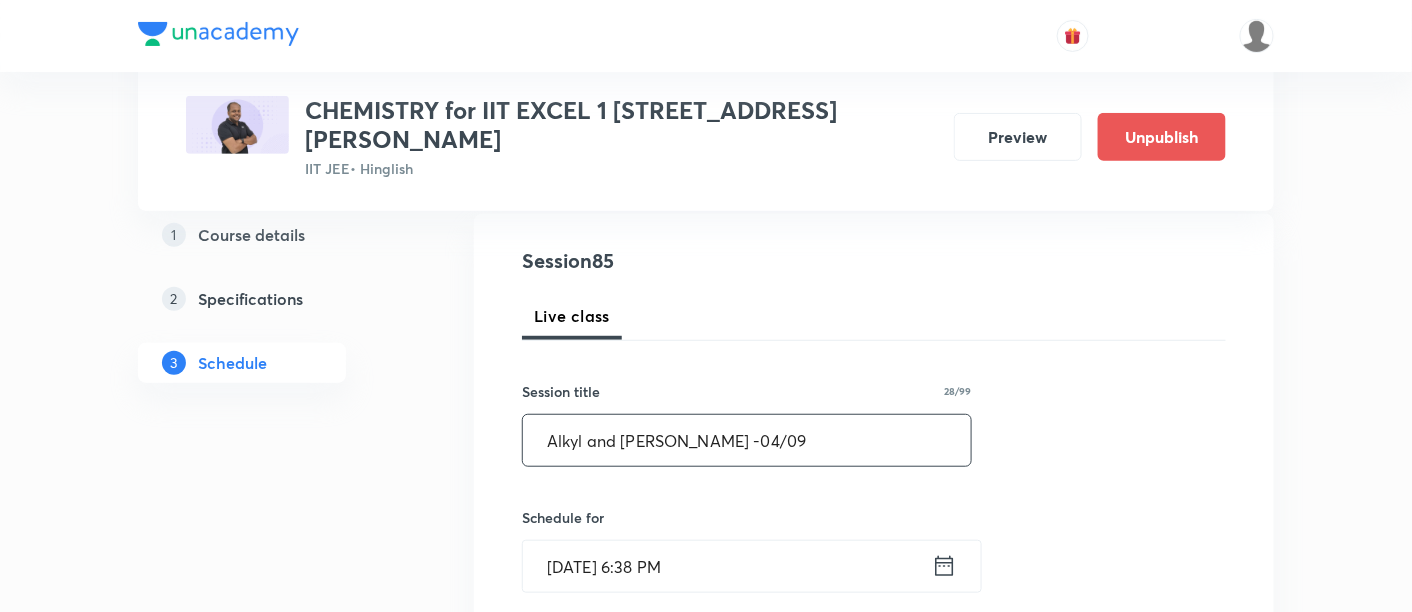 click on "Alkyl and Aryl Halide -04/09" at bounding box center [747, 440] 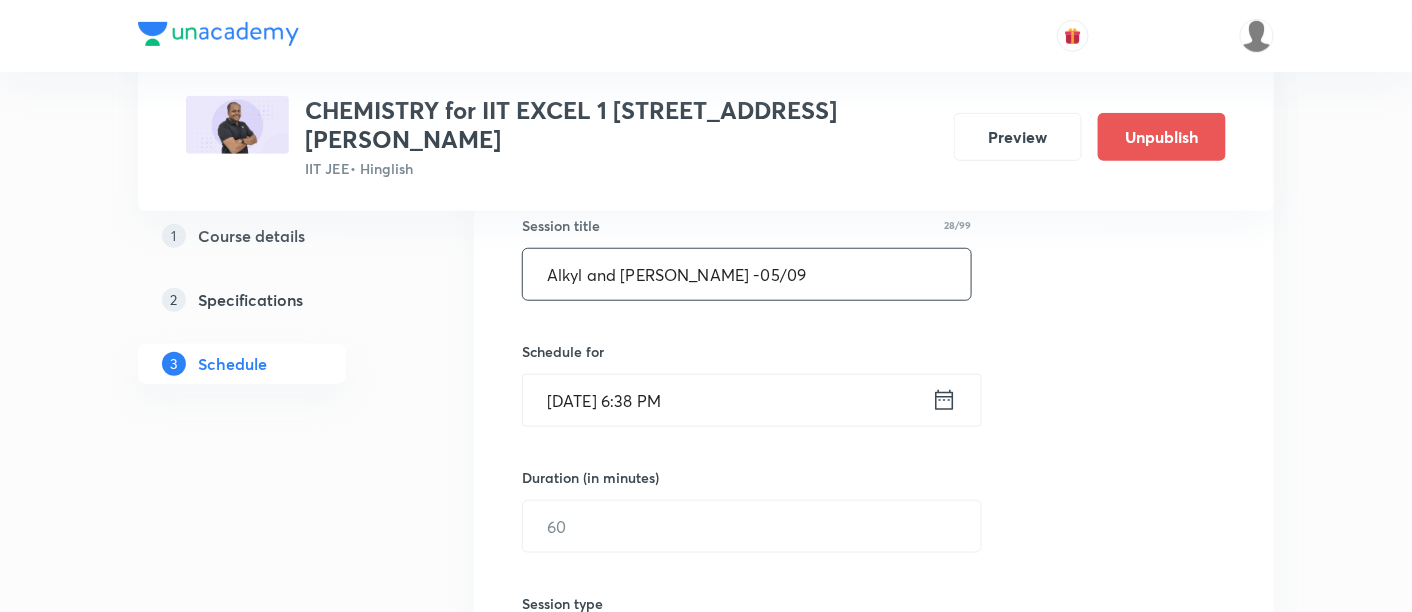 scroll, scrollTop: 377, scrollLeft: 0, axis: vertical 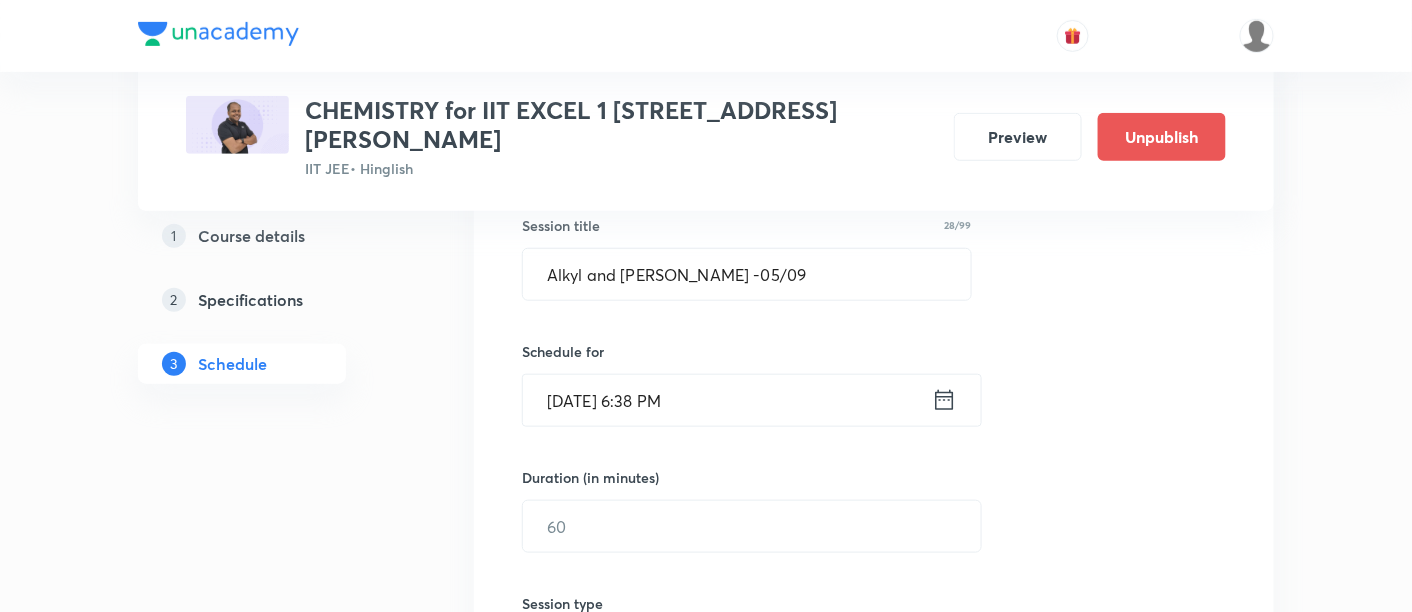 click 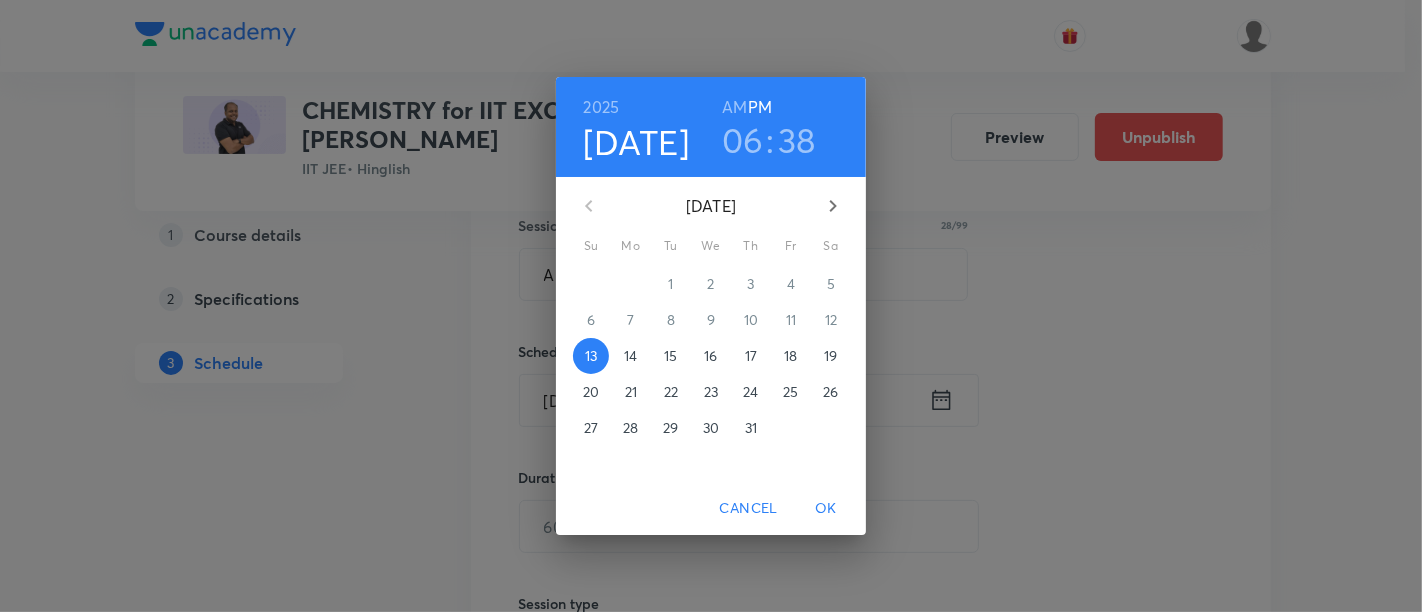 click on "19" at bounding box center [830, 356] 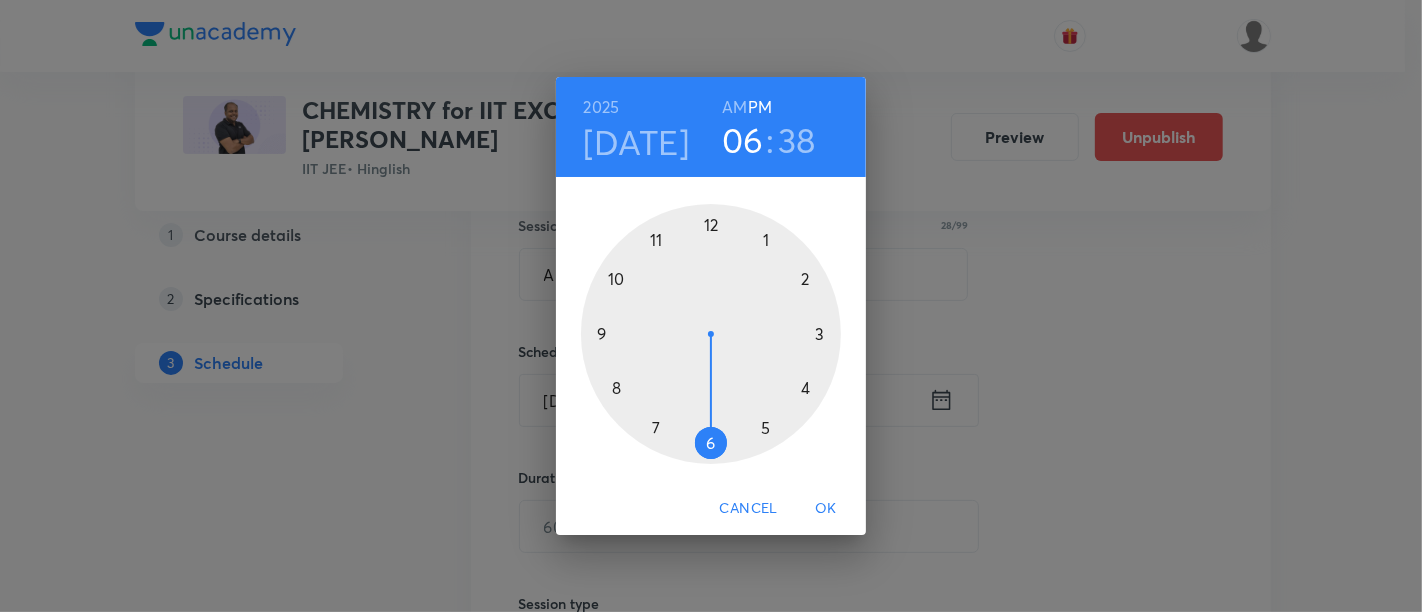 click on "AM" at bounding box center [734, 107] 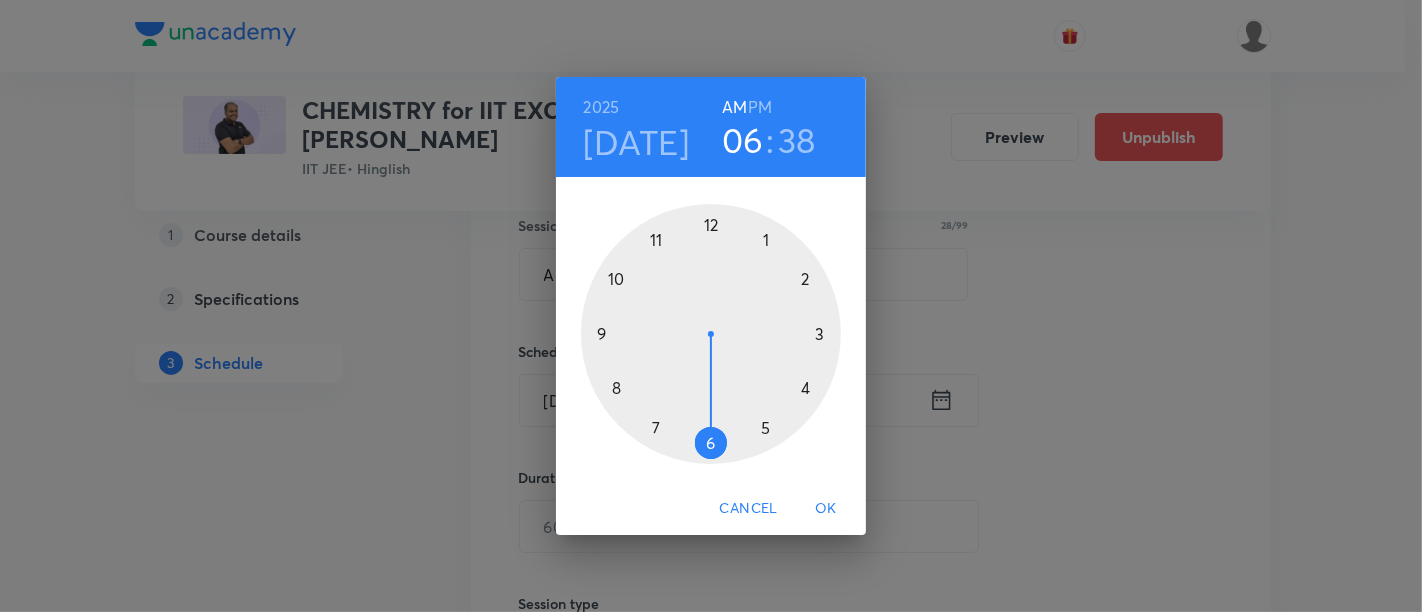 click at bounding box center (711, 334) 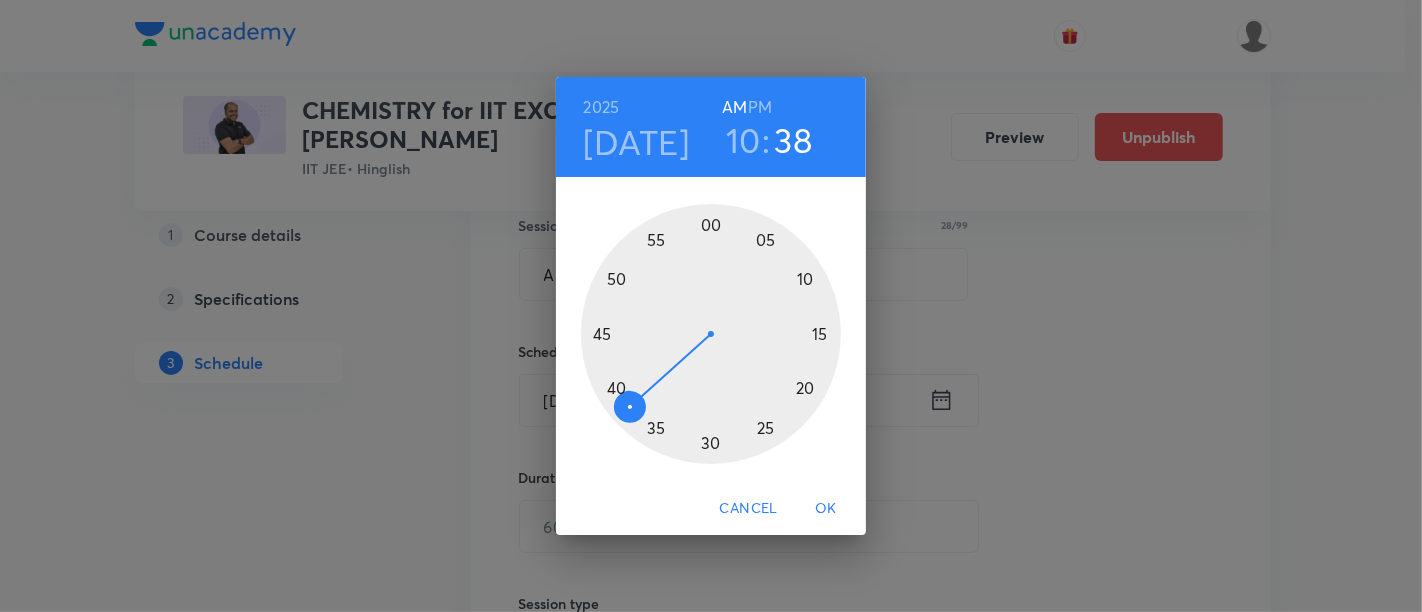 click at bounding box center (711, 334) 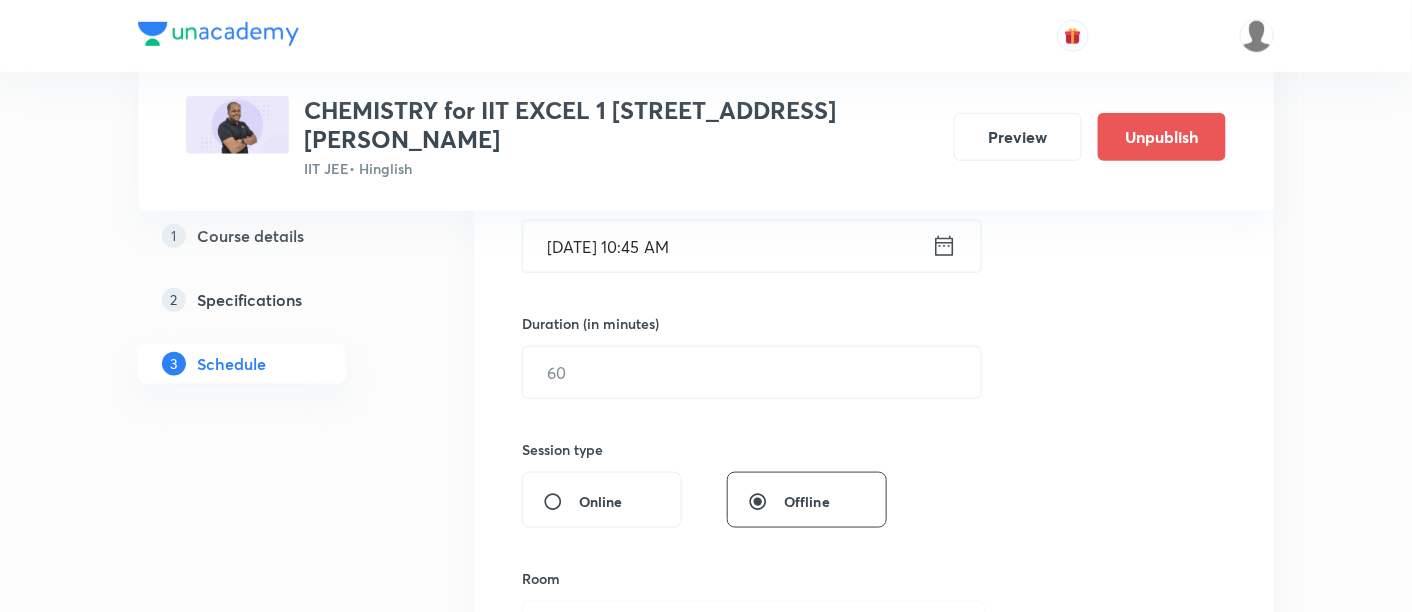 scroll, scrollTop: 531, scrollLeft: 0, axis: vertical 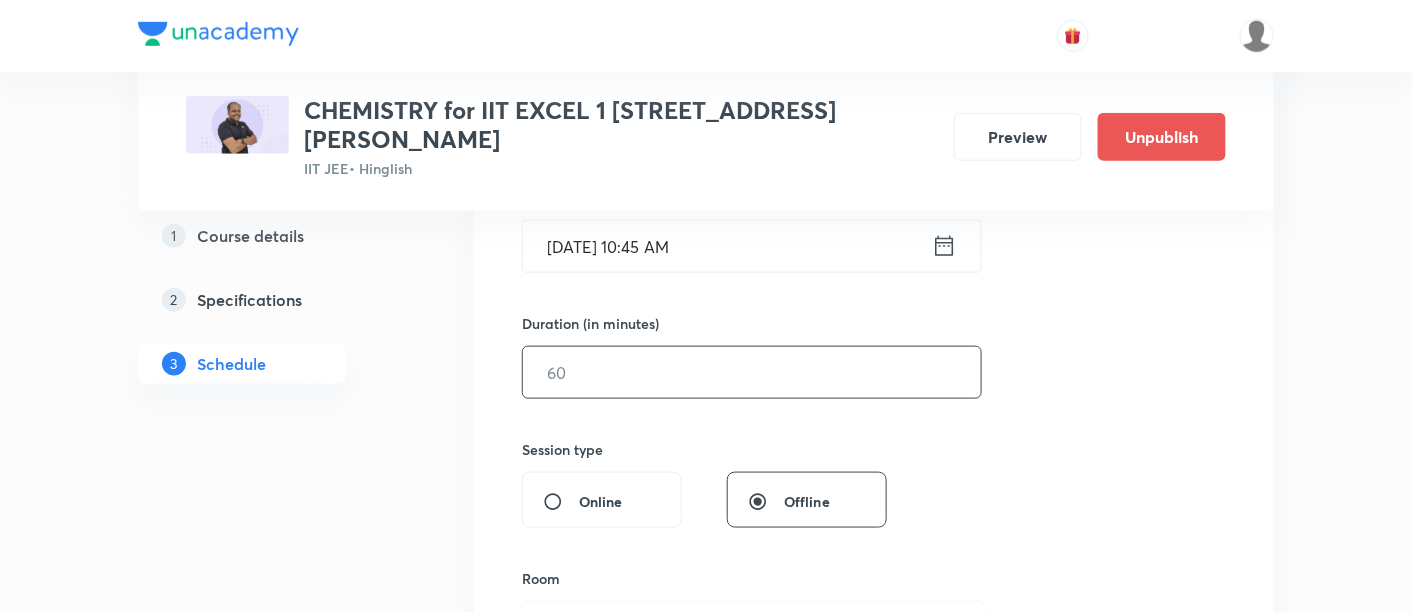 click at bounding box center (752, 372) 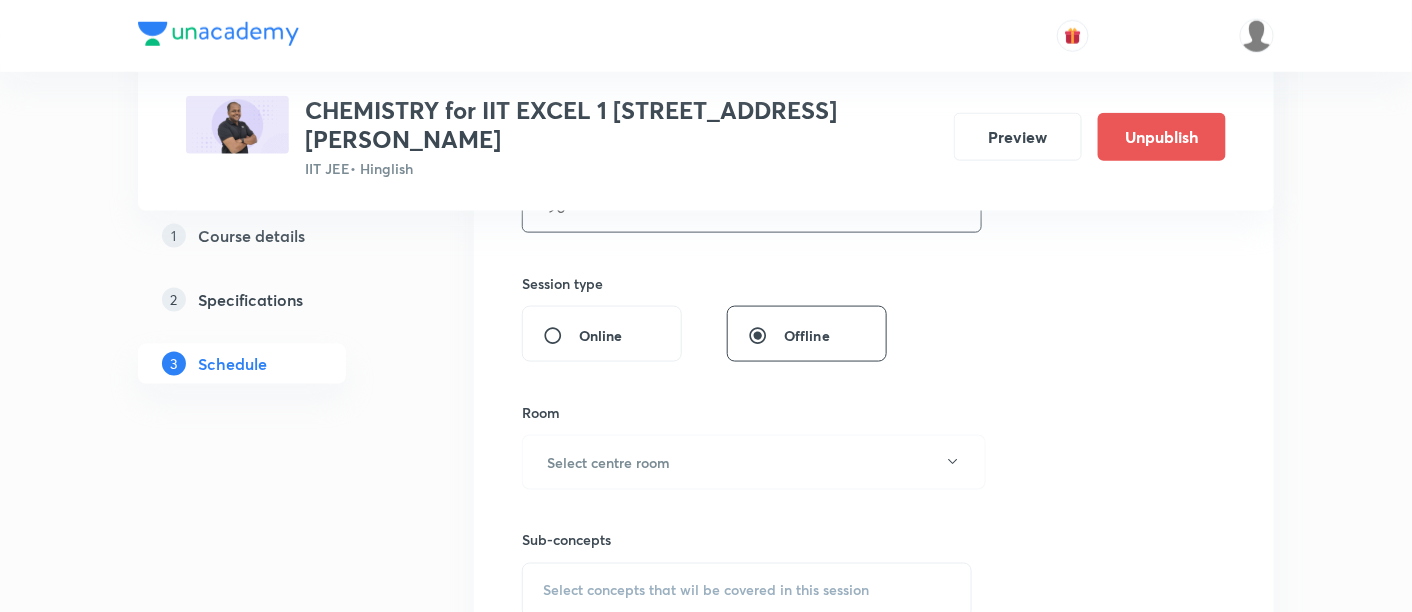 scroll, scrollTop: 750, scrollLeft: 0, axis: vertical 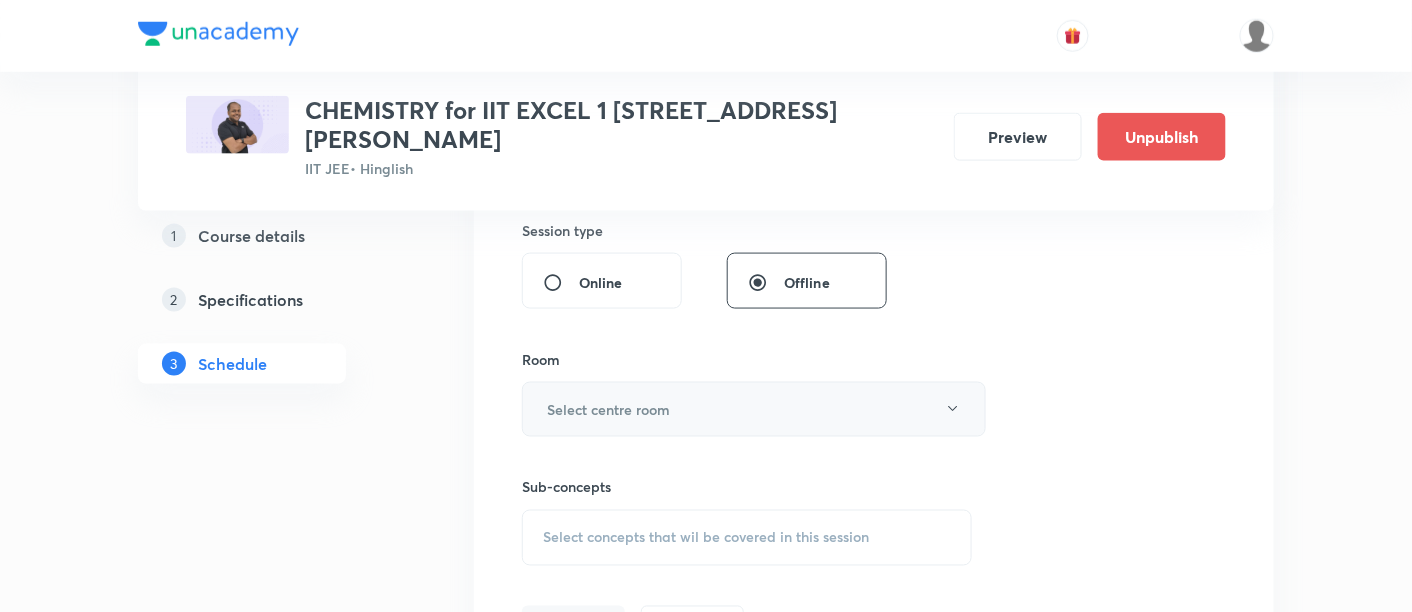 type on "90" 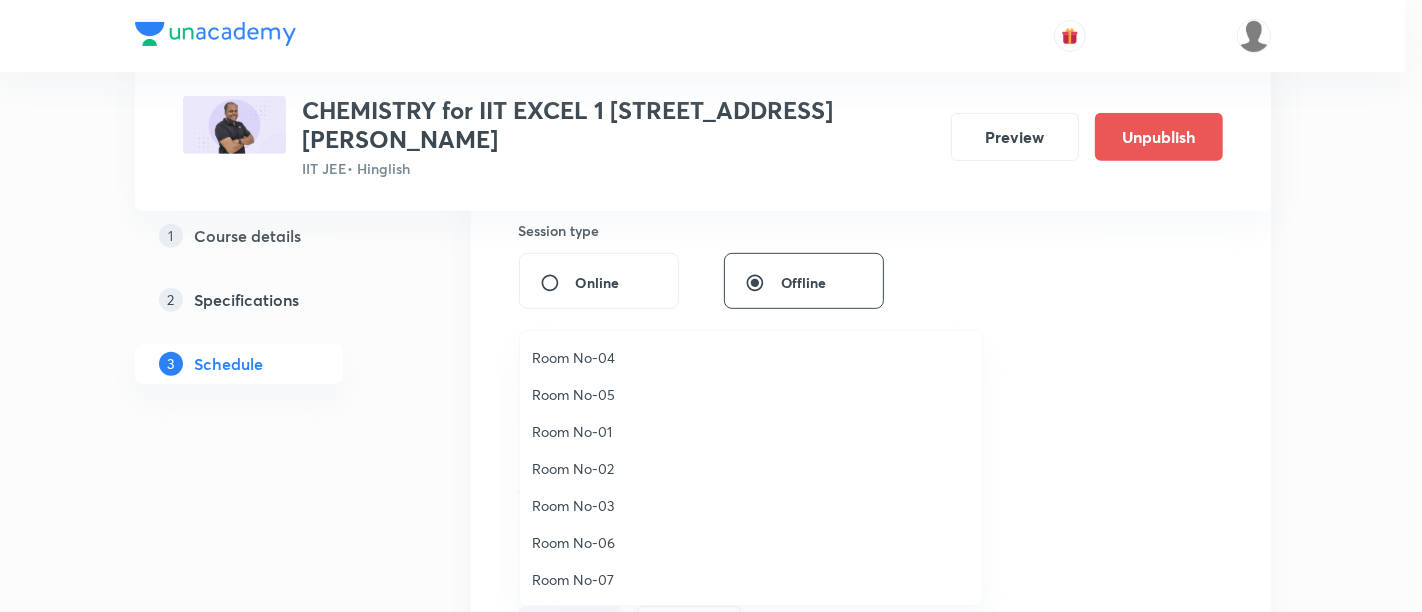 click on "Room No-02" at bounding box center [751, 468] 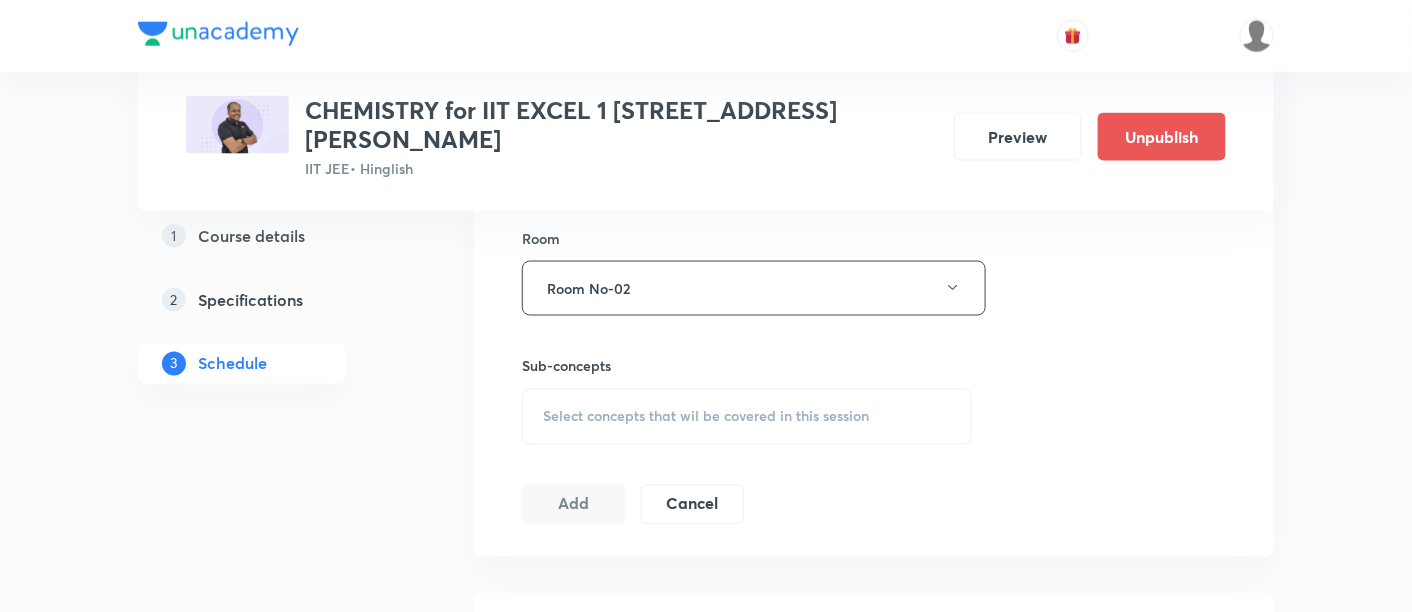 scroll, scrollTop: 907, scrollLeft: 0, axis: vertical 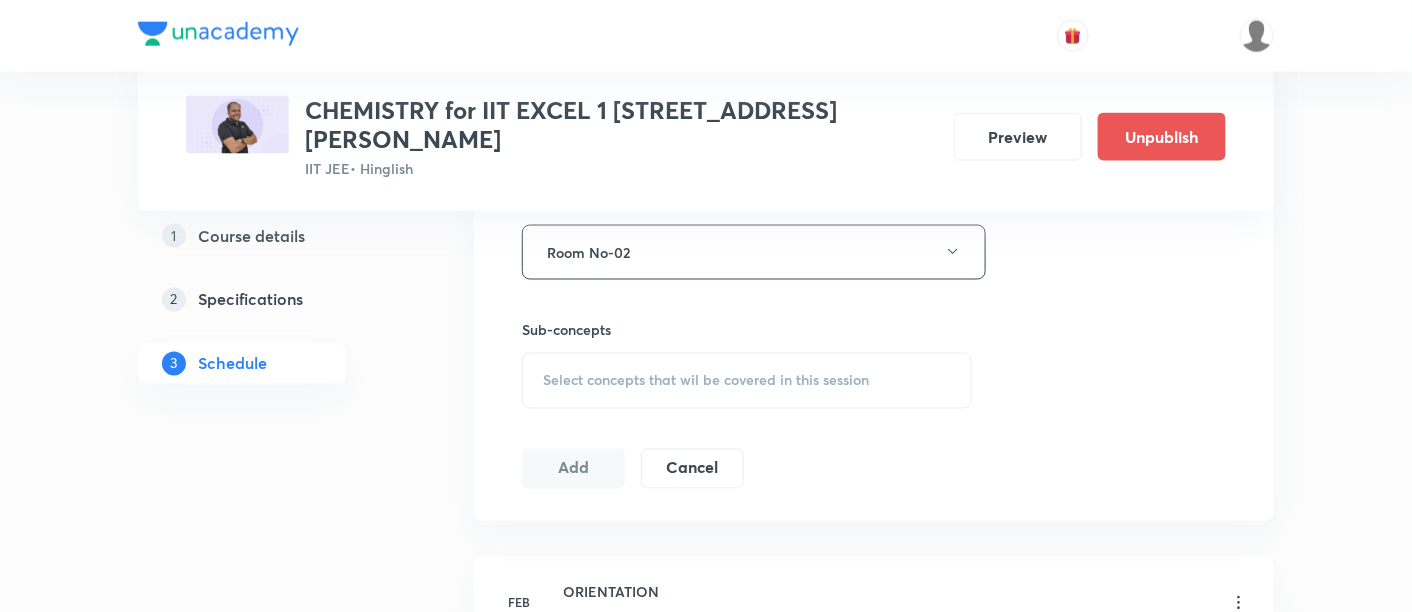 click on "Select concepts that wil be covered in this session" at bounding box center [706, 381] 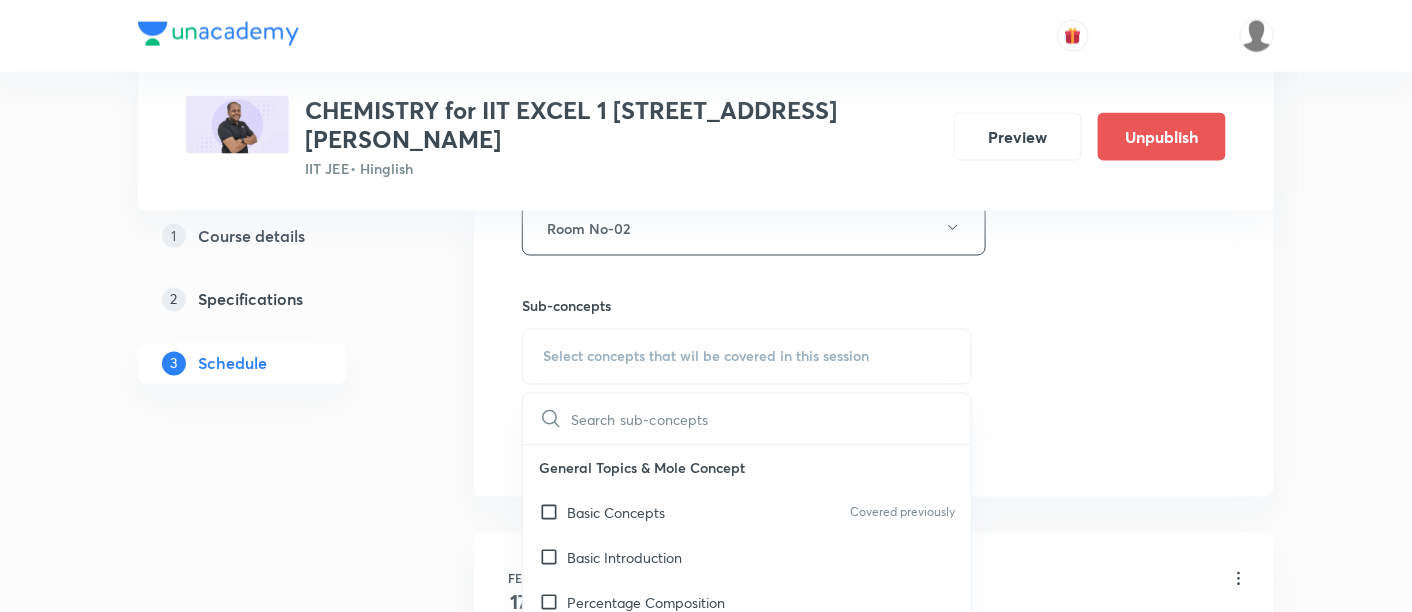 scroll, scrollTop: 974, scrollLeft: 0, axis: vertical 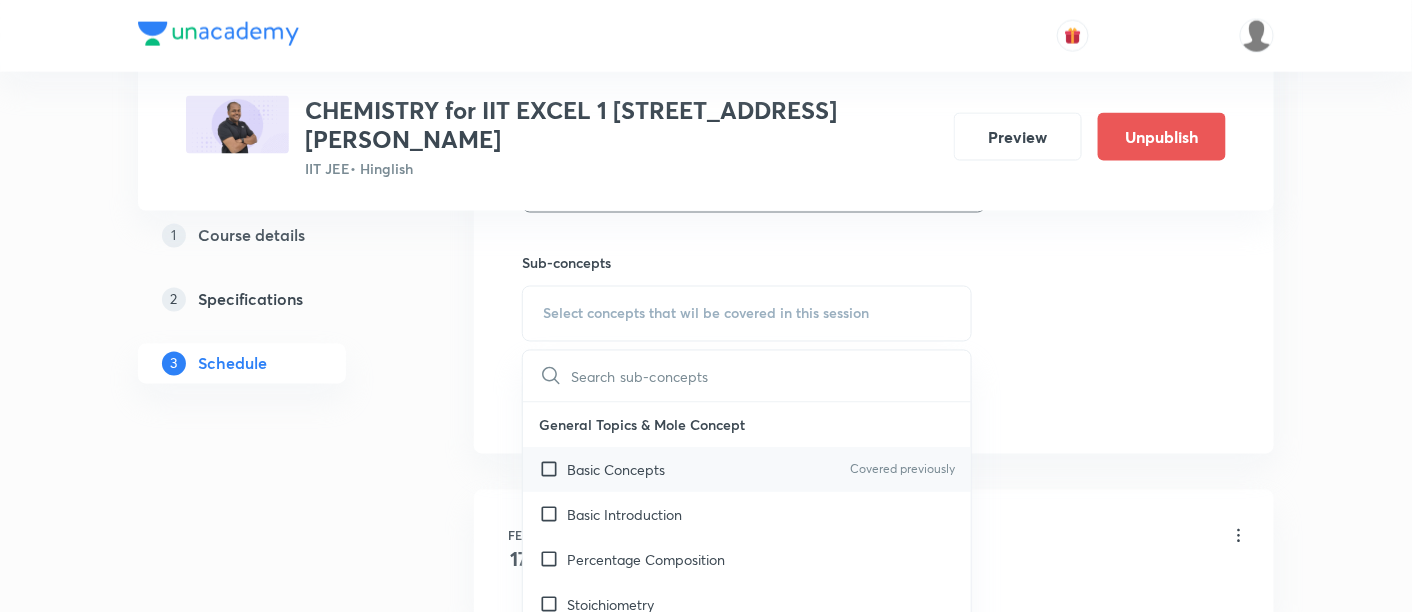 click on "Basic Concepts" at bounding box center (616, 470) 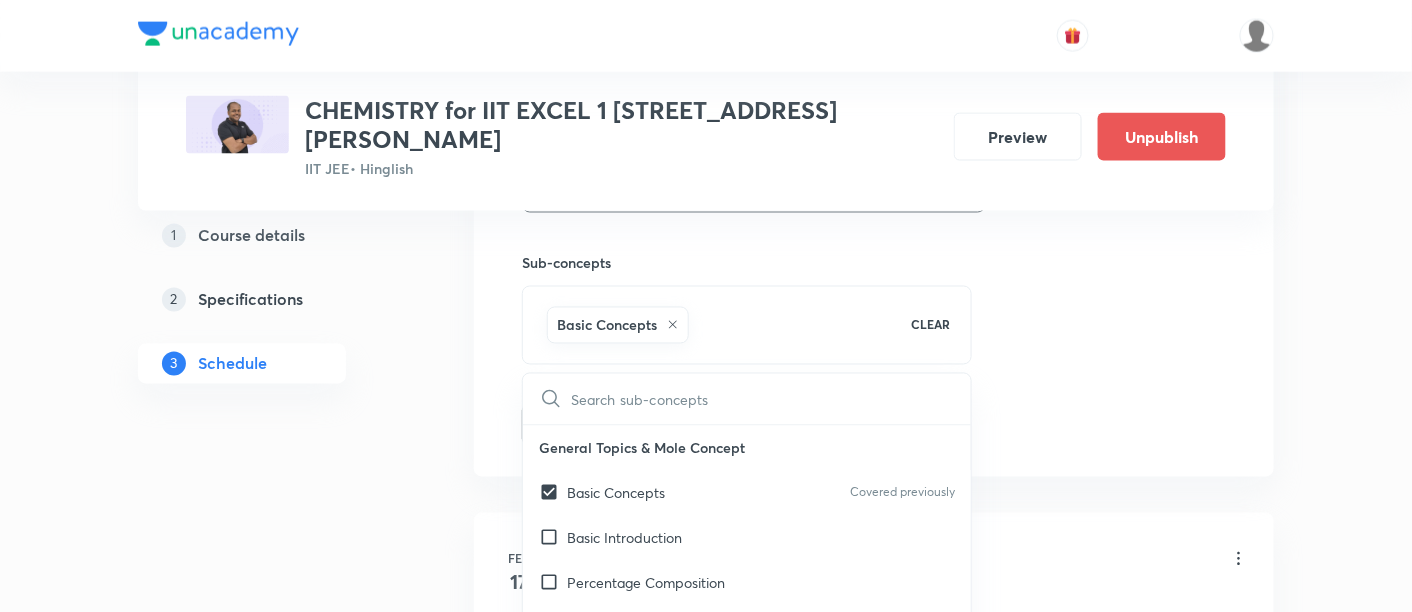 checkbox on "true" 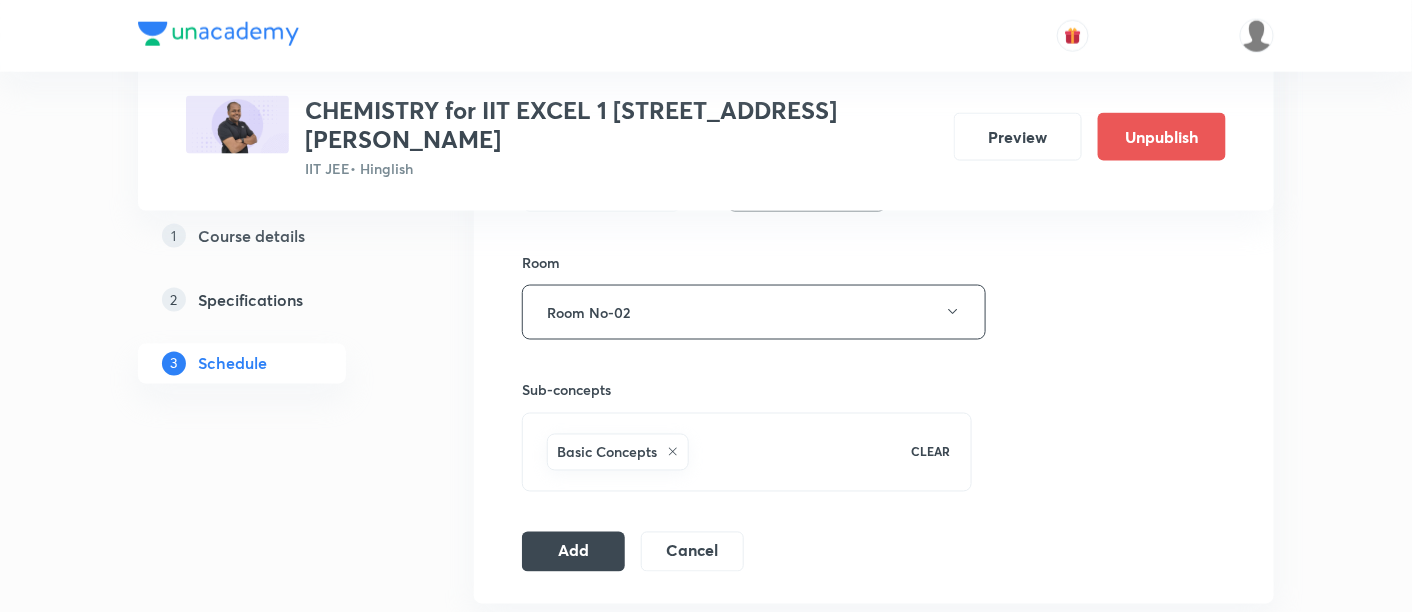 scroll, scrollTop: 866, scrollLeft: 0, axis: vertical 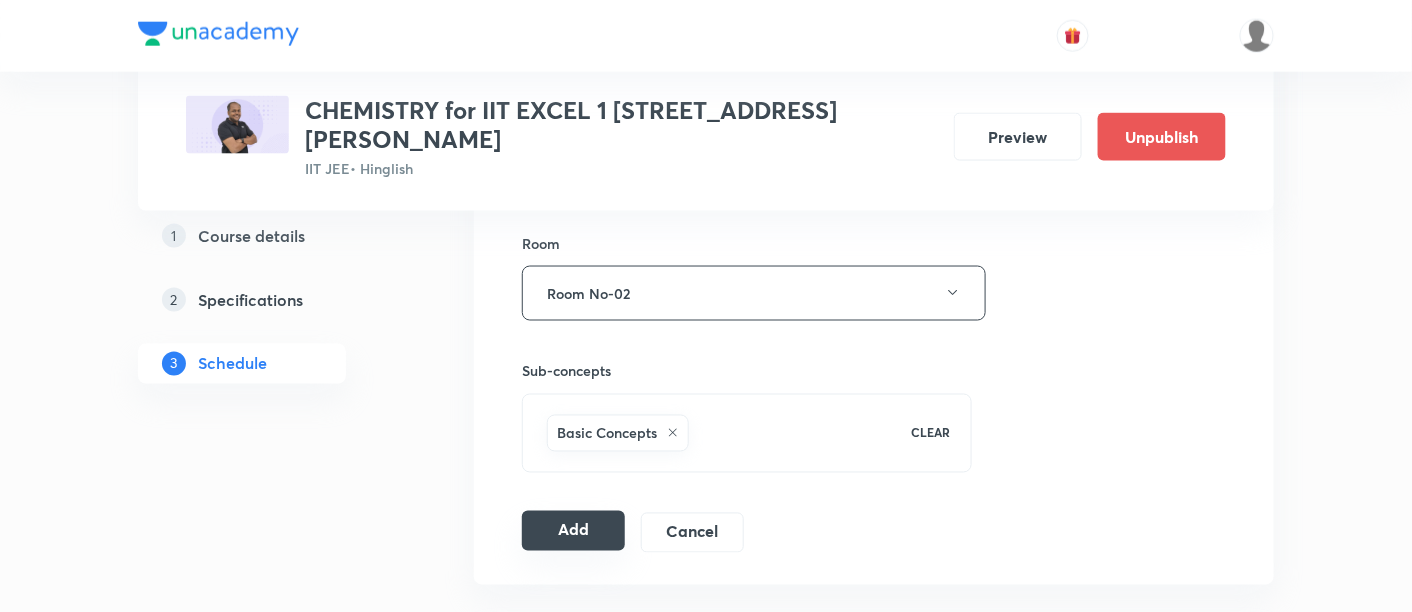click on "Add" at bounding box center [573, 531] 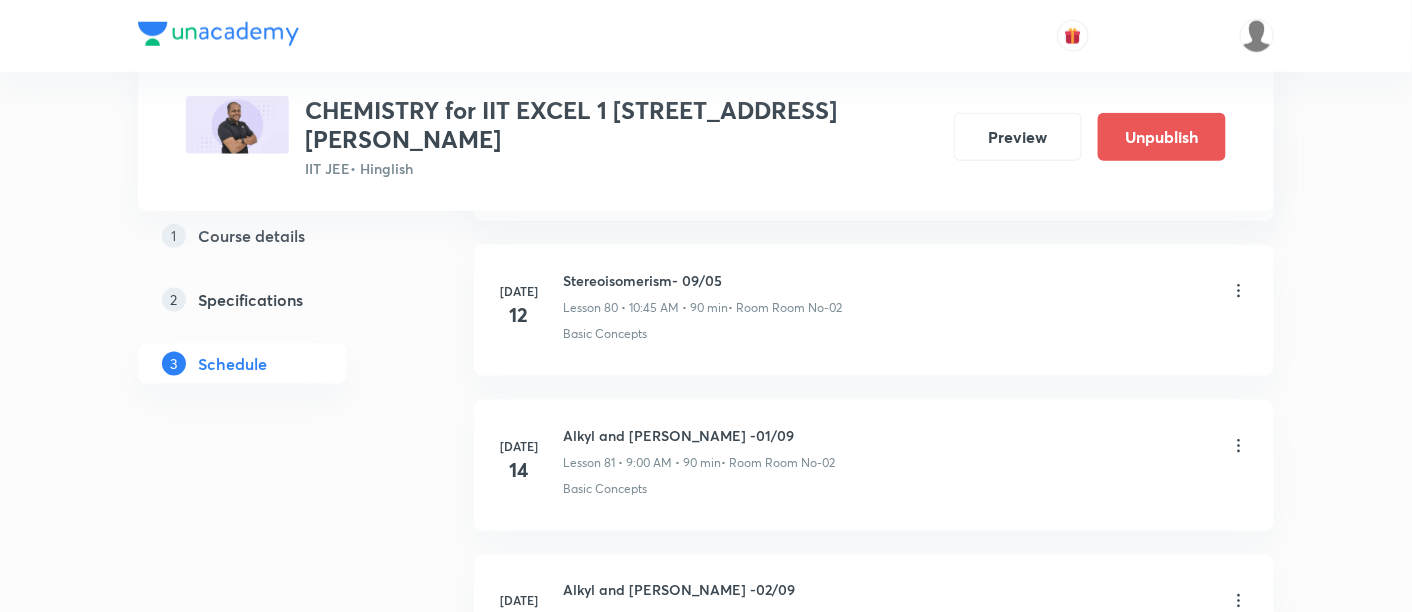 scroll, scrollTop: 13199, scrollLeft: 0, axis: vertical 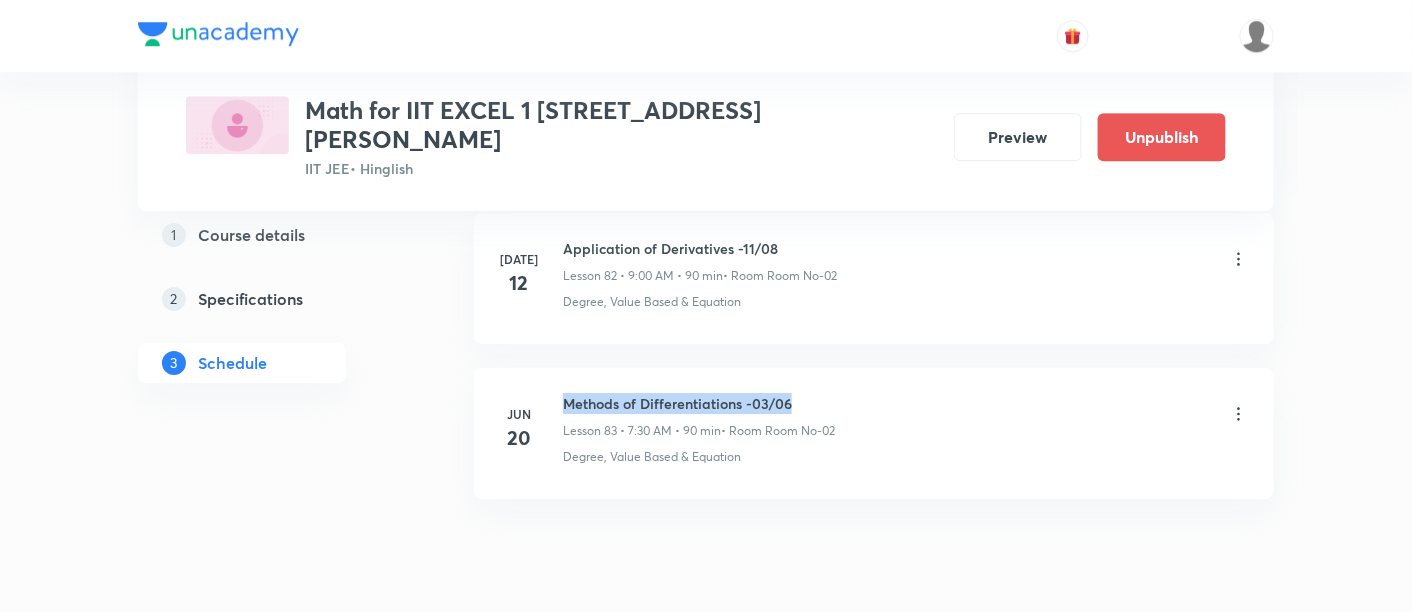 drag, startPoint x: 562, startPoint y: 324, endPoint x: 822, endPoint y: 323, distance: 260.00192 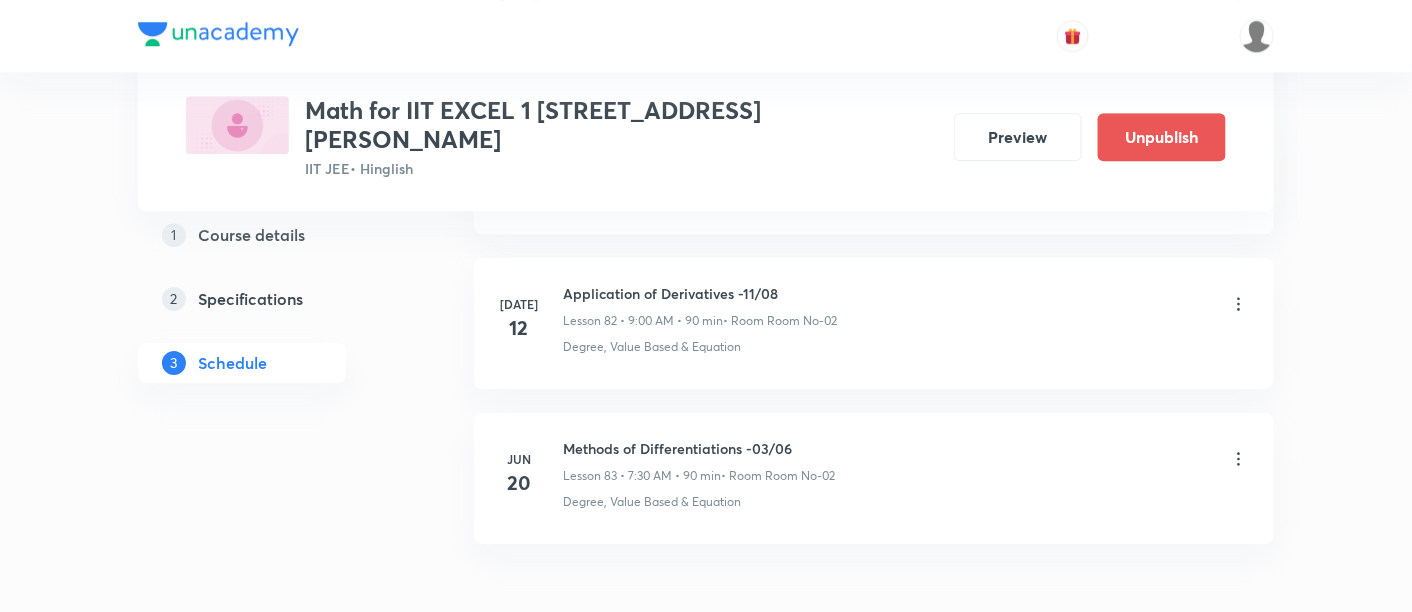 scroll, scrollTop: 13806, scrollLeft: 0, axis: vertical 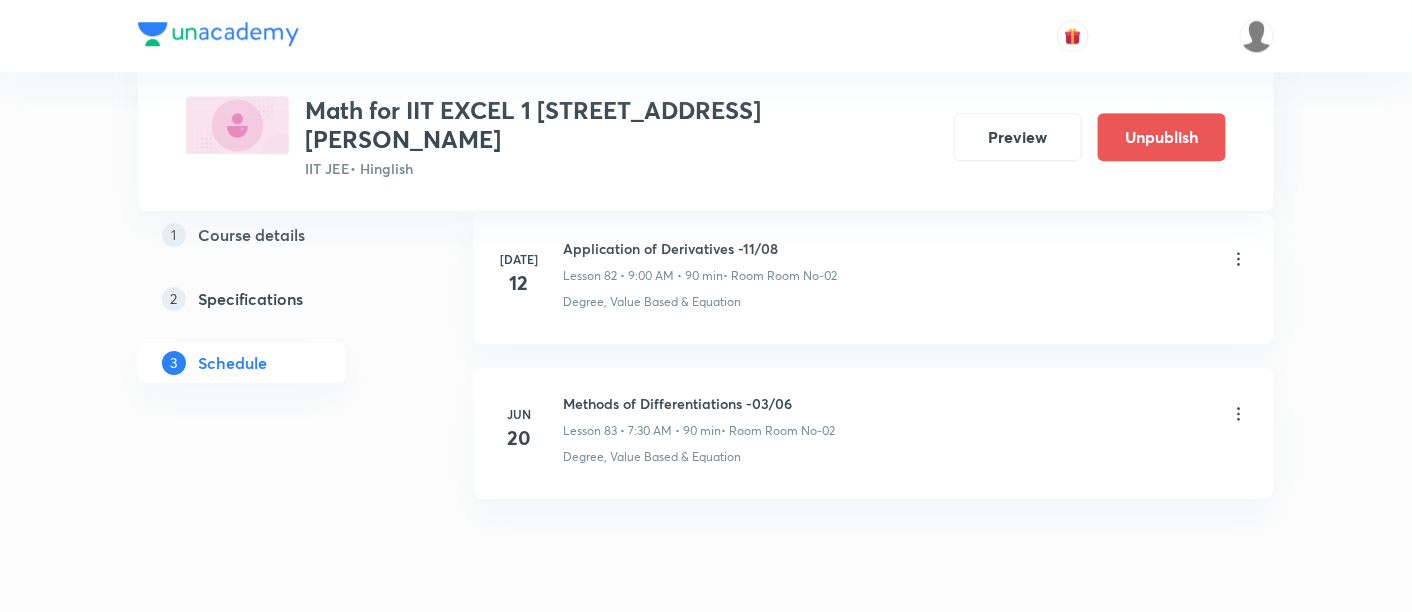 click on "Schedule 83  classes Session  84 Live class Session title 0/99 ​ Schedule for Jul 13, 2025, 6:40 PM ​ Duration (in minutes) ​   Session type Online Offline Room Select centre room Sub-concepts Select concepts that wil be covered in this session Add Cancel Feb 26 Revision Class of Mathematics Lesson 1 • 11:00 AM • 90 min  • Room Room No-02 Degree, Value Based & Equation Feb 27 Revision Class of Mathematics Lesson 2 • 10:45 AM • 90 min  • Room Room No-02 Degree, Value Based & Equation Feb 28 Revision Class of Mathematics Lesson 3 • 10:45 AM • 90 min  • Room Room No-02 Degree, Value Based & Equation Mar 3 Bridge Course-1 Lesson 4 • 10:45 AM • 90 min  • Room Room No-02 Degree, Value Based & Equation Mar 5 Bridge Course-2 Lesson 5 • 10:45 AM • 90 min  • Room Room No-02 Degree, Value Based & Equation Mar 7 Bridge Course-3 Lesson 6 • 10:45 AM • 90 min  • Room Room No-02 Degree, Value Based & Equation Mar 10 Bridge Course-4 Lesson 7 • 10:45 AM • 90 min Mar 12 Mar 24" at bounding box center [874, -6396] 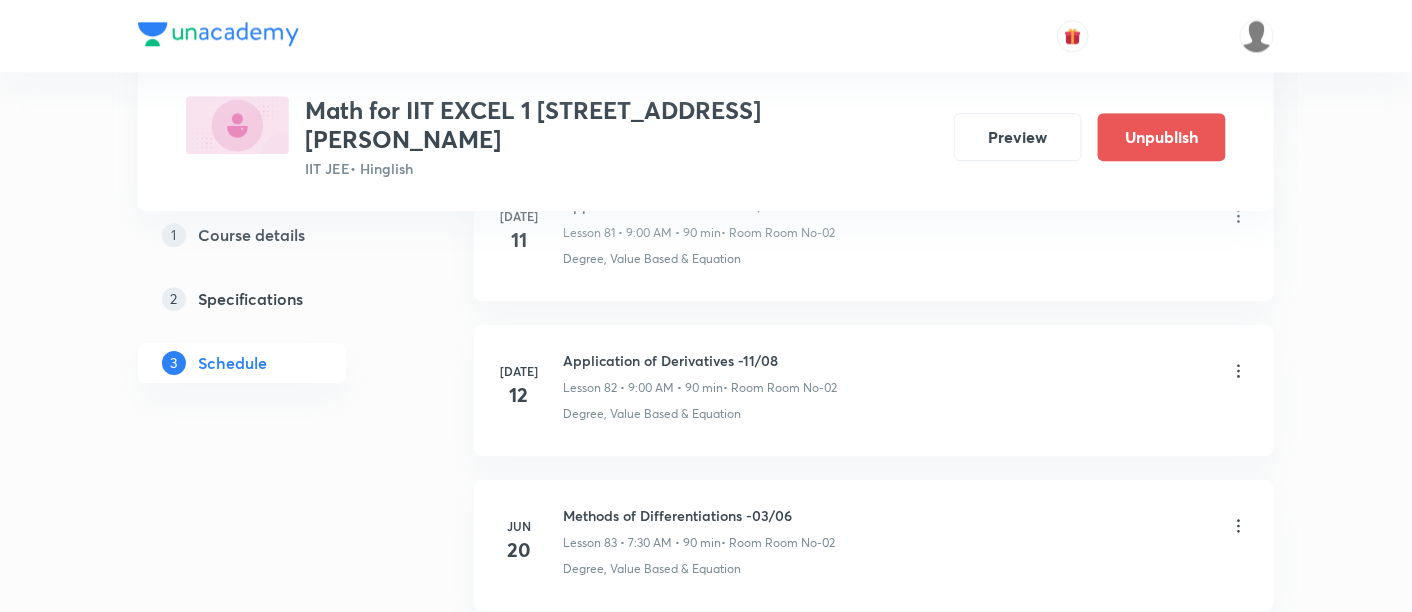 scroll, scrollTop: 13688, scrollLeft: 0, axis: vertical 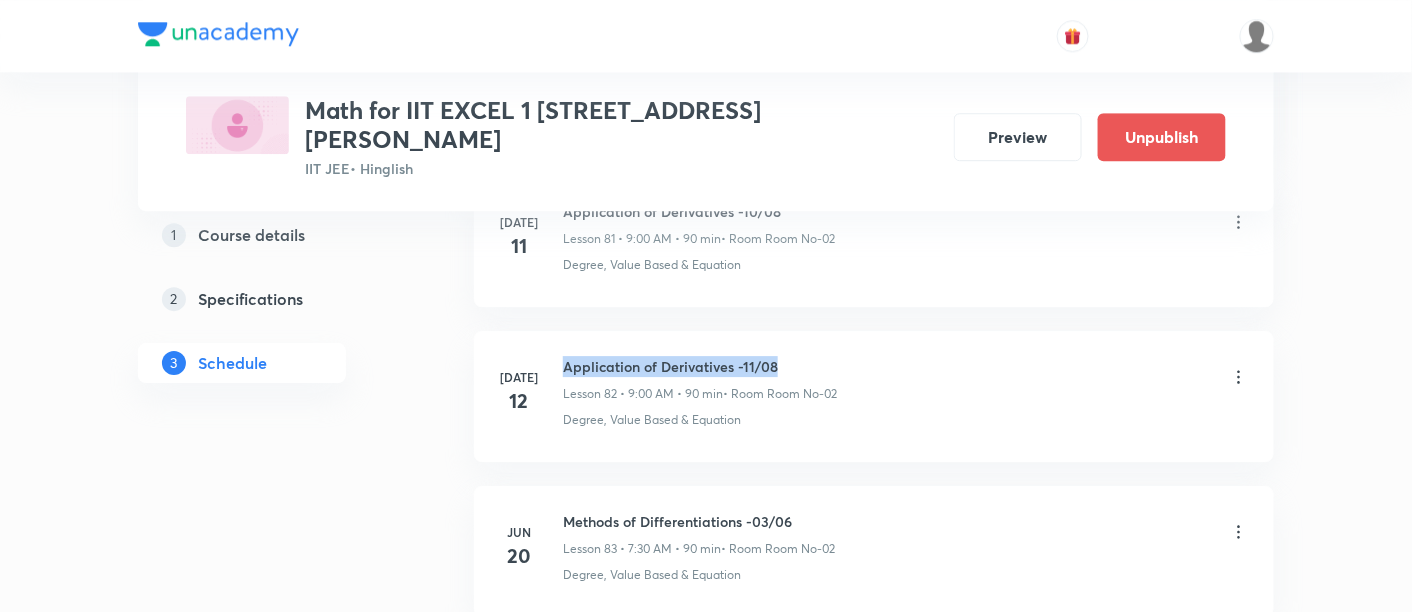 drag, startPoint x: 565, startPoint y: 288, endPoint x: 782, endPoint y: 287, distance: 217.0023 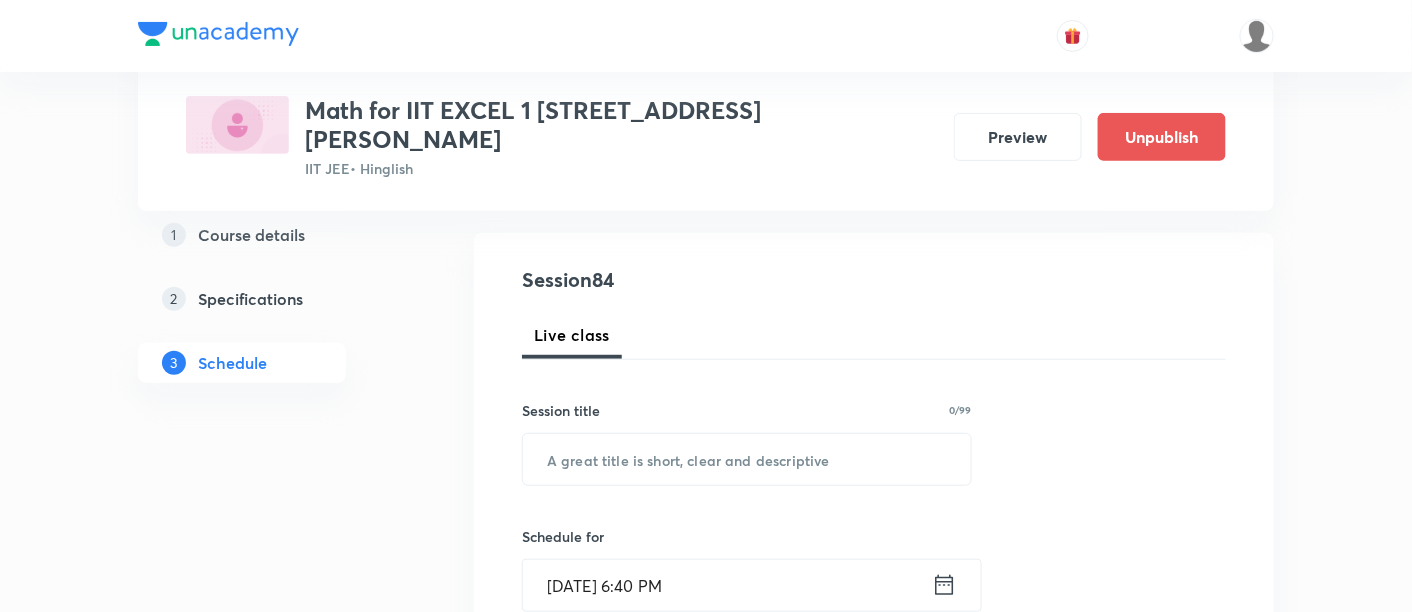 scroll, scrollTop: 207, scrollLeft: 0, axis: vertical 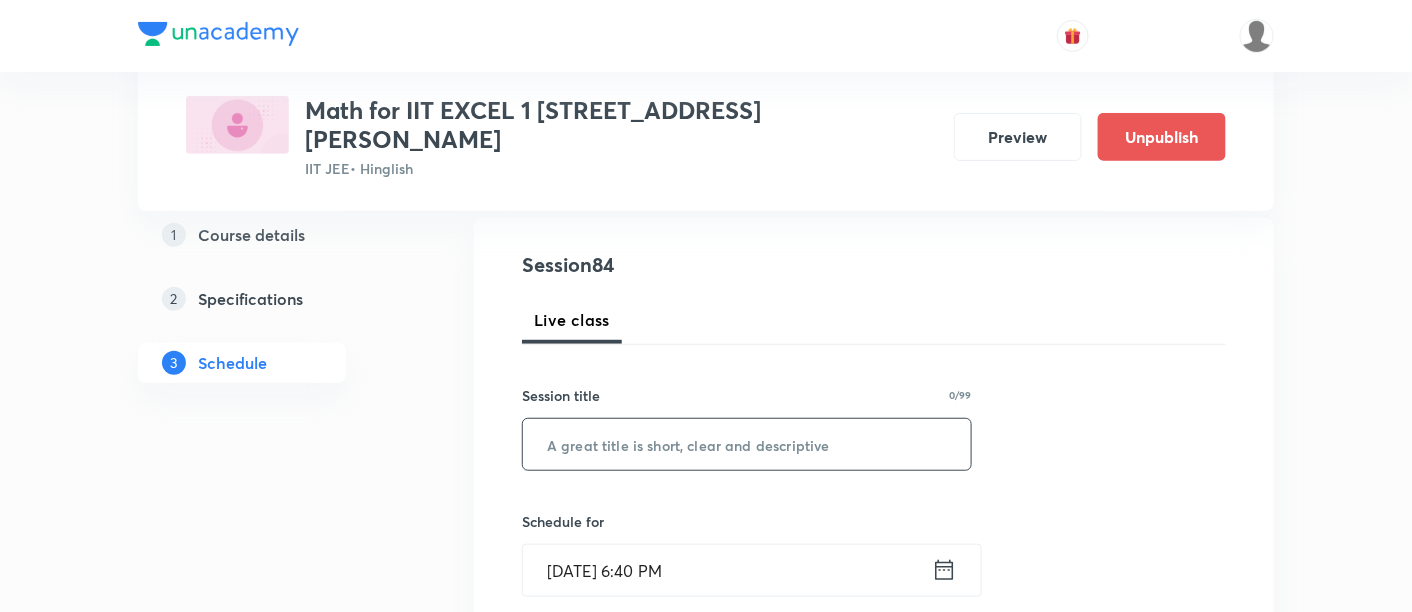 click at bounding box center [747, 444] 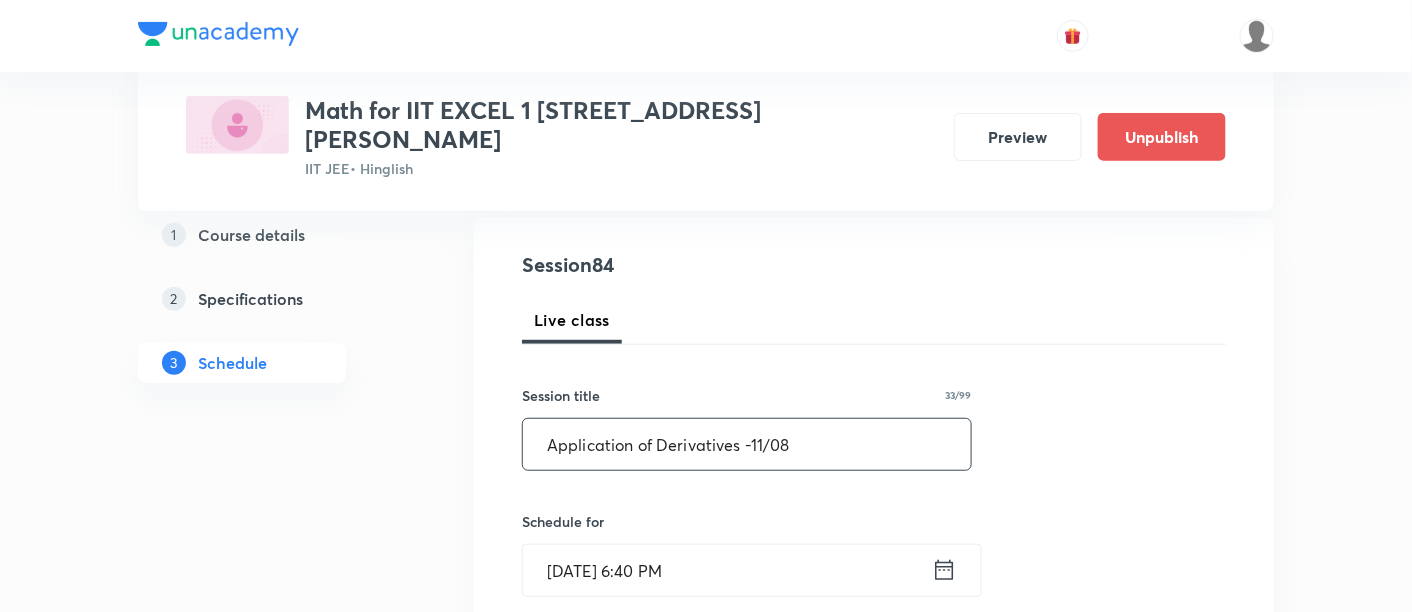 click on "Application of Derivatives -11/08" at bounding box center [747, 444] 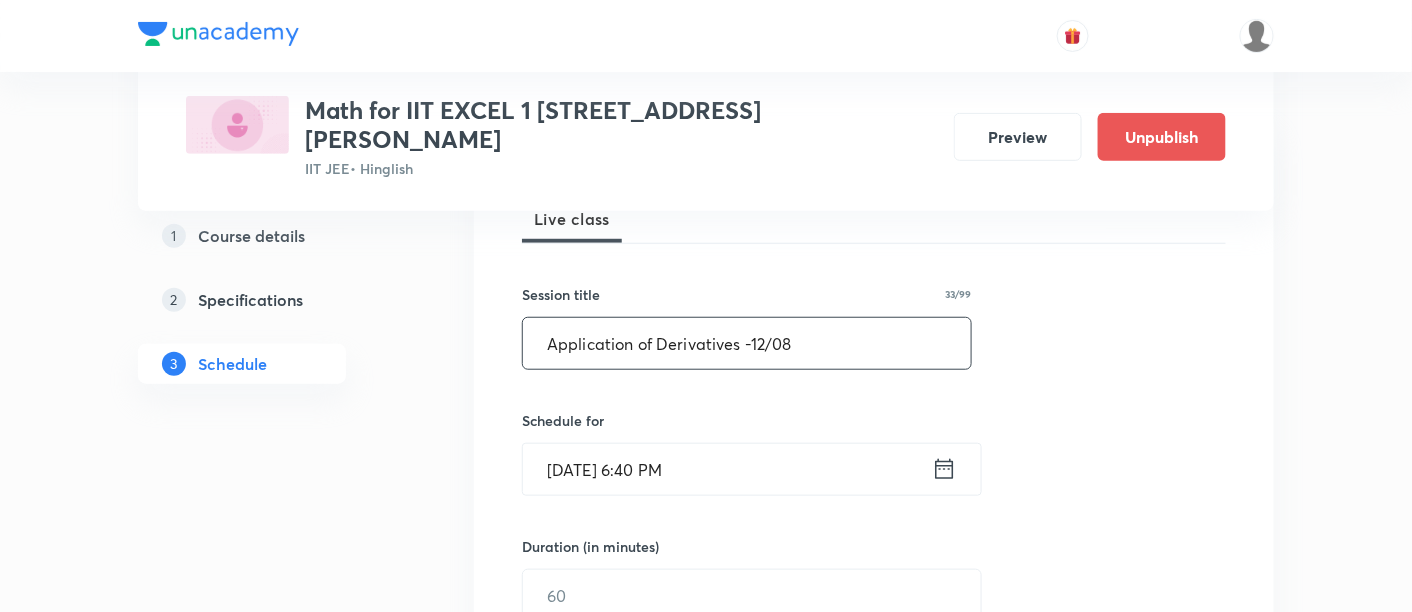 scroll, scrollTop: 325, scrollLeft: 0, axis: vertical 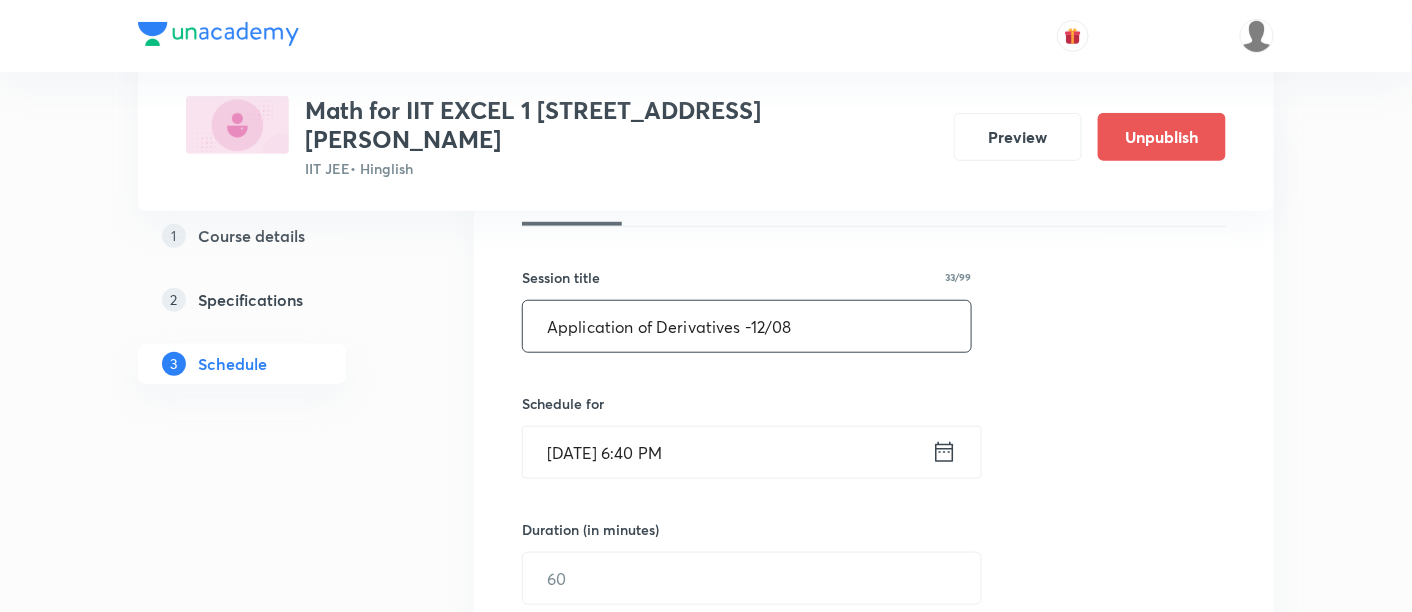 type on "Application of Derivatives -12/08" 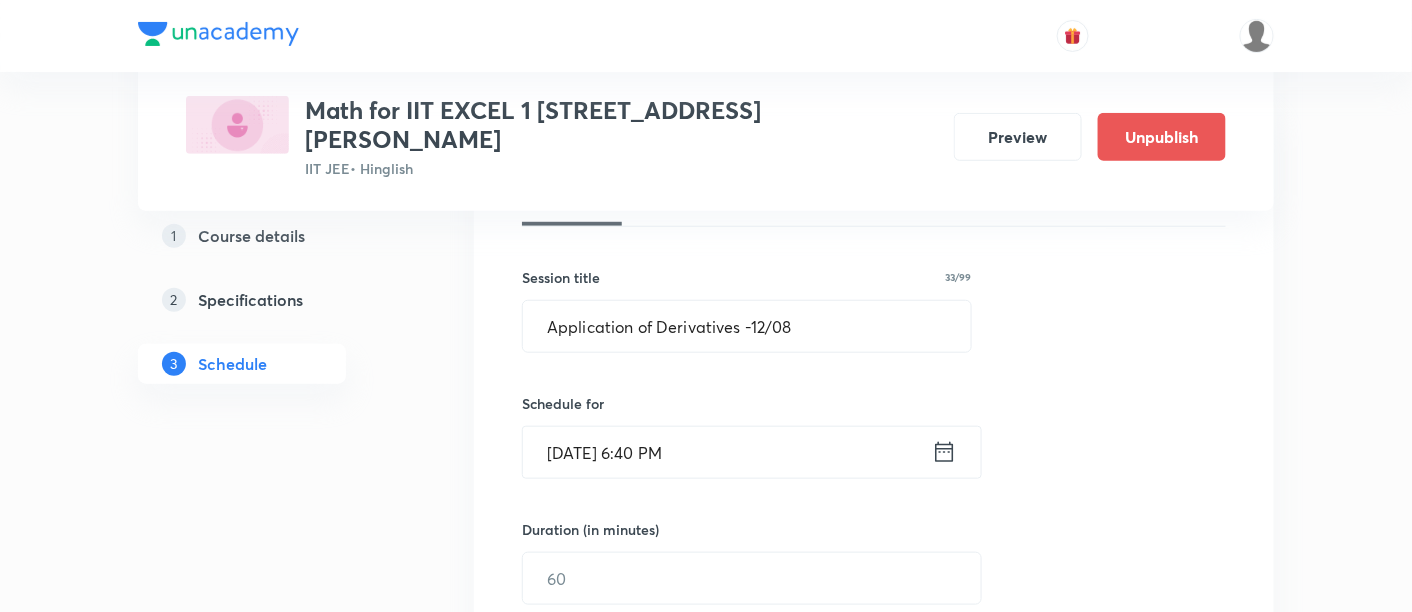 click 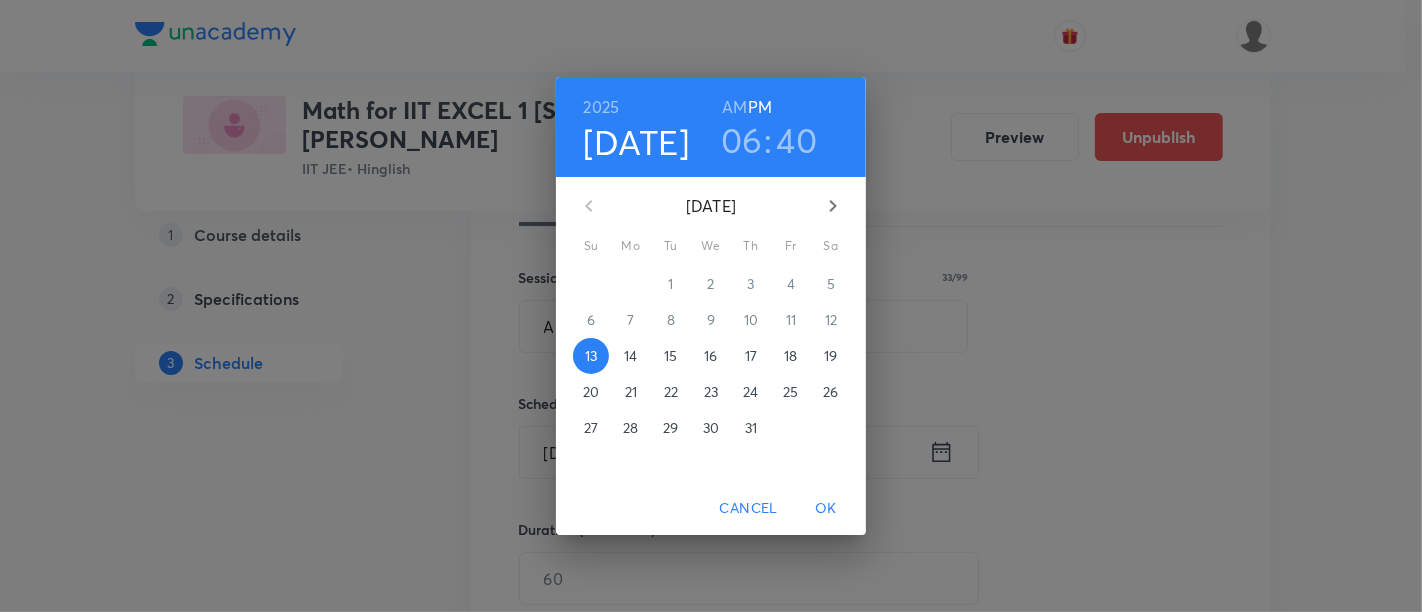 click on "18" at bounding box center [790, 356] 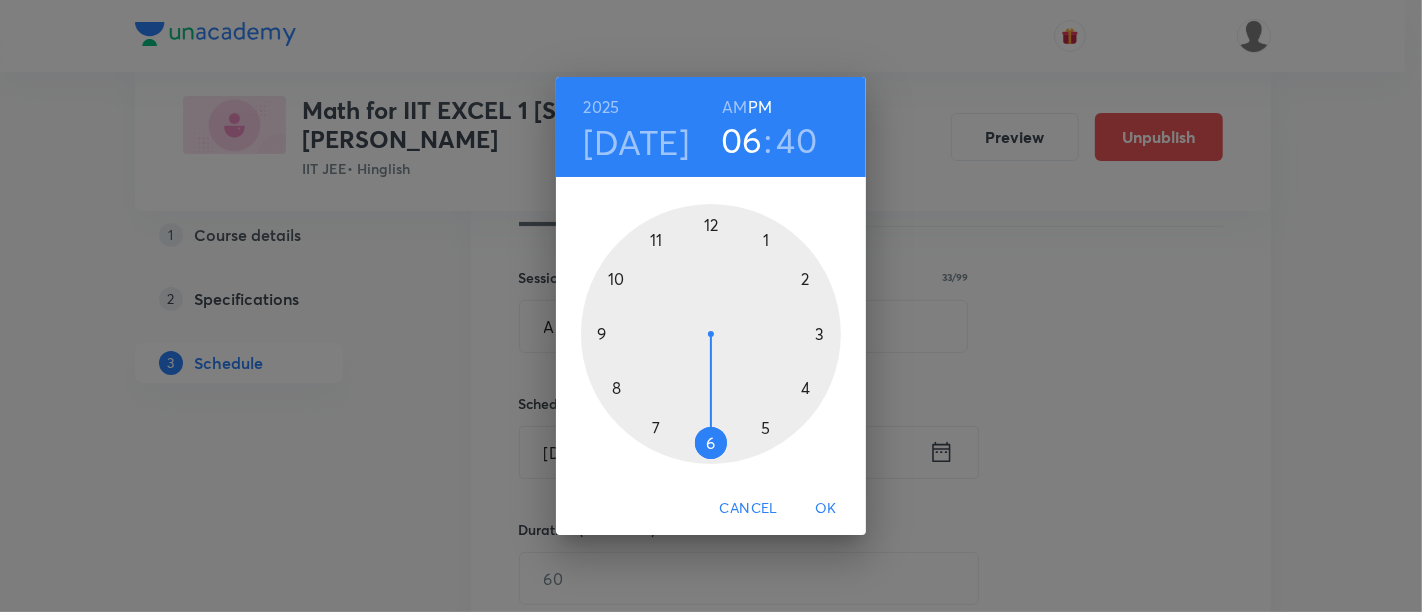 click on "AM" at bounding box center [734, 107] 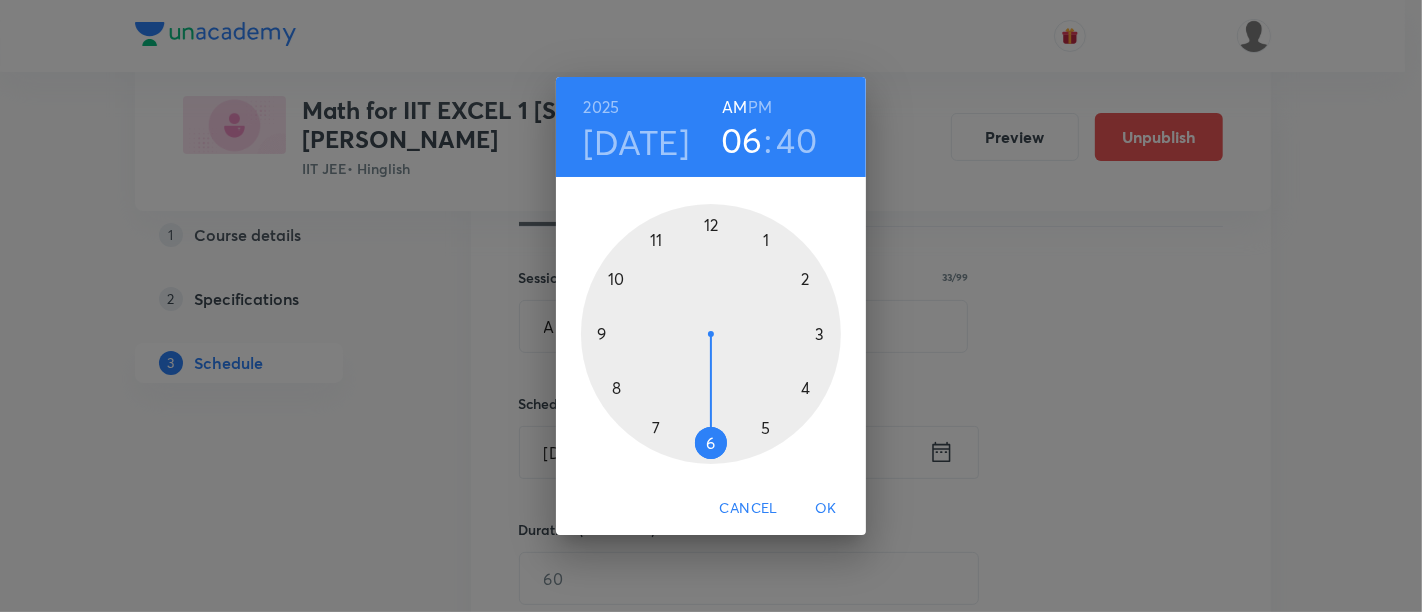 click at bounding box center (711, 334) 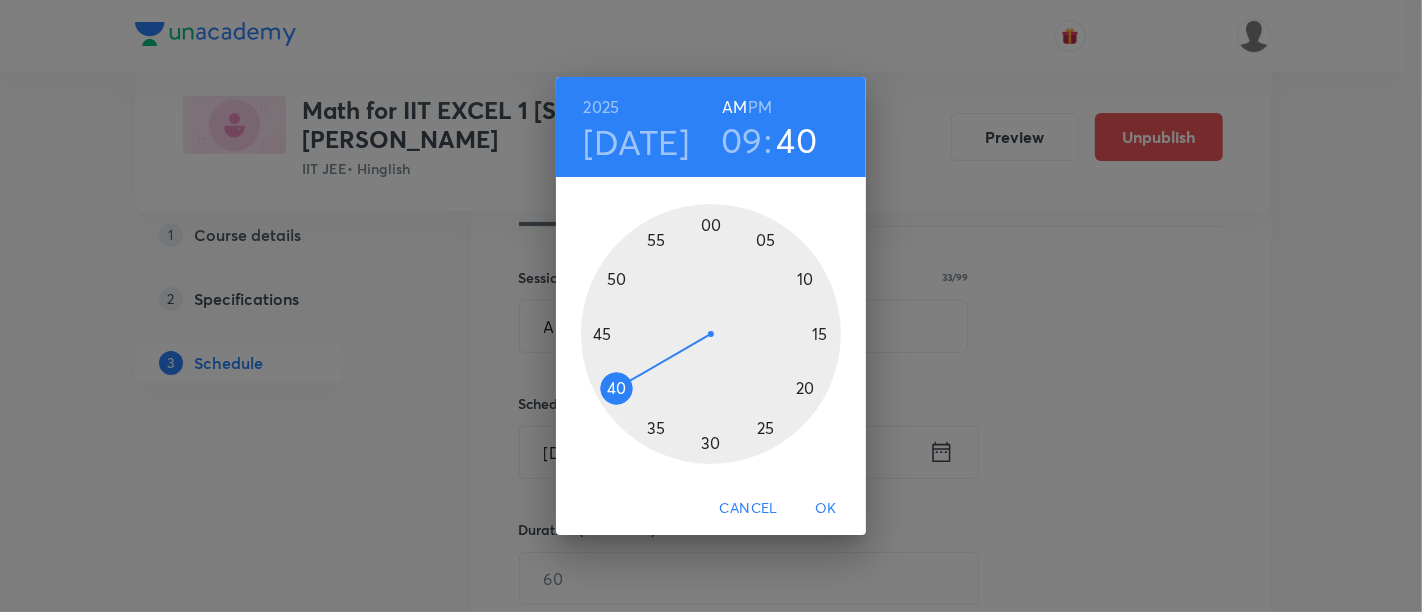 click at bounding box center [711, 334] 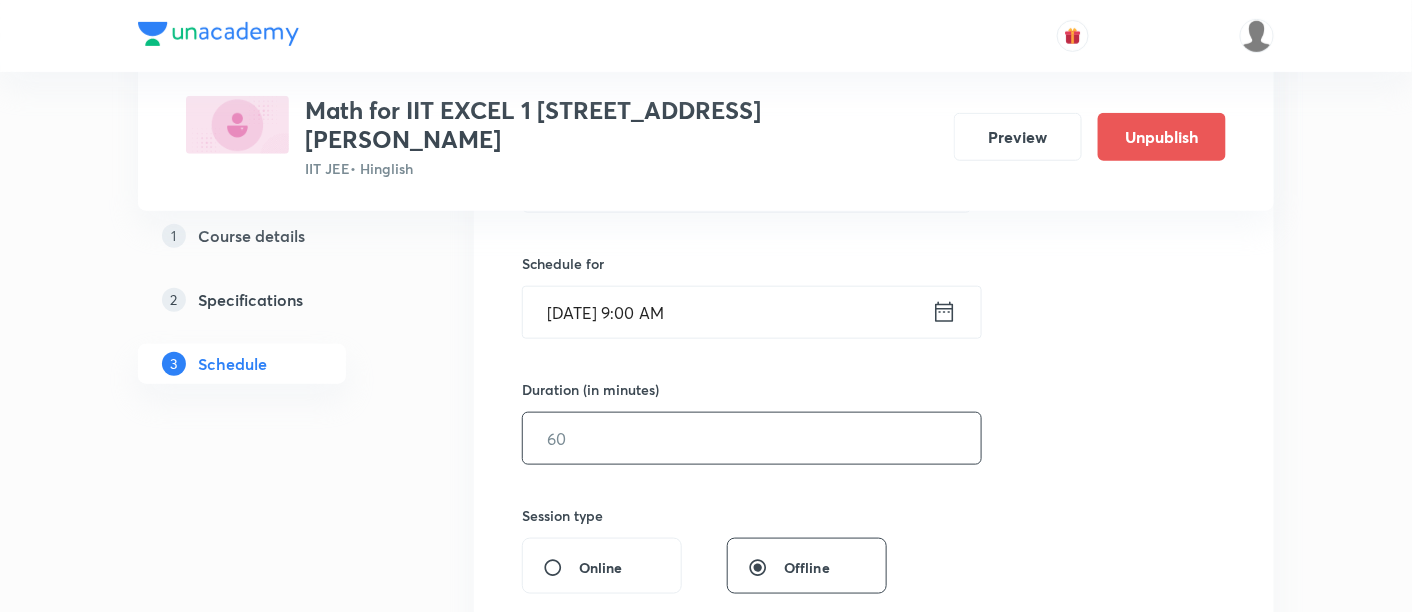 scroll, scrollTop: 488, scrollLeft: 0, axis: vertical 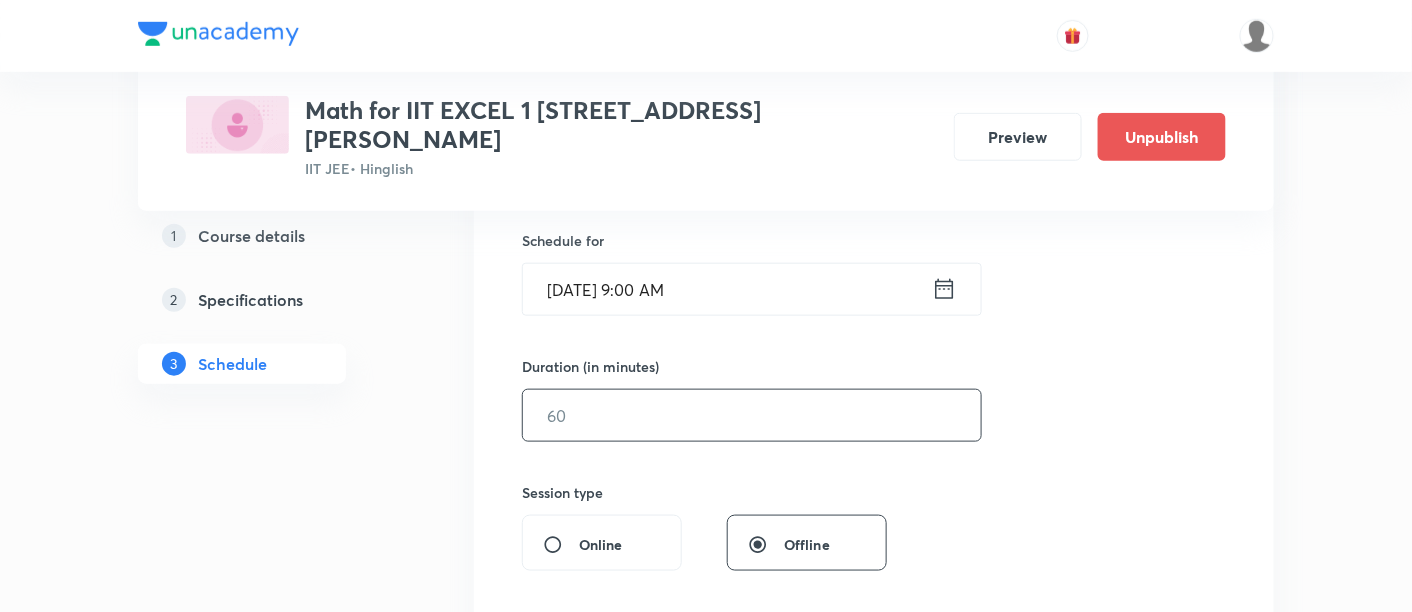 click at bounding box center (752, 415) 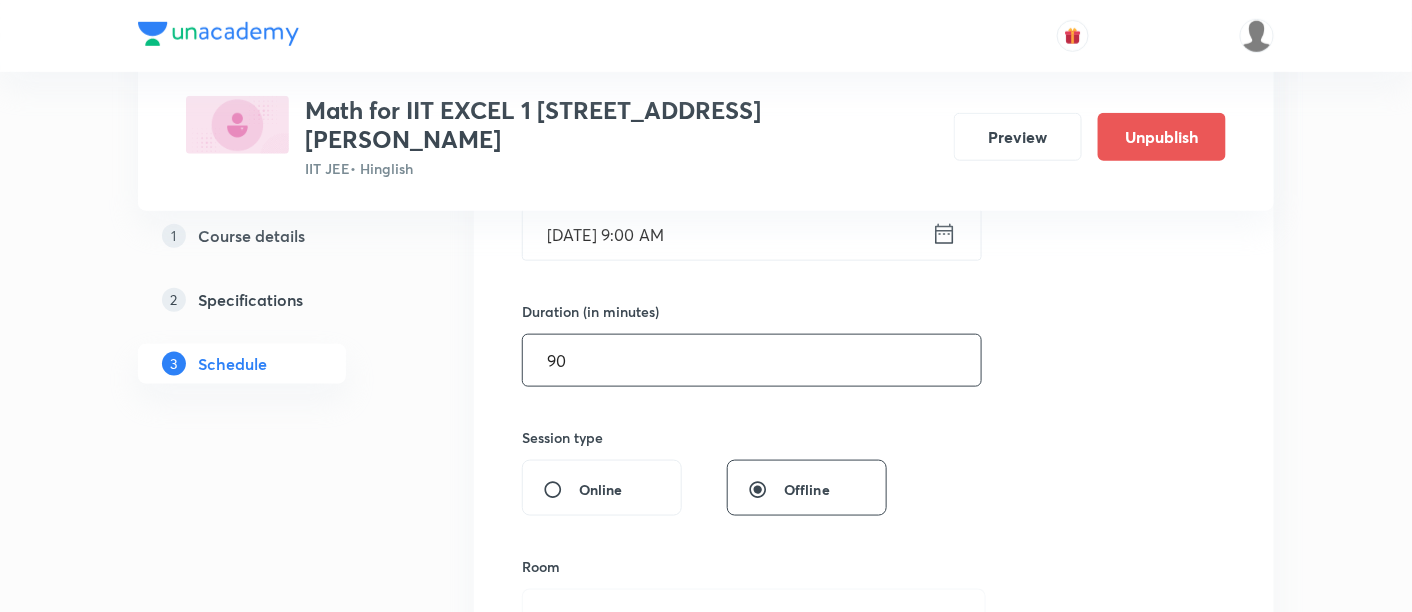 scroll, scrollTop: 669, scrollLeft: 0, axis: vertical 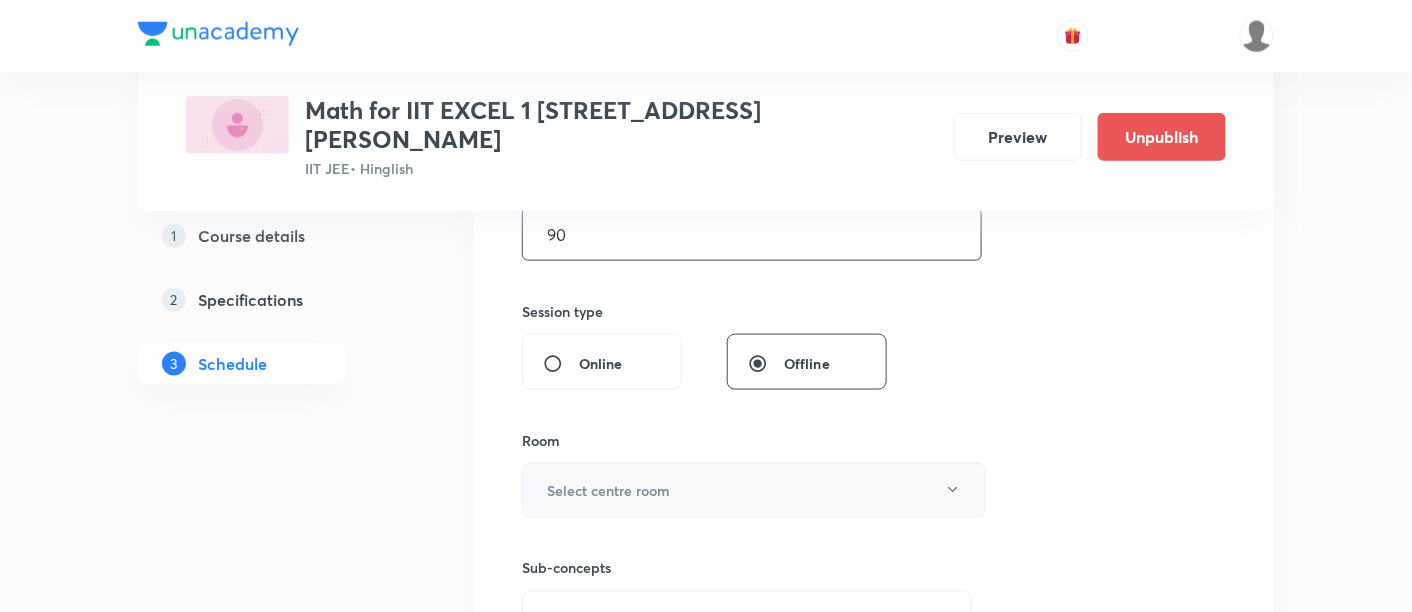 type on "90" 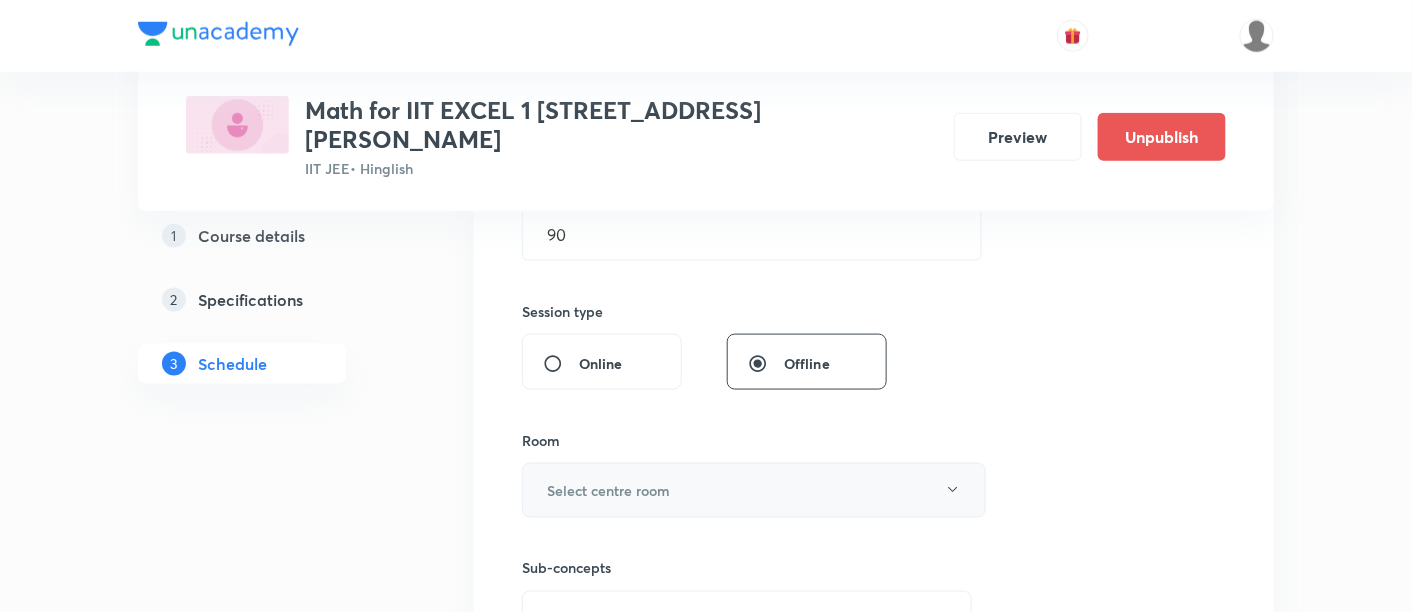click on "Select centre room" at bounding box center [754, 490] 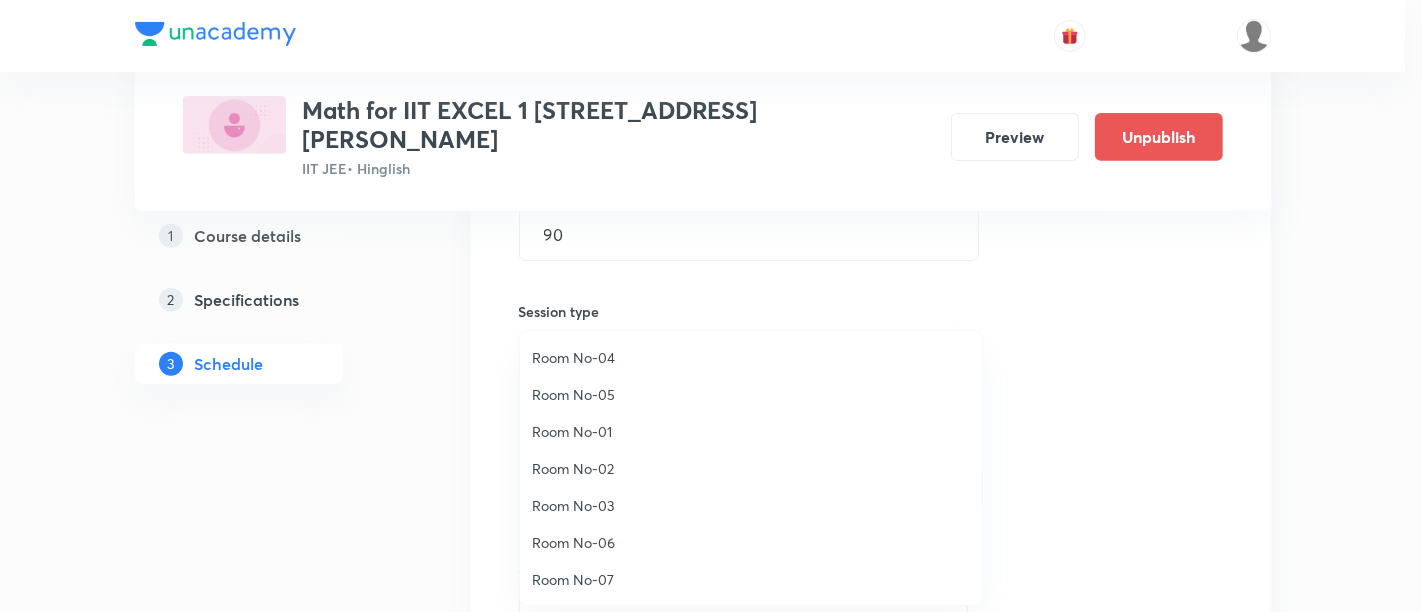 click on "Room No-02" at bounding box center [751, 468] 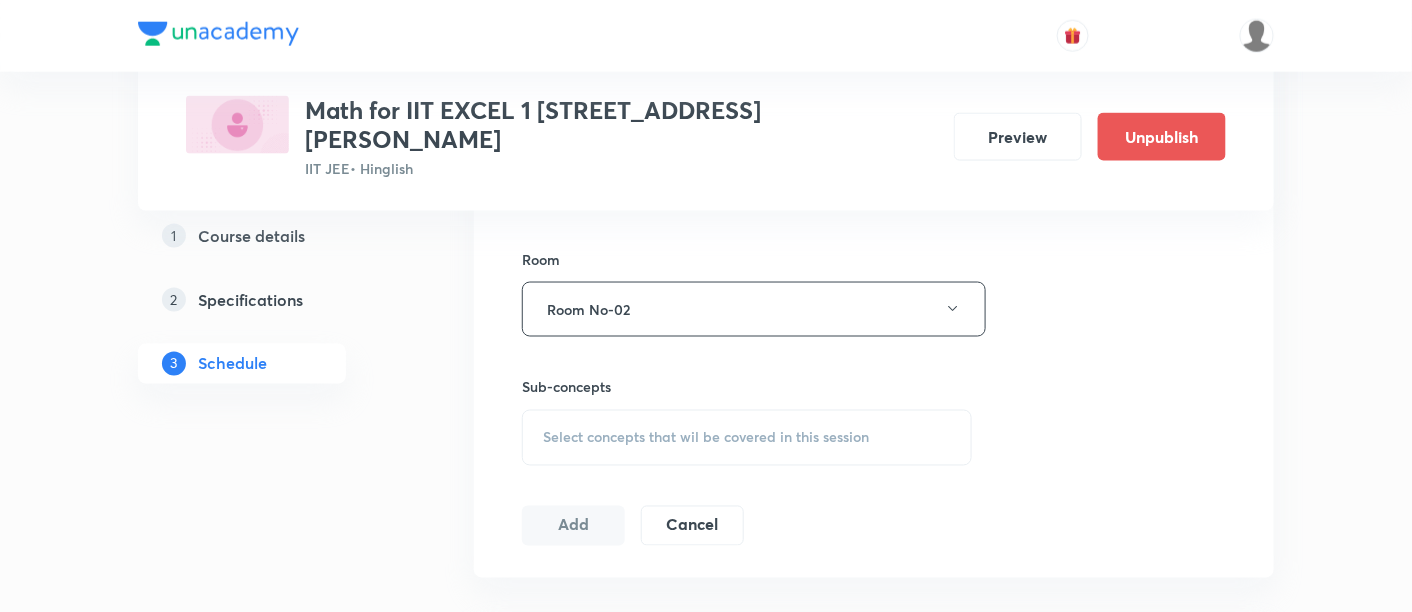 scroll, scrollTop: 854, scrollLeft: 0, axis: vertical 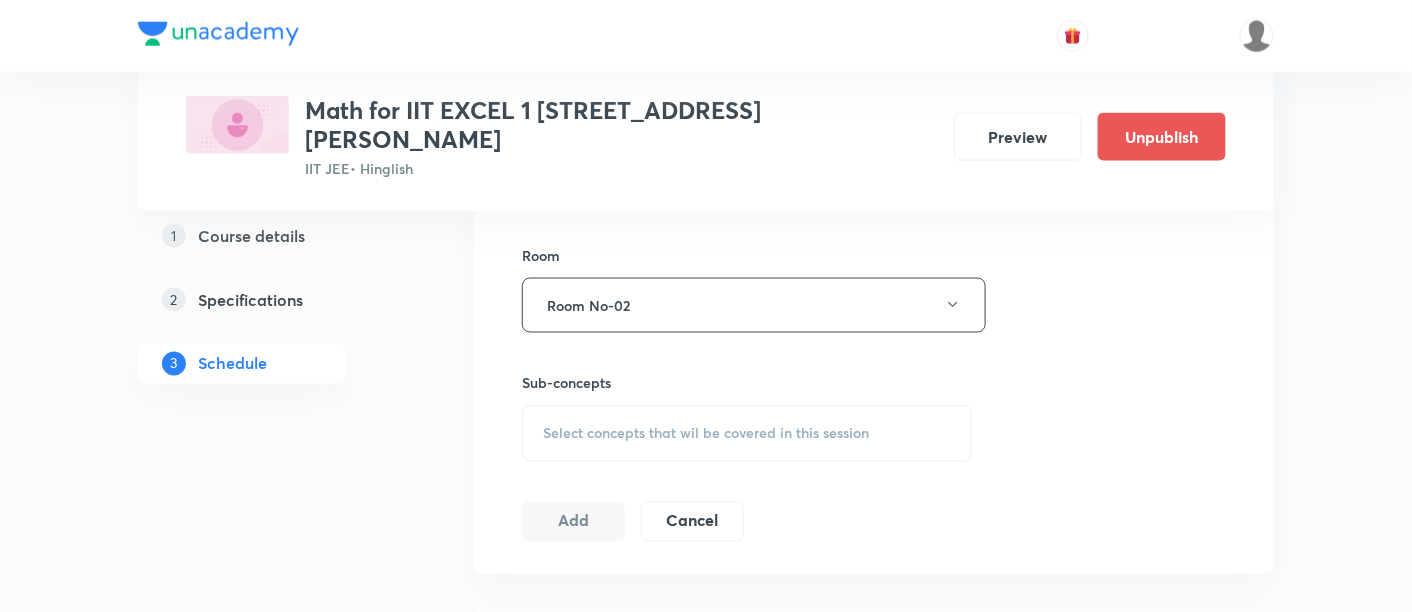 click on "Select concepts that wil be covered in this session" at bounding box center [706, 434] 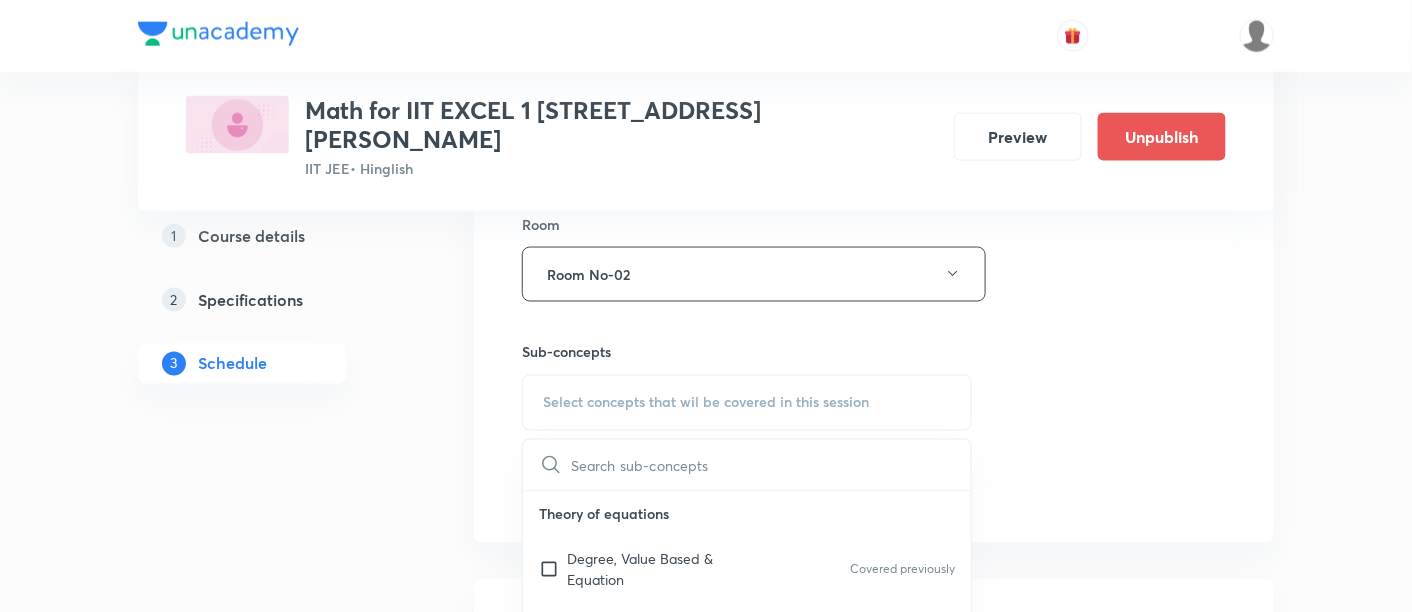 scroll, scrollTop: 972, scrollLeft: 0, axis: vertical 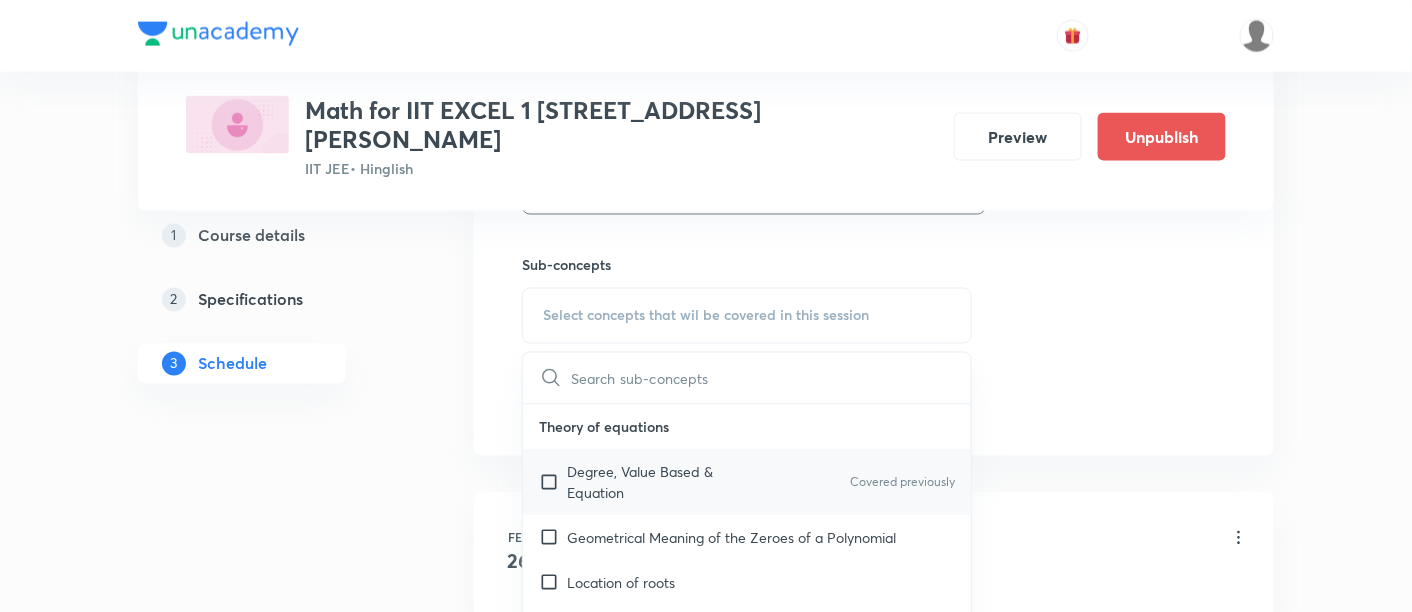 click on "Degree, Value Based & Equation" at bounding box center (668, 483) 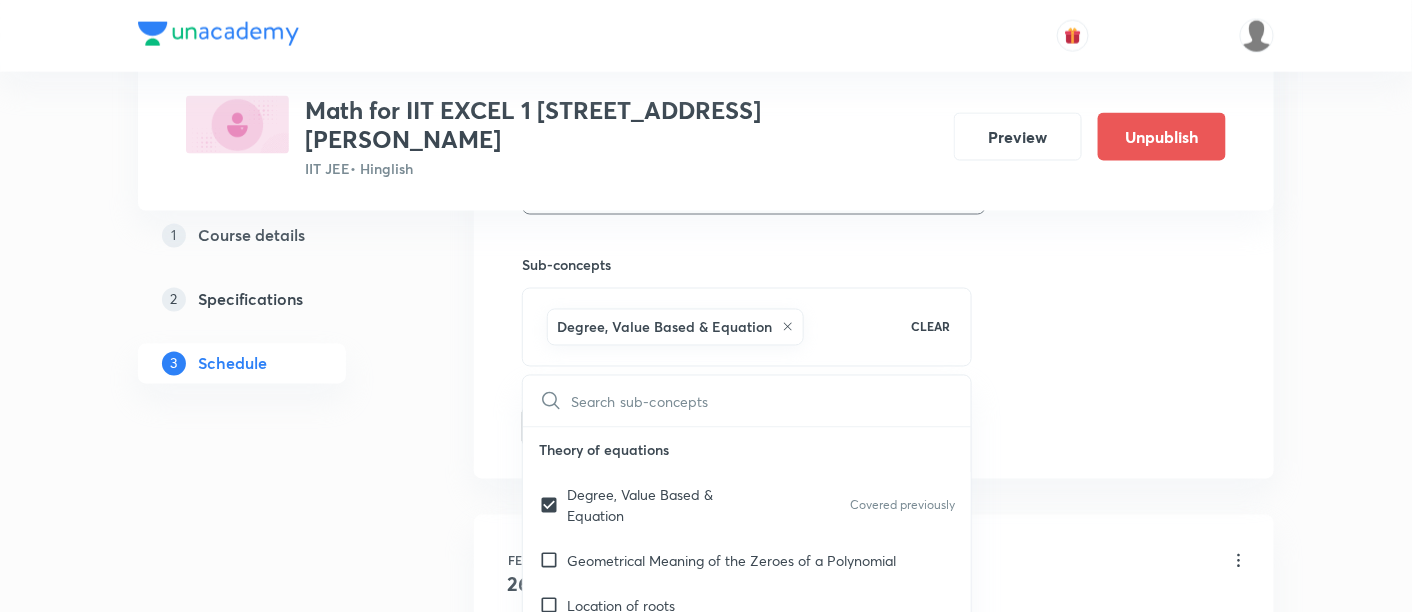 click on "Session  84 Live class Session title 33/99 Application of Derivatives -12/08 ​ Schedule for Jul 18, 2025, 9:00 AM ​ Duration (in minutes) 90 ​   Session type Online Offline Room Room No-02 Sub-concepts Degree, Value Based & Equation CLEAR ​ Theory of equations Degree, Value Based & Equation Covered previously Geometrical Meaning of the Zeroes of a Polynomial Location of roots Geometrical meaning of Roots of an equation Points in solving an equation Graph of Quadratic Expression & its Analysis Range of Quadratic Equation Remainder and factor theorems Identity Quadratic equations Common Roots Location of Roots General Equation of Second Degree in Variable x and y Theory of Equations Relation Between Roots and Coefficients Nature of Roots: Real, Imaginary, and Integer Quadratic with Complex Co-efficient Quadratic Inequality Pseudo Quadratic Equation: Quadratic in any Function Polynomial with Integral Coefficient Rational Root Theorem and Integral Root Theorem Graph Based Problems Complex Numbers Series" at bounding box center (874, -34) 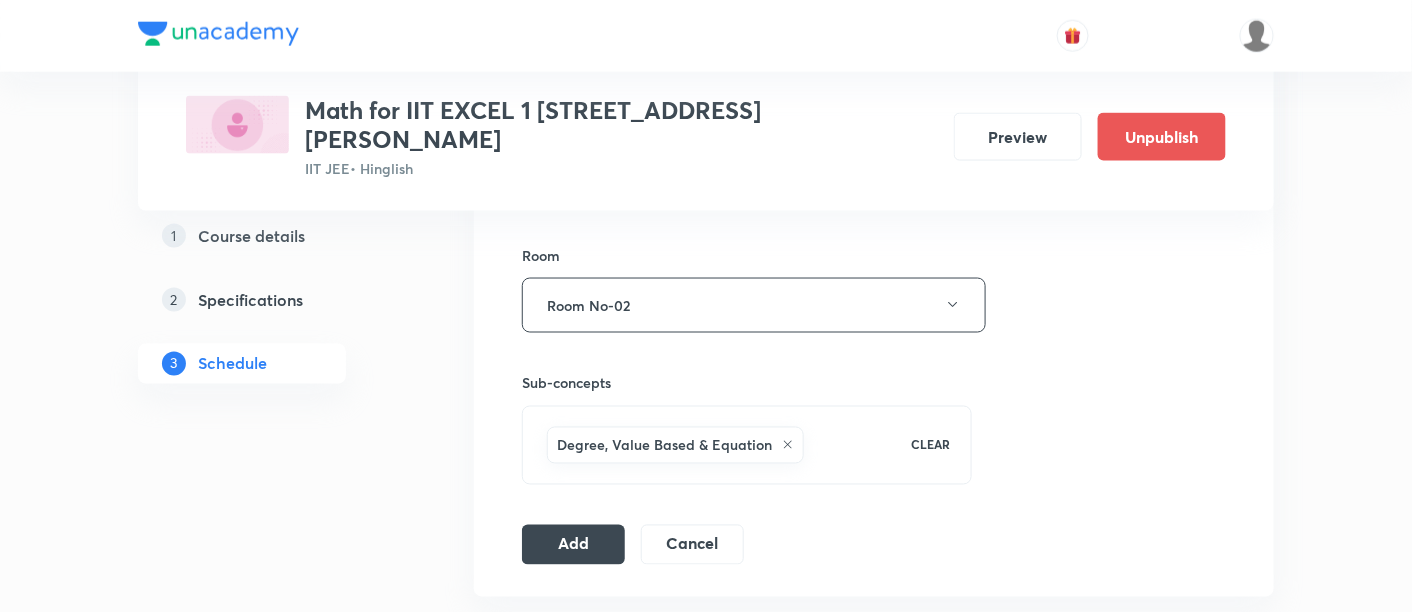 scroll, scrollTop: 857, scrollLeft: 0, axis: vertical 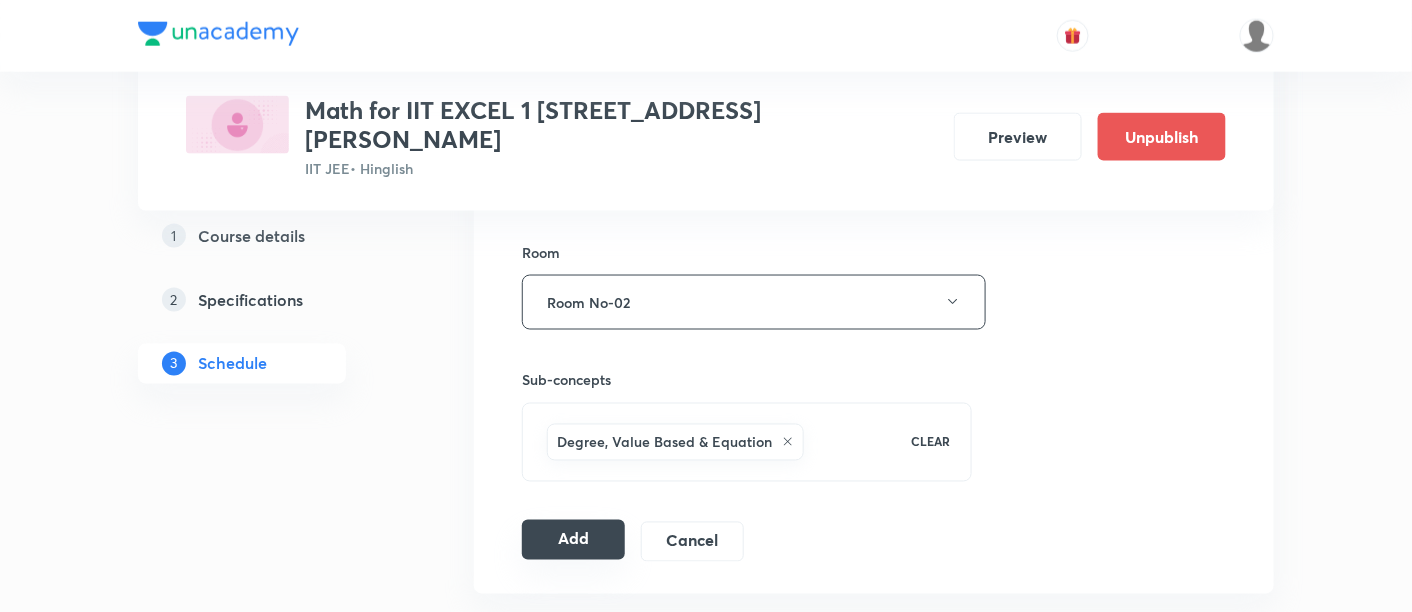 click on "Add" at bounding box center (573, 540) 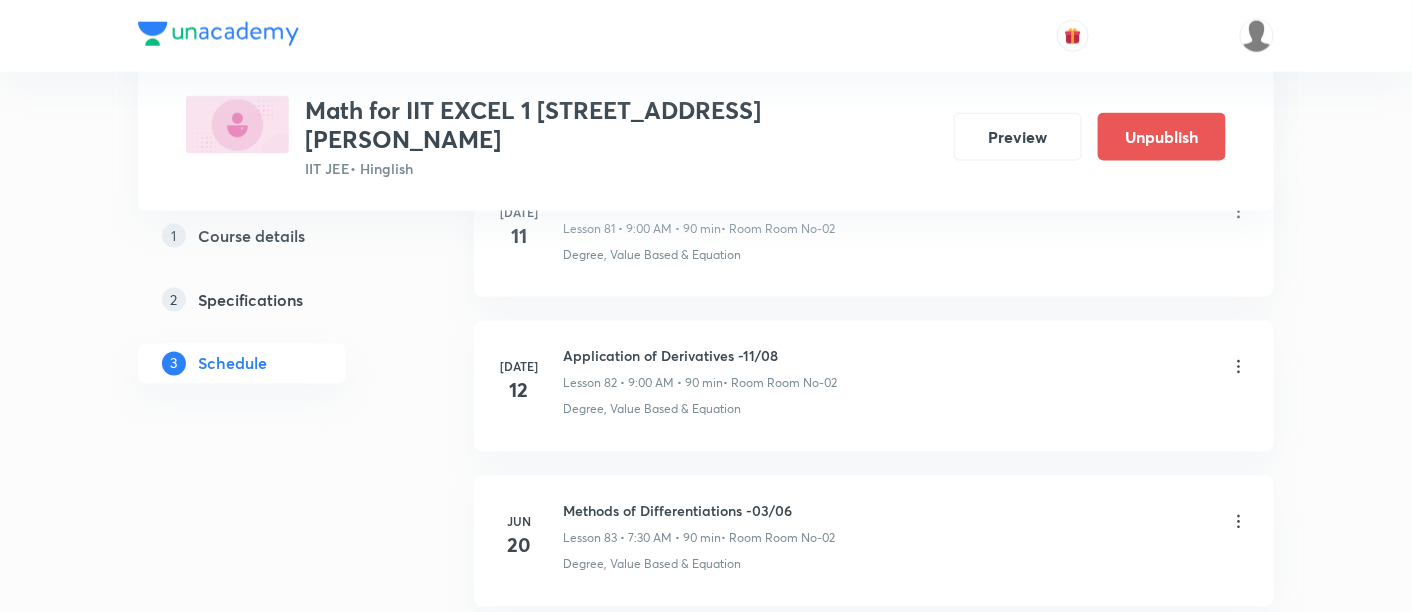 scroll, scrollTop: 13044, scrollLeft: 0, axis: vertical 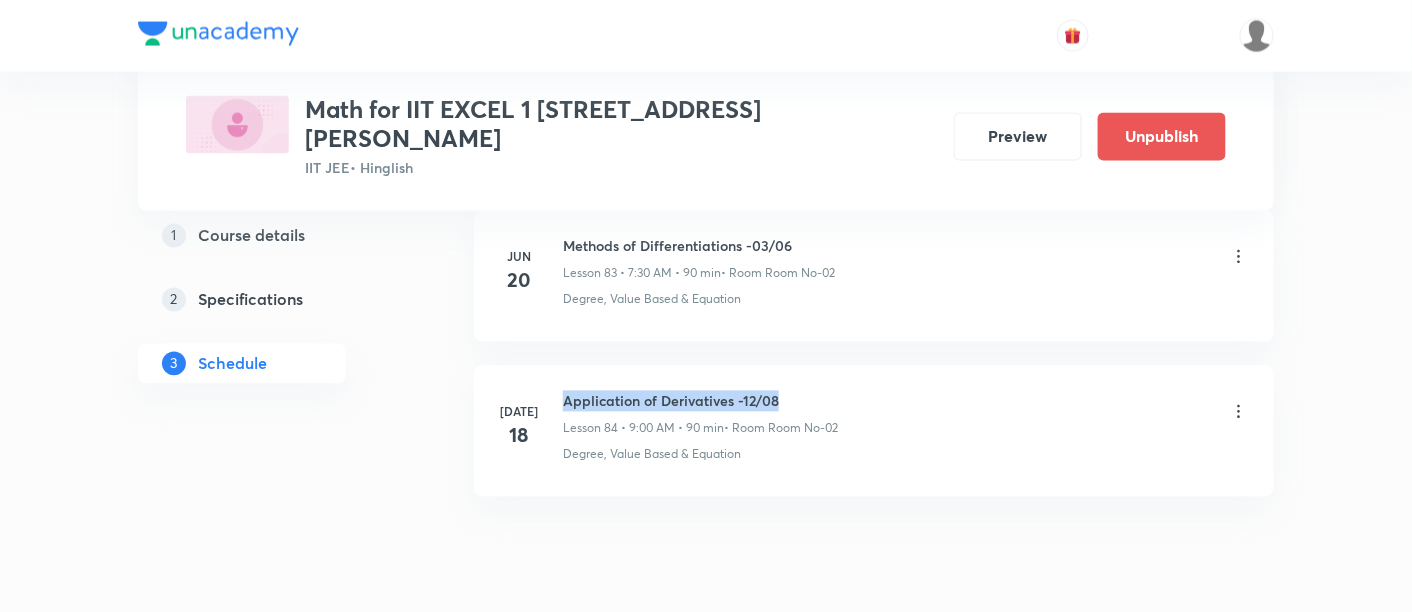 drag, startPoint x: 561, startPoint y: 327, endPoint x: 799, endPoint y: 316, distance: 238.25406 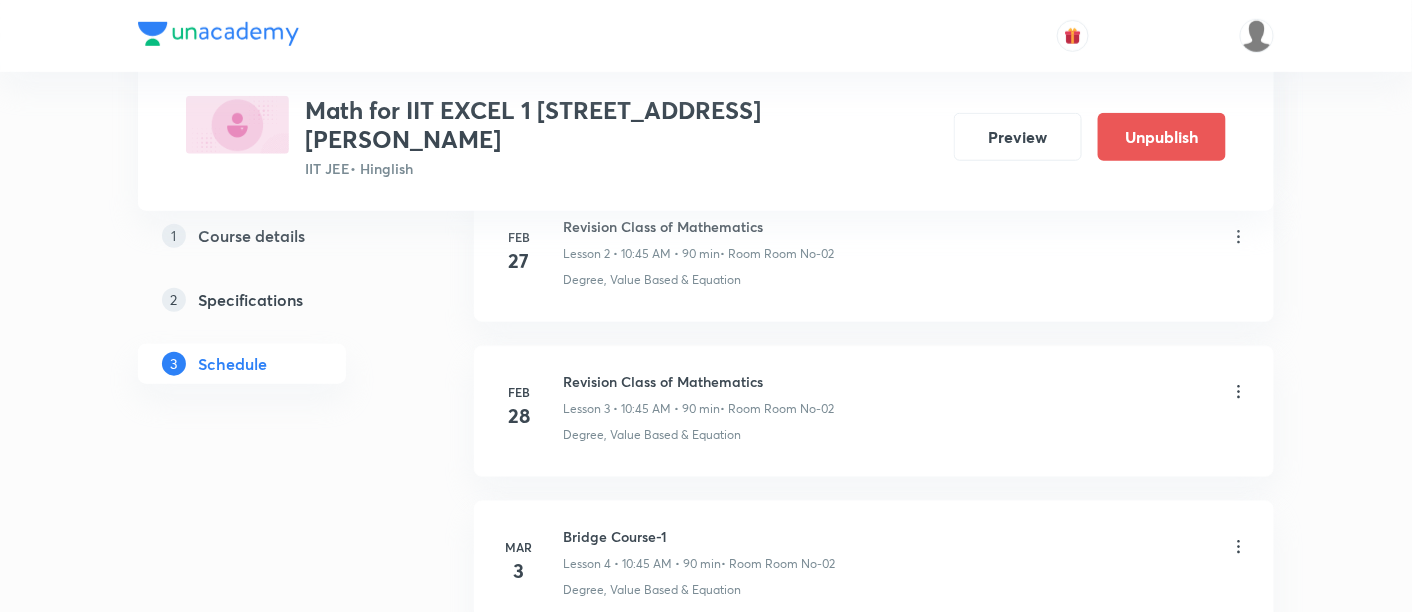 scroll, scrollTop: 0, scrollLeft: 0, axis: both 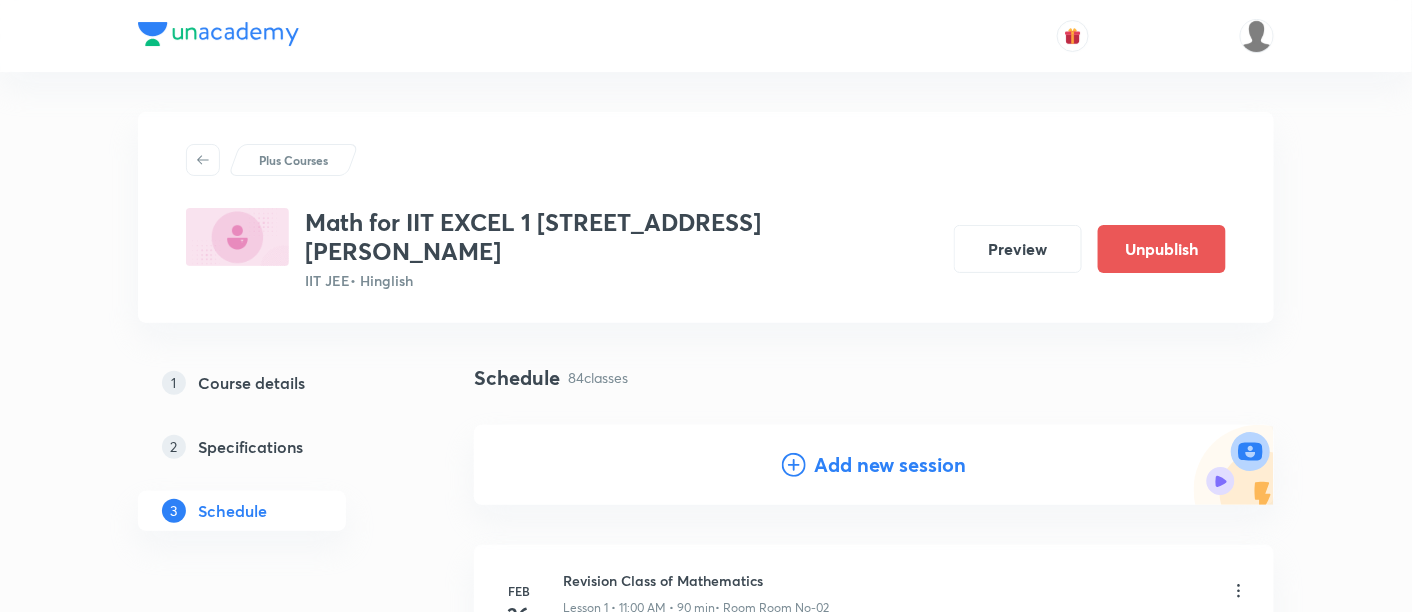click on "Add new session" at bounding box center [890, 465] 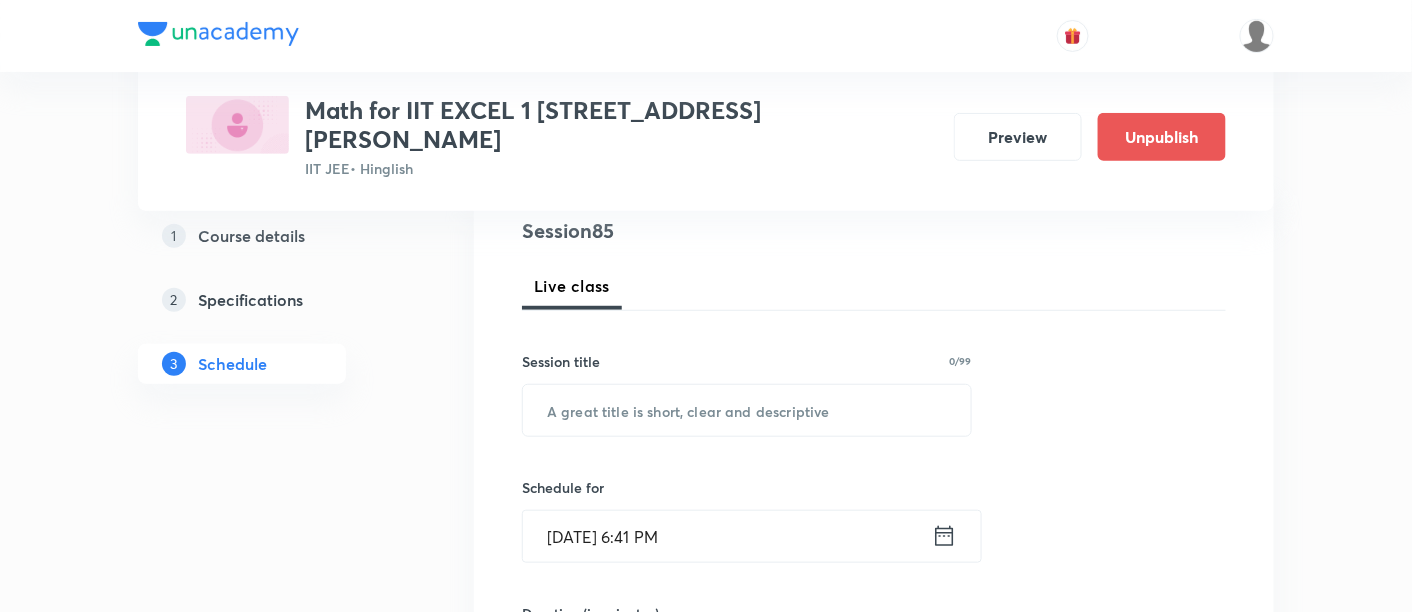 scroll, scrollTop: 244, scrollLeft: 0, axis: vertical 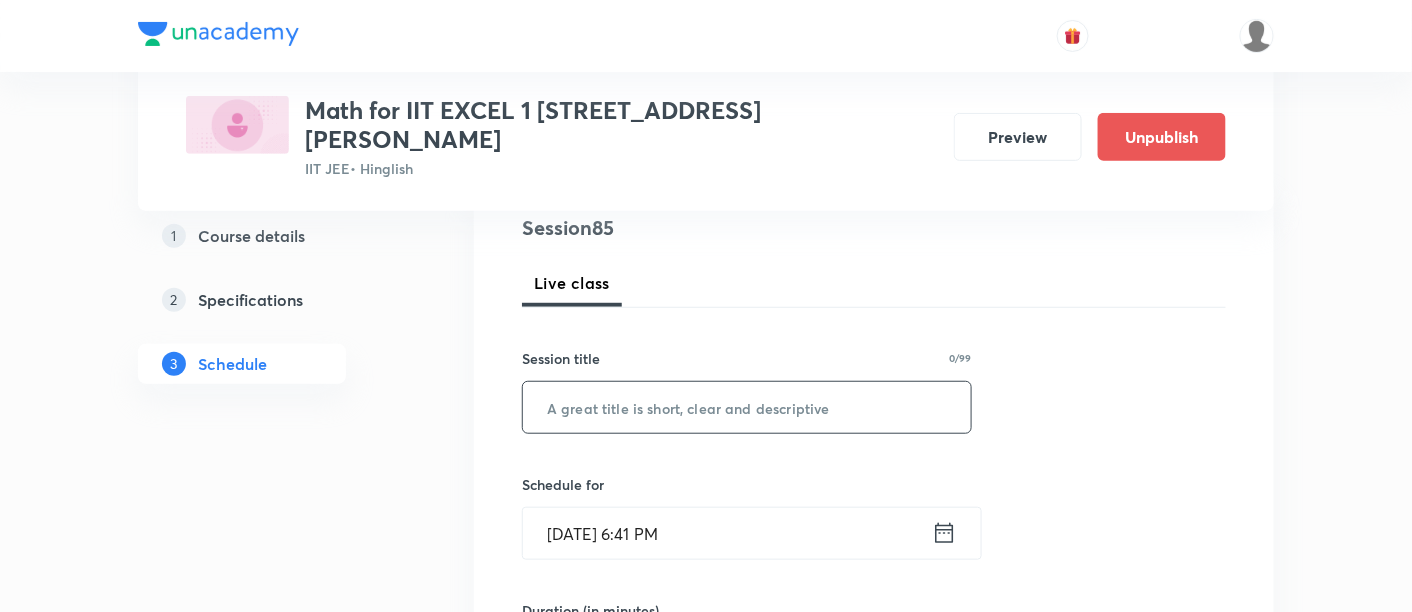 click at bounding box center [747, 407] 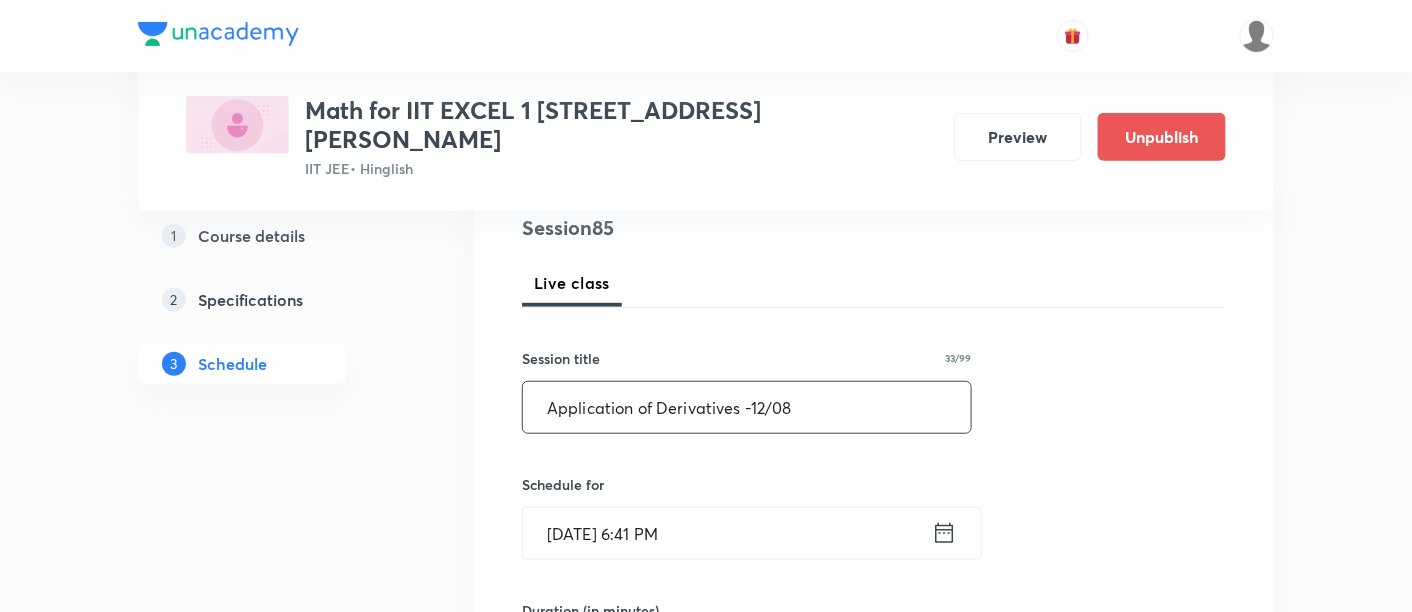 click on "Application of Derivatives -12/08" at bounding box center (747, 407) 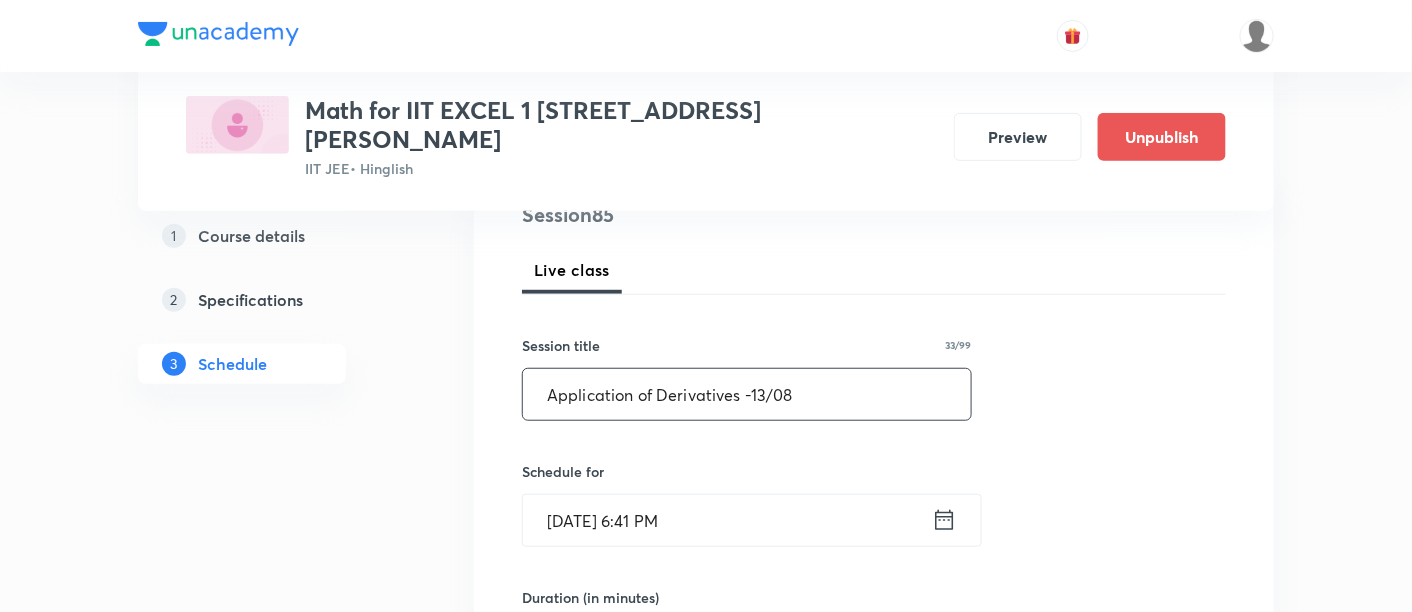 scroll, scrollTop: 274, scrollLeft: 0, axis: vertical 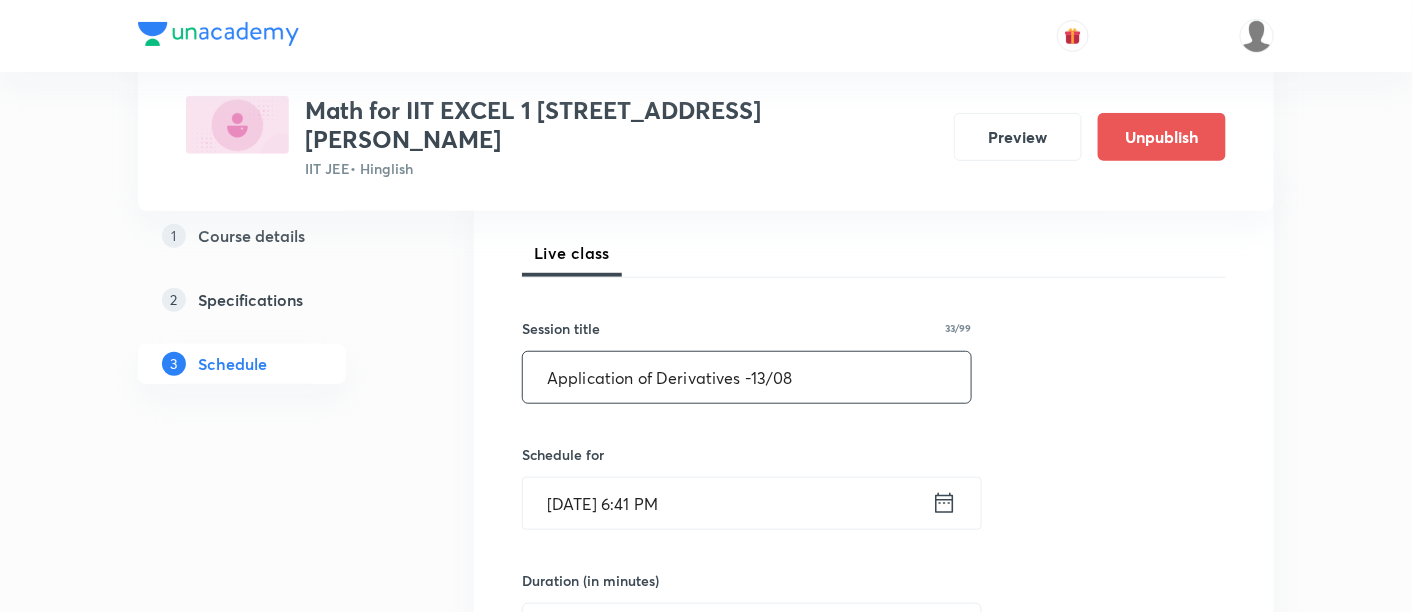 type on "Application of Derivatives -13/08" 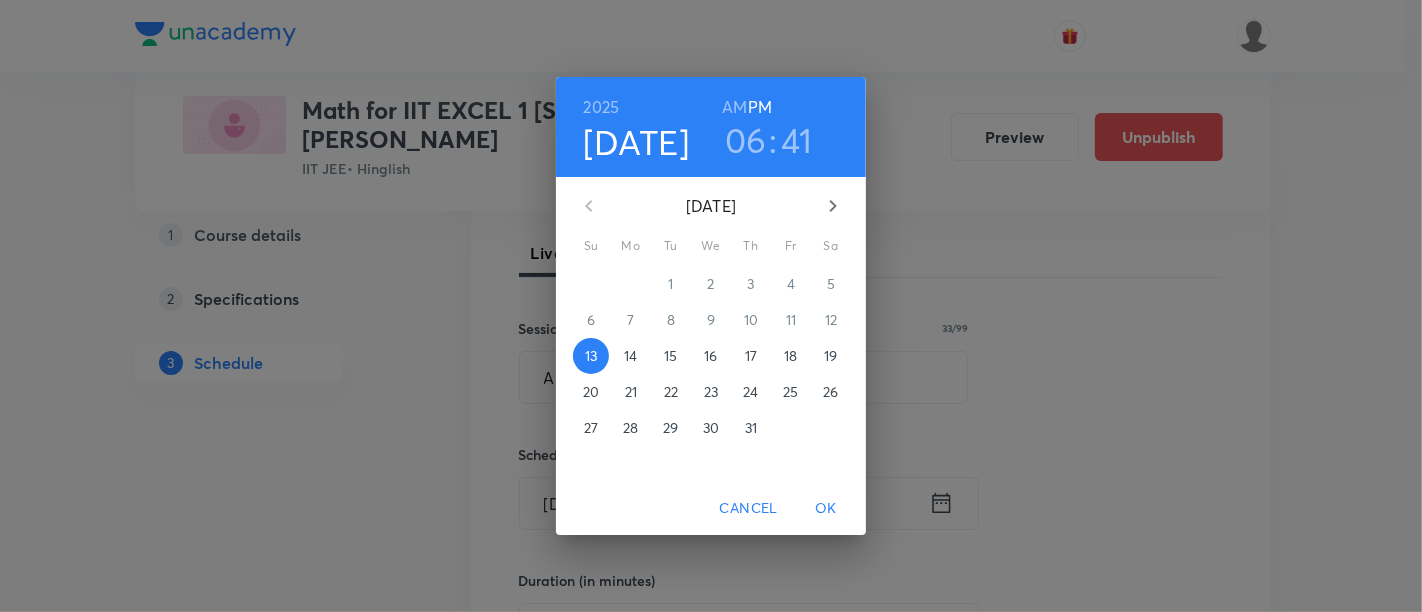 click on "19" at bounding box center (830, 356) 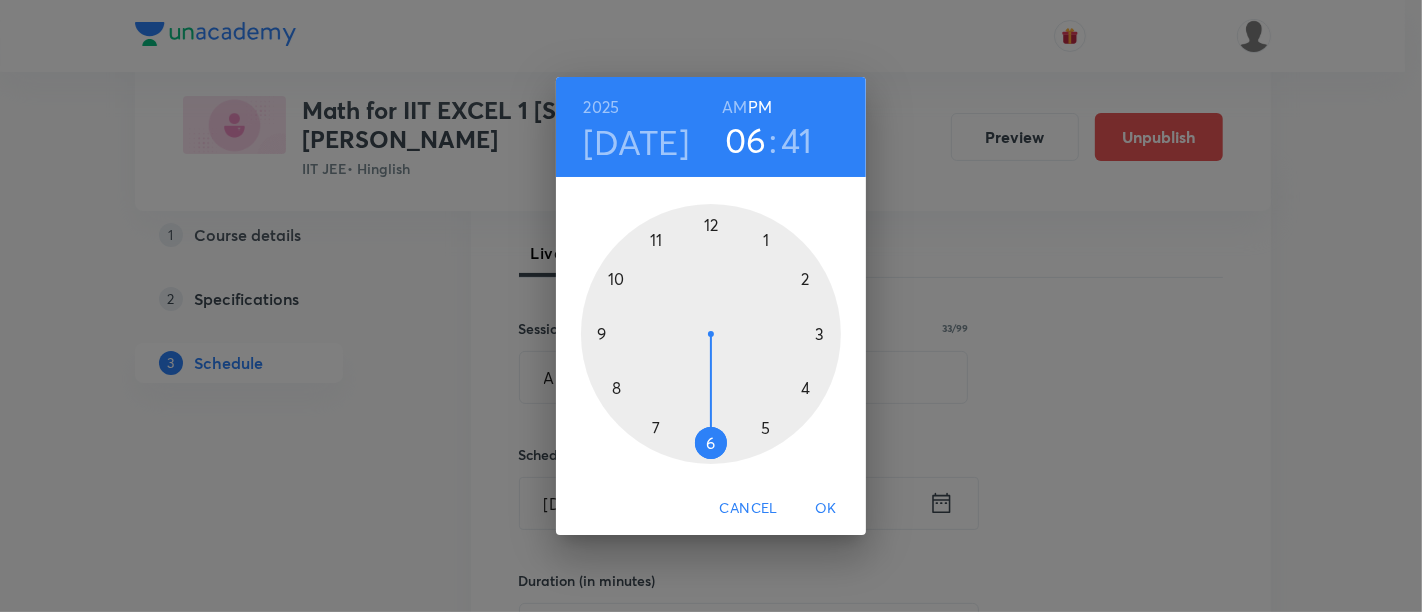 click on "AM" at bounding box center [734, 107] 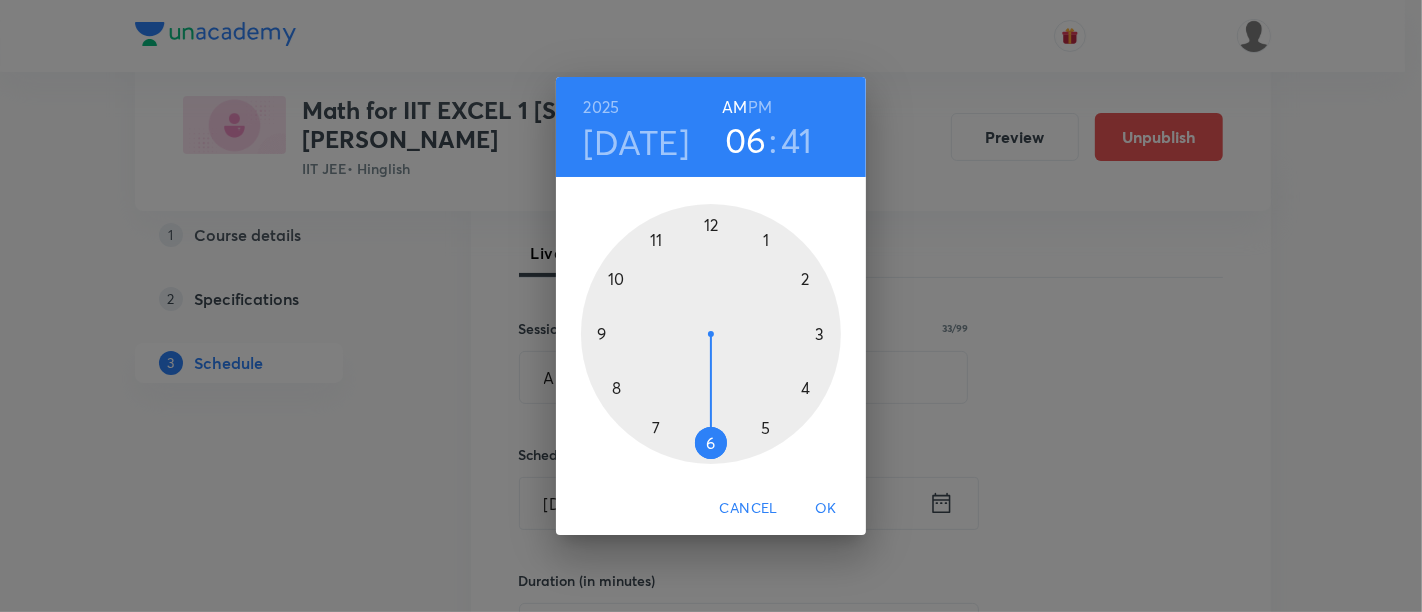 click at bounding box center (711, 334) 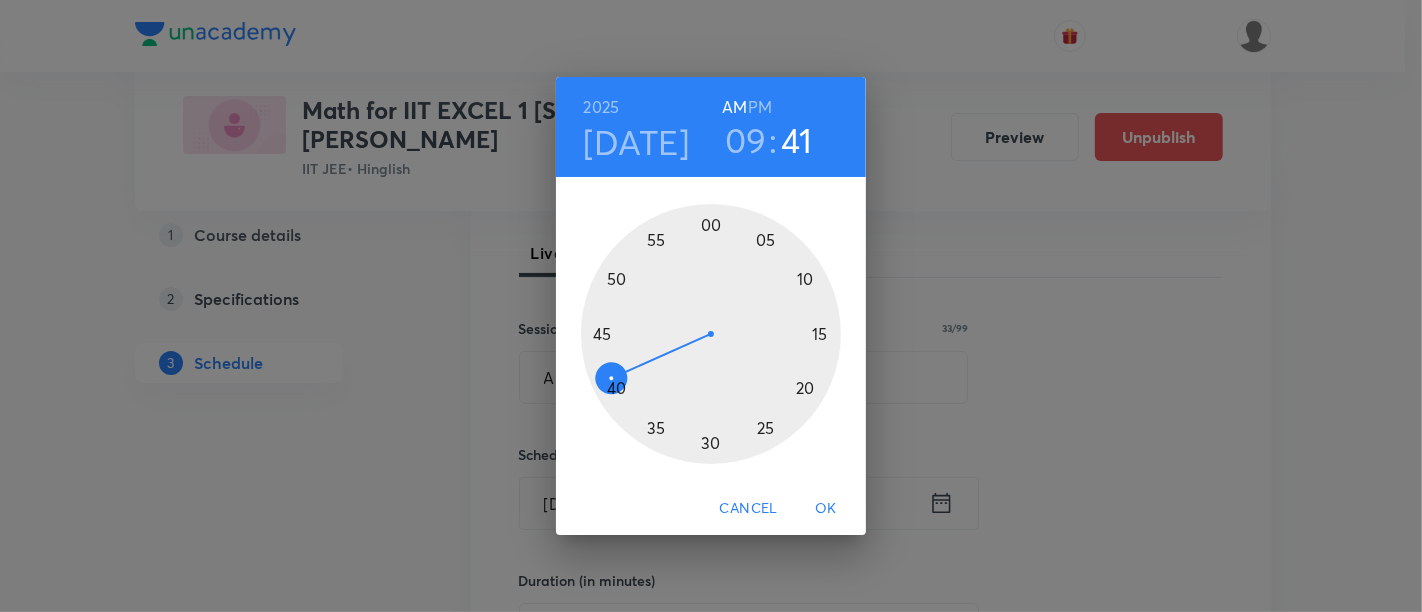 click at bounding box center [711, 334] 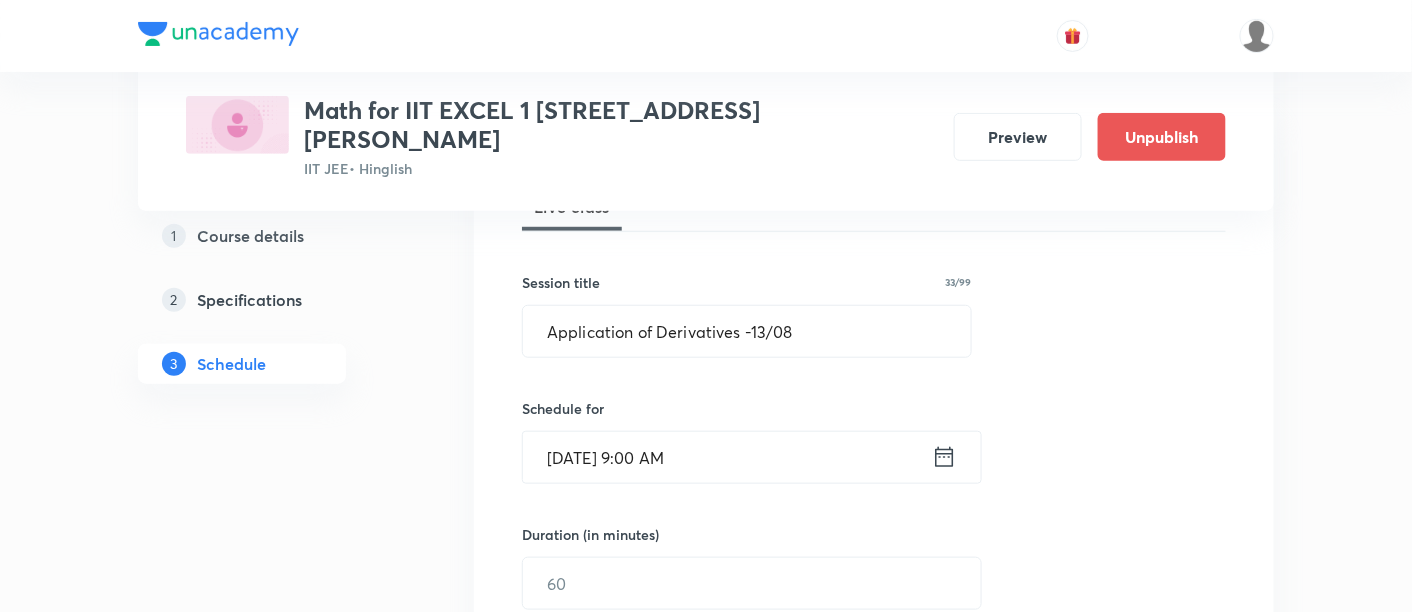 scroll, scrollTop: 414, scrollLeft: 0, axis: vertical 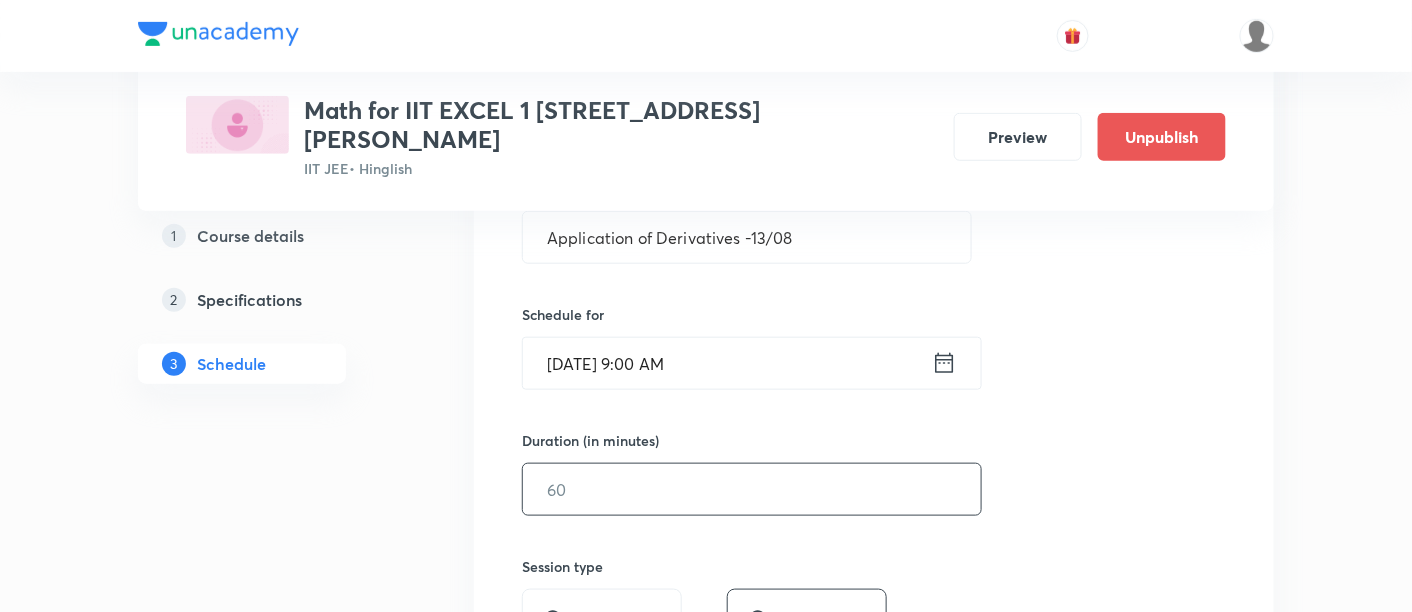 click at bounding box center (752, 489) 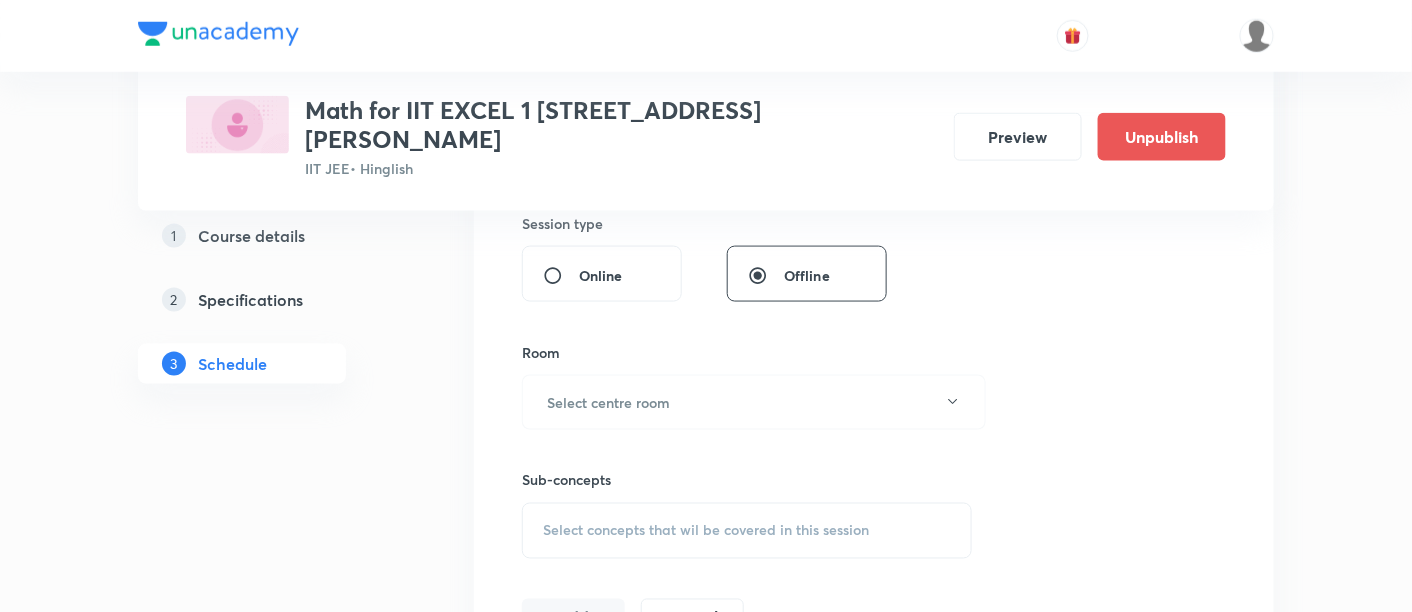 scroll, scrollTop: 774, scrollLeft: 0, axis: vertical 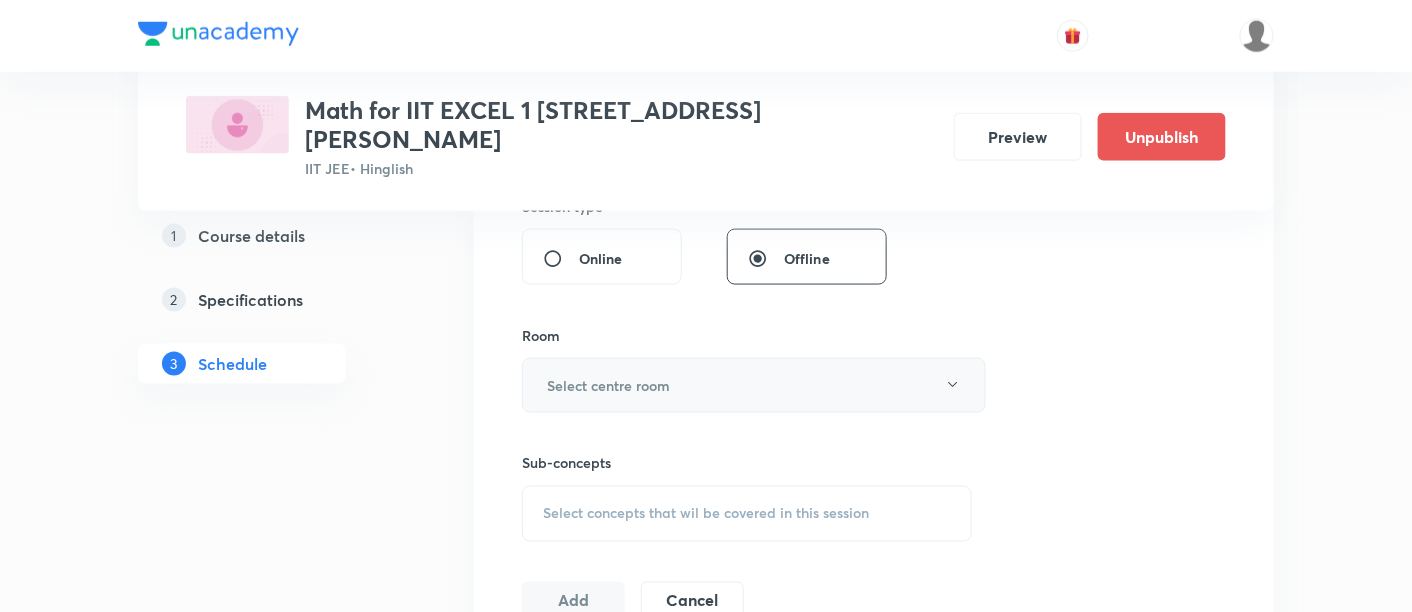type on "90" 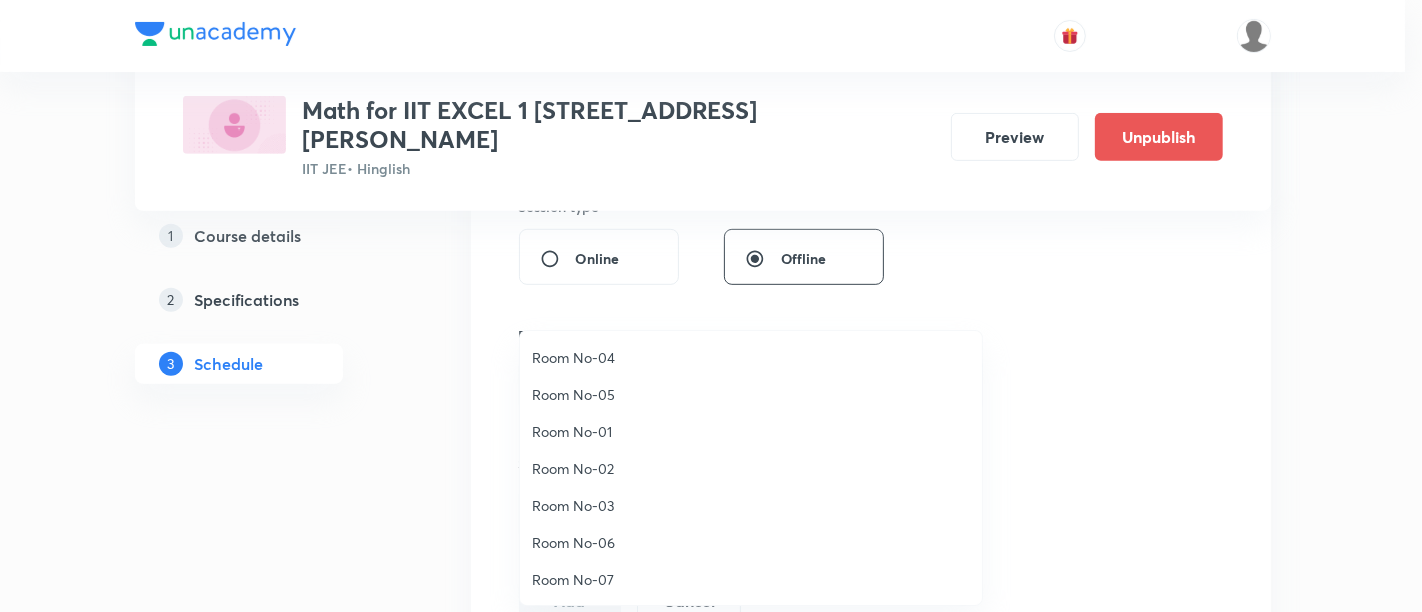 click on "Room No-02" at bounding box center (751, 468) 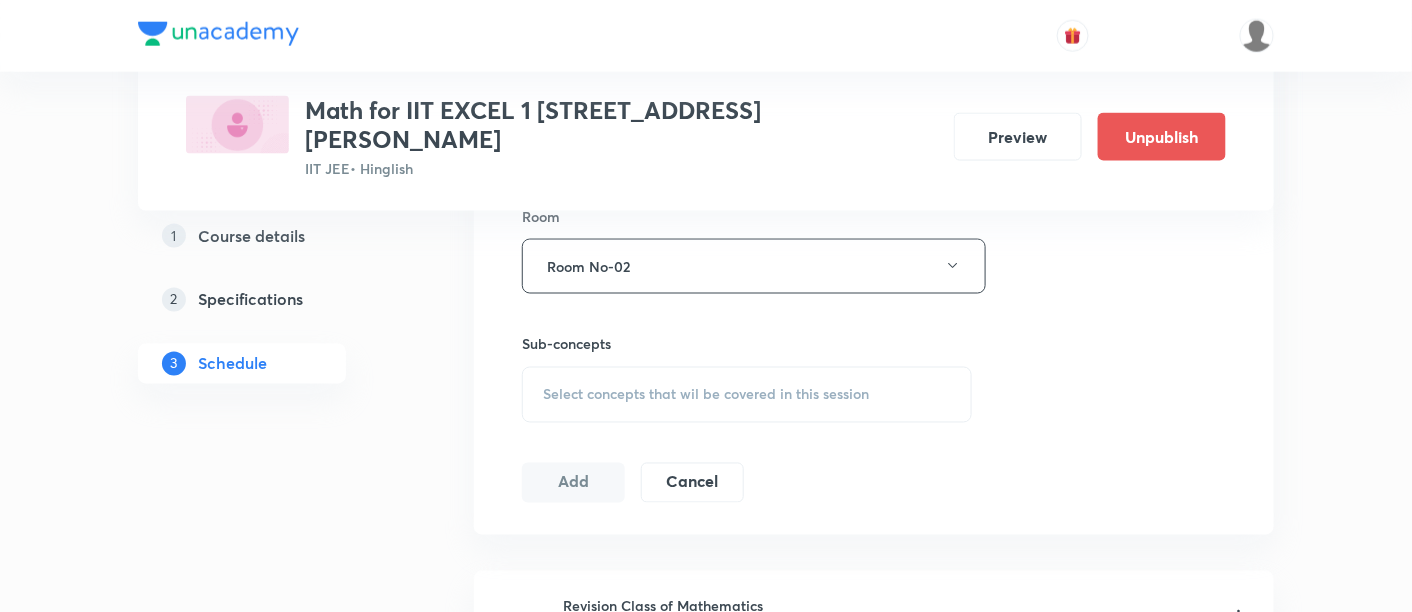 scroll, scrollTop: 937, scrollLeft: 0, axis: vertical 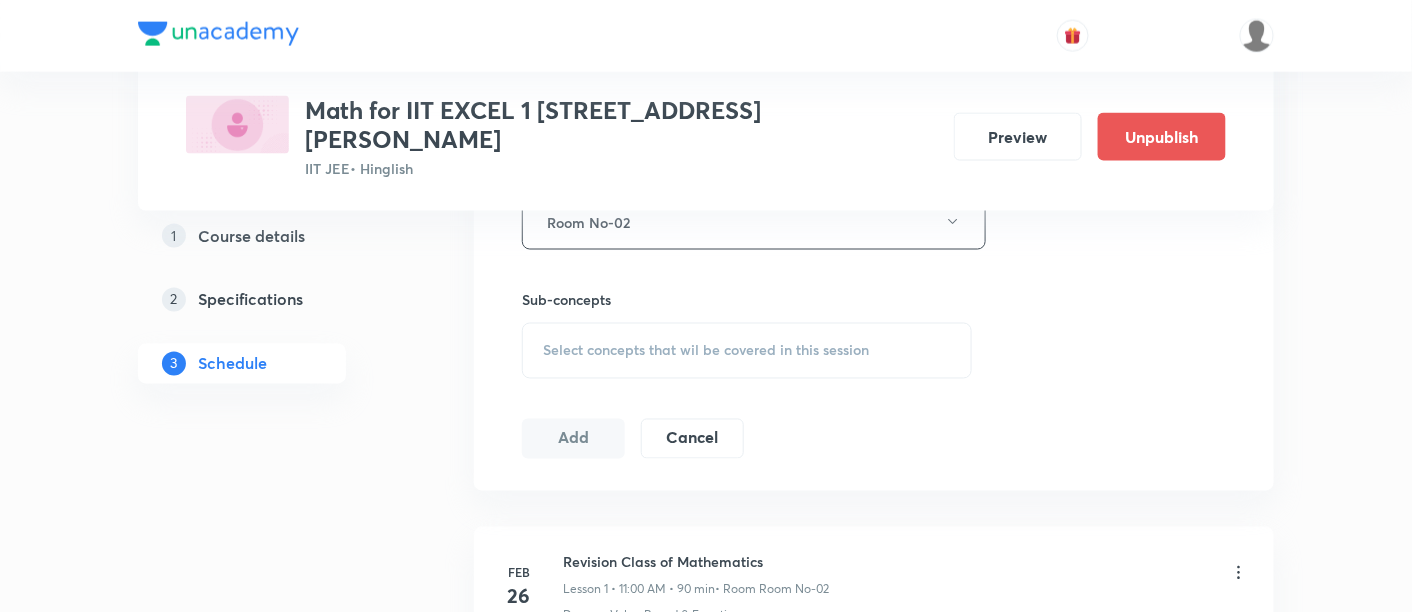 click on "Select concepts that wil be covered in this session" at bounding box center [706, 351] 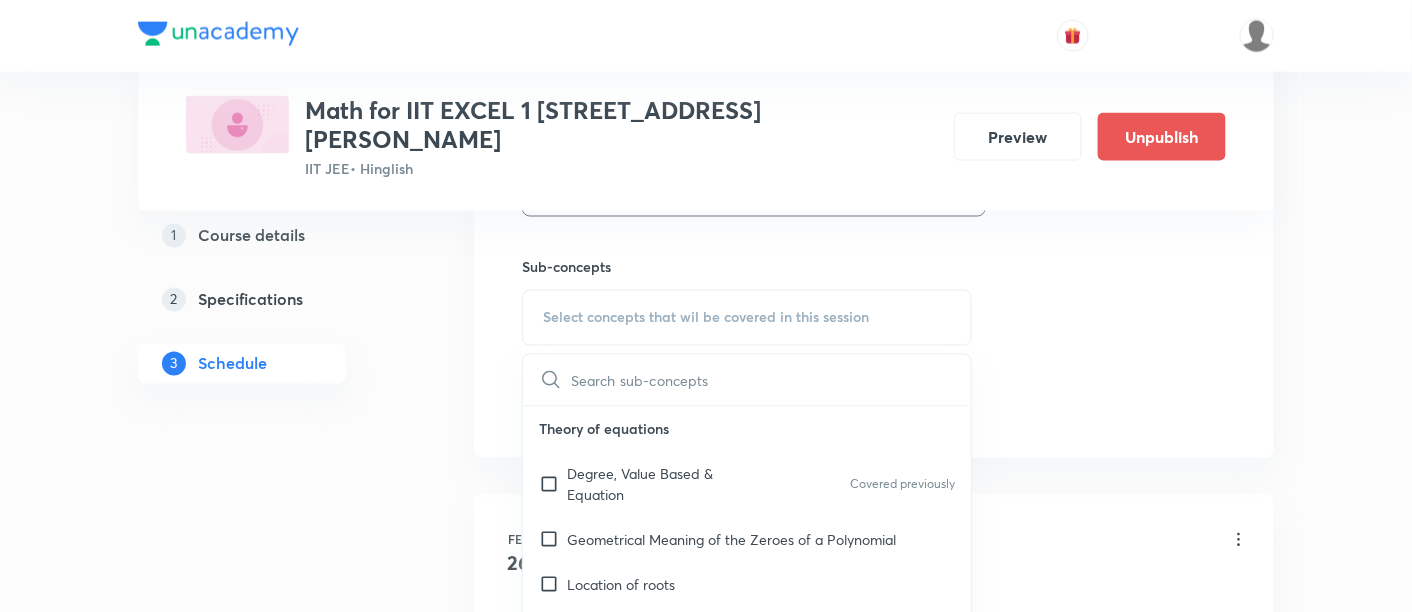 scroll, scrollTop: 1059, scrollLeft: 0, axis: vertical 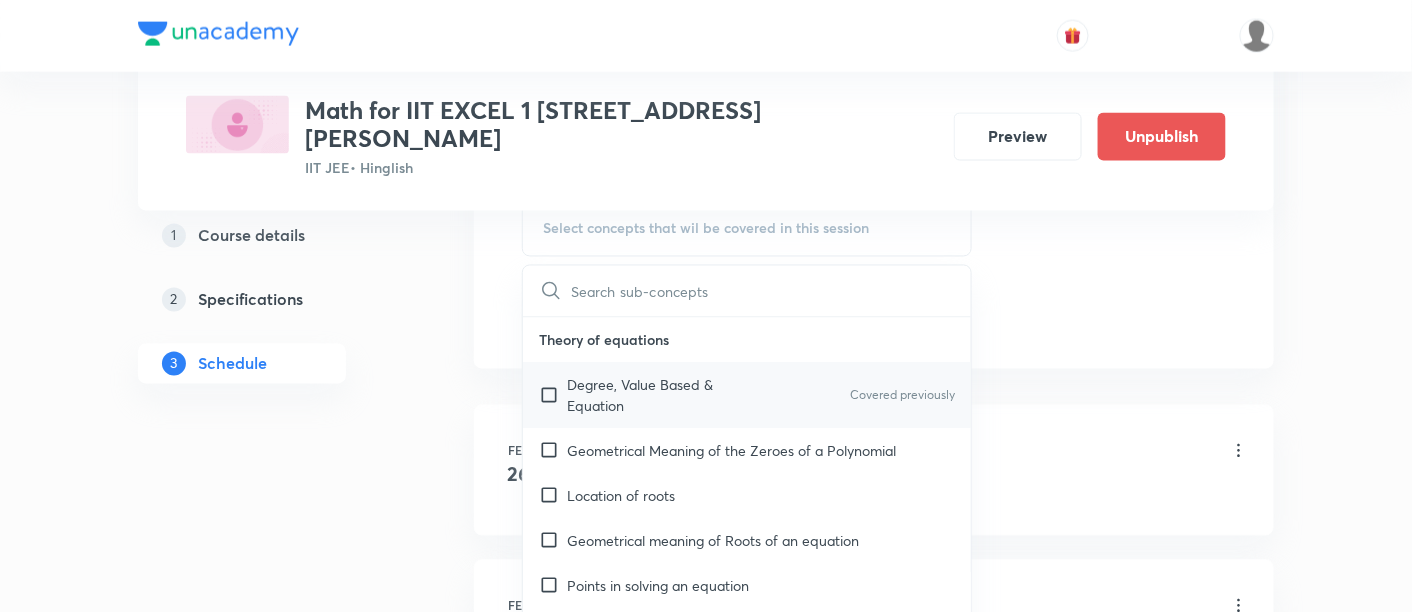 click on "Degree, Value Based & Equation" at bounding box center (668, 396) 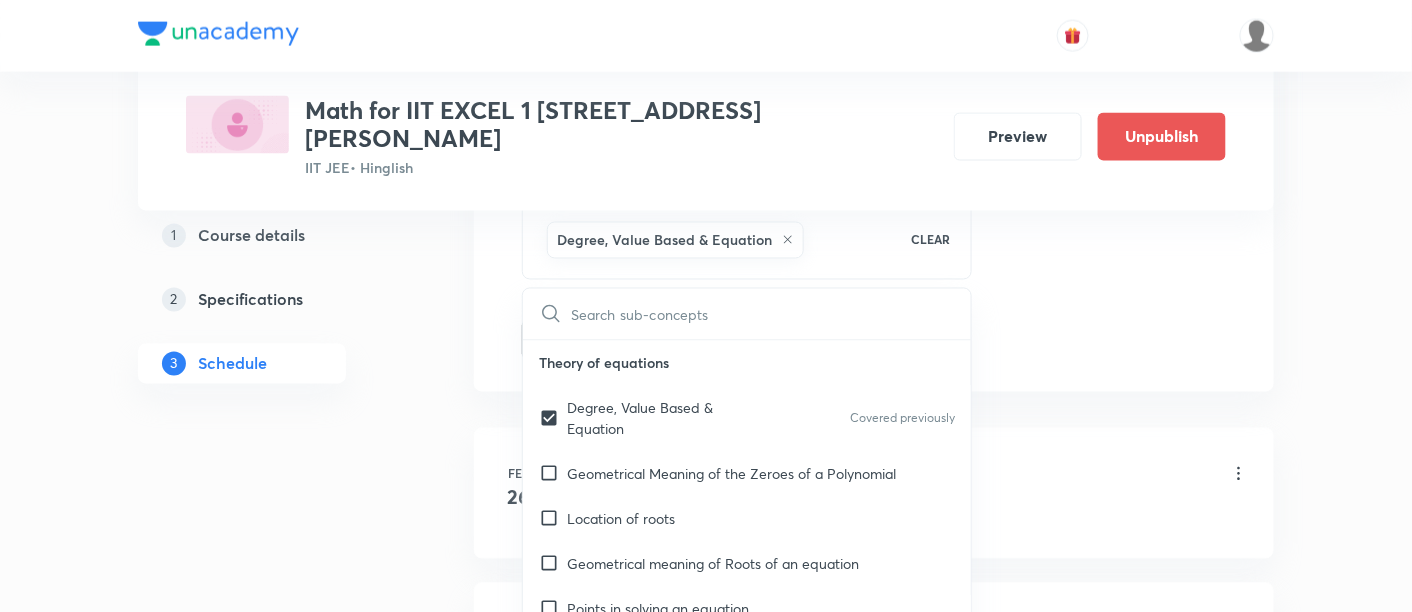 checkbox on "true" 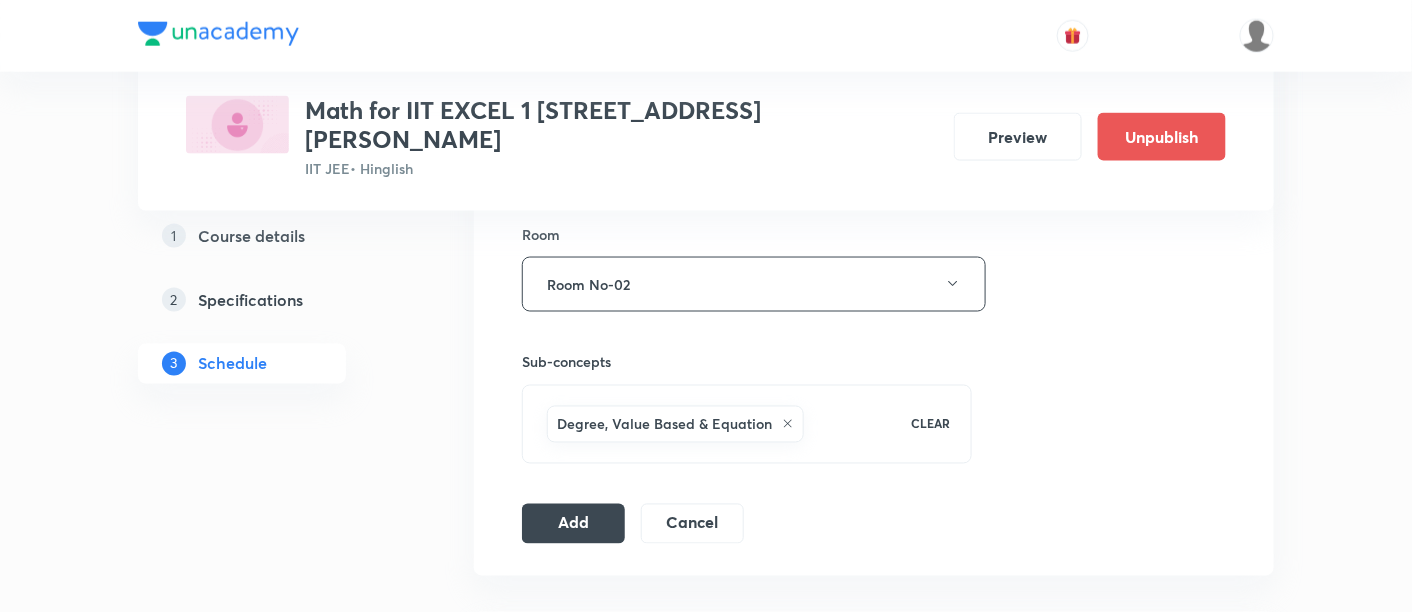 scroll, scrollTop: 885, scrollLeft: 0, axis: vertical 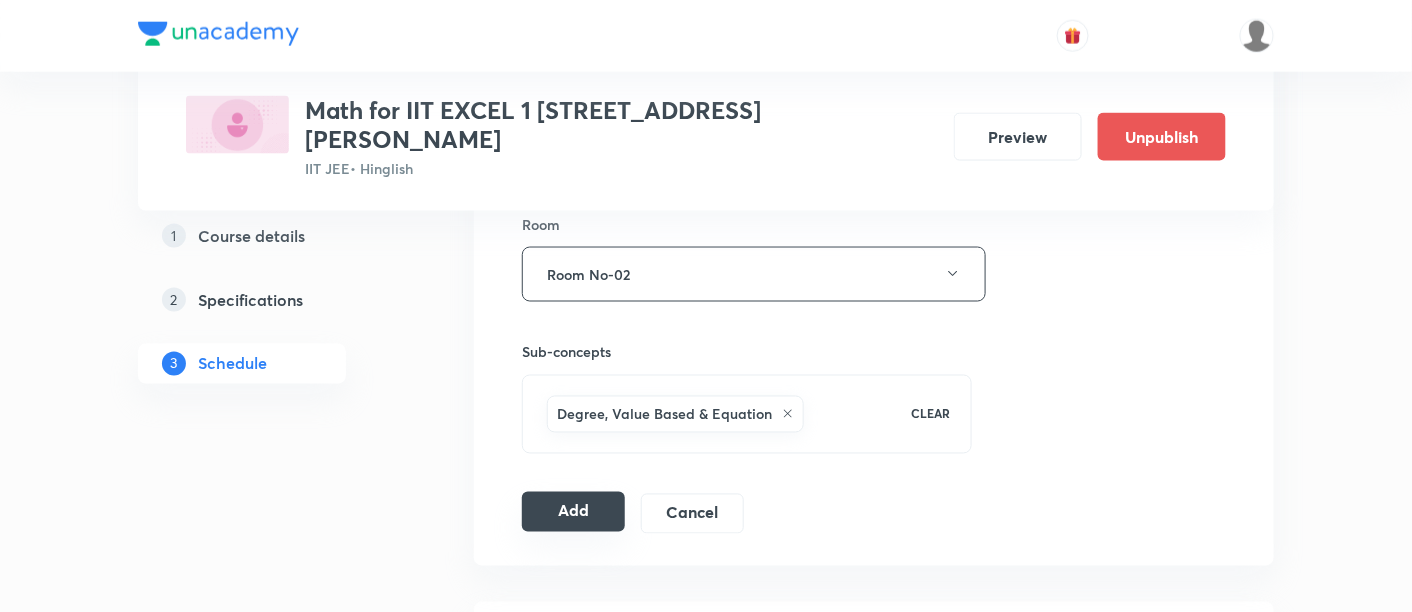 click on "Add" at bounding box center (573, 512) 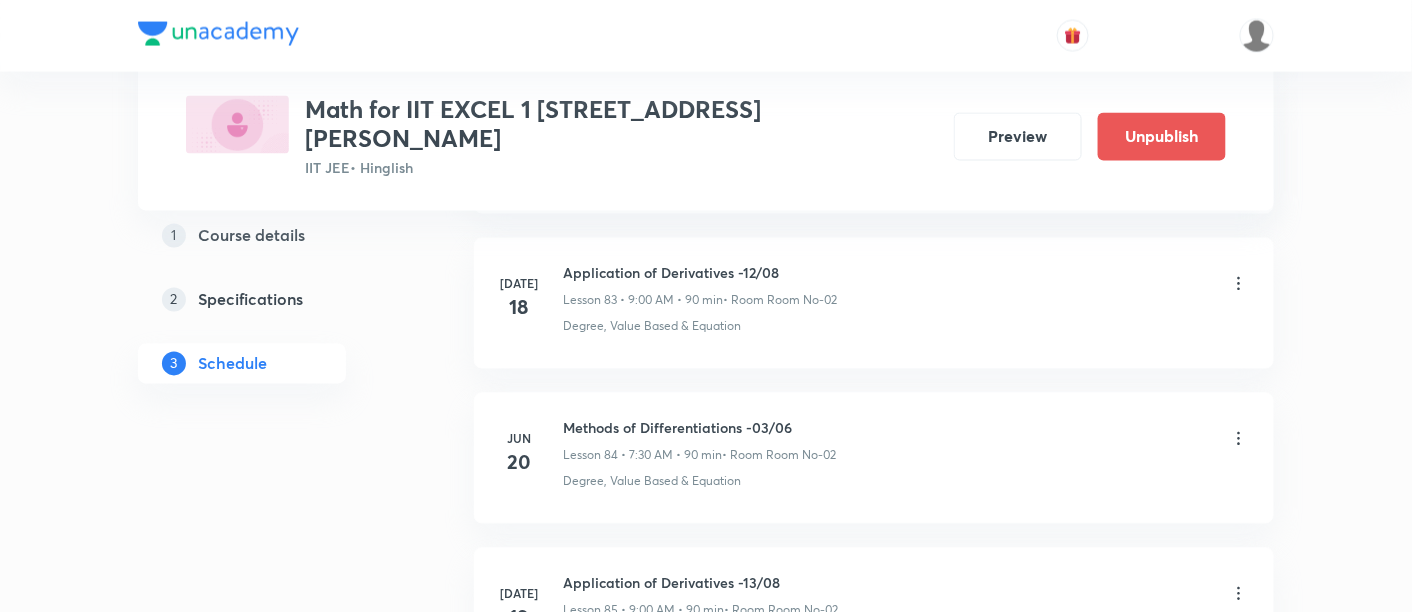 scroll, scrollTop: 13002, scrollLeft: 0, axis: vertical 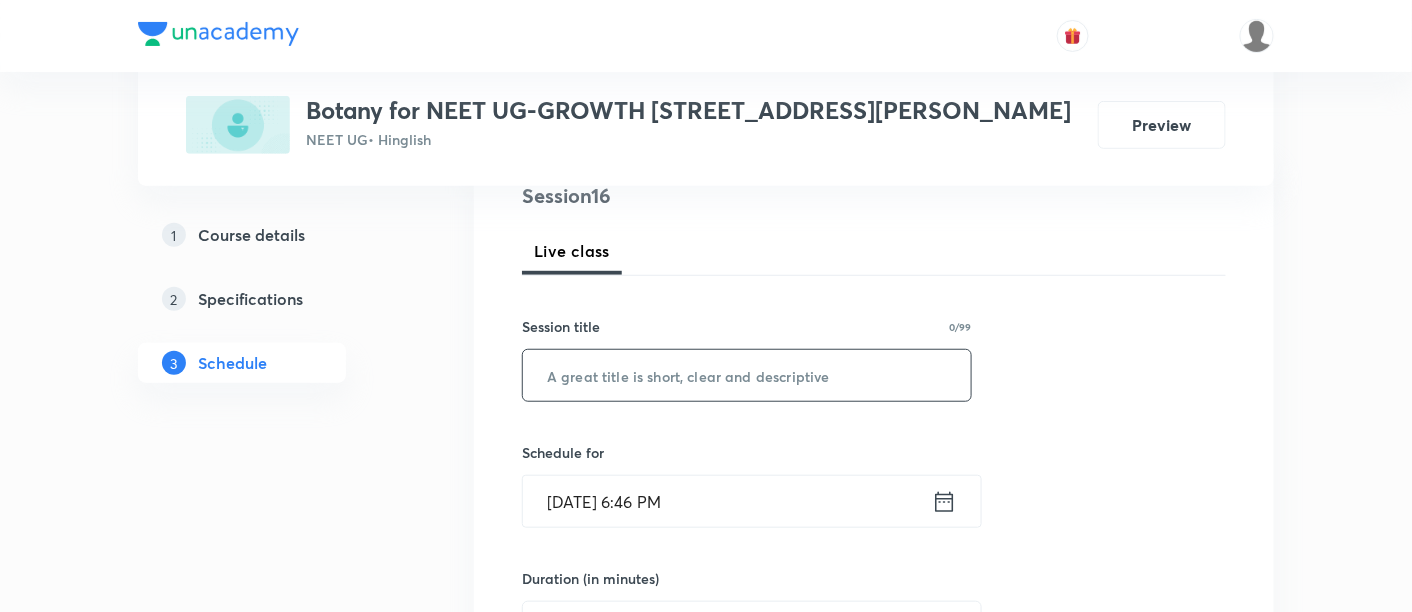 click at bounding box center [747, 375] 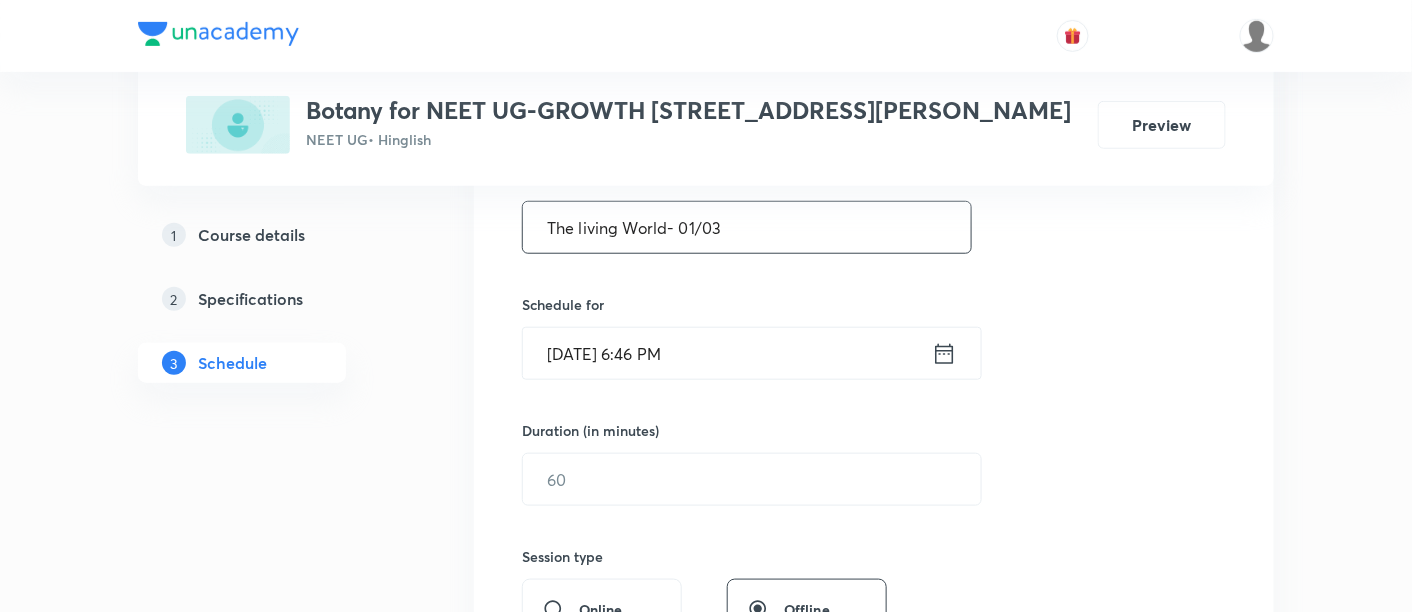 scroll, scrollTop: 411, scrollLeft: 0, axis: vertical 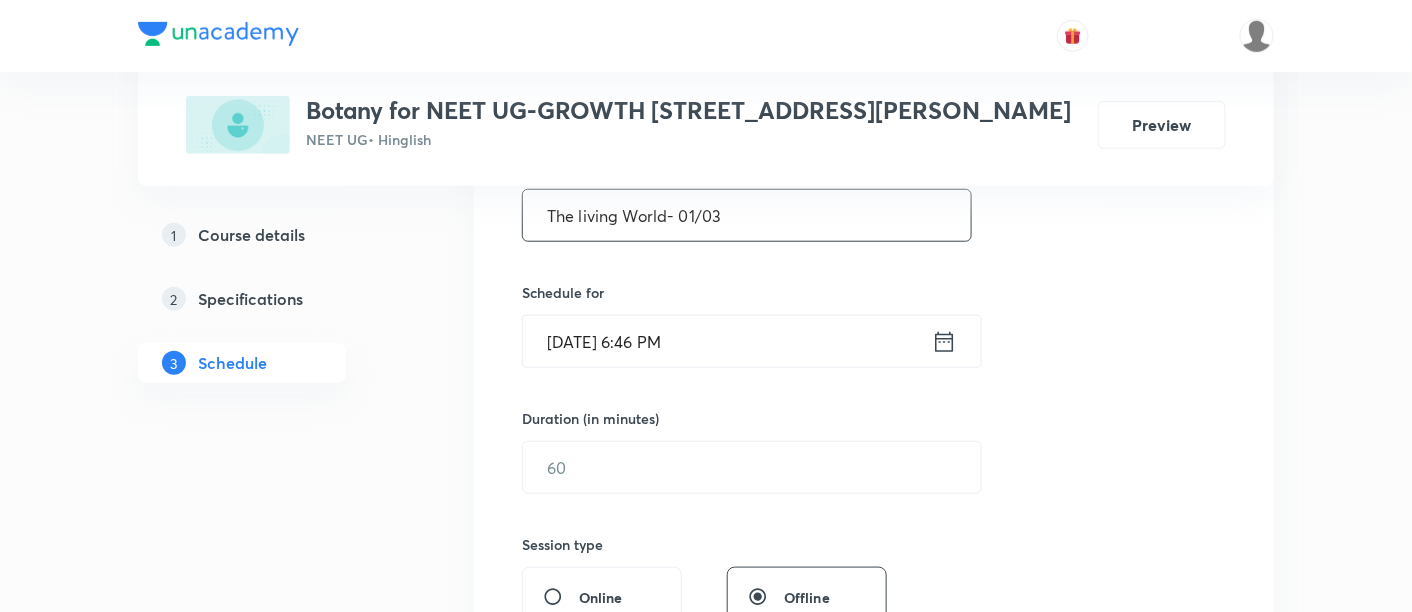type on "The living World- 01/03" 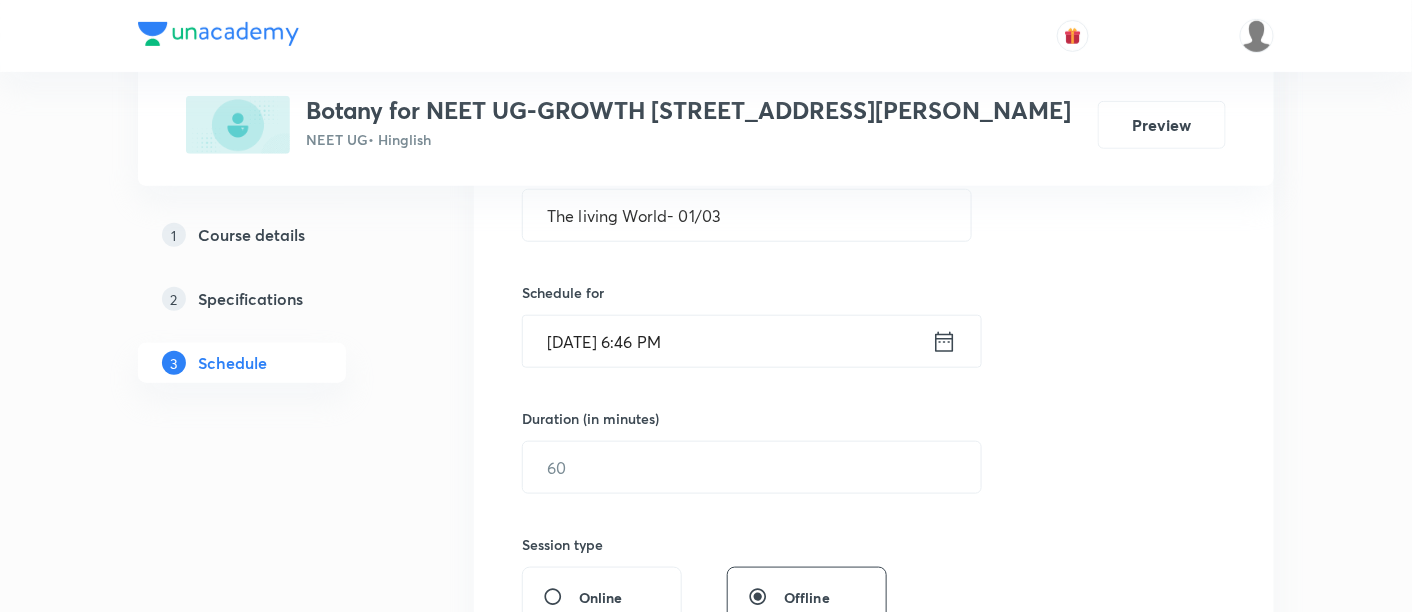 click 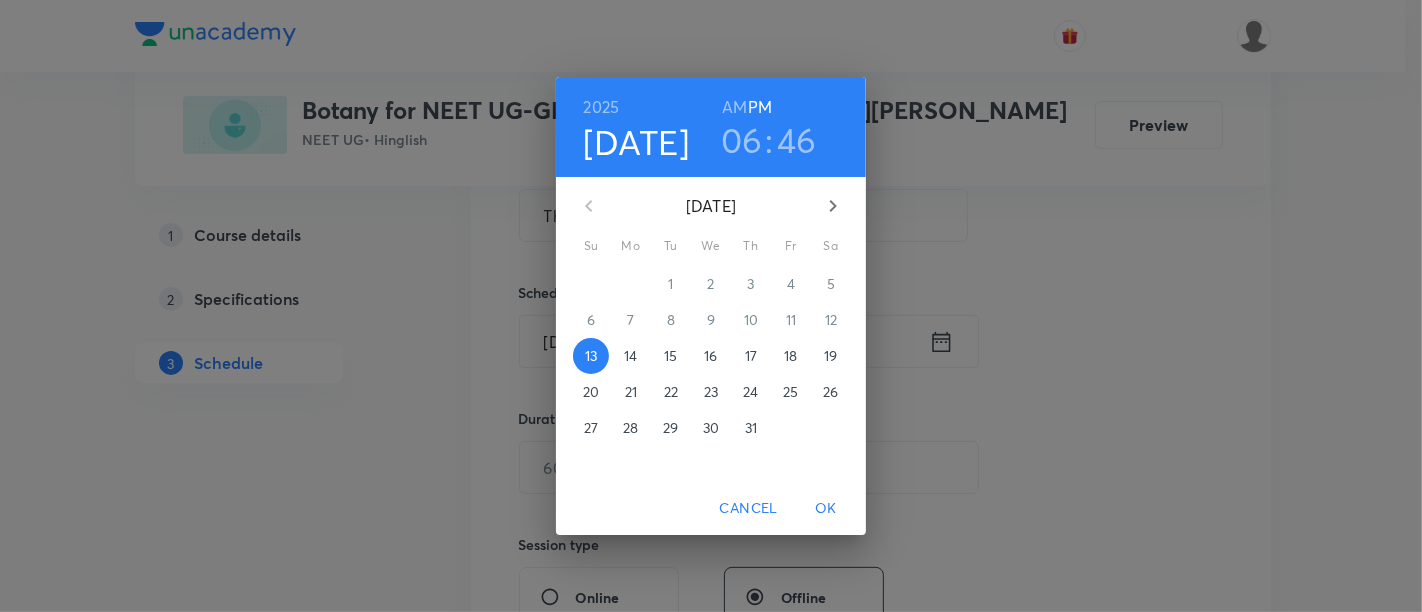 click on "14" at bounding box center (631, 356) 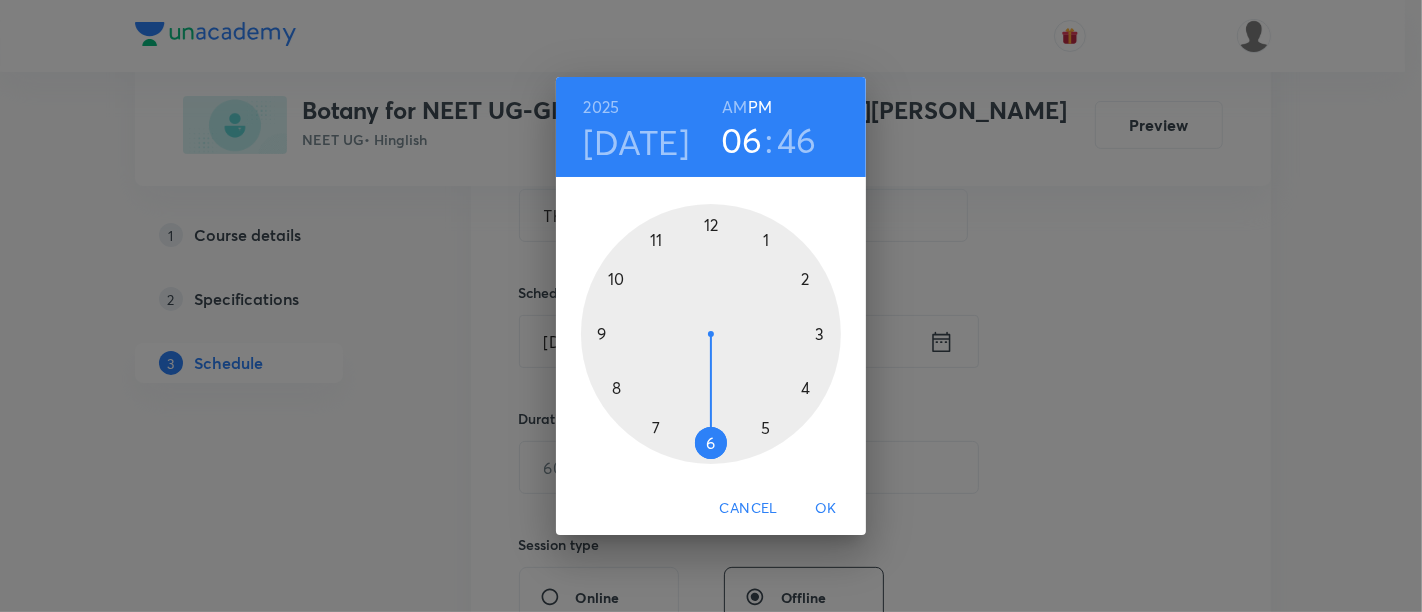click at bounding box center (711, 334) 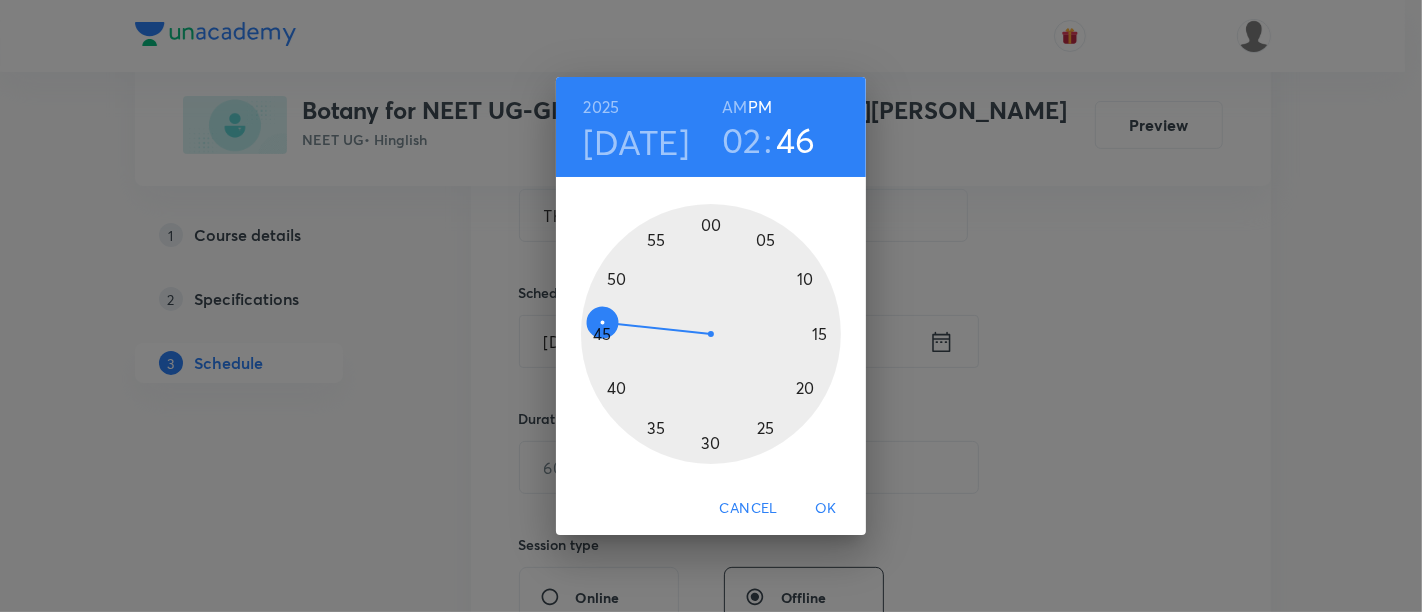 click at bounding box center (711, 334) 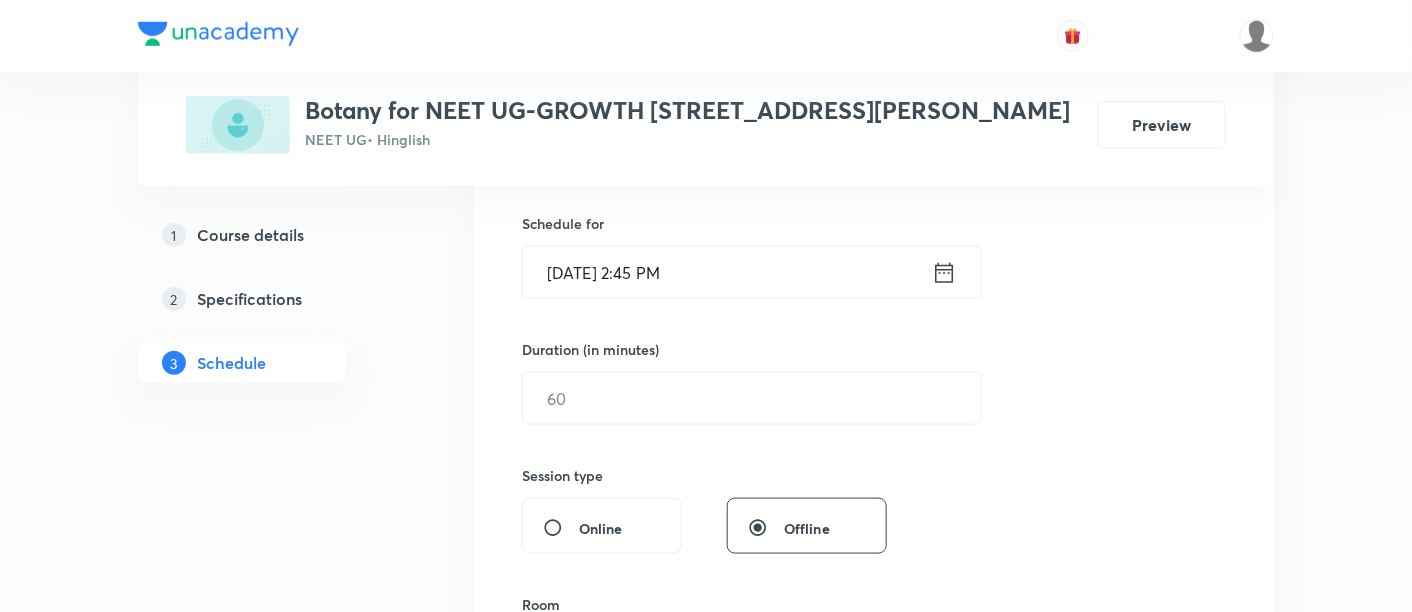 scroll, scrollTop: 488, scrollLeft: 0, axis: vertical 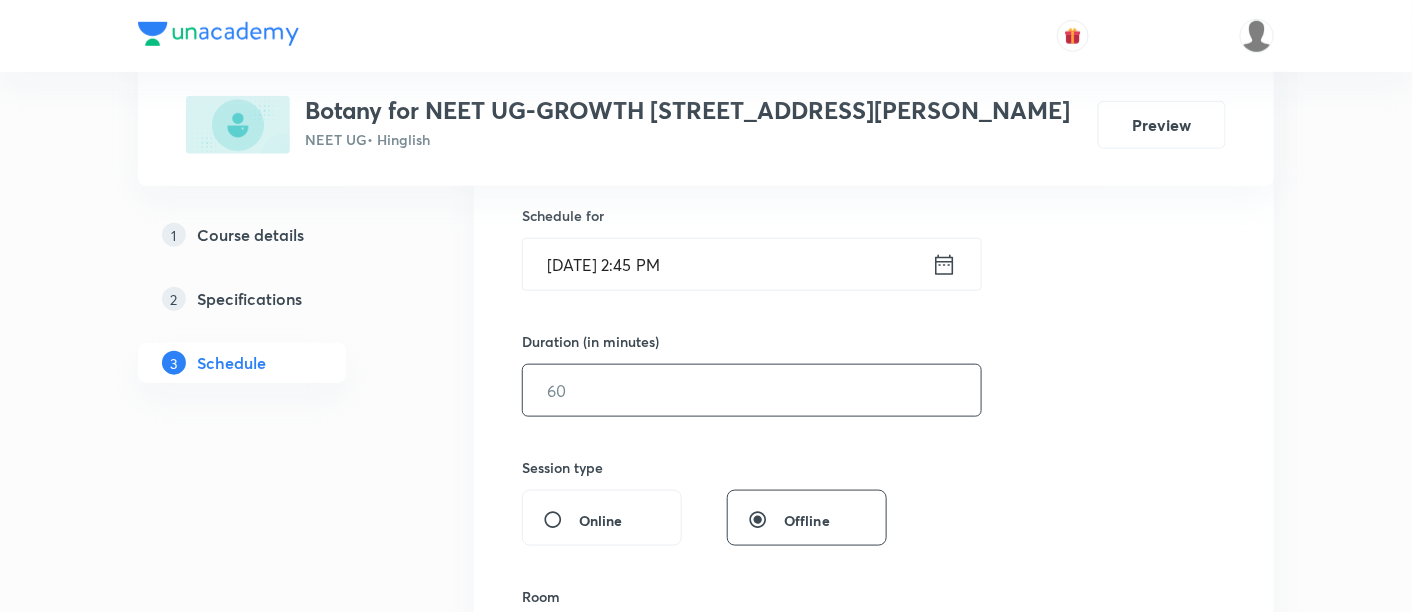 click at bounding box center (752, 390) 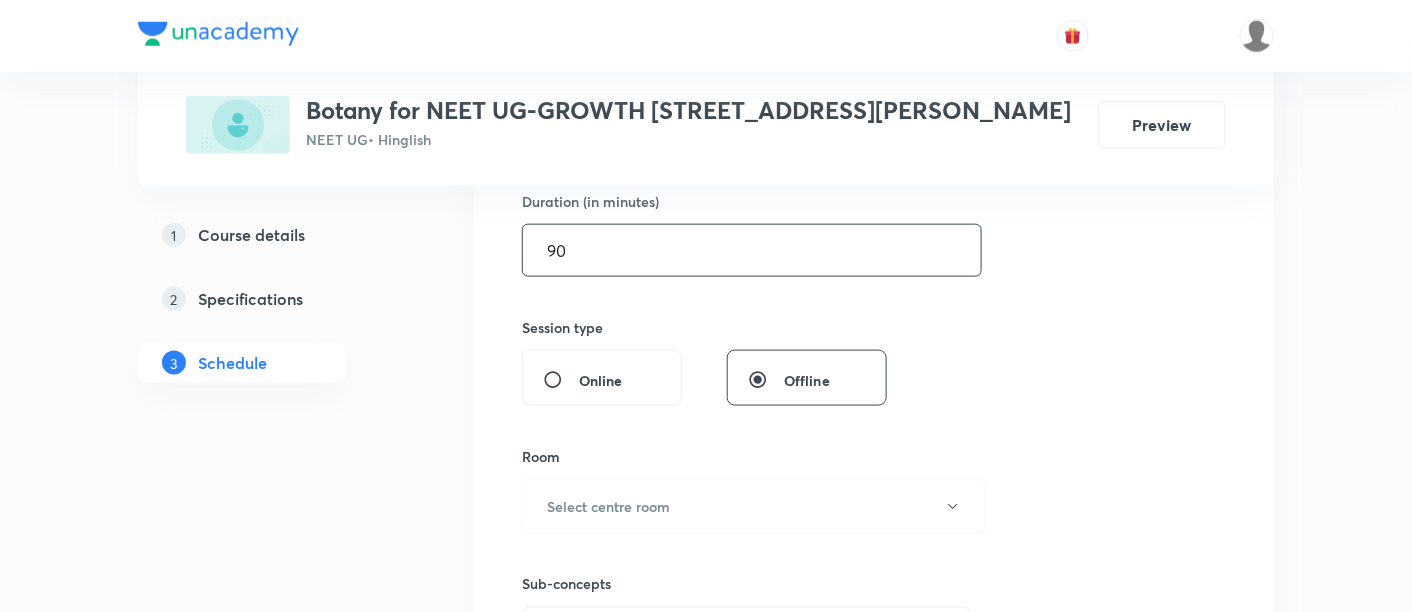 scroll, scrollTop: 640, scrollLeft: 0, axis: vertical 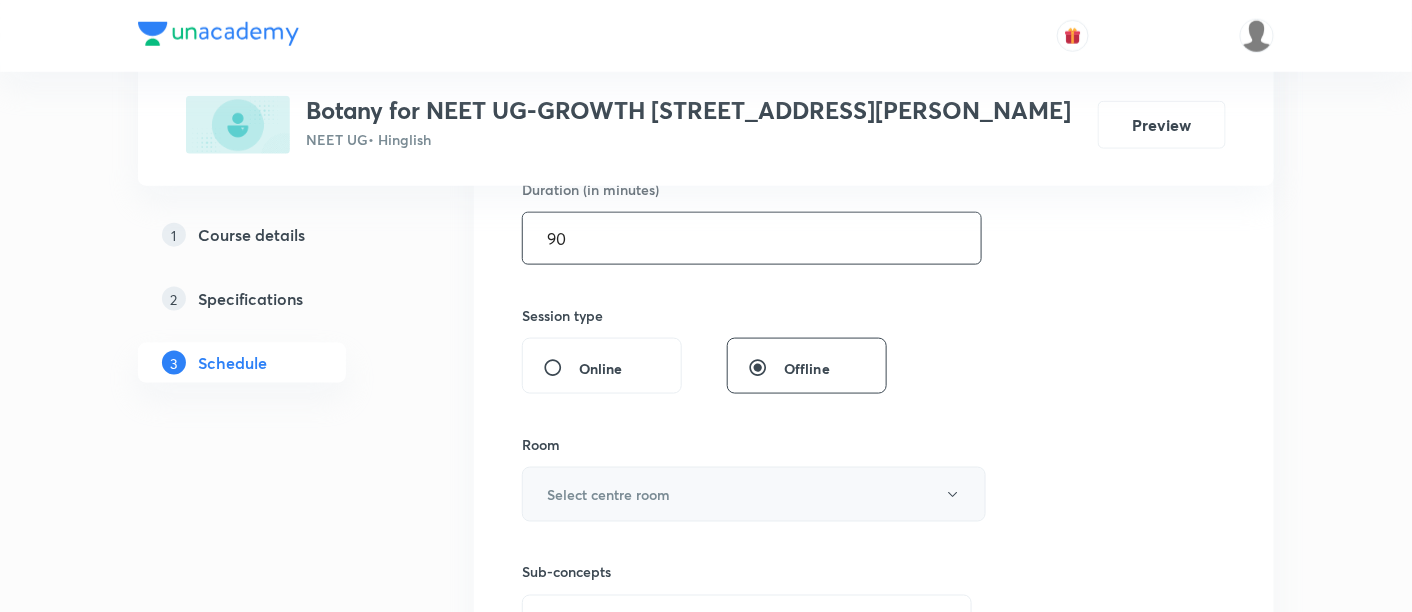 type on "90" 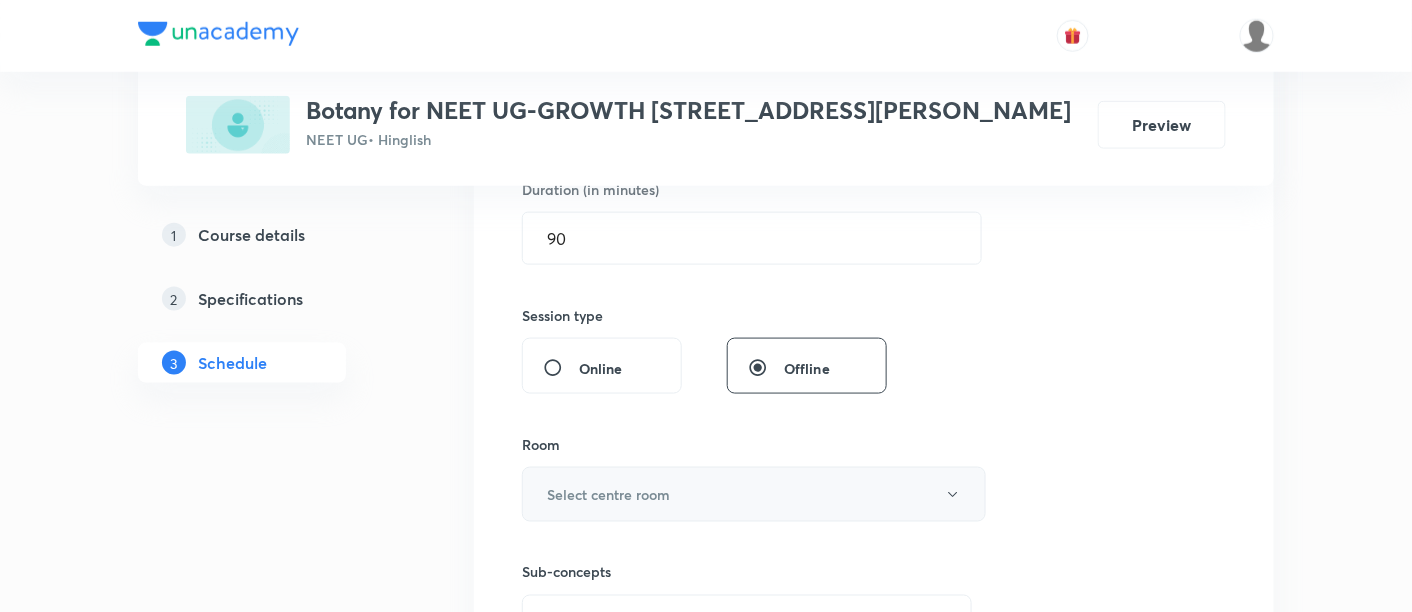 click on "Select centre room" at bounding box center (754, 494) 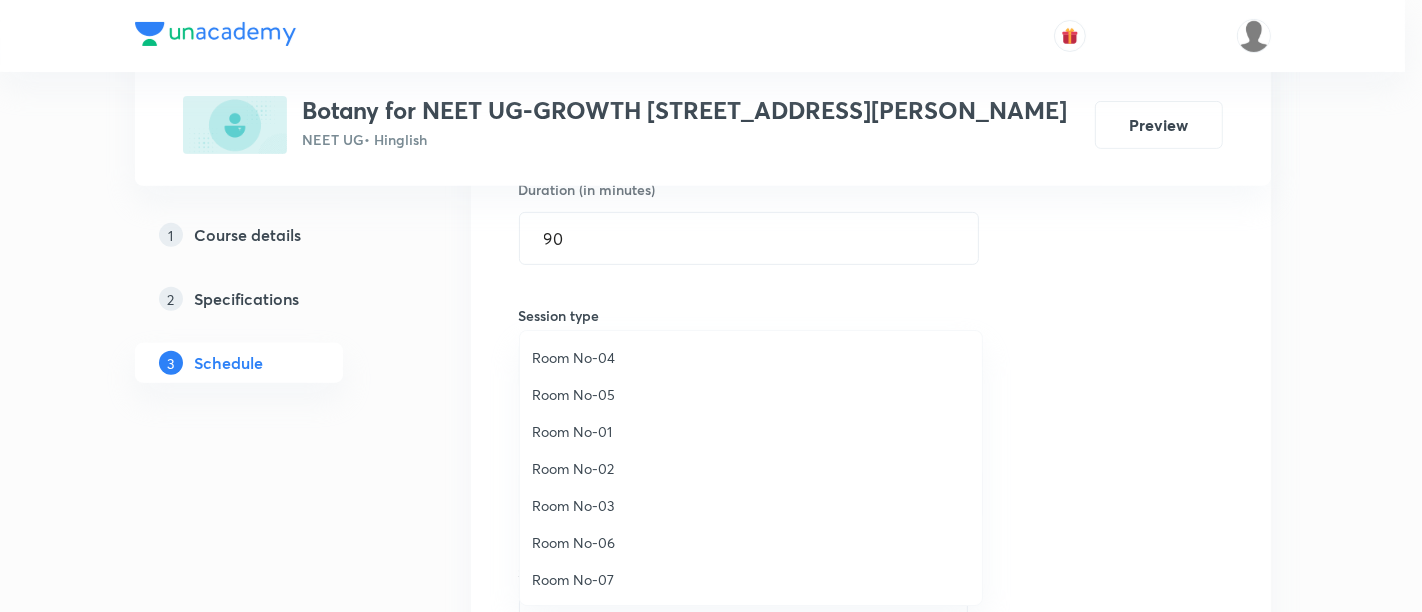 click on "Room No-06" at bounding box center (751, 542) 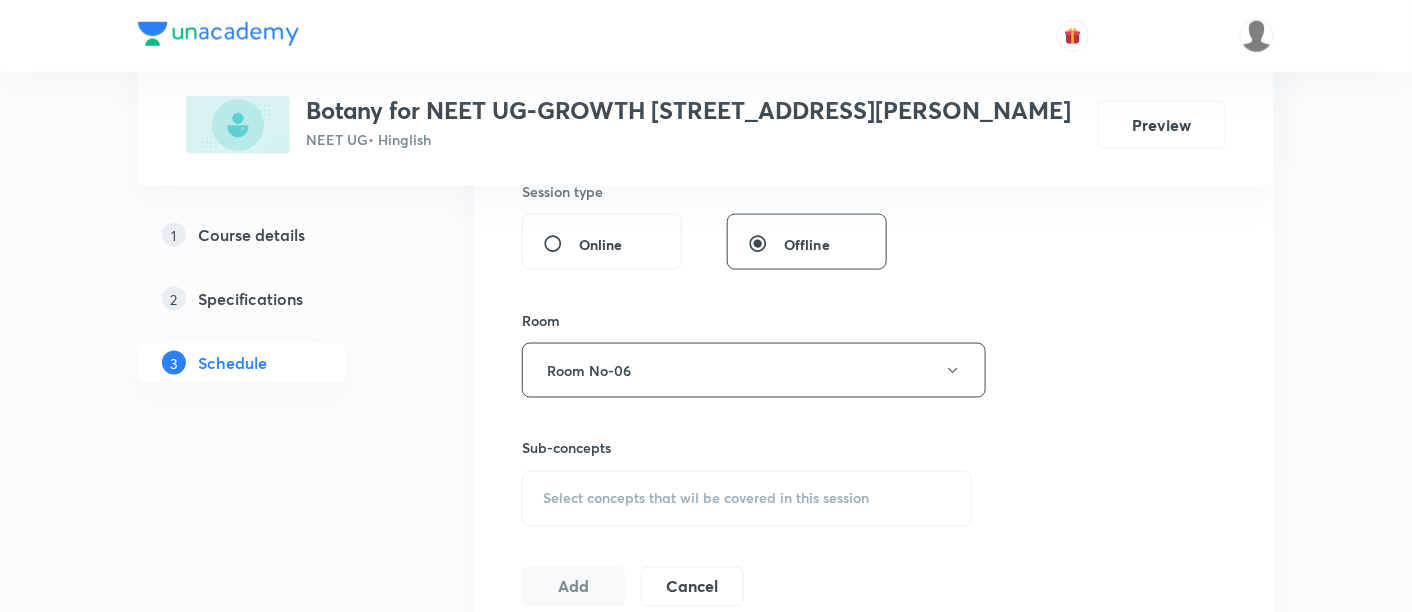 scroll, scrollTop: 774, scrollLeft: 0, axis: vertical 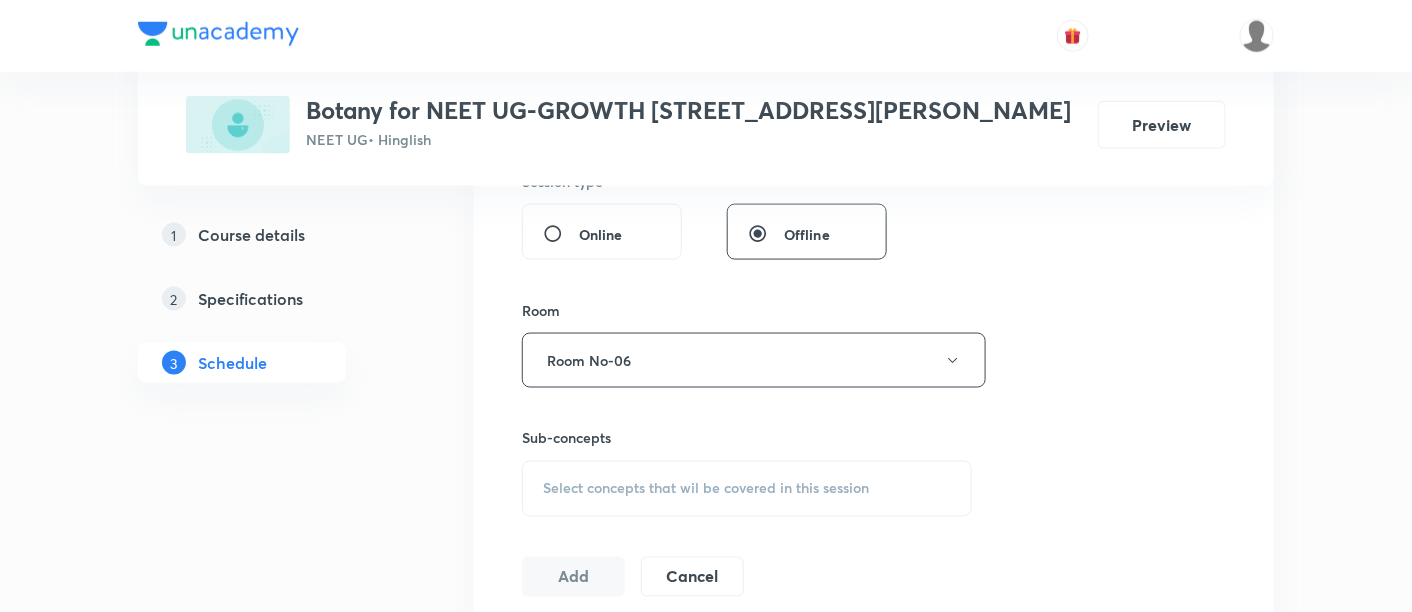 click on "Select concepts that wil be covered in this session" at bounding box center [706, 489] 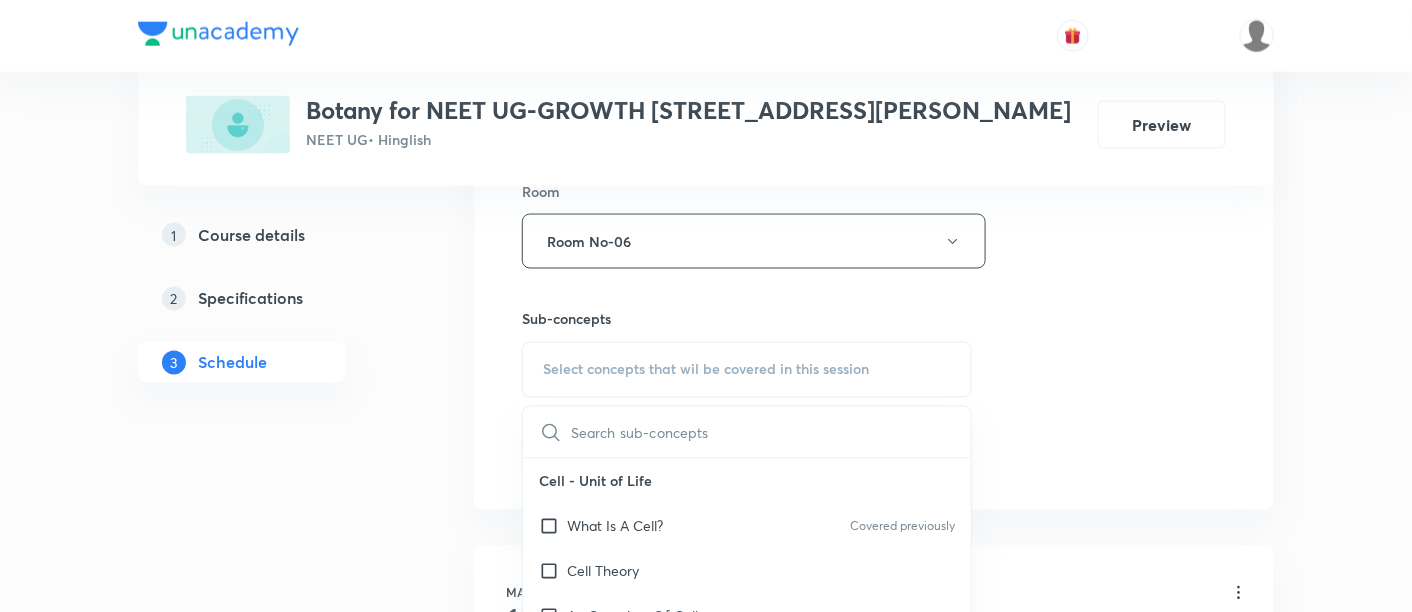 scroll, scrollTop: 922, scrollLeft: 0, axis: vertical 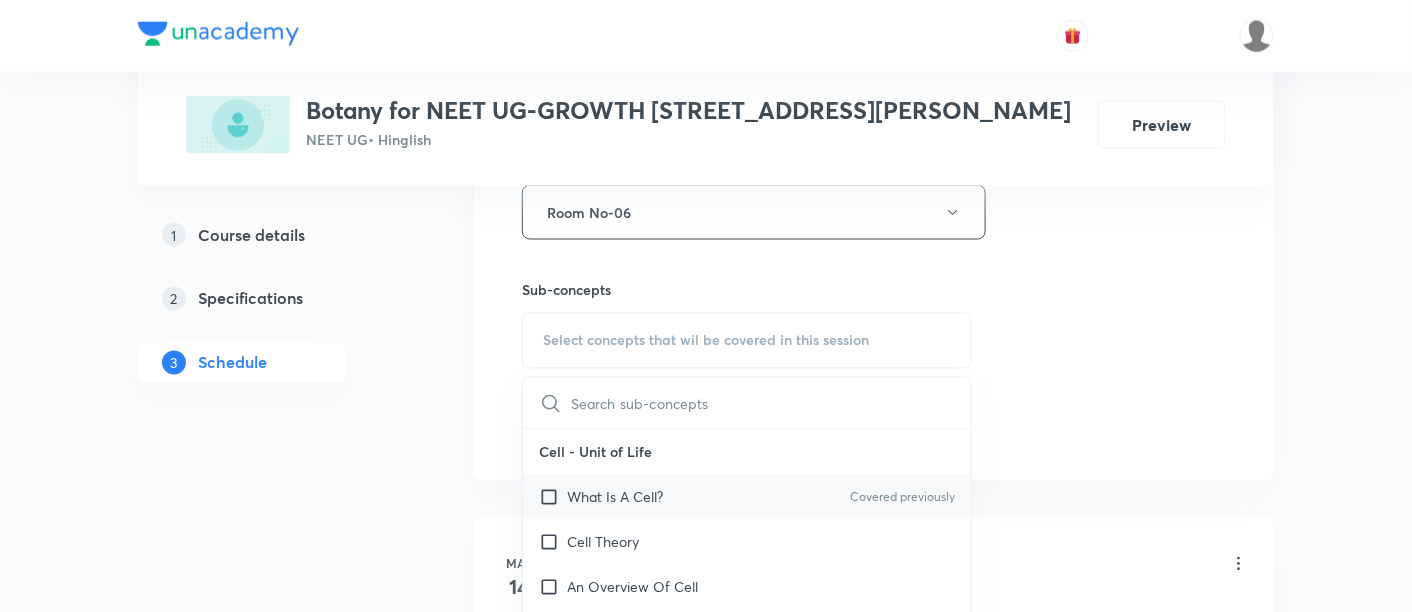 click on "What Is A Cell? Covered previously" at bounding box center (747, 497) 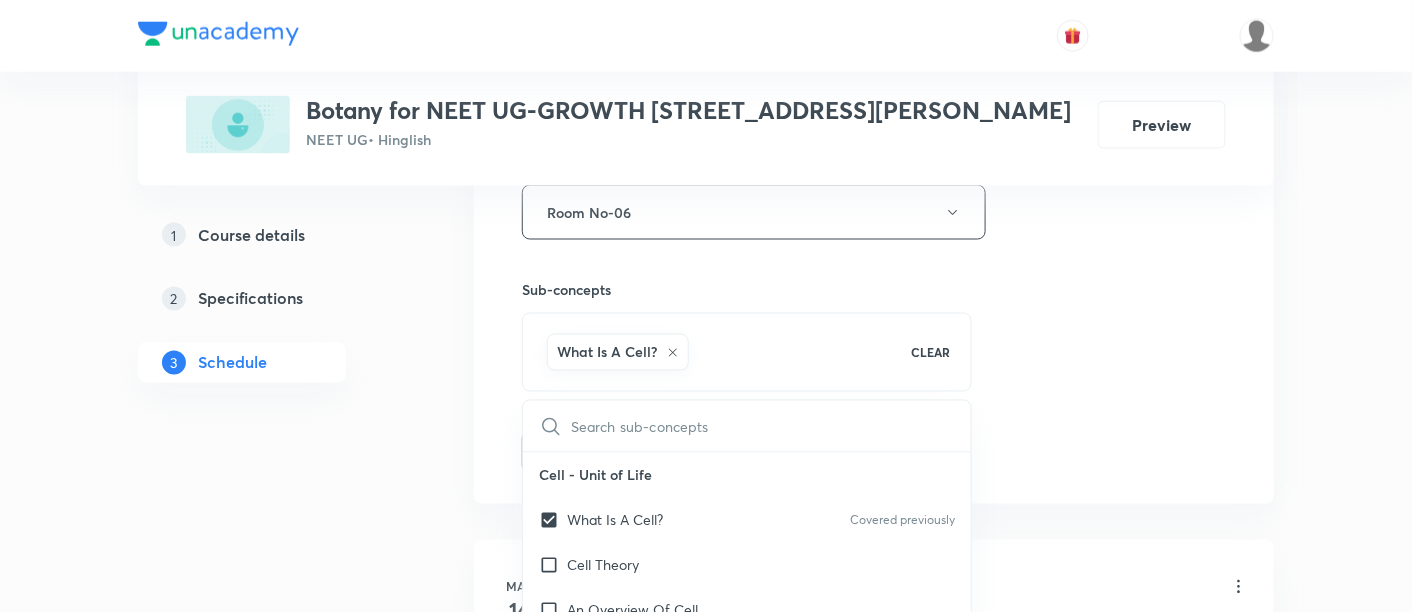 click on "Session  16 Live class Session title 23/99 The living World- 01/03 ​ Schedule for [DATE] 2:45 PM ​ Duration (in minutes) 90 ​   Session type Online Offline Room Room No-06 Sub-concepts What Is A Cell? [MEDICAL_DATA] - Unit of Life What Is A Cell? Covered previously Cell Theory An Overview Of Cell Cell Shape And Size Prokaryotic Cells Eukaryotic Cells Ribosome and Inclusion Bodies Cell - Unit of Life Biomolecules How To Analyse Chemical Composition? Primary And Secondary Metabolites Biomacromolecules Proteins and [MEDICAL_DATA] Polysaccharides / Carbohydrates Lipids Nucleic Acids Structure Of Proteins Nature Of Bond Linking Monomers In A Polymer Dynamic State Of Body Constituents - Concept Of Metabolism Metabolic Basis For Living Living State Enzymes Structure of Ribose, Glucose, Disaccharides Structure of Compound Lipids Nitrogen Bases Saturated and Unsaturated Fatty Acids Classification of [MEDICAL_DATA] Enzyme Classification Enzymes: Chemical Reactions Enzymes: Nature Of Enzyme Action Nucleotides ER" at bounding box center [874, -9] 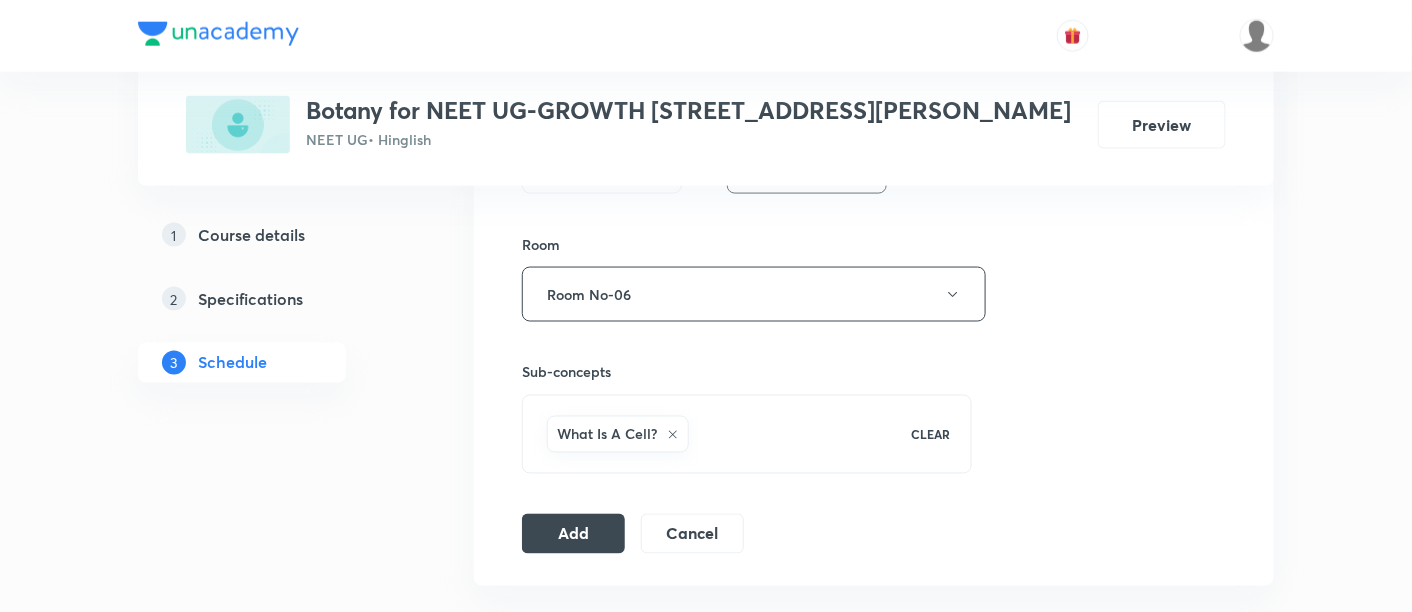 scroll, scrollTop: 844, scrollLeft: 0, axis: vertical 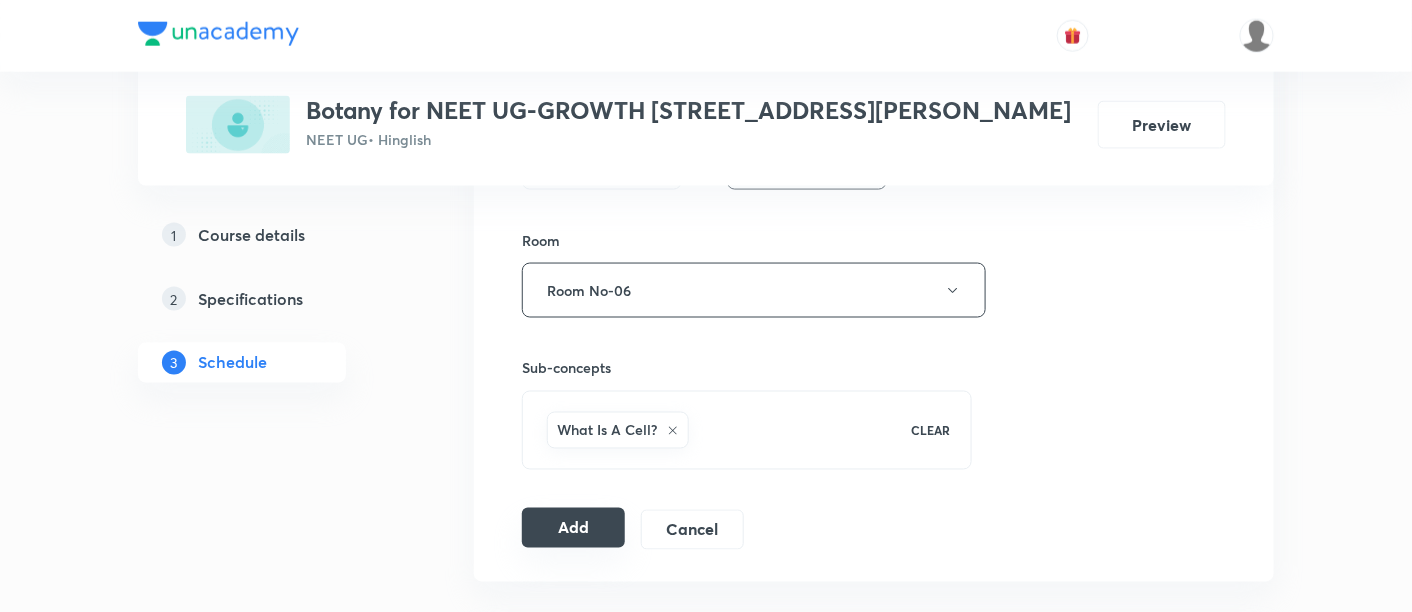 click on "Add" at bounding box center [573, 528] 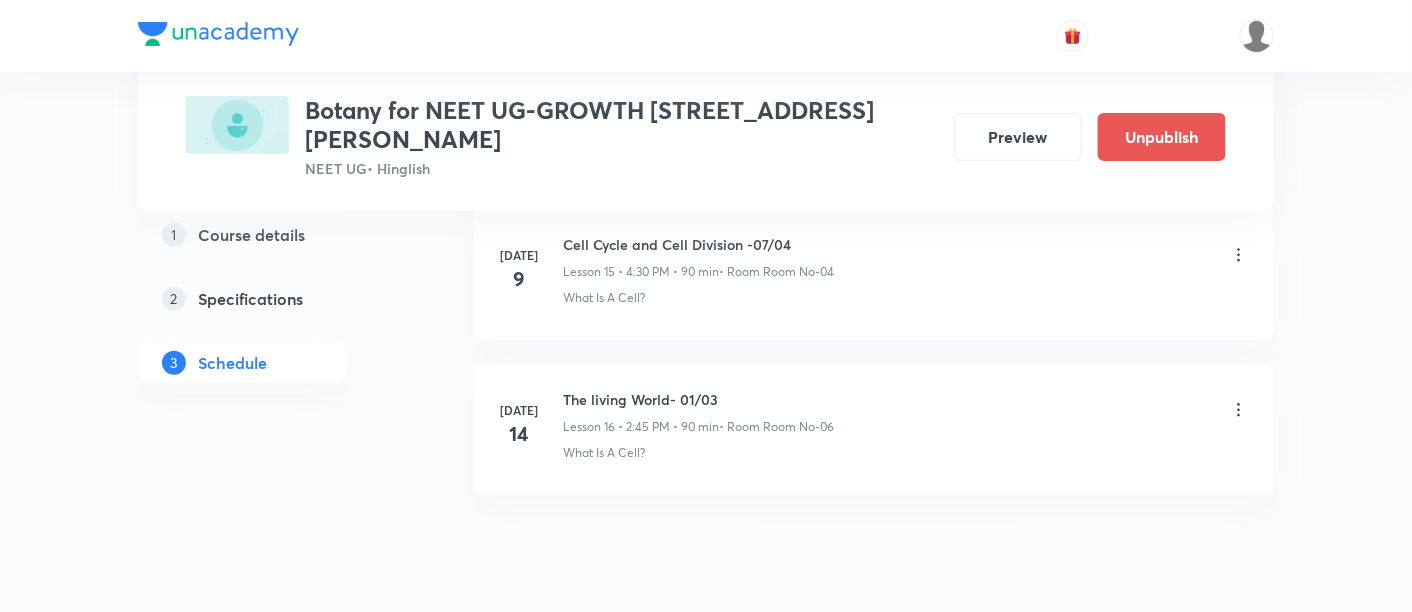 scroll, scrollTop: 2542, scrollLeft: 0, axis: vertical 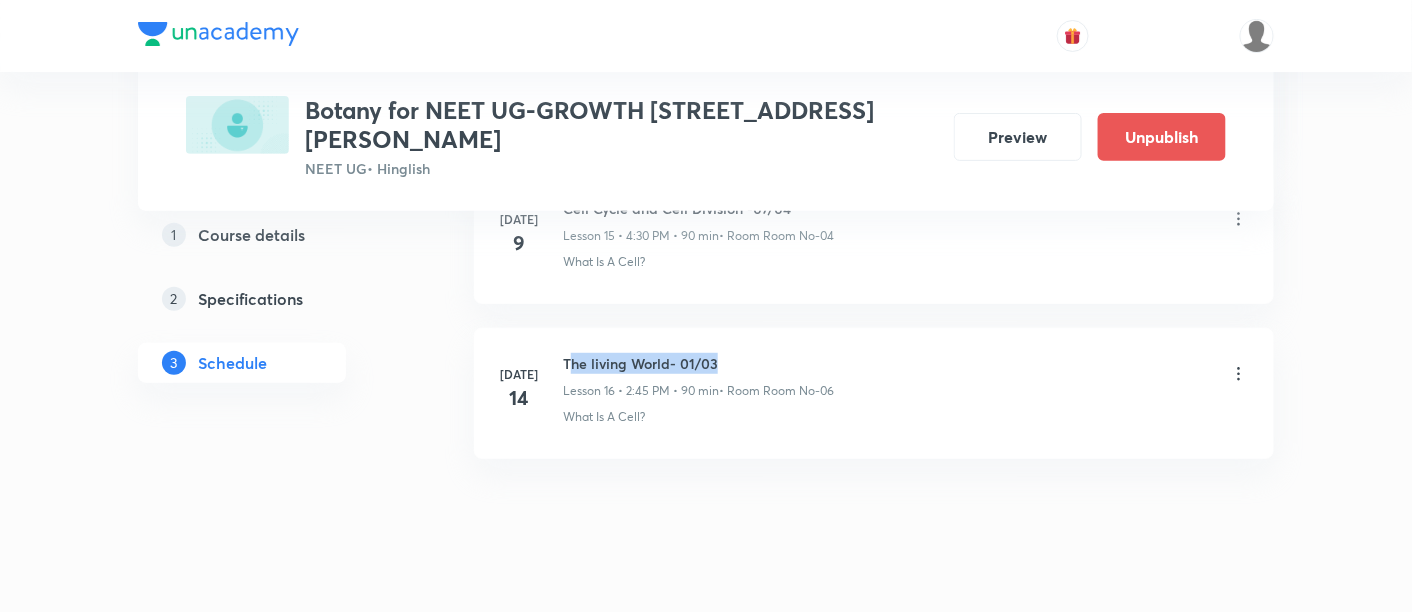 drag, startPoint x: 567, startPoint y: 324, endPoint x: 743, endPoint y: 321, distance: 176.02557 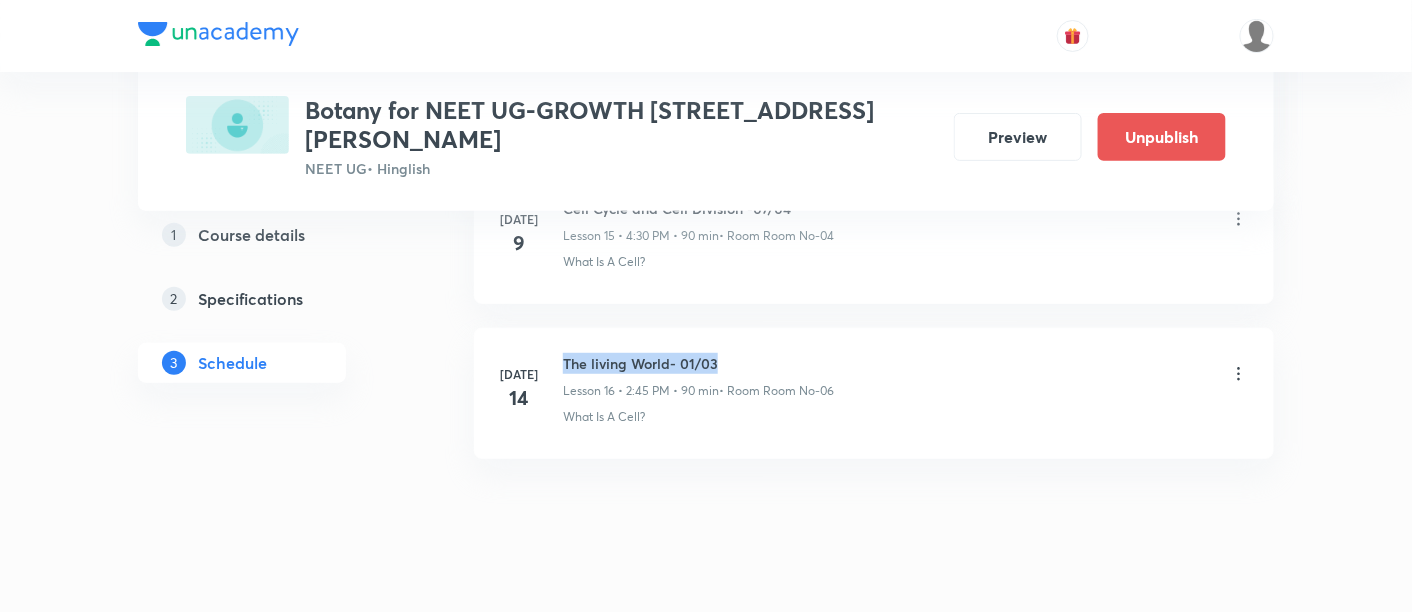 drag, startPoint x: 563, startPoint y: 327, endPoint x: 735, endPoint y: 320, distance: 172.14238 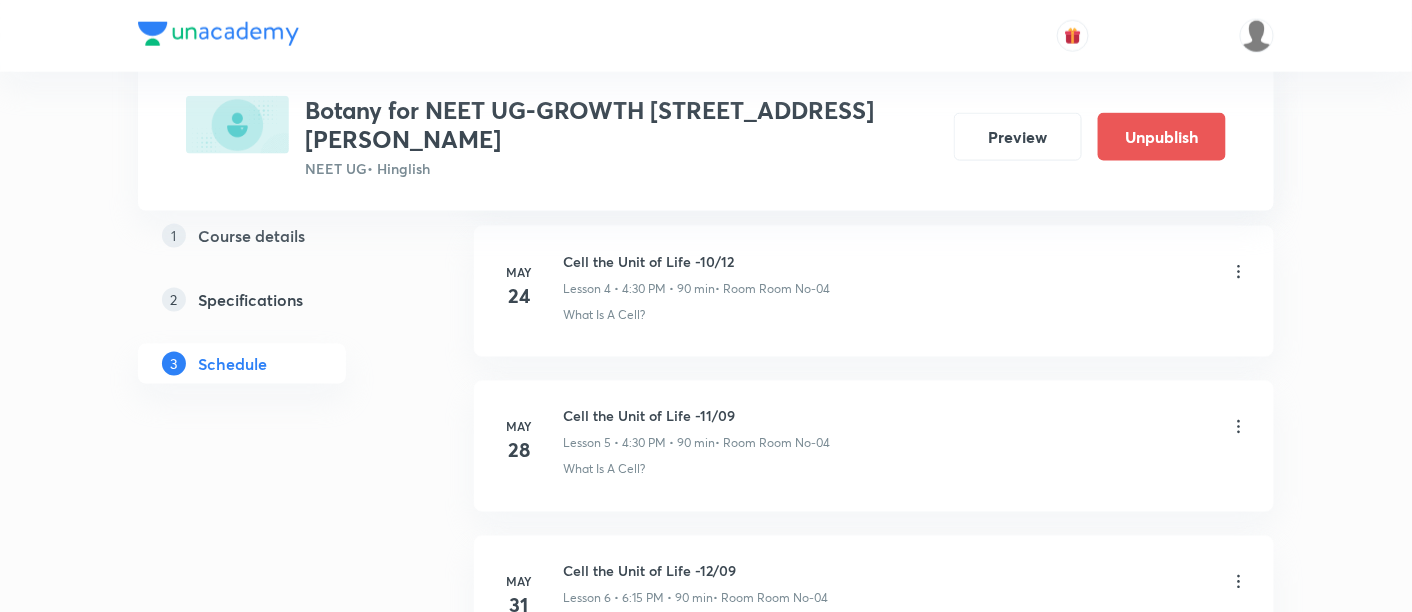 scroll, scrollTop: 0, scrollLeft: 0, axis: both 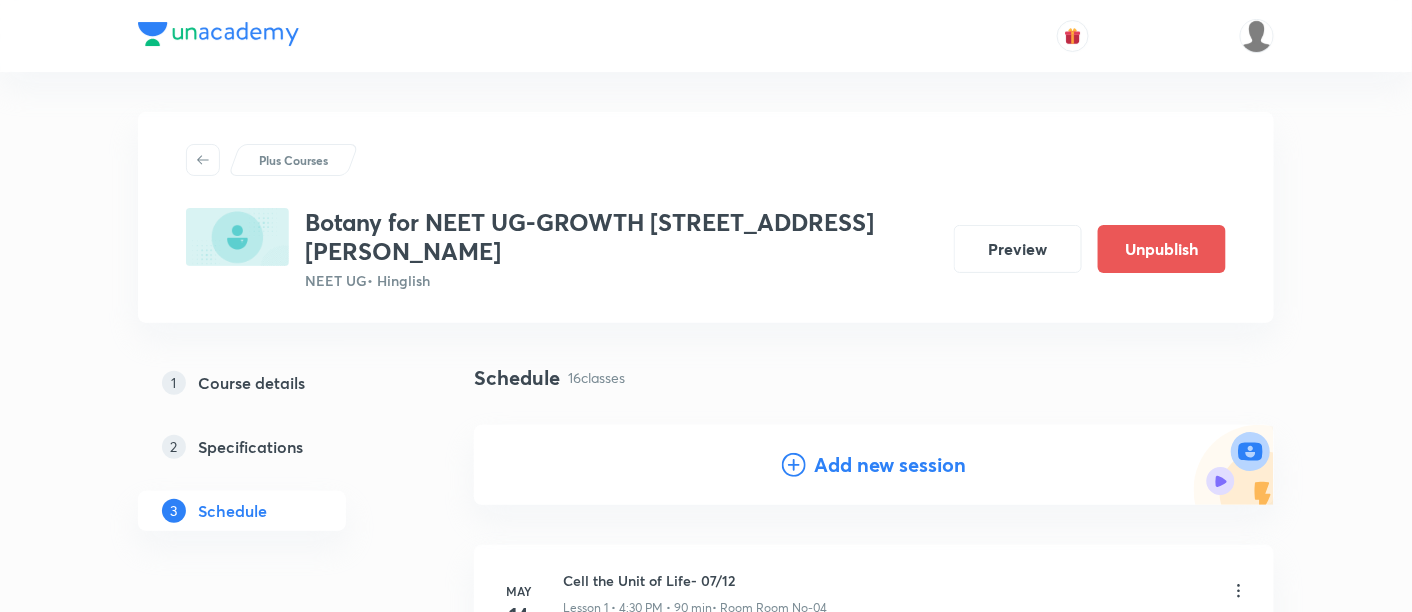 click on "Add new session" at bounding box center [890, 465] 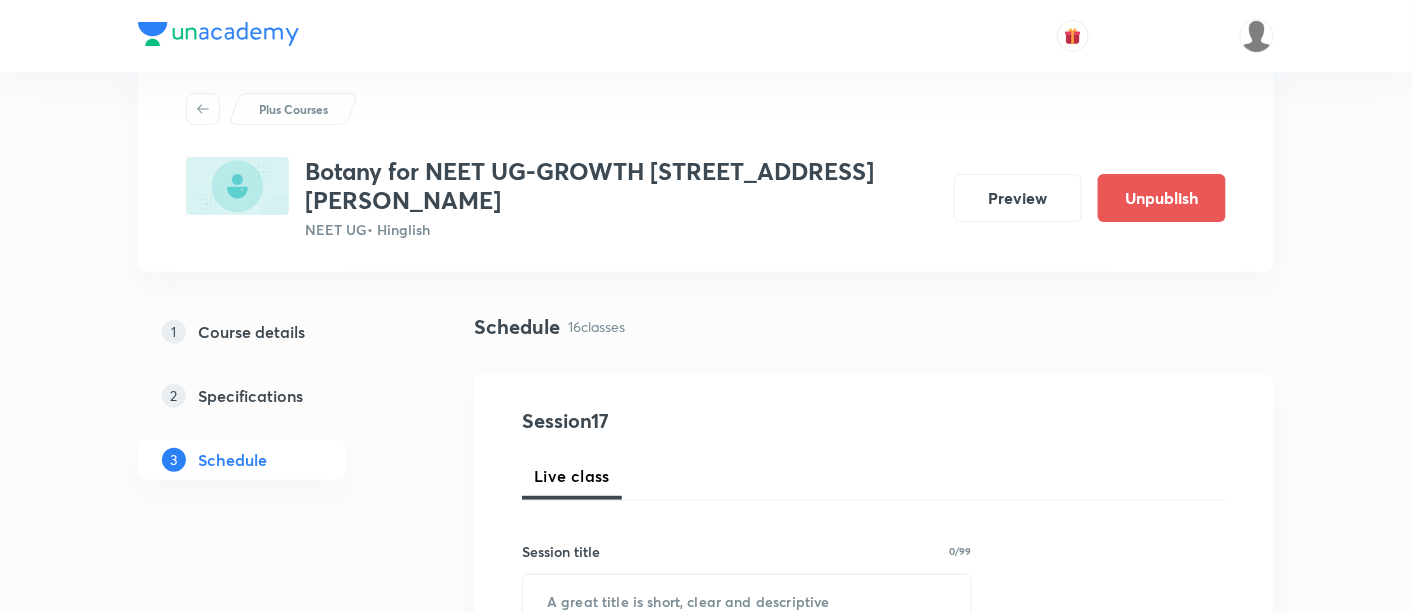 scroll, scrollTop: 188, scrollLeft: 0, axis: vertical 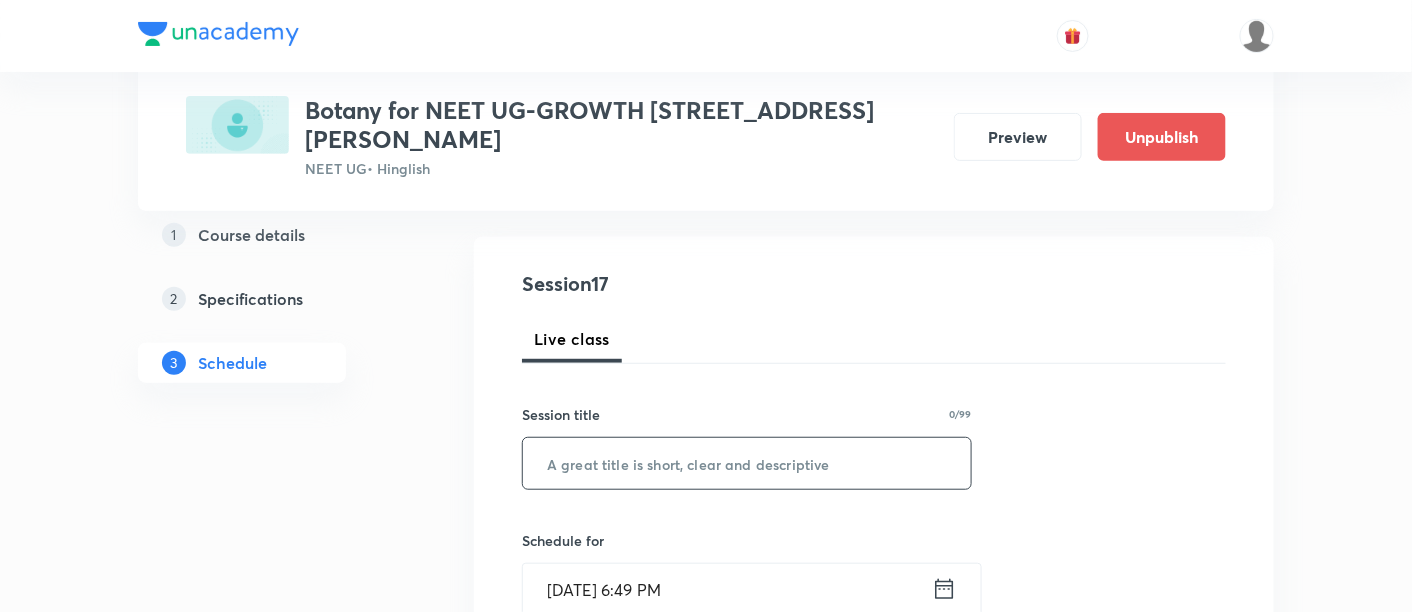 click at bounding box center (747, 463) 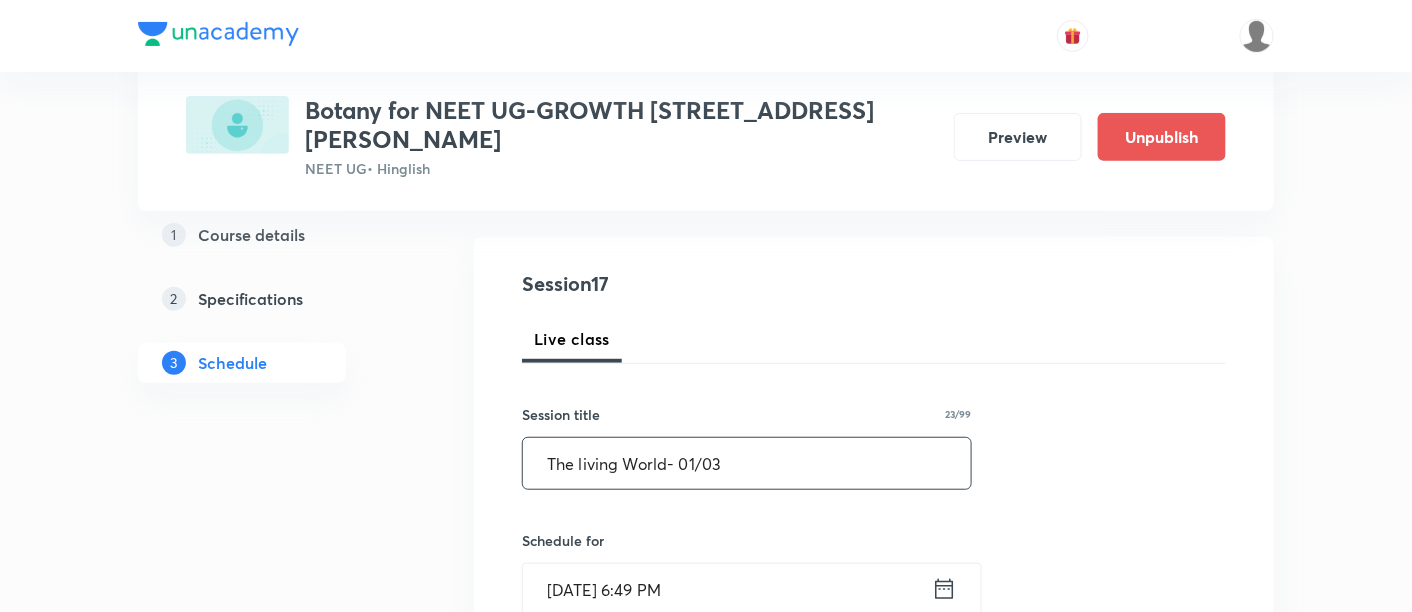 click on "The living World- 01/03" at bounding box center (747, 463) 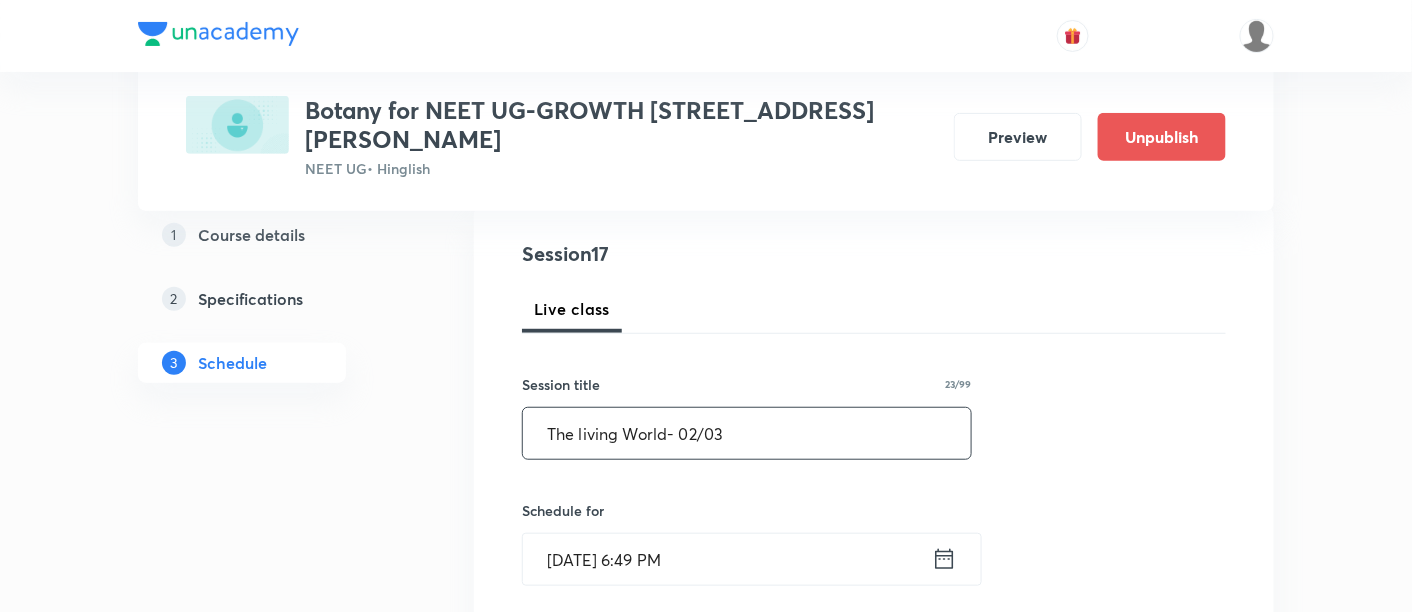 scroll, scrollTop: 281, scrollLeft: 0, axis: vertical 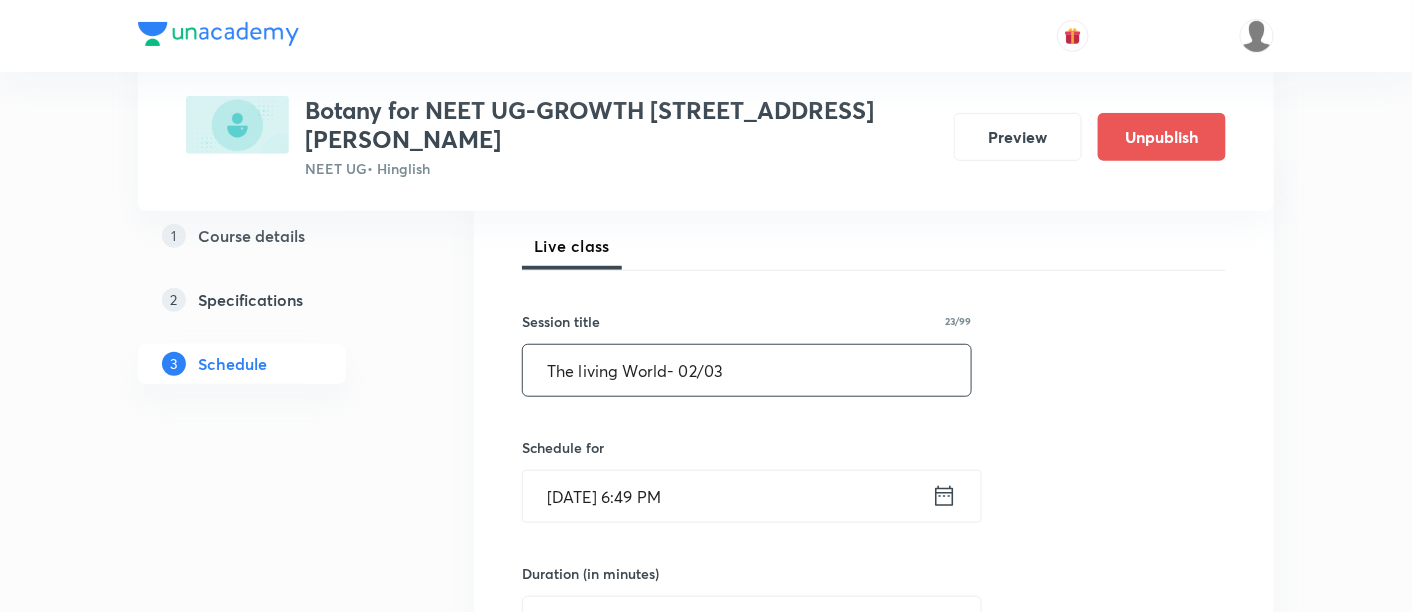 type on "The living World- 02/03" 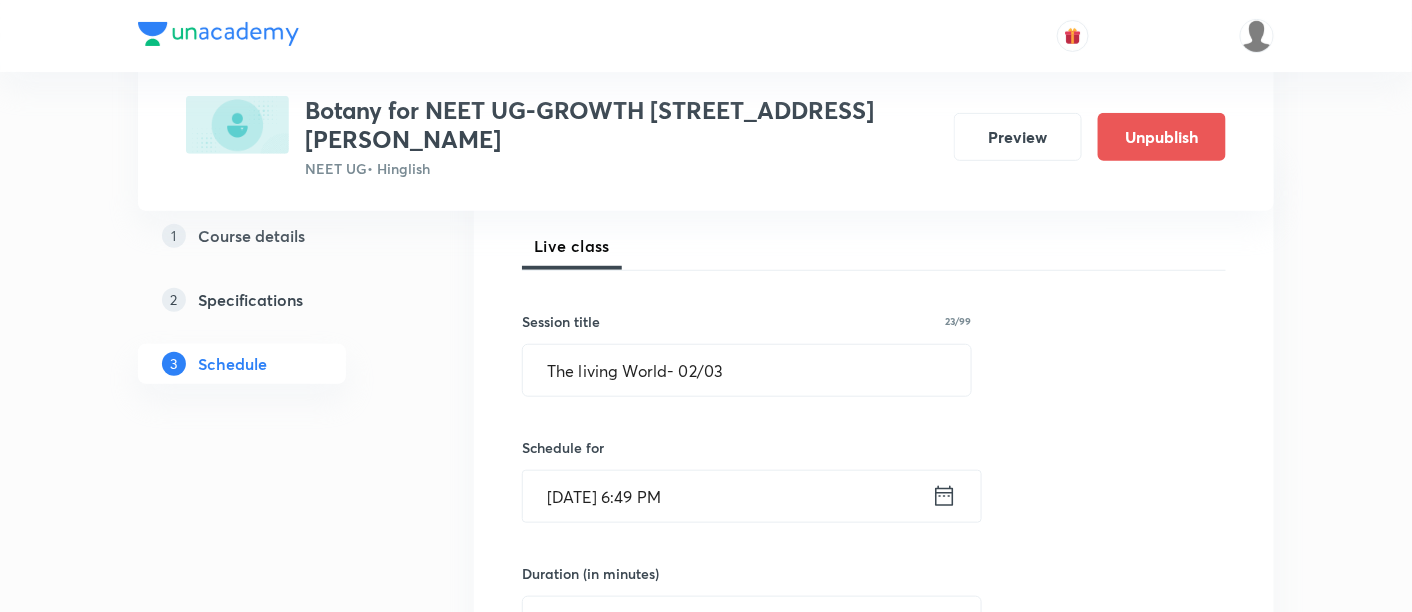 click 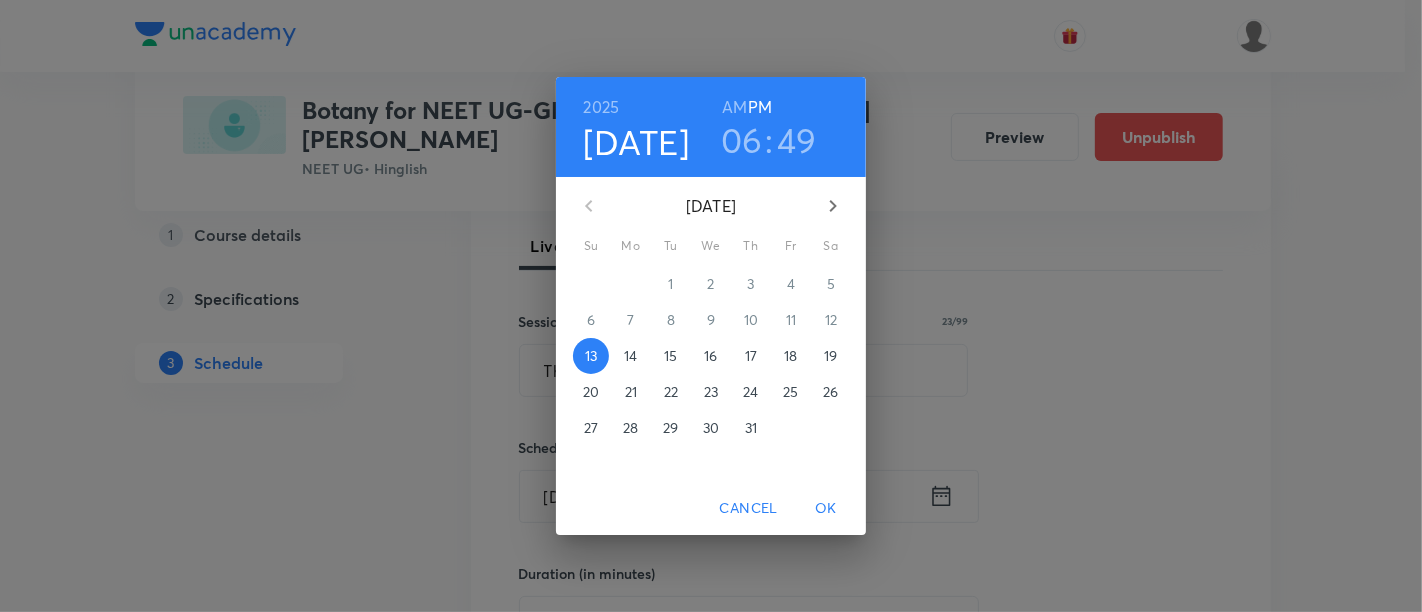 click on "16" at bounding box center [710, 356] 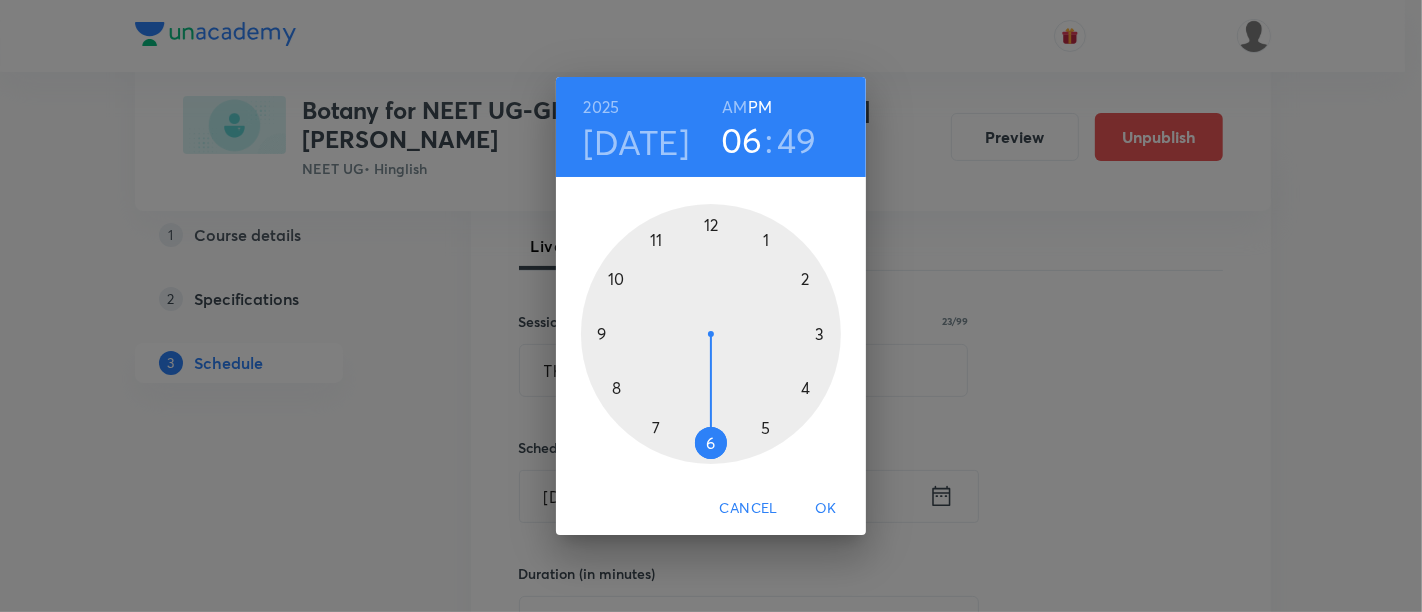 click at bounding box center [711, 334] 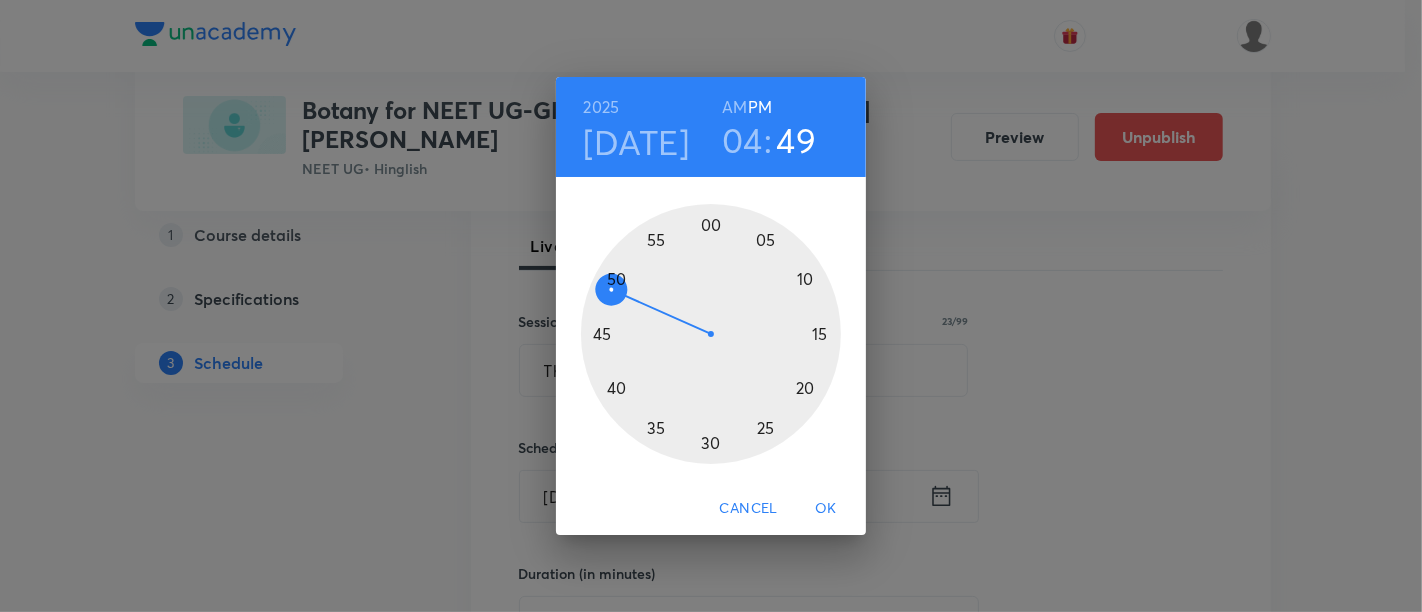 click at bounding box center [711, 334] 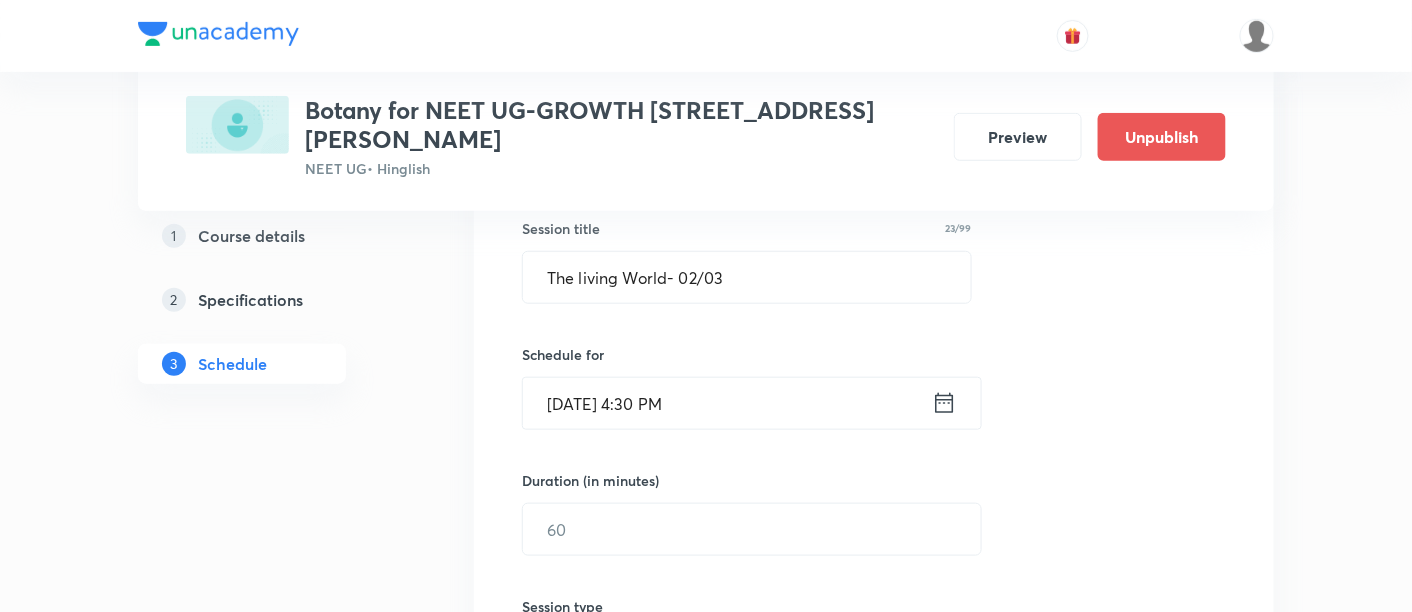 scroll, scrollTop: 392, scrollLeft: 0, axis: vertical 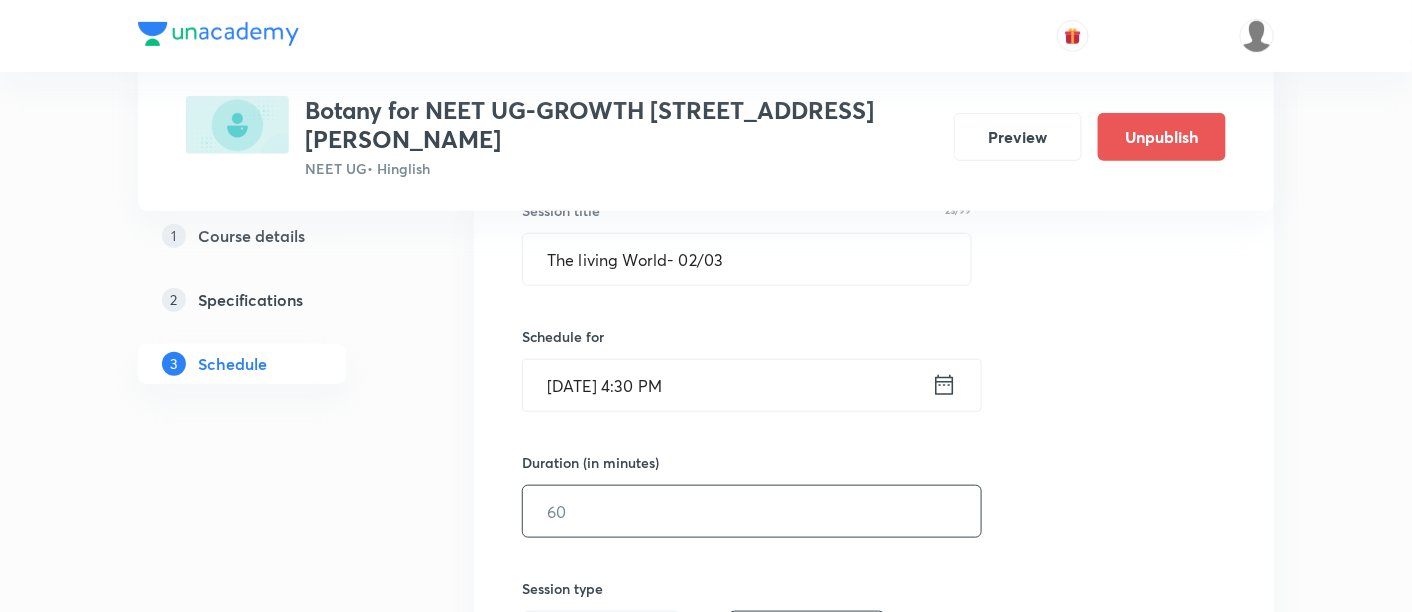 click at bounding box center (752, 511) 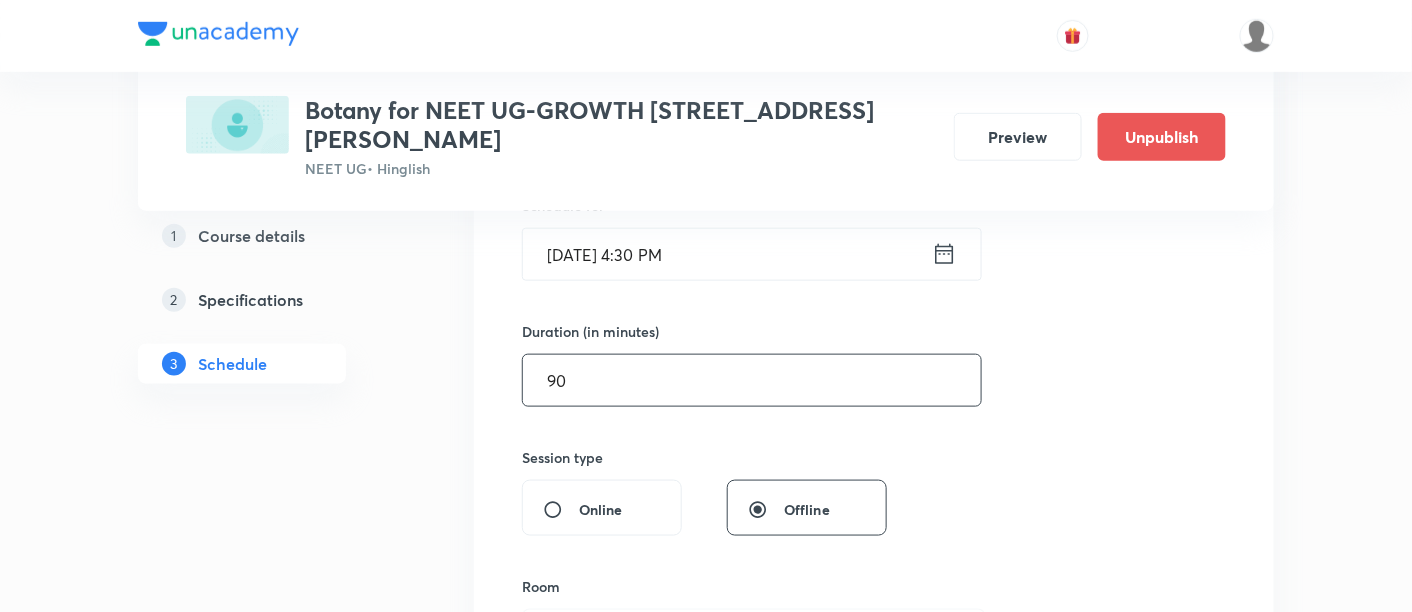scroll, scrollTop: 559, scrollLeft: 0, axis: vertical 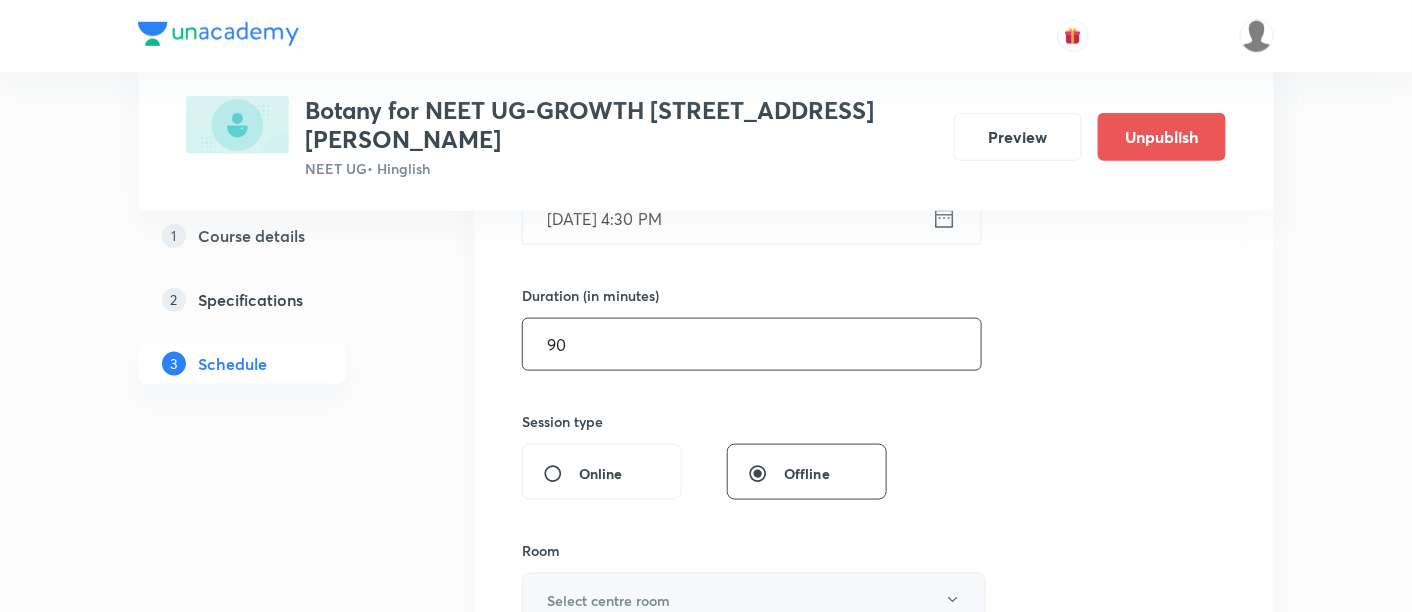 type on "90" 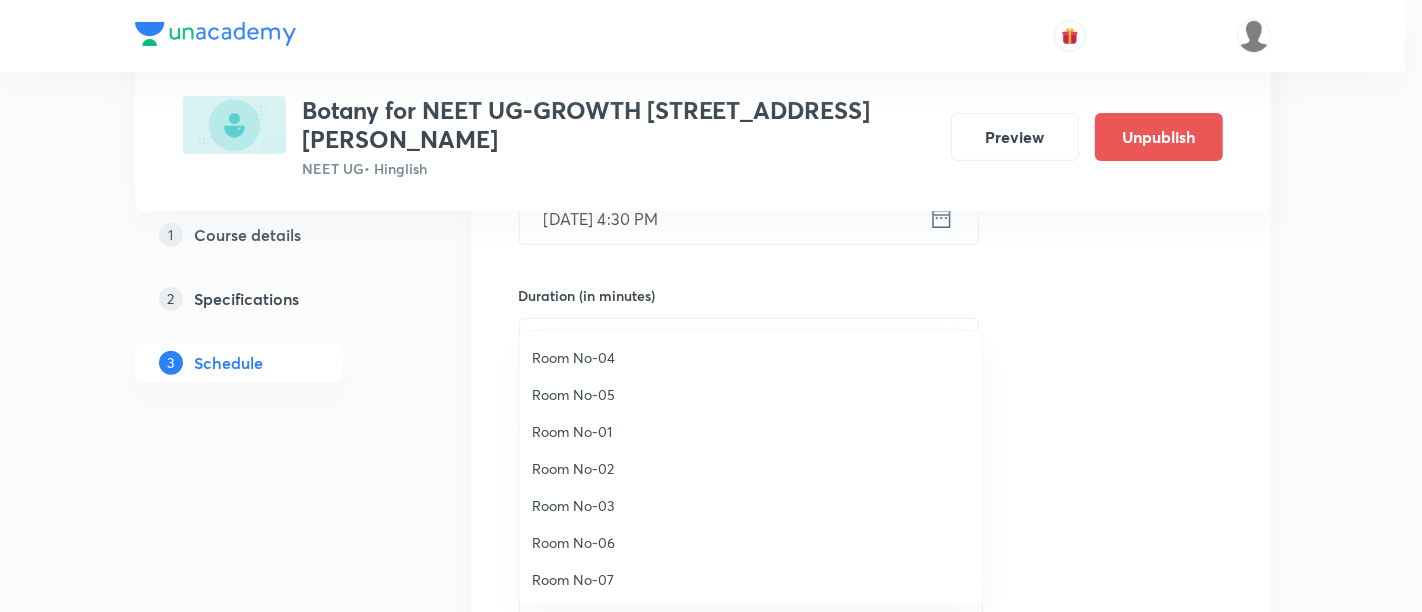 click on "Room No-06" at bounding box center [751, 542] 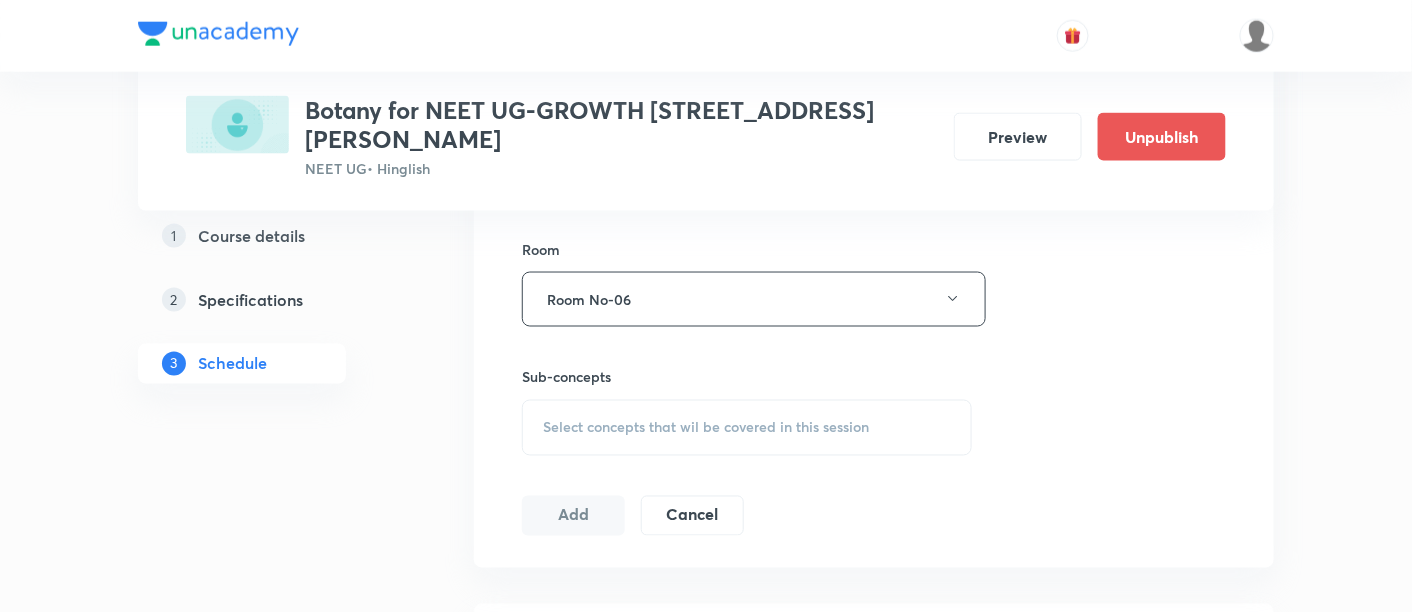 scroll, scrollTop: 862, scrollLeft: 0, axis: vertical 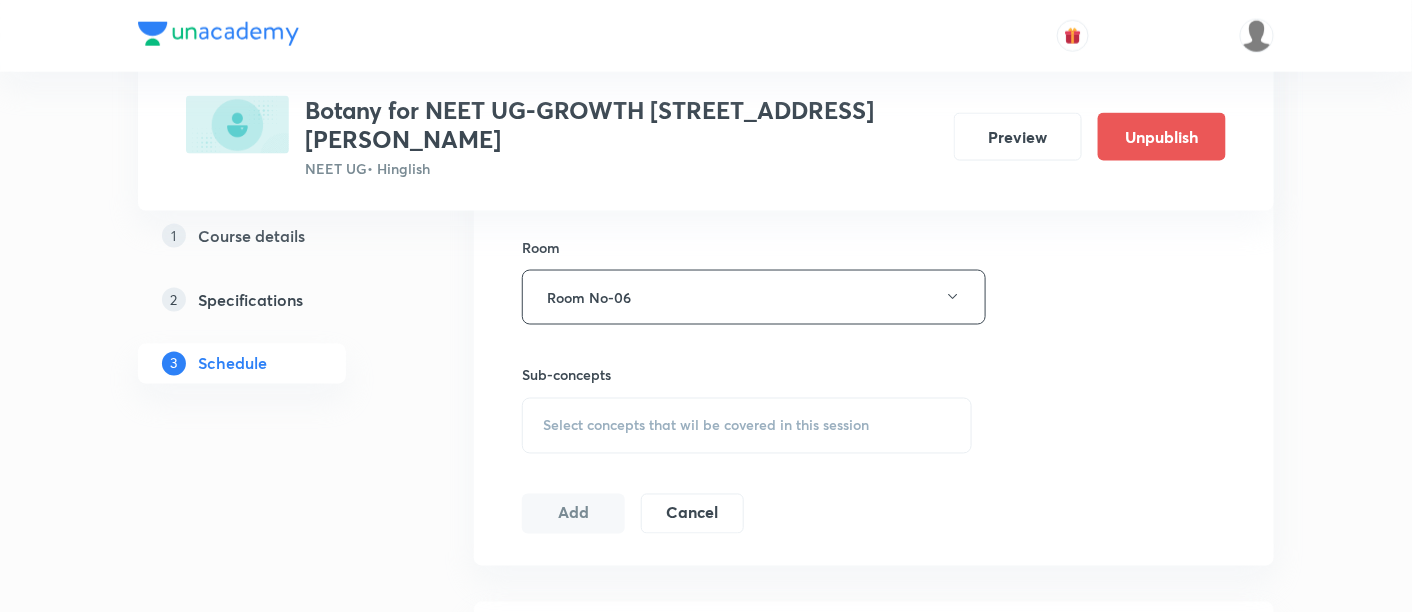 click on "Select concepts that wil be covered in this session" at bounding box center (706, 426) 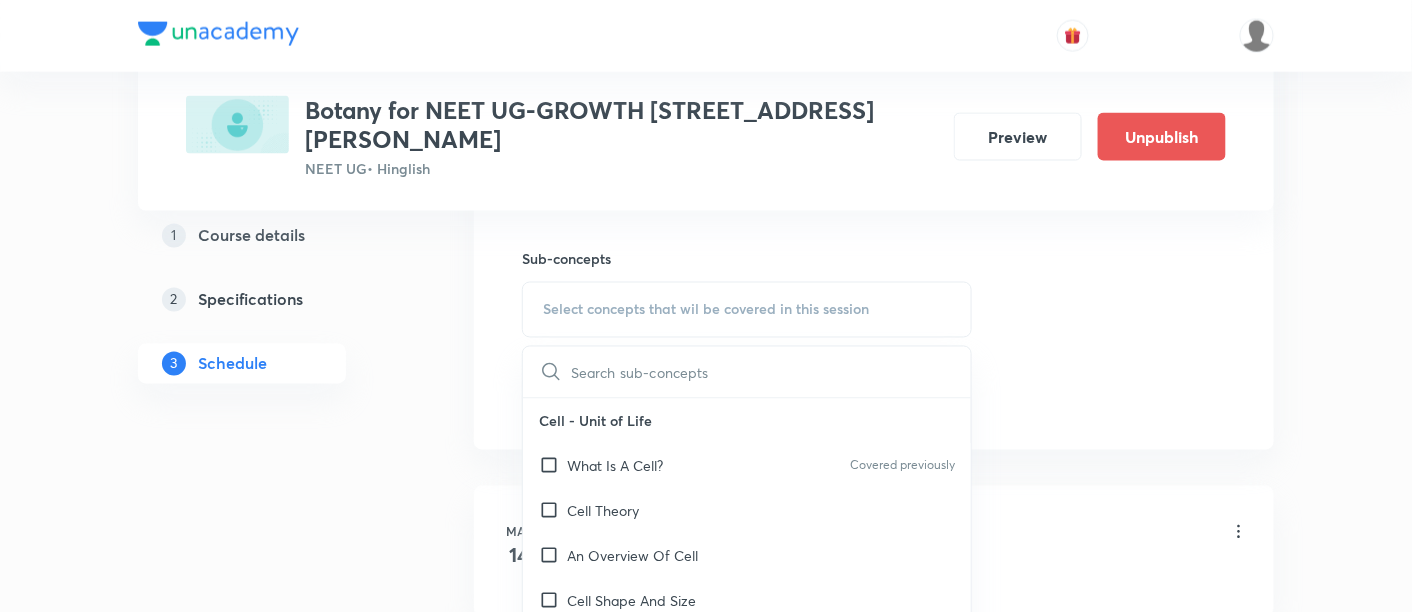 scroll, scrollTop: 981, scrollLeft: 0, axis: vertical 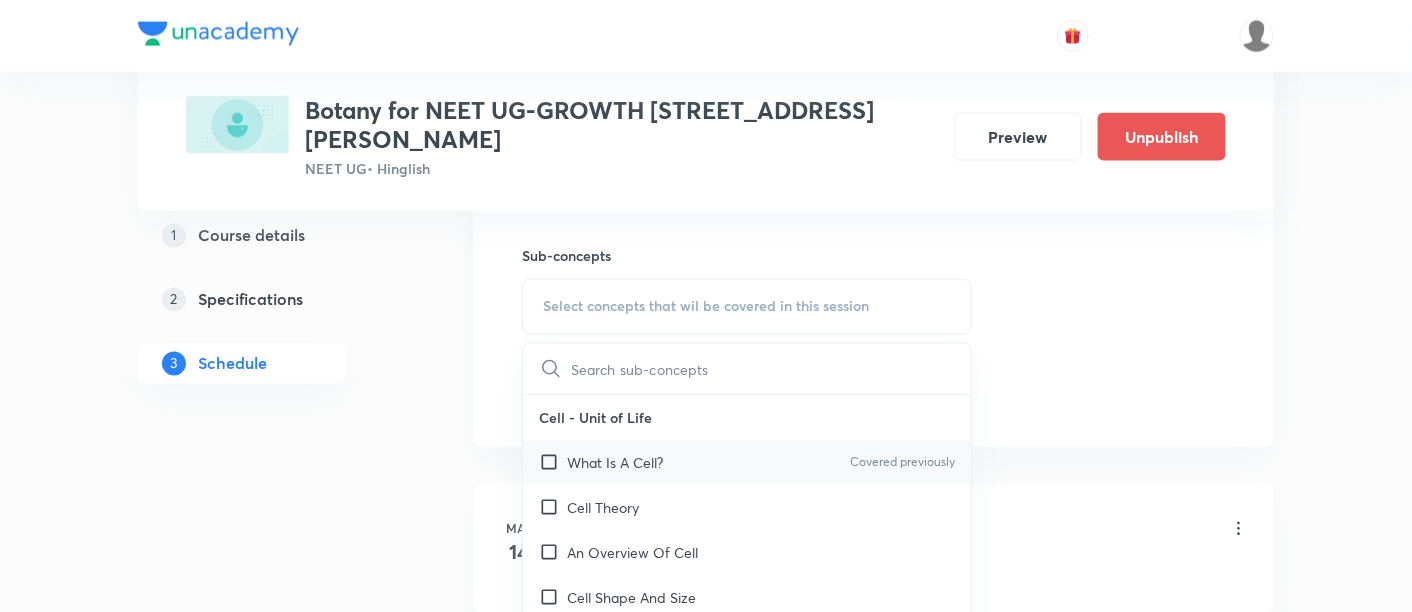 click on "What Is A Cell?" at bounding box center (615, 463) 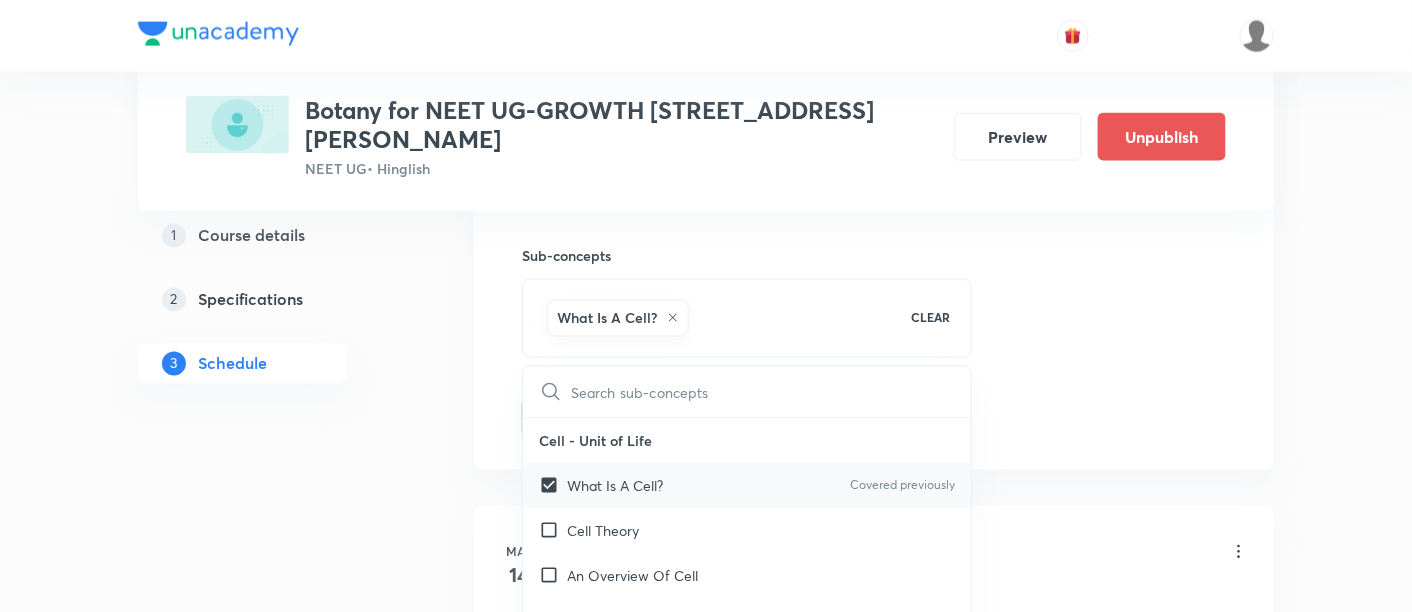 checkbox on "true" 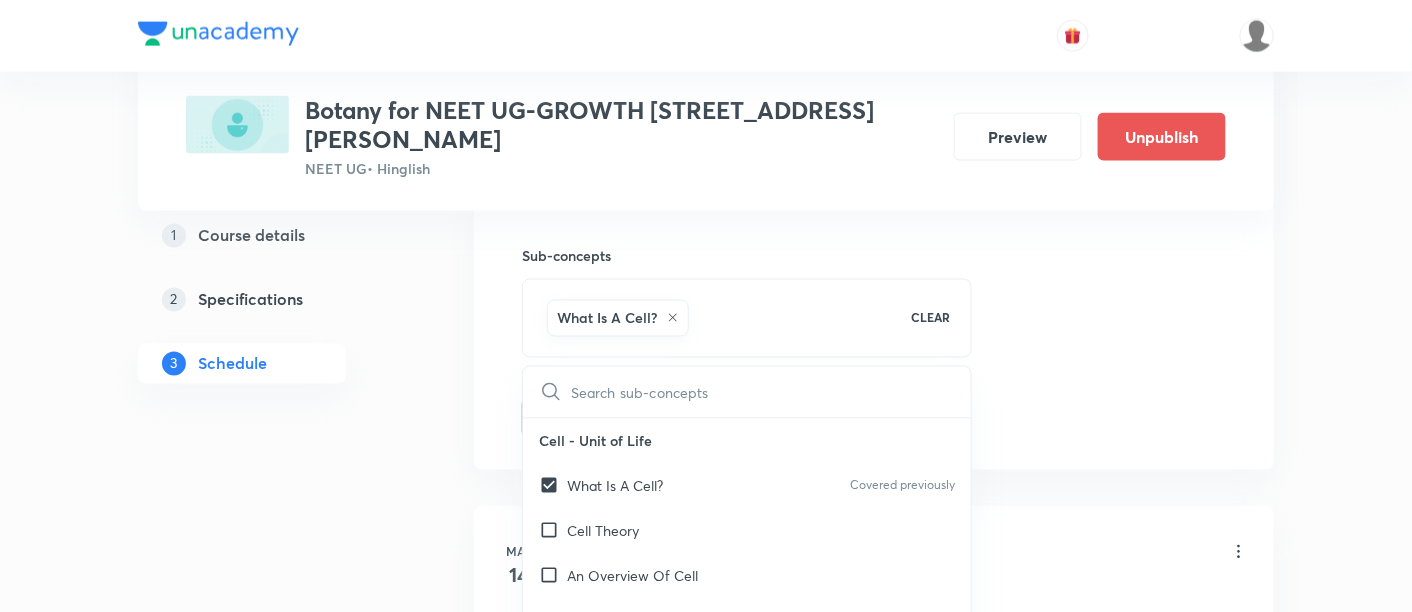 click on "Session  17 Live class Session title 23/99 The living World- 02/03 ​ Schedule for Jul 16, 2025, 4:30 PM ​ Duration (in minutes) 90 ​   Session type Online Offline Room Room No-06 Sub-concepts What Is A Cell? CLEAR ​ Cell - Unit of Life What Is A Cell? Covered previously Cell Theory An Overview Of Cell Cell Shape And Size Prokaryotic Cells Eukaryotic Cells Ribosome and Inclusion Bodies Cell - Unit of Life Biomolecules How To Analyse Chemical Composition? Primary And Secondary Metabolites Biomacromolecules Proteins and Amino acids Polysaccharides / Carbohydrates Lipids Nucleic Acids Structure Of Proteins Nature Of Bond Linking Monomers In A Polymer Dynamic State Of Body Constituents - Concept Of Metabolism Metabolic Basis For Living Living State Enzymes Structure of Ribose, Glucose, Disaccharides Structure of Compound Lipids Nitrogen Bases Saturated and Unsaturated Fatty Acids Classification of Amino Acids Enzyme Classification Enzymes: Chemical Reactions Enzymes: Nature Of Enzyme Action Nucleotides ER" at bounding box center [874, -43] 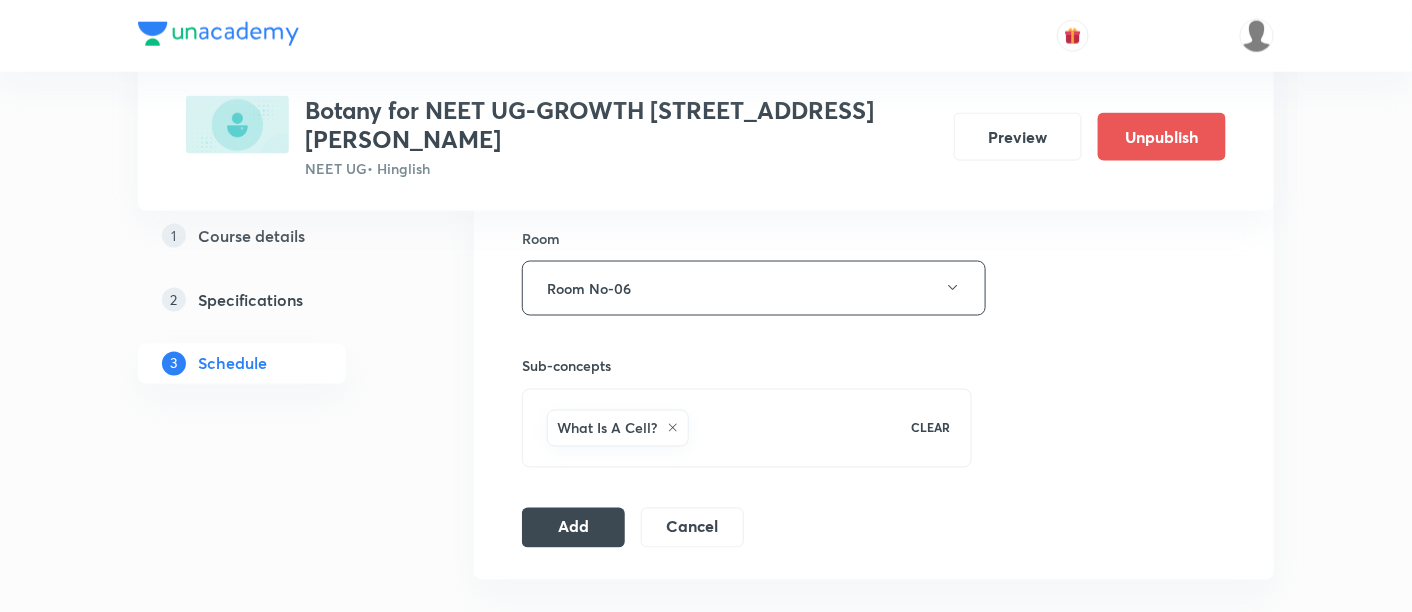 scroll, scrollTop: 883, scrollLeft: 0, axis: vertical 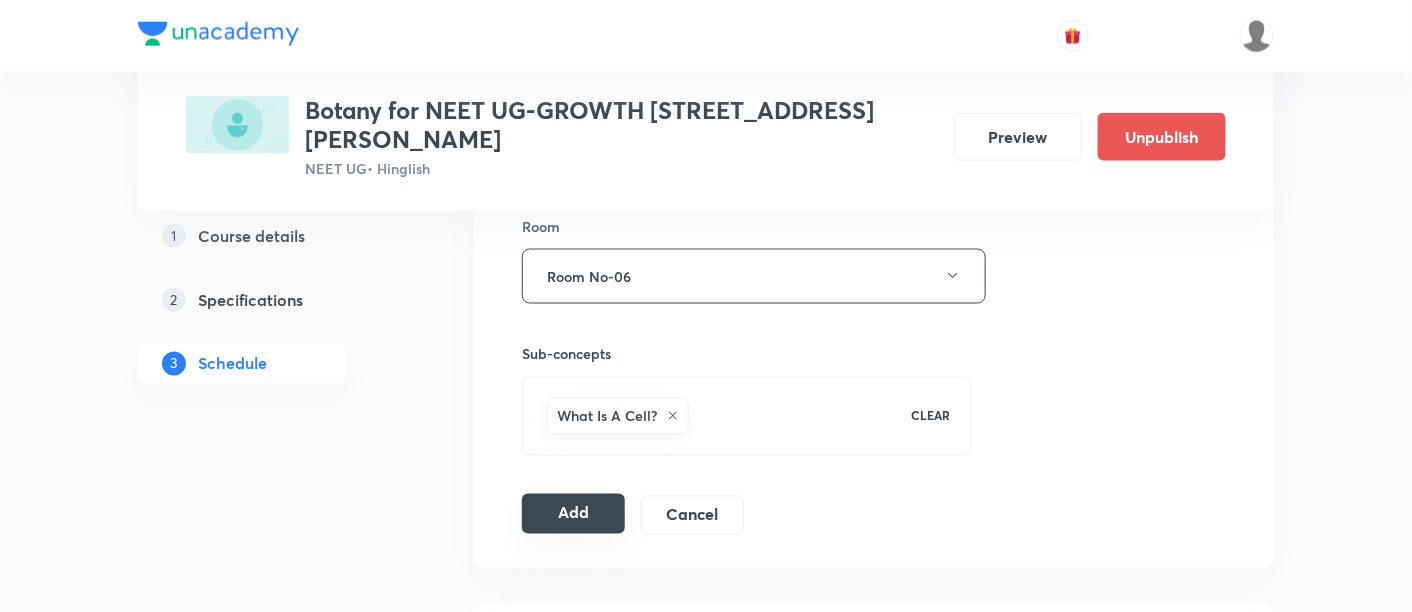 click on "Add" at bounding box center (573, 514) 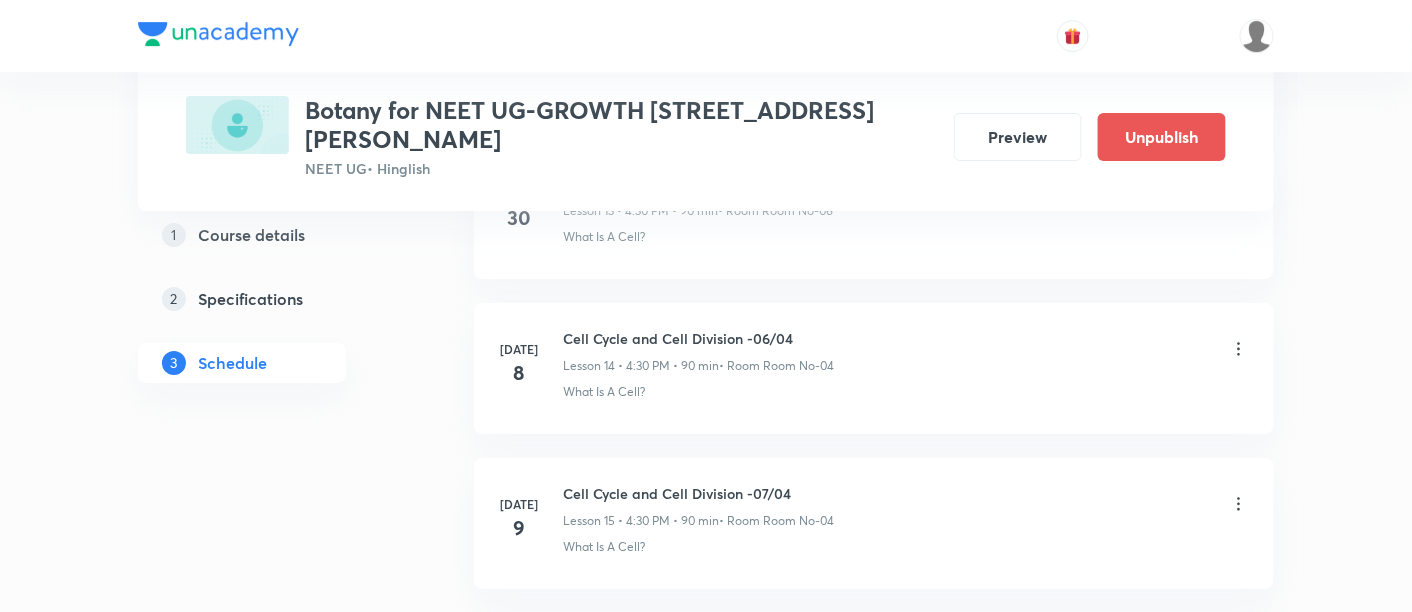 scroll, scrollTop: 2697, scrollLeft: 0, axis: vertical 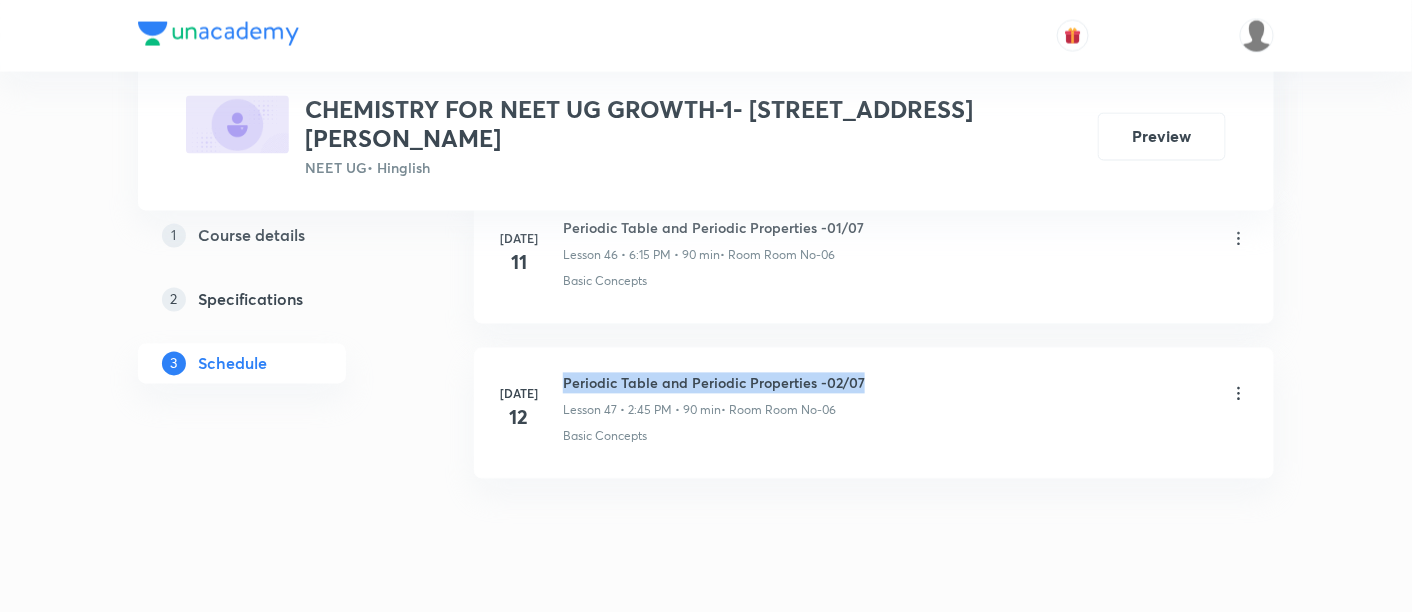 drag, startPoint x: 562, startPoint y: 327, endPoint x: 904, endPoint y: 318, distance: 342.1184 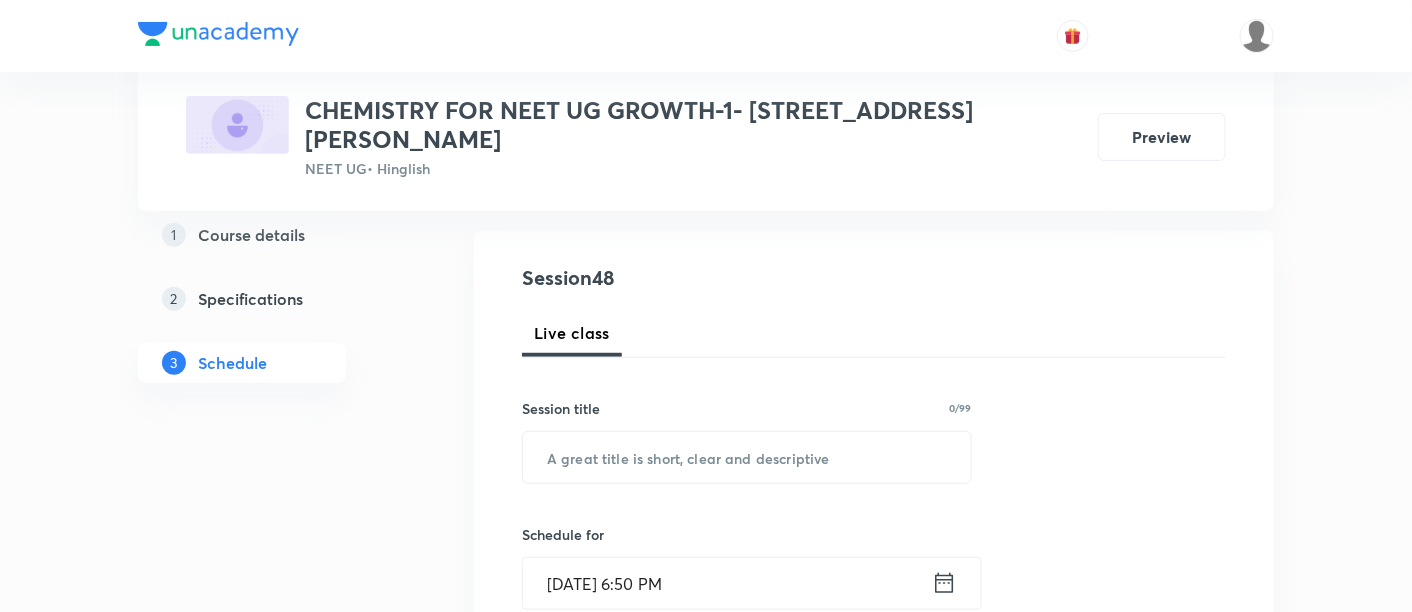 scroll, scrollTop: 214, scrollLeft: 0, axis: vertical 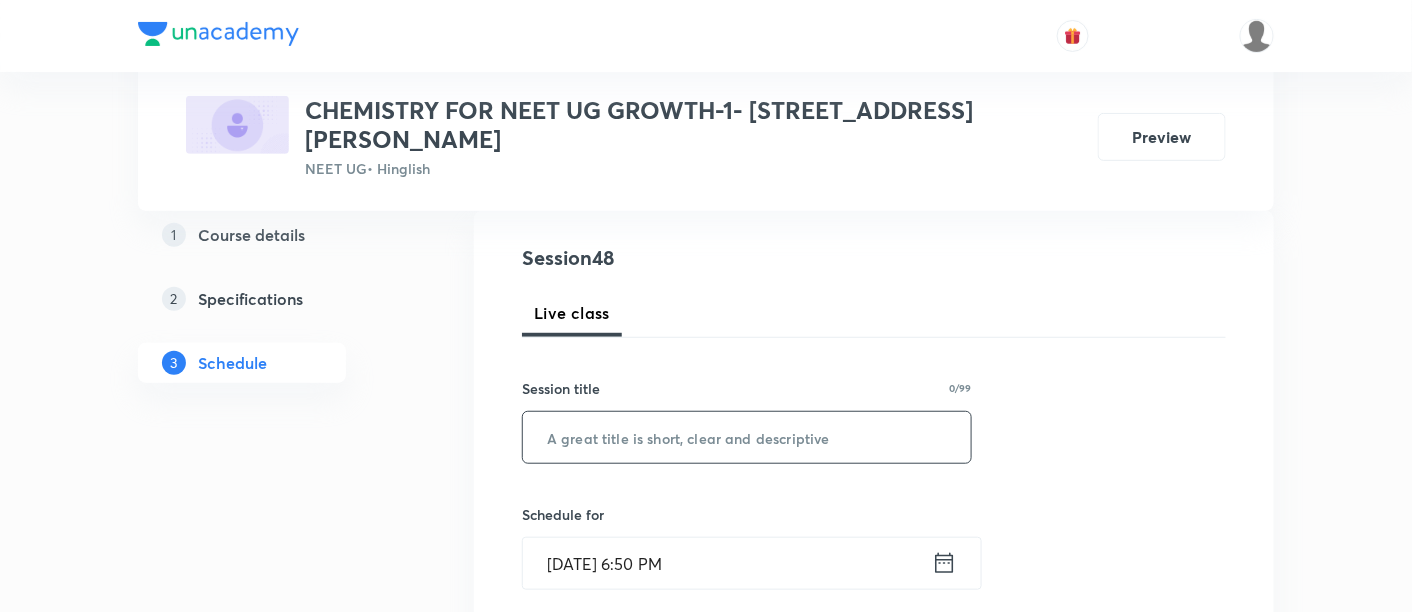 click at bounding box center [747, 437] 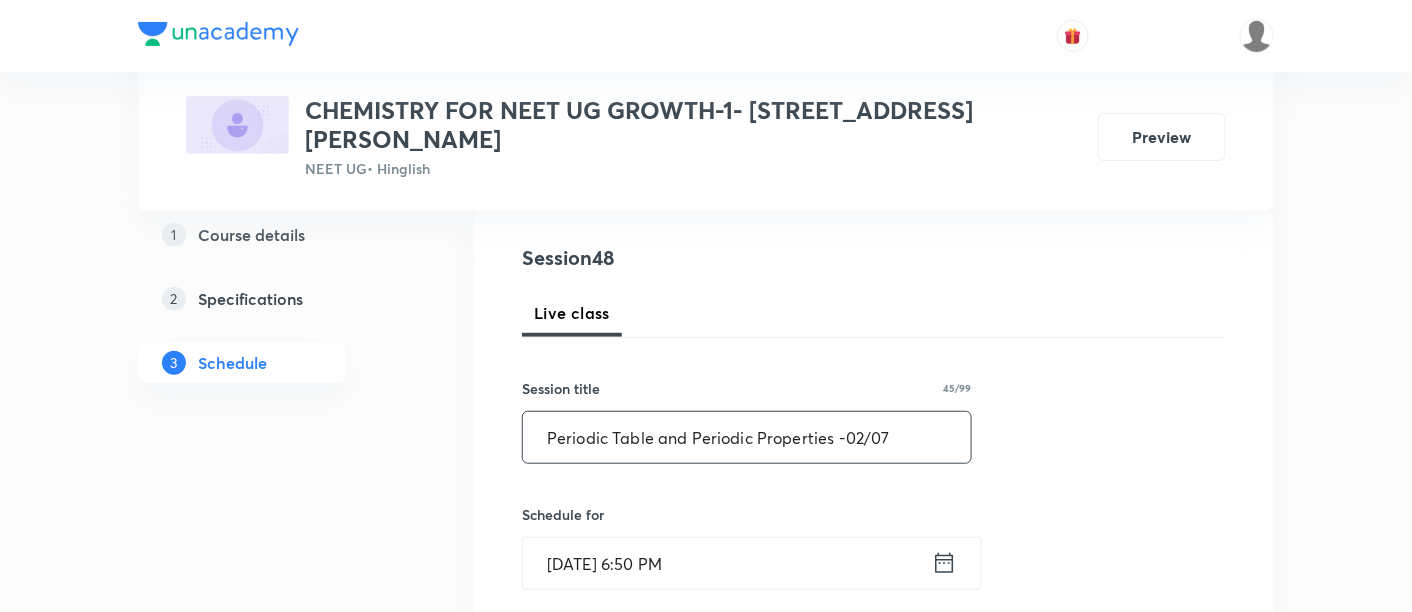 click on "Periodic Table and Periodic Properties -02/07" at bounding box center [747, 437] 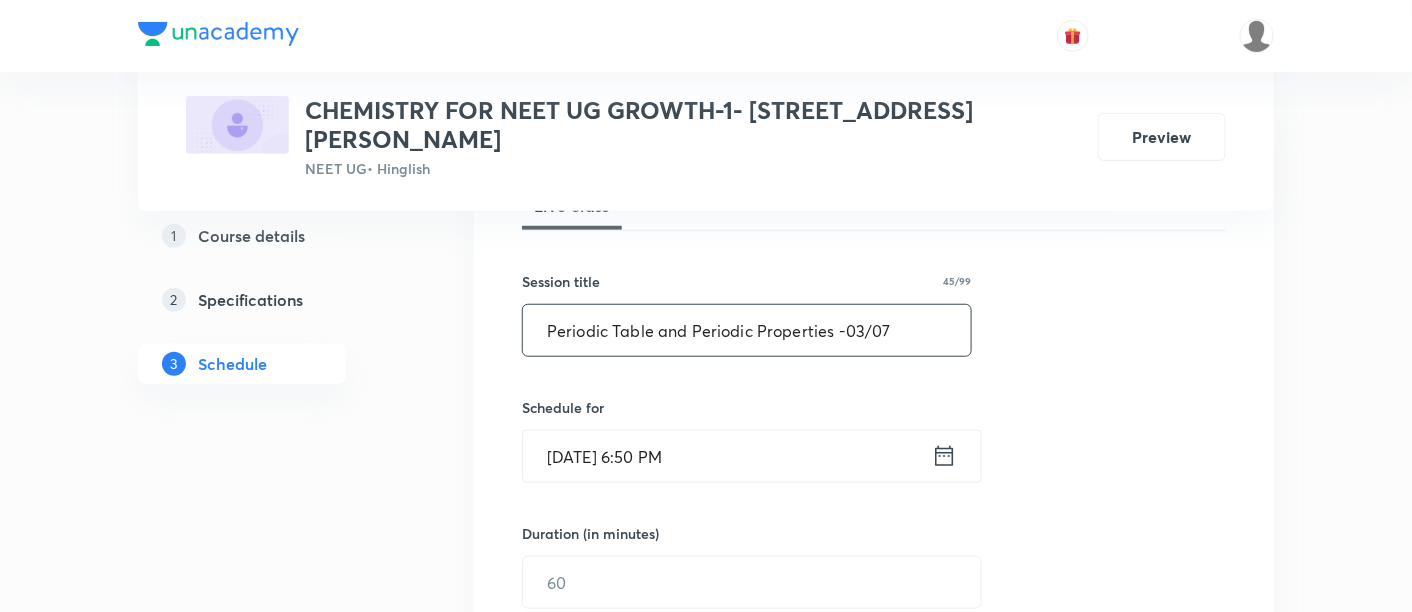 scroll, scrollTop: 355, scrollLeft: 0, axis: vertical 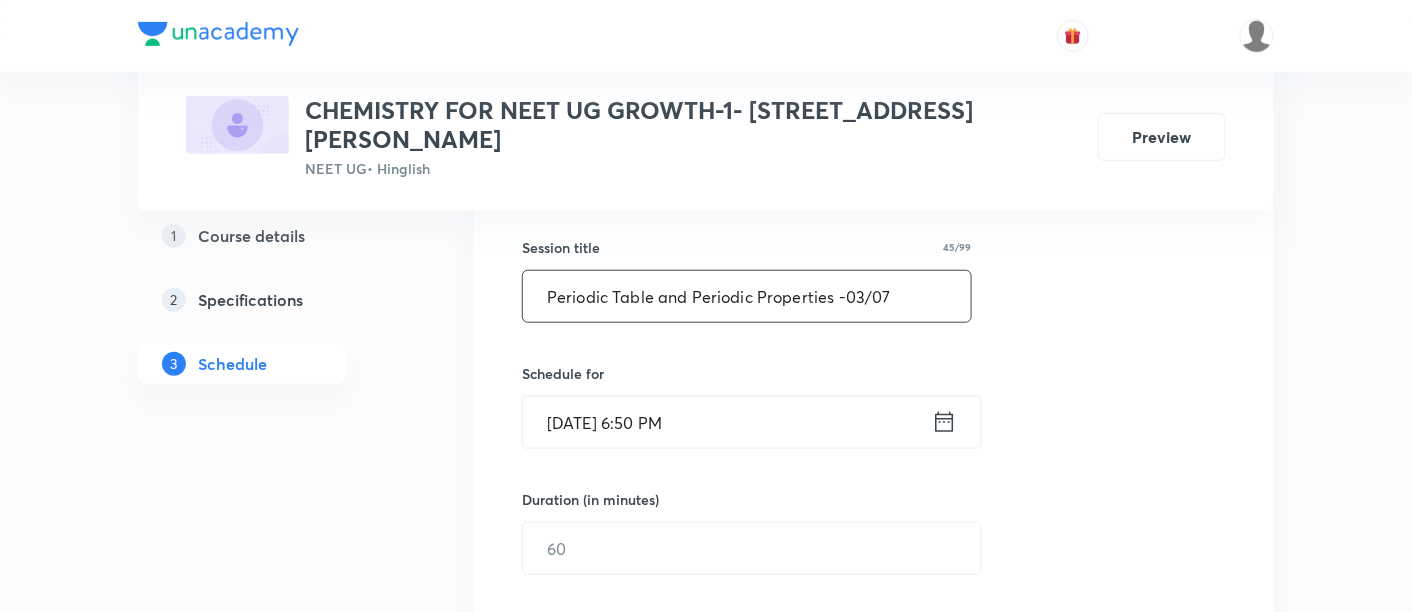 type on "Periodic Table and Periodic Properties -03/07" 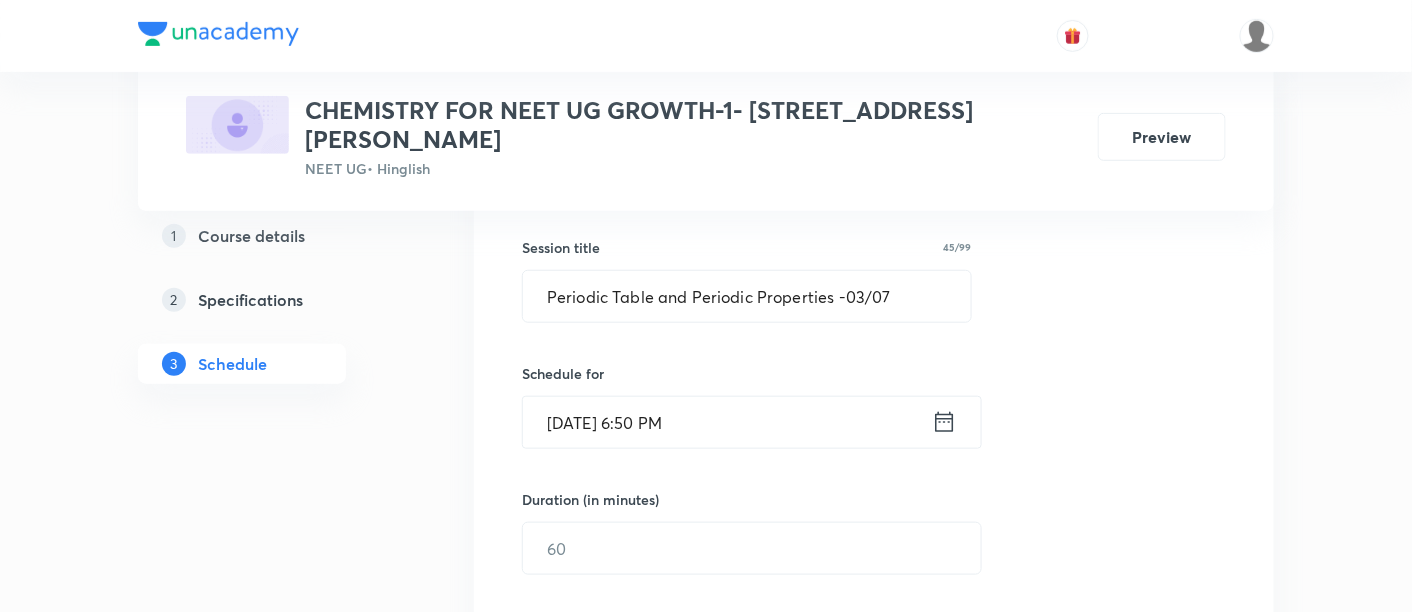 click 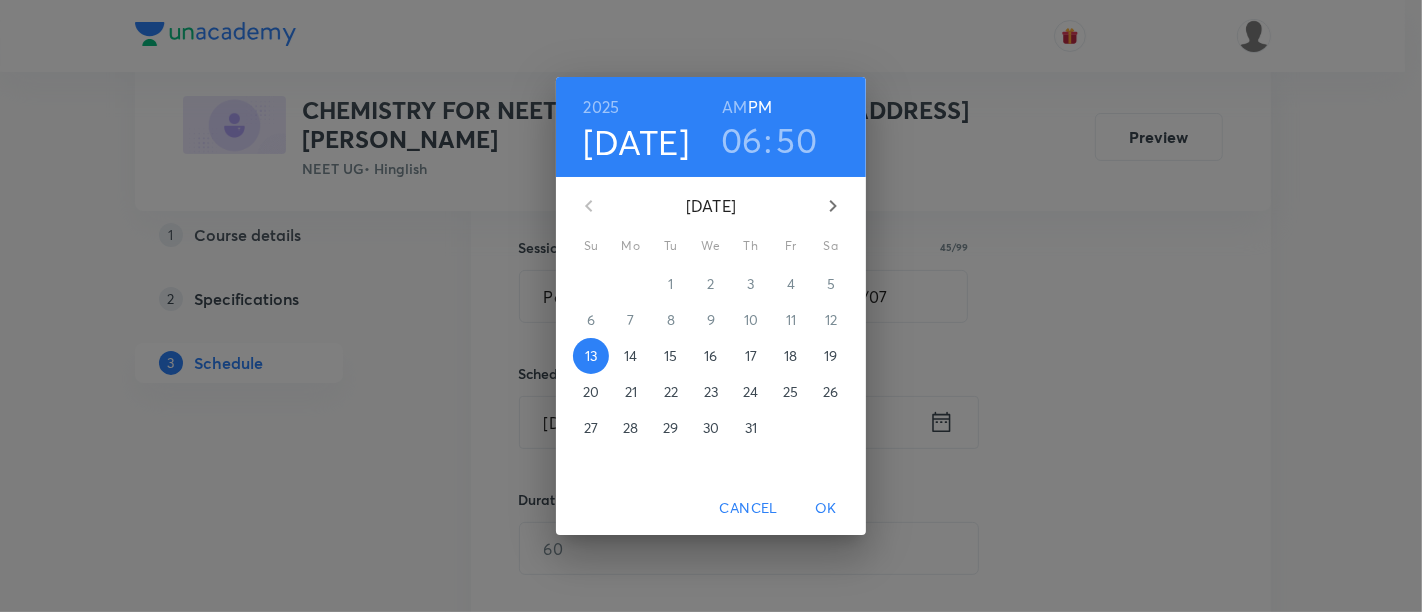 click on "16" at bounding box center (711, 356) 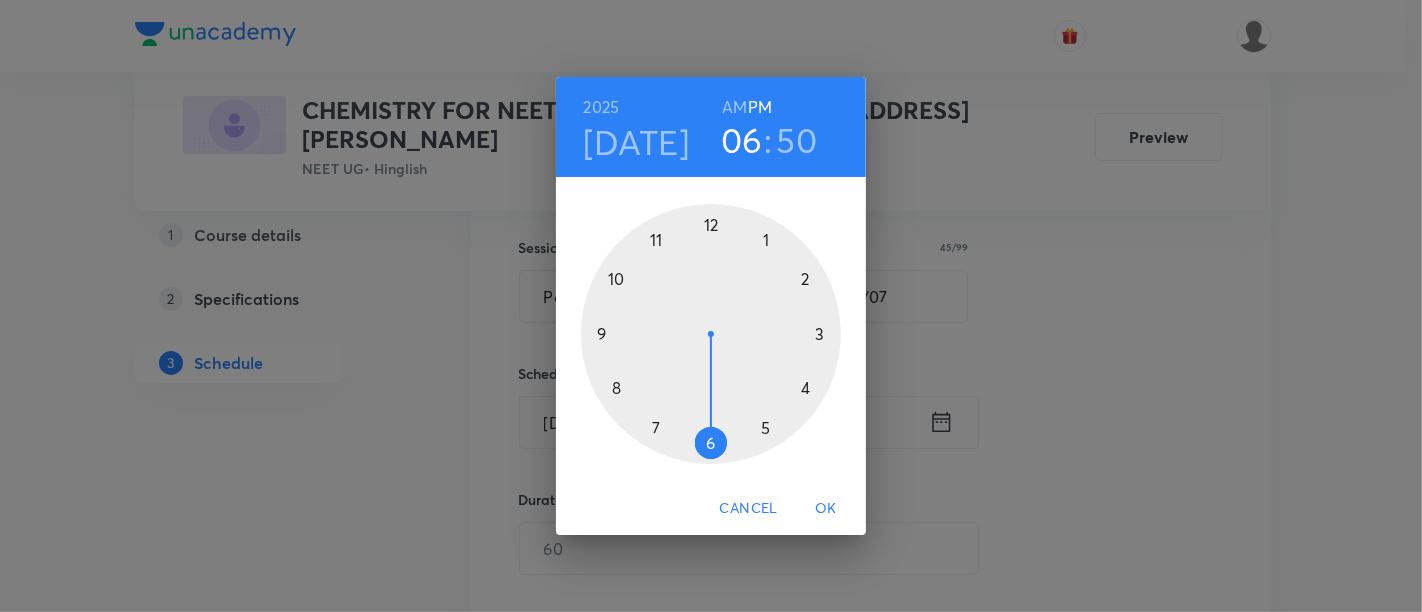 click at bounding box center (711, 334) 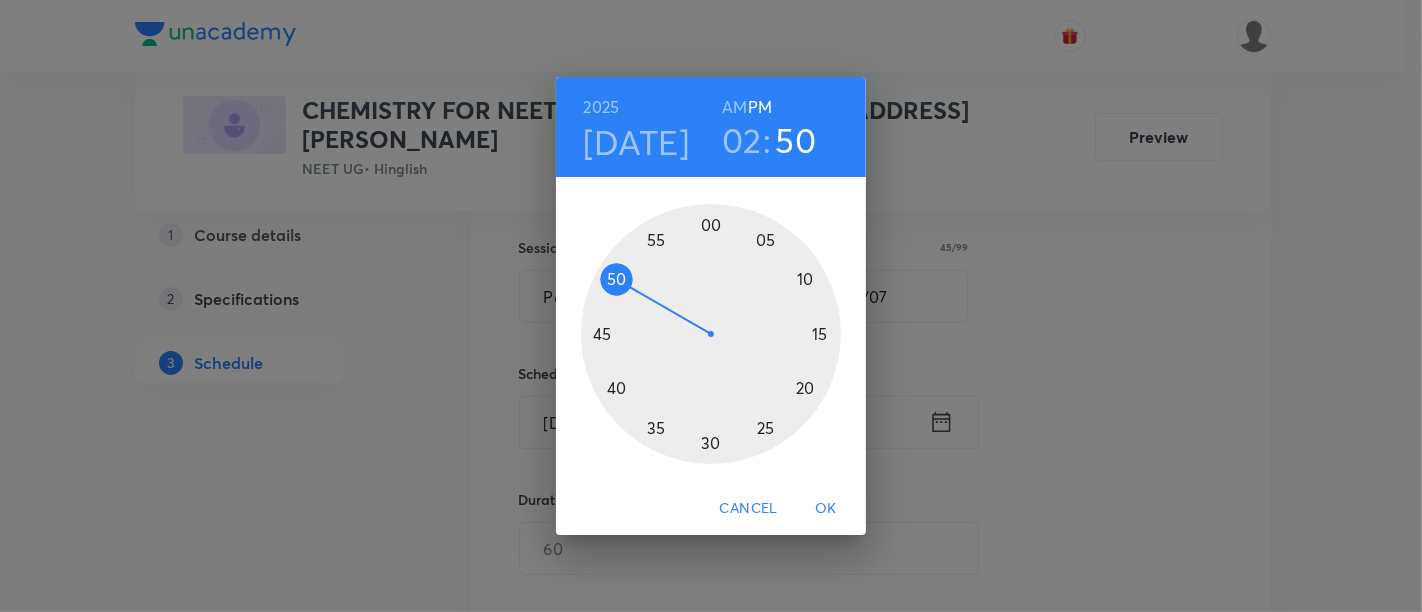click at bounding box center [711, 334] 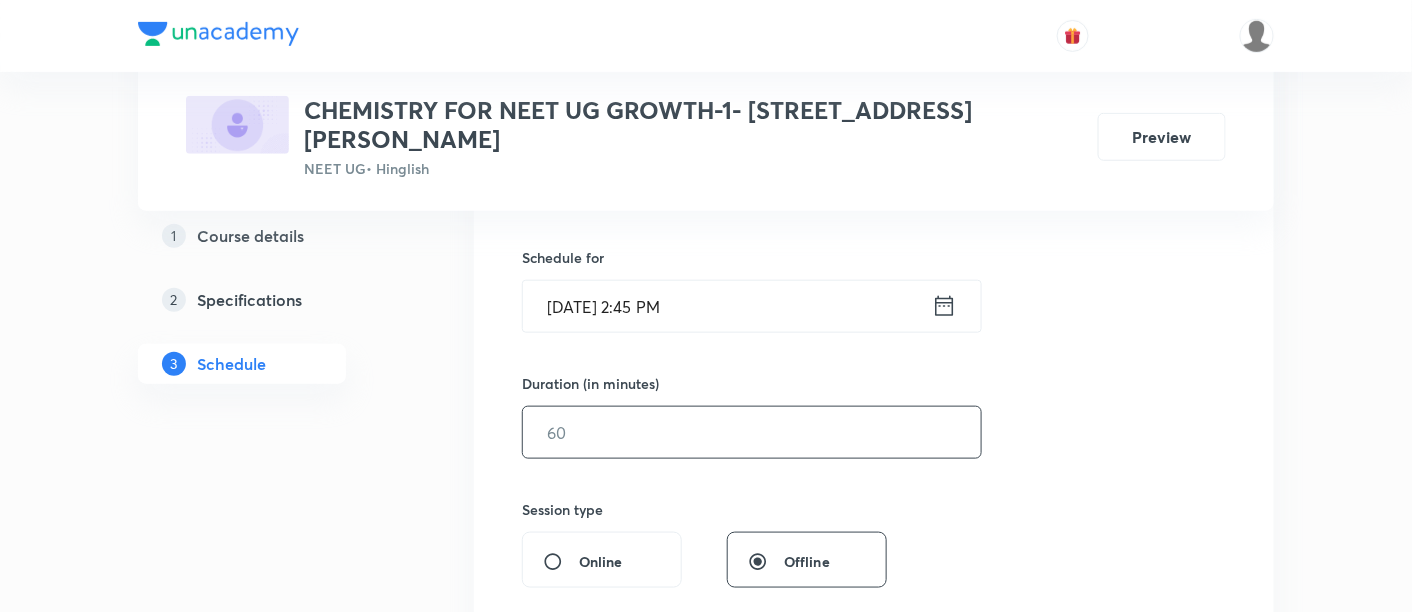 scroll, scrollTop: 485, scrollLeft: 0, axis: vertical 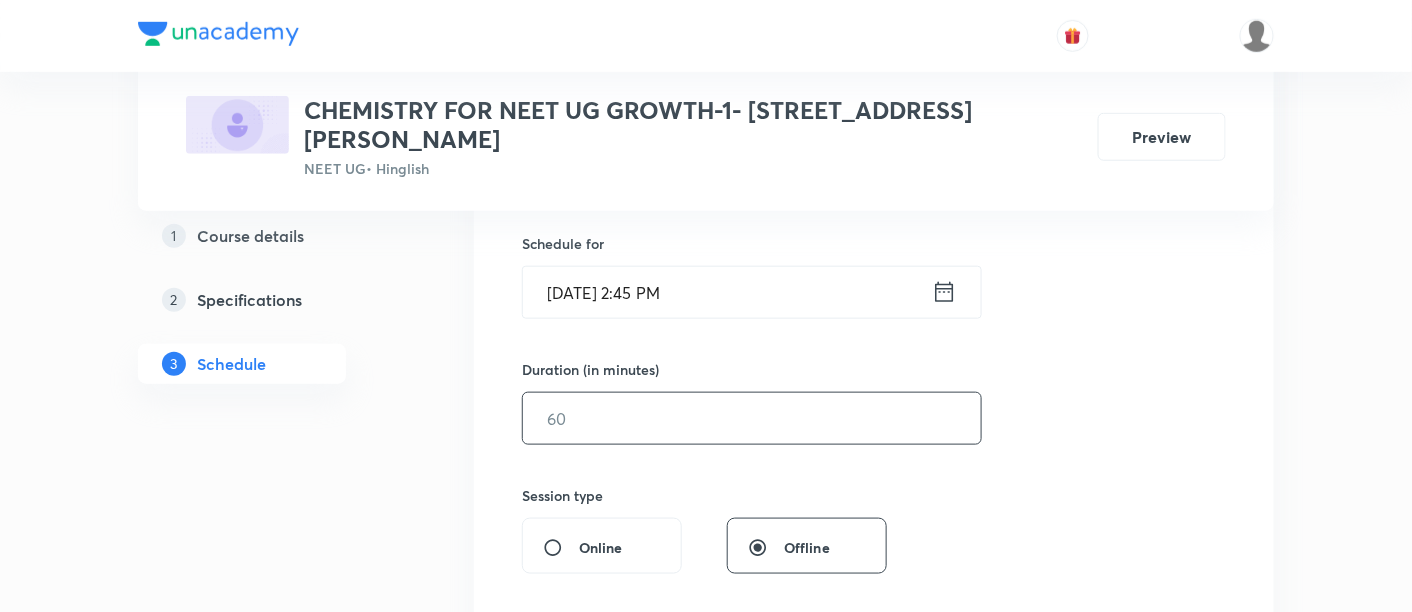 click at bounding box center (752, 418) 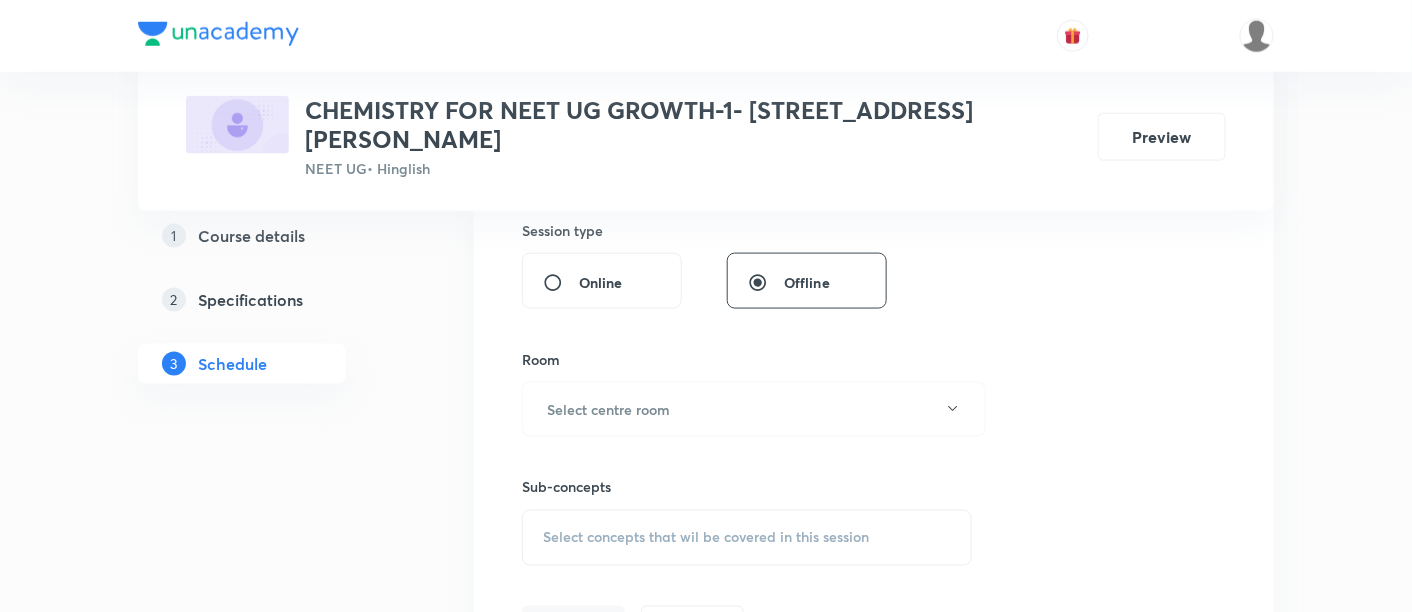 scroll, scrollTop: 751, scrollLeft: 0, axis: vertical 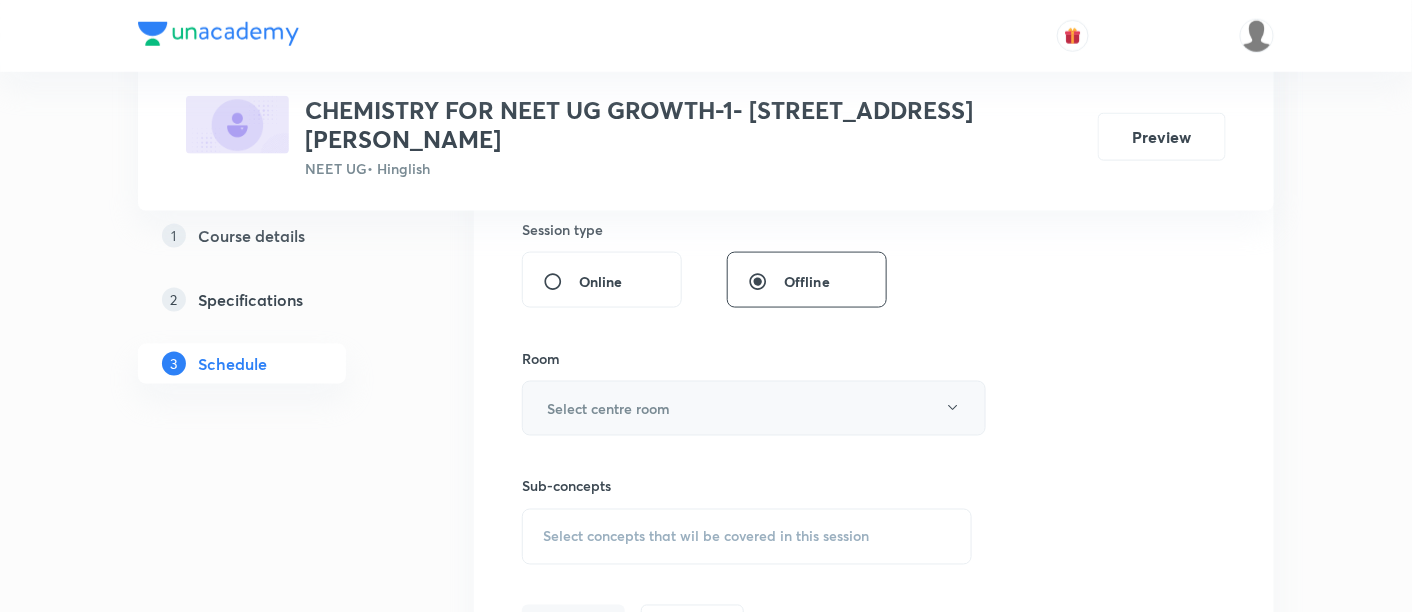 type on "90" 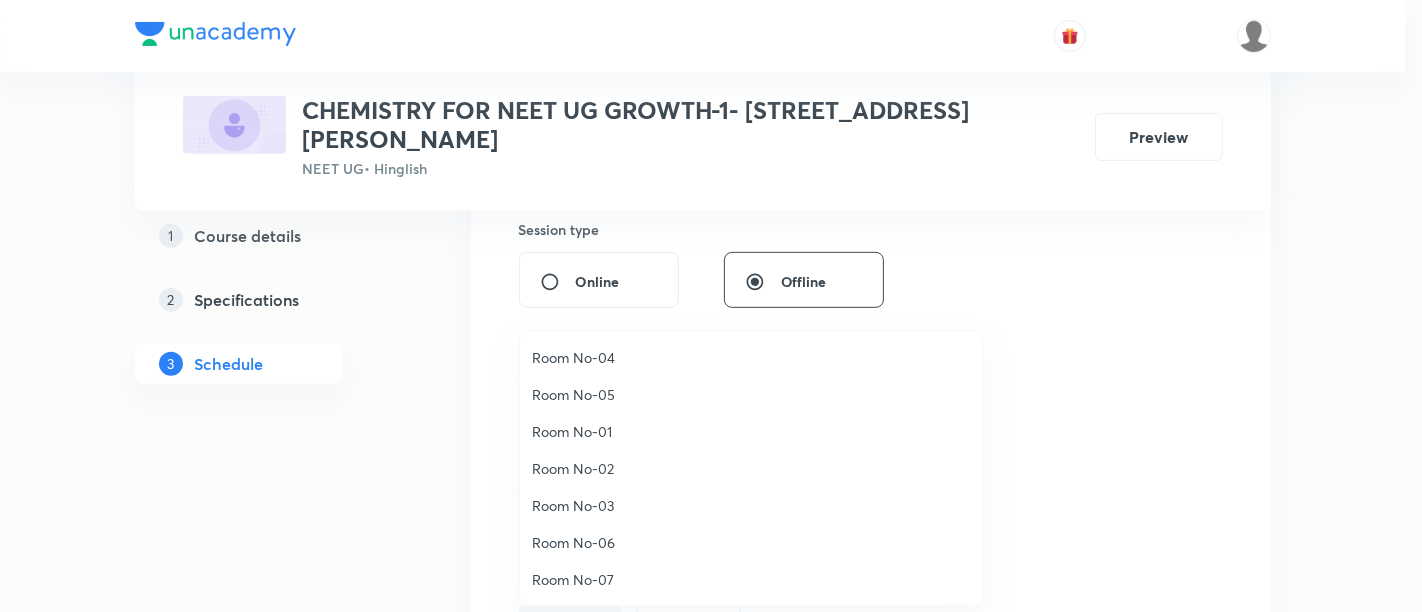 click on "Room No-06" at bounding box center (751, 542) 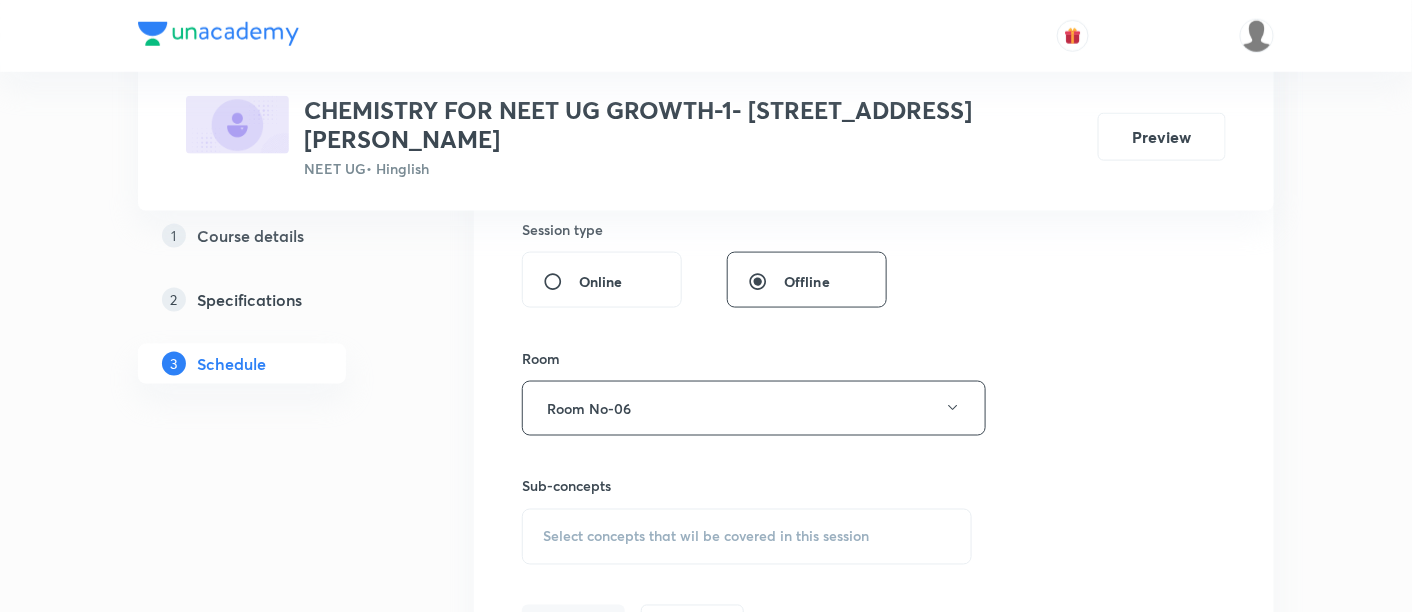 scroll, scrollTop: 785, scrollLeft: 0, axis: vertical 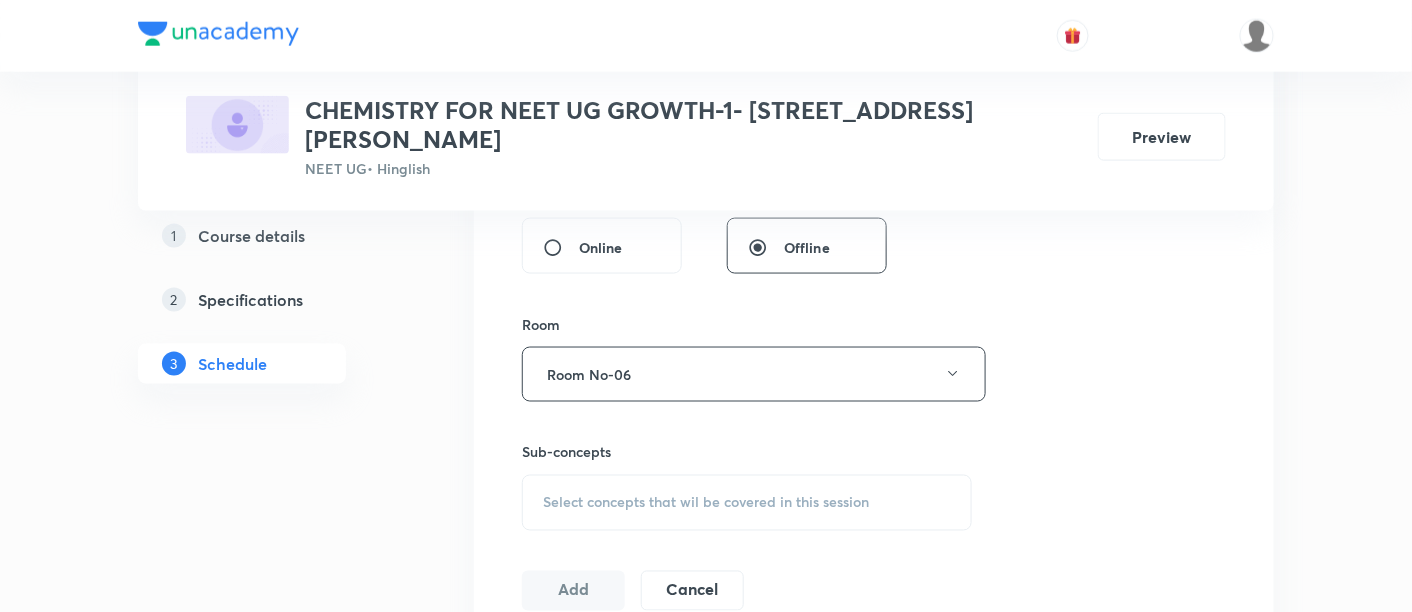 click on "Select concepts that wil be covered in this session" at bounding box center (706, 503) 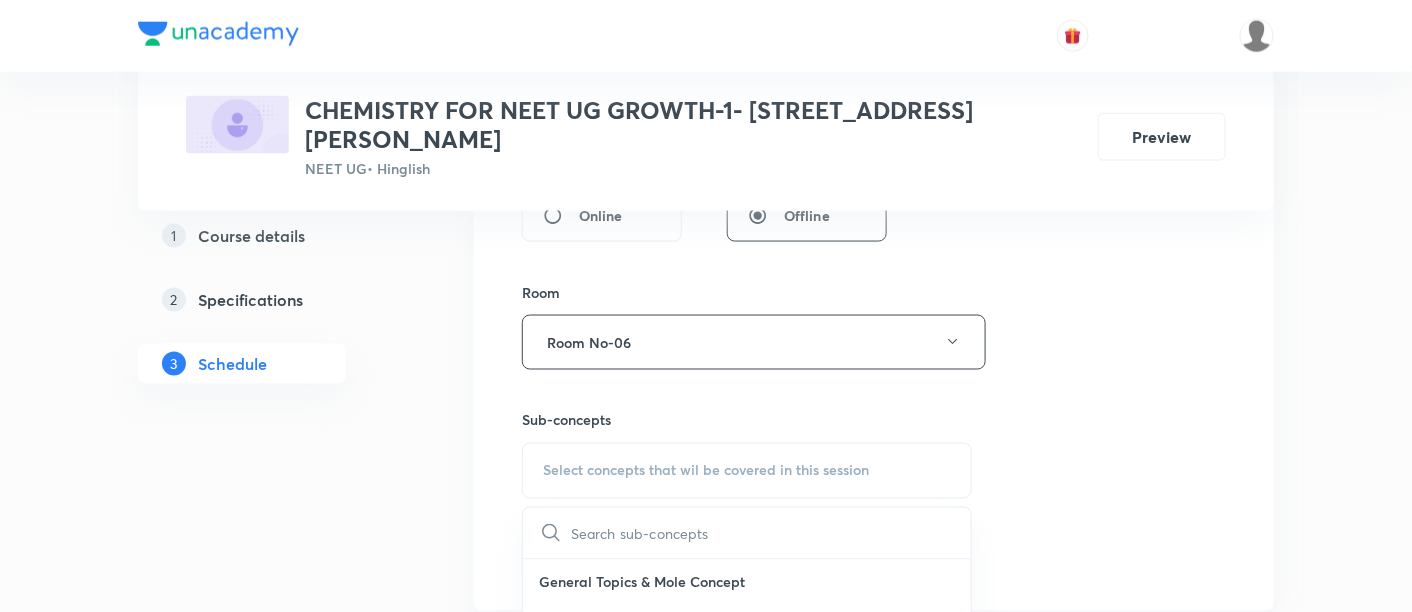 scroll, scrollTop: 929, scrollLeft: 0, axis: vertical 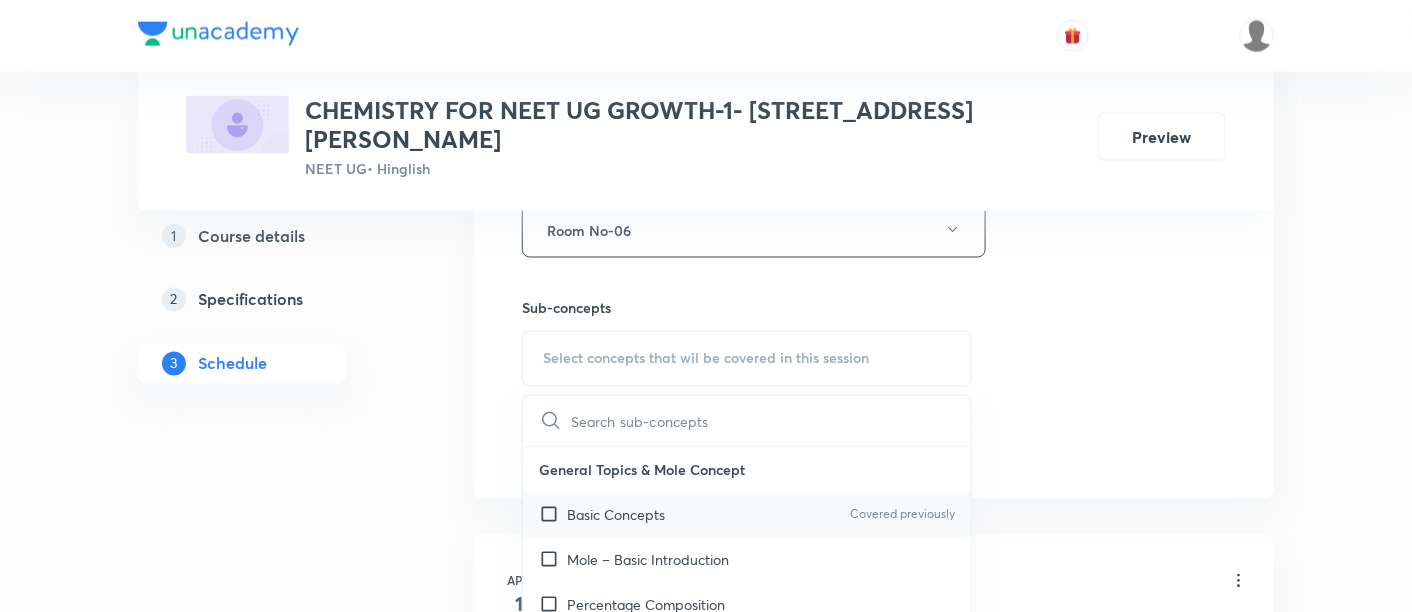 click on "Basic Concepts" at bounding box center [616, 515] 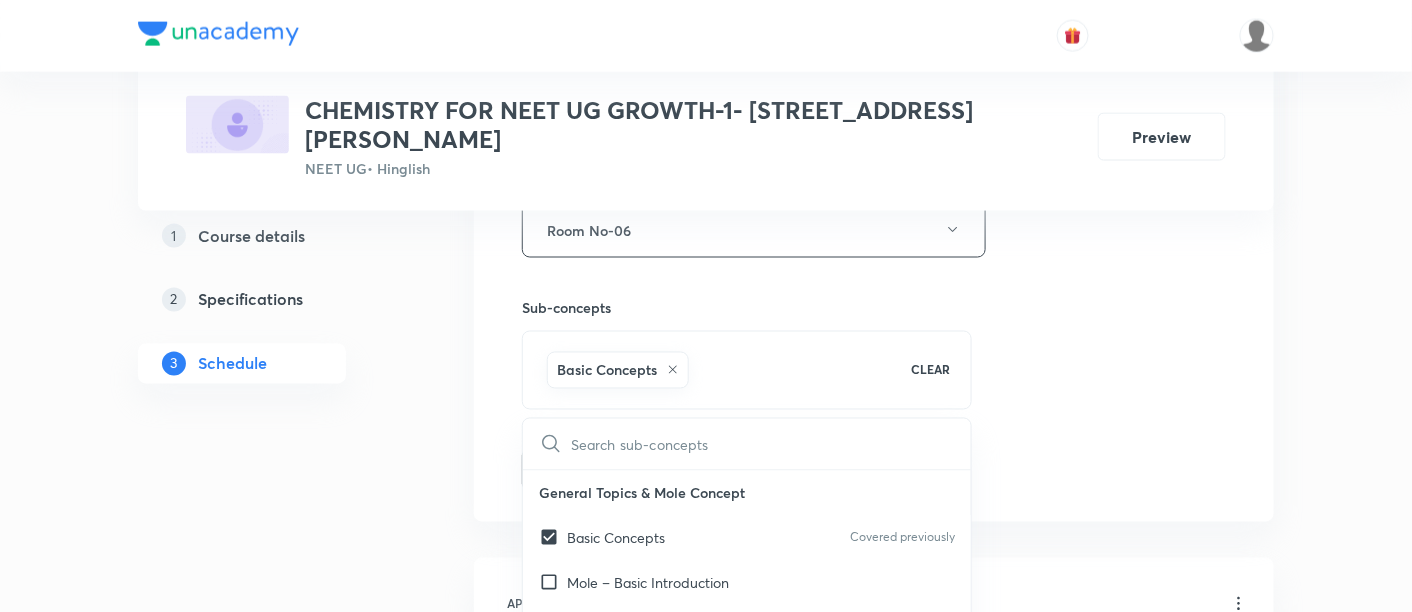 click on "Session  48 Live class Session title 45/99 Periodic Table and Periodic Properties -03/07 ​ Schedule for Jul 16, 2025, 2:45 PM ​ Duration (in minutes) 90 ​   Session type Online Offline Room Room No-06 Sub-concepts Basic Concepts CLEAR ​ General Topics & Mole Concept Basic Concepts Covered previously Mole – Basic Introduction Percentage Composition Stoichiometry Principle of Atom Conservation (POAC) Relation between Stoichiometric Quantities Application of Mole Concept: Gravimetric Analysis Electronic Configuration Of Atoms (Hund's rule)  Quantum Numbers (Magnetic Quantum no.) Quantum Numbers(Pauli's Exclusion law) Mean Molar Mass or Molecular Mass Variation of Conductivity with Concentration Mechanism of Corrosion Atomic Structure Discovery Of Electron Some Prerequisites of Physics Discovery Of Protons And Neutrons Atomic Models Representation Of Atom With Electrons And Neutrons Nature of Waves Nature Of Electromagnetic Radiation Planck’S Quantum Theory Bohr’s Model For Hydrogen Atom Spectrum pH" at bounding box center (874, 9) 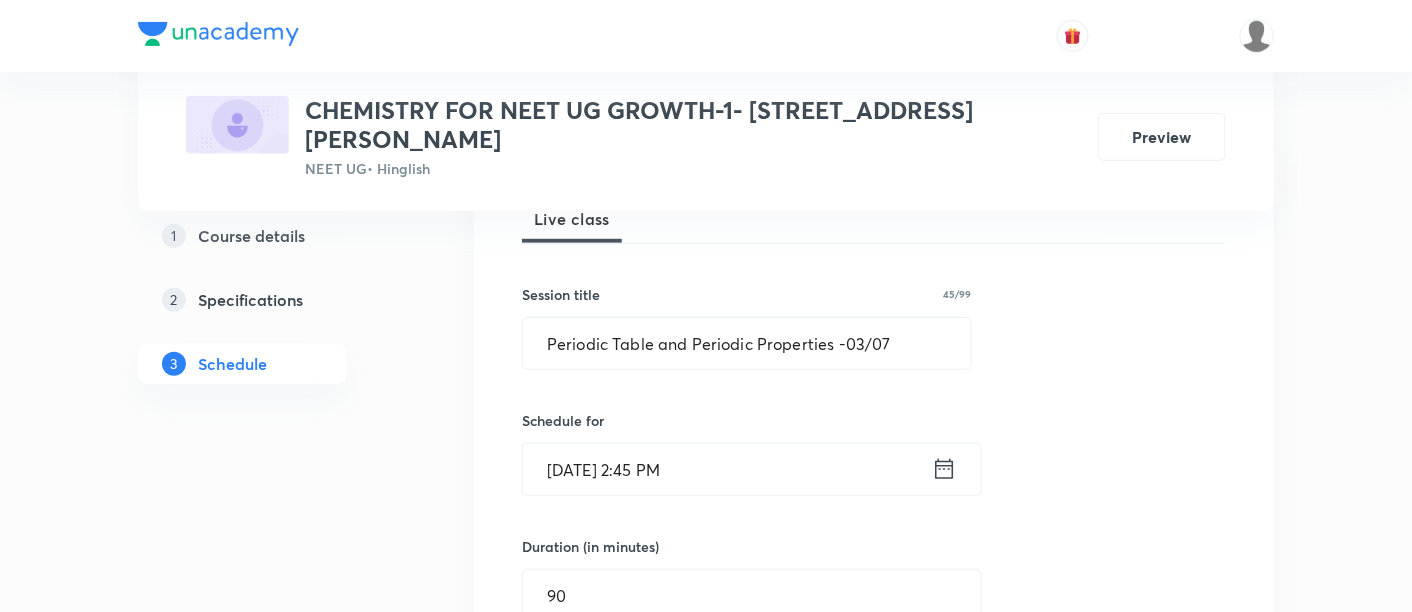 scroll, scrollTop: 314, scrollLeft: 0, axis: vertical 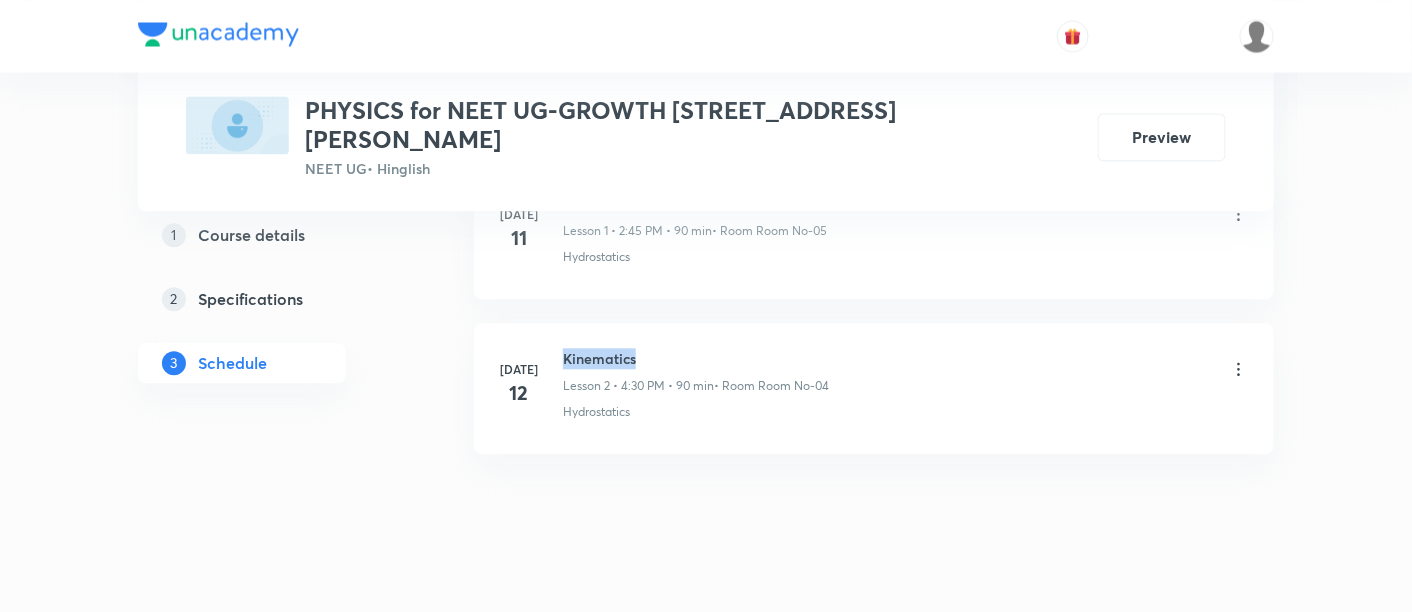 drag, startPoint x: 564, startPoint y: 324, endPoint x: 661, endPoint y: 327, distance: 97.04638 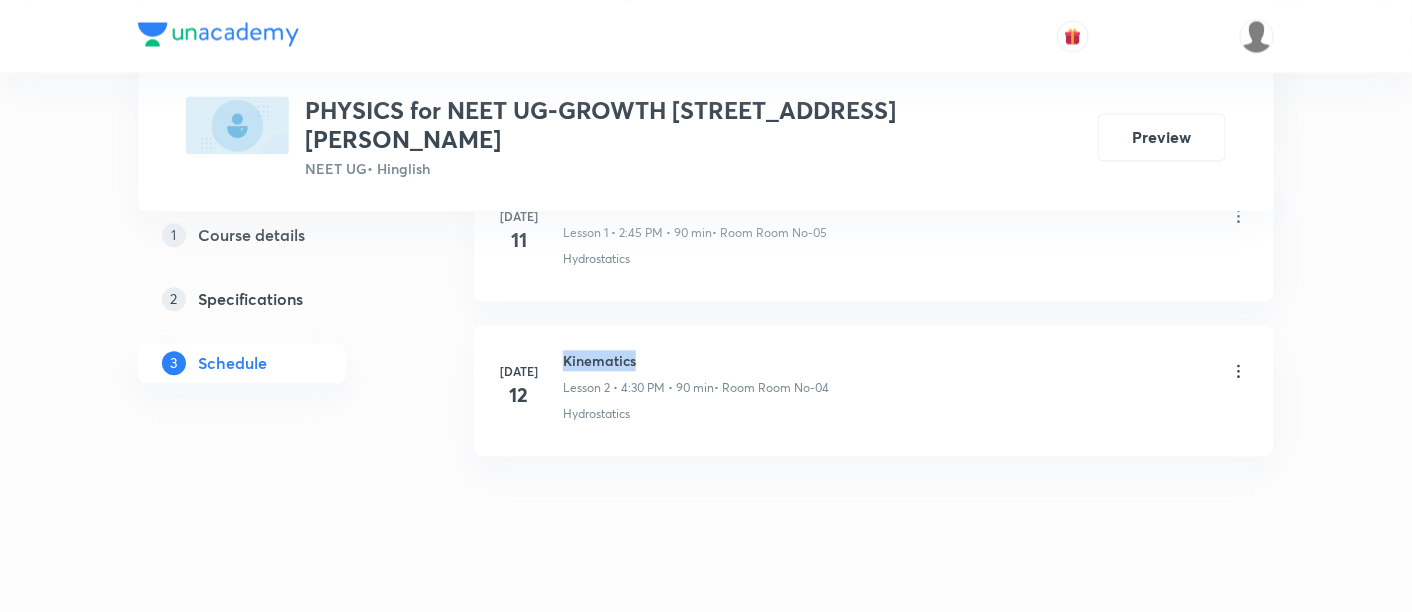 scroll, scrollTop: 1296, scrollLeft: 0, axis: vertical 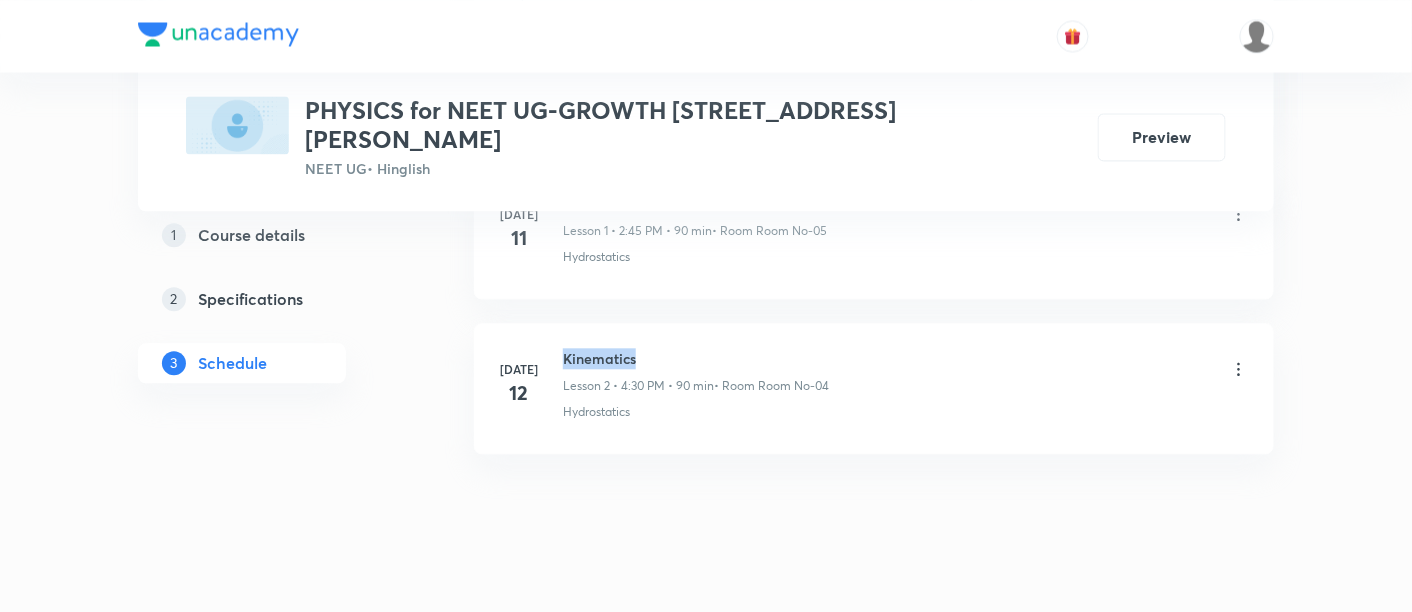 copy on "Kinematics" 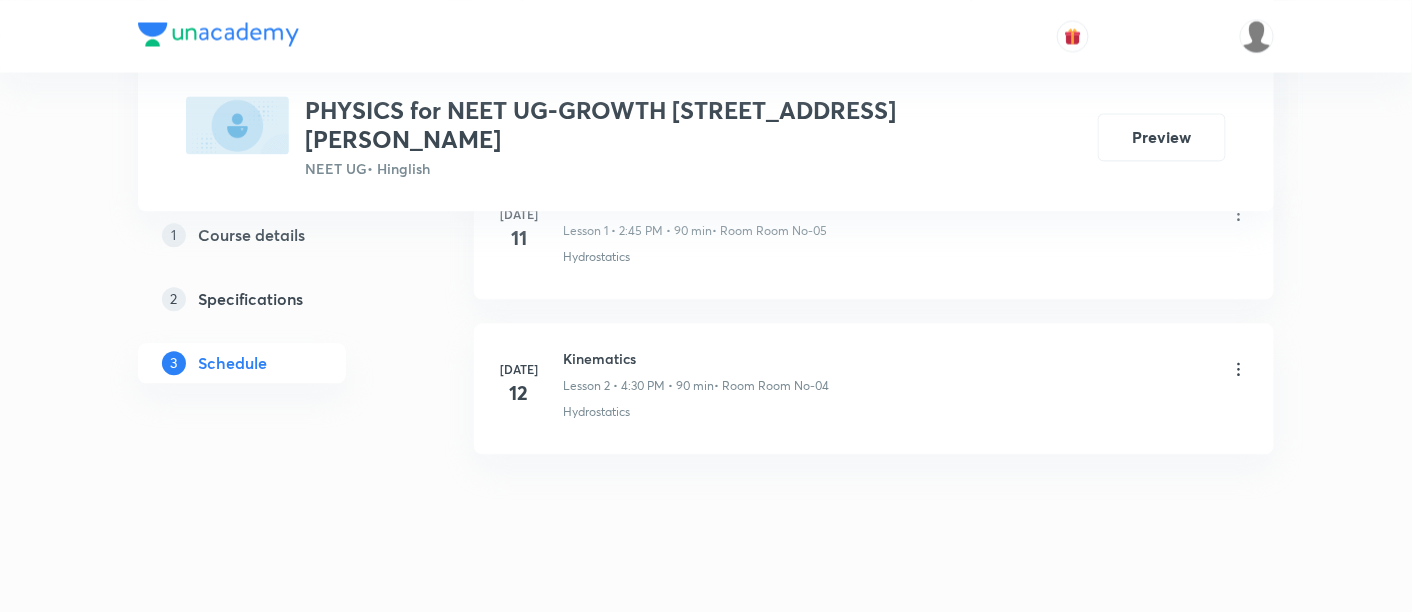 click on "Kinematics Lesson 2 • 4:30 PM • 90 min  • Room Room No-04" at bounding box center (906, 371) 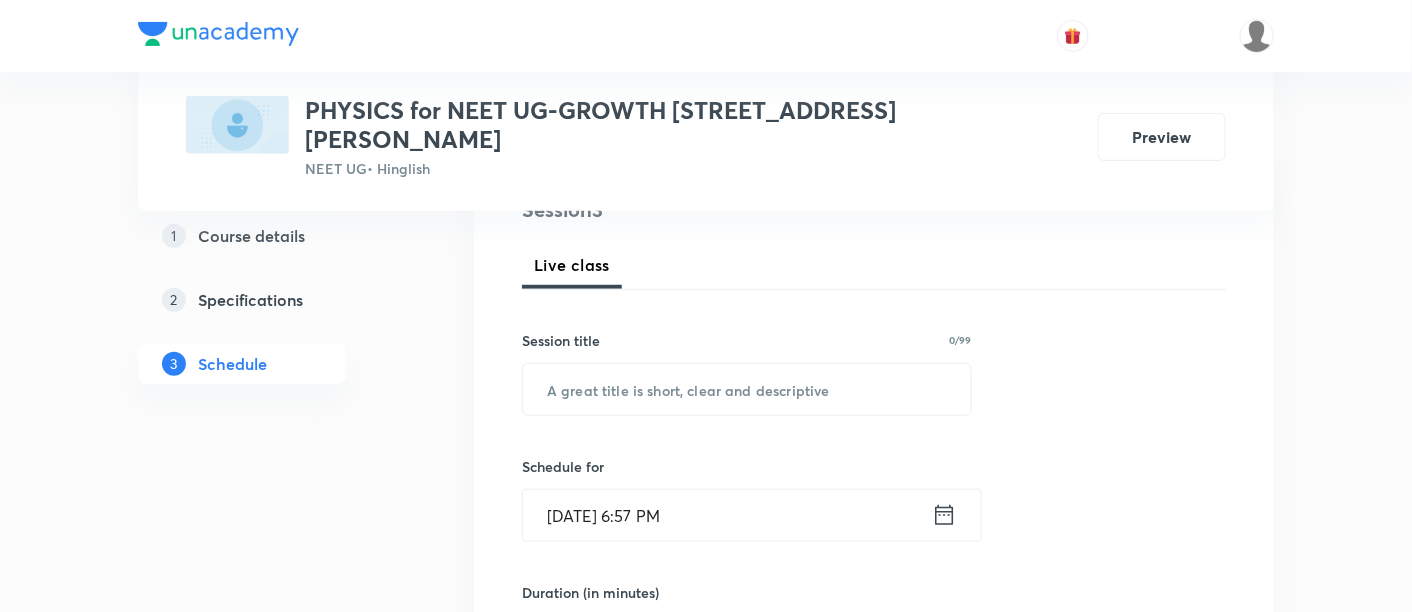 scroll, scrollTop: 318, scrollLeft: 0, axis: vertical 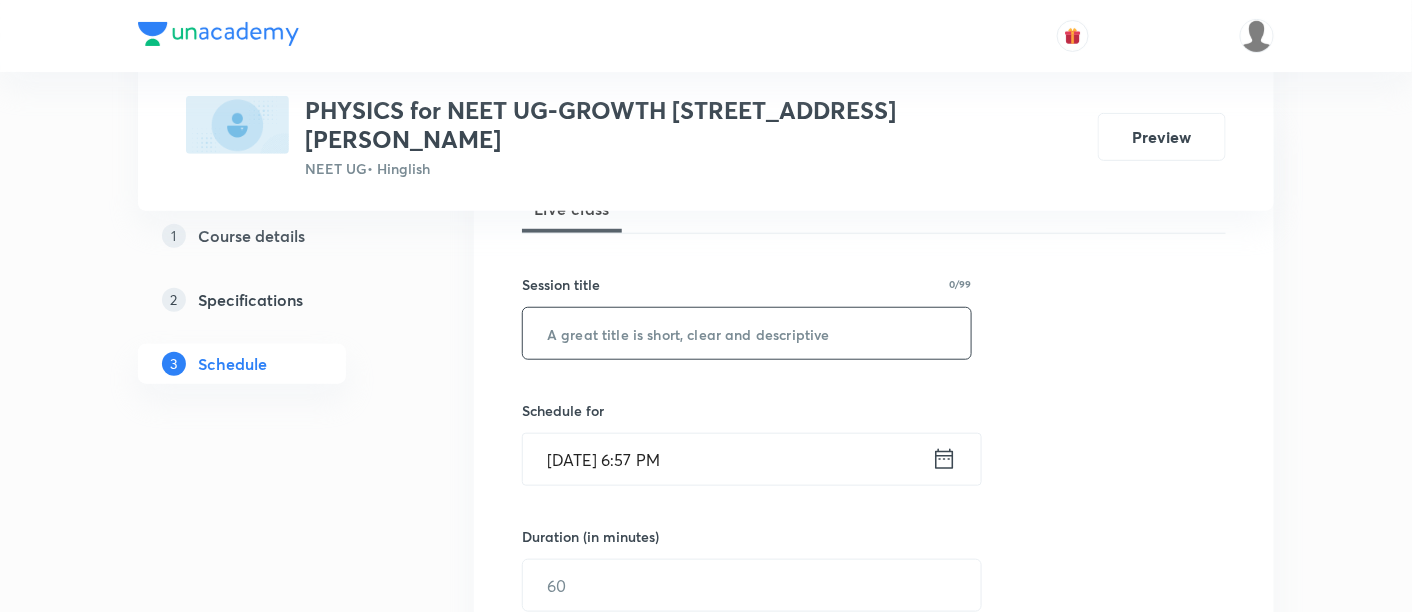click at bounding box center [747, 333] 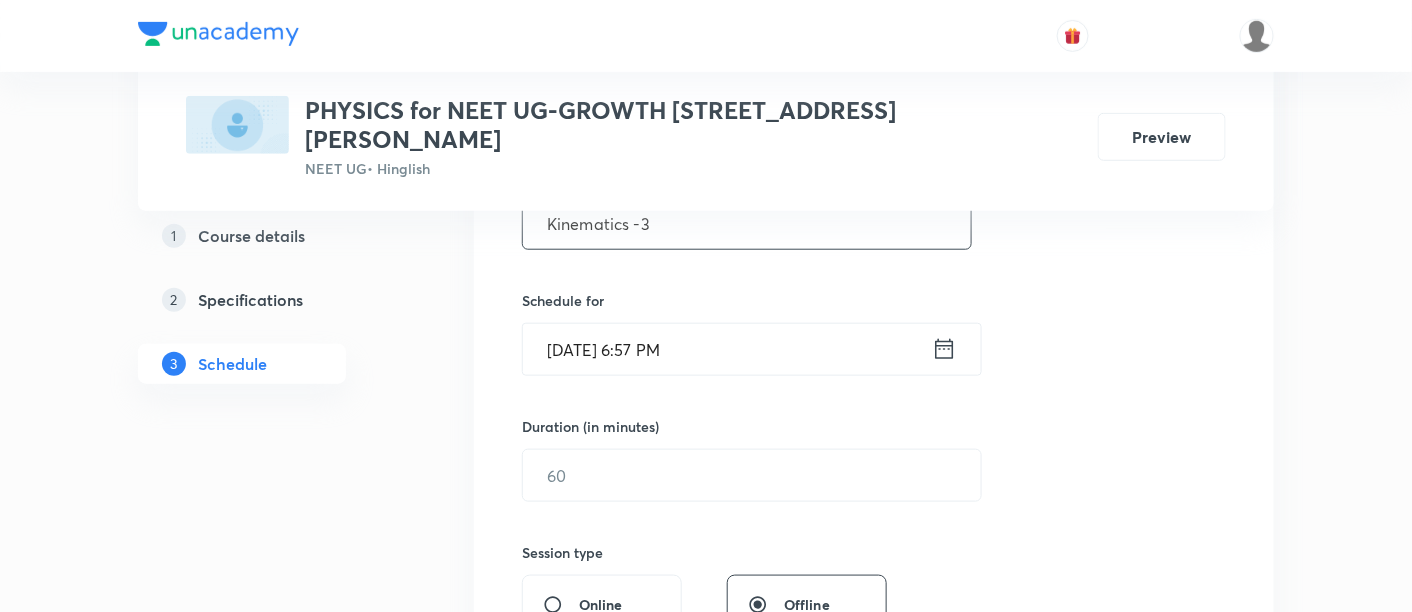 scroll, scrollTop: 440, scrollLeft: 0, axis: vertical 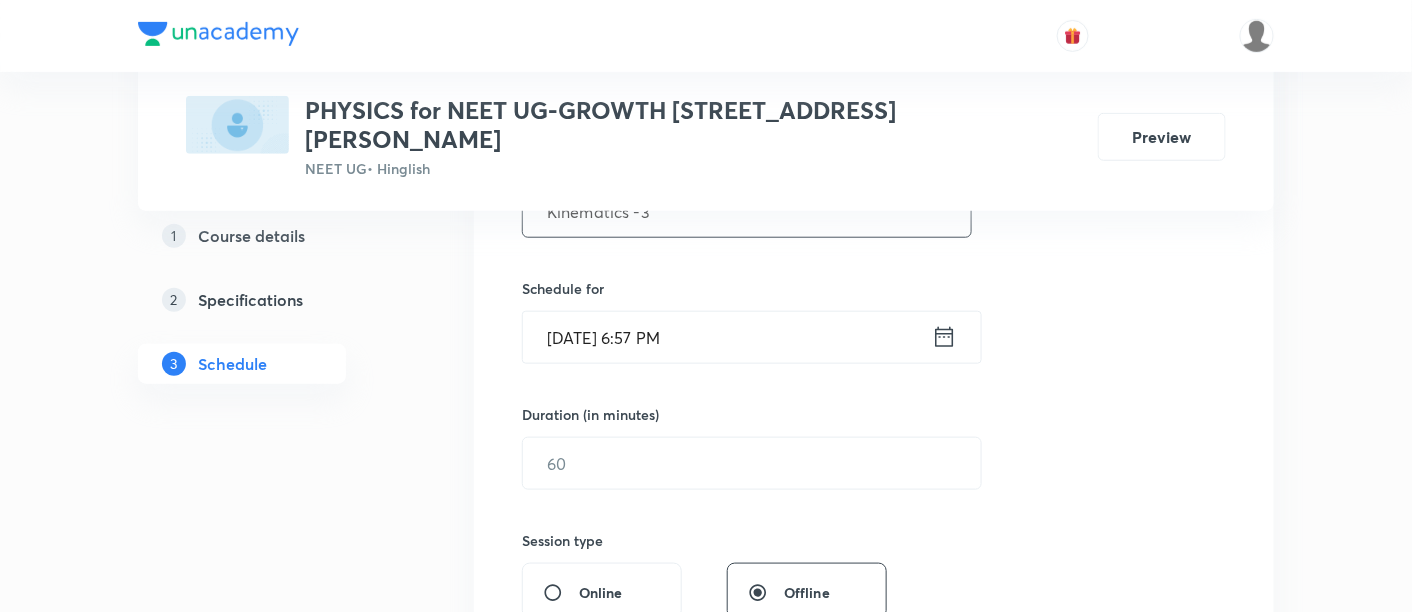 type on "Kinematics -3" 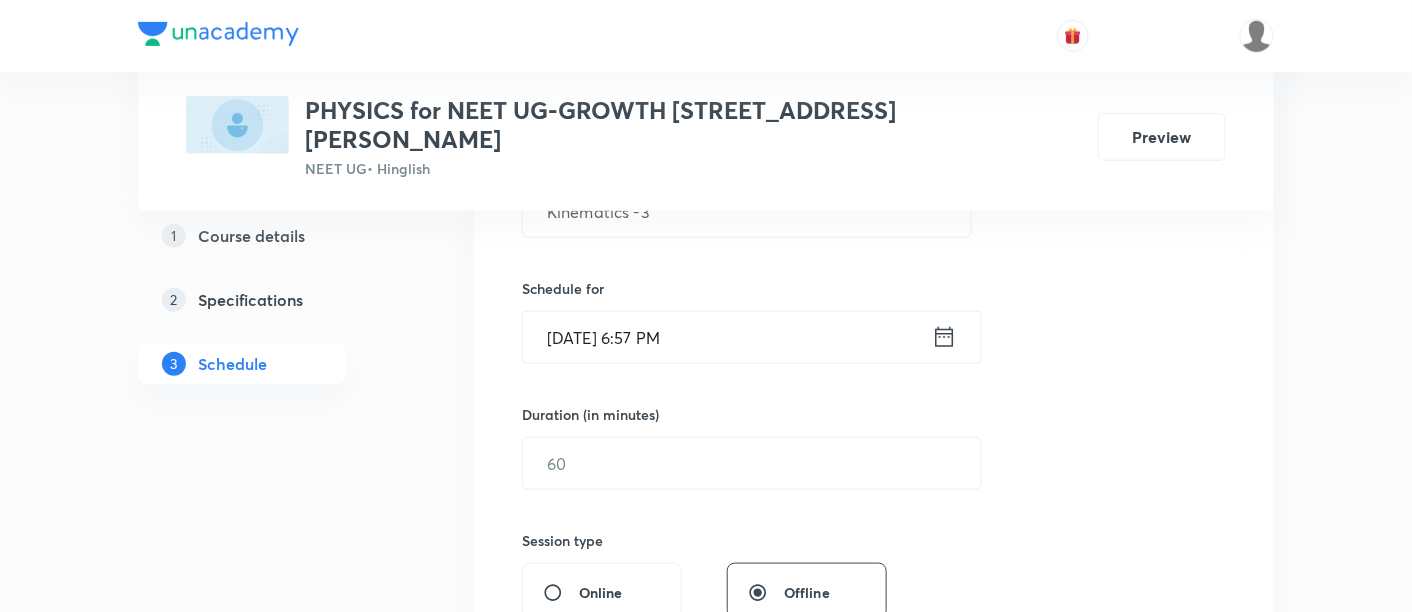 click 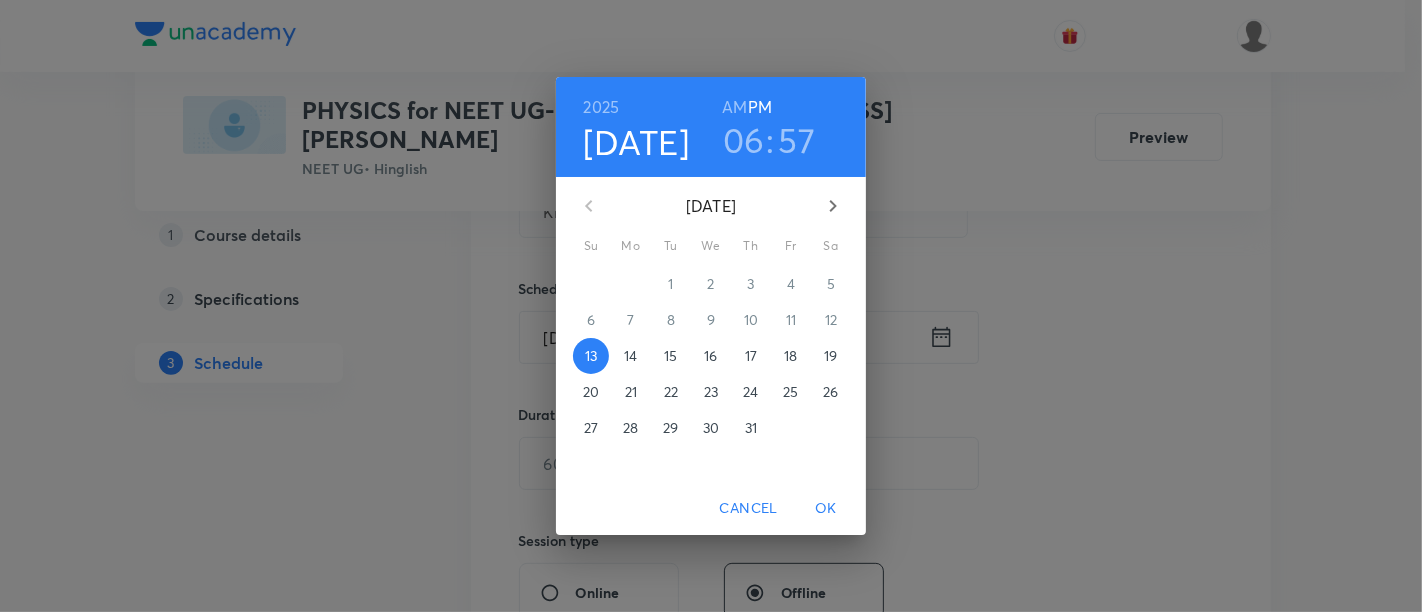 click on "14" at bounding box center [630, 356] 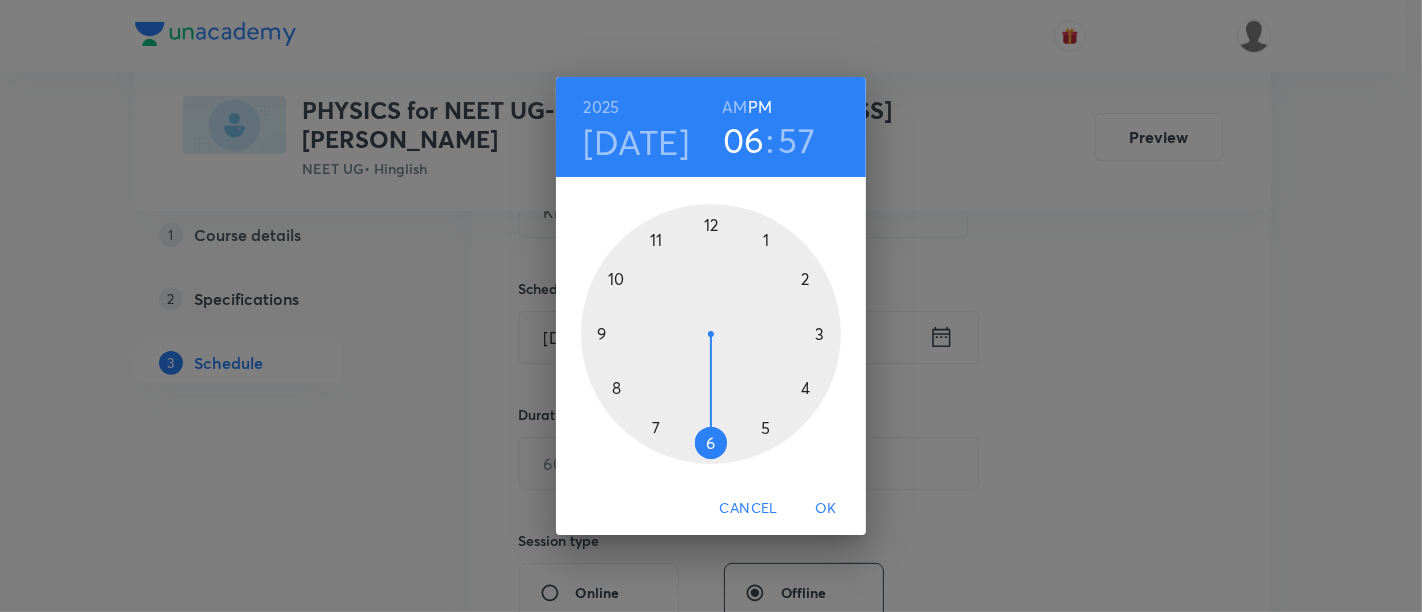 click at bounding box center [711, 334] 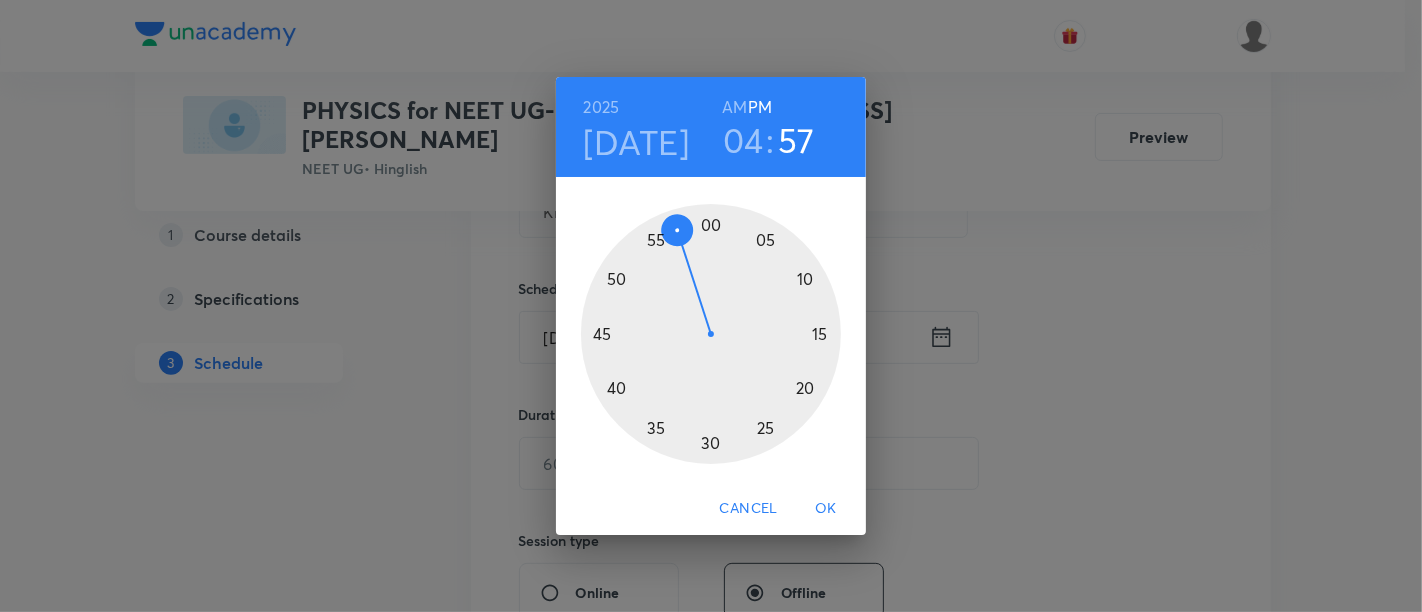 click at bounding box center (711, 334) 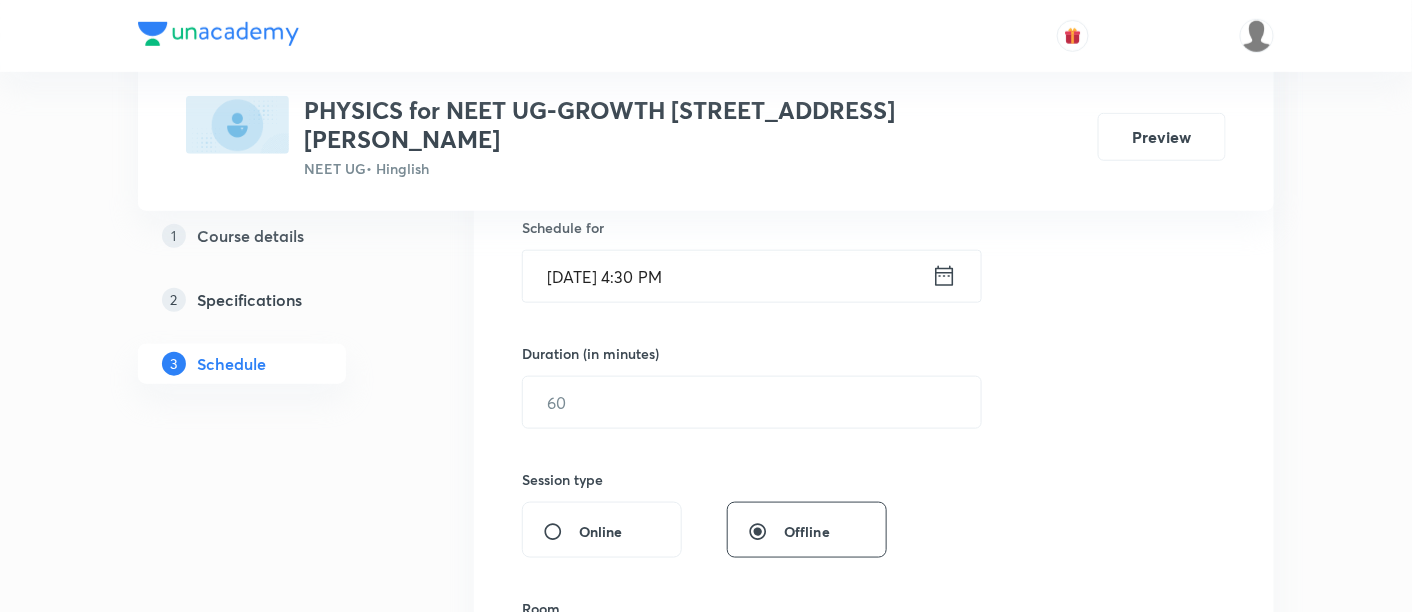 scroll, scrollTop: 507, scrollLeft: 0, axis: vertical 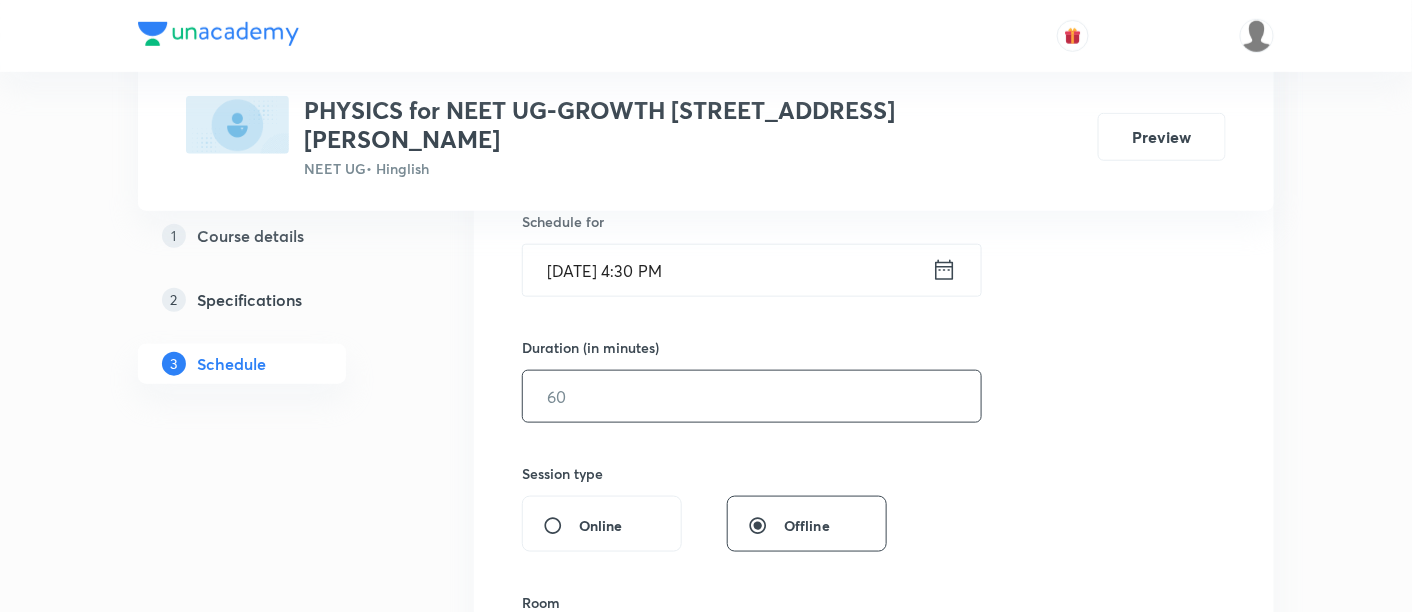 click at bounding box center [752, 396] 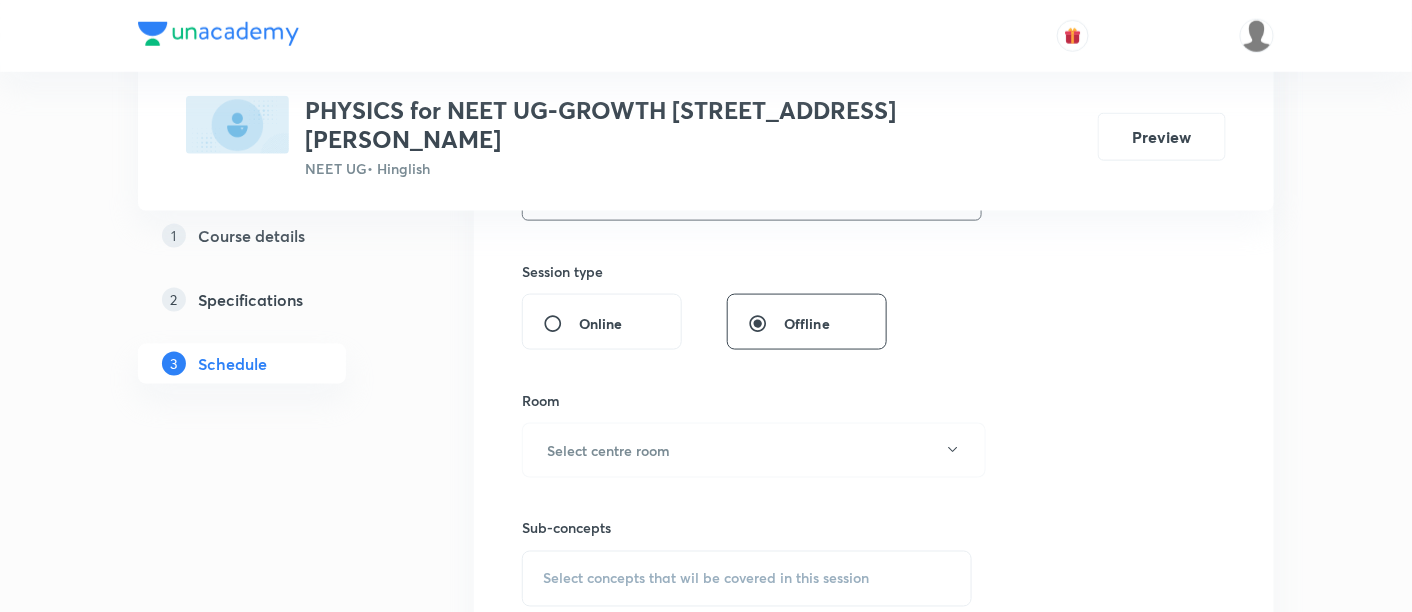 scroll, scrollTop: 718, scrollLeft: 0, axis: vertical 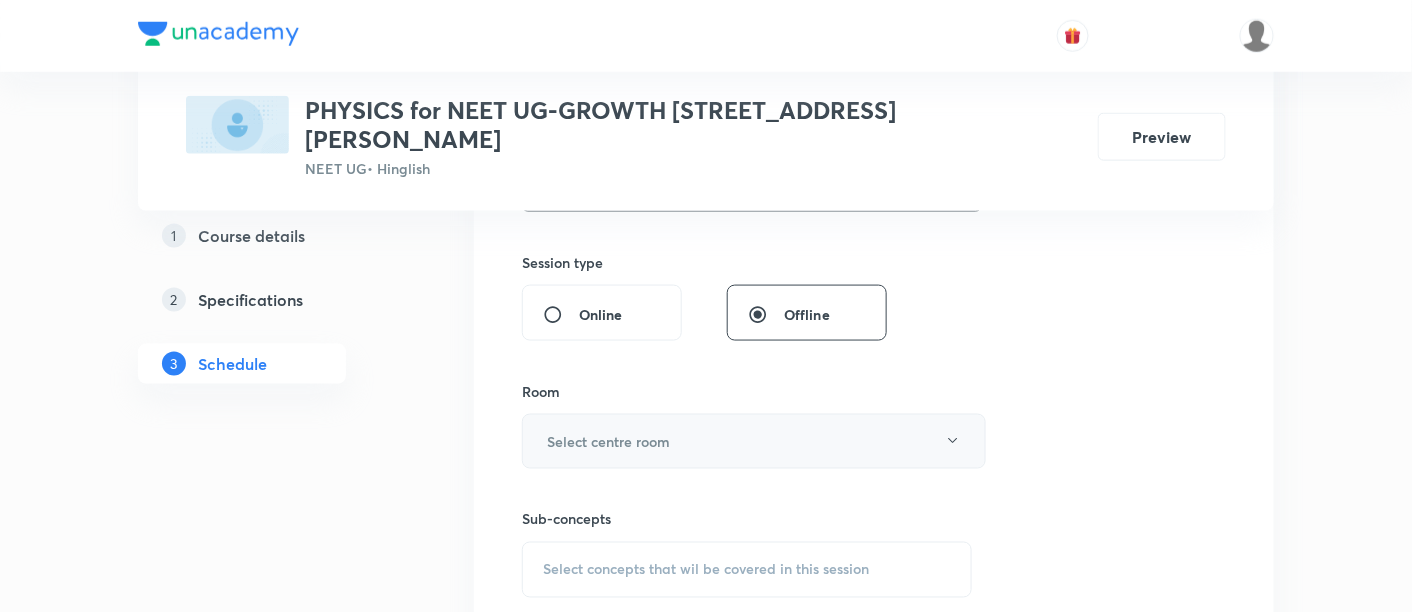 type on "90" 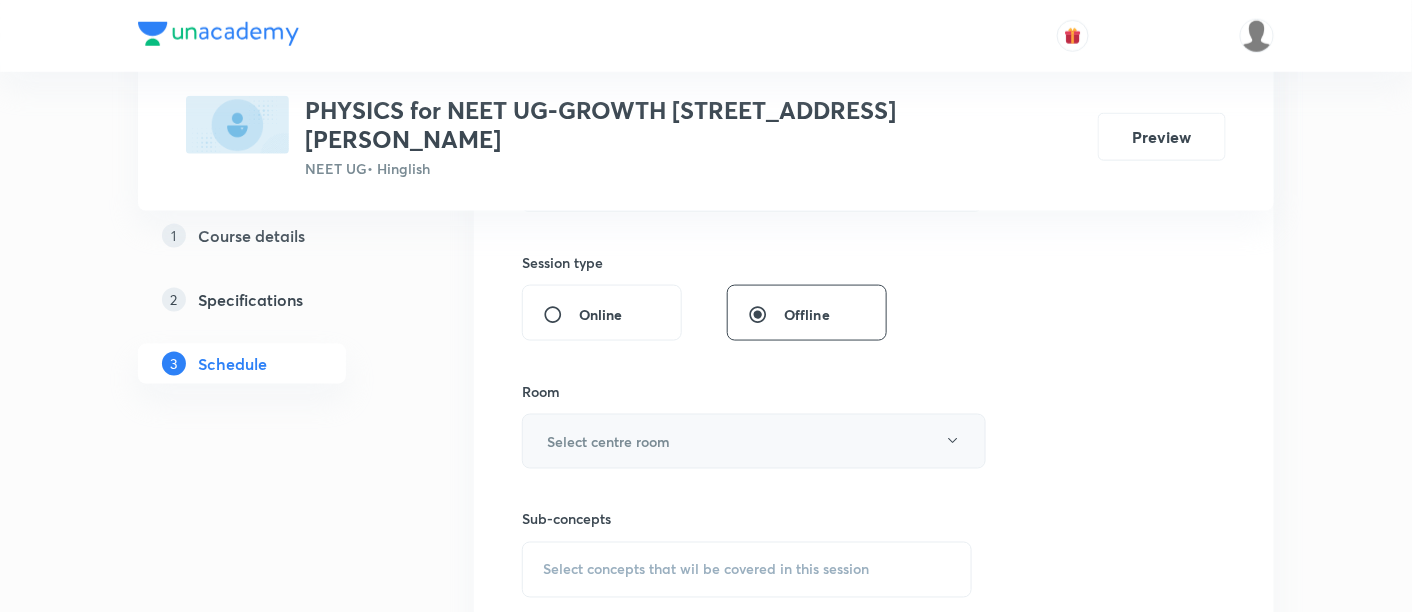 click on "Select centre room" at bounding box center [754, 441] 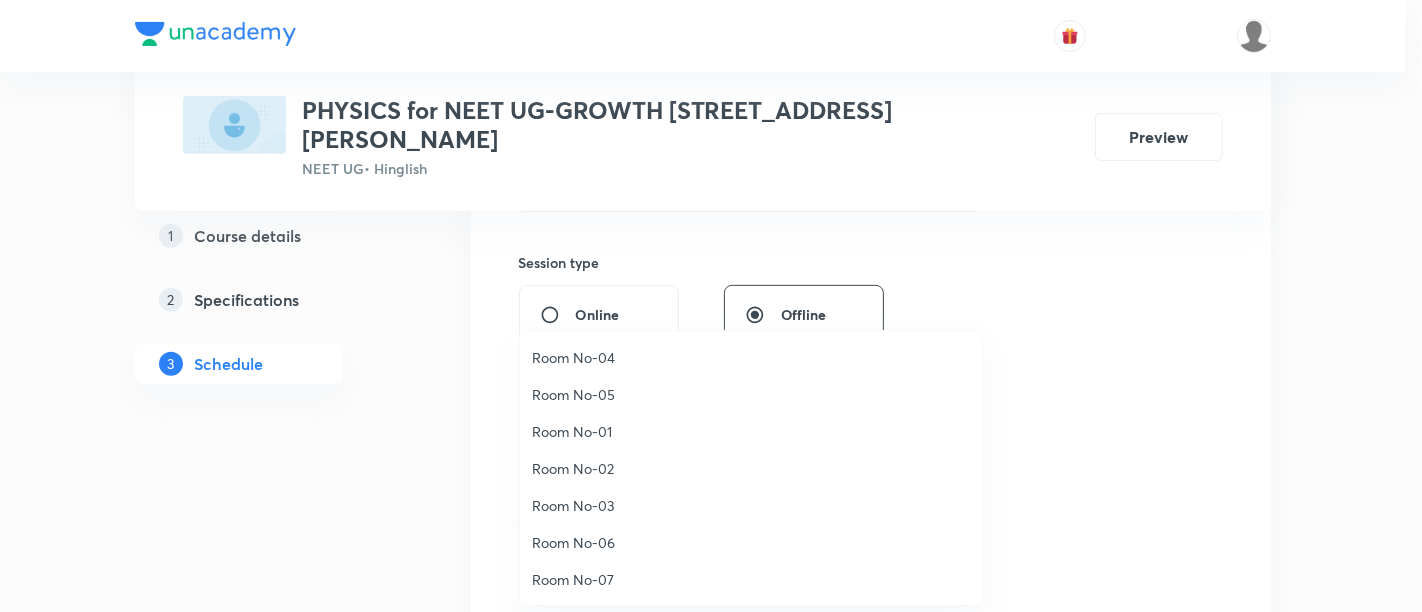 click on "Room No-06" at bounding box center (751, 542) 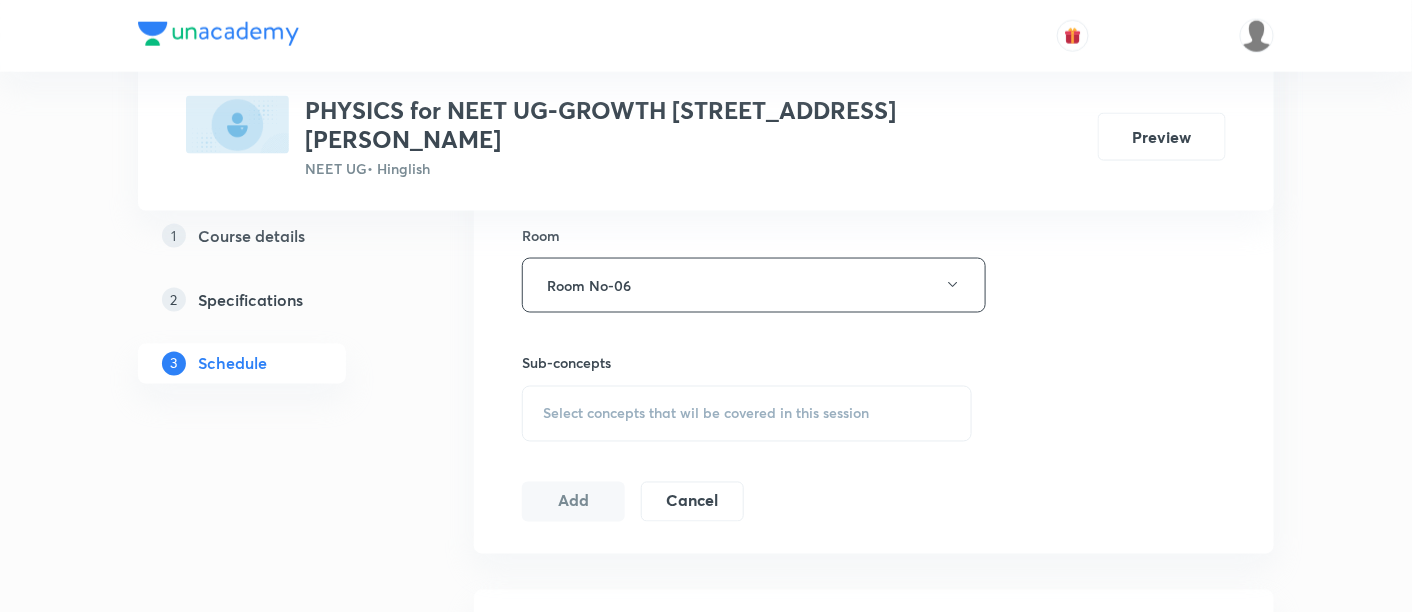 scroll, scrollTop: 922, scrollLeft: 0, axis: vertical 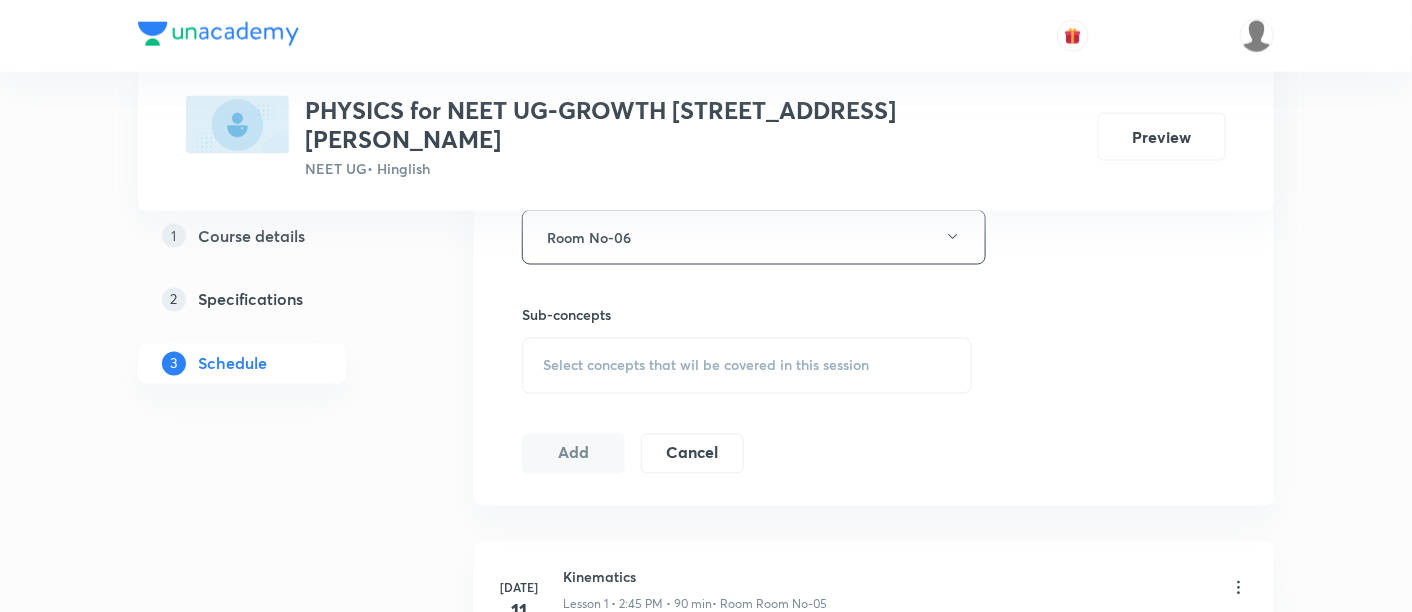 click on "Select concepts that wil be covered in this session" at bounding box center [706, 366] 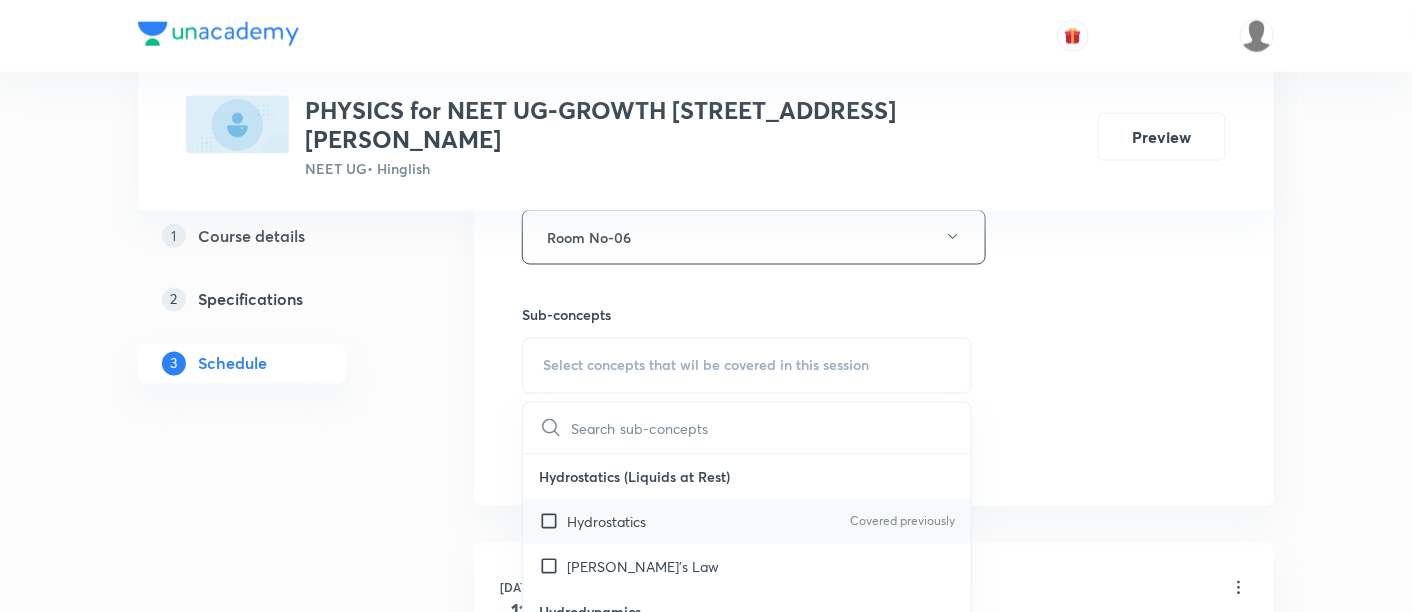 click on "Hydrostatics Covered previously" at bounding box center (747, 522) 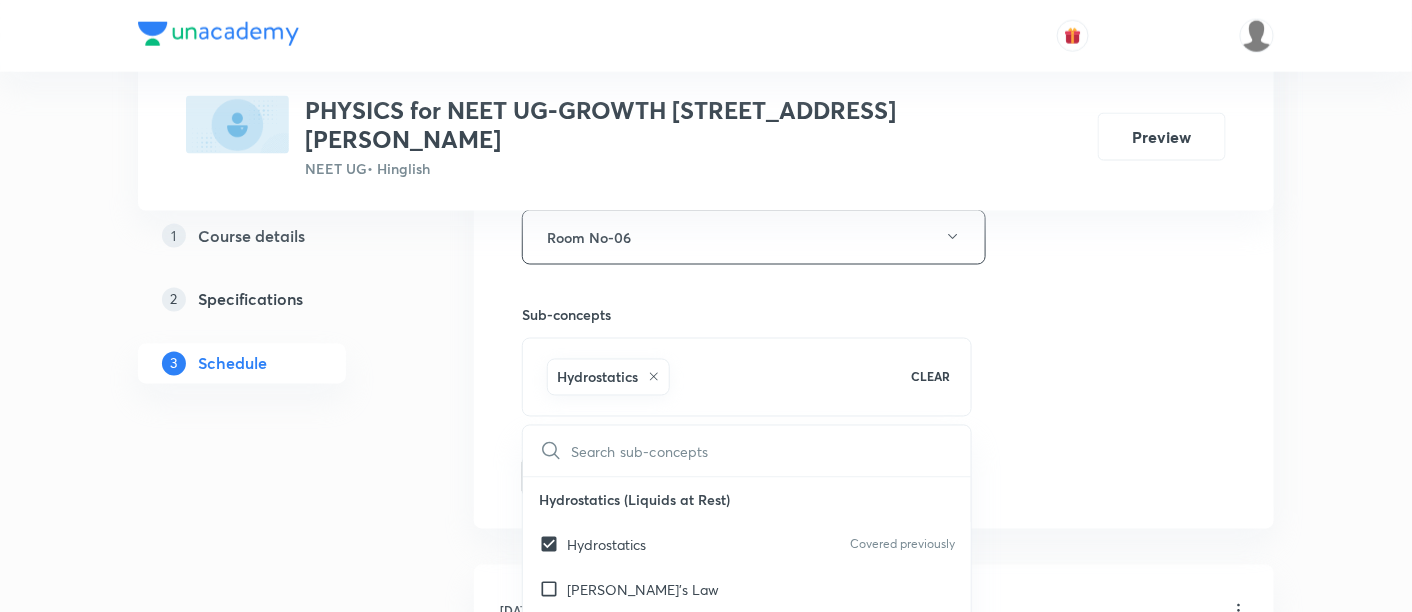 click on "Session  3 Live class Session title 13/99 Kinematics -3 ​ Schedule for [DATE] 4:30 PM ​ Duration (in minutes) 90 ​   Session type Online Offline Room Room No-06 Sub-concepts Hydrostatics CLEAR ​ Hydrostatics (Liquids at Rest) Hydrostatics Covered previously [PERSON_NAME]'s Law Hydrodynamics Hydrodynamics Principle of Continuity: The Continuity Equation Applications of Principle of Continuity  Energy Associated with a Moving Liquid Bernoulli's Equation  Proof of Bernoulli's Equation Venturi Meter Static Pressure and Dynamic Pressure Pitot Tube Velocity of Efflux: [PERSON_NAME] Theorem Horizontal Range of the Escaping Liquid  Force of Reaction Due to Ejection of Liquid  Surface Tension & Energy Surface Tension Surface Energy  Angle of Contact Excess Pressure Inside a Curved Surface Excess Pressure Inside a Liquid Drop and a Bubble Capillarity Determination of a Capillary Rise Solids Elastic Behaviour of Solids Some Definitions  Stress Strain Analogy of a Rod as a Spring  Bars of Composite Section Torque" at bounding box center (874, 16) 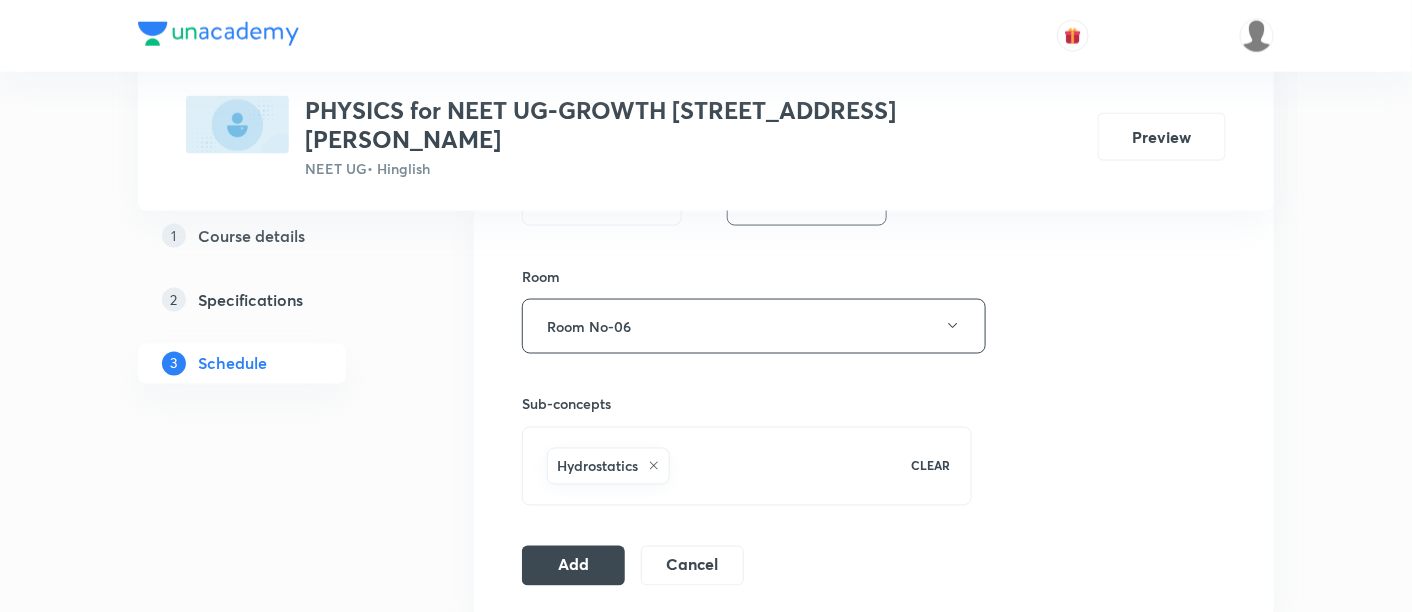 scroll, scrollTop: 848, scrollLeft: 0, axis: vertical 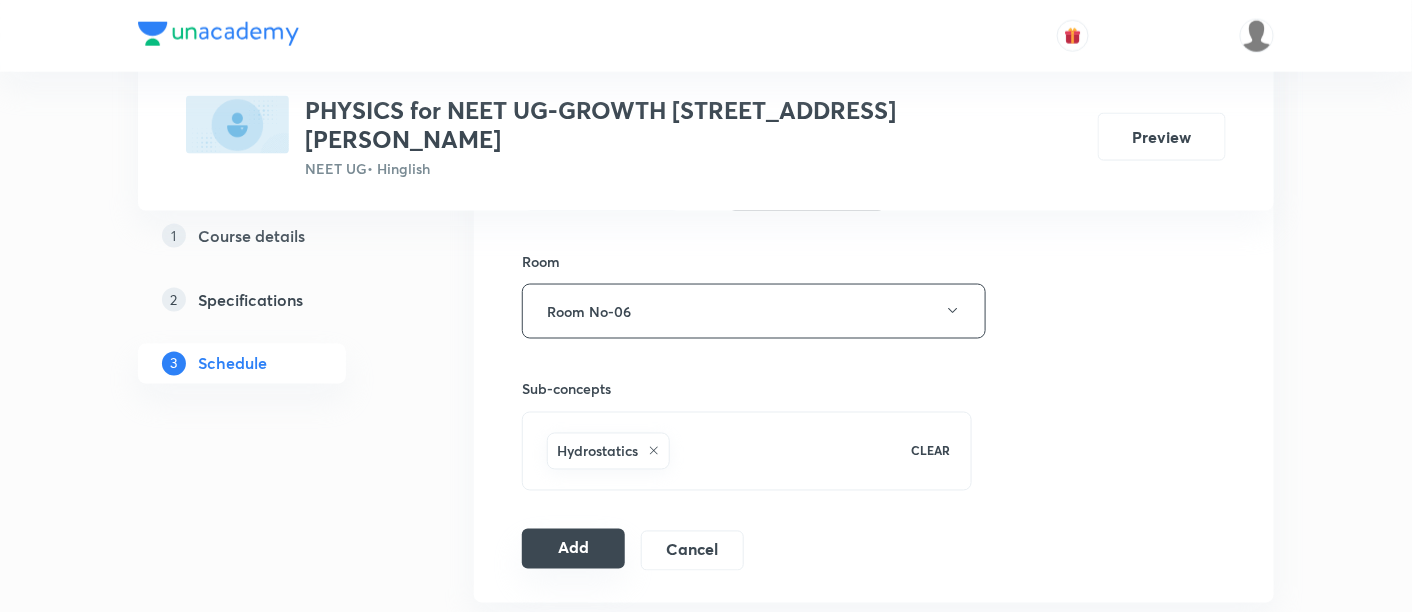 click on "Add" at bounding box center [573, 549] 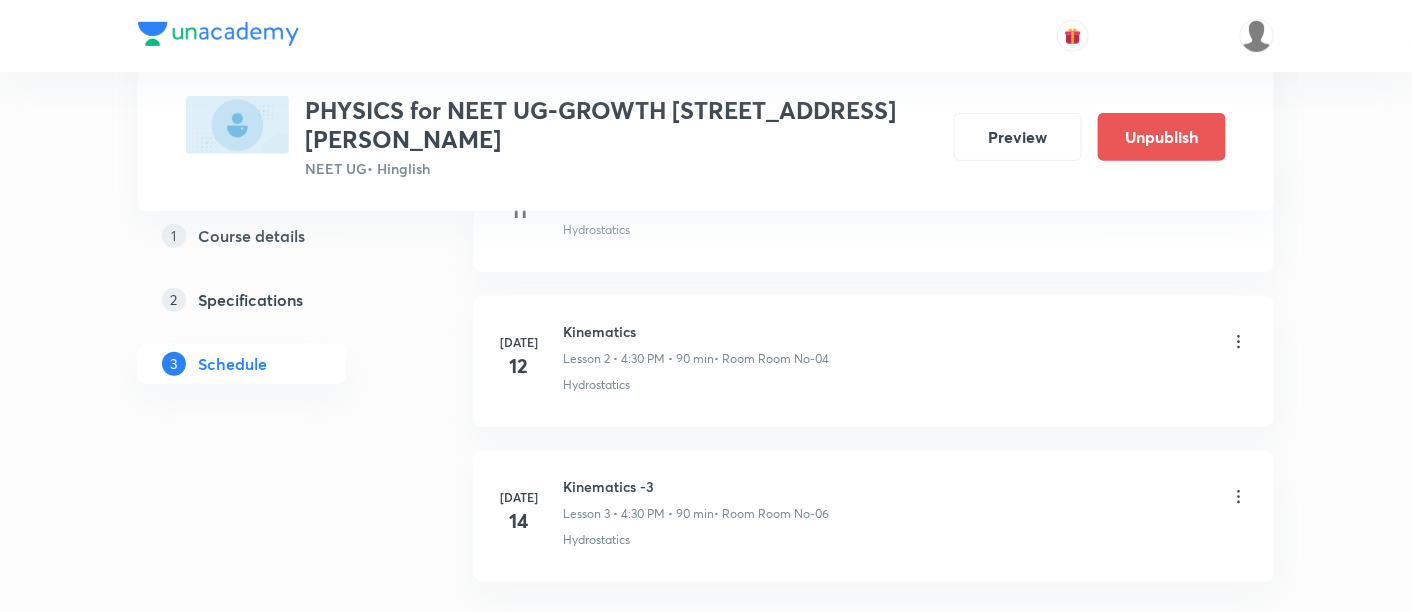 scroll, scrollTop: 559, scrollLeft: 0, axis: vertical 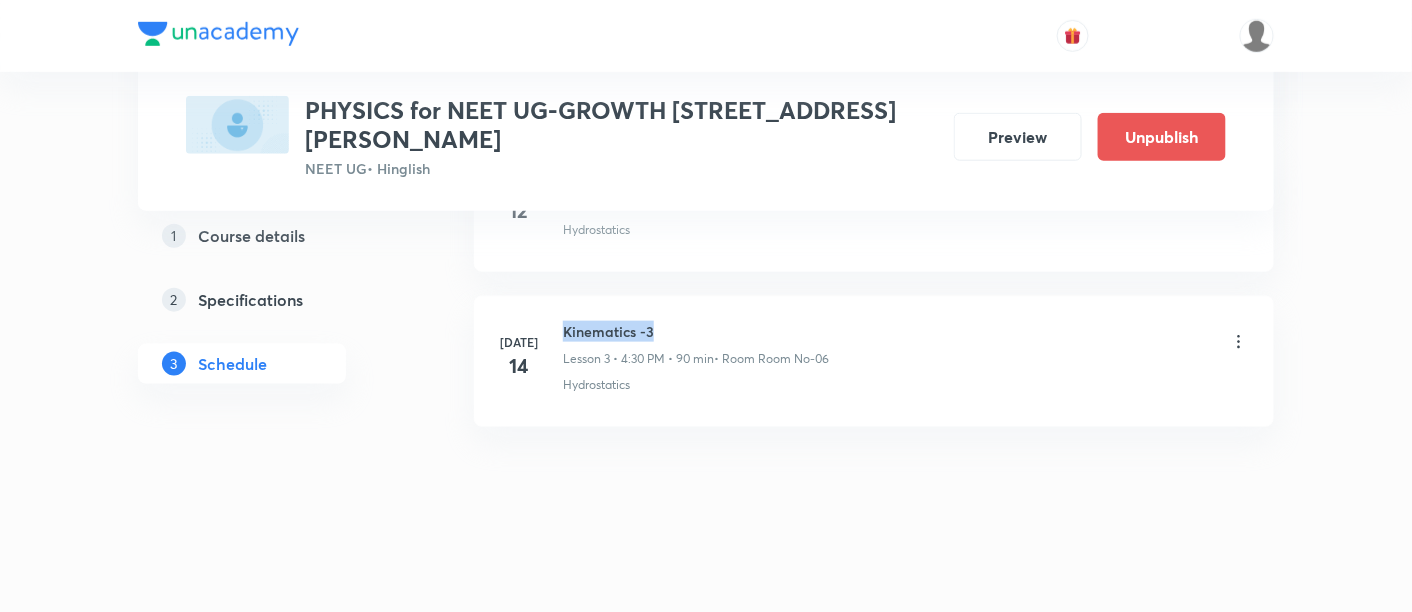 drag, startPoint x: 563, startPoint y: 328, endPoint x: 667, endPoint y: 327, distance: 104.00481 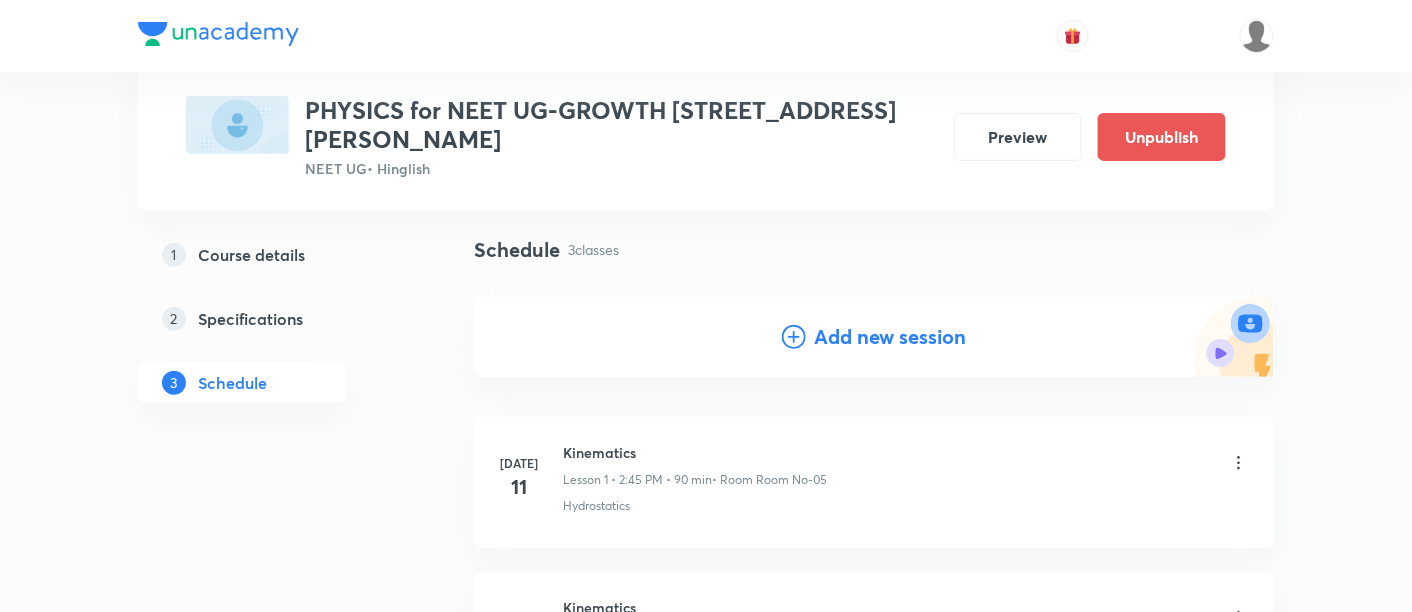 scroll, scrollTop: 159, scrollLeft: 0, axis: vertical 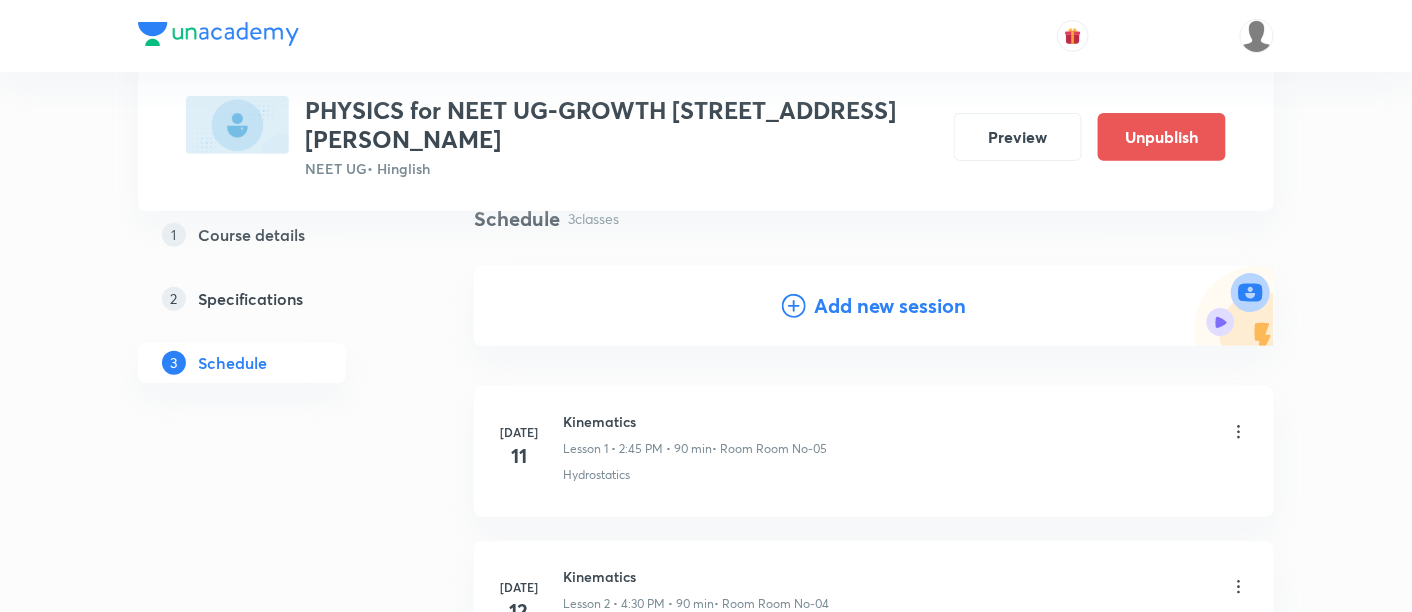 click on "Add new session" at bounding box center (890, 306) 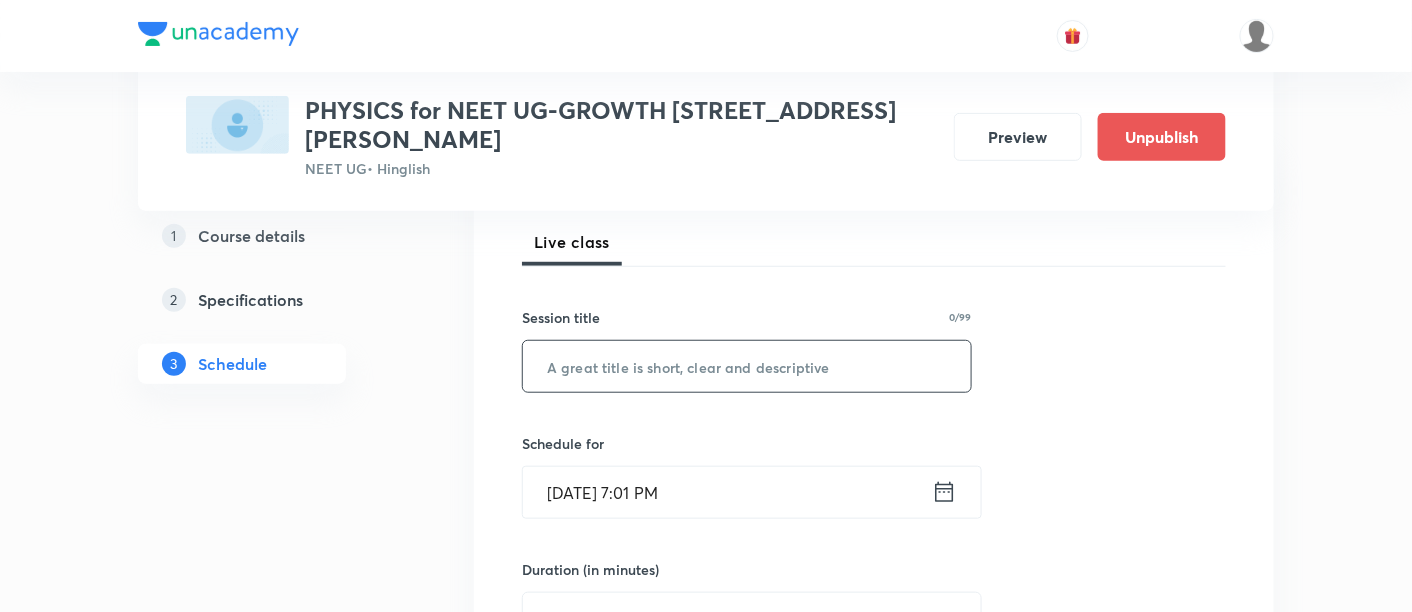 scroll, scrollTop: 292, scrollLeft: 0, axis: vertical 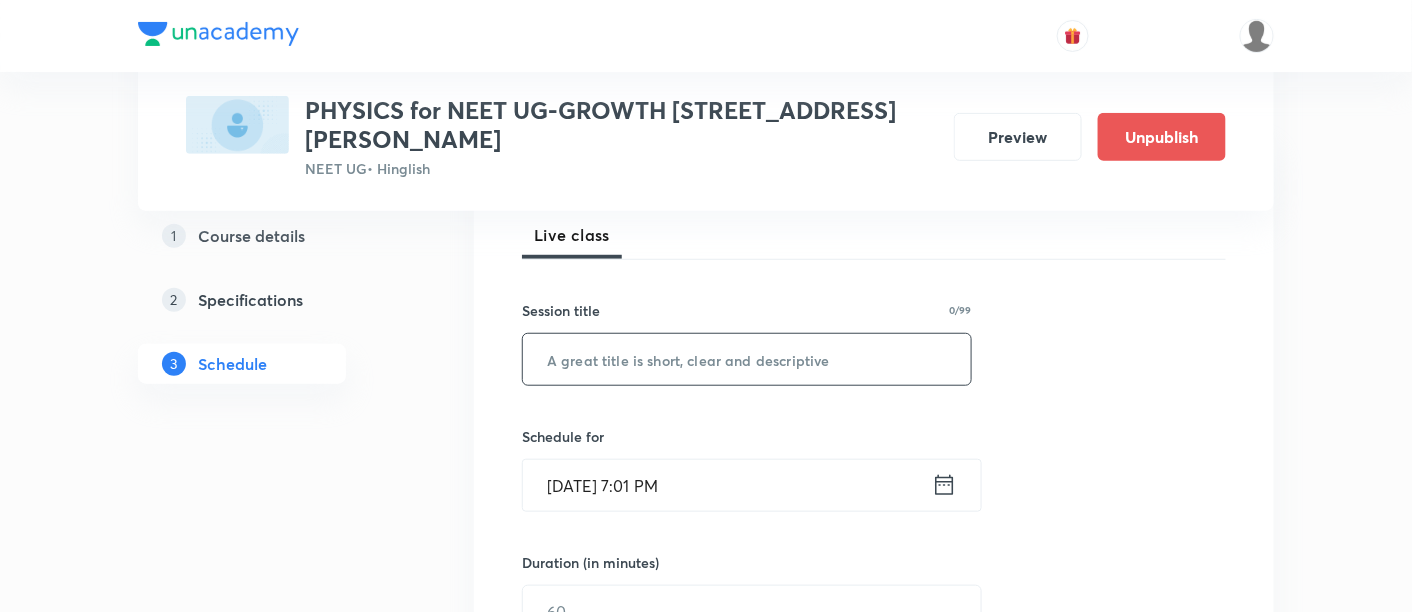 click at bounding box center (747, 359) 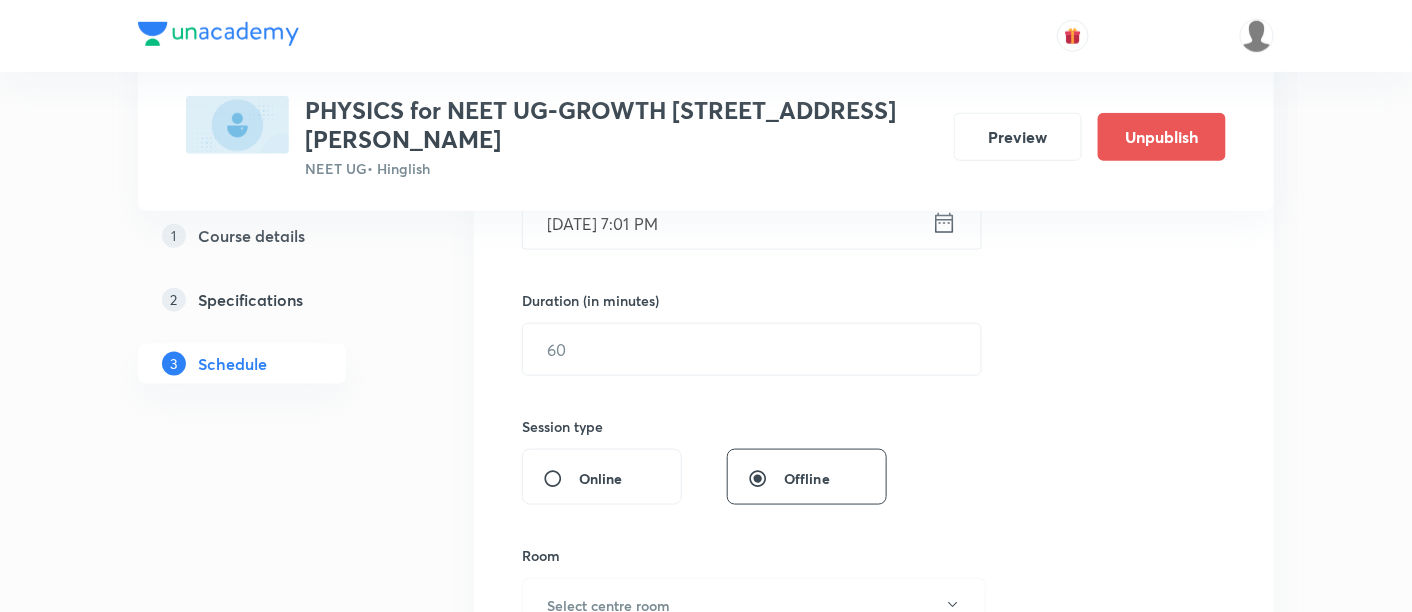 scroll, scrollTop: 555, scrollLeft: 0, axis: vertical 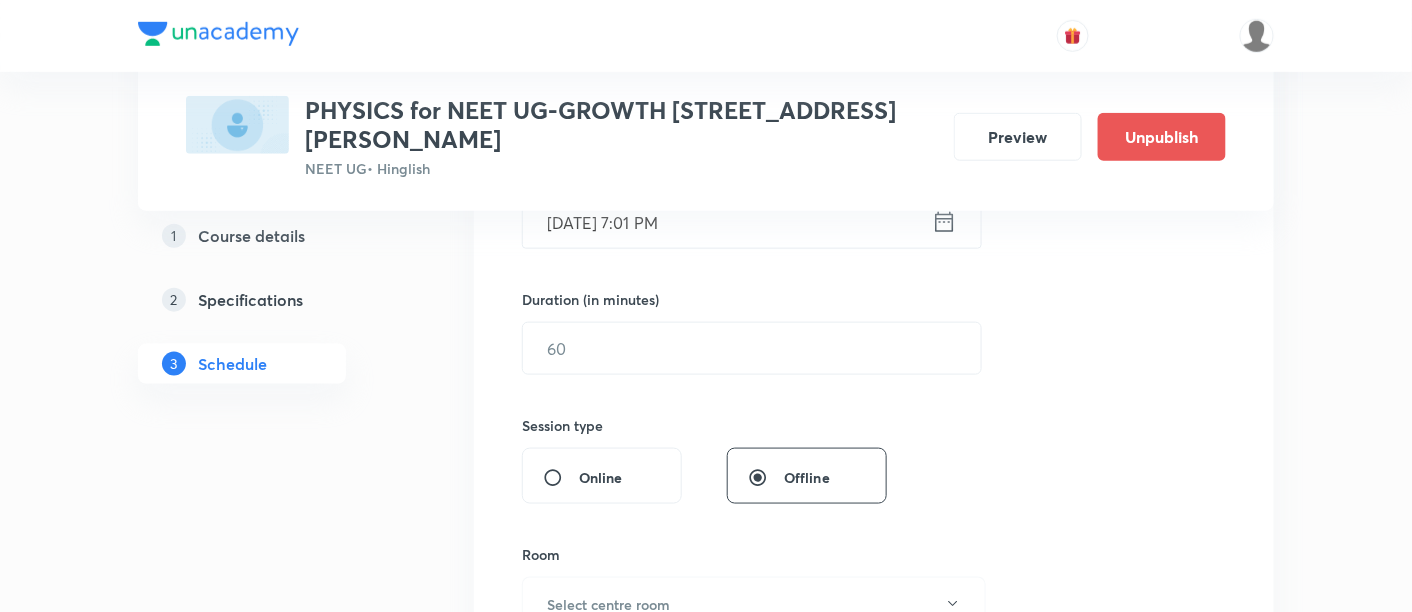 type on "Kinematics -4" 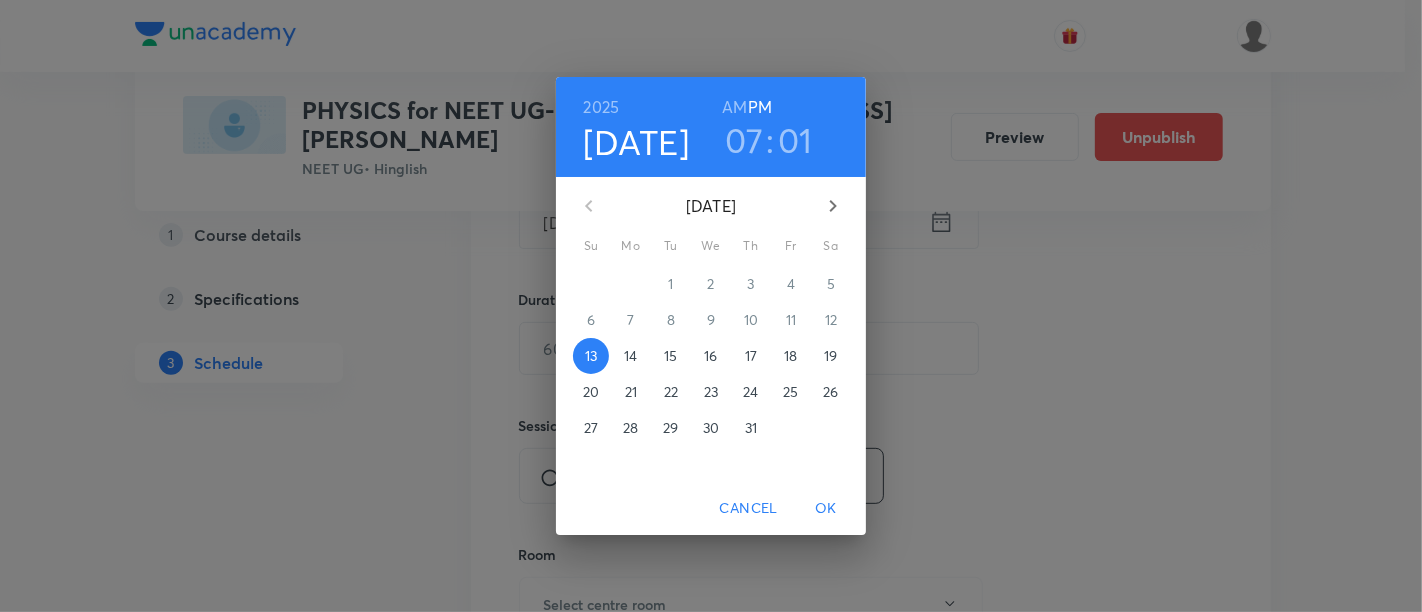 click on "18" at bounding box center [790, 356] 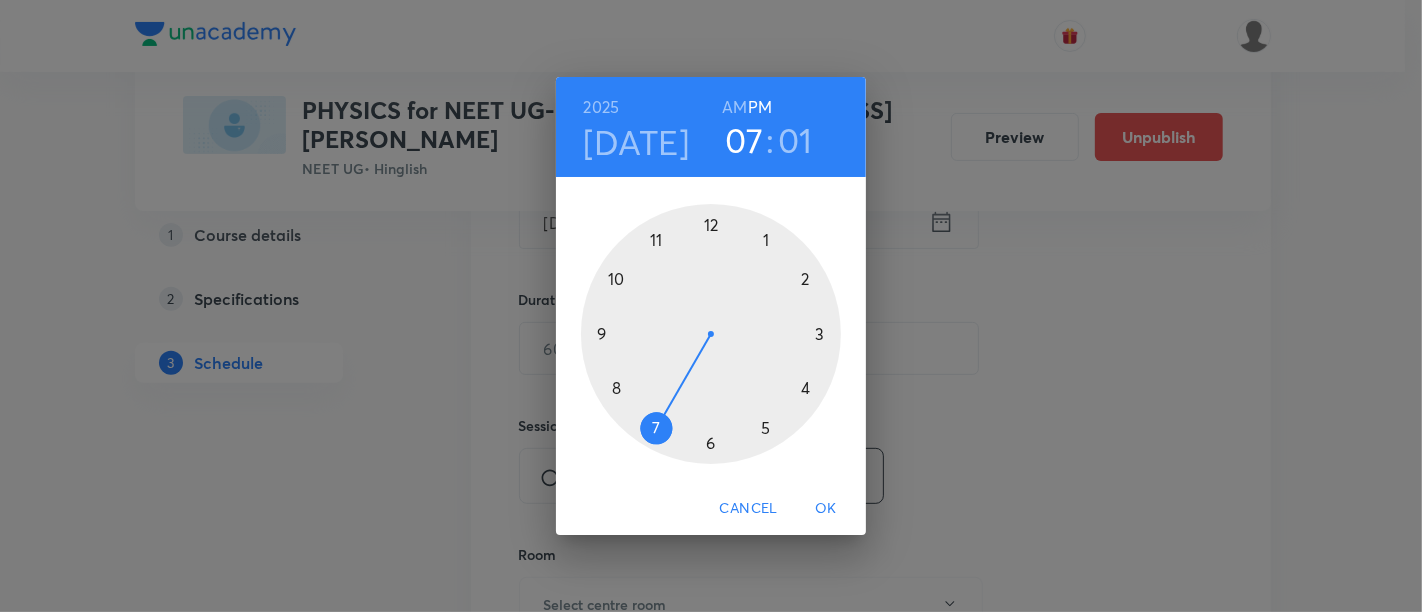 click at bounding box center [711, 334] 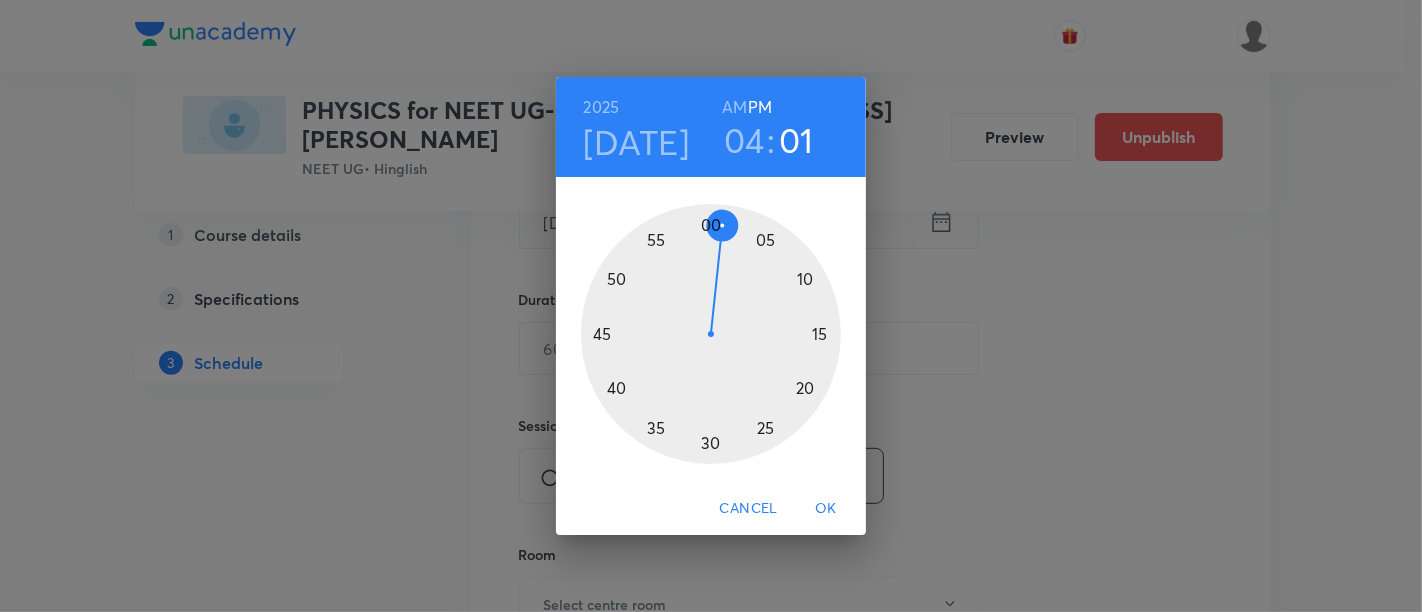 click at bounding box center [711, 334] 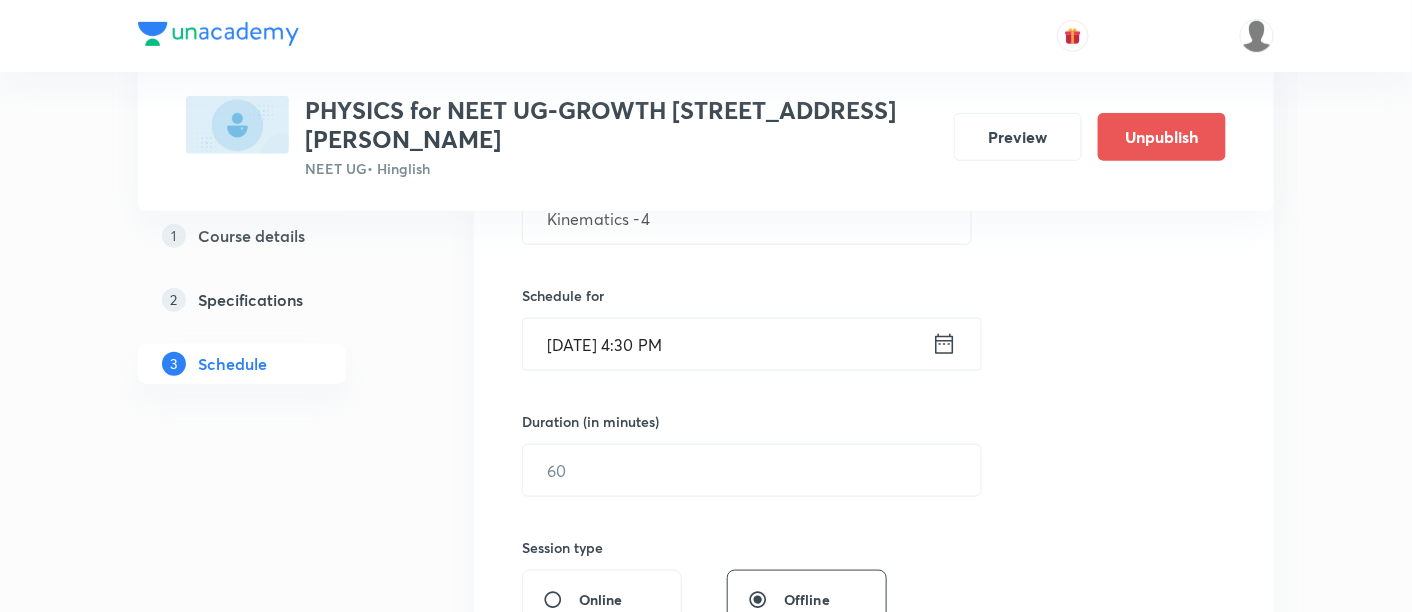 scroll, scrollTop: 455, scrollLeft: 0, axis: vertical 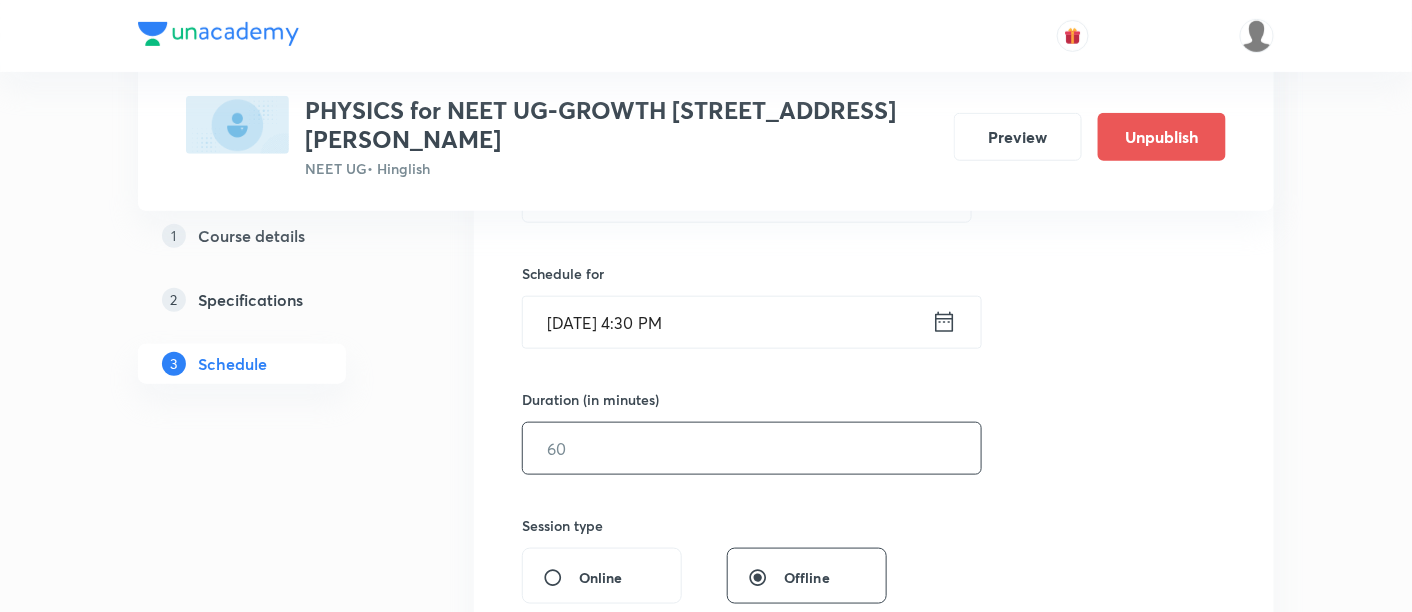 click at bounding box center (752, 448) 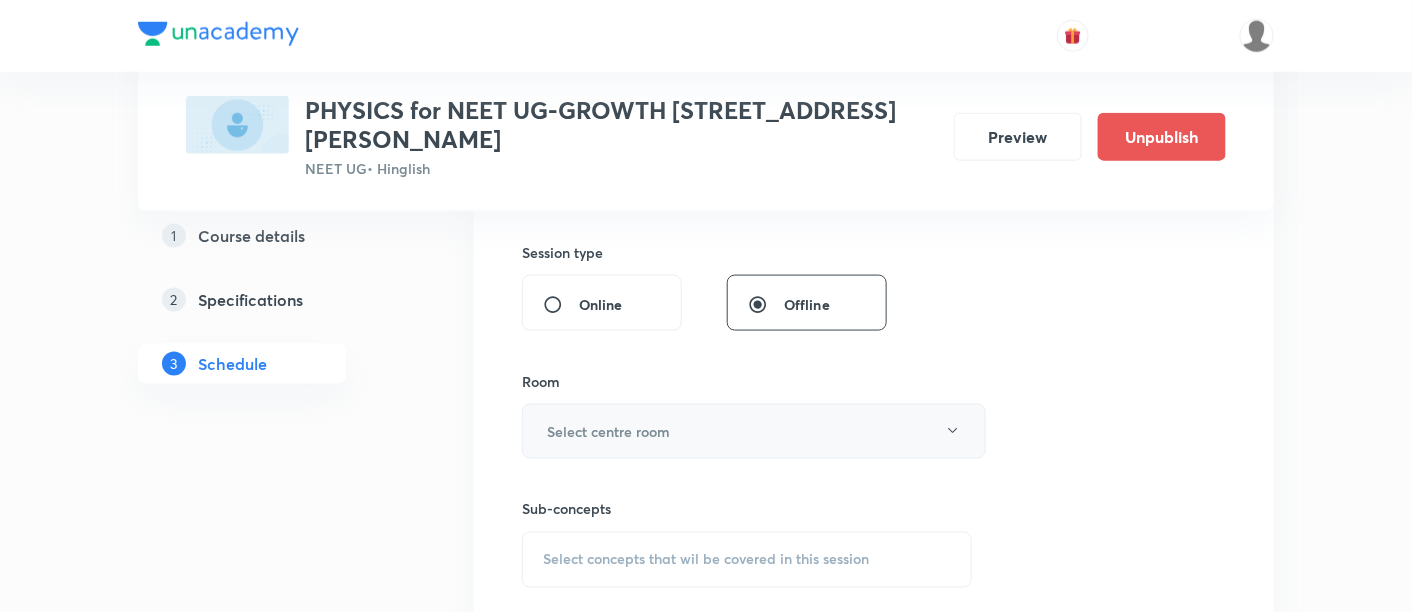 scroll, scrollTop: 729, scrollLeft: 0, axis: vertical 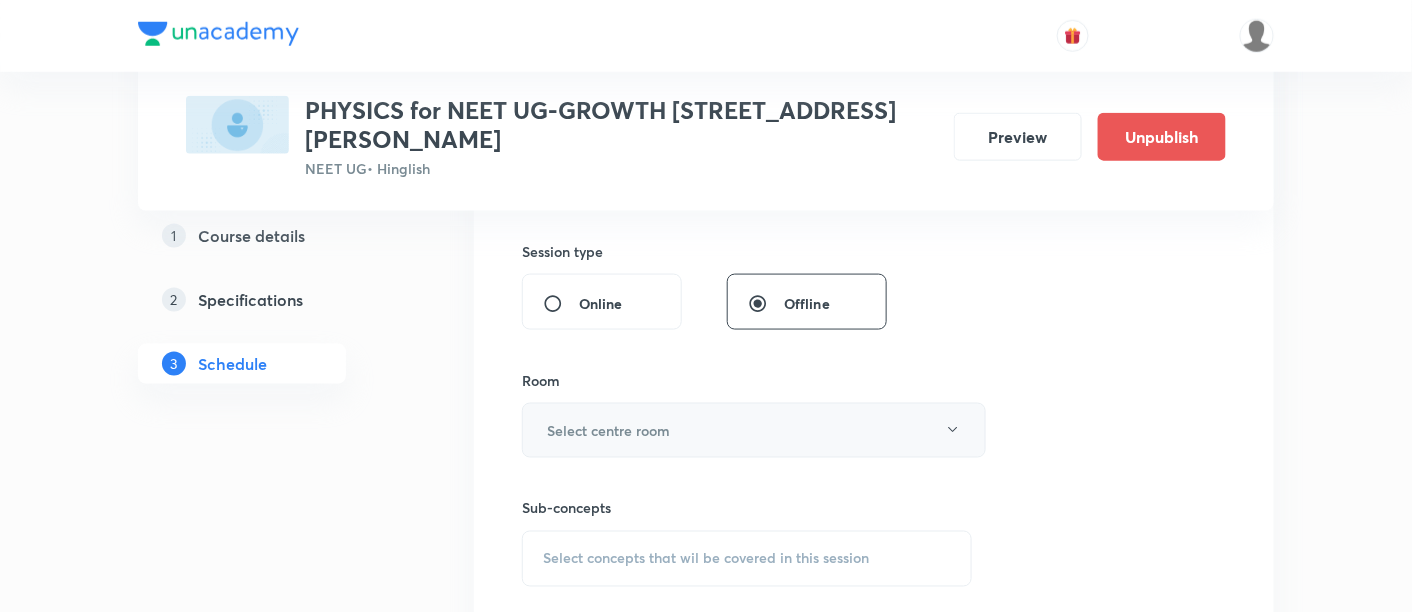 type on "90" 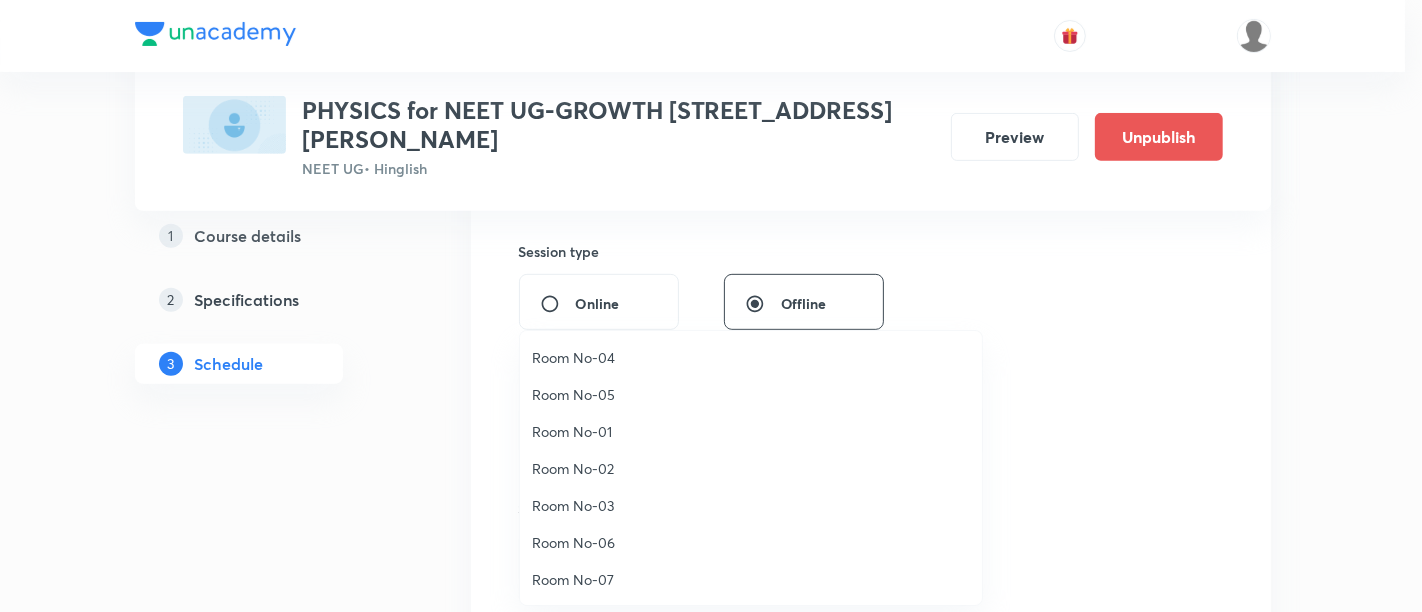 click on "Room No-06" at bounding box center (751, 542) 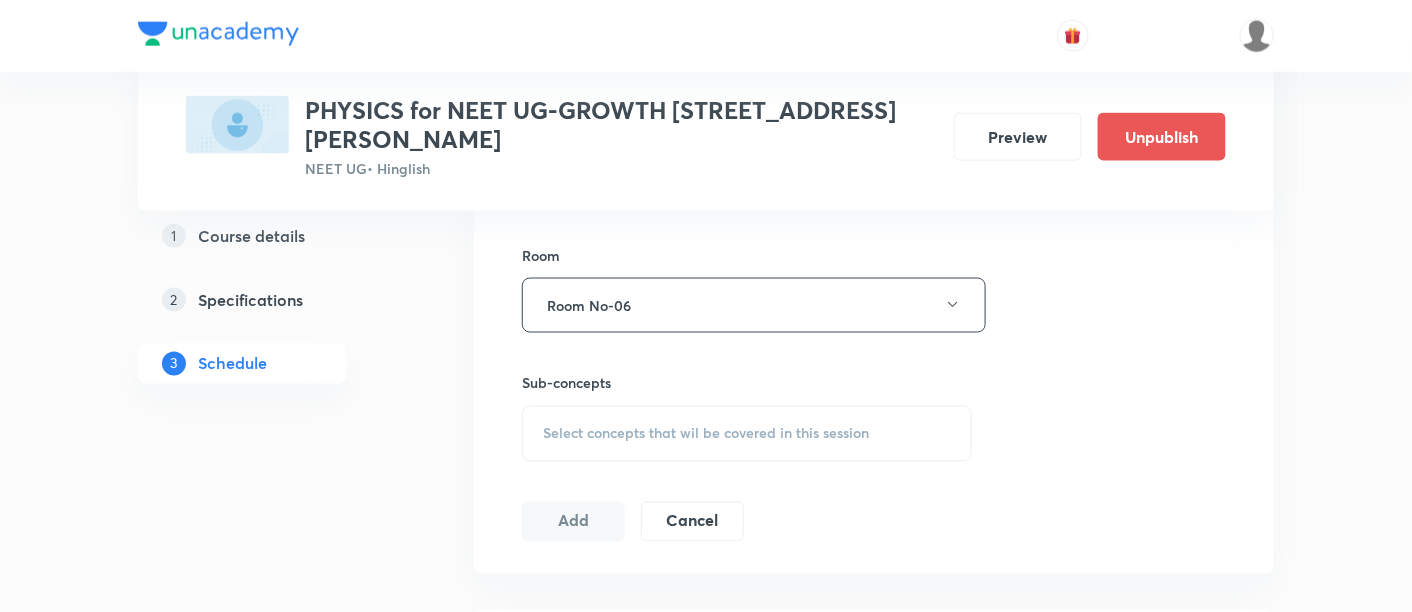 scroll, scrollTop: 866, scrollLeft: 0, axis: vertical 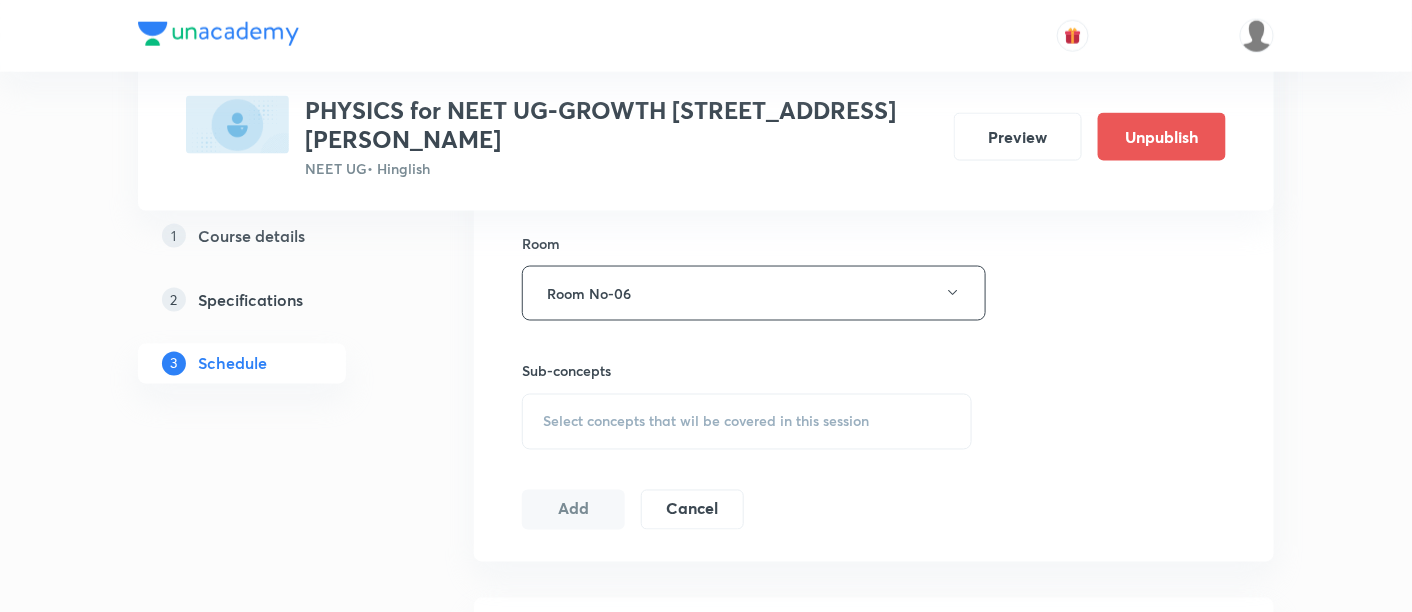click on "Select concepts that wil be covered in this session" at bounding box center [706, 422] 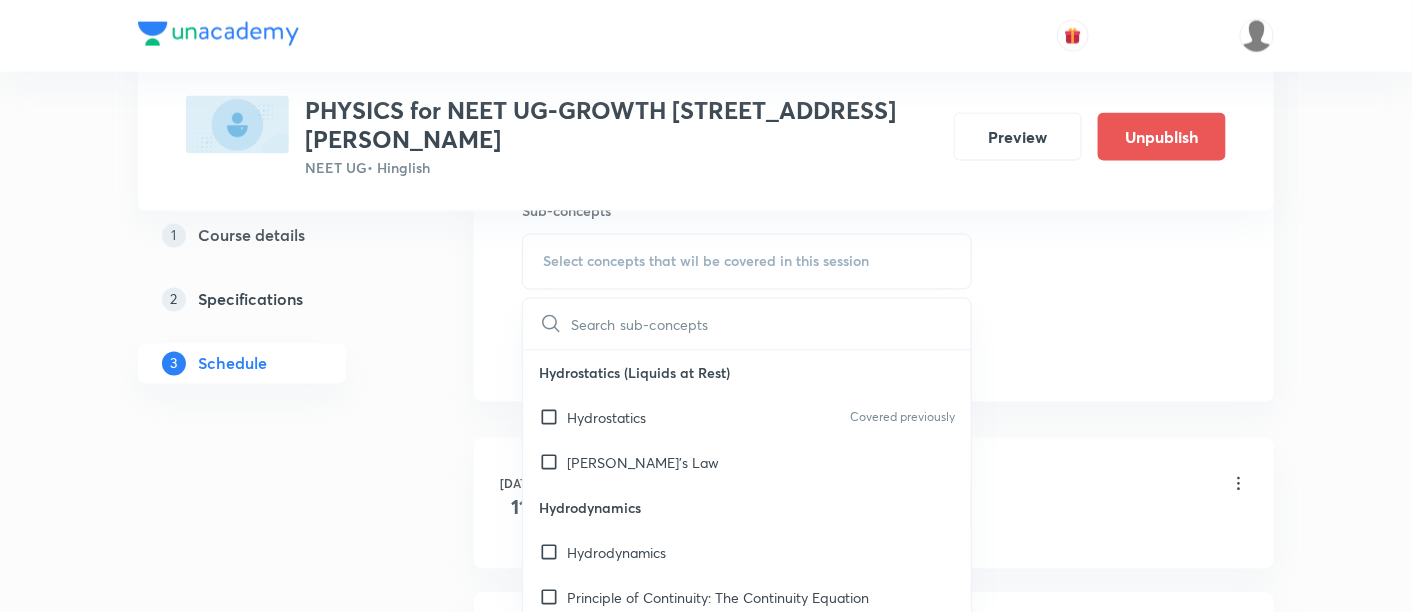 scroll, scrollTop: 1037, scrollLeft: 0, axis: vertical 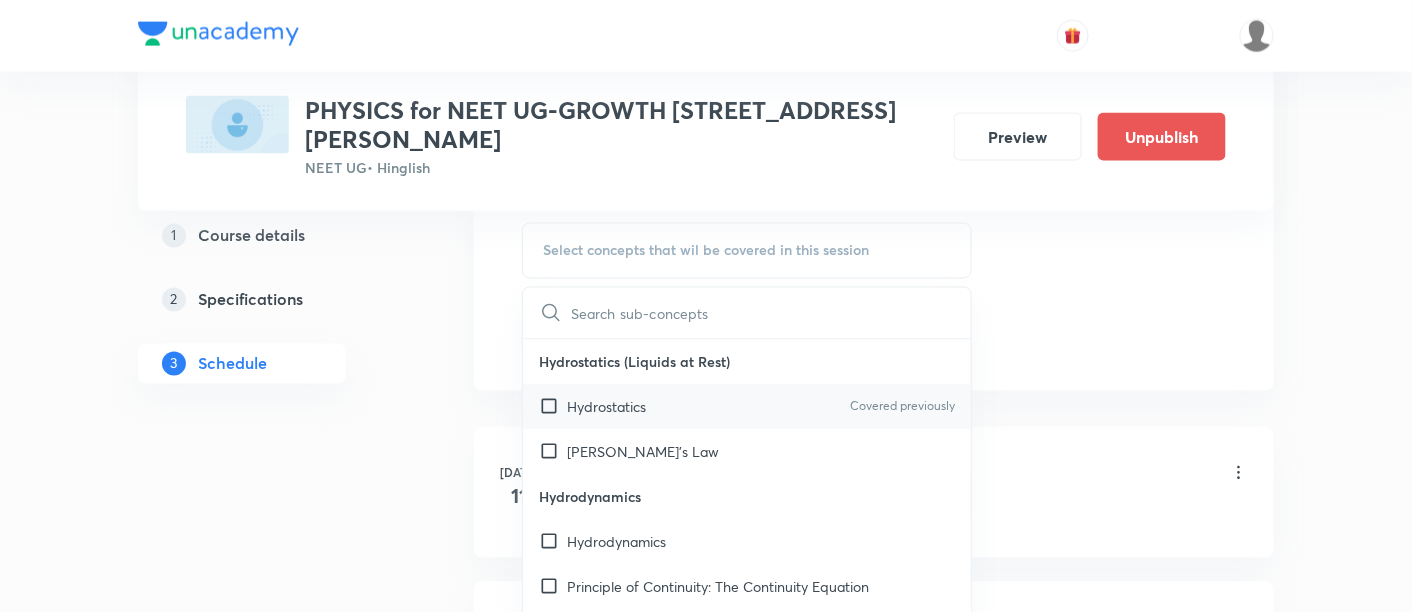 click on "Hydrostatics Covered previously" at bounding box center (747, 407) 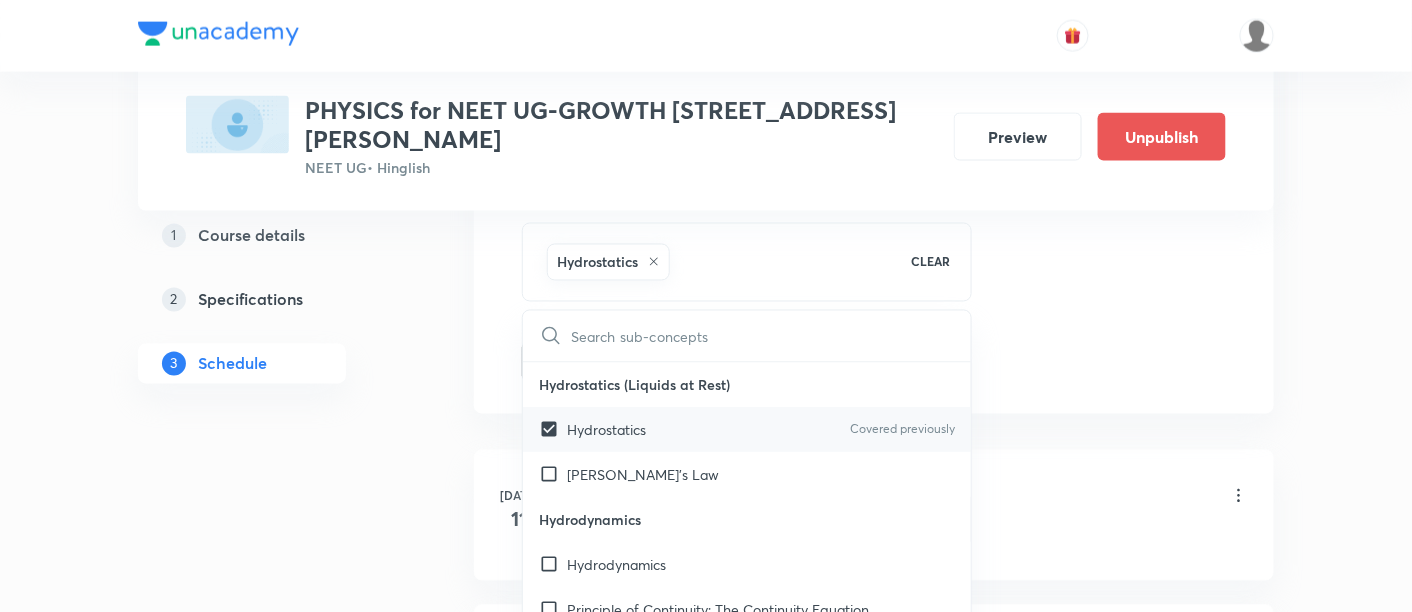 checkbox on "true" 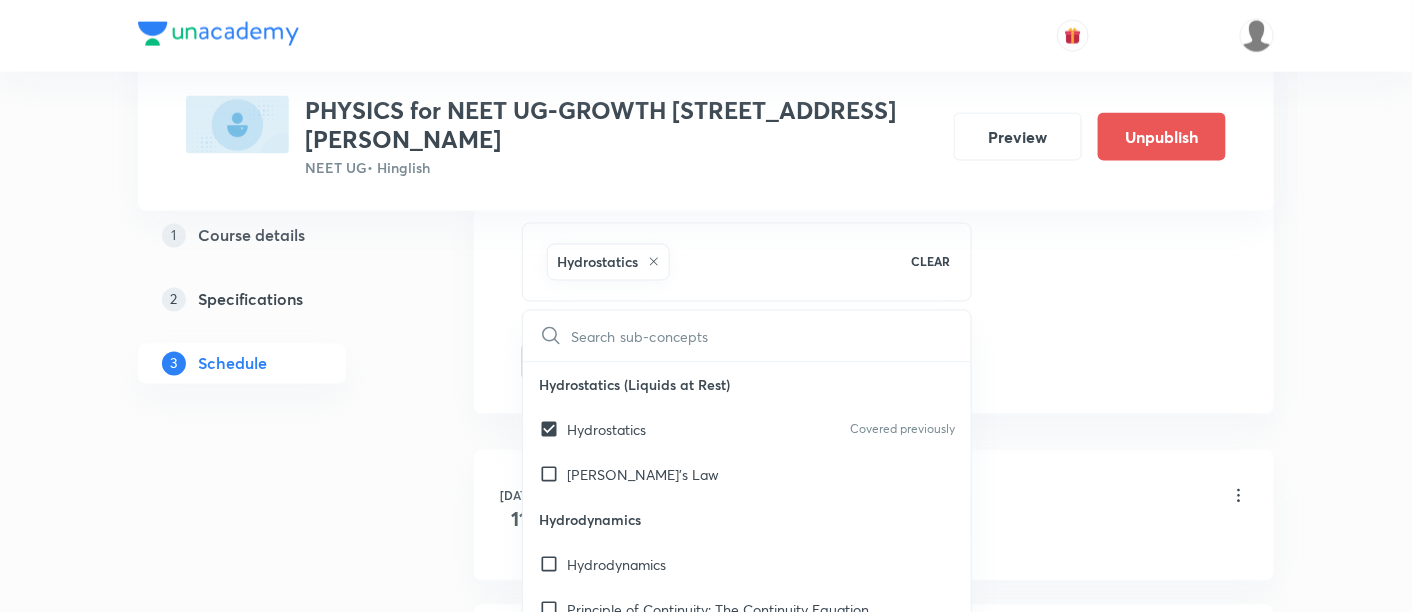 click on "Session  4 Live class Session title 13/99 Kinematics -4 ​ Schedule for Jul 18, 2025, 4:30 PM ​ Duration (in minutes) 90 ​   Session type Online Offline Room Room No-06 Sub-concepts Hydrostatics CLEAR ​ Hydrostatics (Liquids at Rest) Hydrostatics Covered previously Pascal's Law Hydrodynamics Hydrodynamics Principle of Continuity: The Continuity Equation Applications of Principle of Continuity  Energy Associated with a Moving Liquid Bernoulli's Equation  Proof of Bernoulli's Equation Venturi Meter Static Pressure and Dynamic Pressure Pitot Tube Velocity of Efflux: Torricelli's Theorem Horizontal Range of the Escaping Liquid  Force of Reaction Due to Ejection of Liquid  Surface Tension & Energy Surface Tension Surface Energy  Angle of Contact Excess Pressure Inside a Curved Surface Excess Pressure Inside a Liquid Drop and a Bubble Capillarity Determination of a Capillary Rise Solids Elastic Behaviour of Solids Some Definitions  Stress Strain Analogy of a Rod as a Spring  Bars of Composite Section Torque" at bounding box center (874, -99) 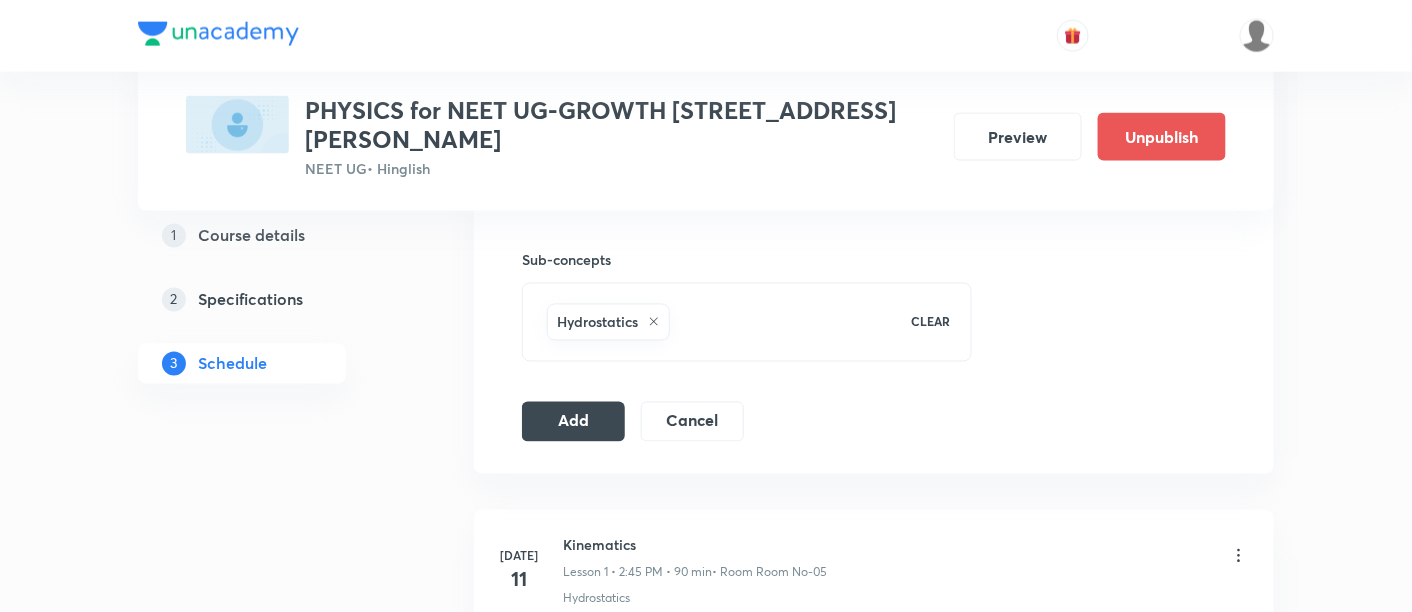 scroll, scrollTop: 981, scrollLeft: 0, axis: vertical 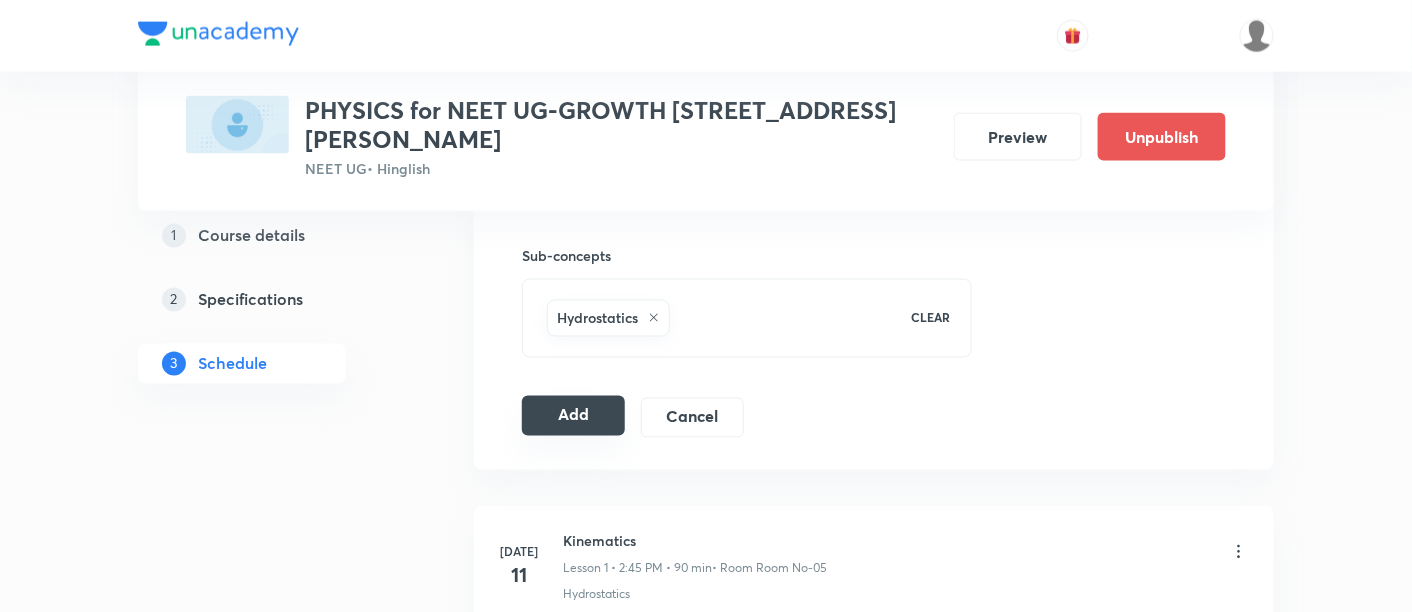 click on "Add" at bounding box center (573, 416) 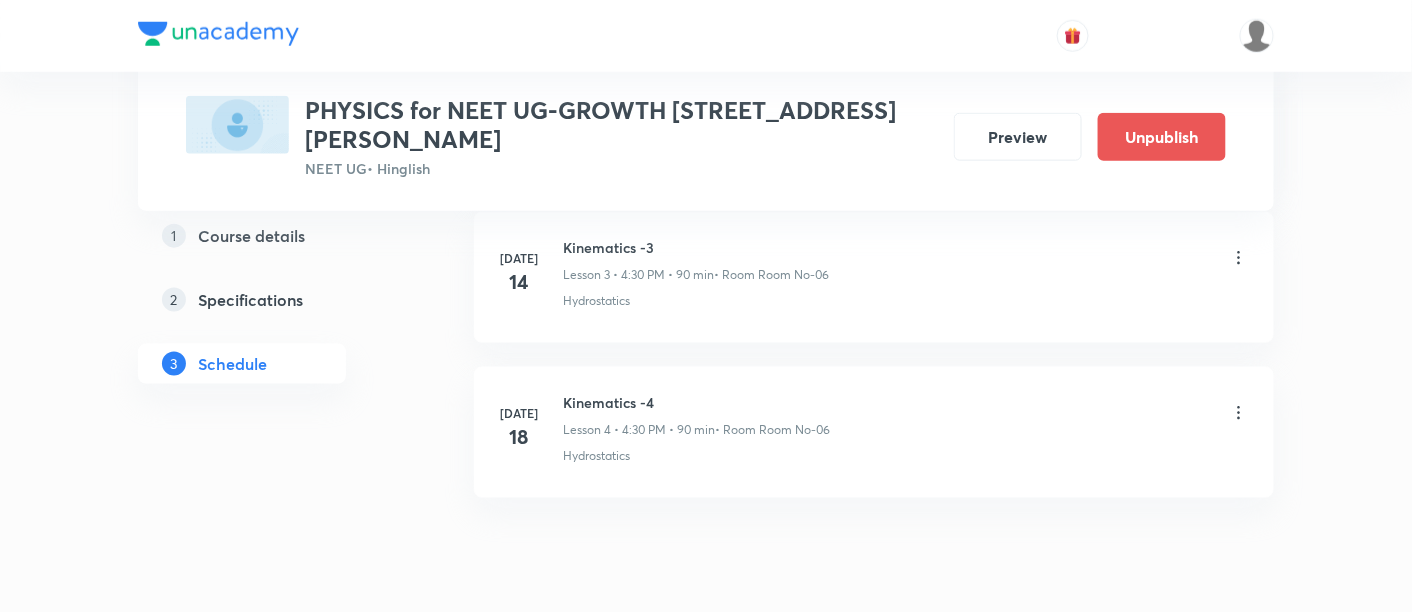 scroll, scrollTop: 713, scrollLeft: 0, axis: vertical 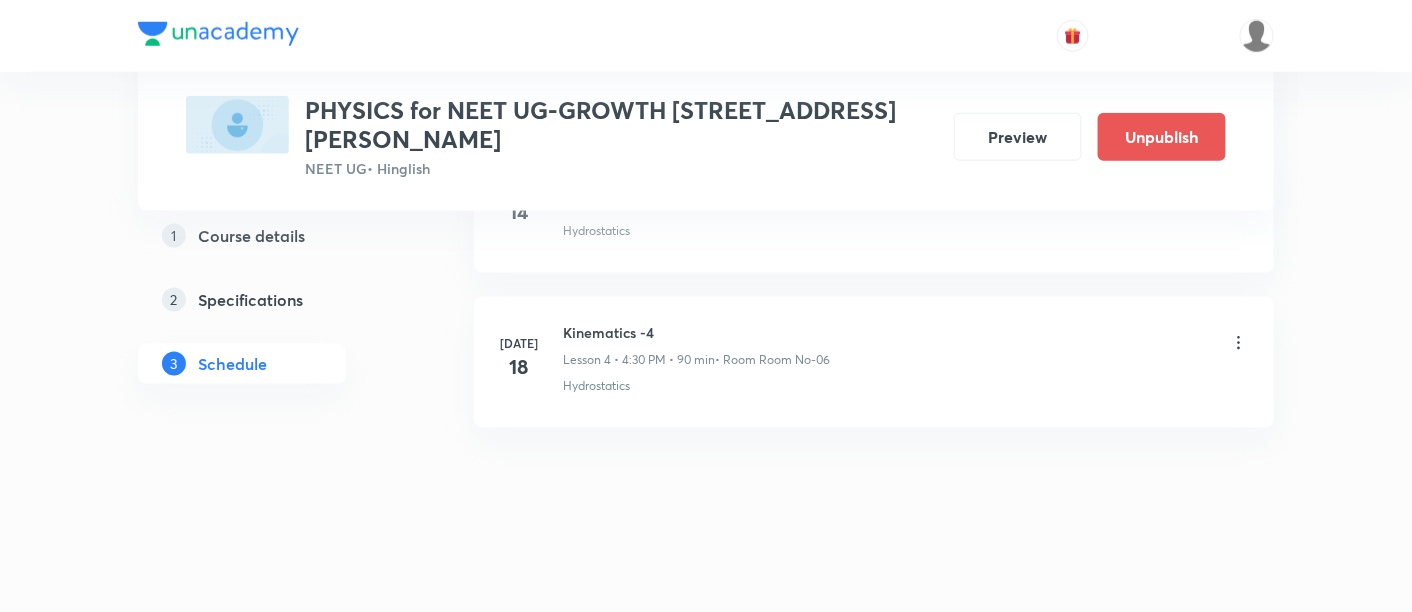 click 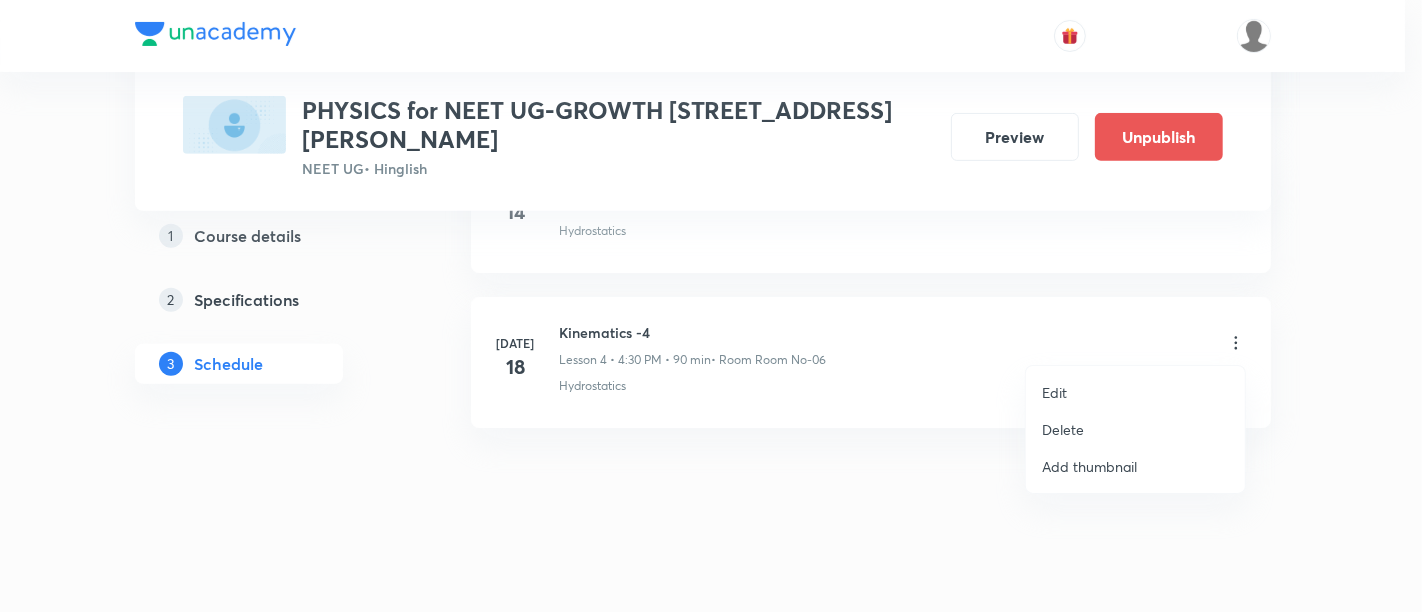 click on "Edit" at bounding box center (1054, 392) 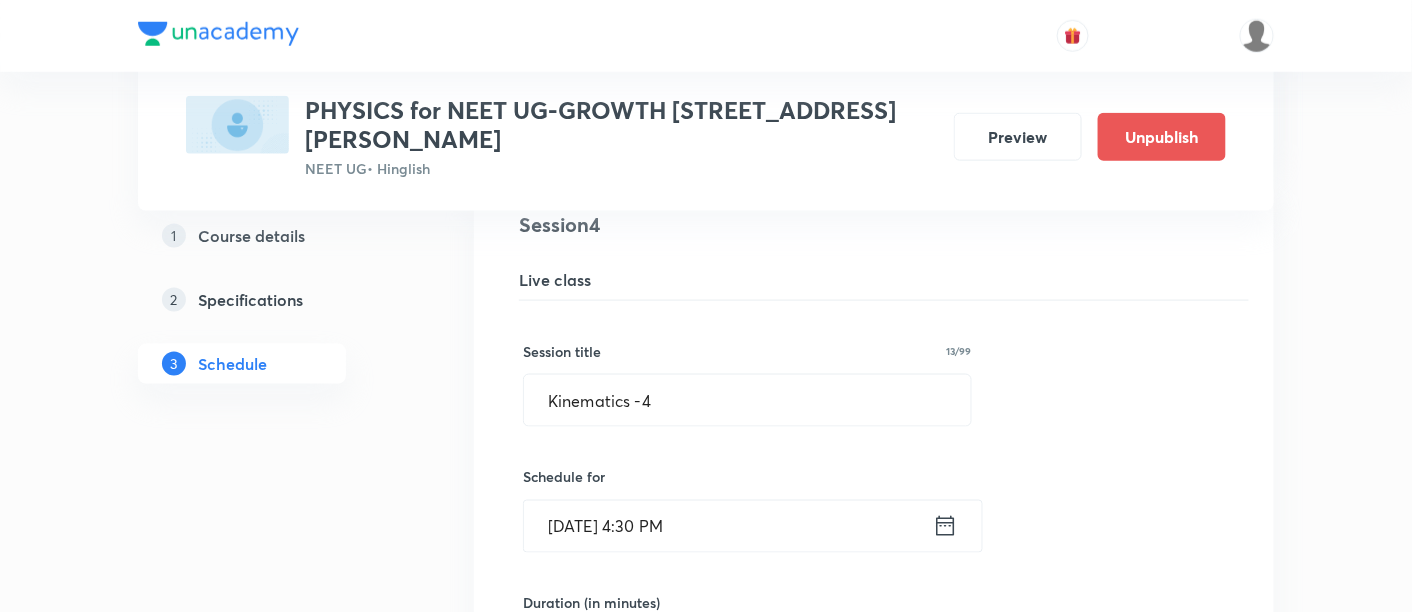 click 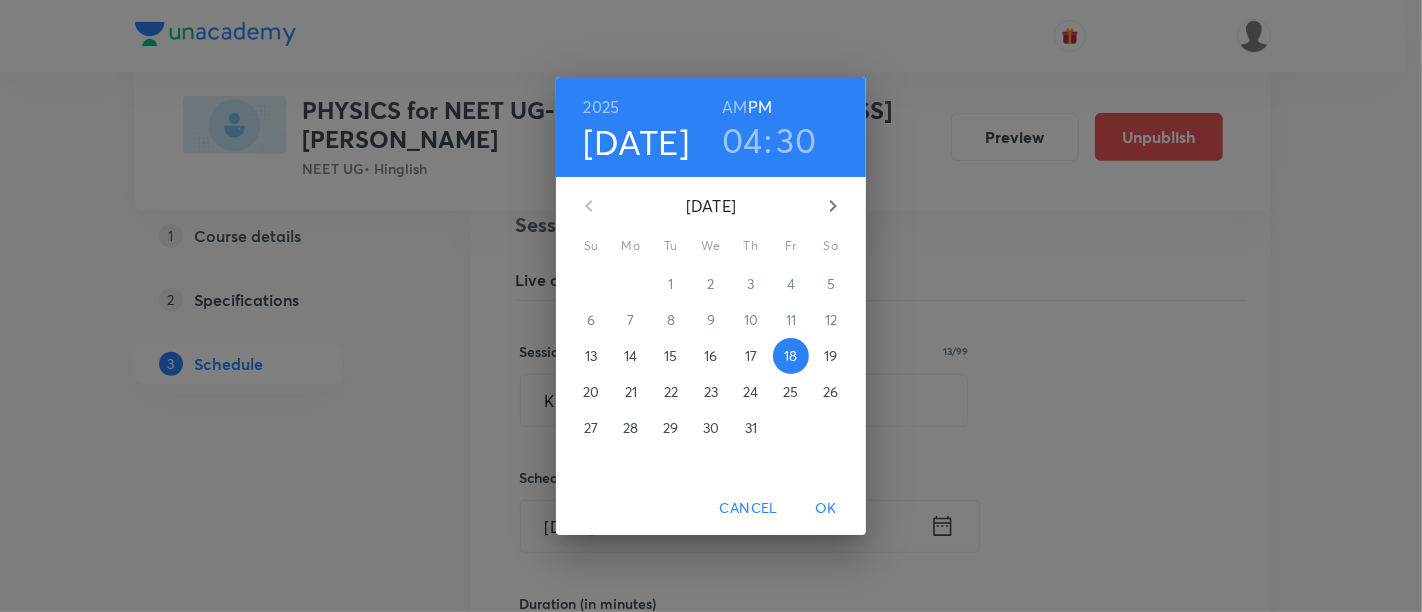 click on "16" at bounding box center (710, 356) 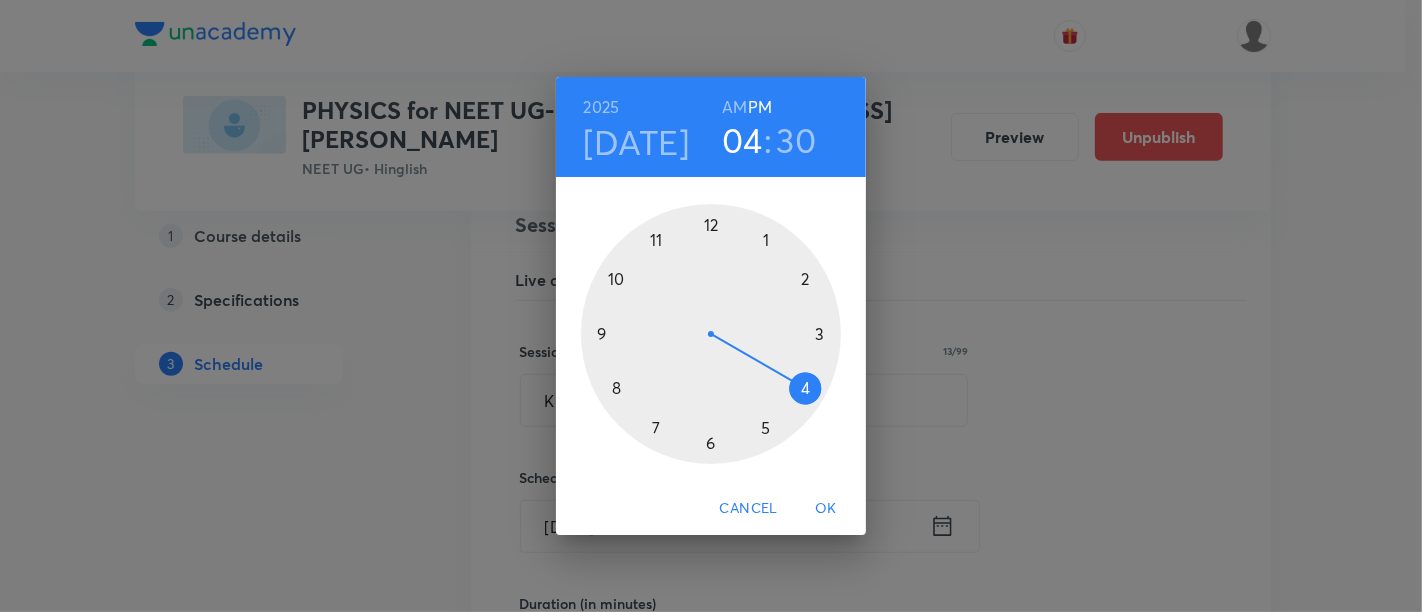 click at bounding box center [711, 334] 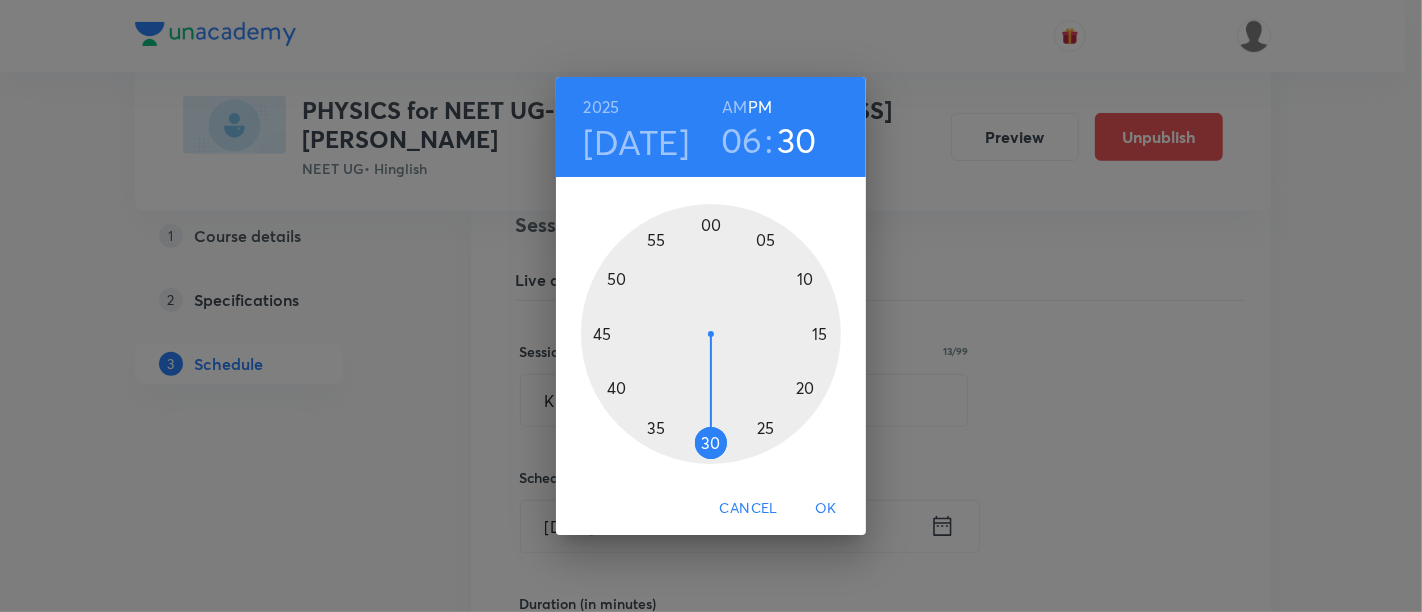 click at bounding box center [711, 334] 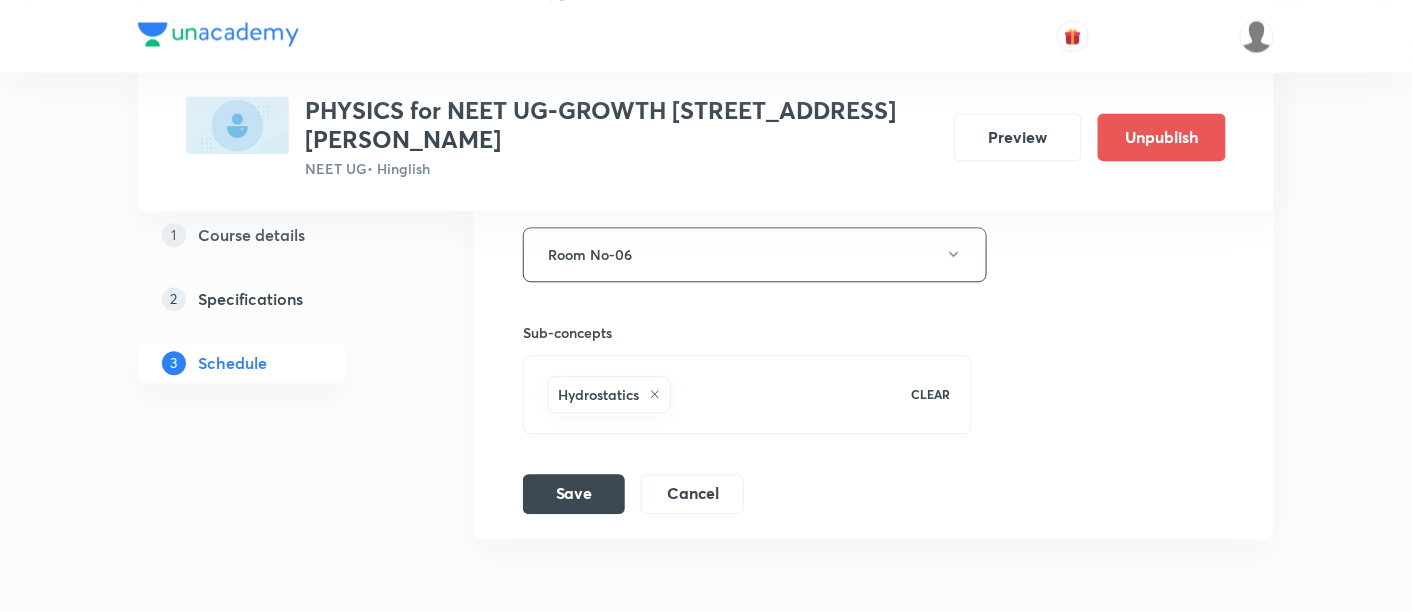 scroll, scrollTop: 1387, scrollLeft: 0, axis: vertical 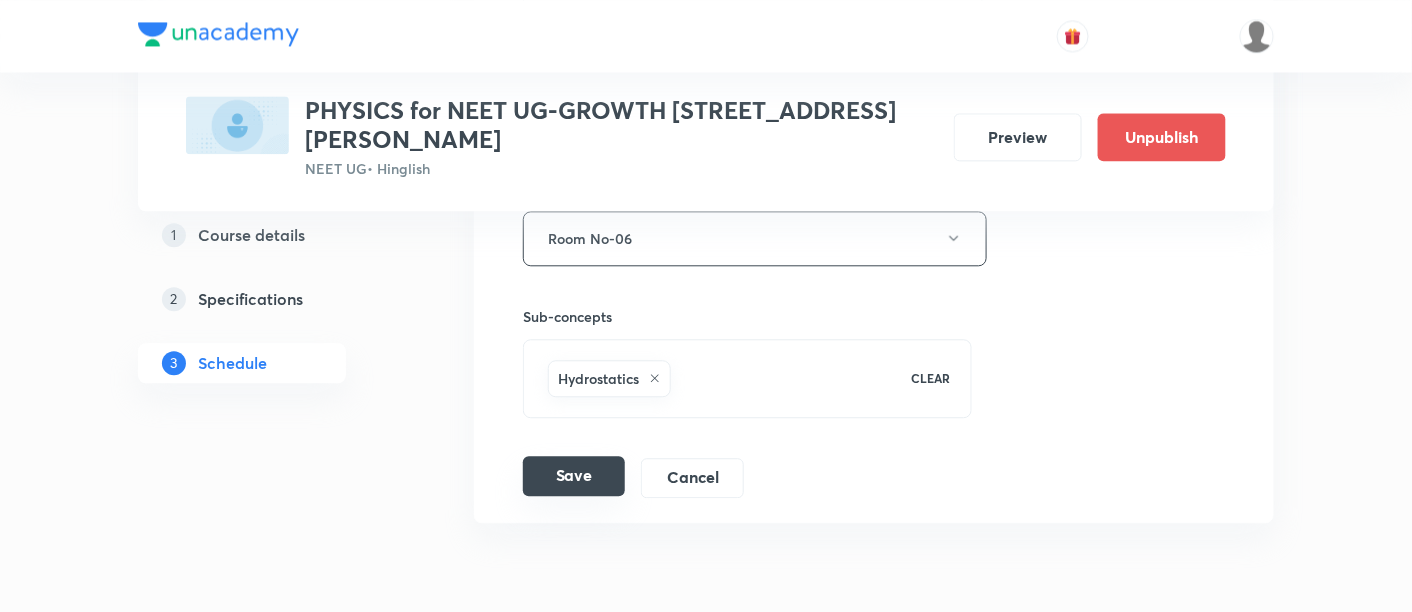 click on "Save" at bounding box center (574, 476) 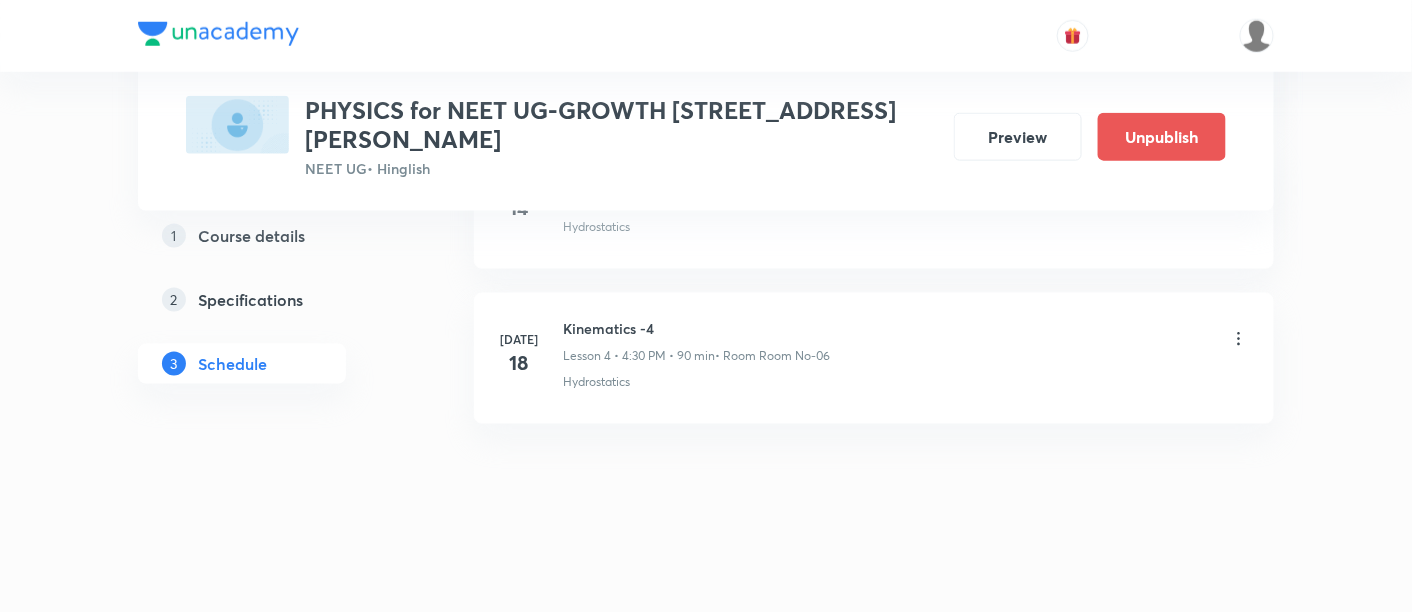 scroll, scrollTop: 713, scrollLeft: 0, axis: vertical 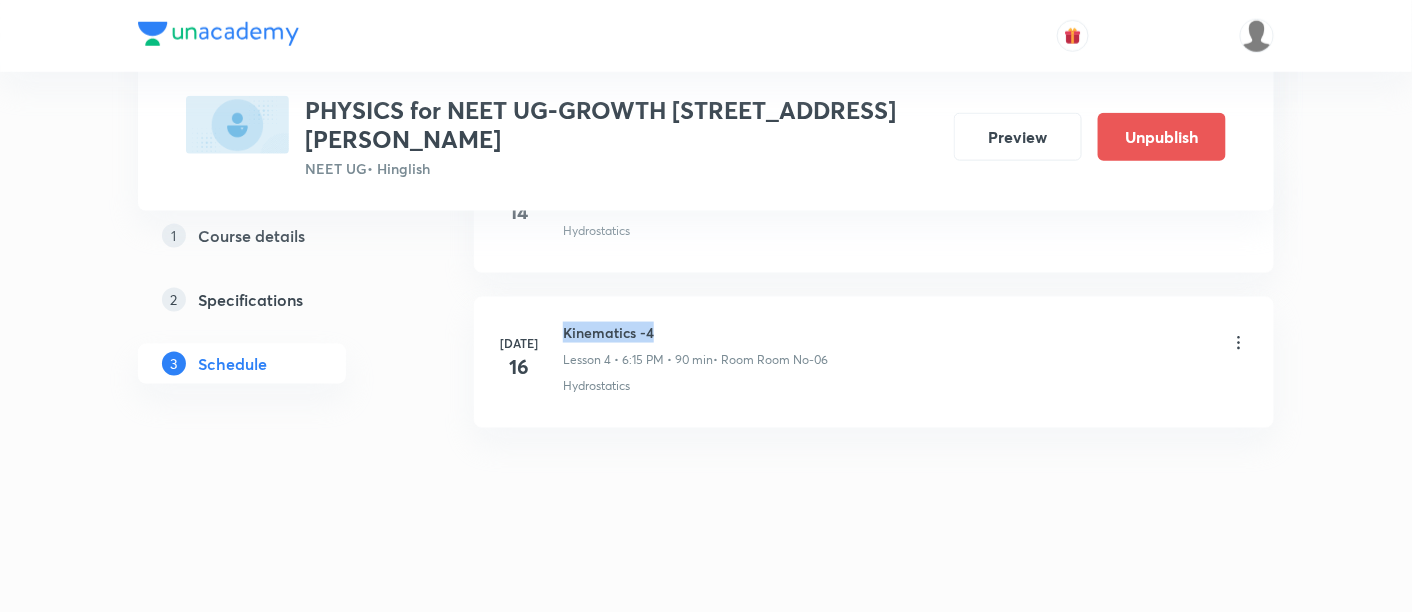drag, startPoint x: 565, startPoint y: 329, endPoint x: 662, endPoint y: 322, distance: 97.25225 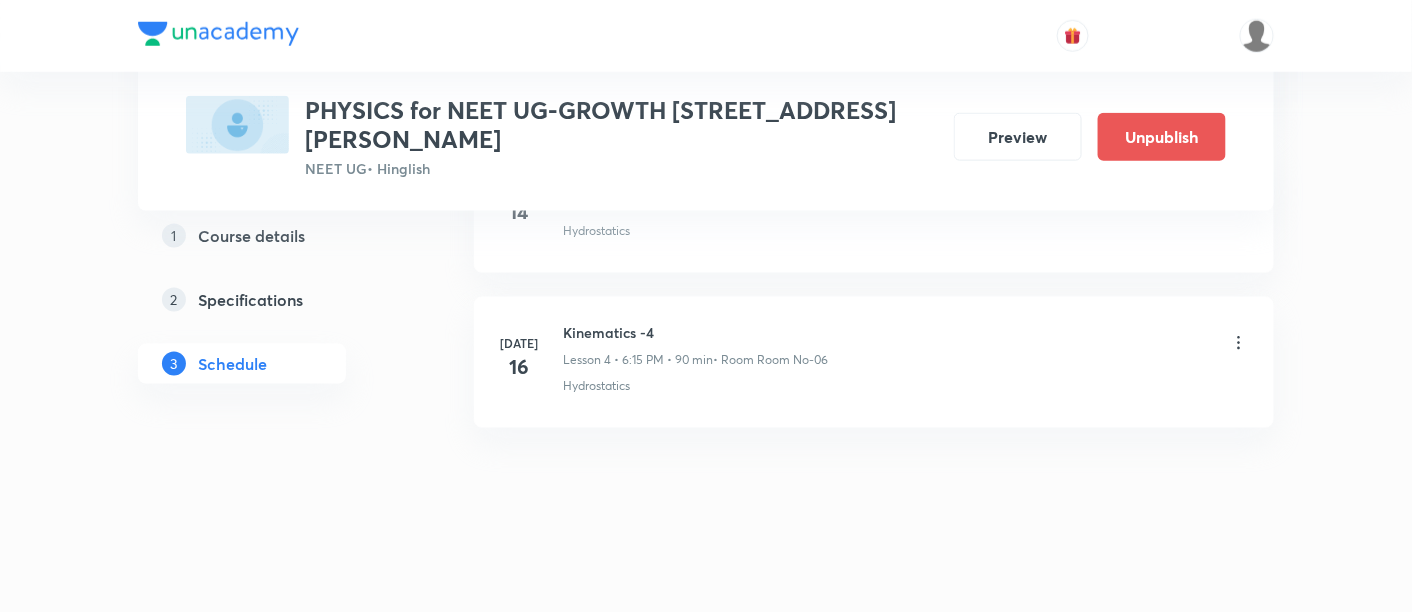 scroll, scrollTop: 0, scrollLeft: 0, axis: both 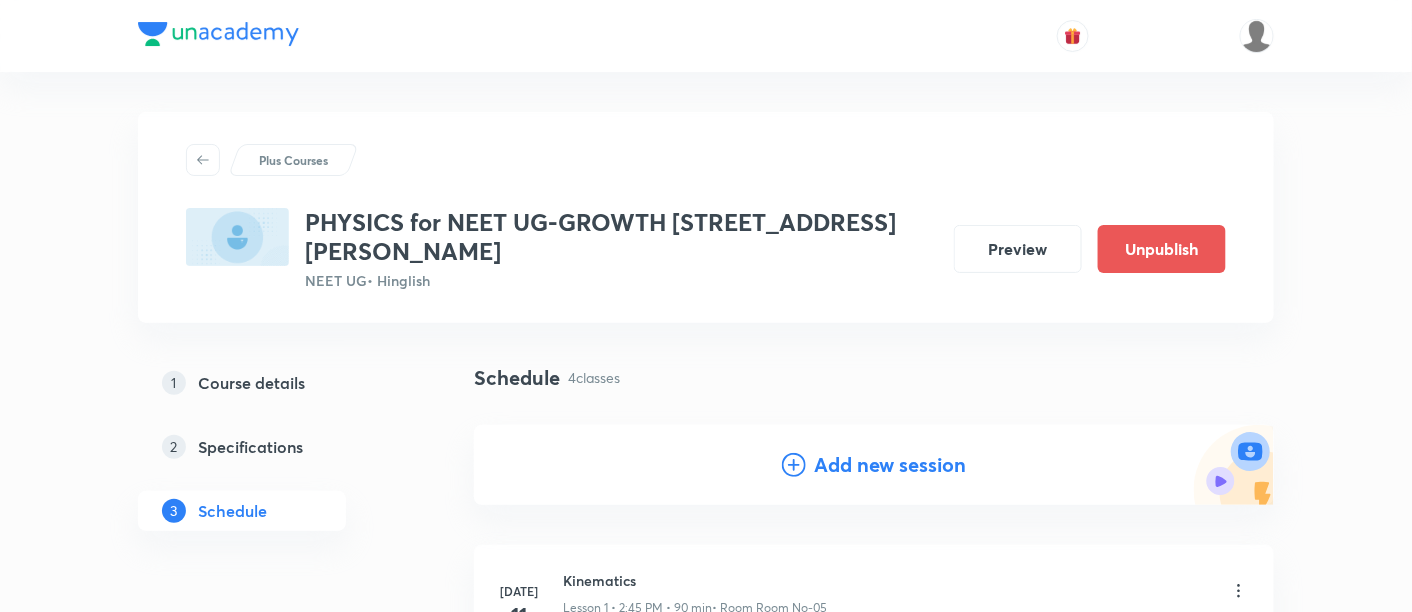 click on "Add new session" at bounding box center (890, 465) 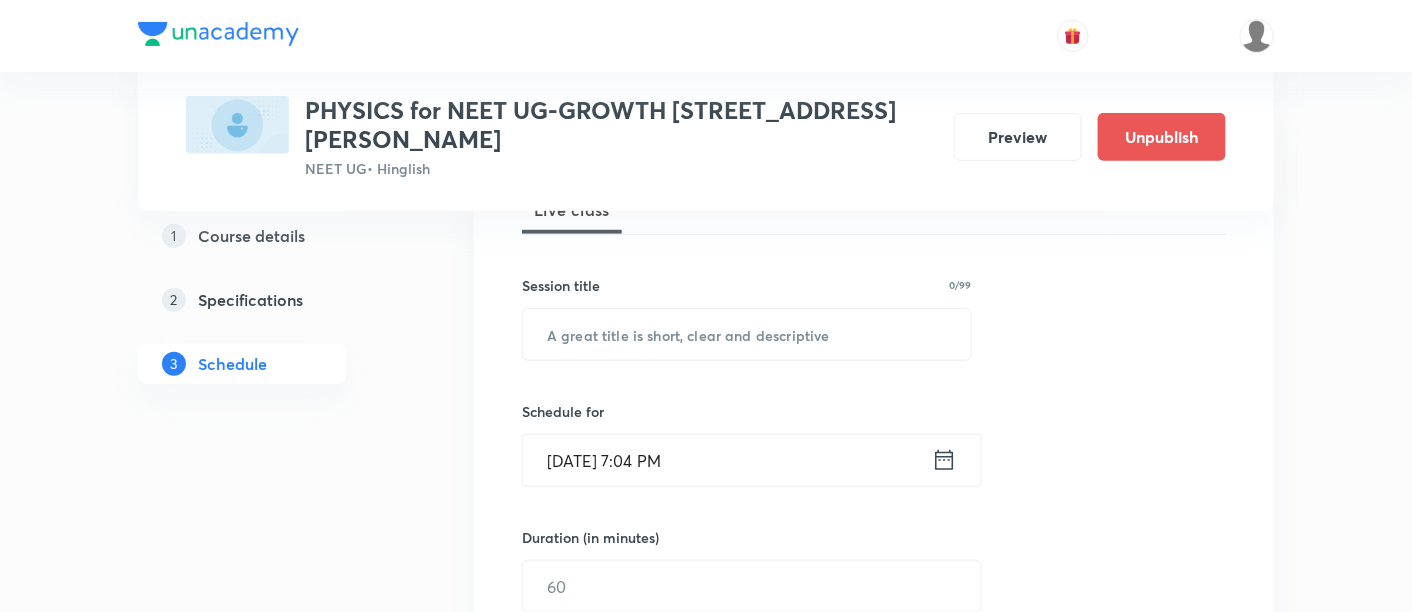 scroll, scrollTop: 318, scrollLeft: 0, axis: vertical 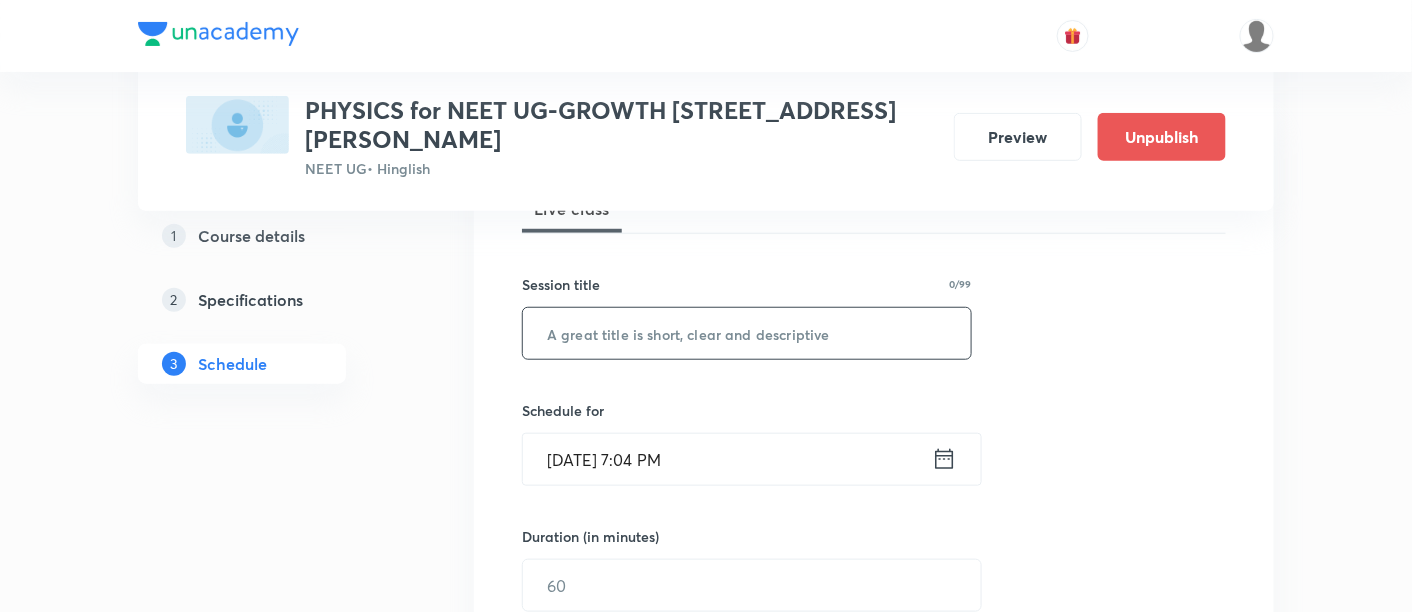 click at bounding box center (747, 333) 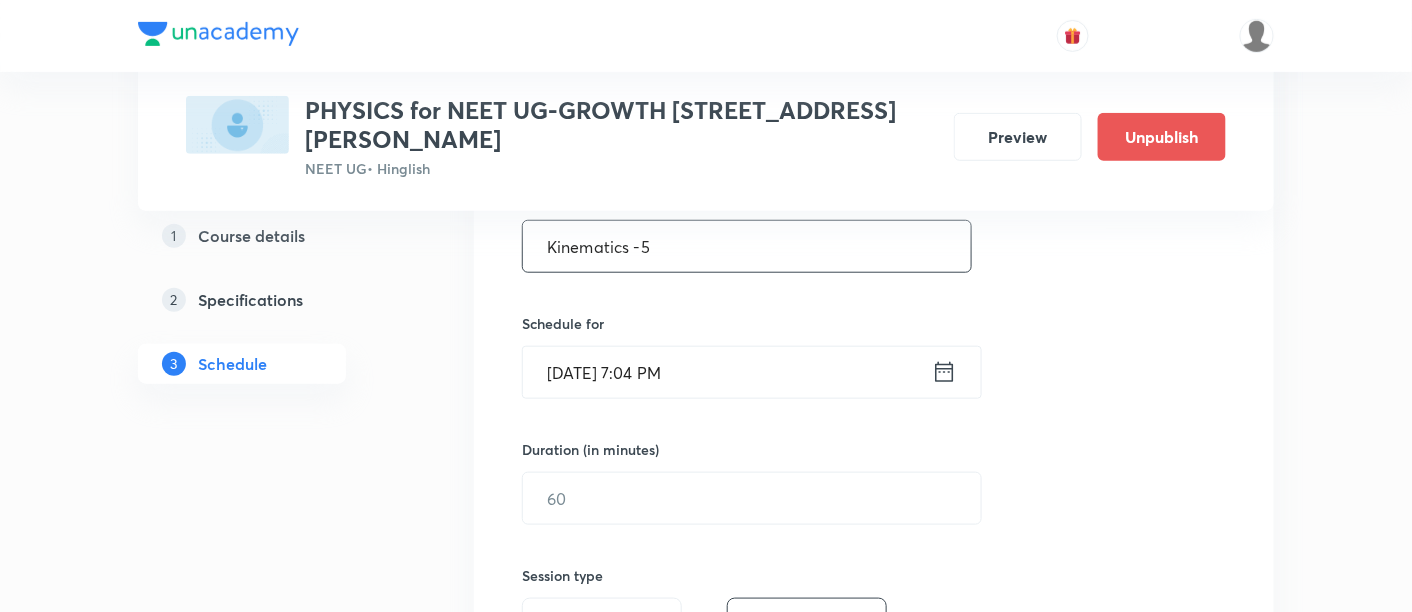 scroll, scrollTop: 407, scrollLeft: 0, axis: vertical 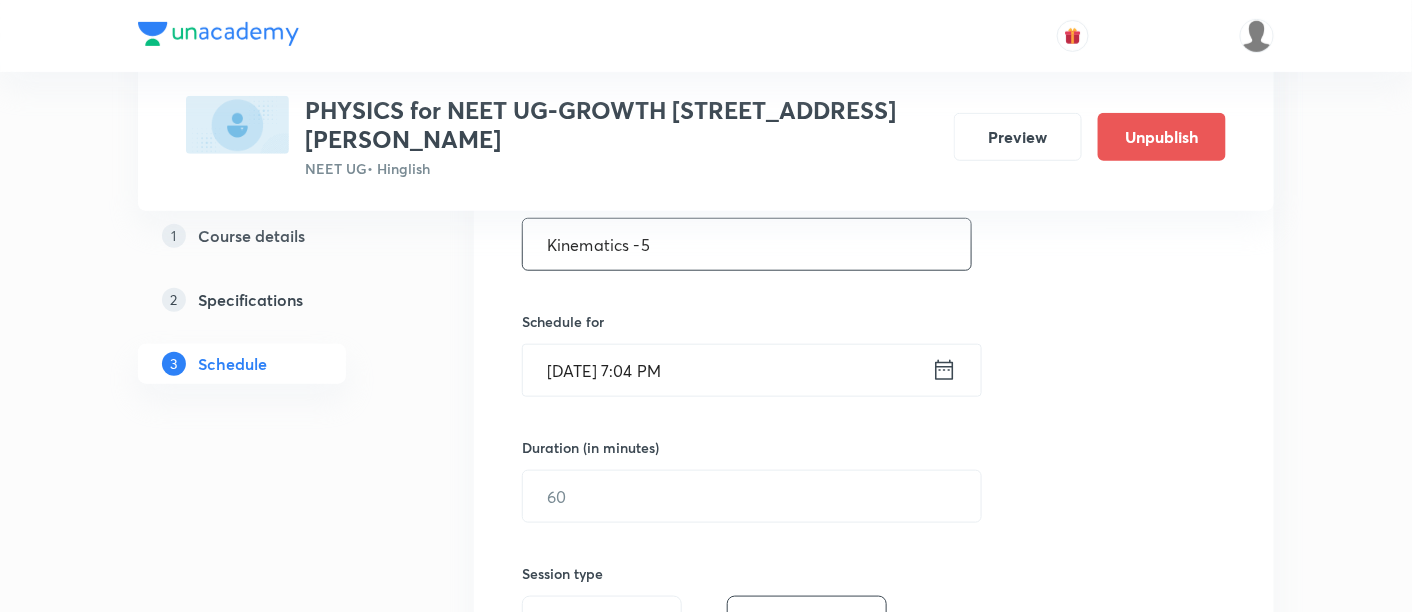 type on "Kinematics -5" 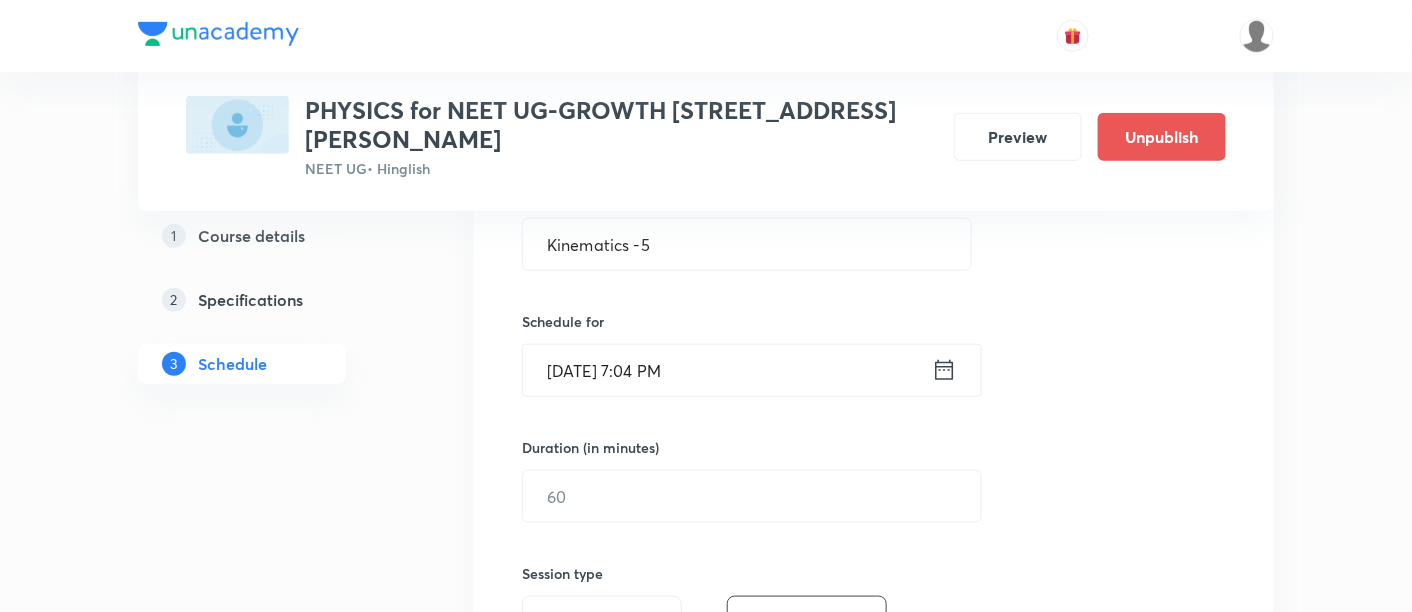 click 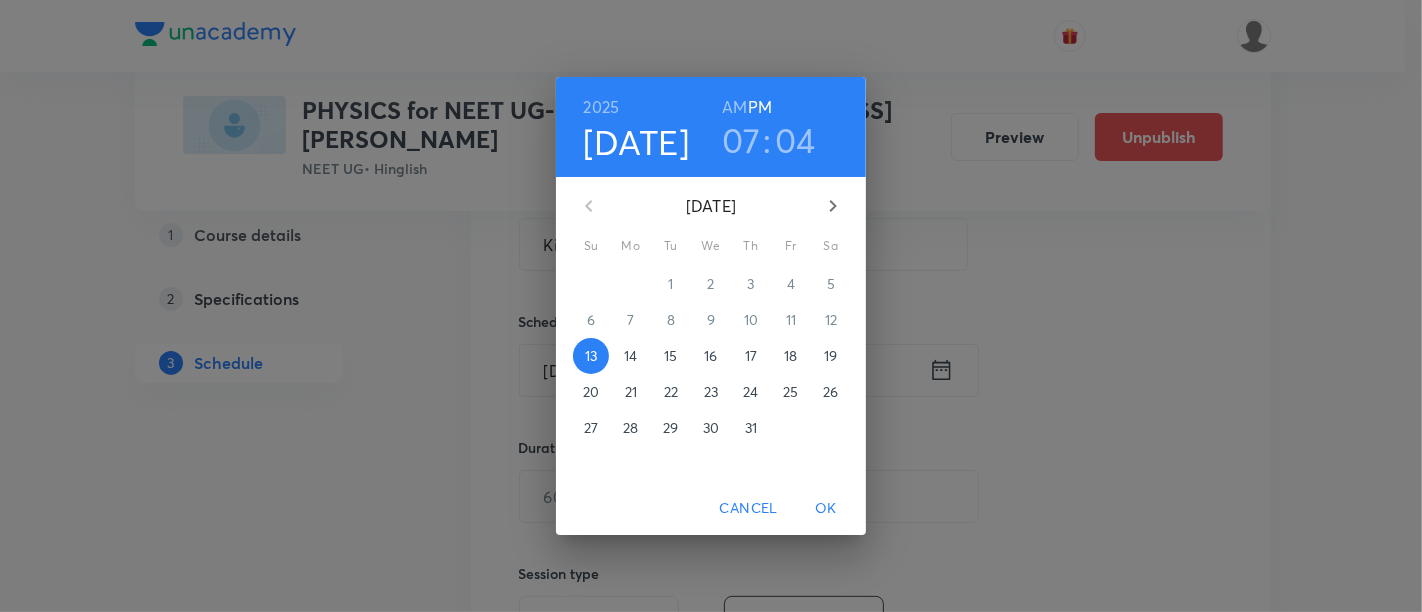 click on "18" at bounding box center [790, 356] 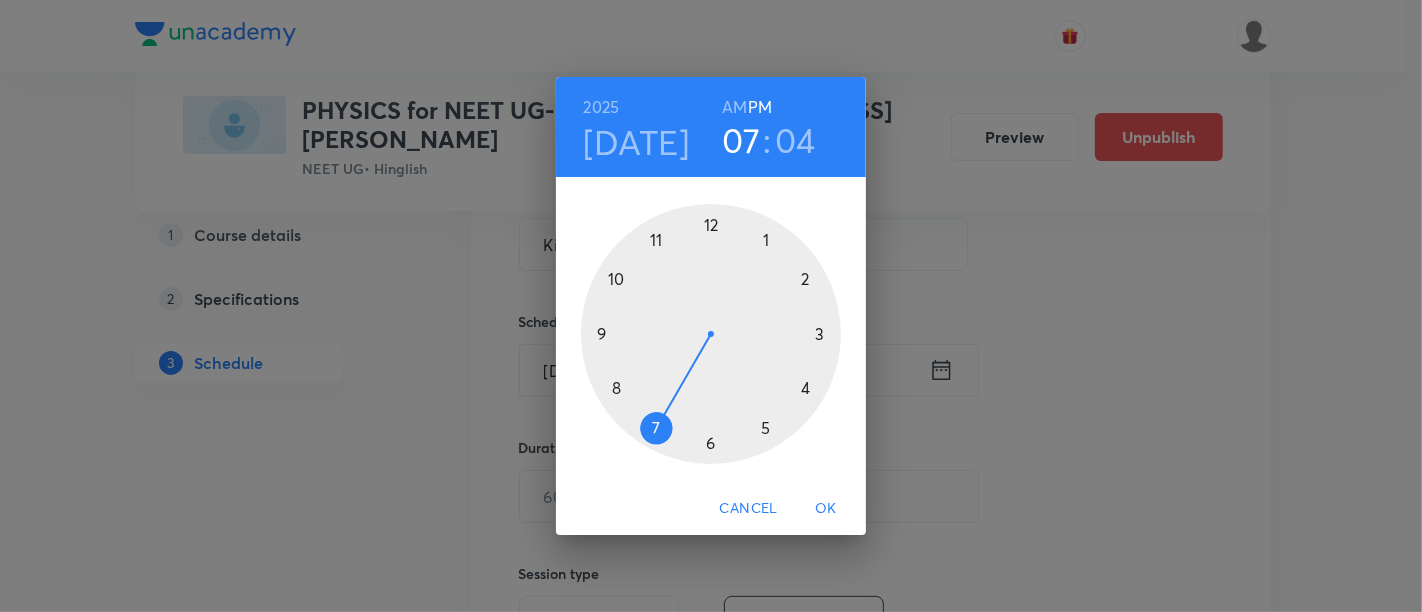 click at bounding box center [711, 334] 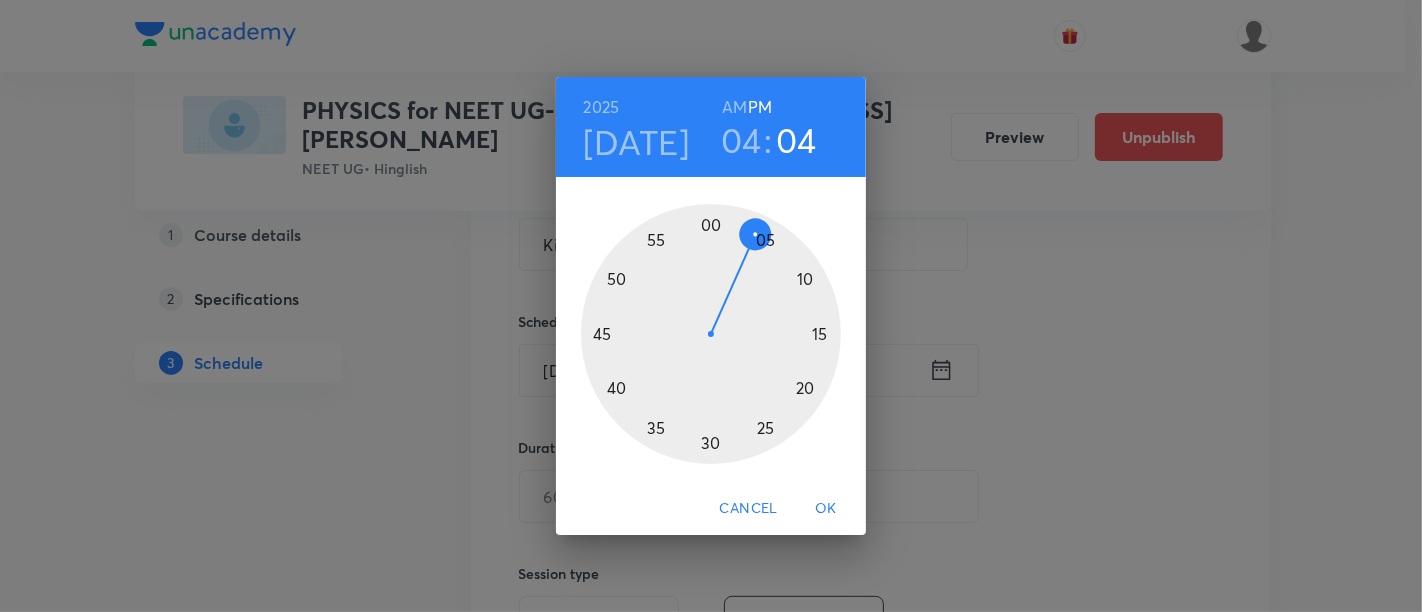 click at bounding box center [711, 334] 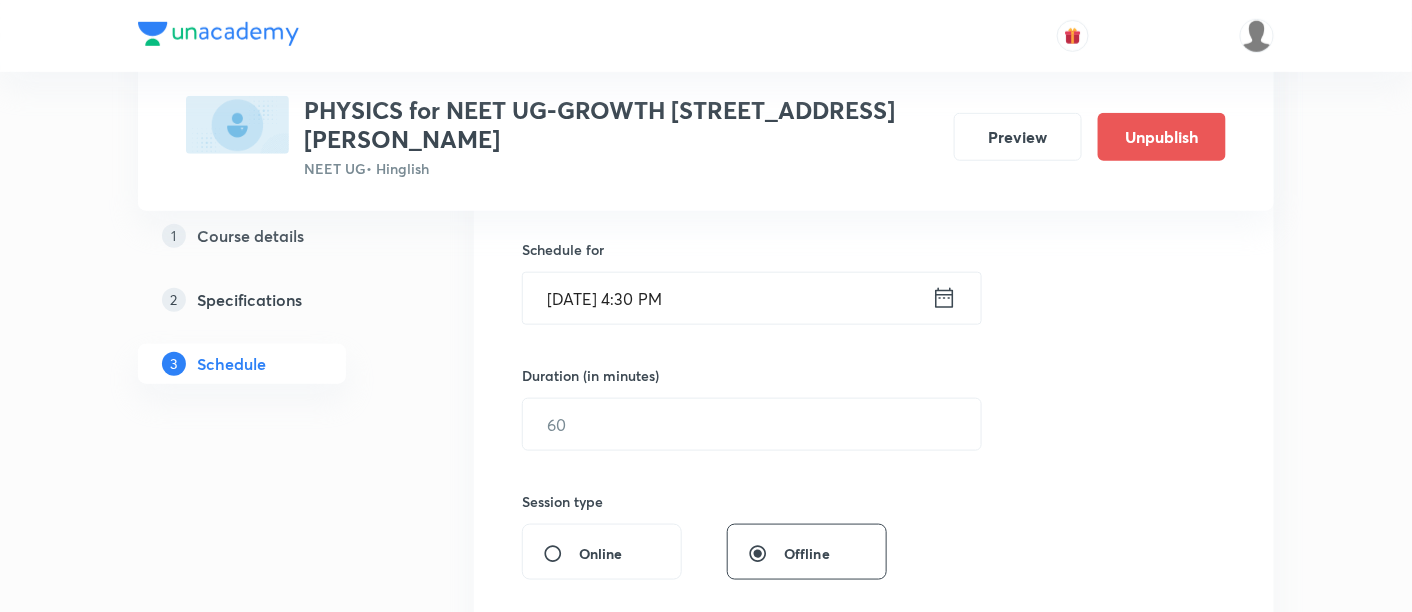 scroll, scrollTop: 480, scrollLeft: 0, axis: vertical 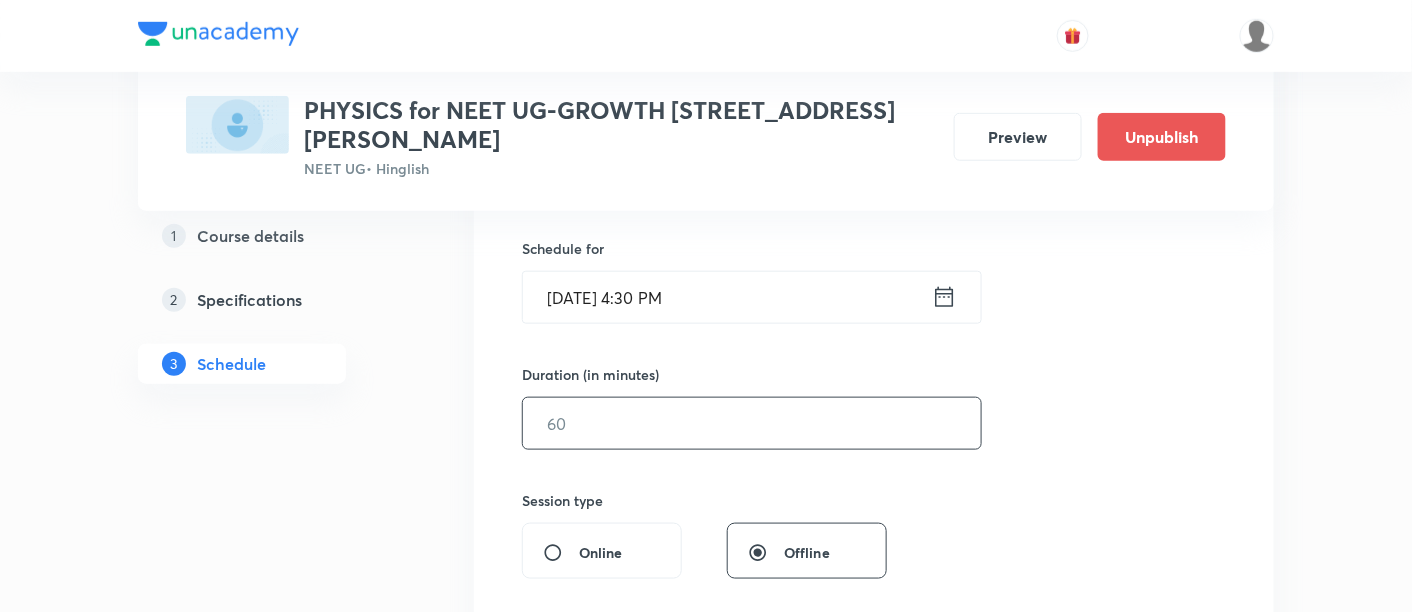 click at bounding box center (752, 423) 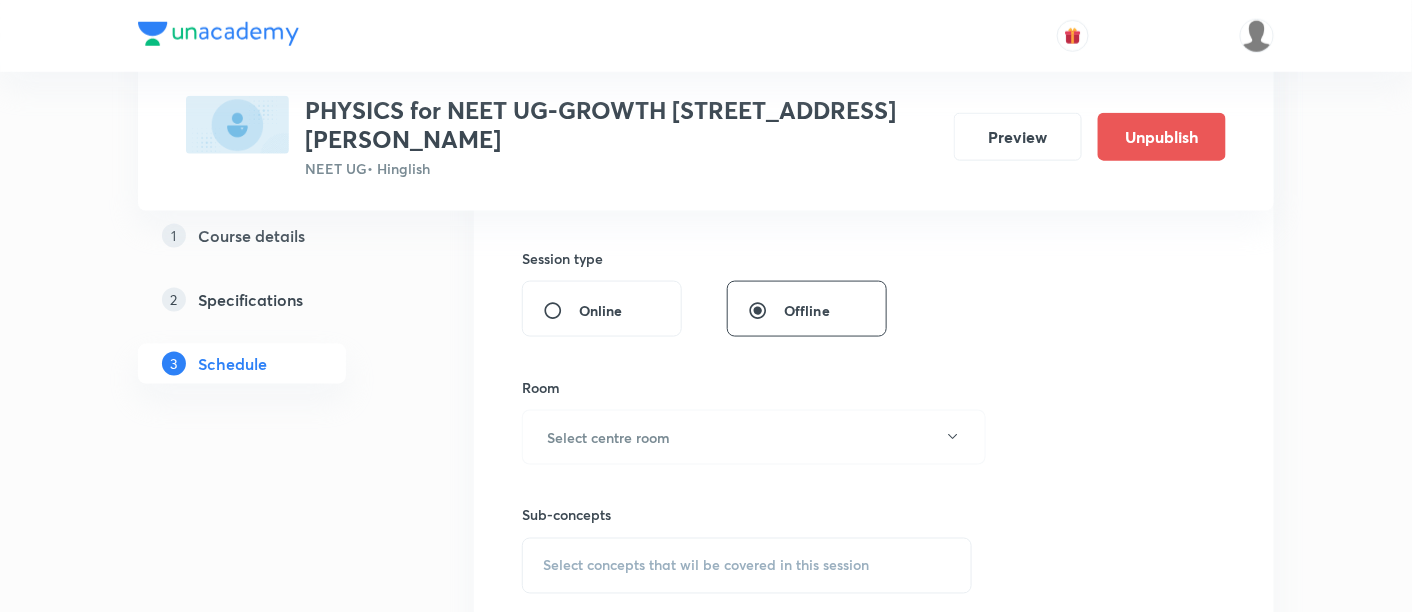 scroll, scrollTop: 724, scrollLeft: 0, axis: vertical 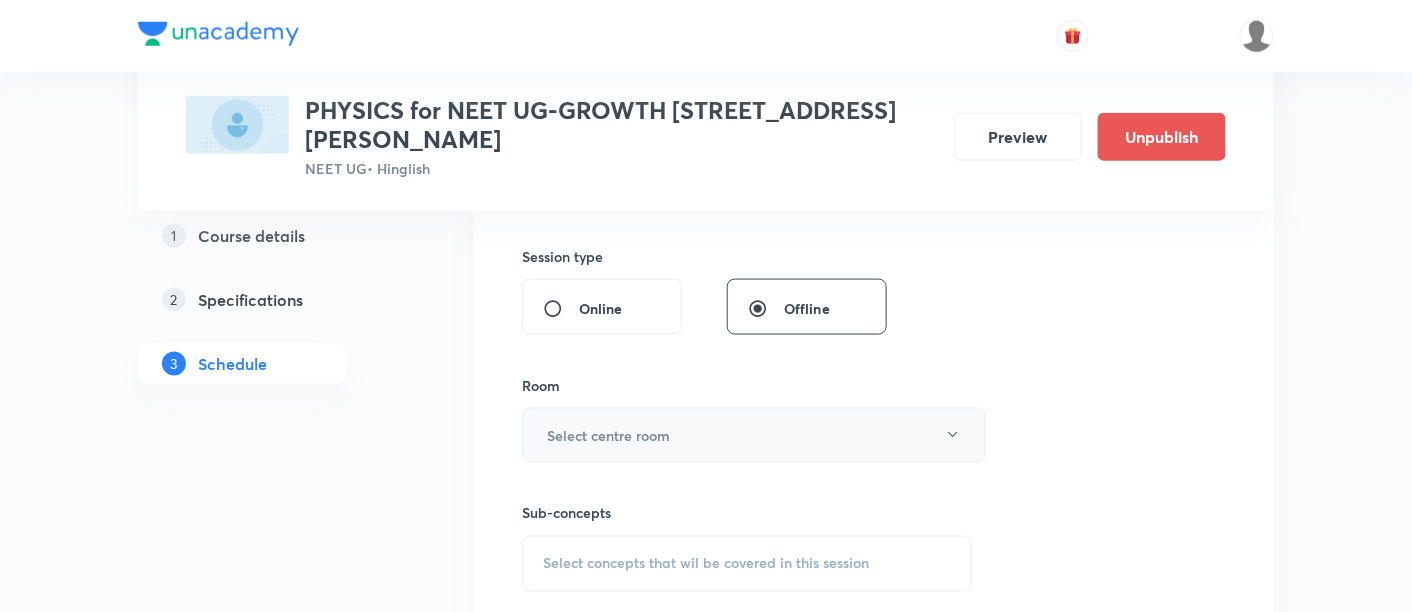 type on "90" 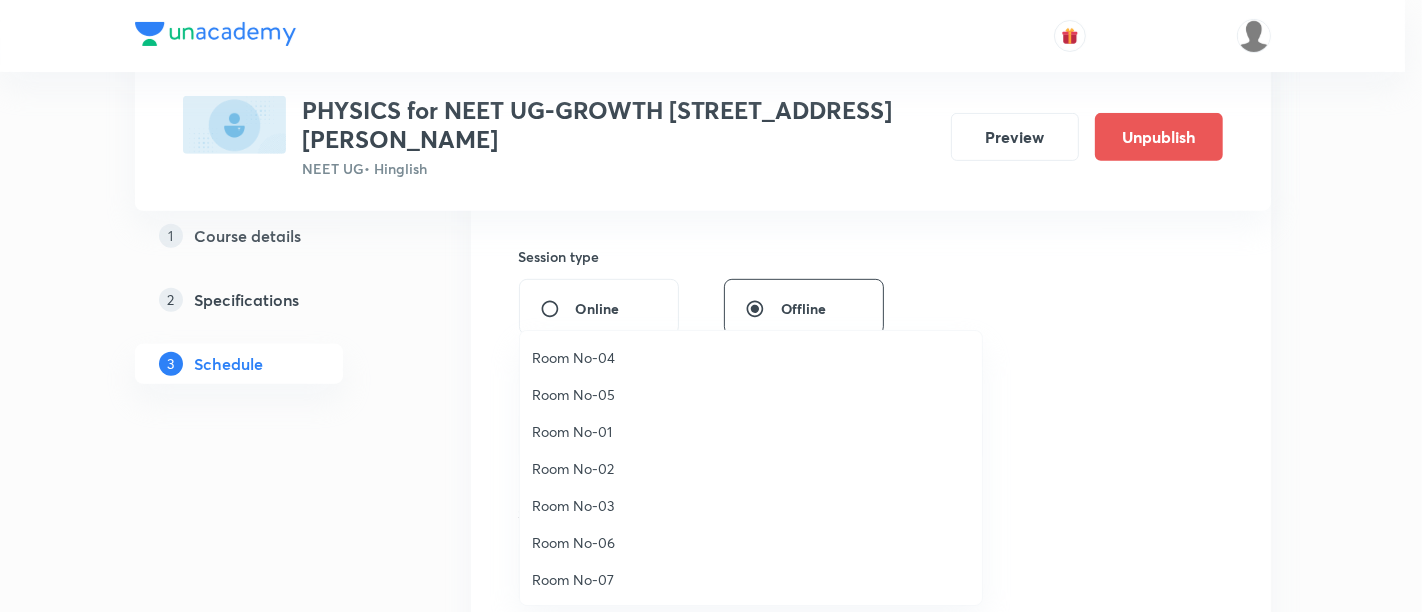 click on "Room No-06" at bounding box center [751, 542] 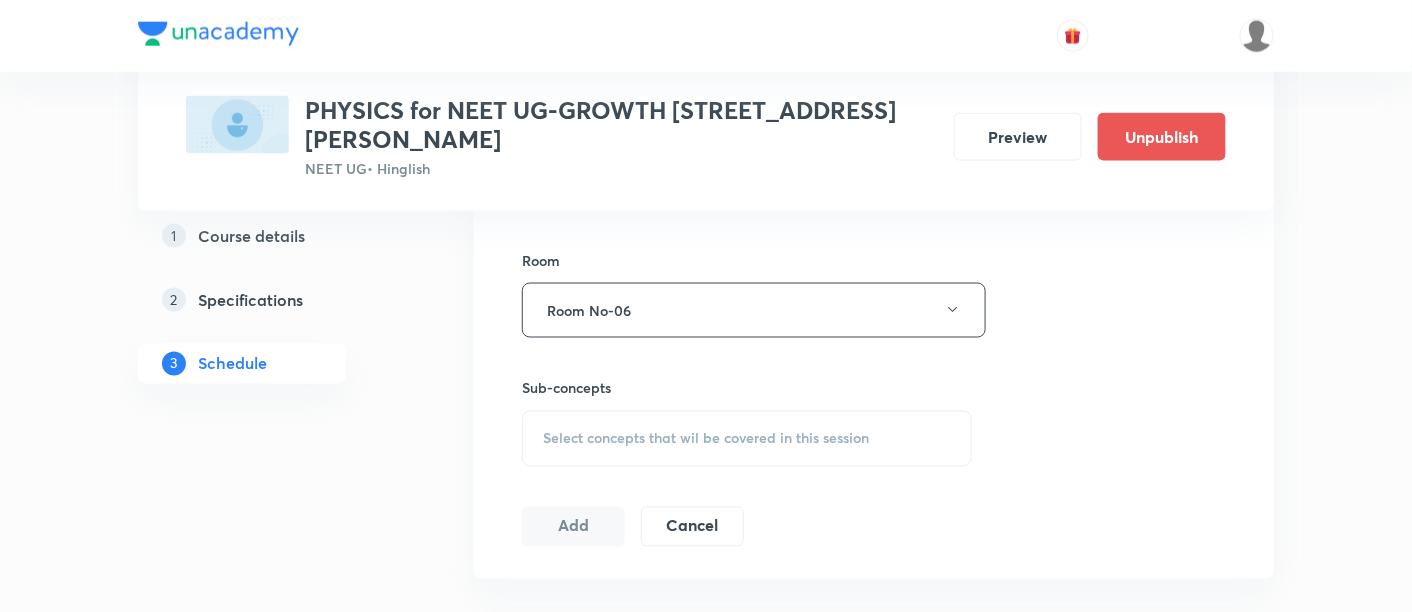 scroll, scrollTop: 854, scrollLeft: 0, axis: vertical 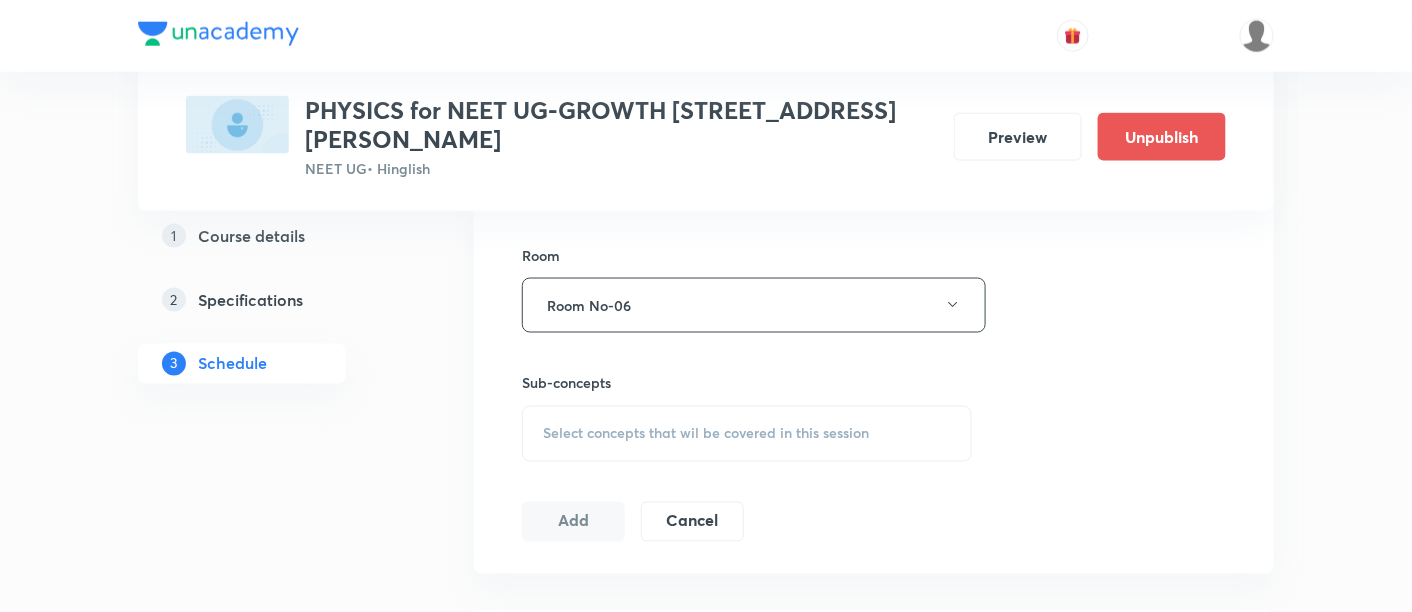 click on "Select concepts that wil be covered in this session" at bounding box center (706, 434) 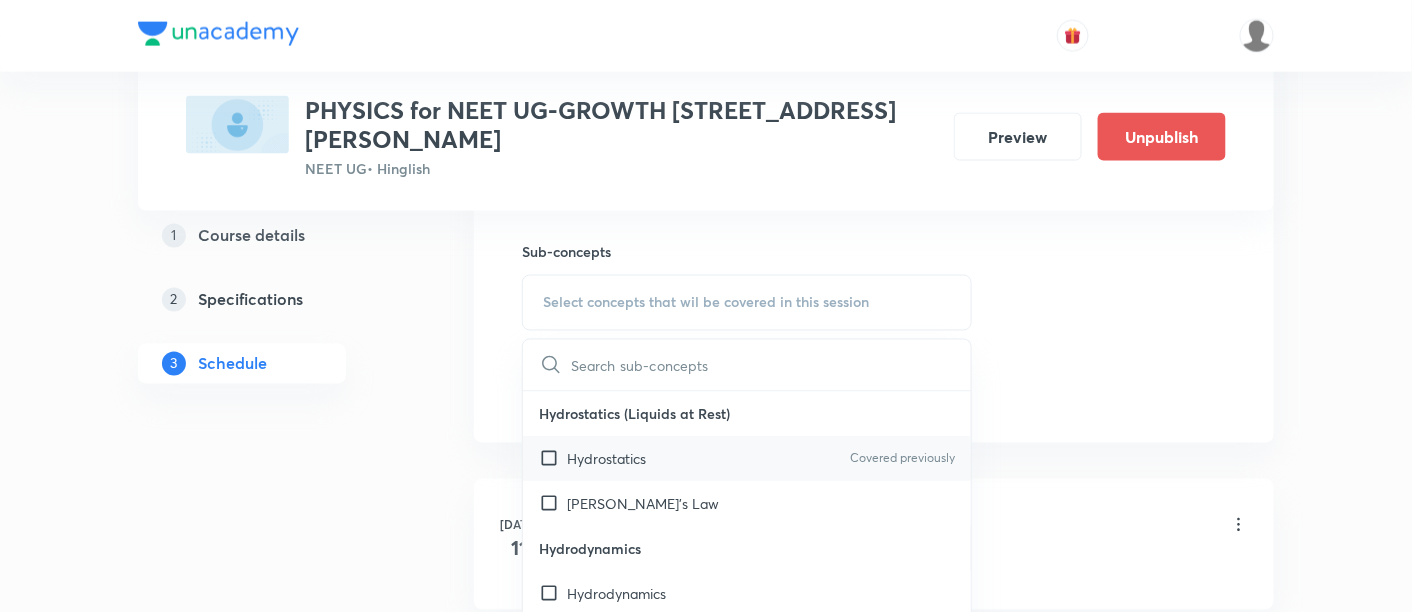 scroll, scrollTop: 994, scrollLeft: 0, axis: vertical 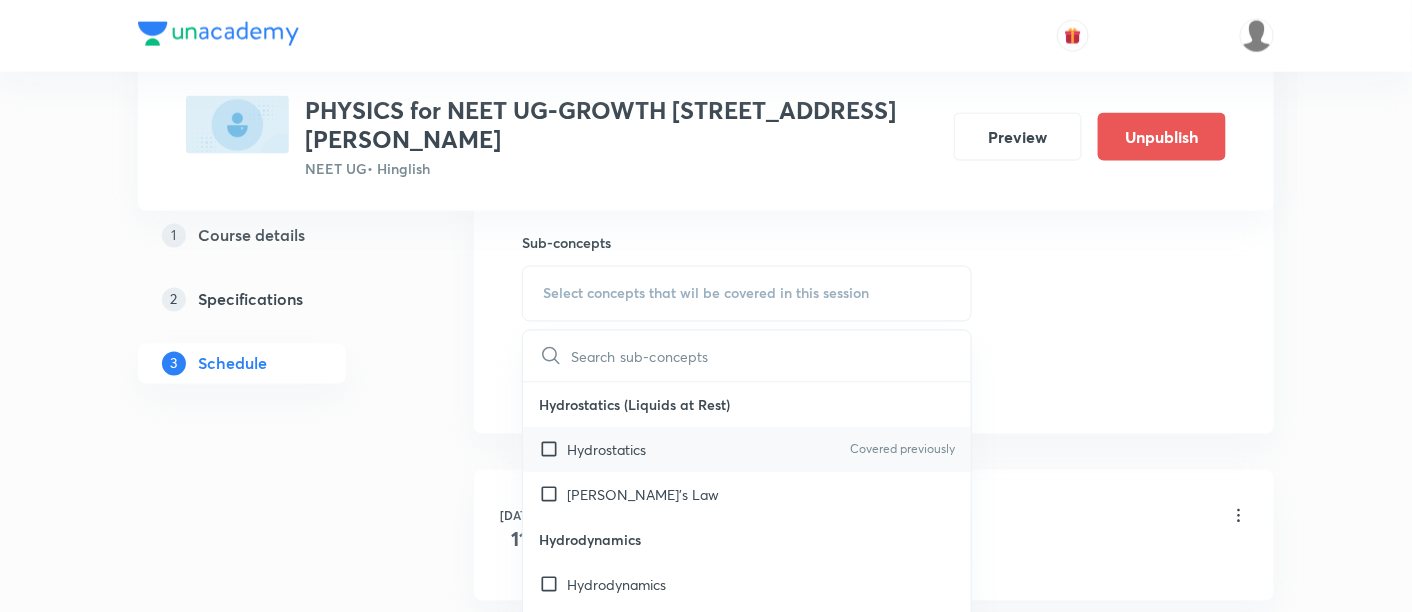 click on "Hydrostatics" at bounding box center (606, 450) 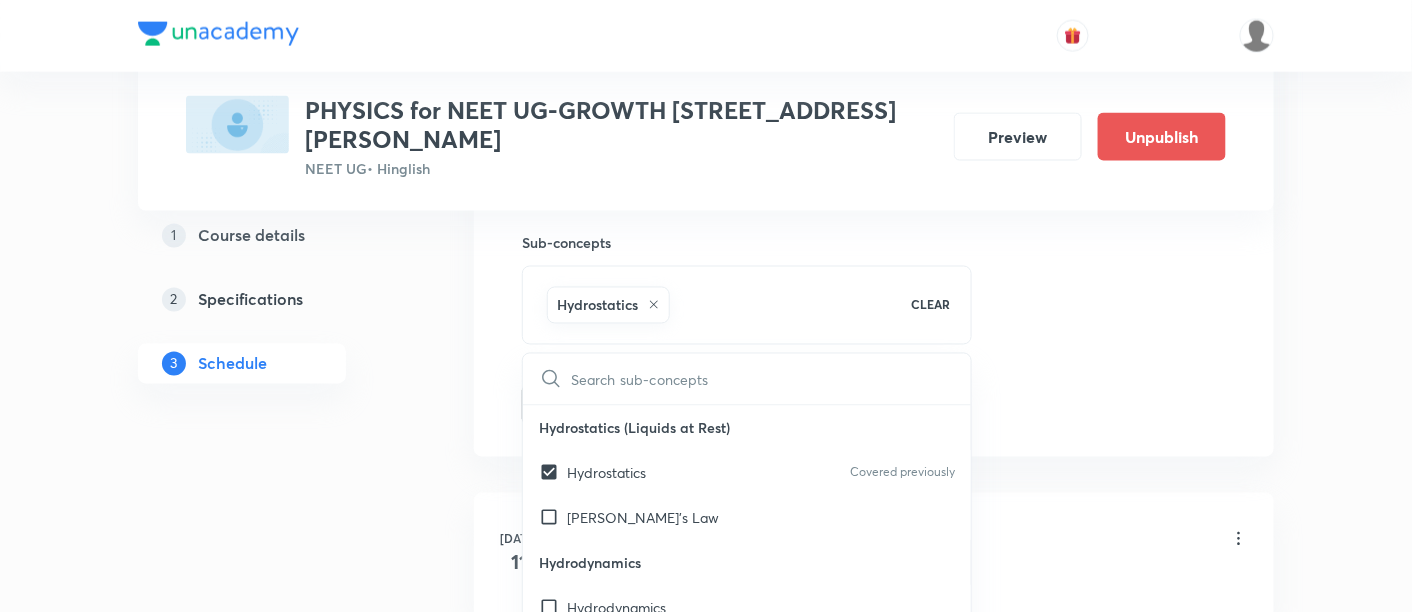 click on "Session  5 Live class Session title 13/99 Kinematics -5 ​ Schedule for Jul 18, 2025, 4:30 PM ​ Duration (in minutes) 90 ​   Session type Online Offline Room Room No-06 Sub-concepts Hydrostatics CLEAR ​ Hydrostatics (Liquids at Rest) Hydrostatics Covered previously Pascal's Law Hydrodynamics Hydrodynamics Principle of Continuity: The Continuity Equation Applications of Principle of Continuity  Energy Associated with a Moving Liquid Bernoulli's Equation  Proof of Bernoulli's Equation Venturi Meter Static Pressure and Dynamic Pressure Pitot Tube Velocity of Efflux: Torricelli's Theorem Horizontal Range of the Escaping Liquid  Force of Reaction Due to Ejection of Liquid  Surface Tension & Energy Surface Tension Surface Energy  Angle of Contact Excess Pressure Inside a Curved Surface Excess Pressure Inside a Liquid Drop and a Bubble Capillarity Determination of a Capillary Rise Solids Elastic Behaviour of Solids Some Definitions  Stress Strain Analogy of a Rod as a Spring  Bars of Composite Section Torque" at bounding box center (874, -56) 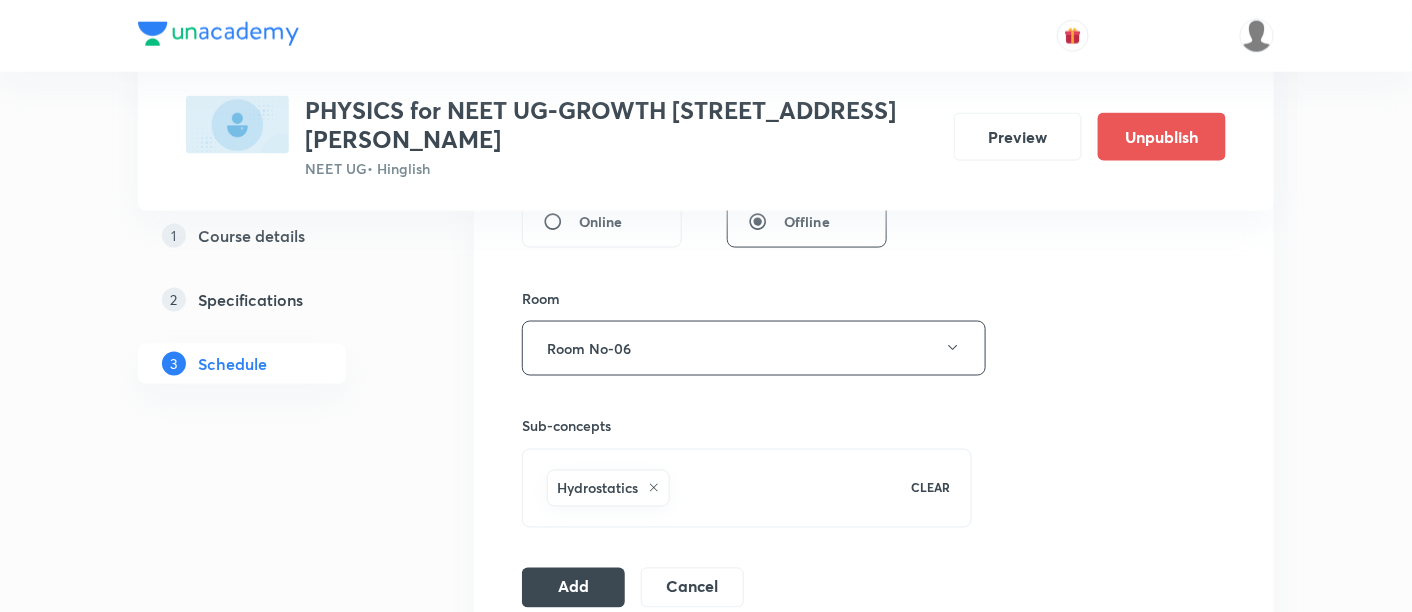 scroll, scrollTop: 824, scrollLeft: 0, axis: vertical 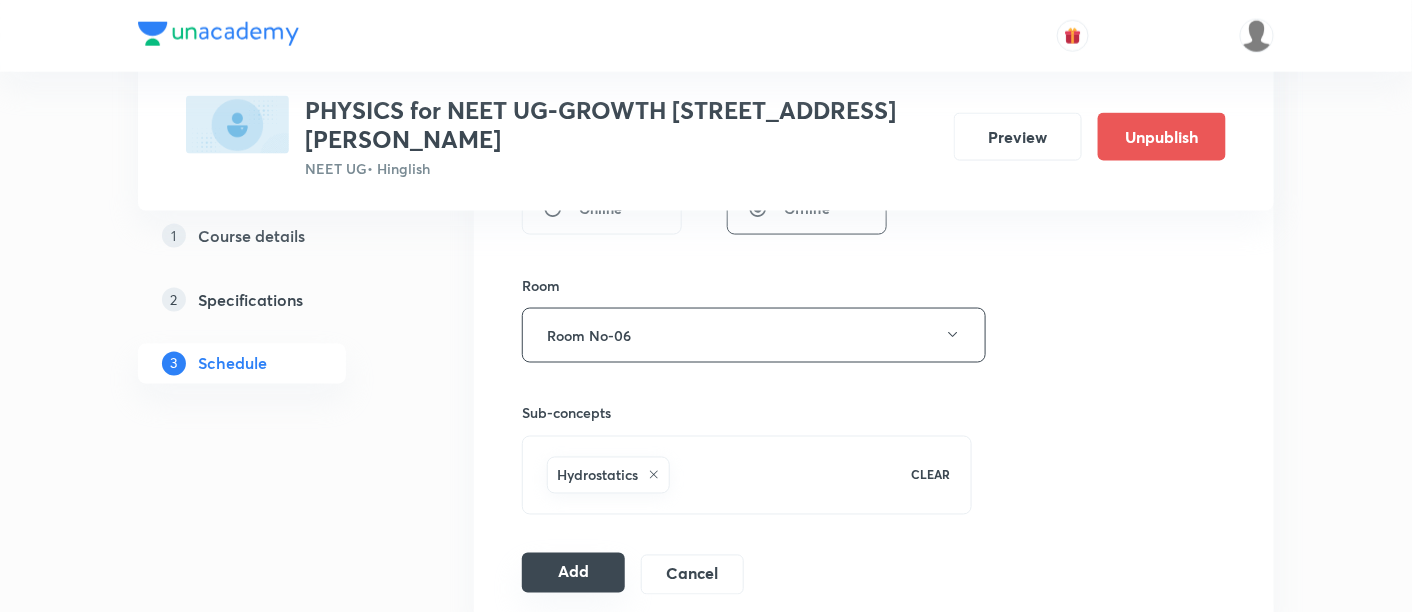 click on "Add" at bounding box center (573, 573) 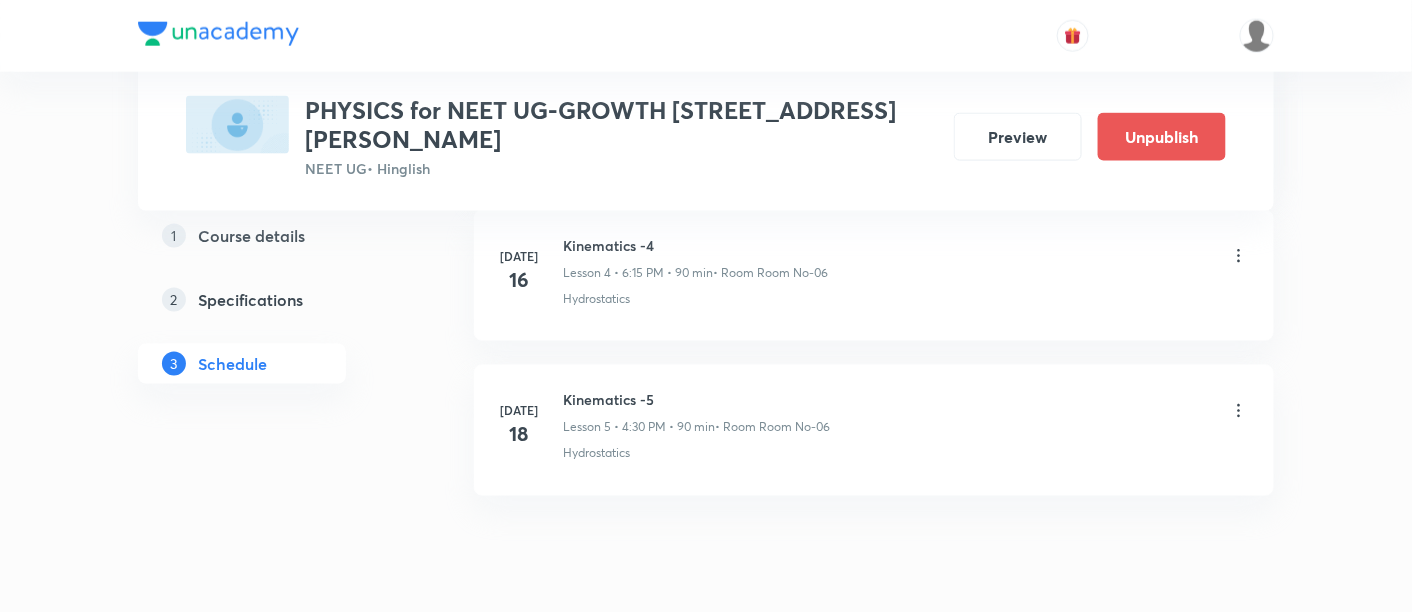 scroll, scrollTop: 868, scrollLeft: 0, axis: vertical 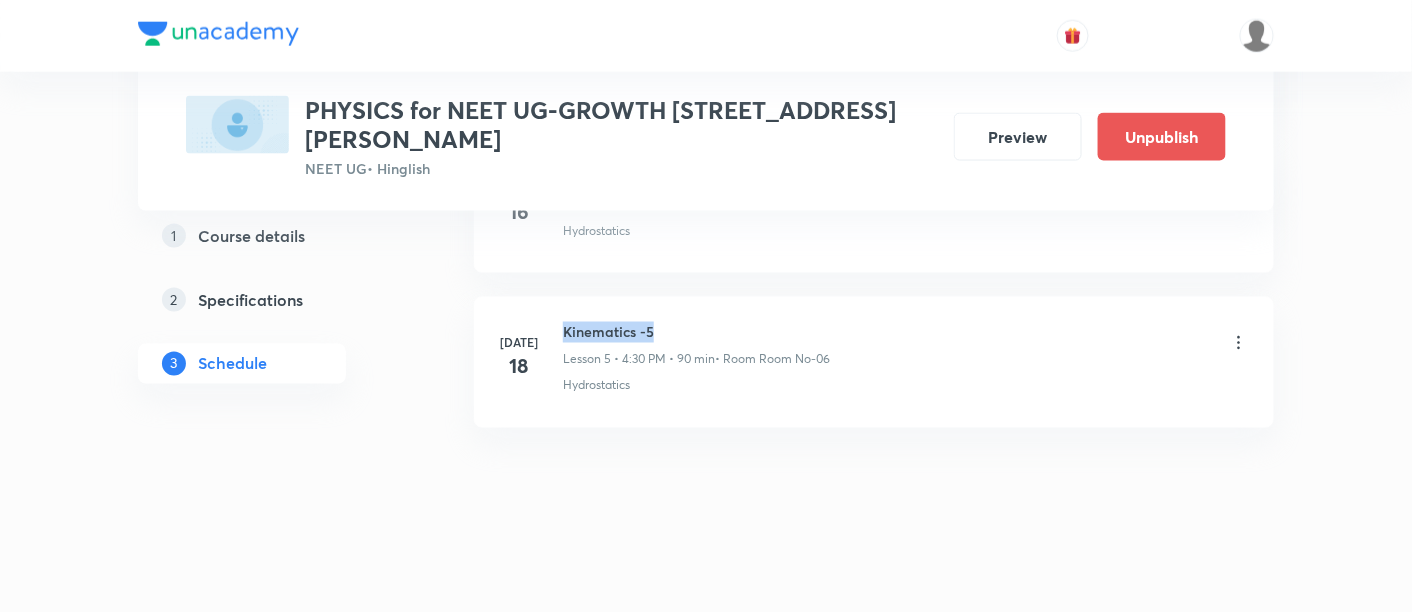 drag, startPoint x: 563, startPoint y: 329, endPoint x: 679, endPoint y: 323, distance: 116.15507 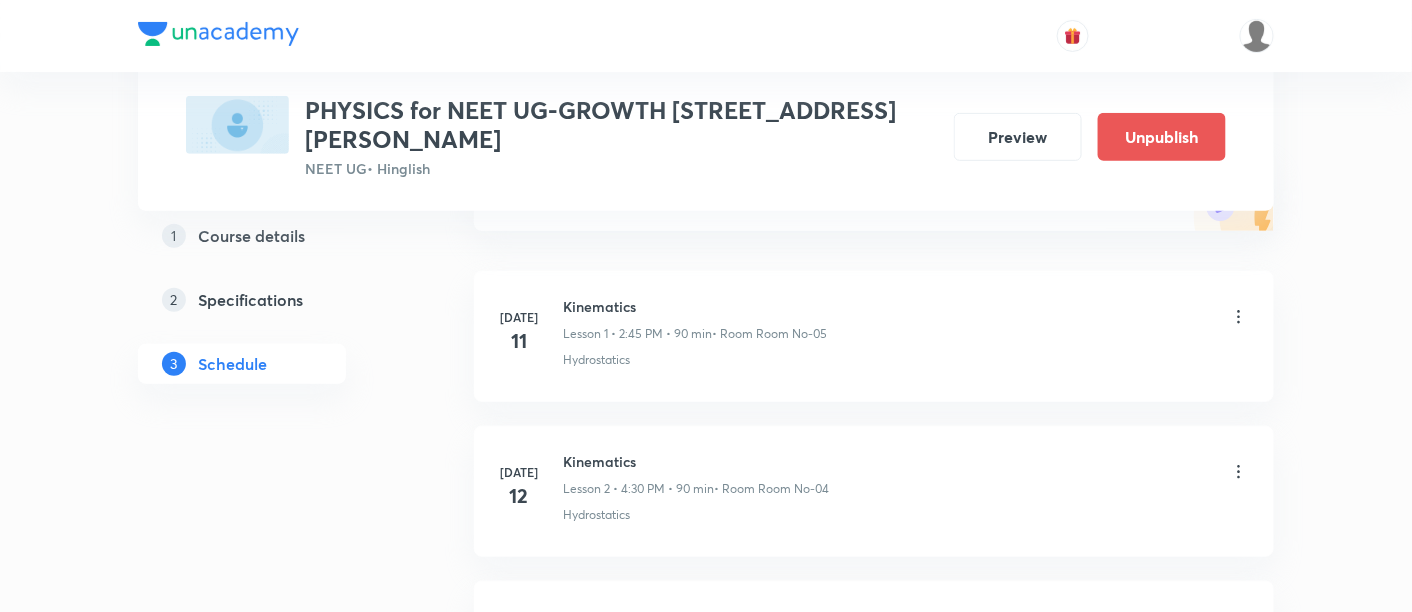 scroll, scrollTop: 0, scrollLeft: 0, axis: both 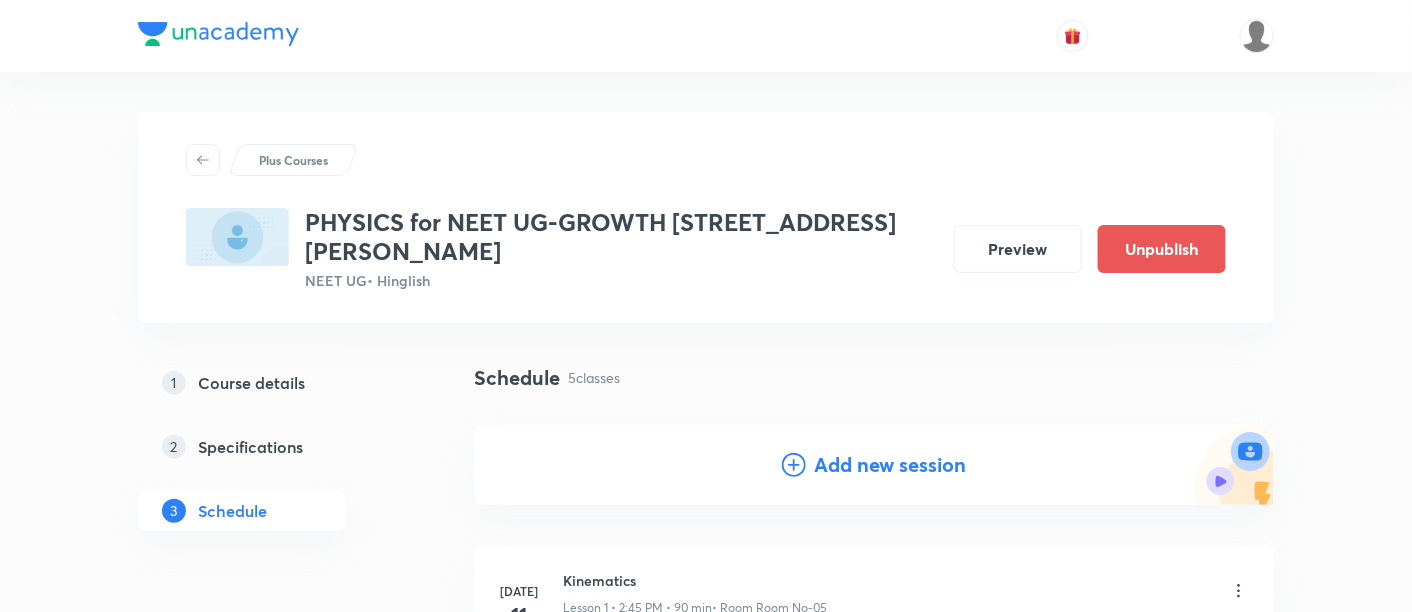 click on "Add new session" at bounding box center (890, 465) 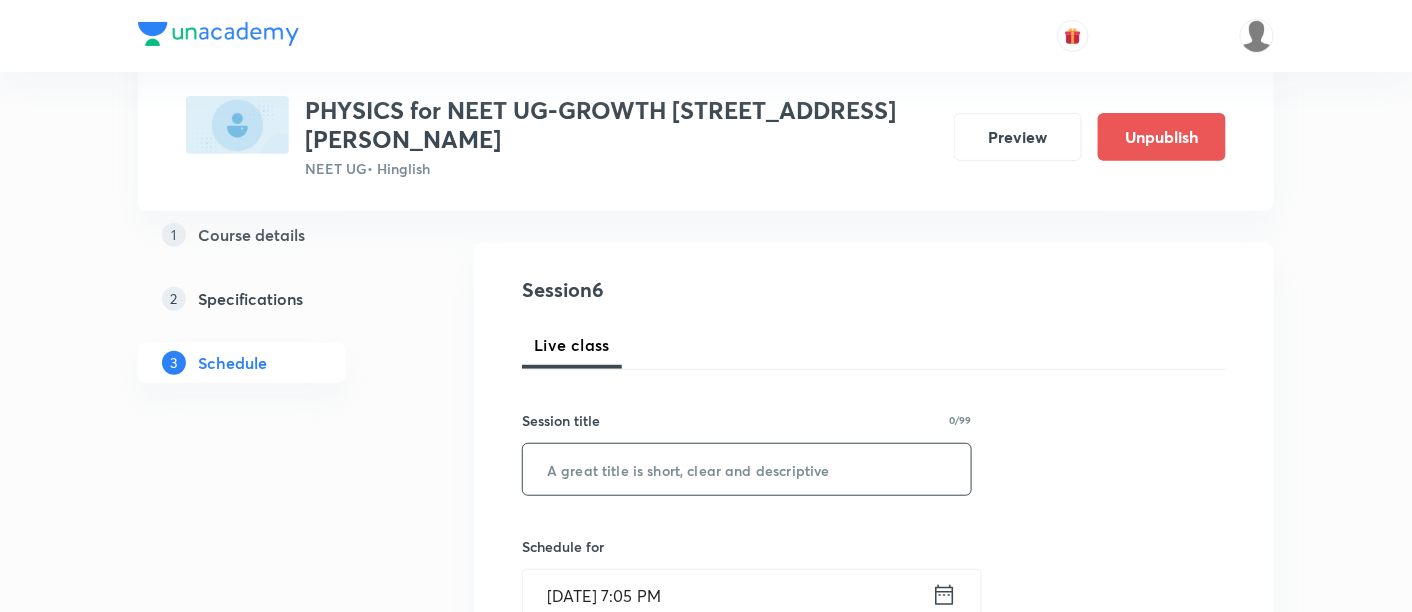 scroll, scrollTop: 200, scrollLeft: 0, axis: vertical 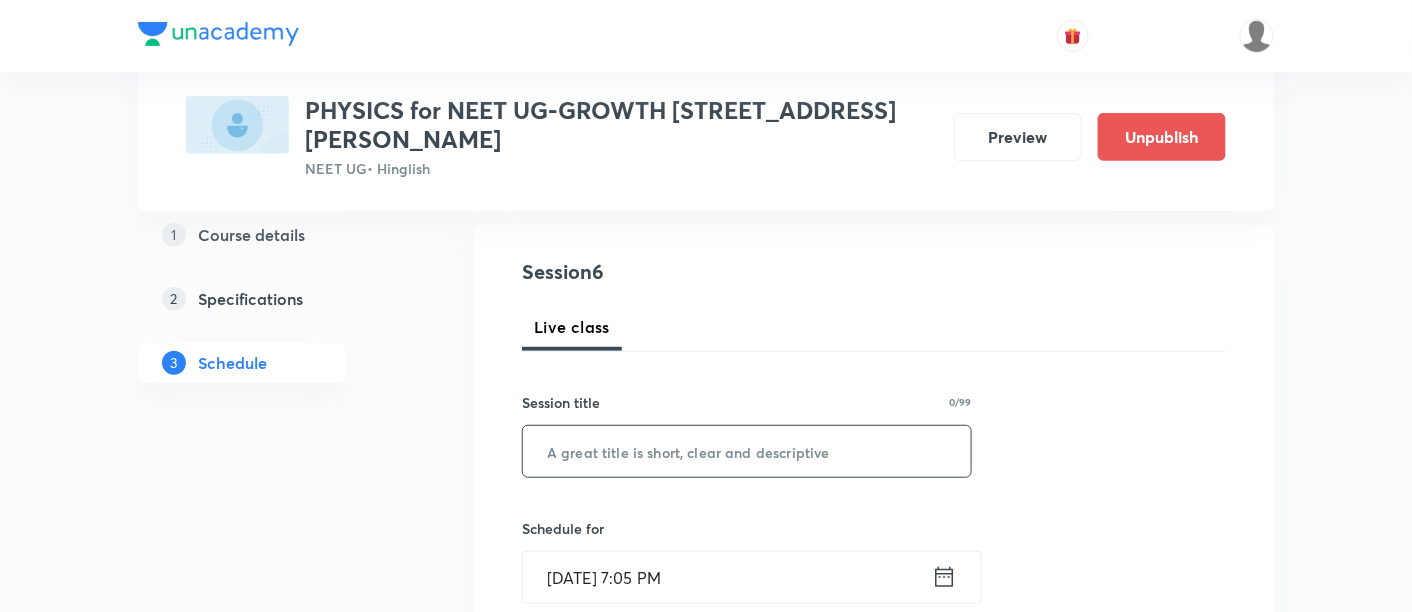 click at bounding box center (747, 451) 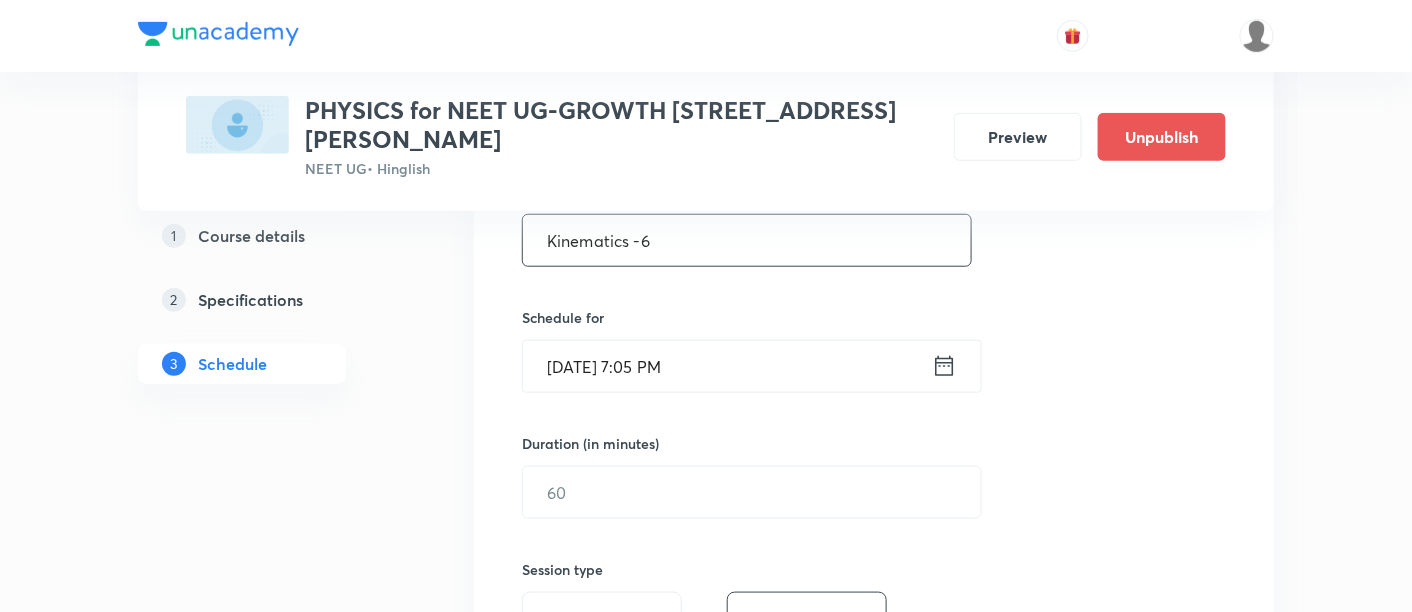 scroll, scrollTop: 422, scrollLeft: 0, axis: vertical 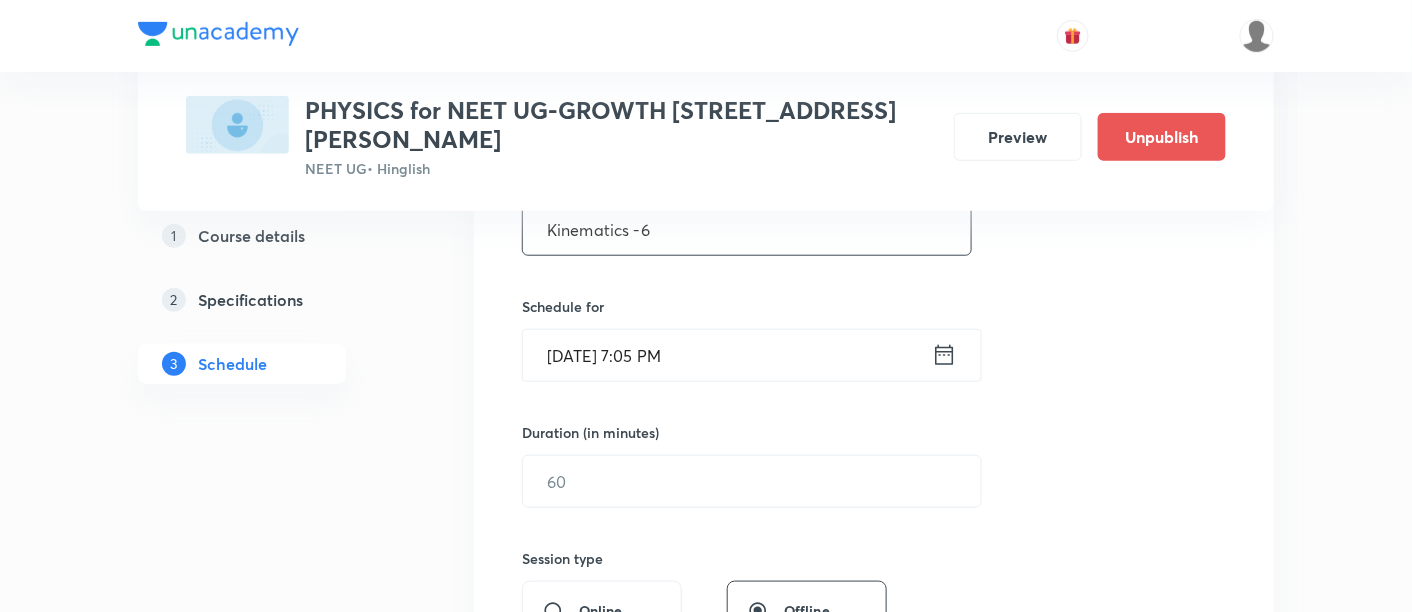 type on "Kinematics -6" 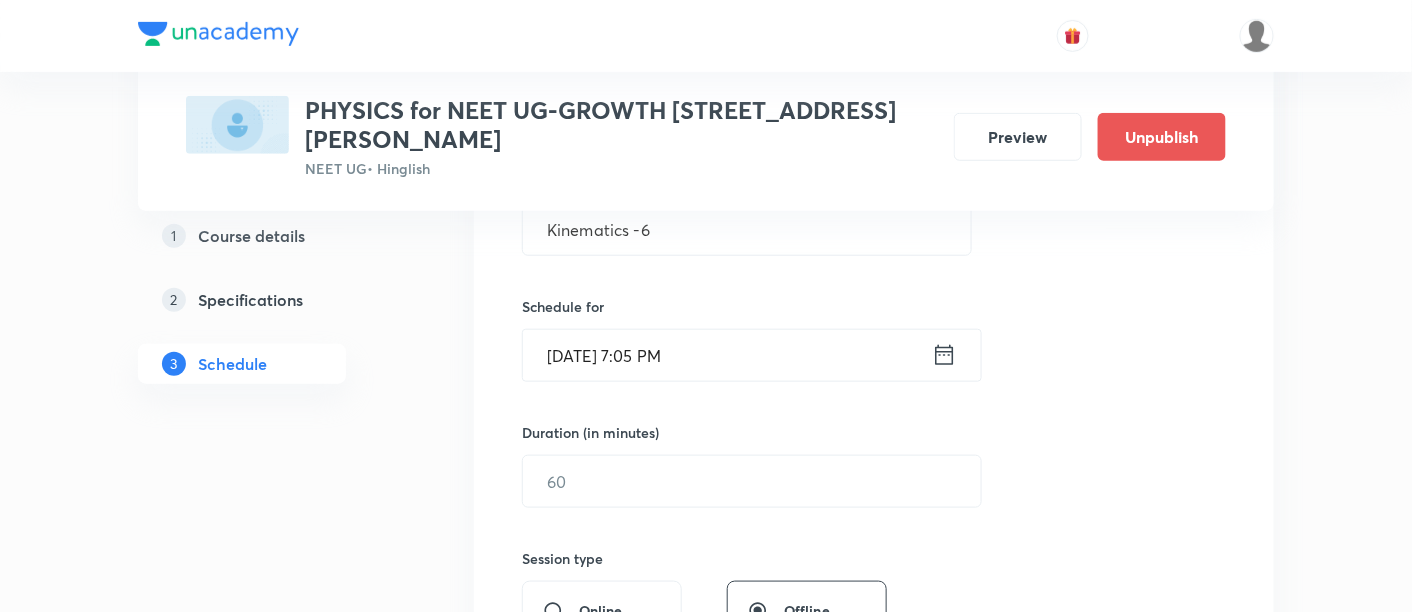 click 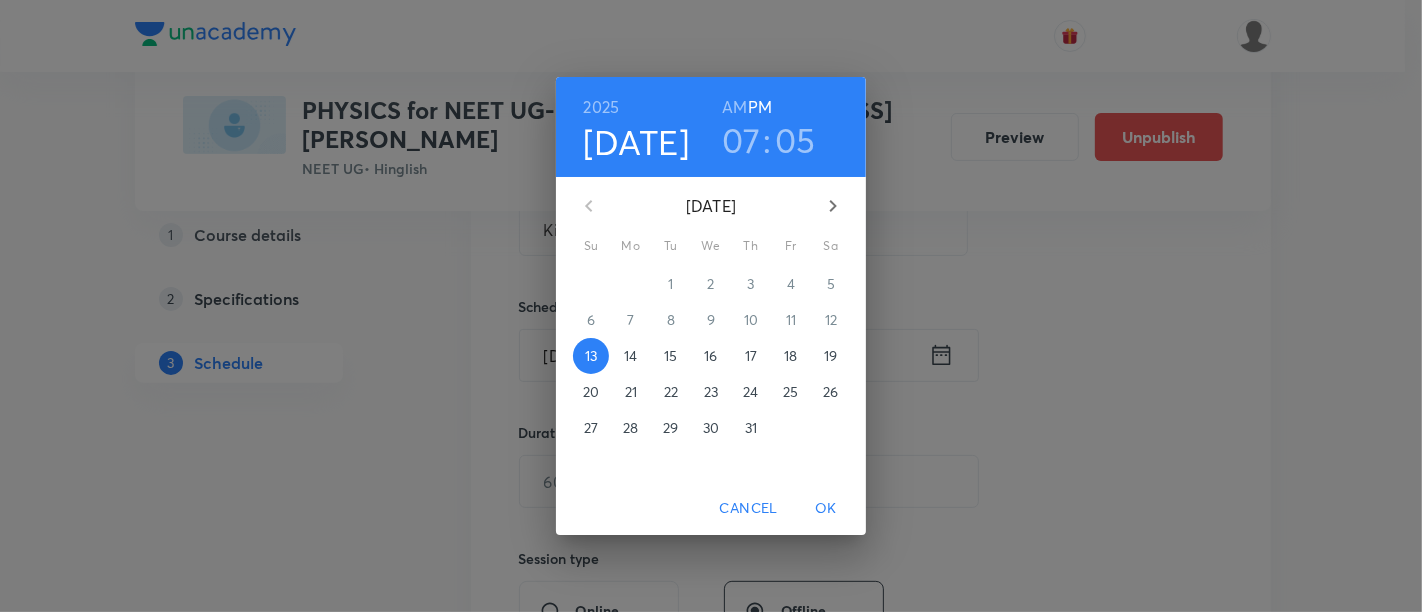 click on "19" at bounding box center [831, 356] 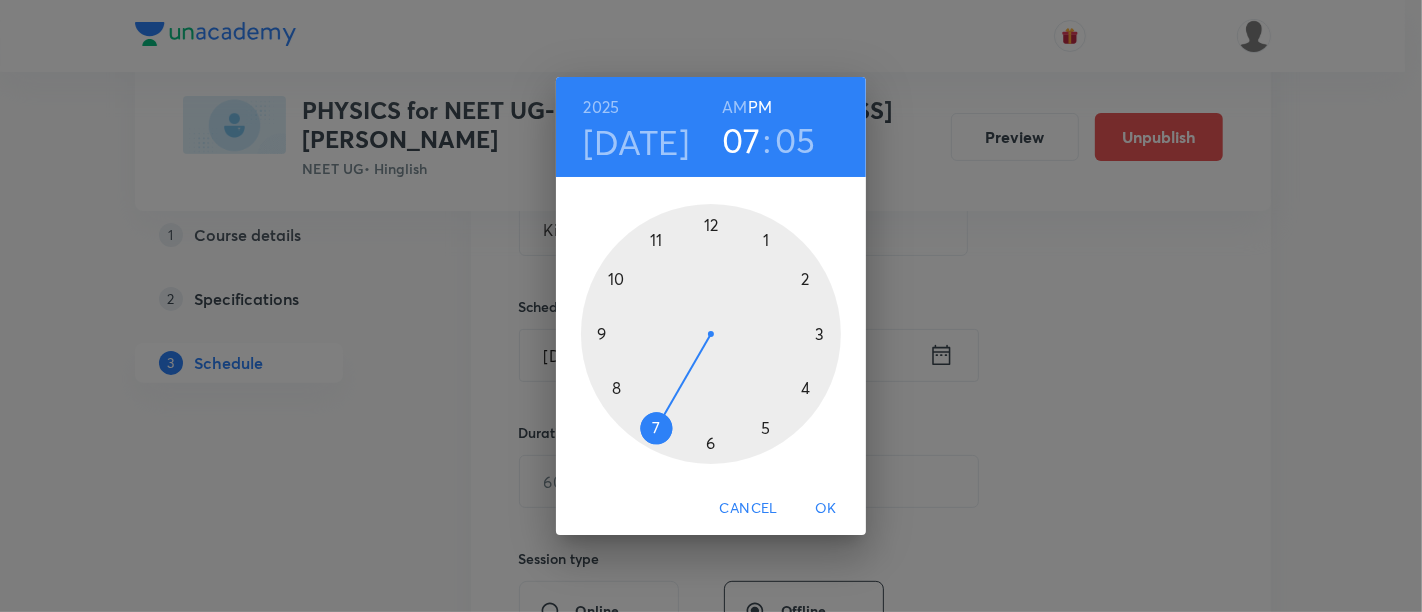 click at bounding box center (711, 334) 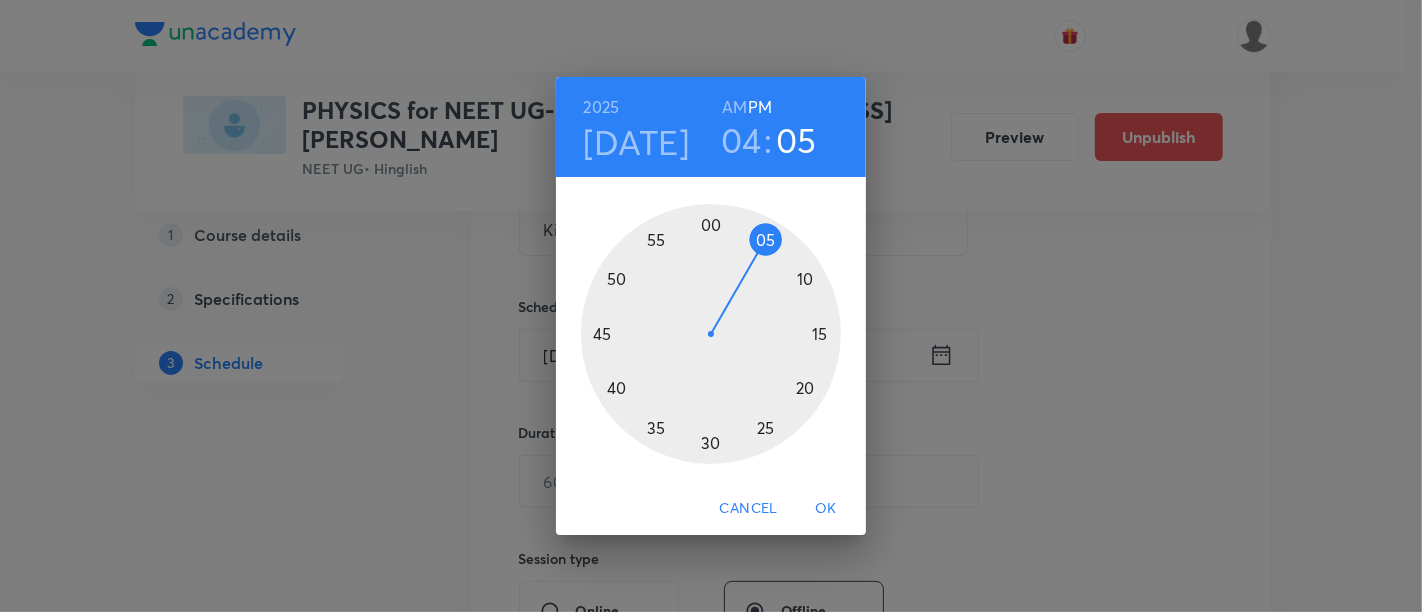 click at bounding box center [711, 334] 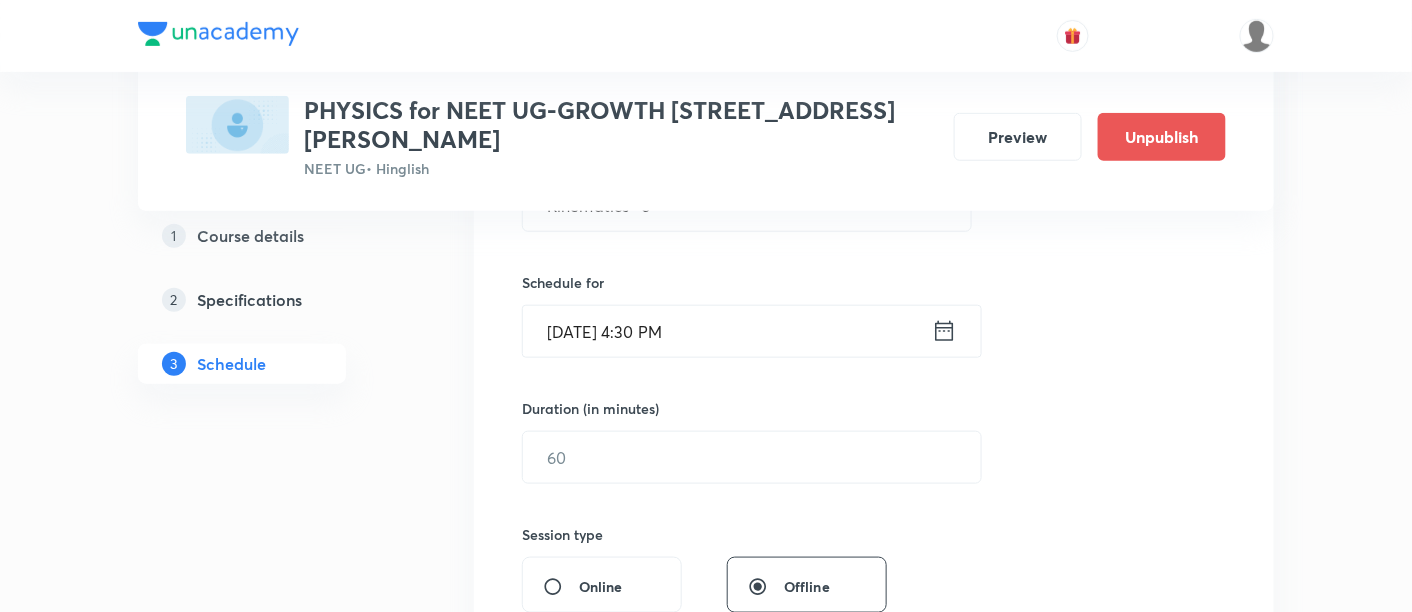scroll, scrollTop: 500, scrollLeft: 0, axis: vertical 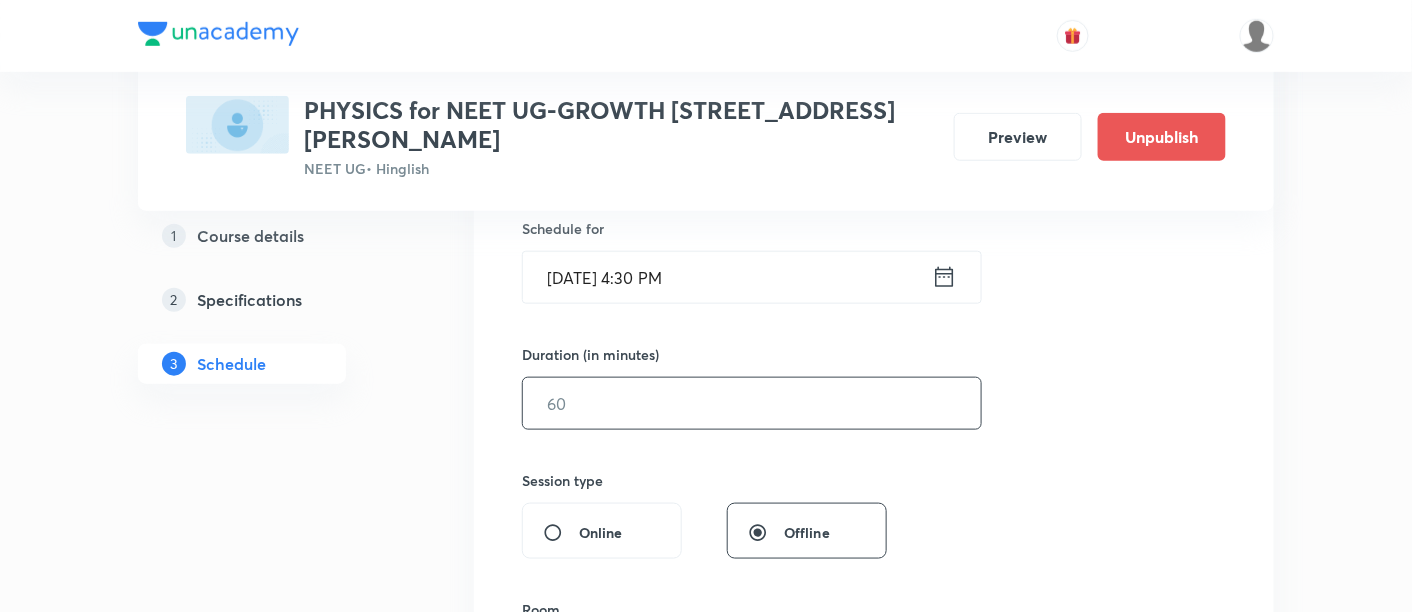 click at bounding box center (752, 403) 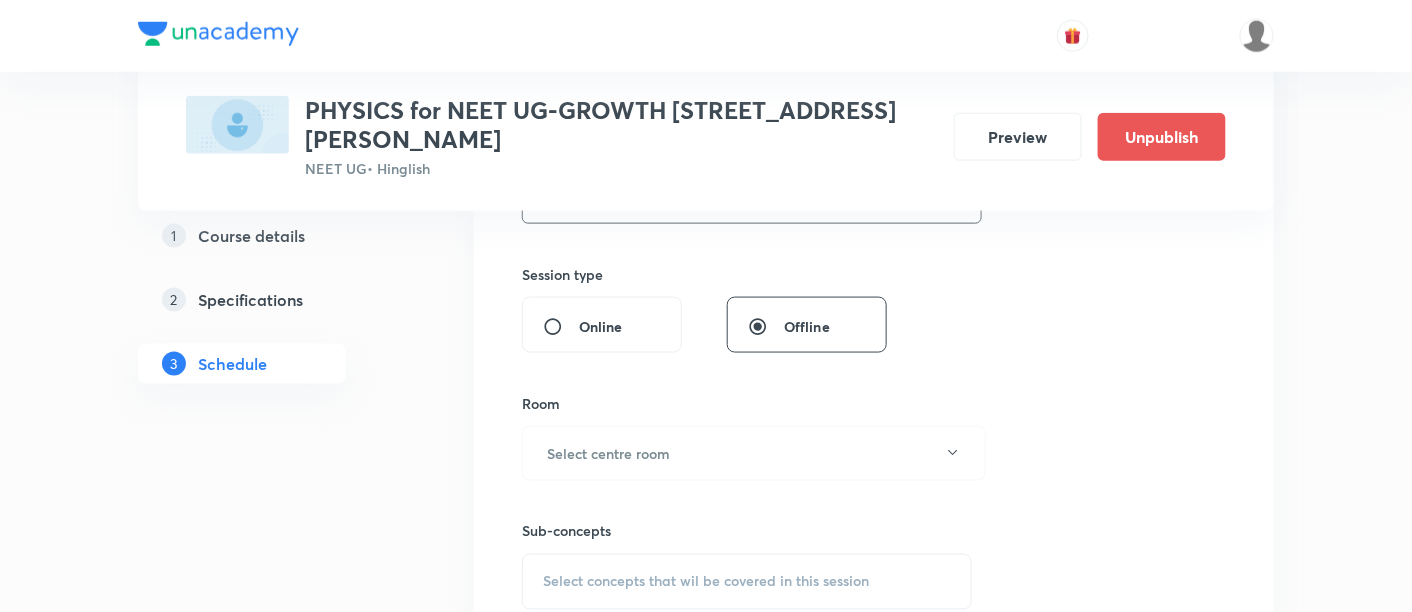 scroll, scrollTop: 770, scrollLeft: 0, axis: vertical 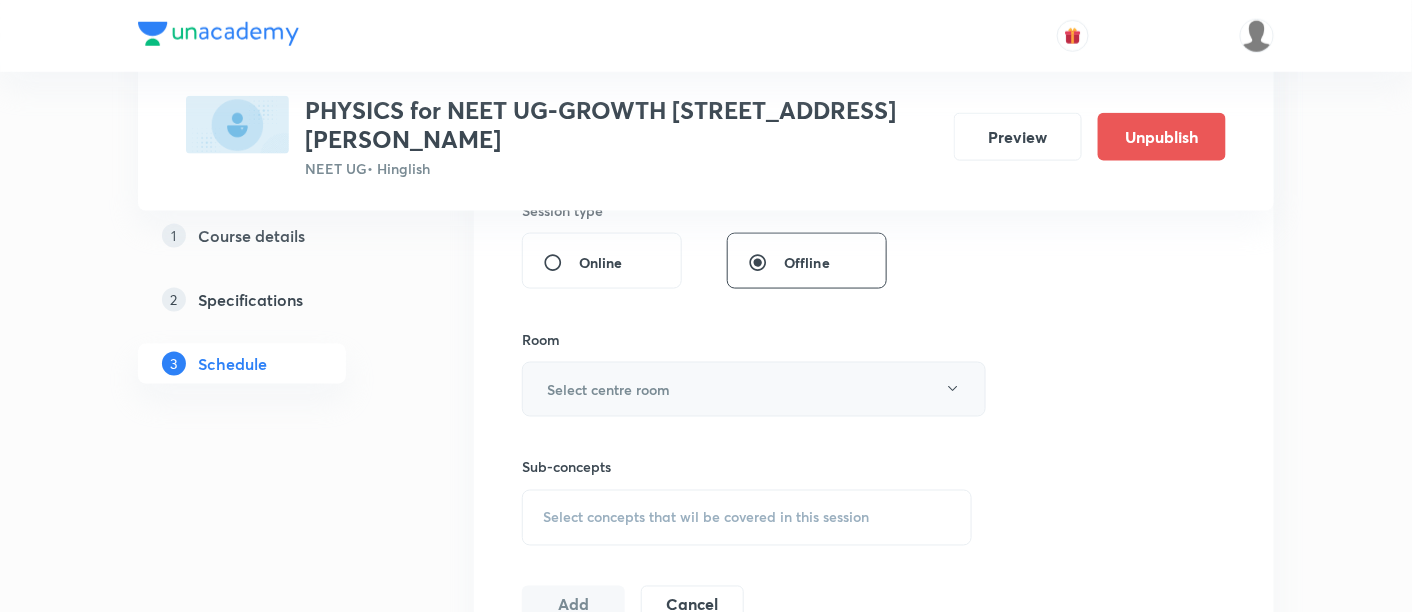 type on "90" 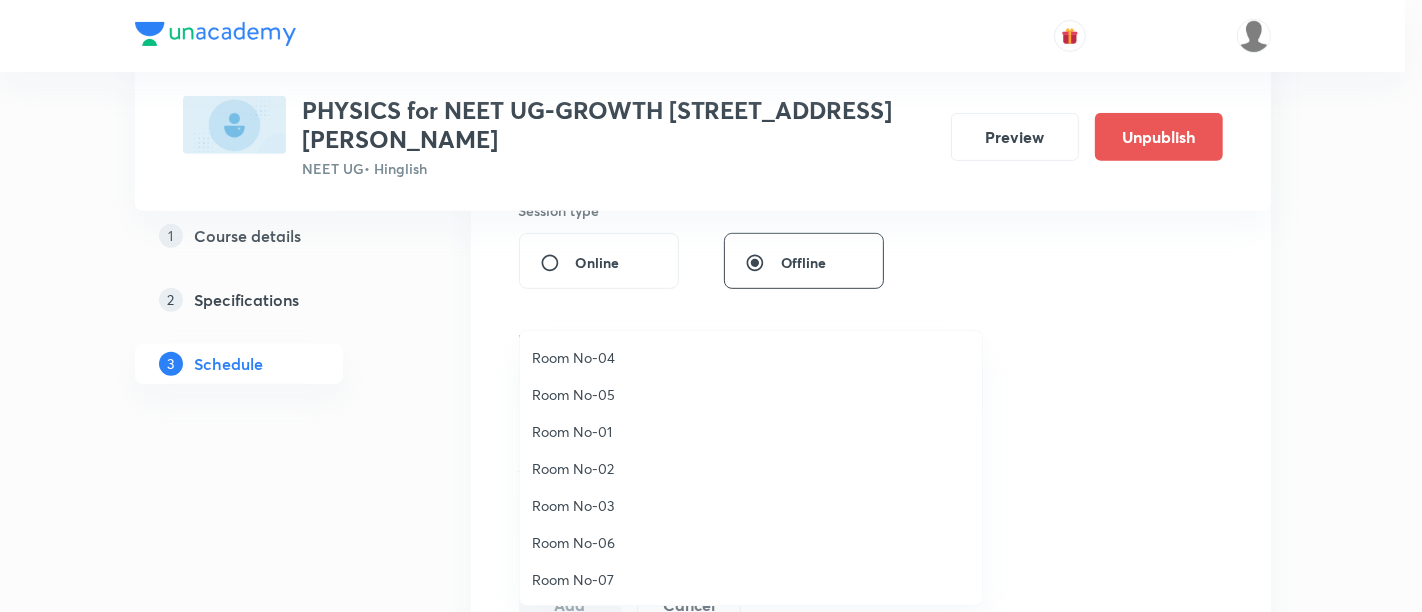 click on "Room No-06" at bounding box center (751, 542) 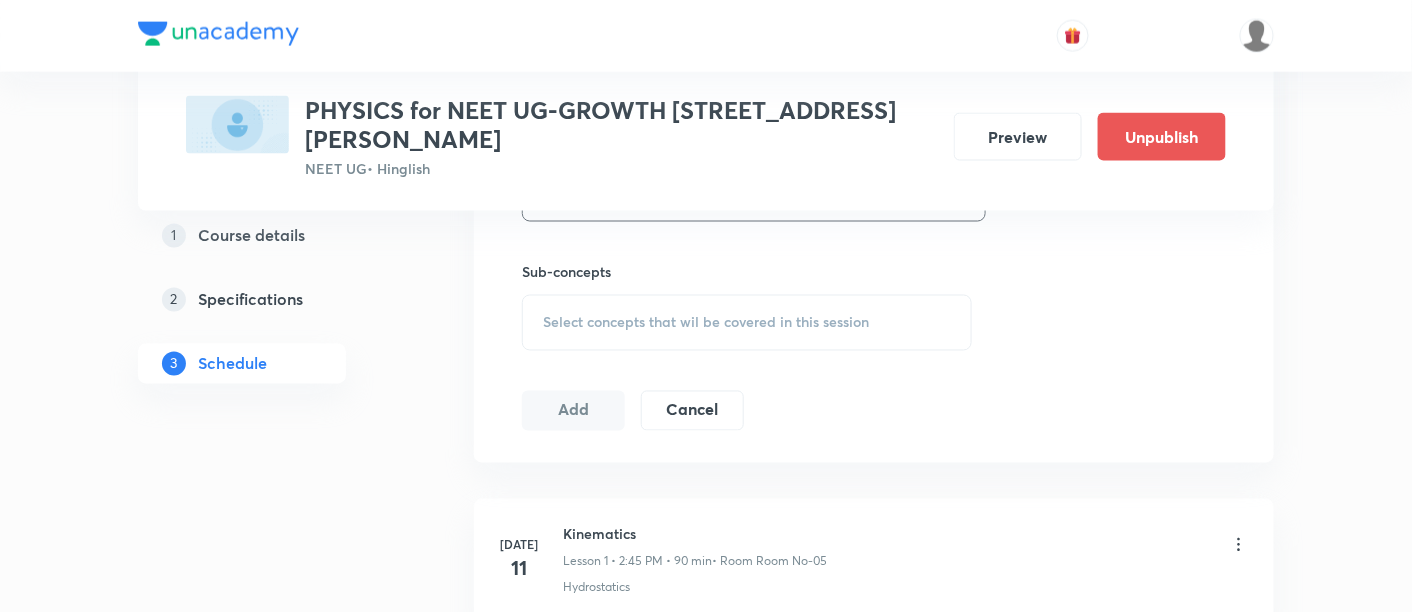 scroll, scrollTop: 969, scrollLeft: 0, axis: vertical 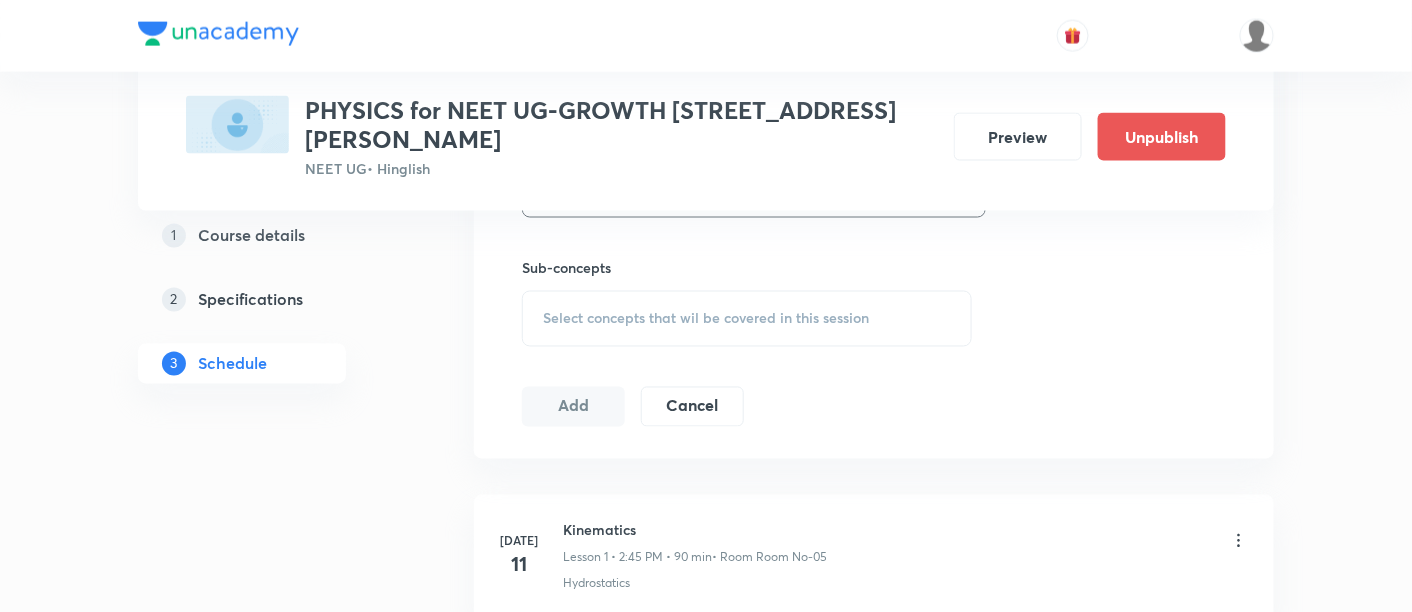 click on "Select concepts that wil be covered in this session" at bounding box center (706, 319) 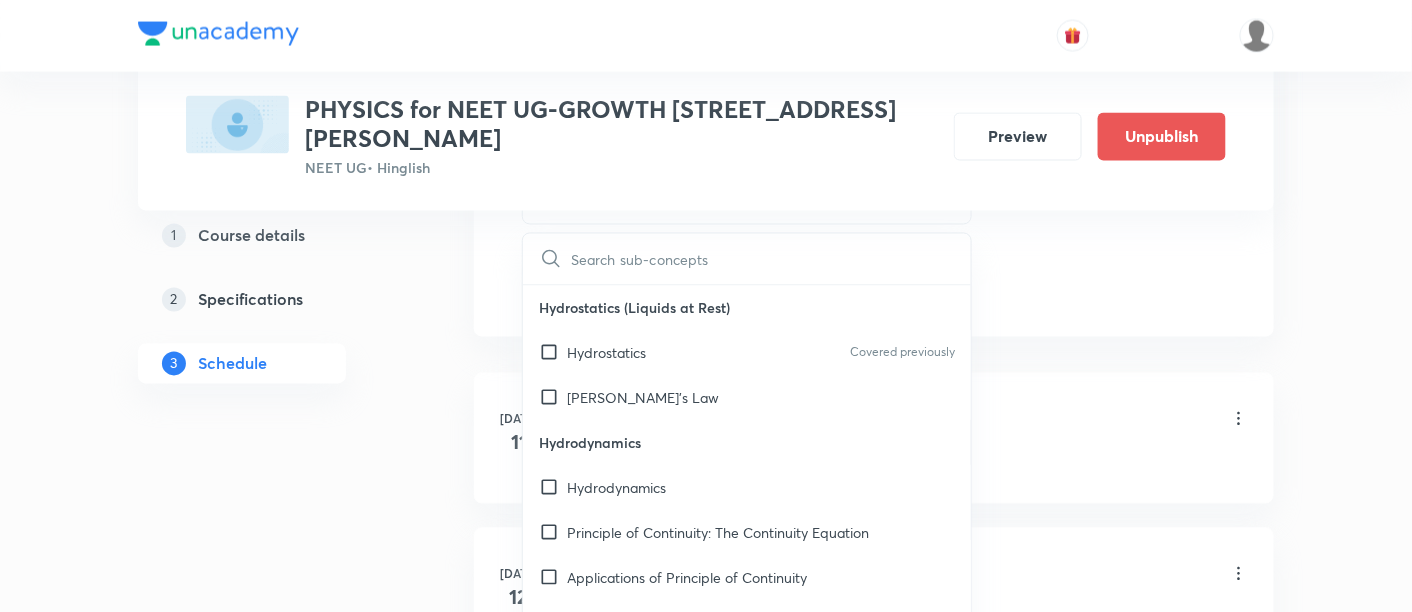 scroll, scrollTop: 1095, scrollLeft: 0, axis: vertical 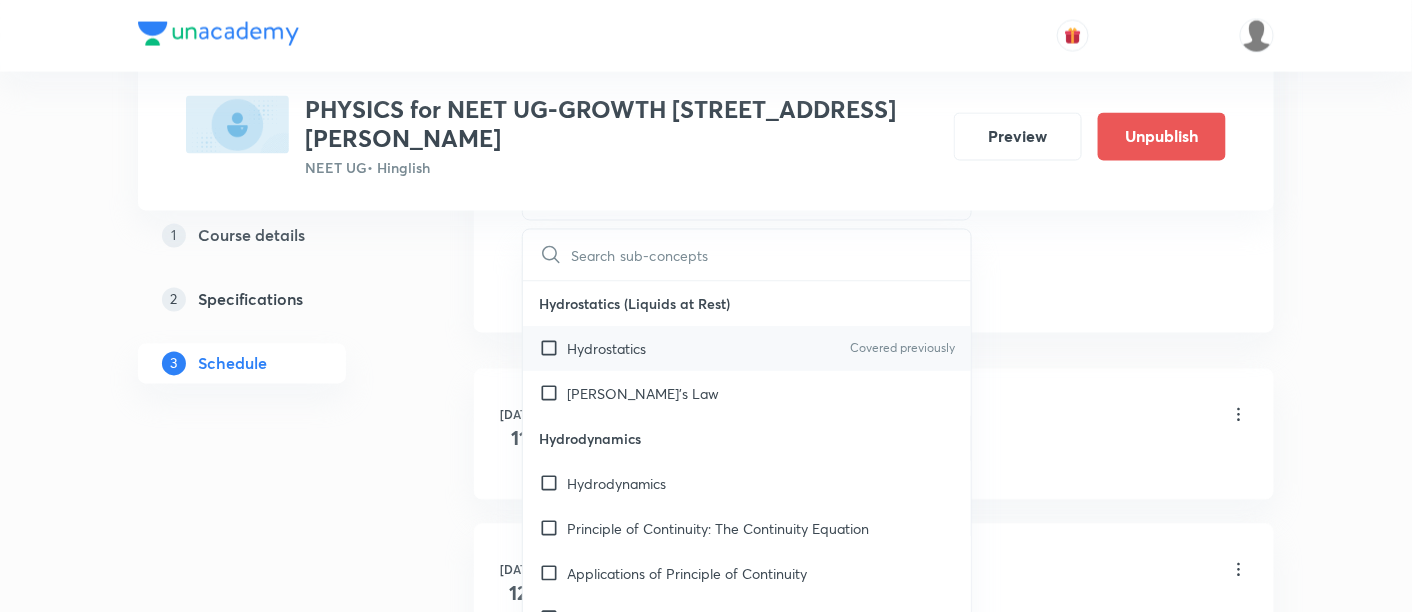 click on "Hydrostatics Covered previously" at bounding box center [747, 349] 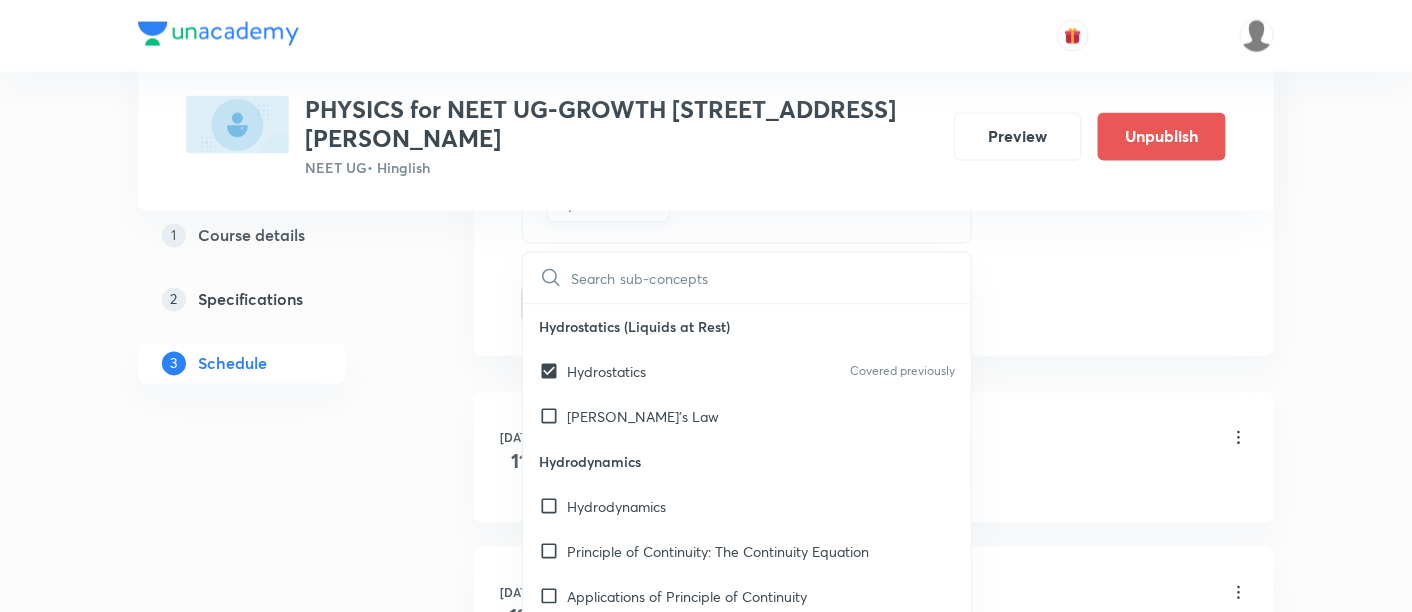 click on "Session  6 Live class Session title 13/99 Kinematics -6 ​ Schedule for Jul 19, 2025, 4:30 PM ​ Duration (in minutes) 90 ​   Session type Online Offline Room Room No-06 Sub-concepts Hydrostatics CLEAR ​ Hydrostatics (Liquids at Rest) Hydrostatics Covered previously Pascal's Law Hydrodynamics Hydrodynamics Principle of Continuity: The Continuity Equation Applications of Principle of Continuity  Energy Associated with a Moving Liquid Bernoulli's Equation  Proof of Bernoulli's Equation Venturi Meter Static Pressure and Dynamic Pressure Pitot Tube Velocity of Efflux: Torricelli's Theorem Horizontal Range of the Escaping Liquid  Force of Reaction Due to Ejection of Liquid  Surface Tension & Energy Surface Tension Surface Energy  Angle of Contact Excess Pressure Inside a Curved Surface Excess Pressure Inside a Liquid Drop and a Bubble Capillarity Determination of a Capillary Rise Solids Elastic Behaviour of Solids Some Definitions  Stress Strain Analogy of a Rod as a Spring  Bars of Composite Section Torque" at bounding box center [874, -157] 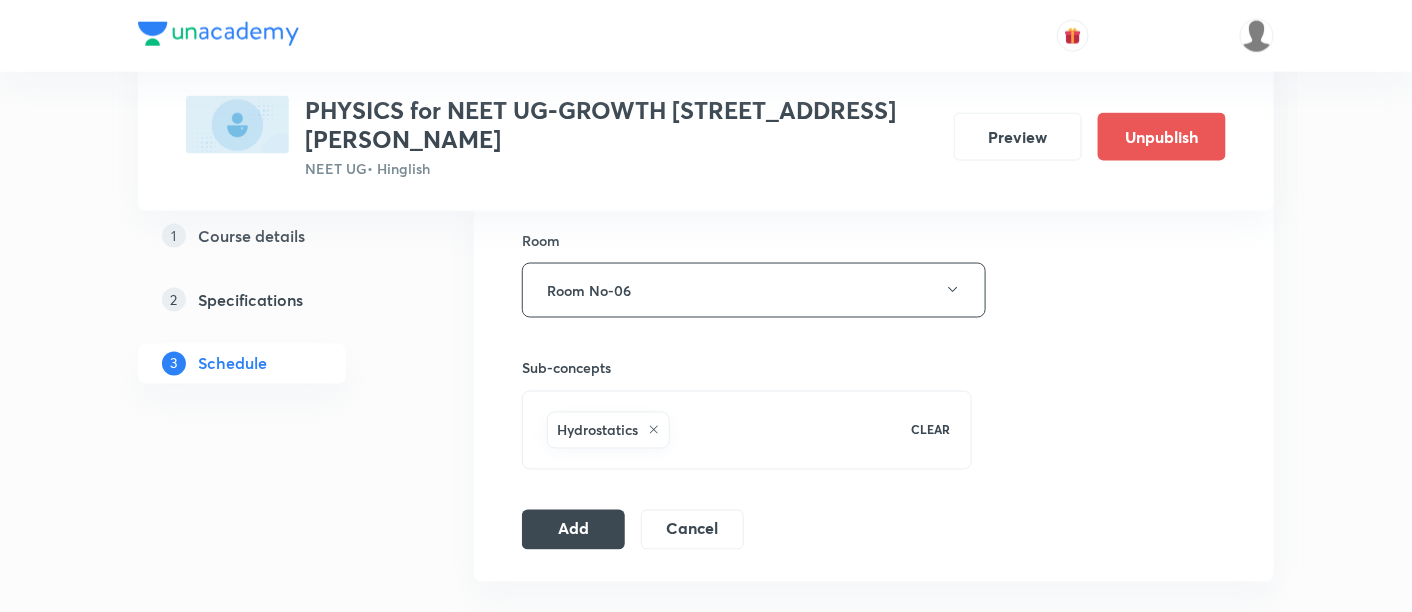 scroll, scrollTop: 895, scrollLeft: 0, axis: vertical 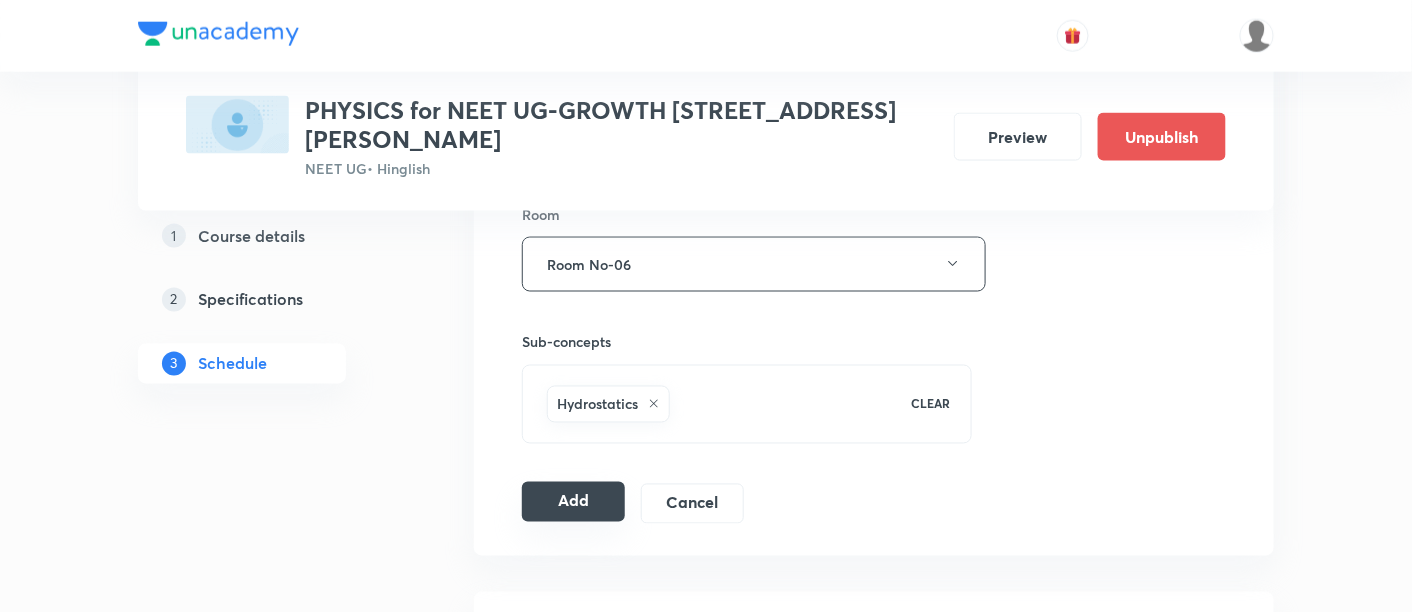 click on "Add" at bounding box center [573, 502] 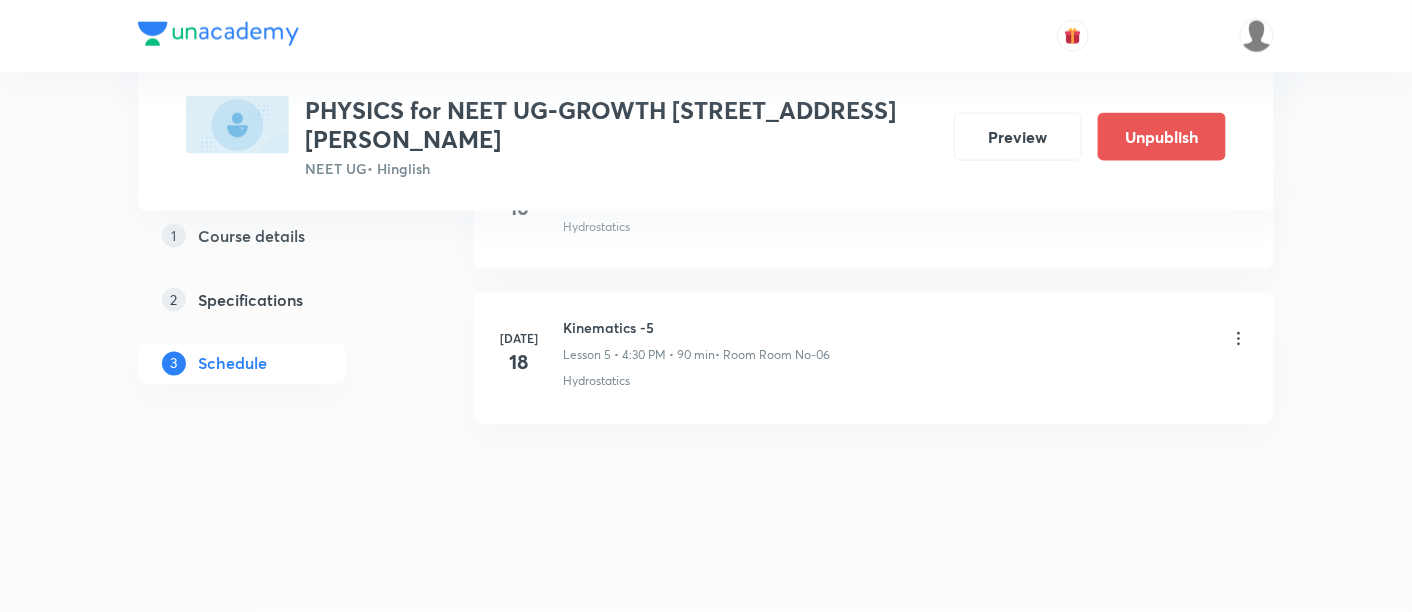 scroll, scrollTop: 868, scrollLeft: 0, axis: vertical 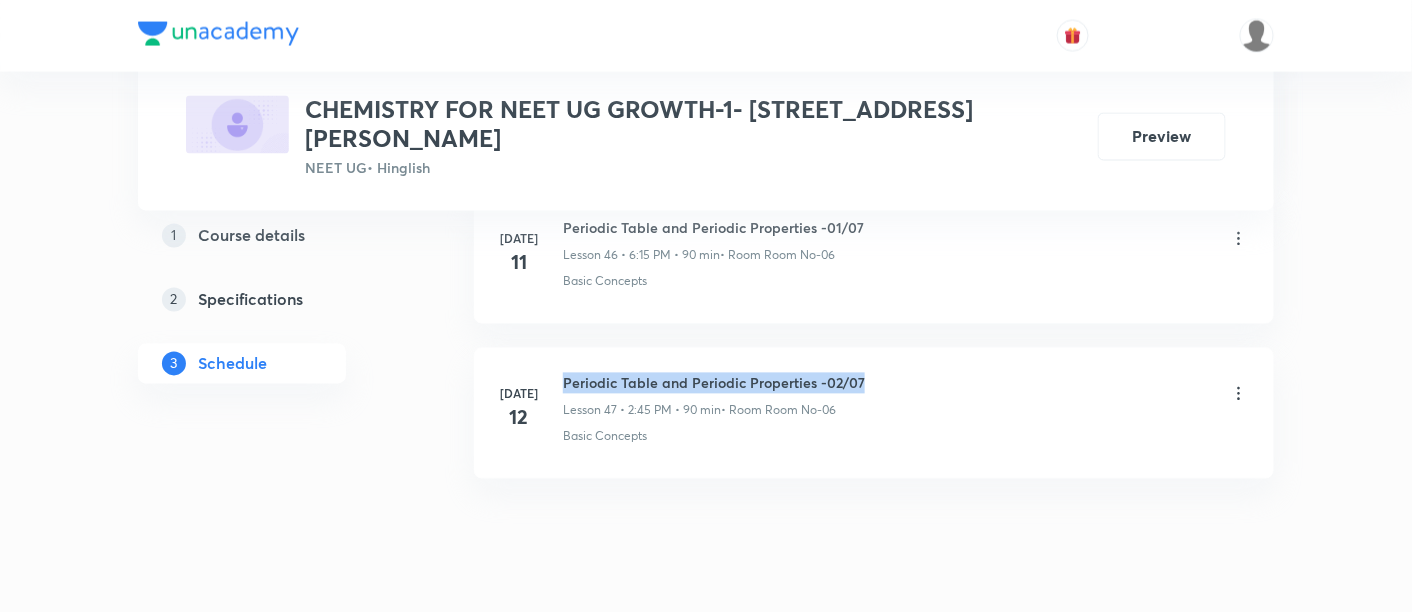 drag, startPoint x: 565, startPoint y: 327, endPoint x: 879, endPoint y: 326, distance: 314.0016 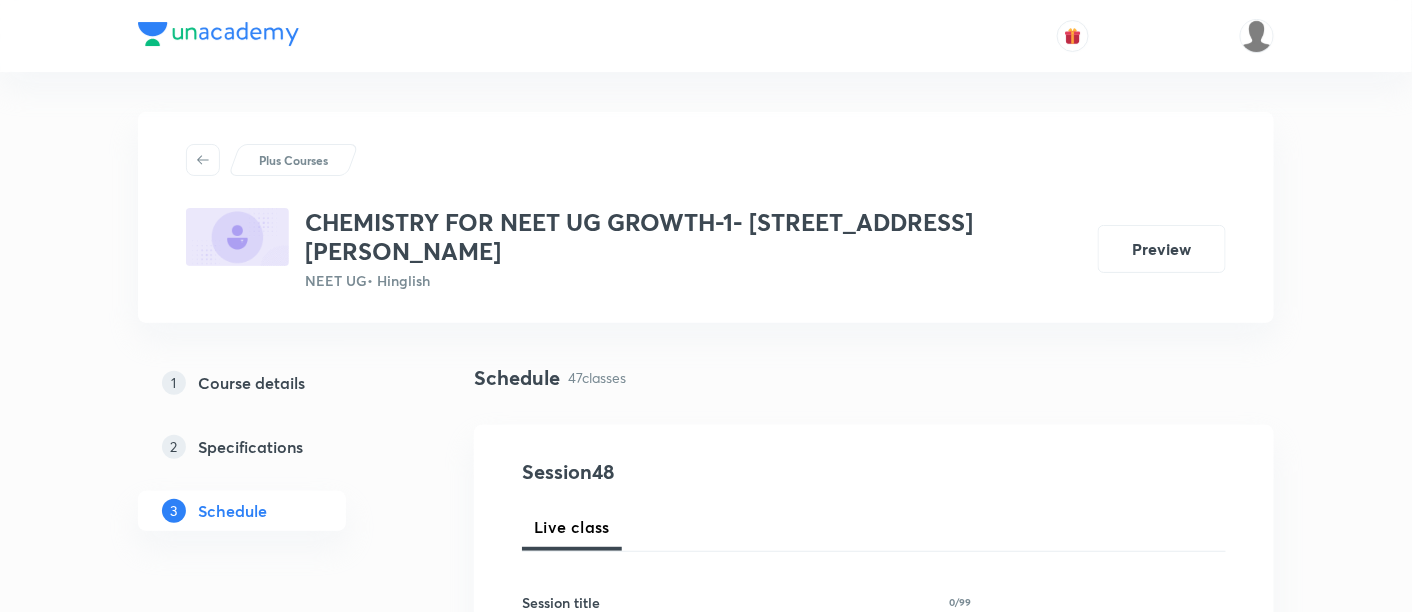 scroll, scrollTop: 248, scrollLeft: 0, axis: vertical 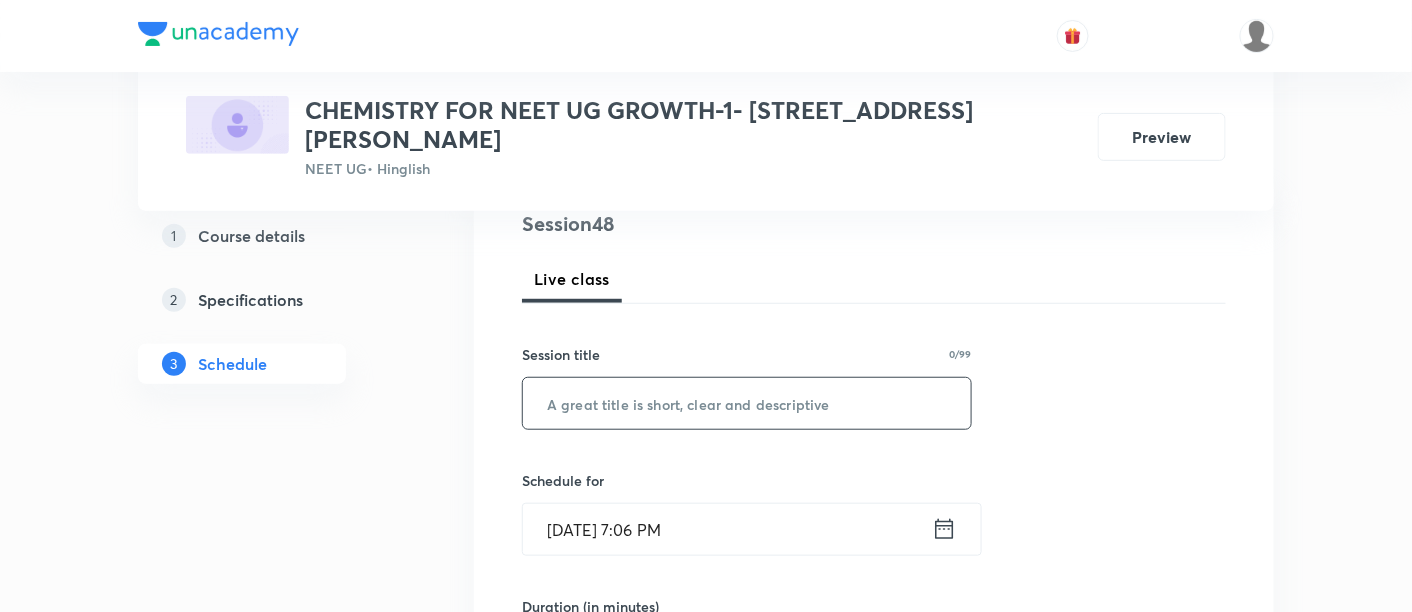 click at bounding box center [747, 403] 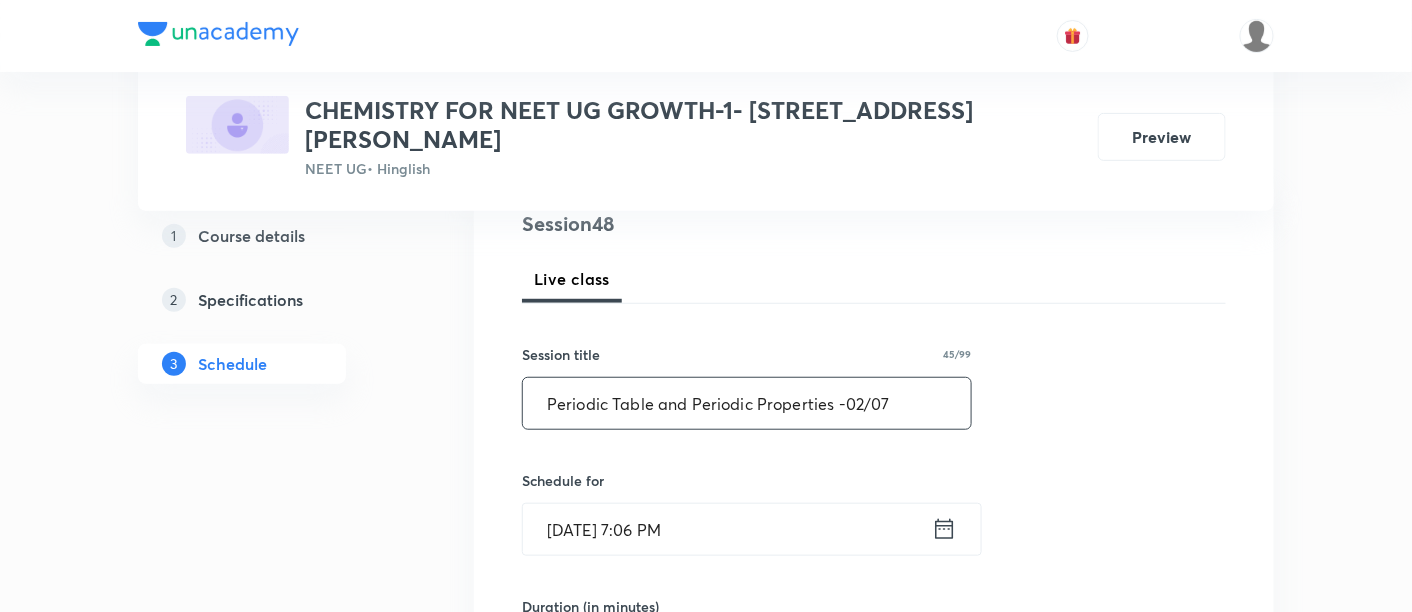 click on "Periodic Table and Periodic Properties -02/07" at bounding box center (747, 403) 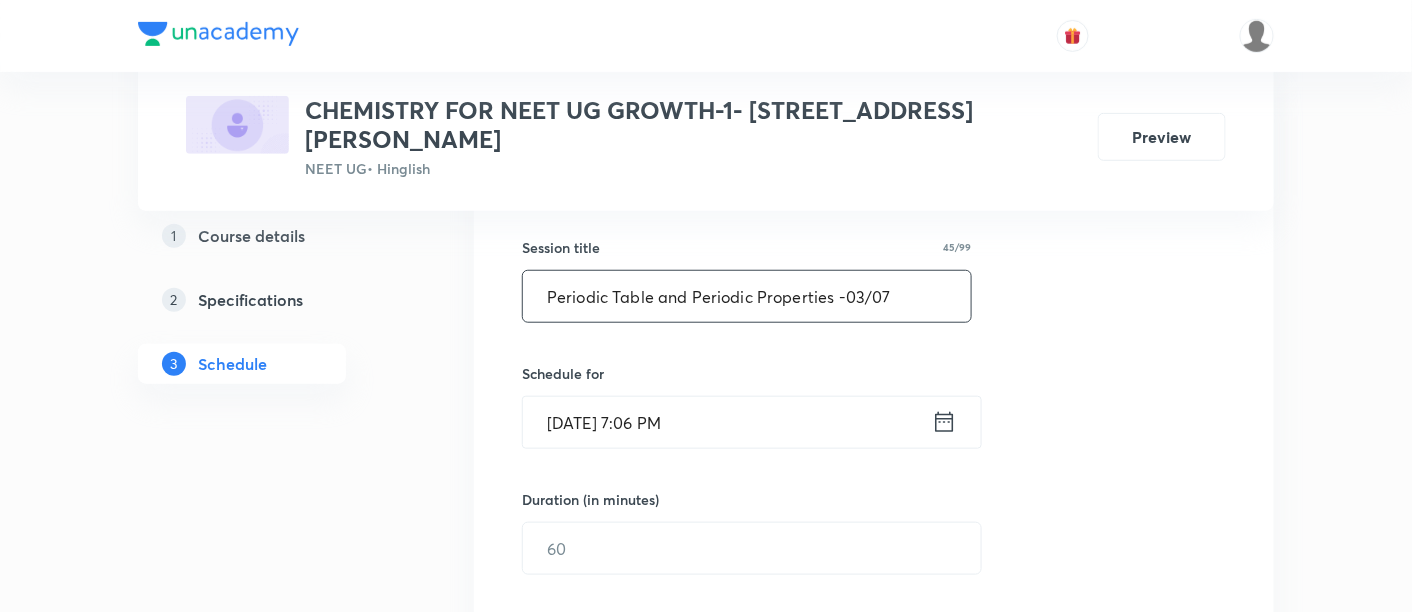scroll, scrollTop: 362, scrollLeft: 0, axis: vertical 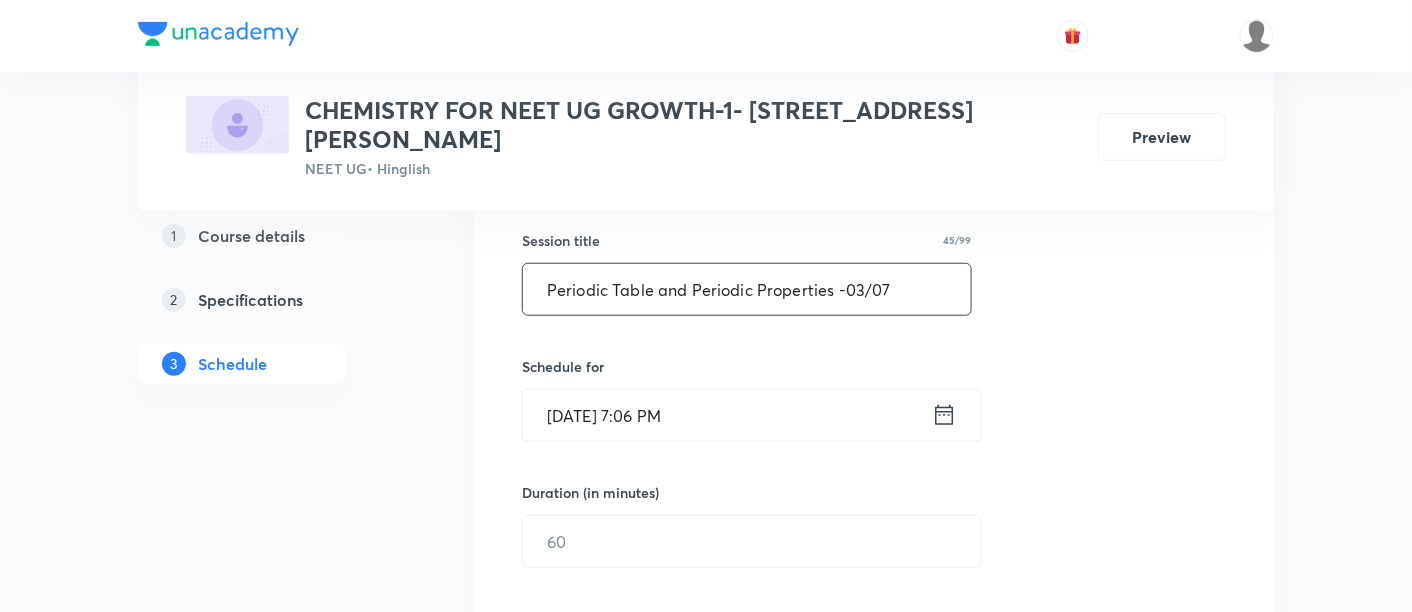 type on "Periodic Table and Periodic Properties -03/07" 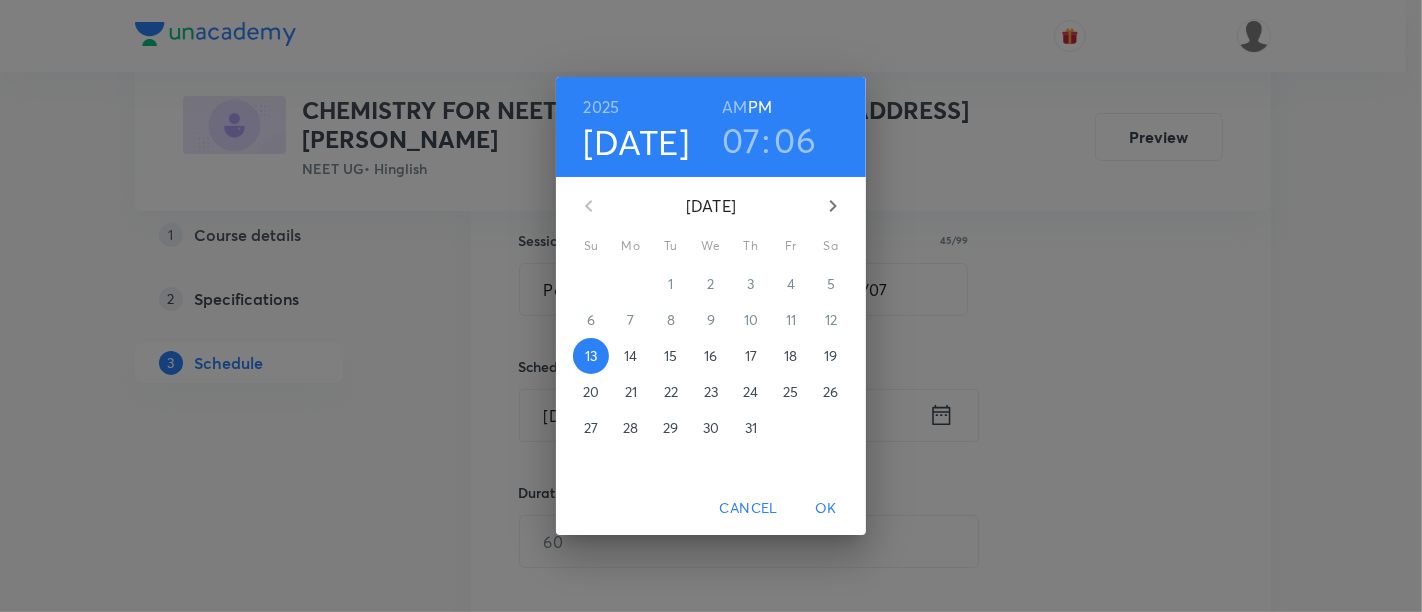 click on "16" at bounding box center [711, 356] 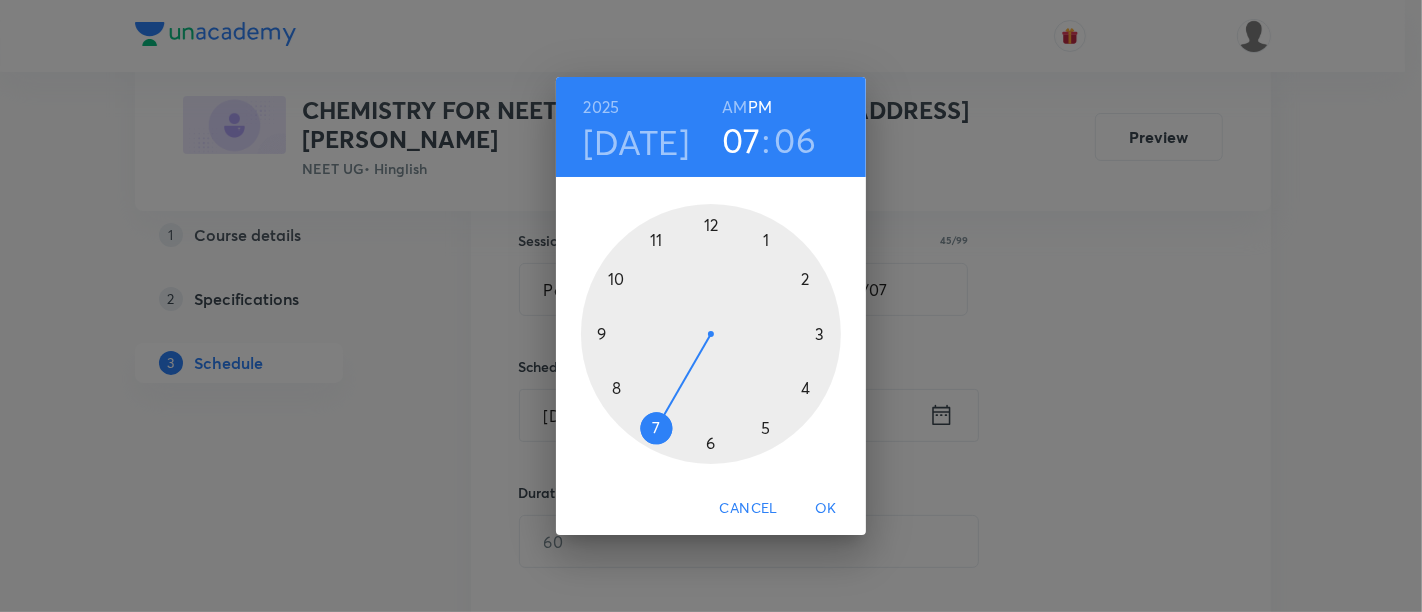 click at bounding box center [711, 334] 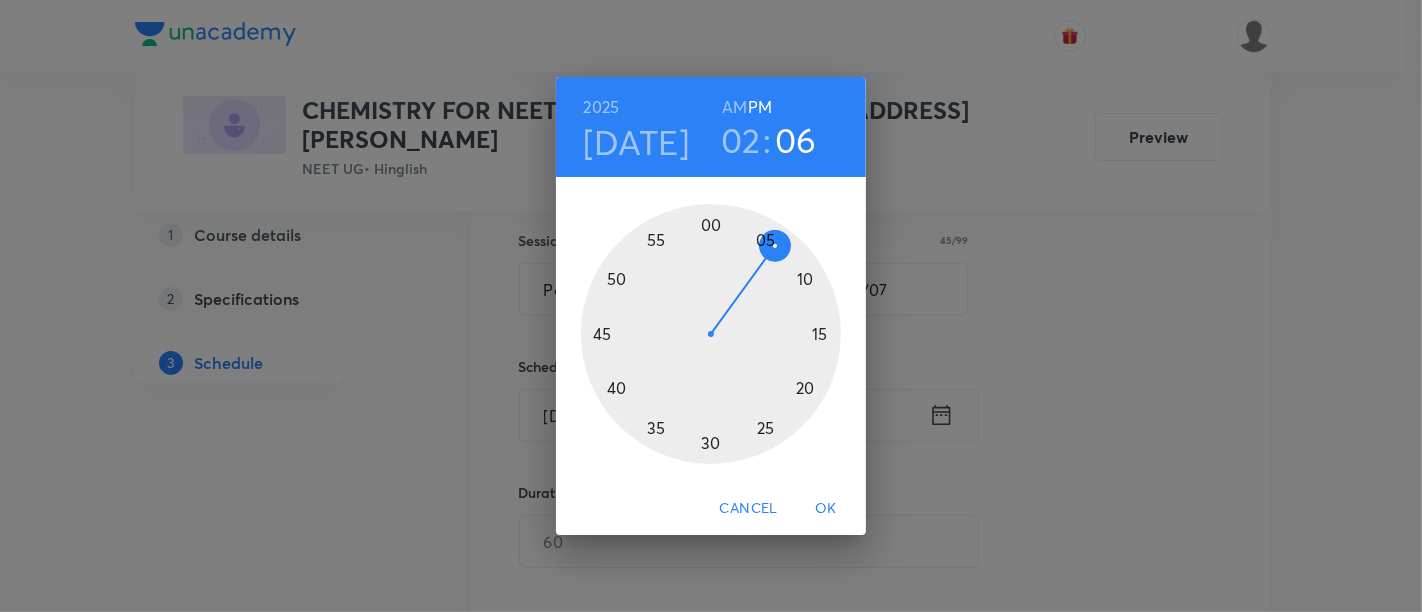 click at bounding box center (711, 334) 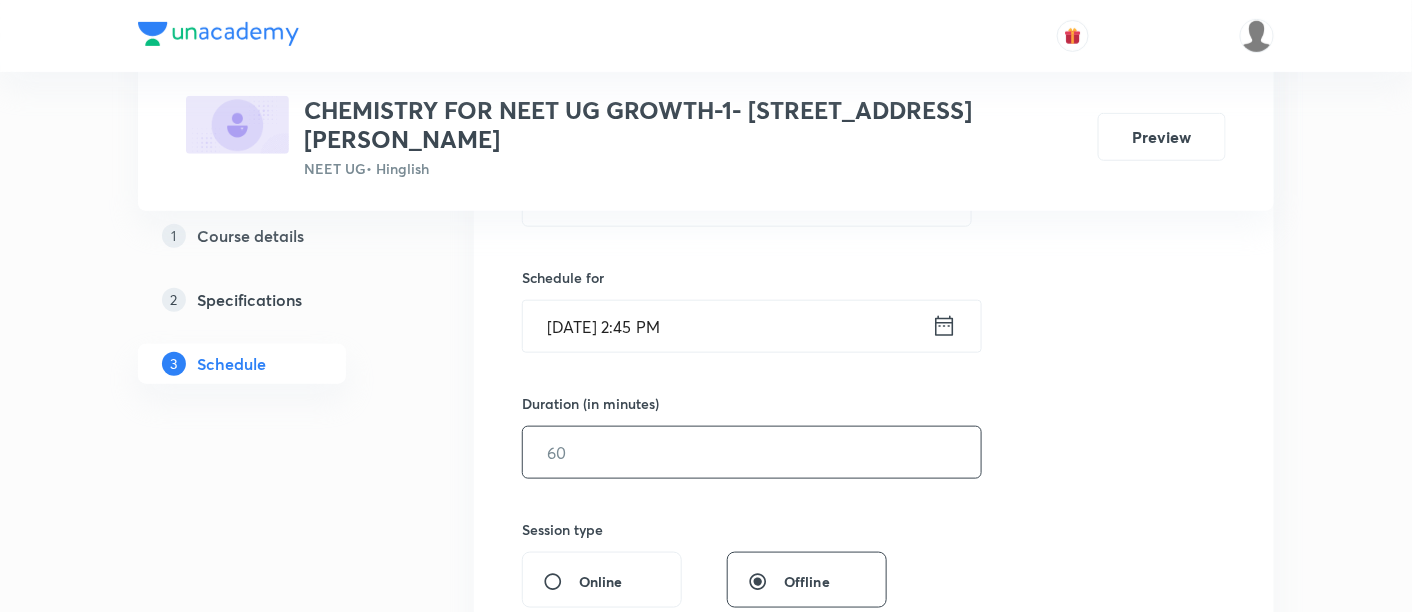 scroll, scrollTop: 455, scrollLeft: 0, axis: vertical 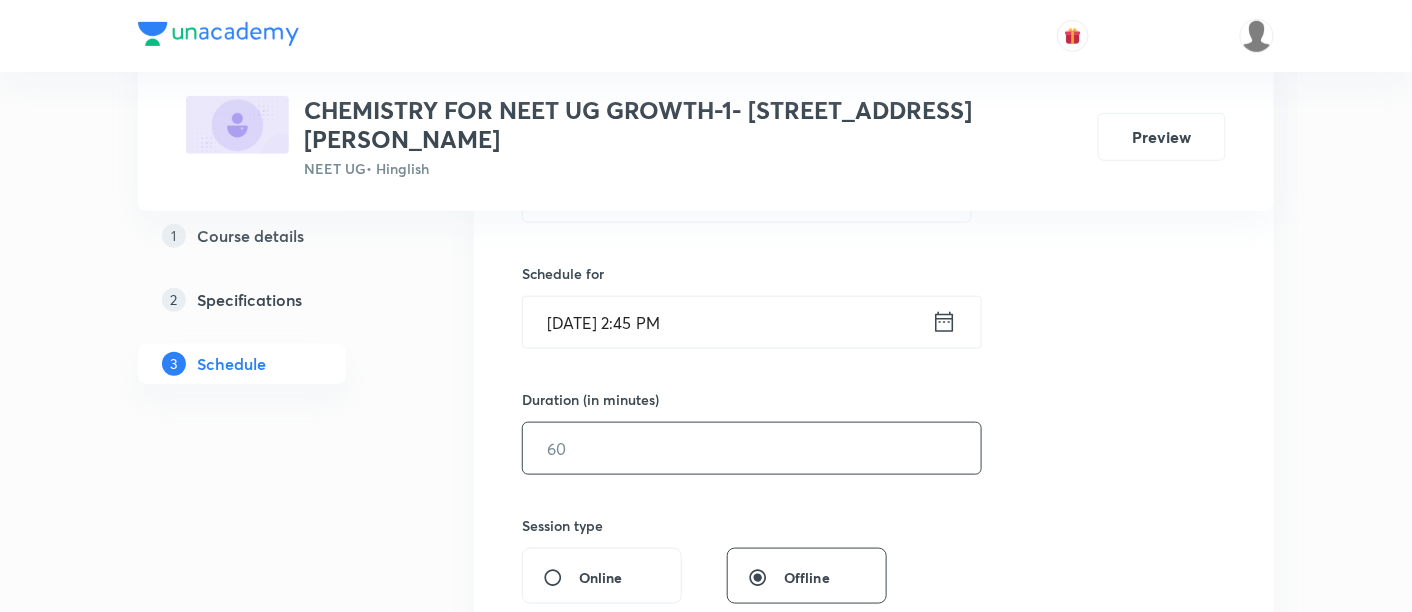 click at bounding box center [752, 448] 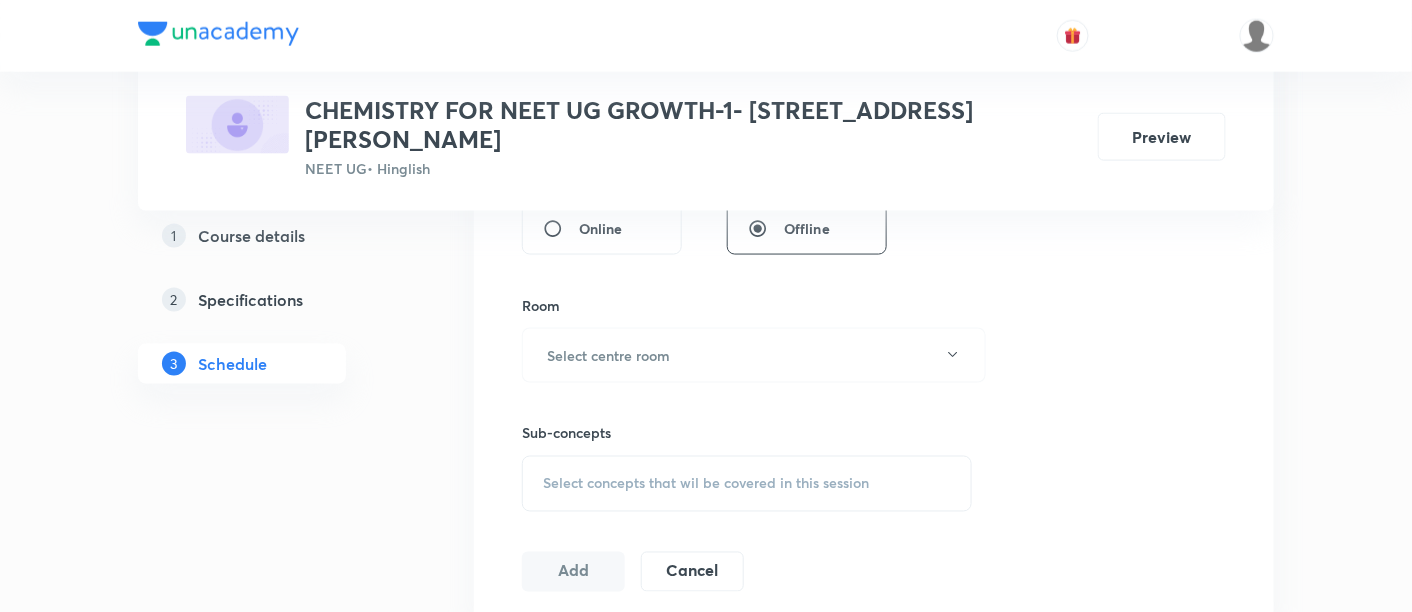 scroll, scrollTop: 811, scrollLeft: 0, axis: vertical 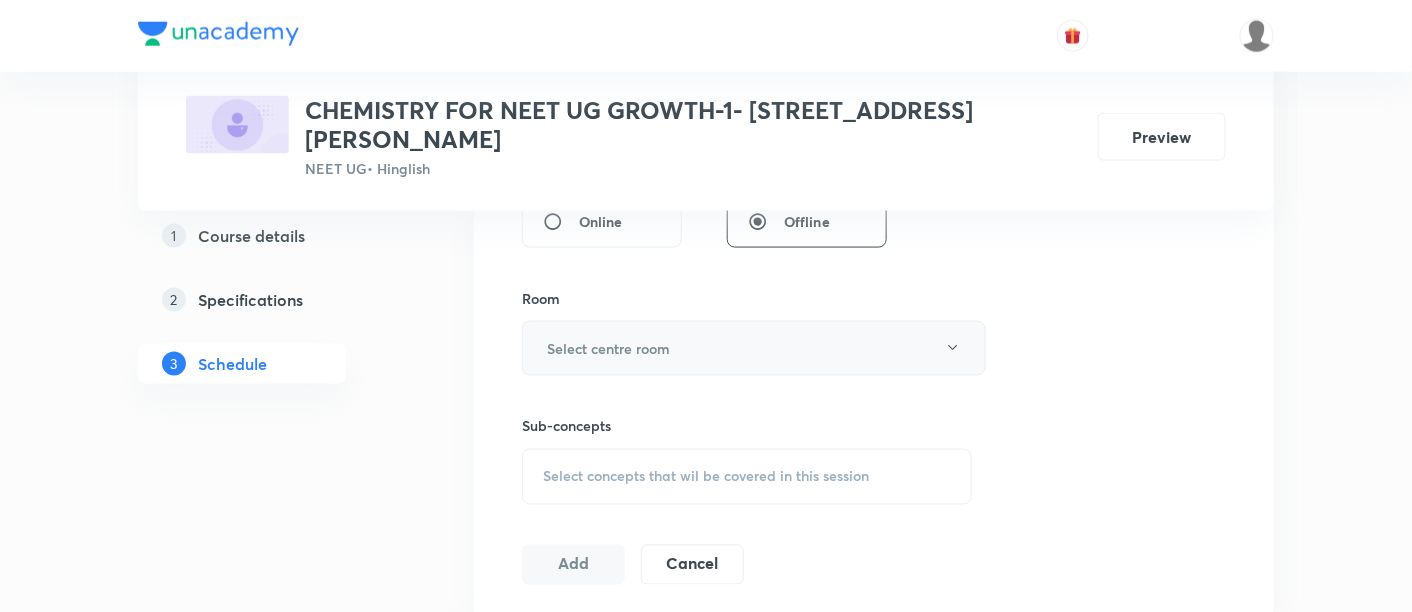 type on "90" 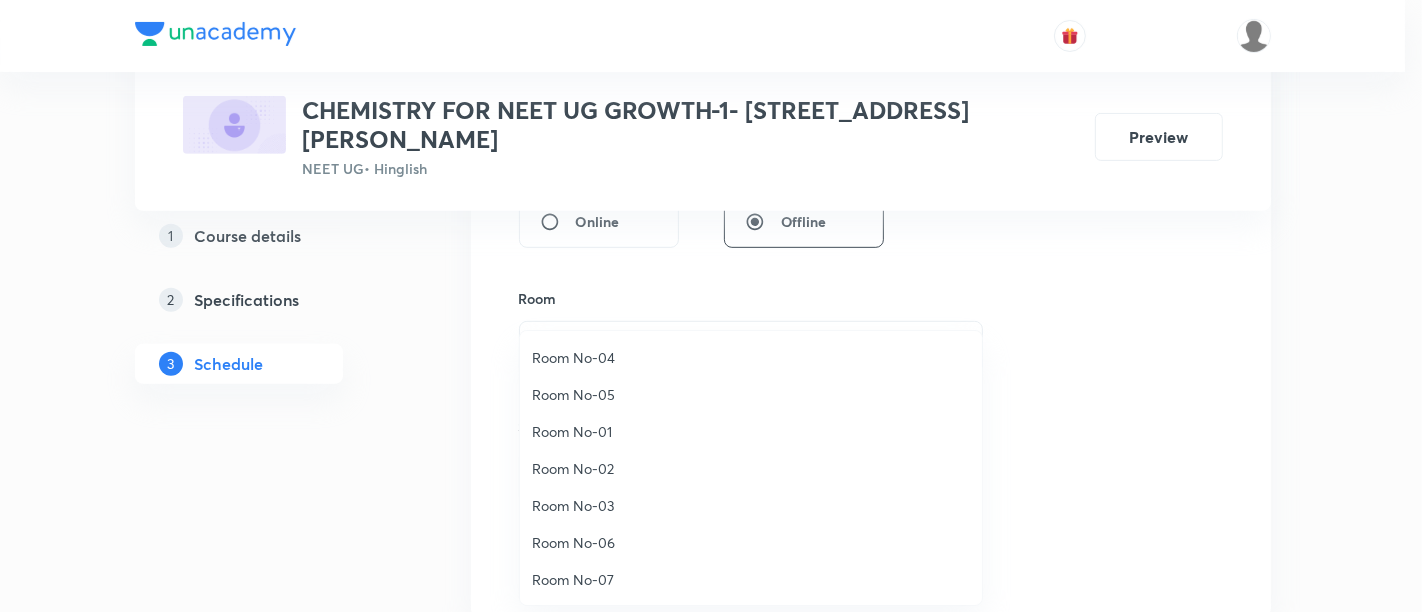 click on "Room No-06" at bounding box center (751, 542) 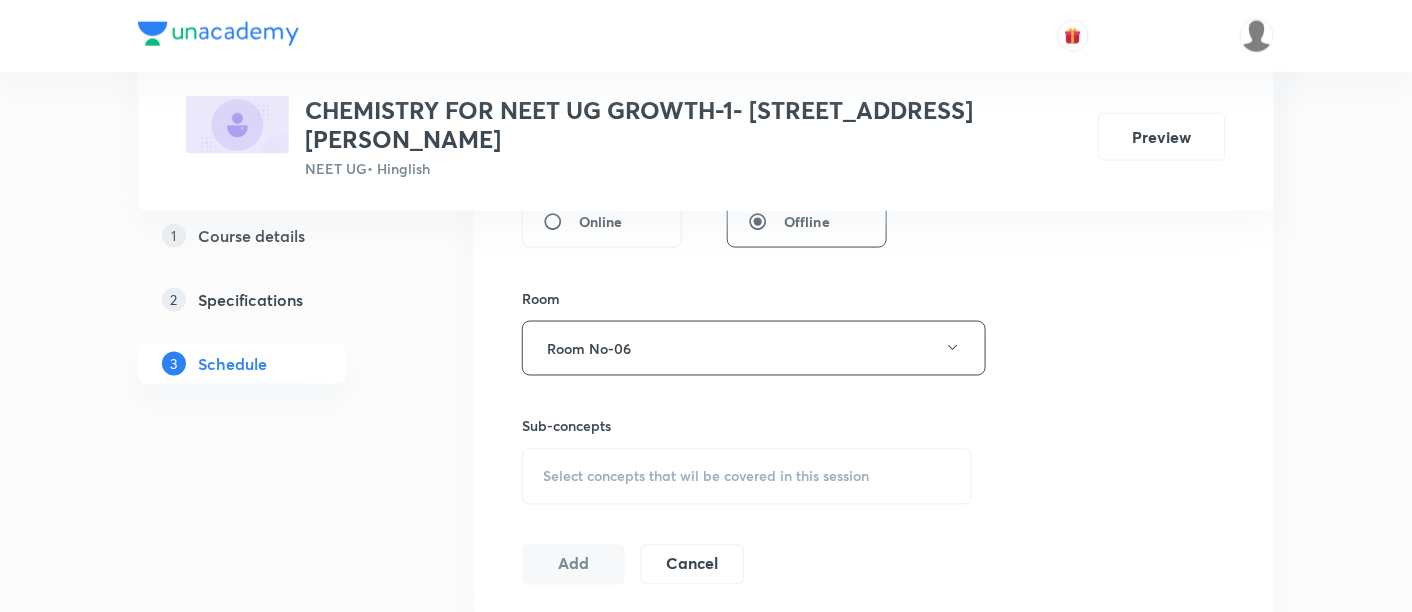 click on "Select concepts that wil be covered in this session" at bounding box center [706, 477] 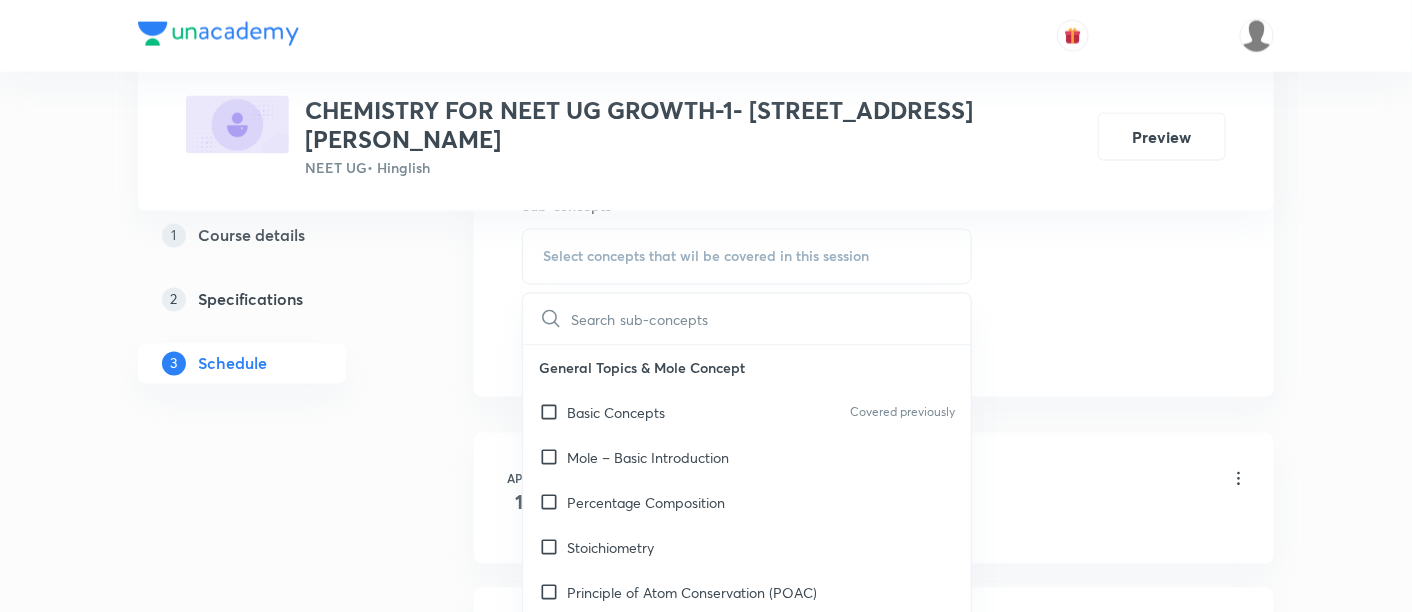 scroll, scrollTop: 1044, scrollLeft: 0, axis: vertical 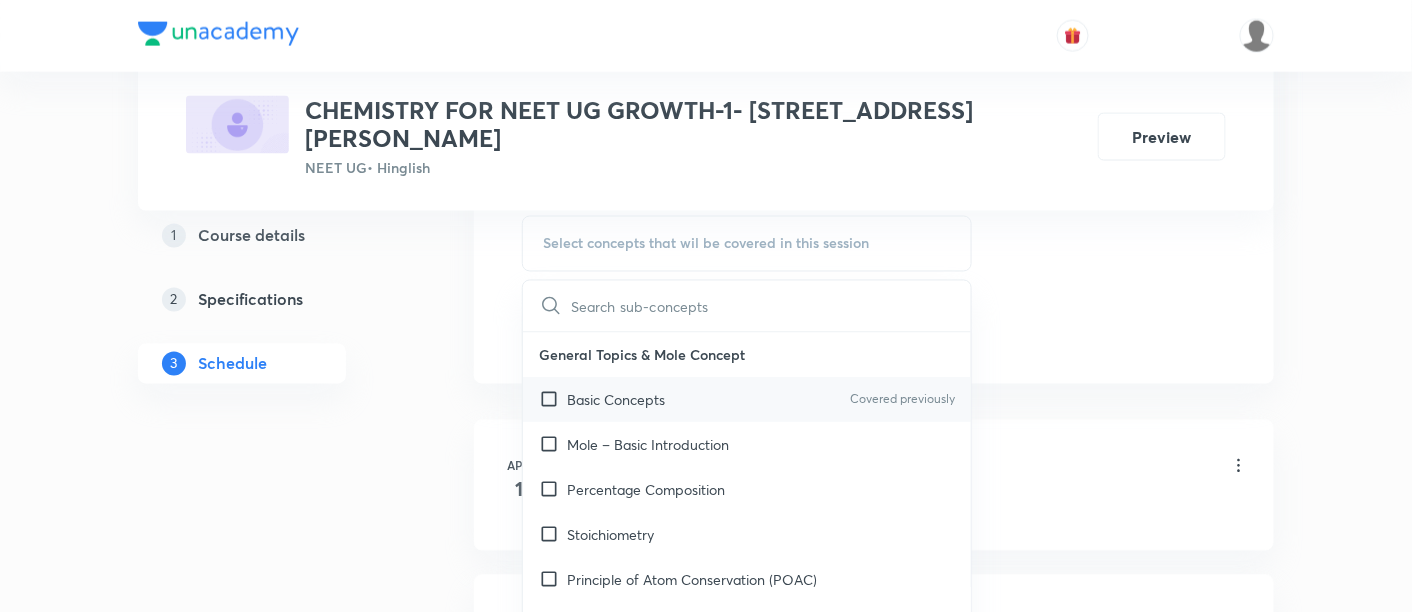 click on "Basic Concepts Covered previously" at bounding box center (747, 400) 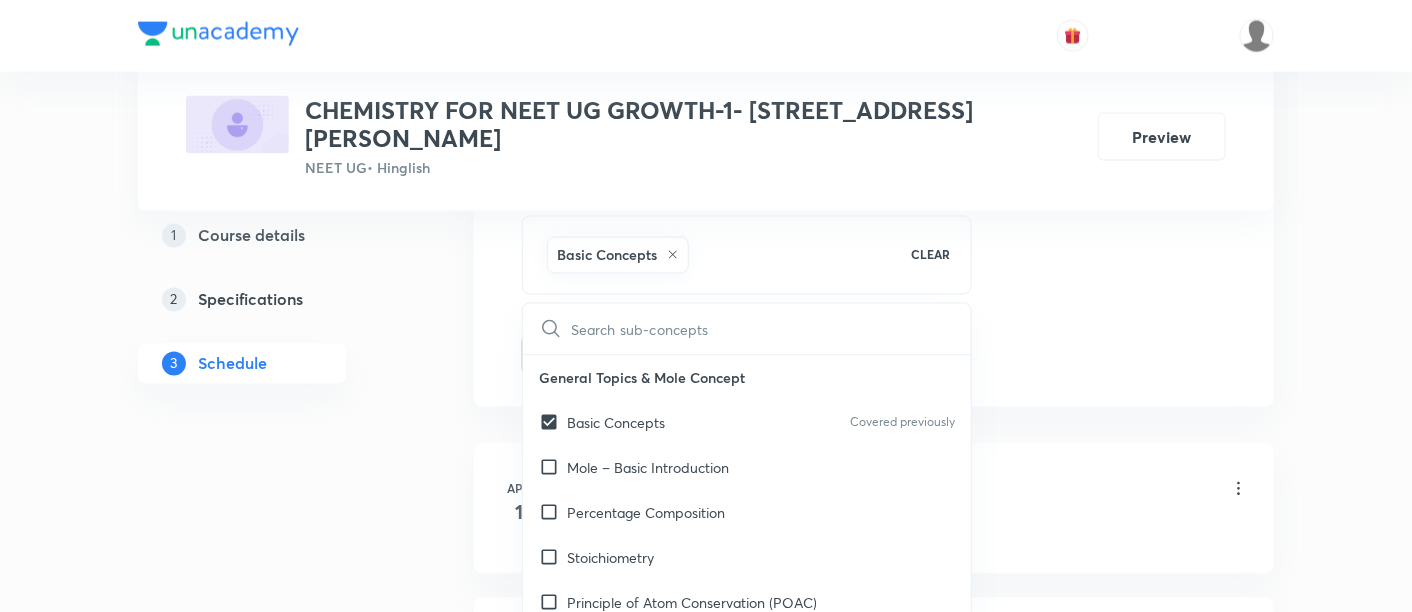 click on "Session  48 Live class Session title 45/99 Periodic Table and Periodic Properties -03/07 ​ Schedule for Jul 16, 2025, 2:45 PM ​ Duration (in minutes) 90 ​   Session type Online Offline Room Room No-06 Sub-concepts Basic Concepts CLEAR ​ General Topics & Mole Concept Basic Concepts Covered previously Mole – Basic Introduction Percentage Composition Stoichiometry Principle of Atom Conservation (POAC) Relation between Stoichiometric Quantities Application of Mole Concept: Gravimetric Analysis Electronic Configuration Of Atoms (Hund's rule)  Quantum Numbers (Magnetic Quantum no.) Quantum Numbers(Pauli's Exclusion law) Mean Molar Mass or Molecular Mass Variation of Conductivity with Concentration Mechanism of Corrosion Atomic Structure Discovery Of Electron Some Prerequisites of Physics Discovery Of Protons And Neutrons Atomic Models Representation Of Atom With Electrons And Neutrons Nature of Waves Nature Of Electromagnetic Radiation Planck’S Quantum Theory Bohr’s Model For Hydrogen Atom Spectrum pH" at bounding box center [874, -106] 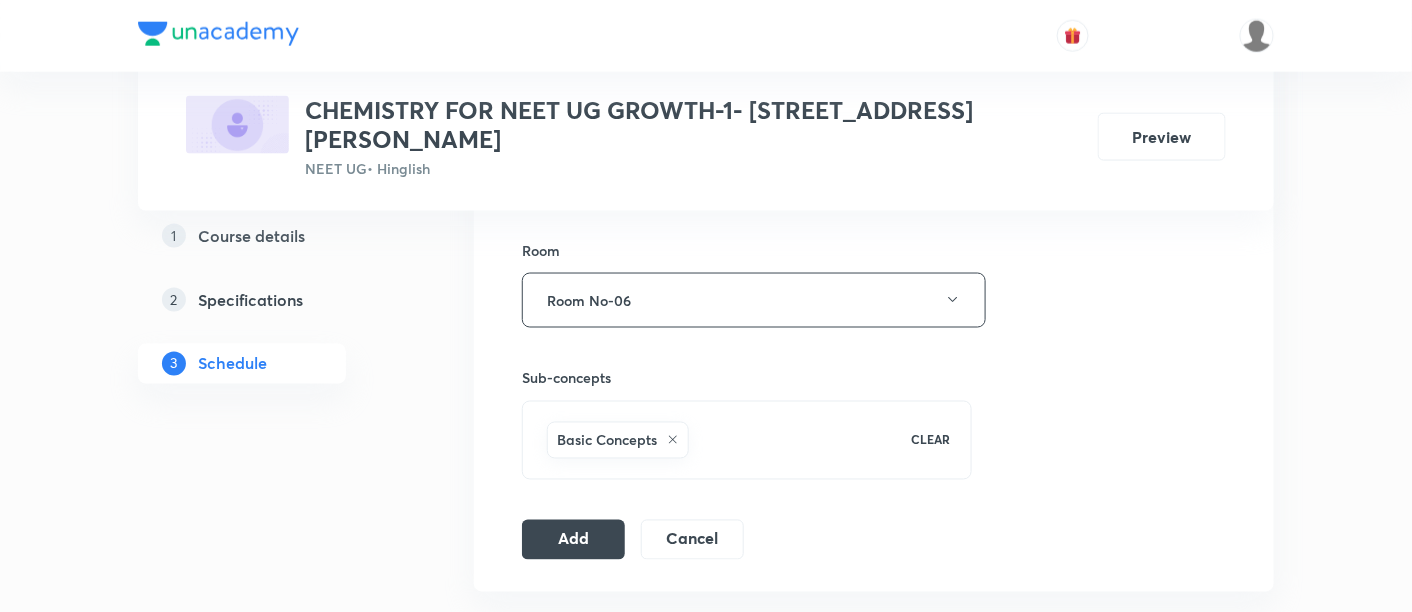 scroll, scrollTop: 862, scrollLeft: 0, axis: vertical 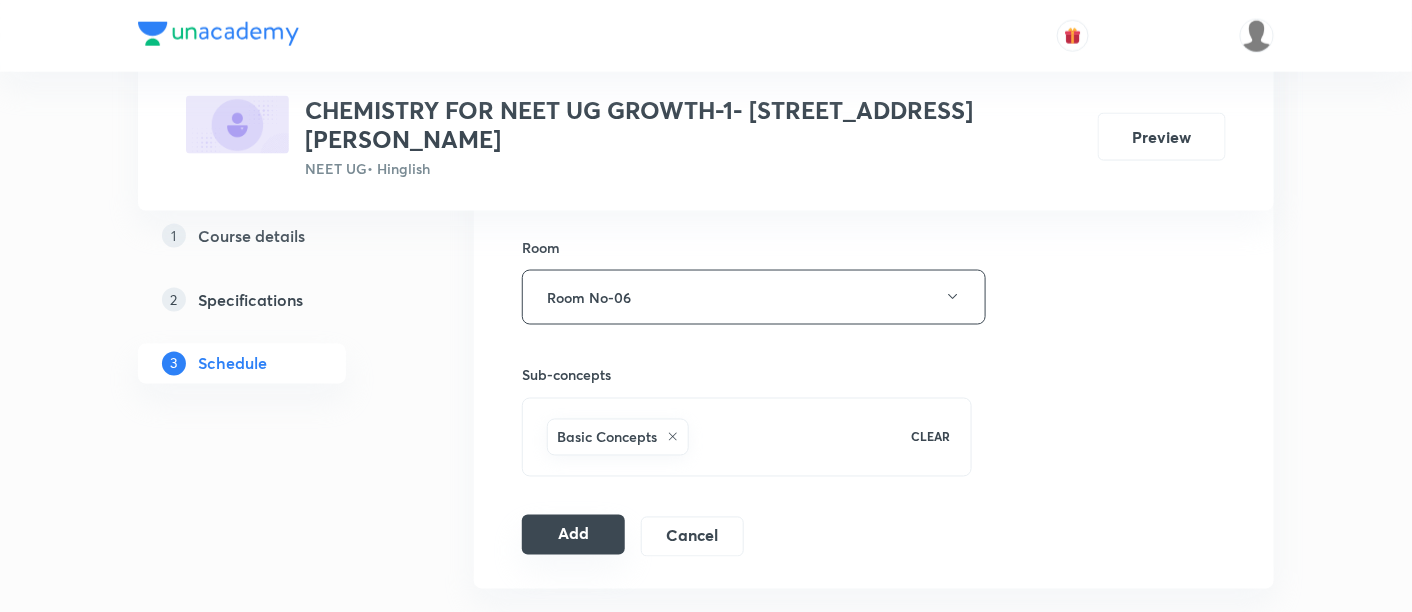 click on "Add" at bounding box center [573, 535] 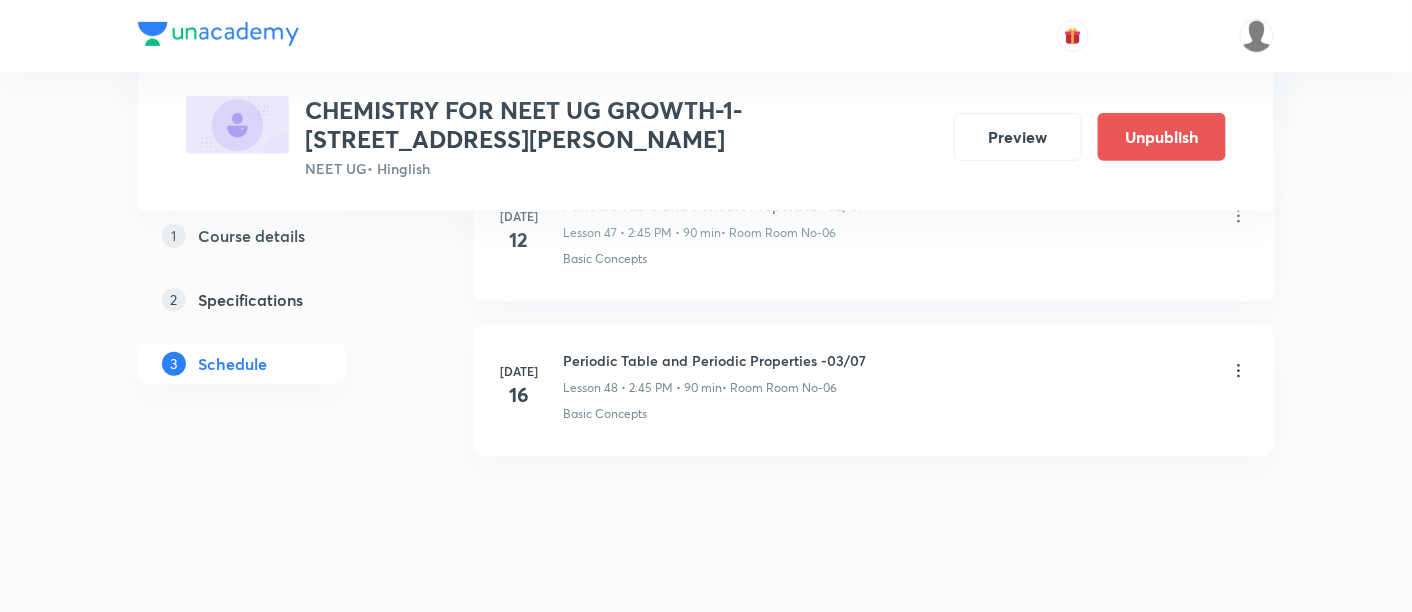 scroll, scrollTop: 7508, scrollLeft: 0, axis: vertical 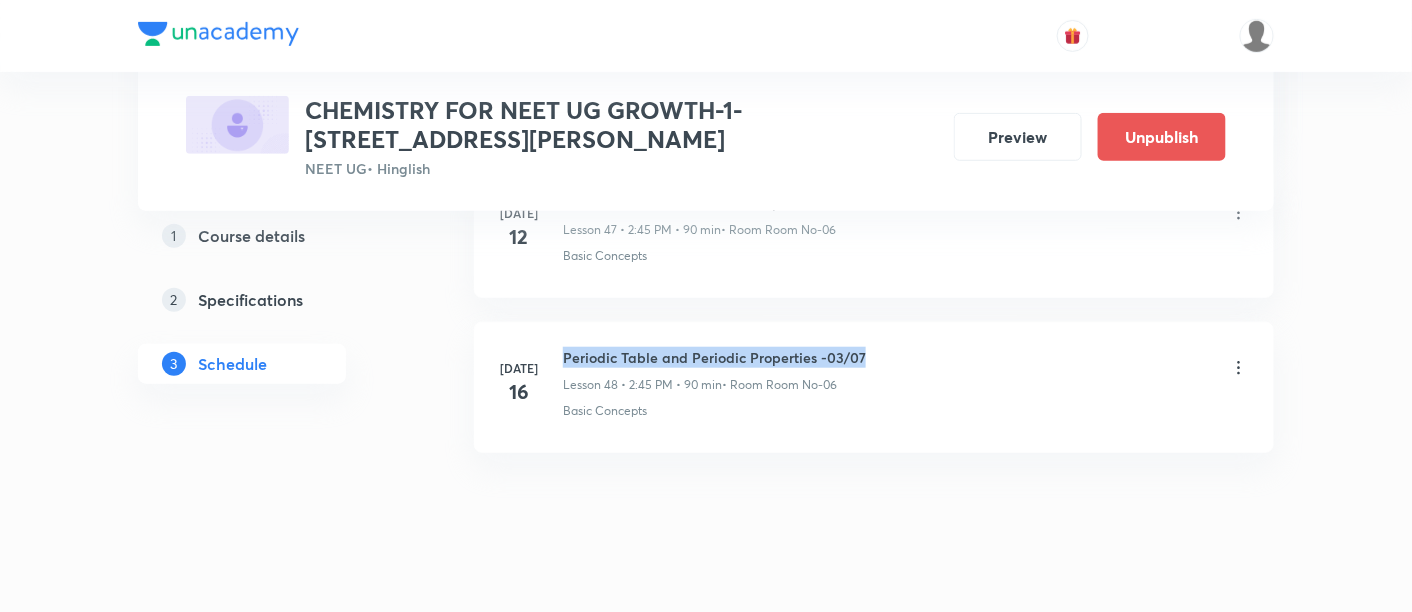 drag, startPoint x: 565, startPoint y: 327, endPoint x: 872, endPoint y: 328, distance: 307.00162 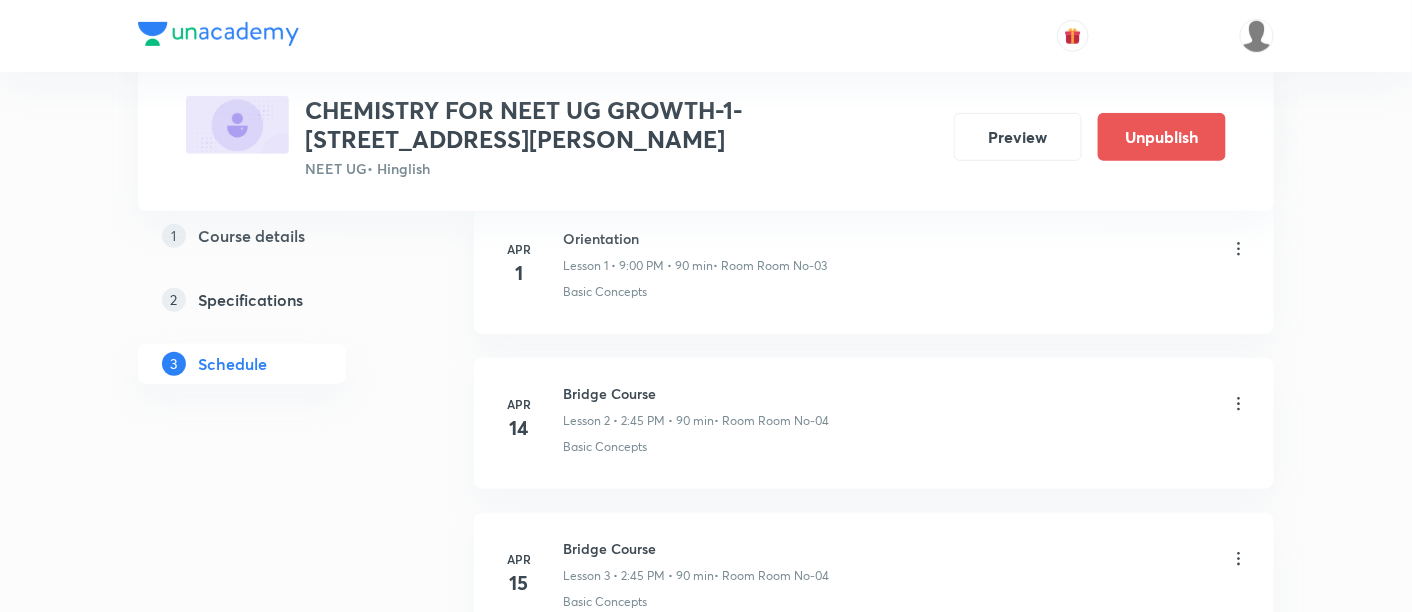 scroll, scrollTop: 0, scrollLeft: 0, axis: both 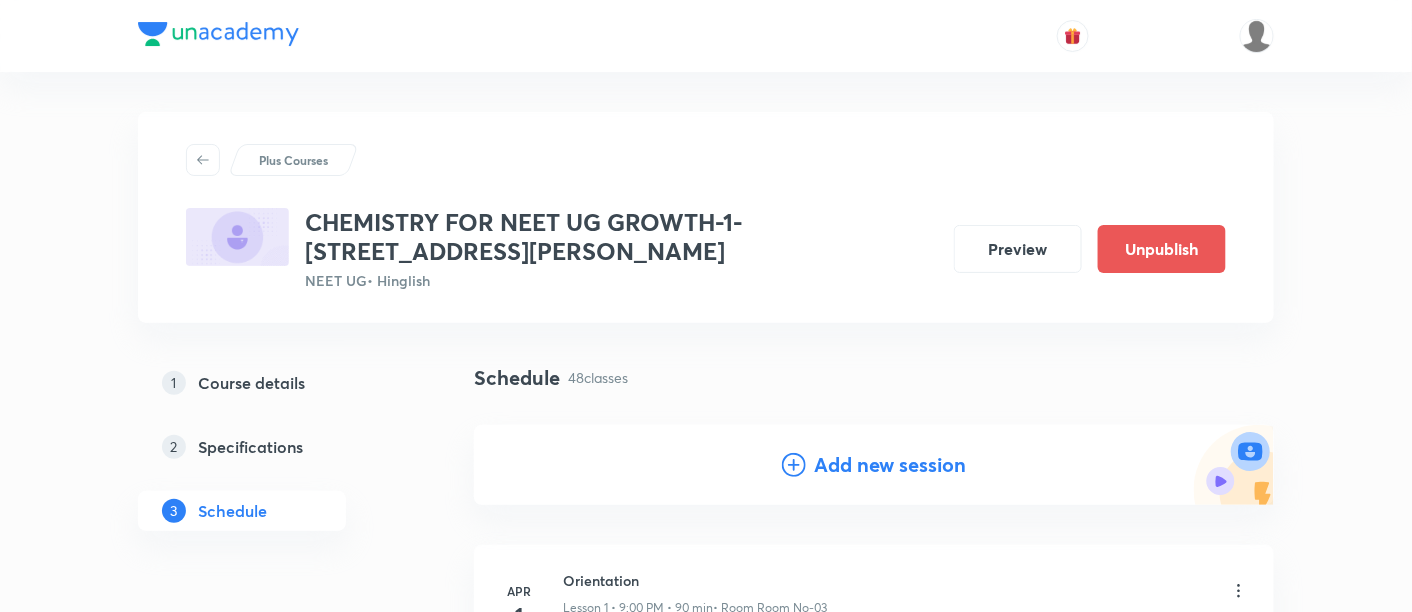 click on "Add new session" at bounding box center [890, 465] 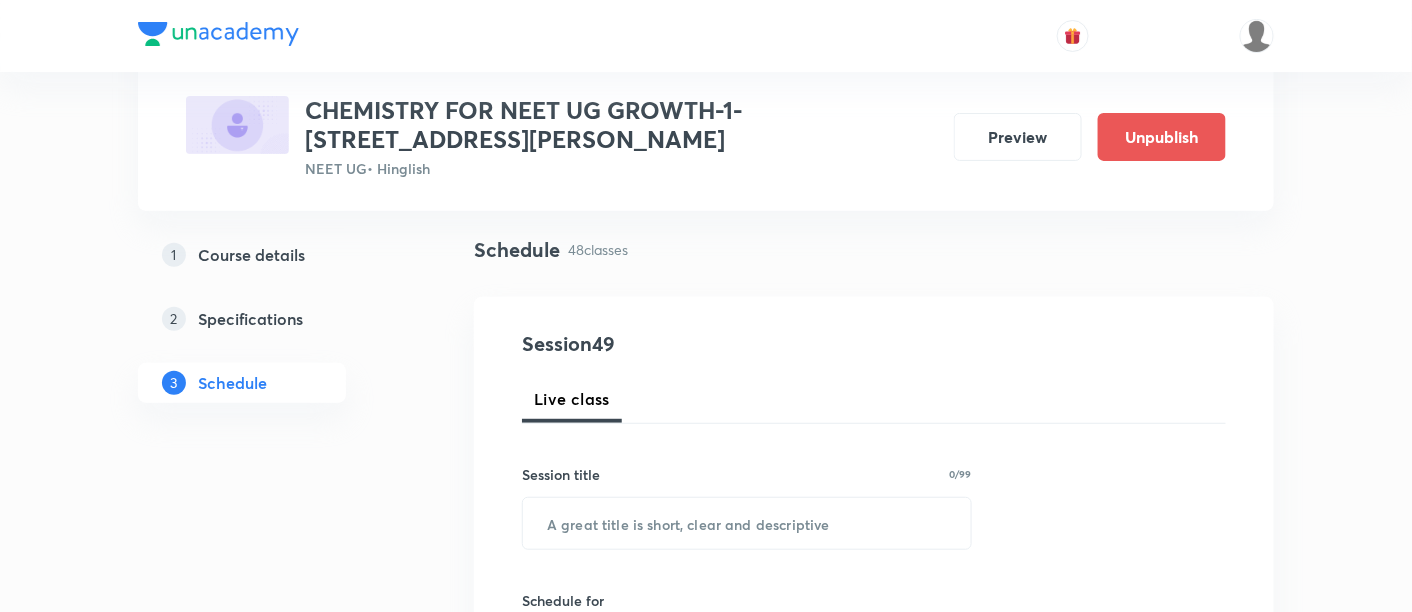 scroll, scrollTop: 133, scrollLeft: 0, axis: vertical 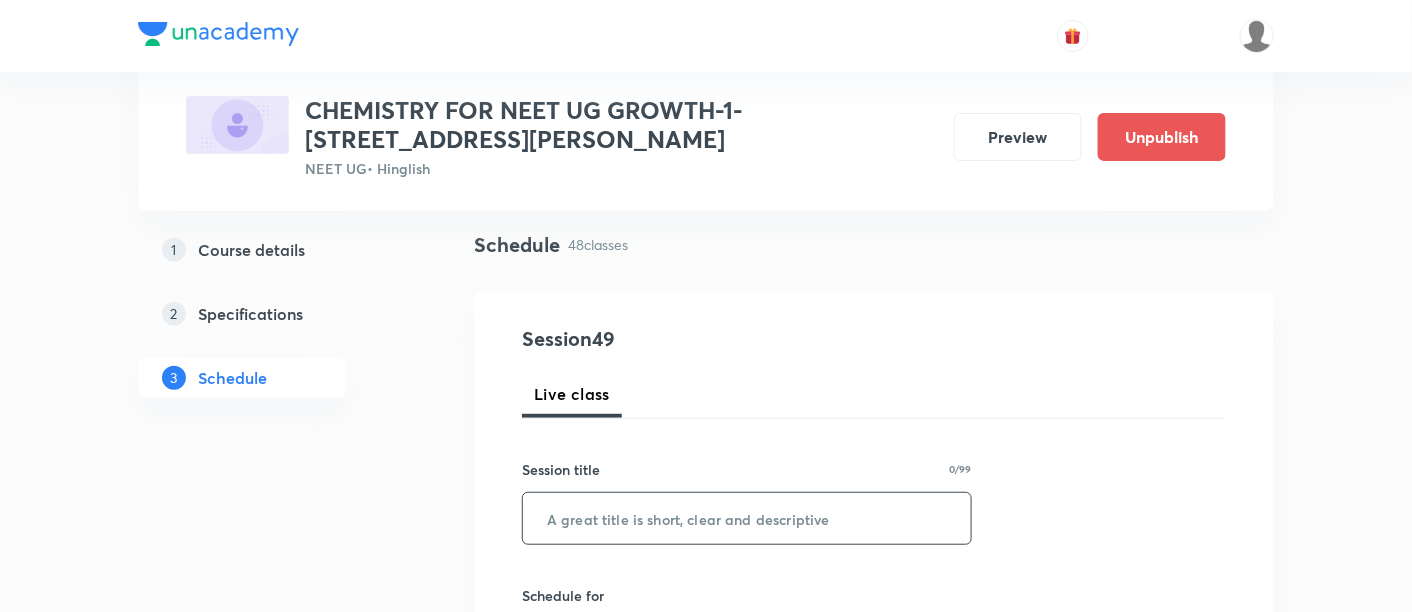click at bounding box center (747, 518) 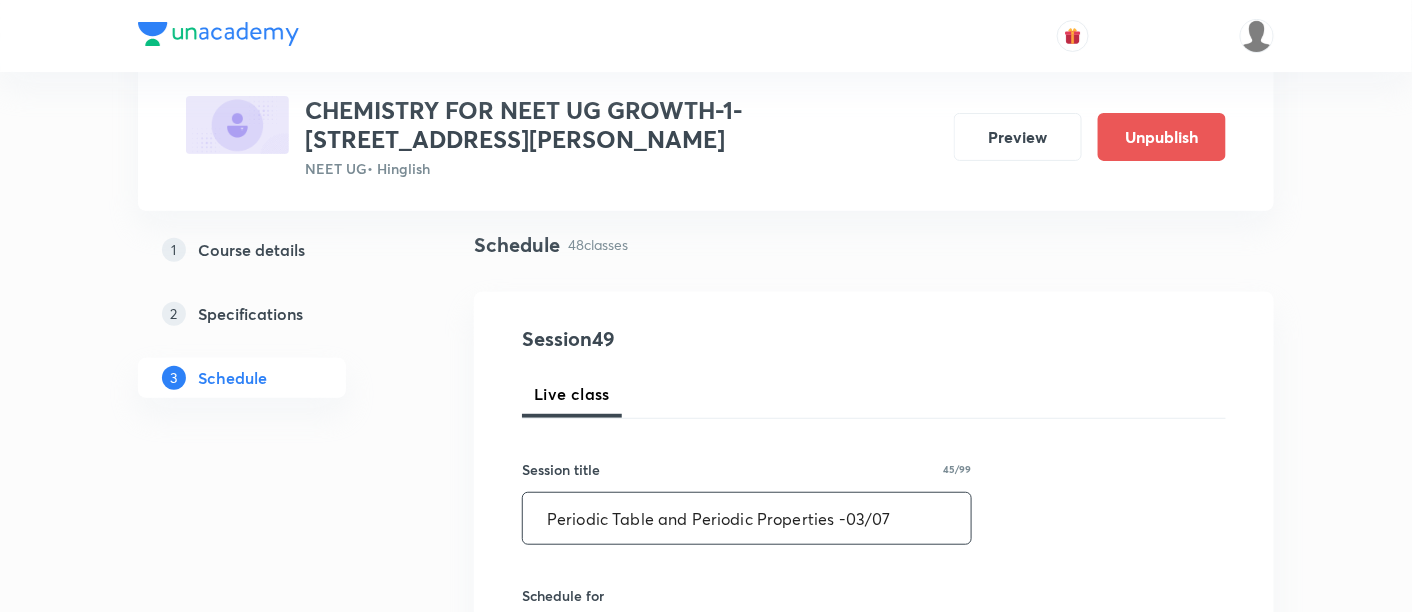 click on "Periodic Table and Periodic Properties -03/07" at bounding box center [747, 518] 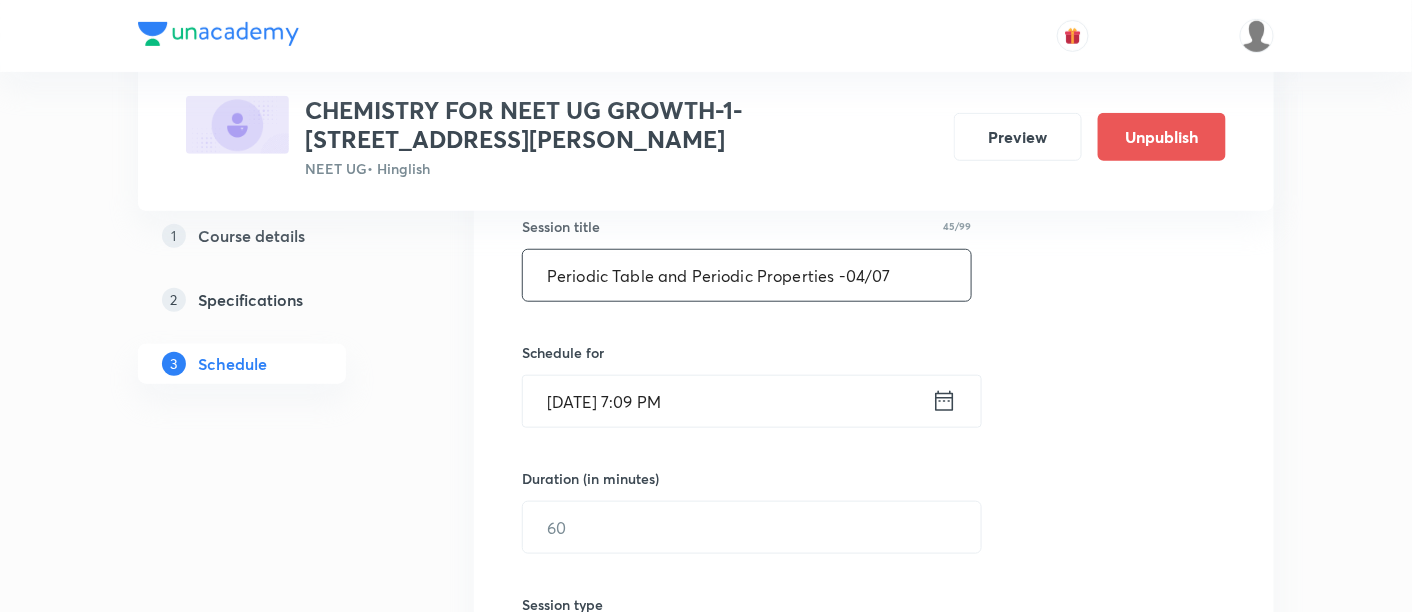 scroll, scrollTop: 385, scrollLeft: 0, axis: vertical 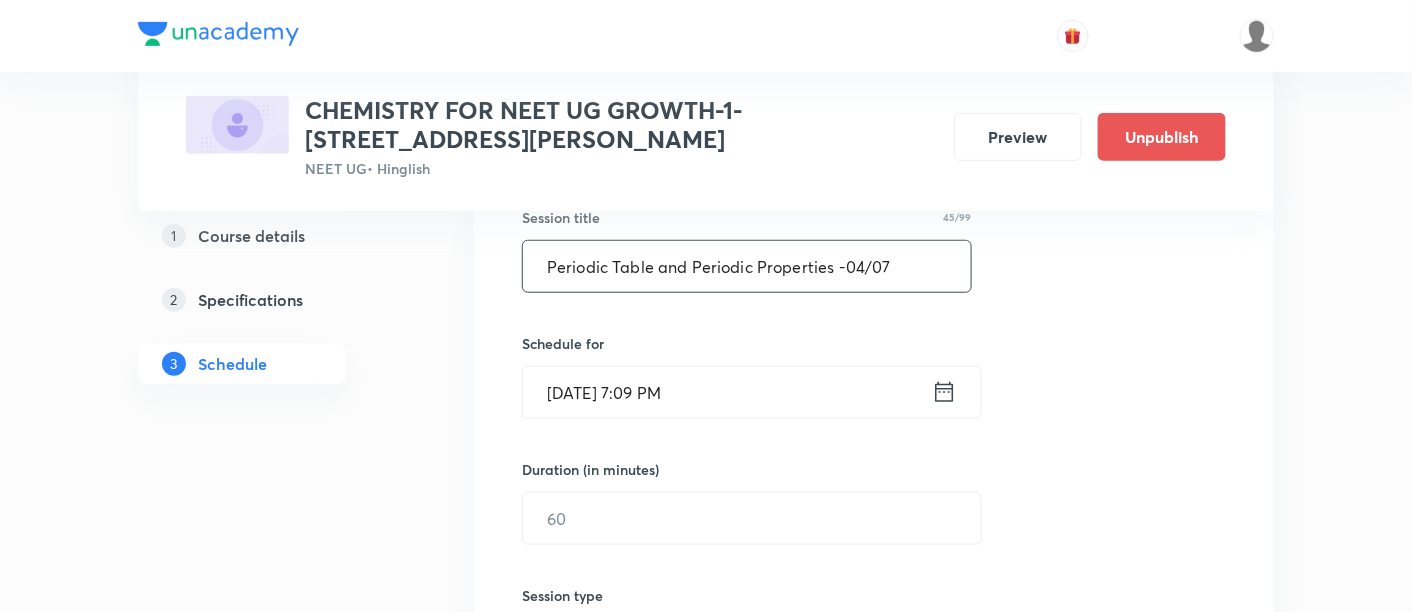 type on "Periodic Table and Periodic Properties -04/07" 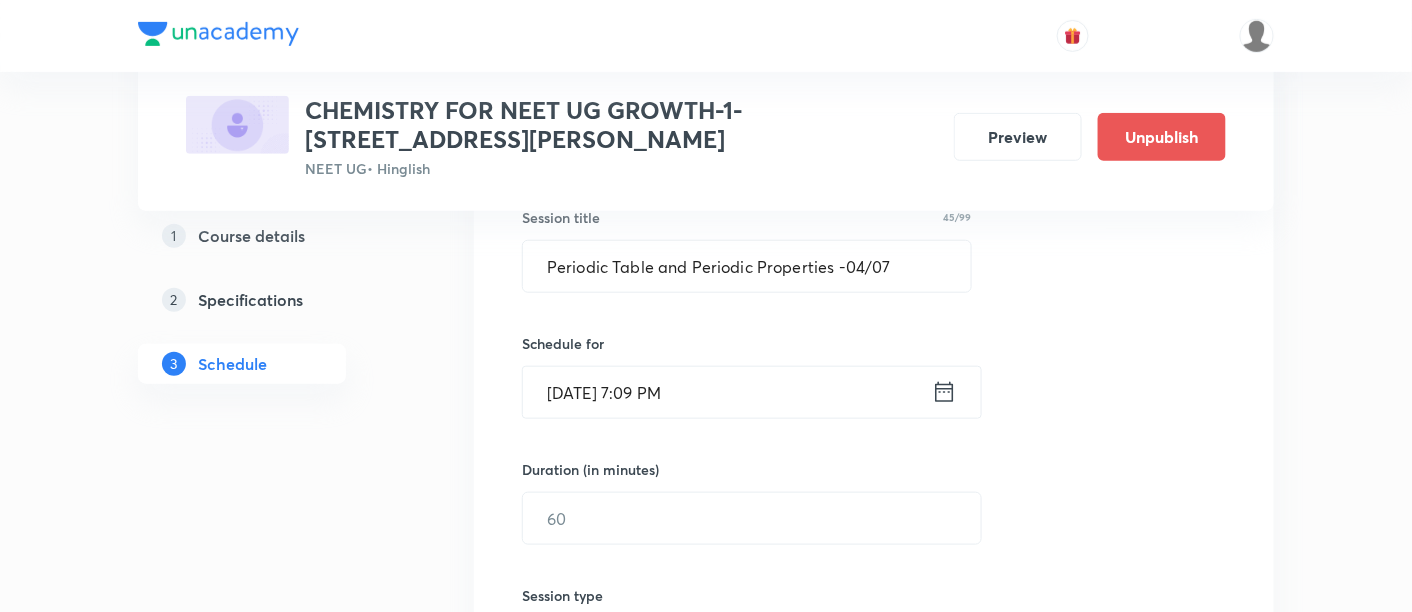 click 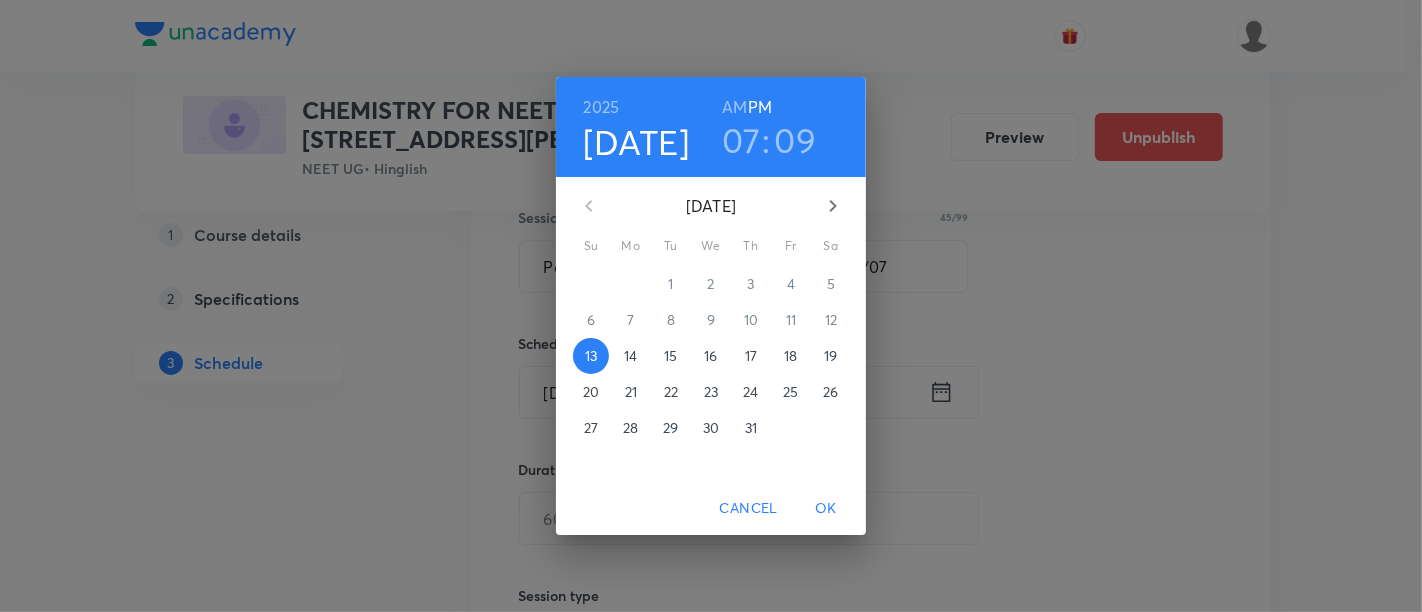 click on "18" at bounding box center [790, 356] 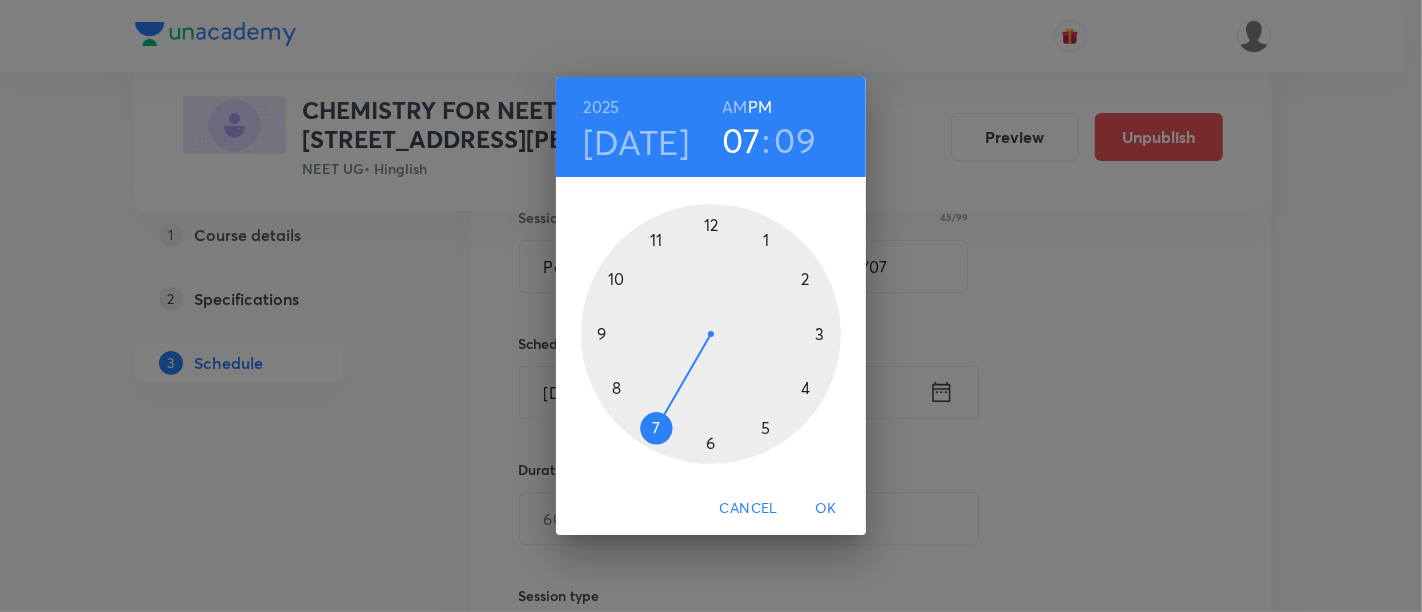 click at bounding box center [711, 334] 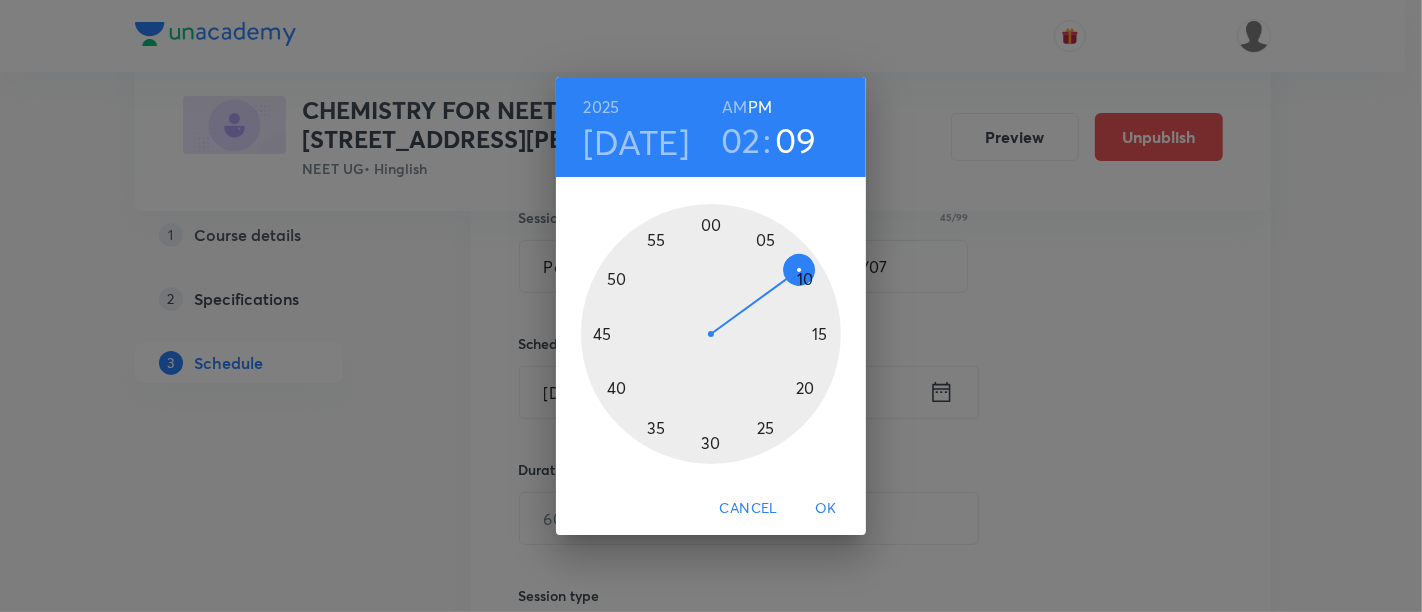 click at bounding box center [711, 334] 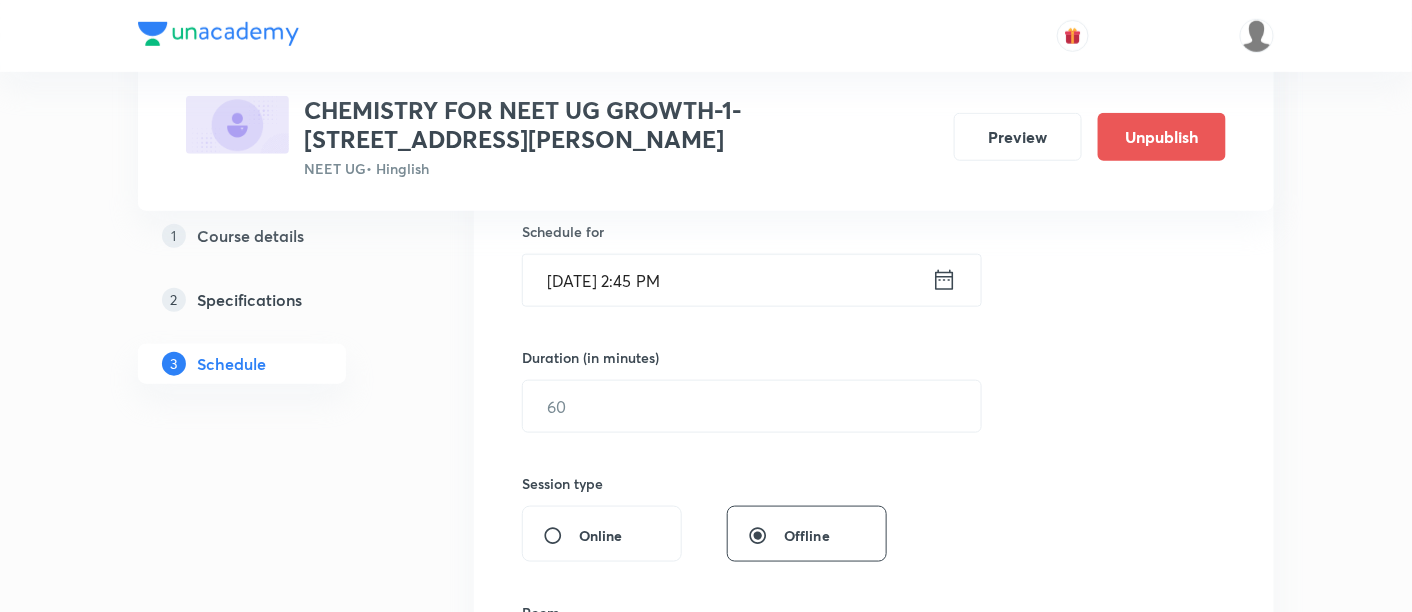 scroll, scrollTop: 507, scrollLeft: 0, axis: vertical 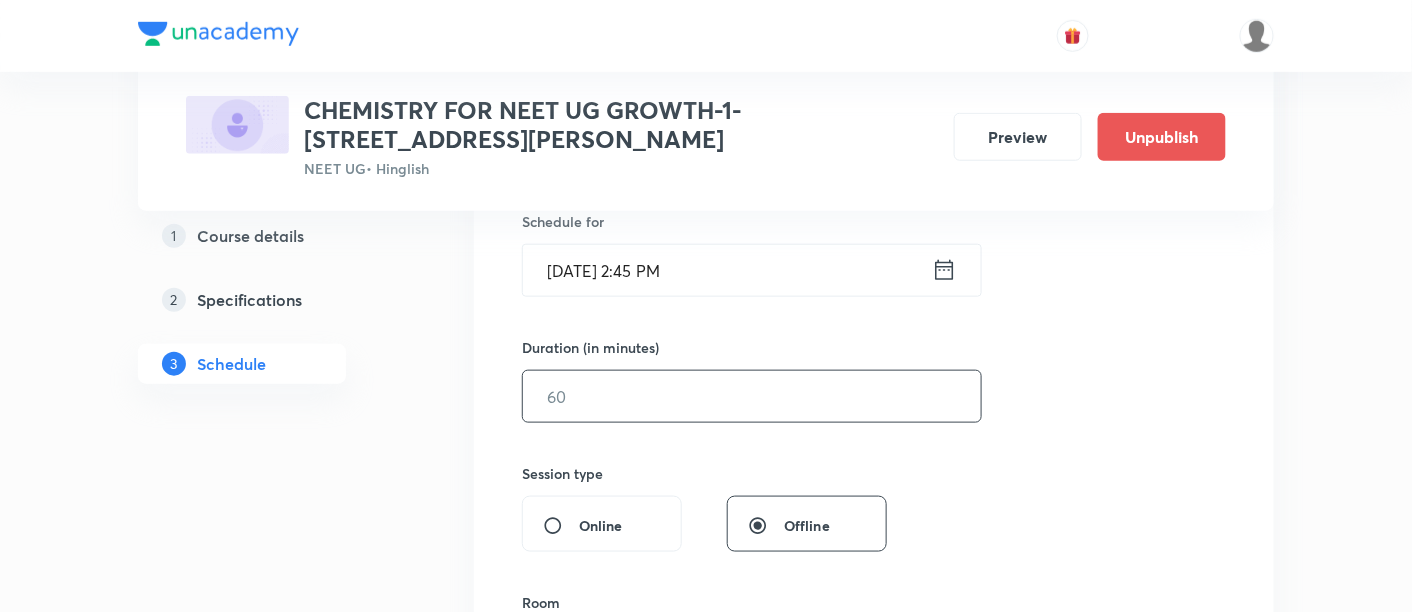 click at bounding box center (752, 396) 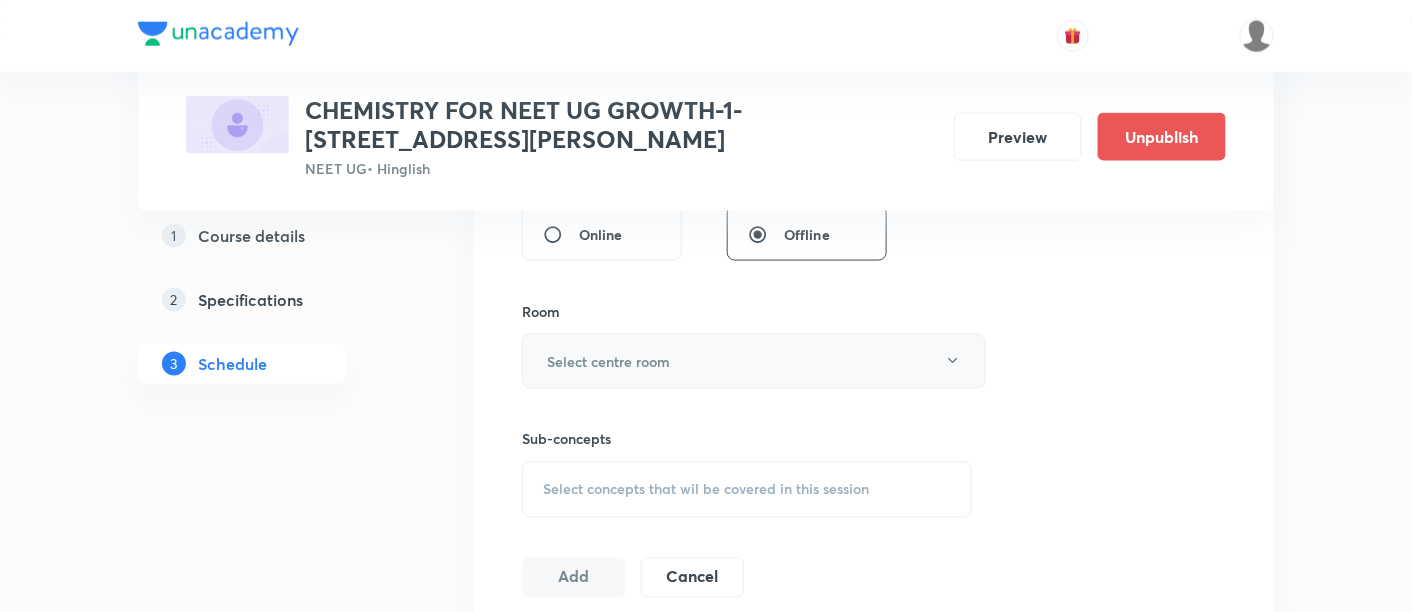 scroll, scrollTop: 800, scrollLeft: 0, axis: vertical 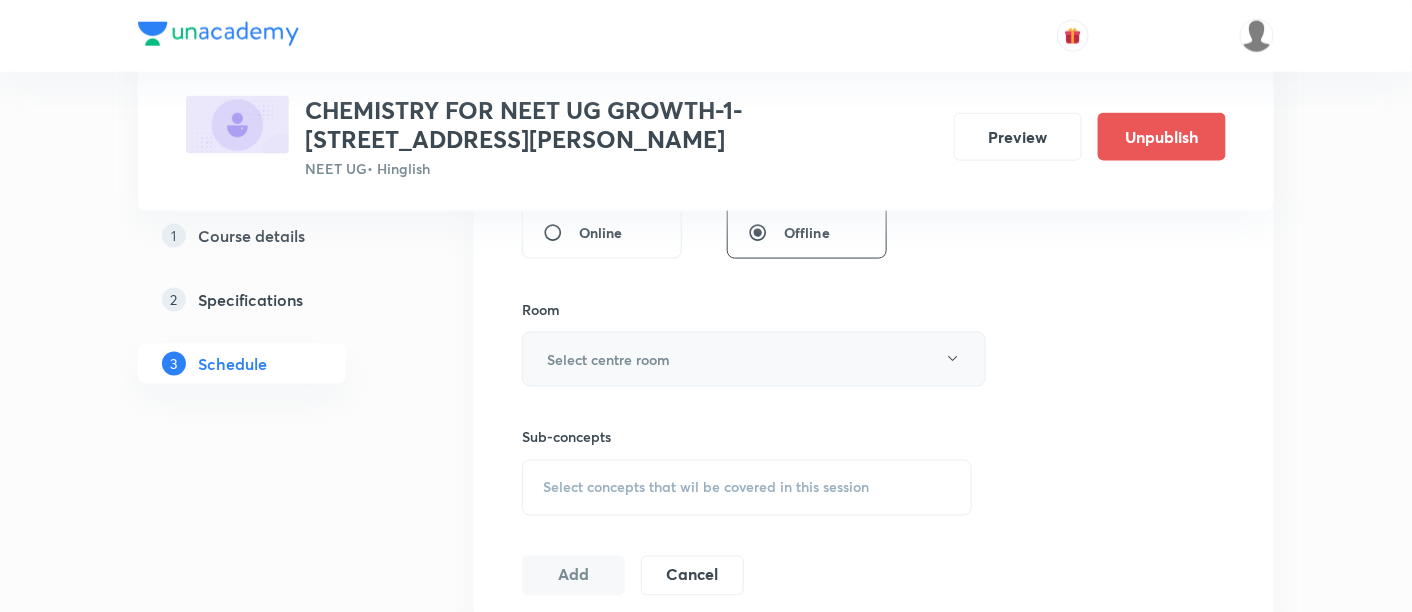 type on "90" 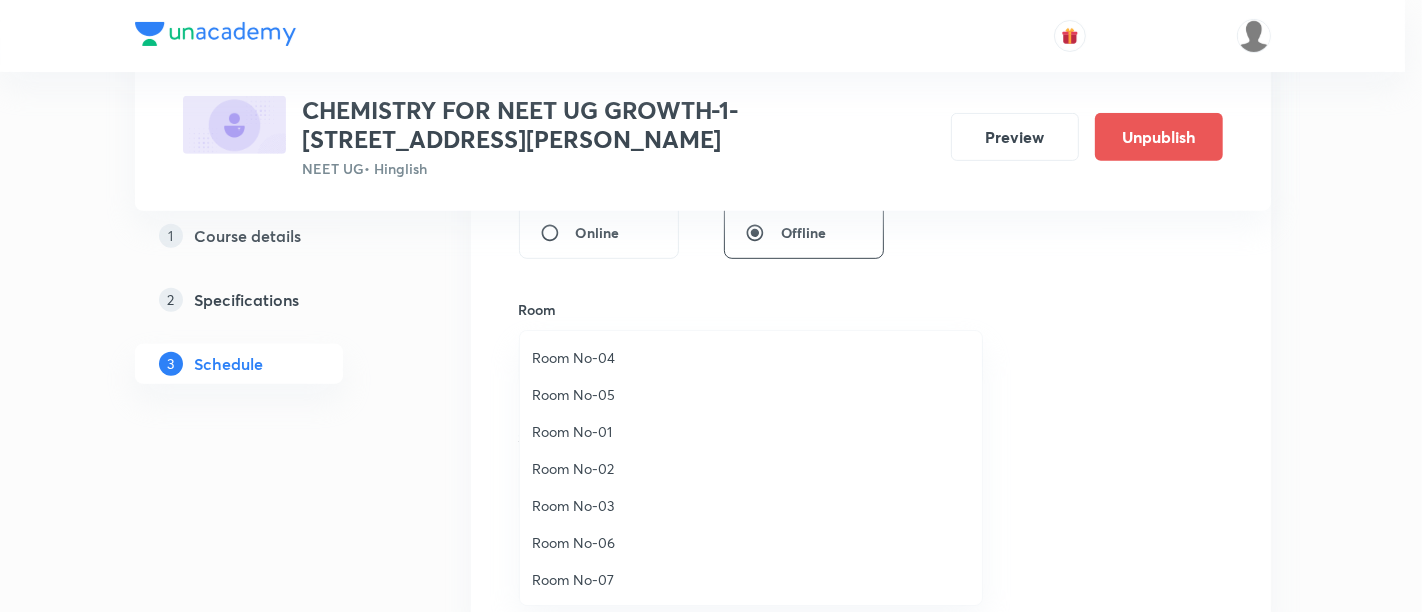 click on "Room No-06" at bounding box center (751, 542) 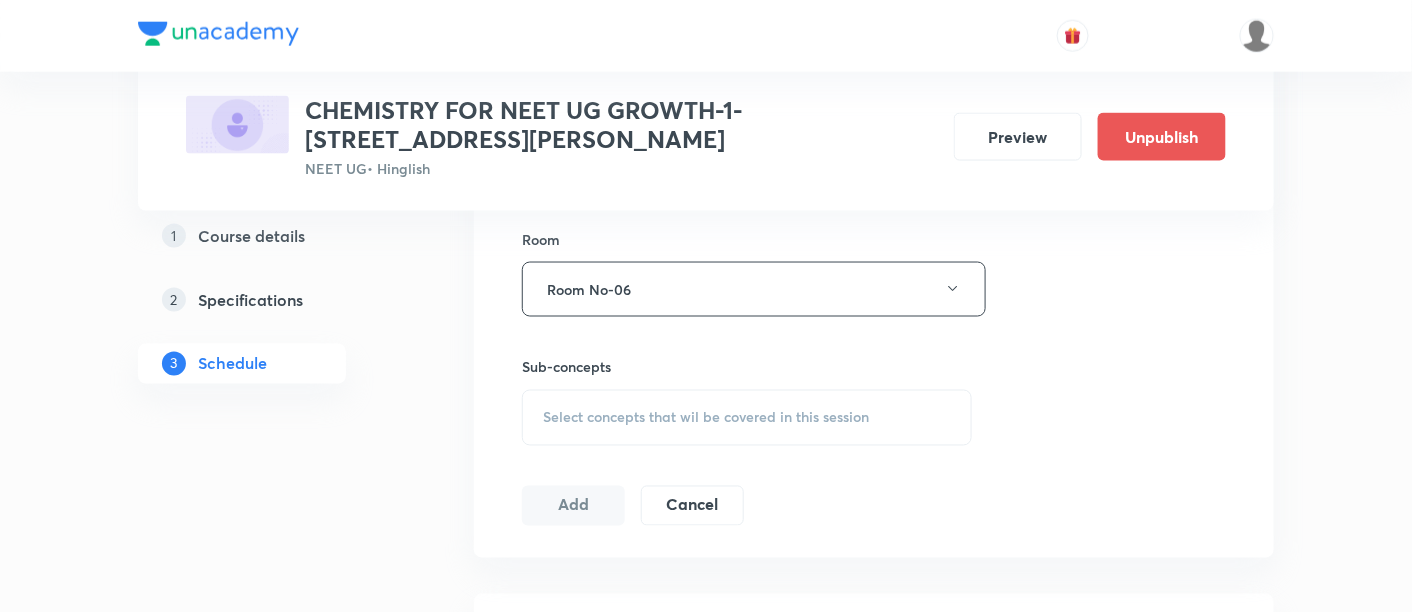 scroll, scrollTop: 877, scrollLeft: 0, axis: vertical 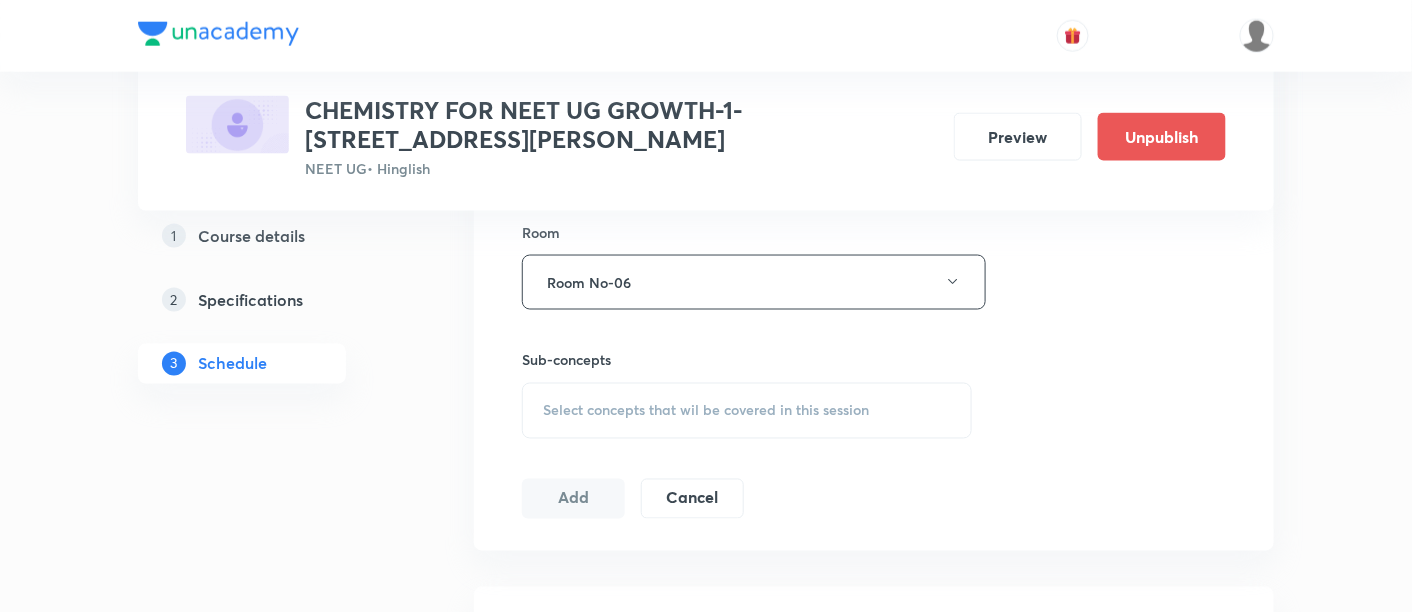 click on "Select concepts that wil be covered in this session" at bounding box center [706, 411] 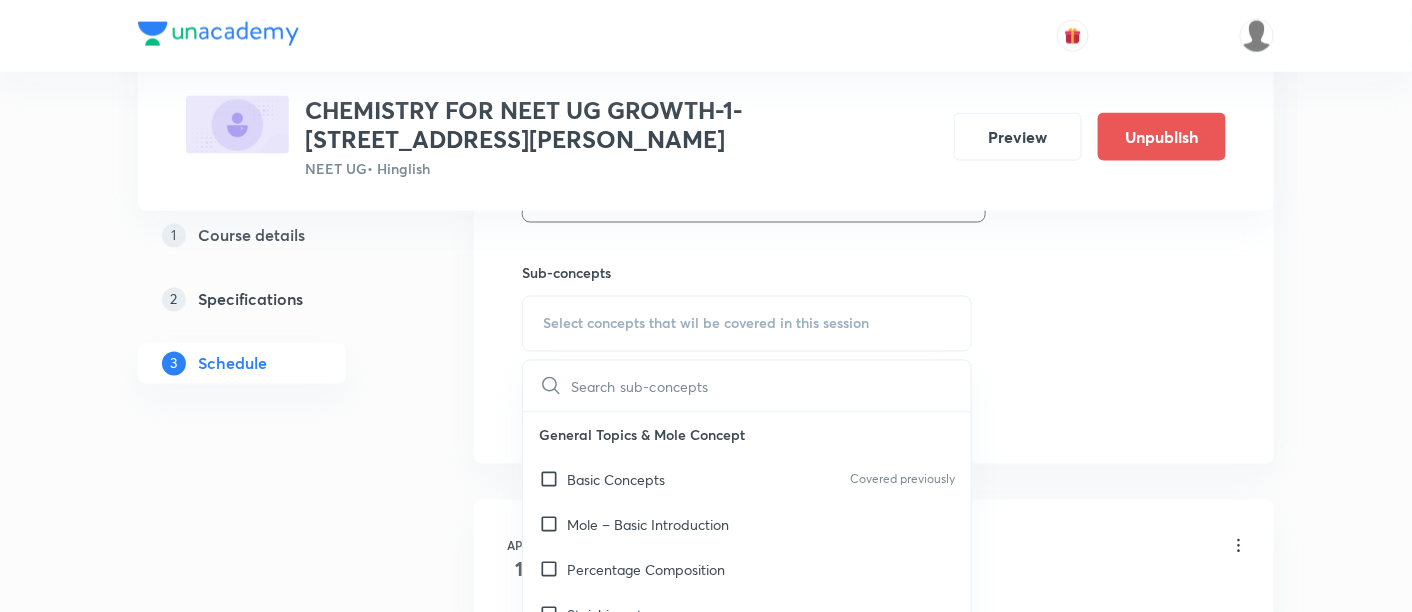 scroll, scrollTop: 970, scrollLeft: 0, axis: vertical 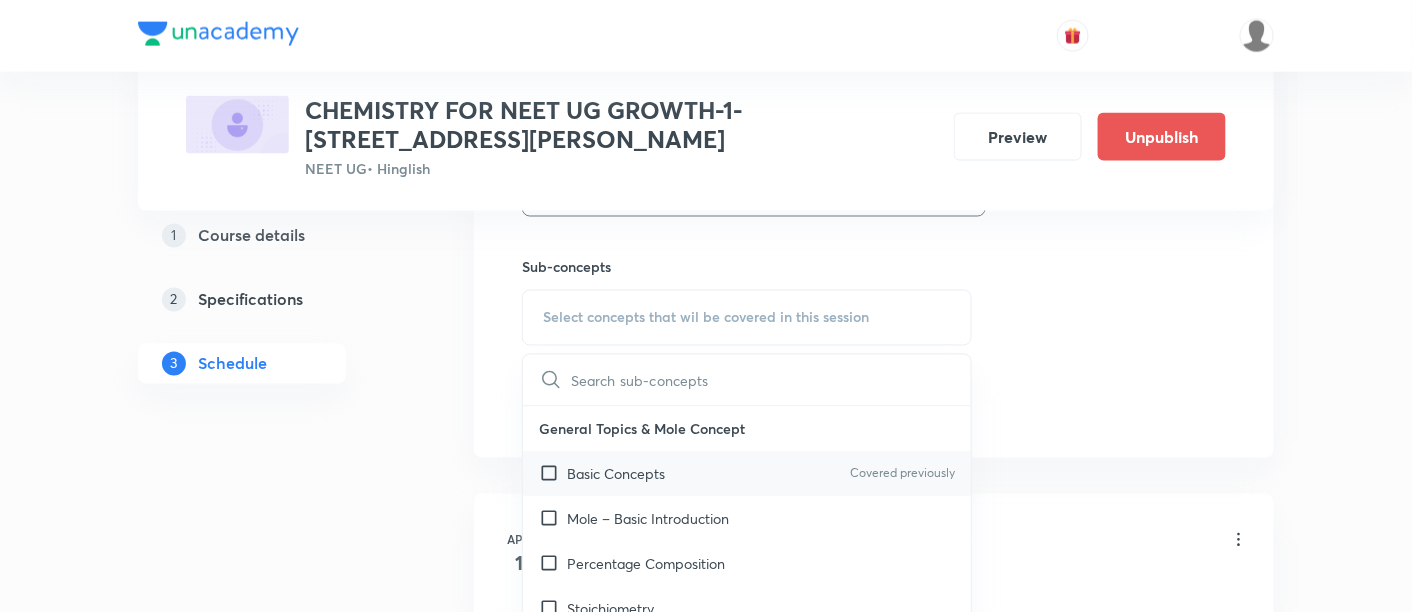 click on "Basic Concepts Covered previously" at bounding box center [747, 474] 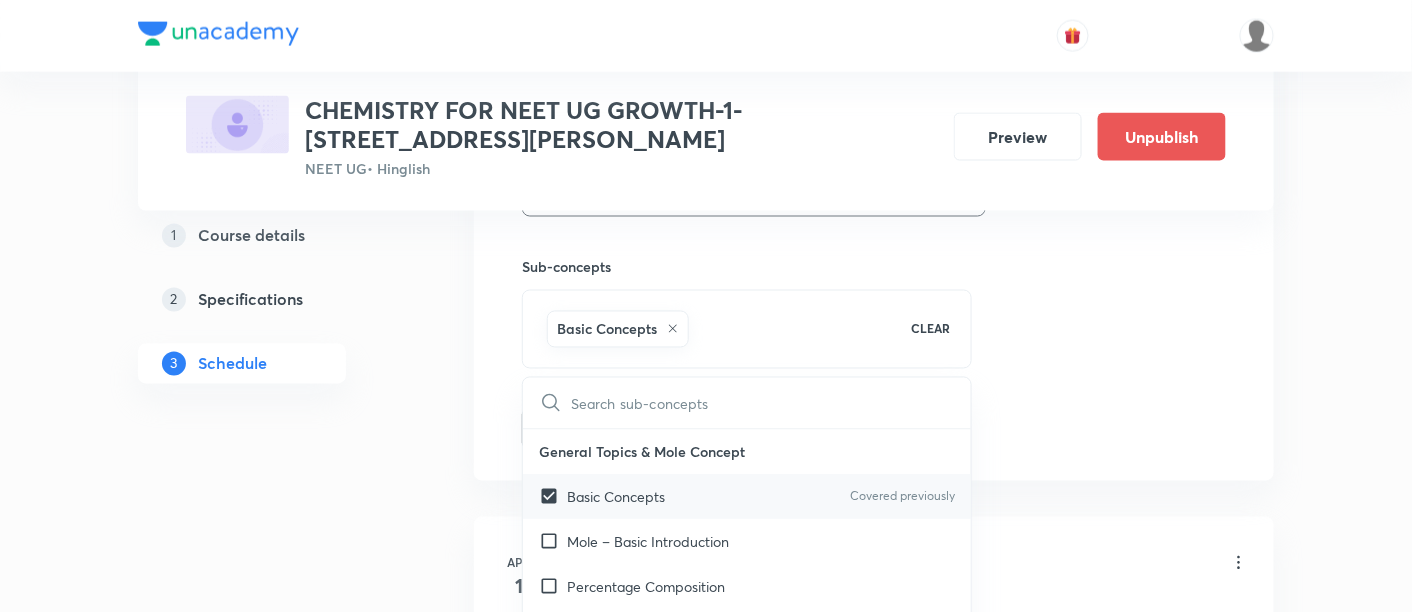 checkbox on "true" 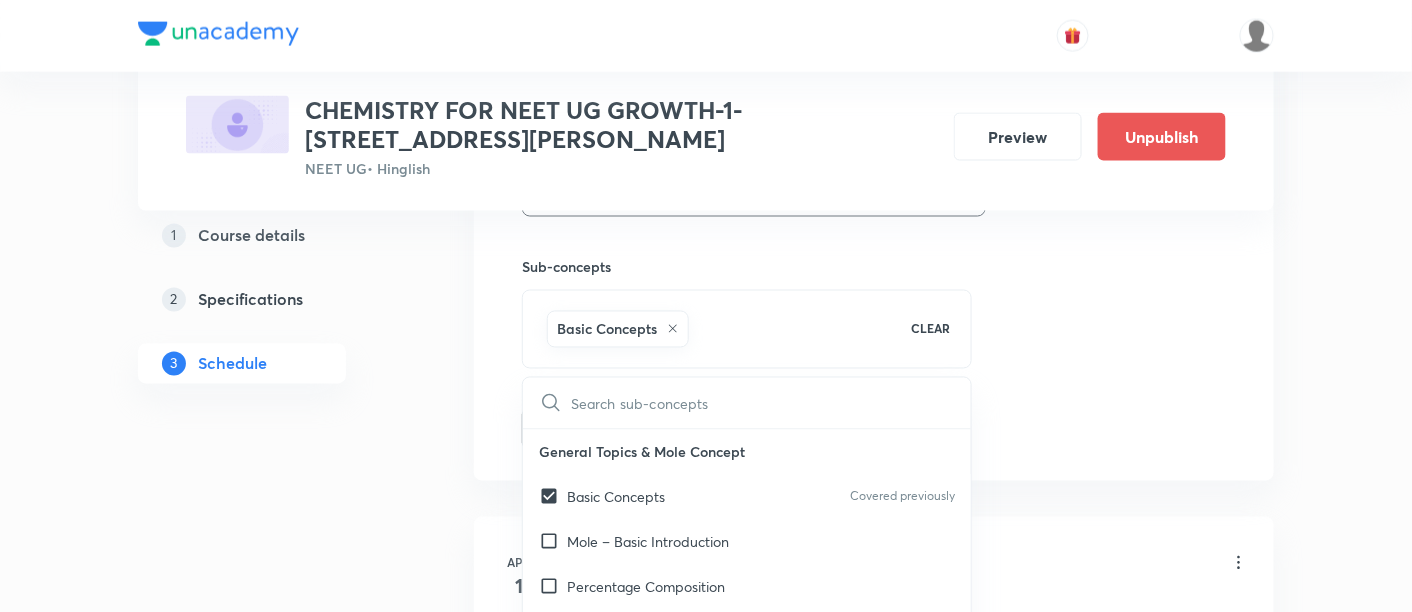 click on "Session  49 Live class Session title 45/99 Periodic Table and Periodic Properties -04/07 ​ Schedule for Jul 18, 2025, 2:45 PM ​ Duration (in minutes) 90 ​   Session type Online Offline Room Room No-06 Sub-concepts Basic Concepts CLEAR ​ General Topics & Mole Concept Basic Concepts Covered previously Mole – Basic Introduction Percentage Composition Stoichiometry Principle of Atom Conservation (POAC) Relation between Stoichiometric Quantities Application of Mole Concept: Gravimetric Analysis Electronic Configuration Of Atoms (Hund's rule)  Quantum Numbers (Magnetic Quantum no.) Quantum Numbers(Pauli's Exclusion law) Mean Molar Mass or Molecular Mass Variation of Conductivity with Concentration Mechanism of Corrosion Atomic Structure Discovery Of Electron Some Prerequisites of Physics Discovery Of Protons And Neutrons Atomic Models Representation Of Atom With Electrons And Neutrons Nature of Waves Nature Of Electromagnetic Radiation Planck’S Quantum Theory Bohr’s Model For Hydrogen Atom Spectrum pH" at bounding box center [874, -32] 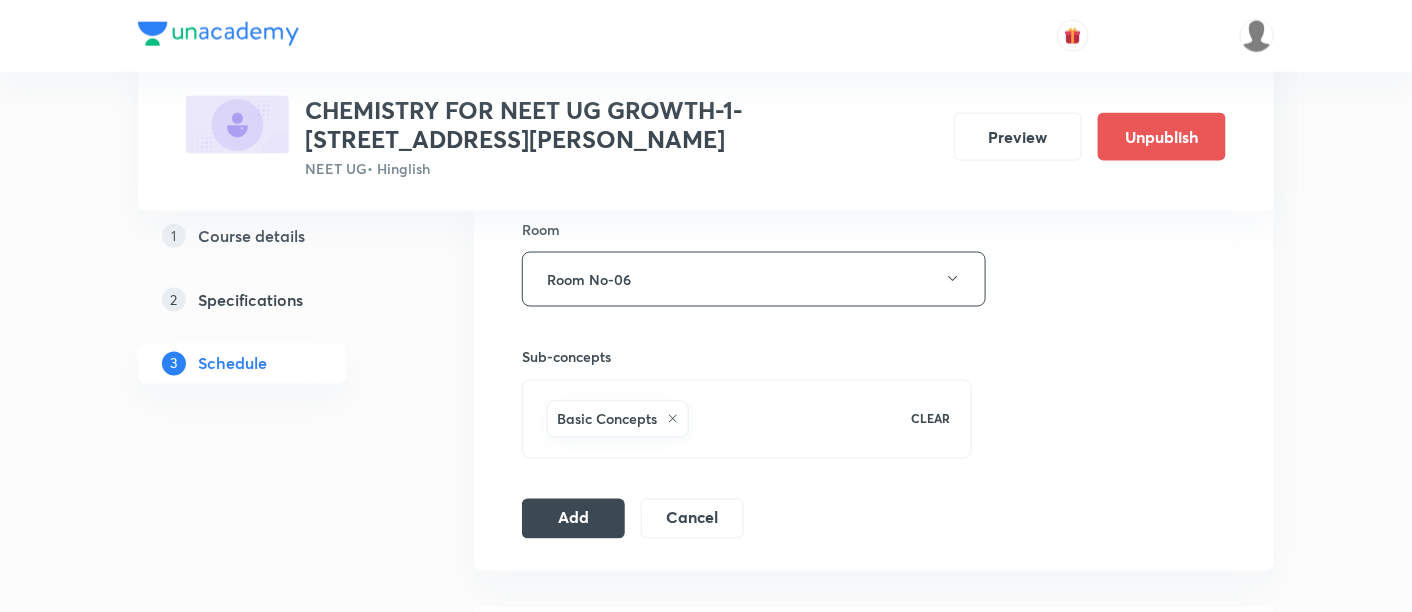 scroll, scrollTop: 900, scrollLeft: 0, axis: vertical 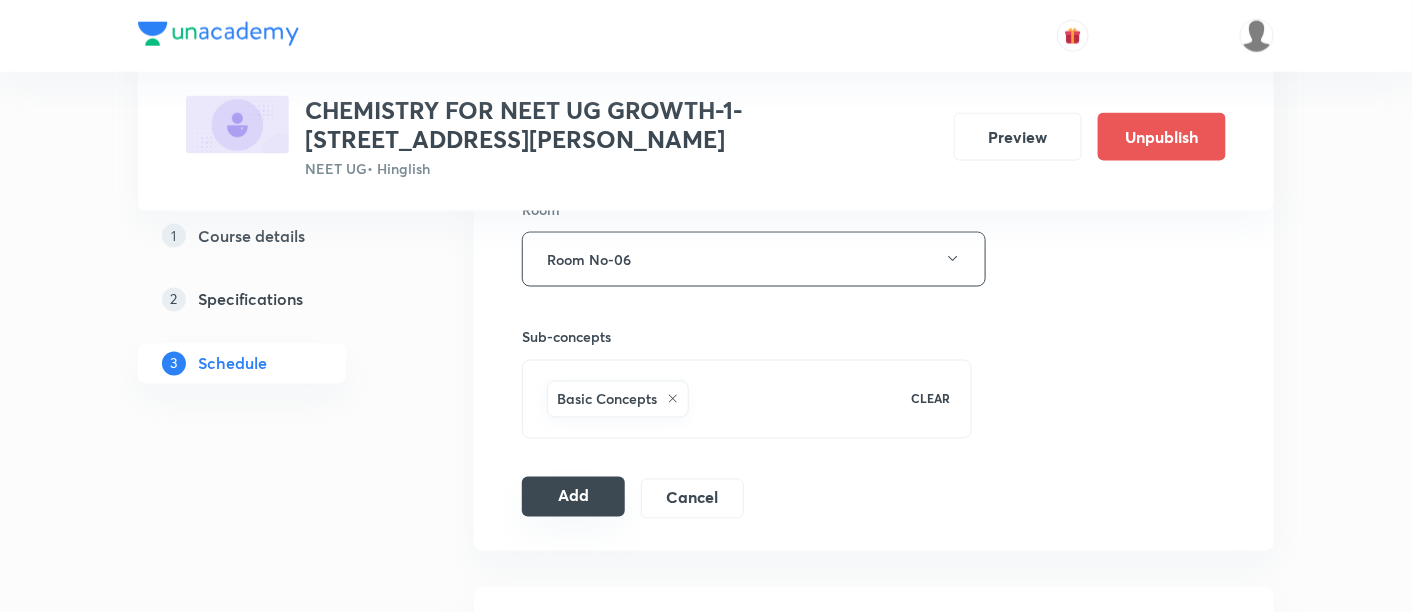 click on "Add" at bounding box center [573, 497] 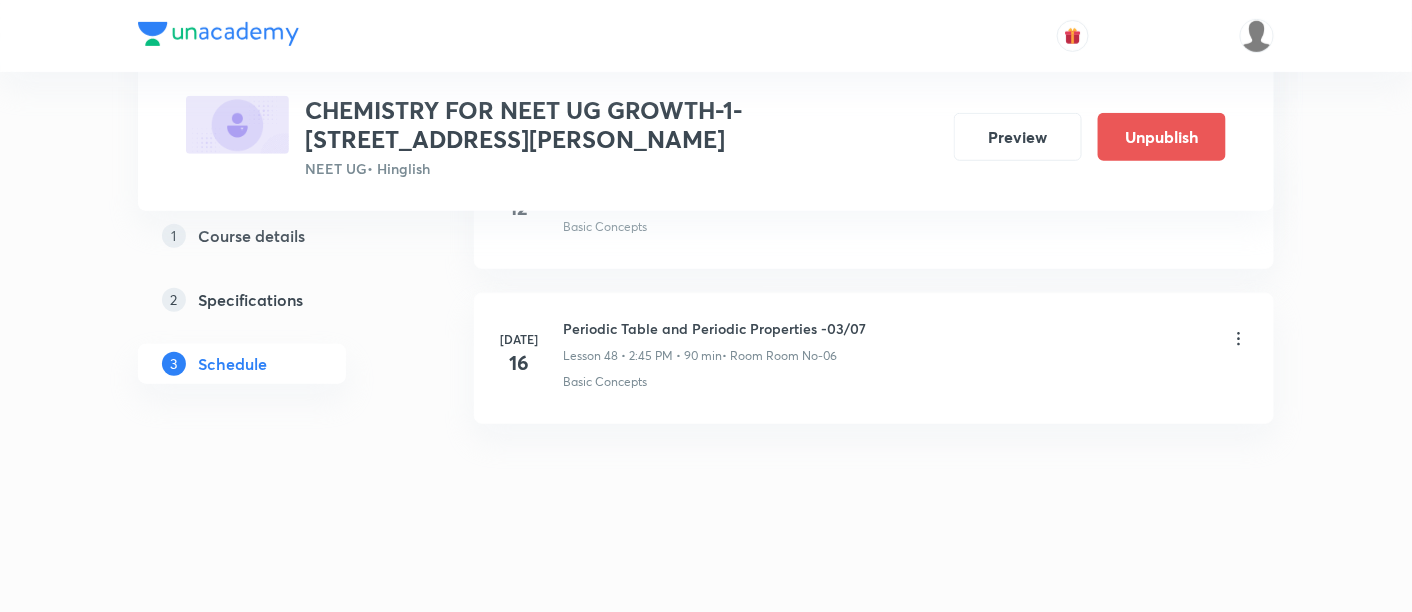 scroll, scrollTop: 7508, scrollLeft: 0, axis: vertical 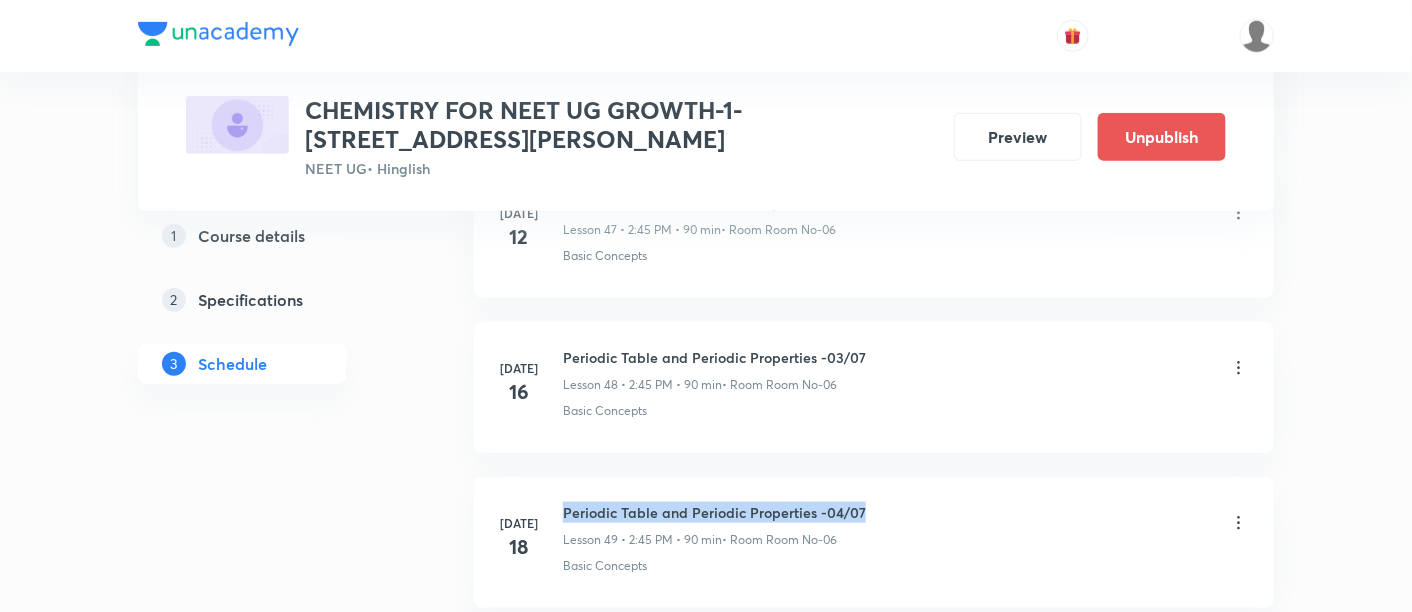 drag, startPoint x: 564, startPoint y: 479, endPoint x: 877, endPoint y: 467, distance: 313.22995 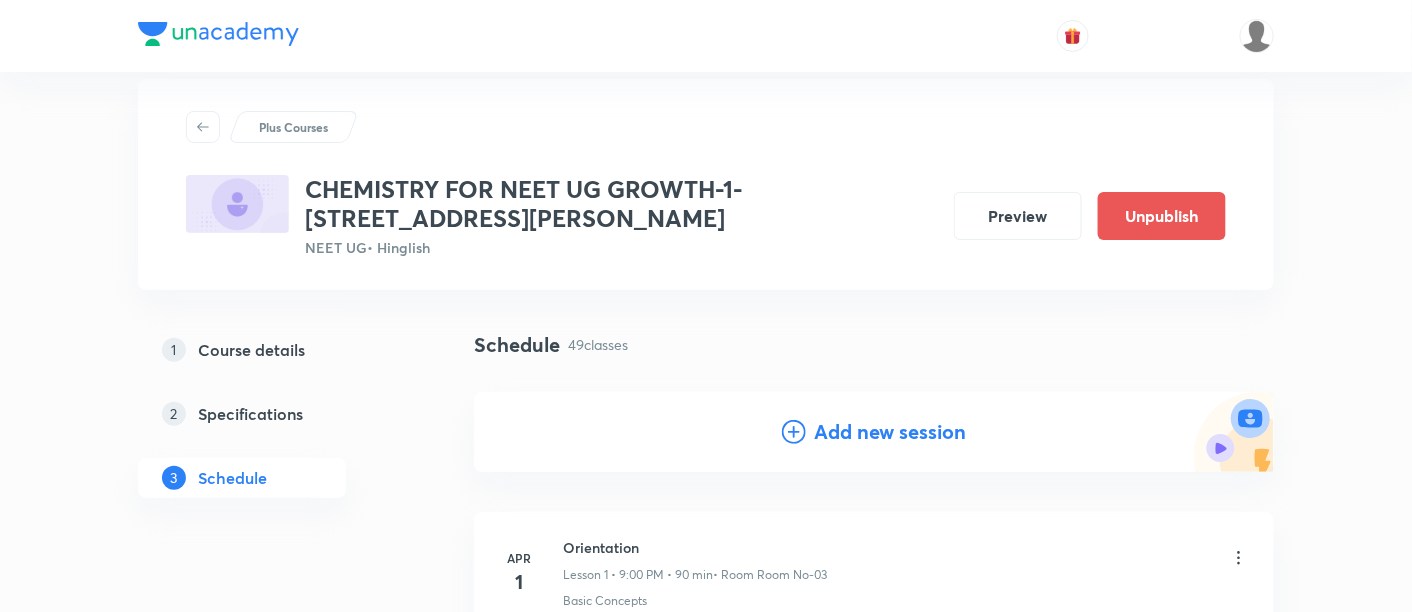 scroll, scrollTop: 37, scrollLeft: 0, axis: vertical 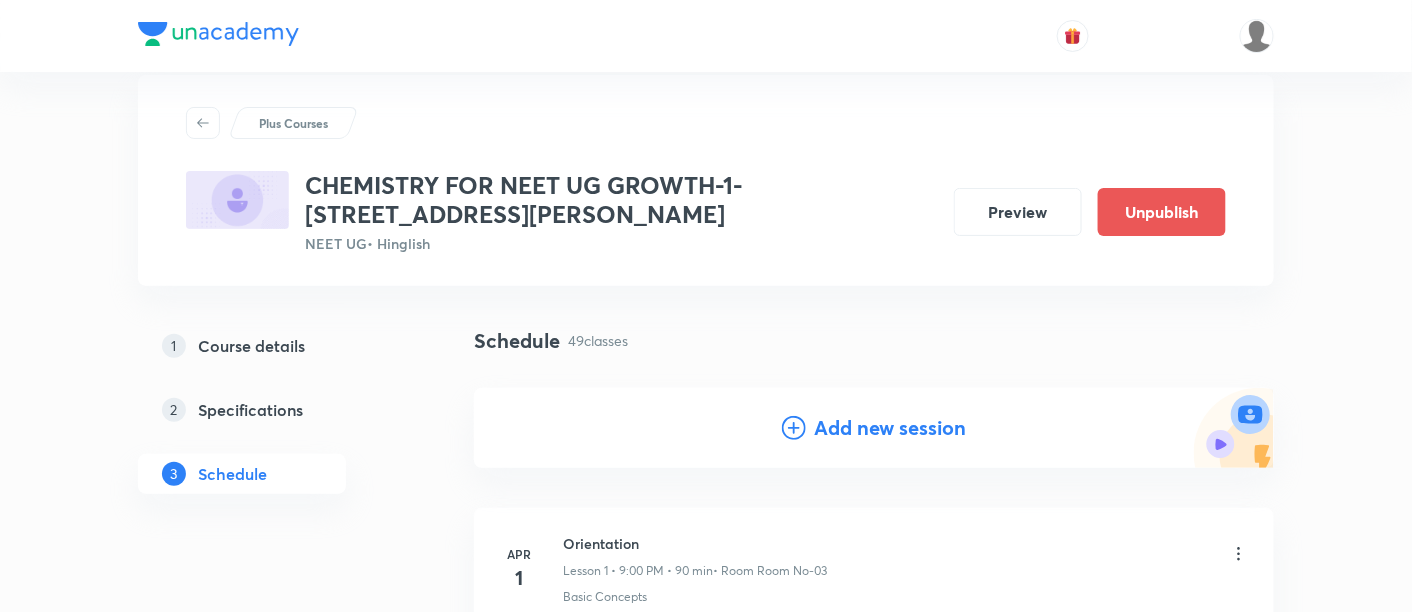 click on "Add new session" at bounding box center (890, 428) 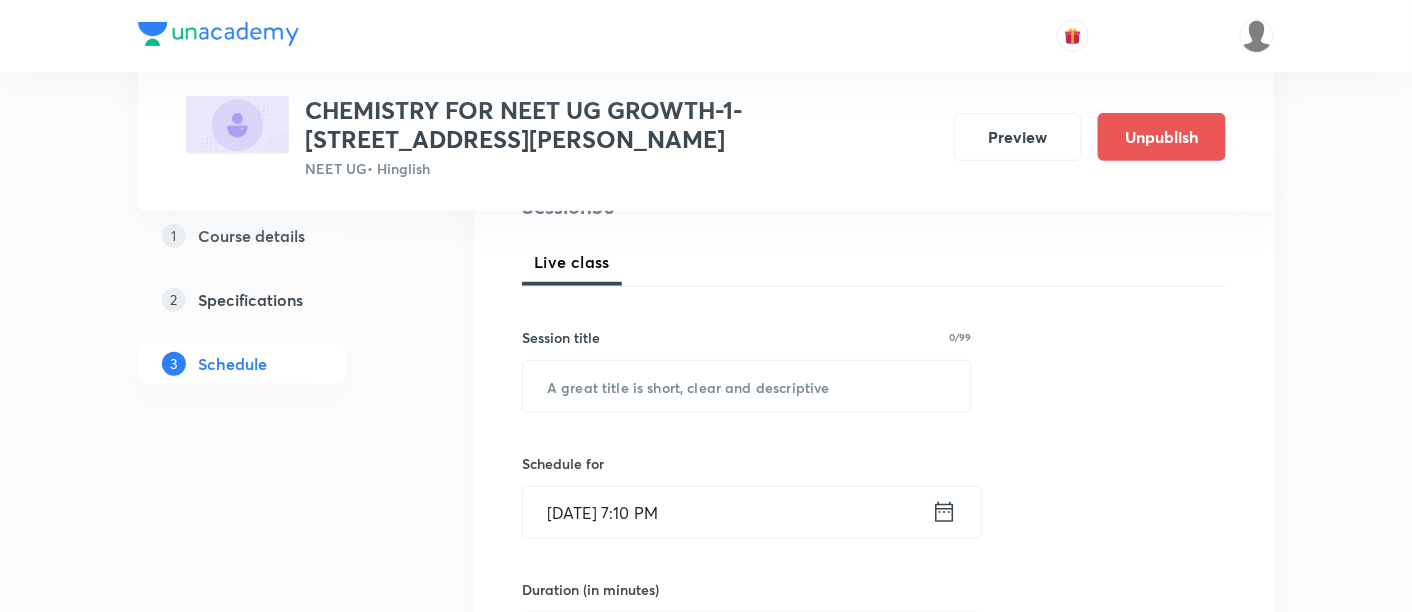 scroll, scrollTop: 266, scrollLeft: 0, axis: vertical 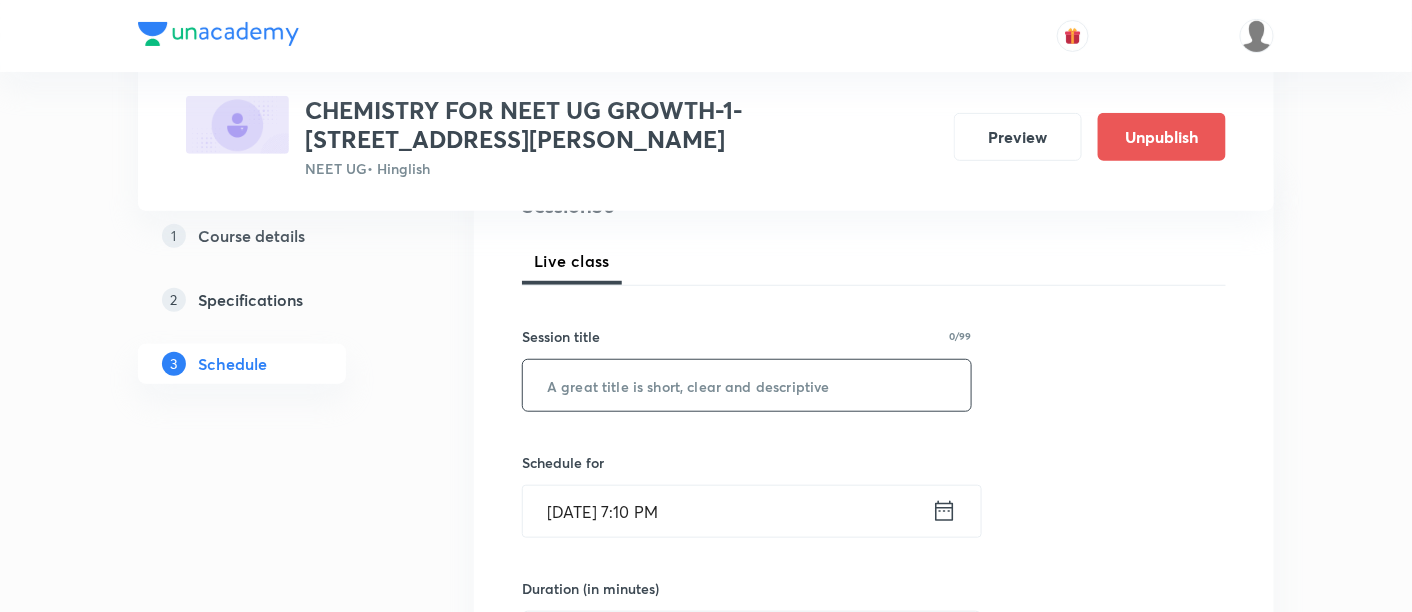 click at bounding box center [747, 385] 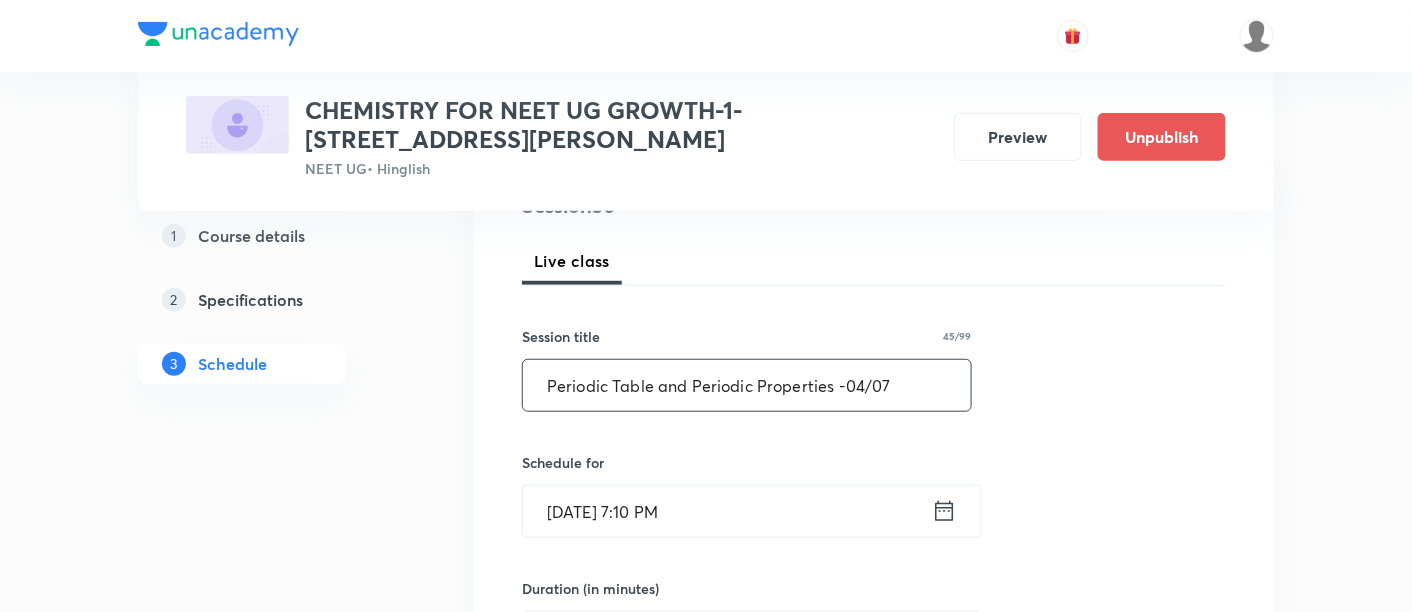 click on "Periodic Table and Periodic Properties -04/07" at bounding box center [747, 385] 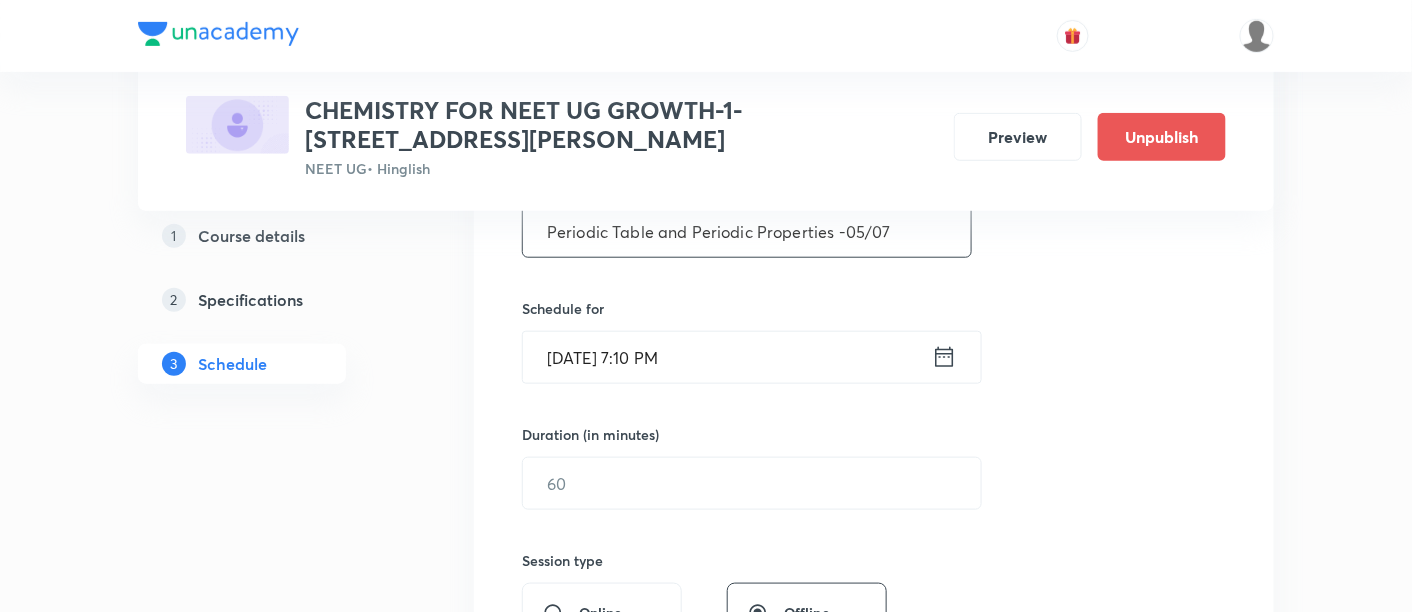 scroll, scrollTop: 437, scrollLeft: 0, axis: vertical 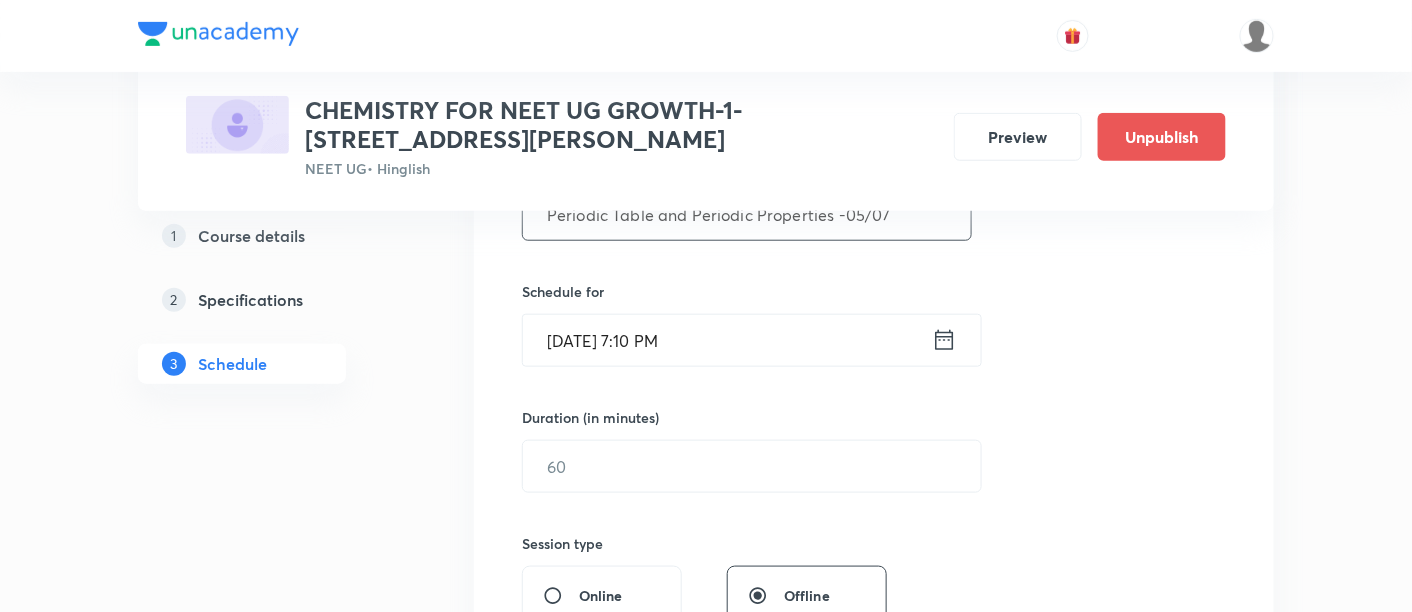 type on "Periodic Table and Periodic Properties -05/07" 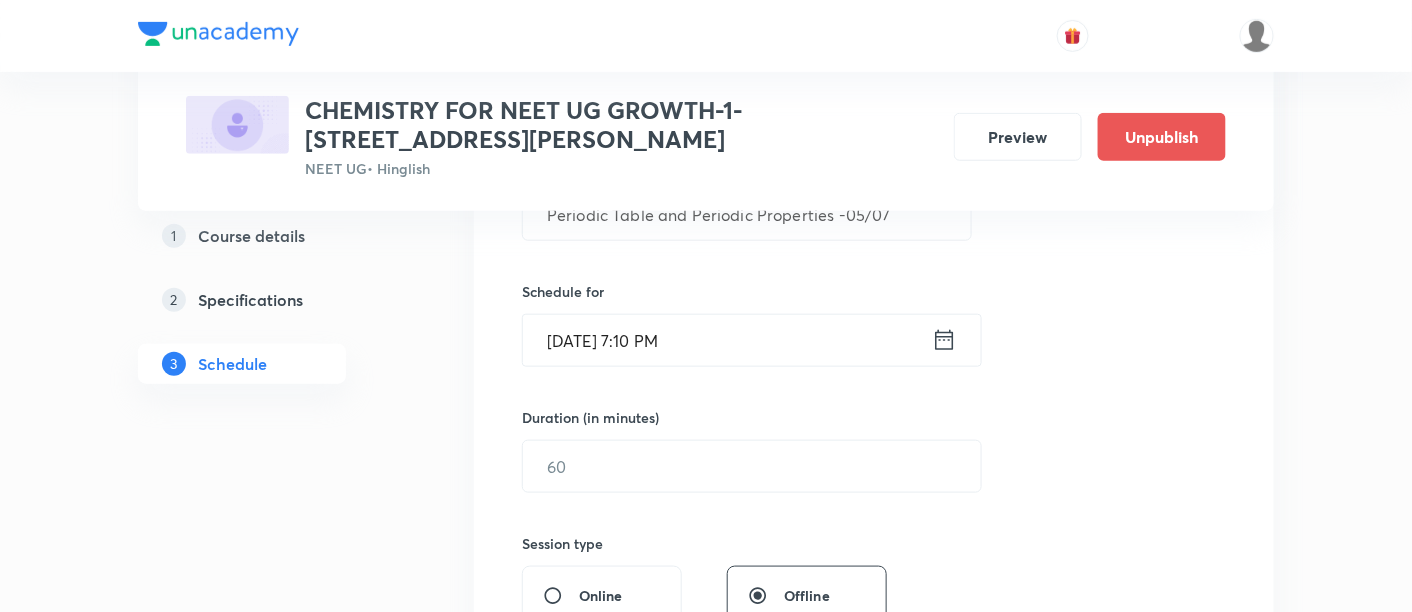 click 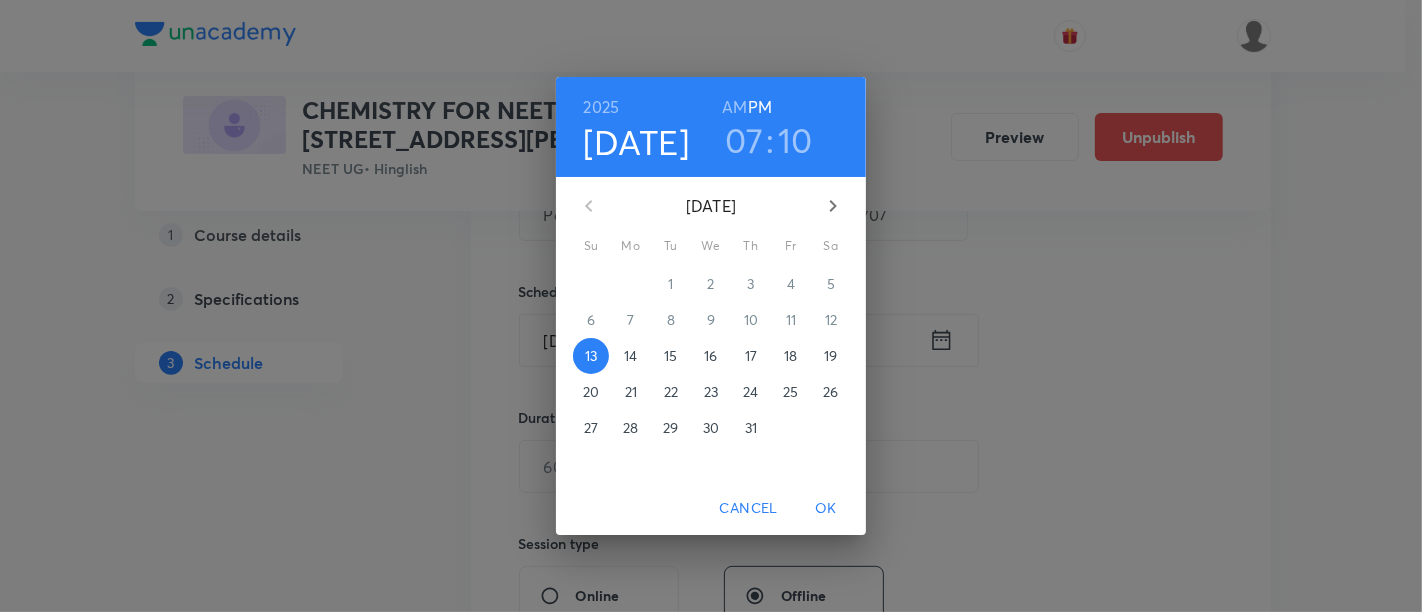 click on "19" at bounding box center [830, 356] 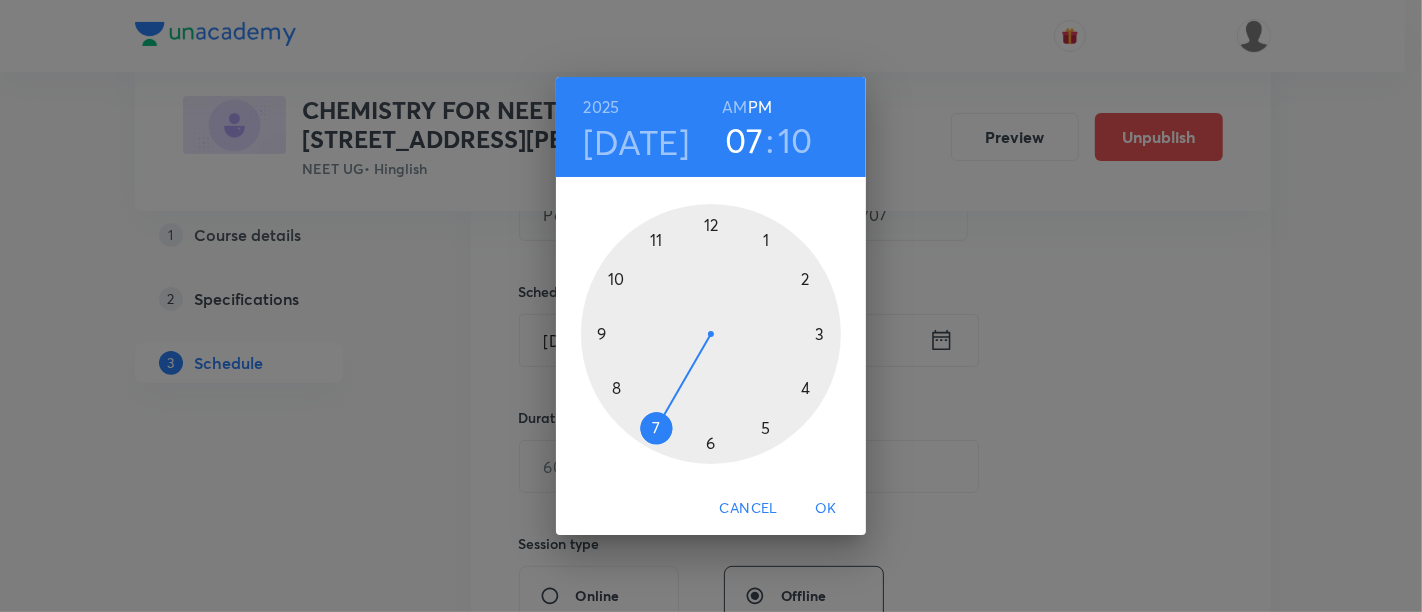click at bounding box center (711, 334) 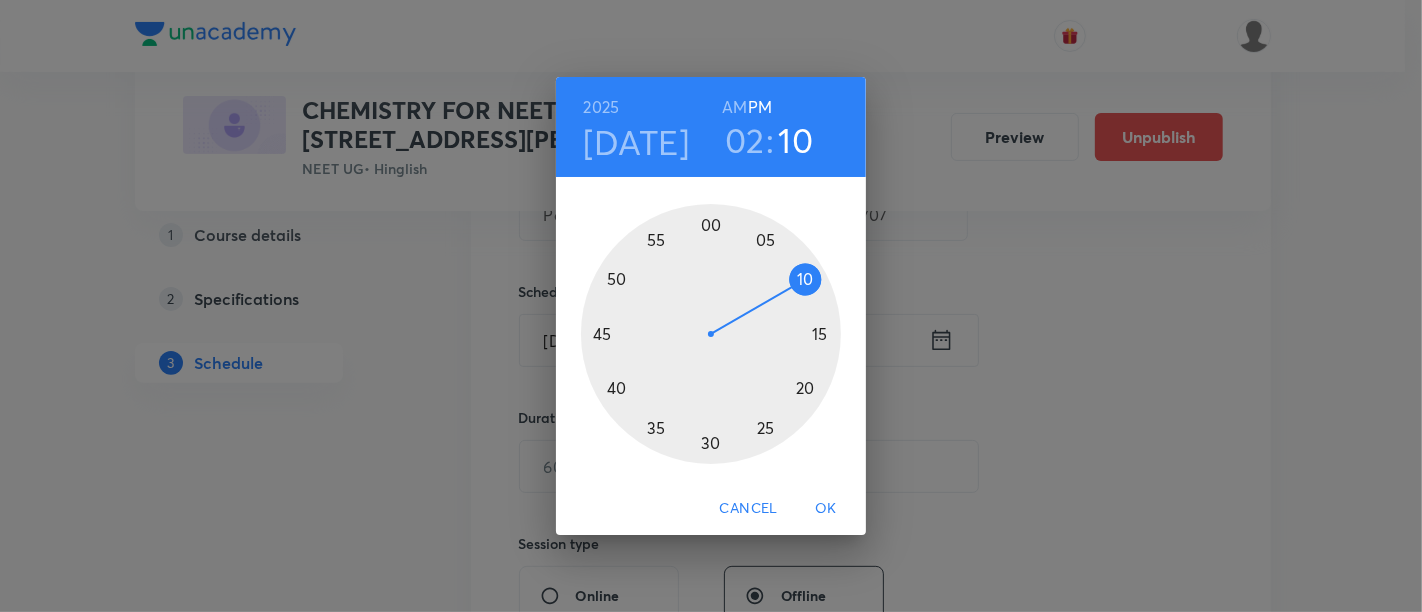 click at bounding box center (711, 334) 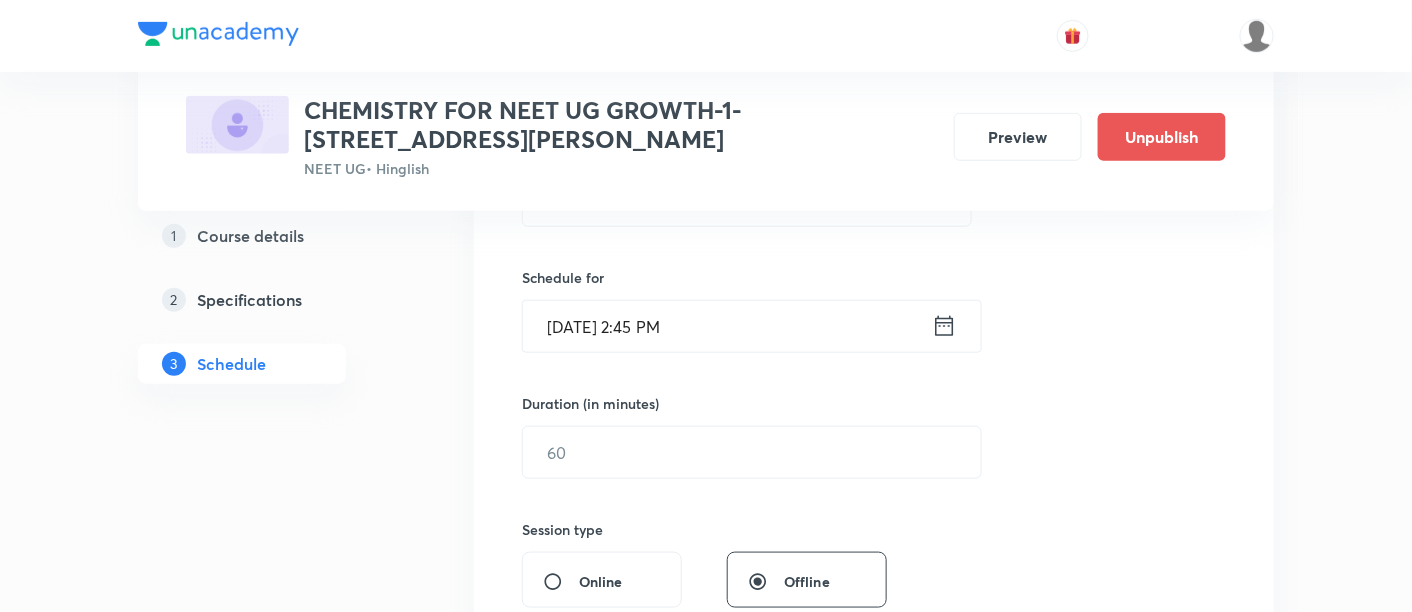 scroll, scrollTop: 466, scrollLeft: 0, axis: vertical 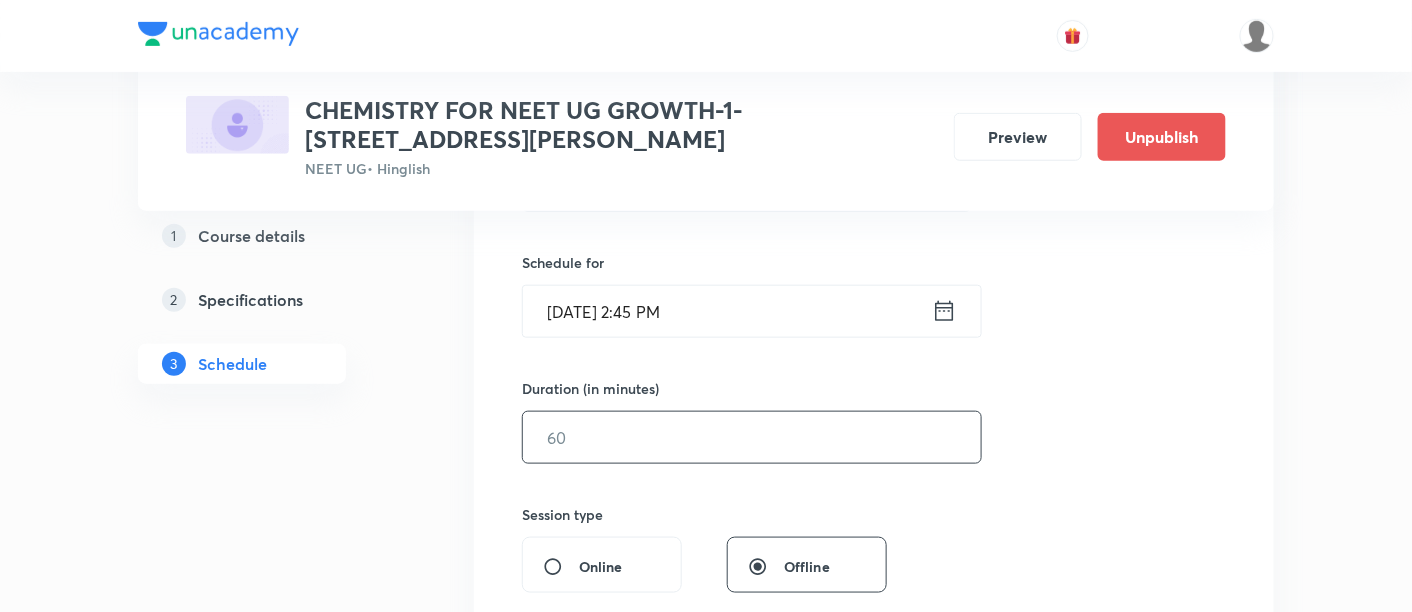 click at bounding box center [752, 437] 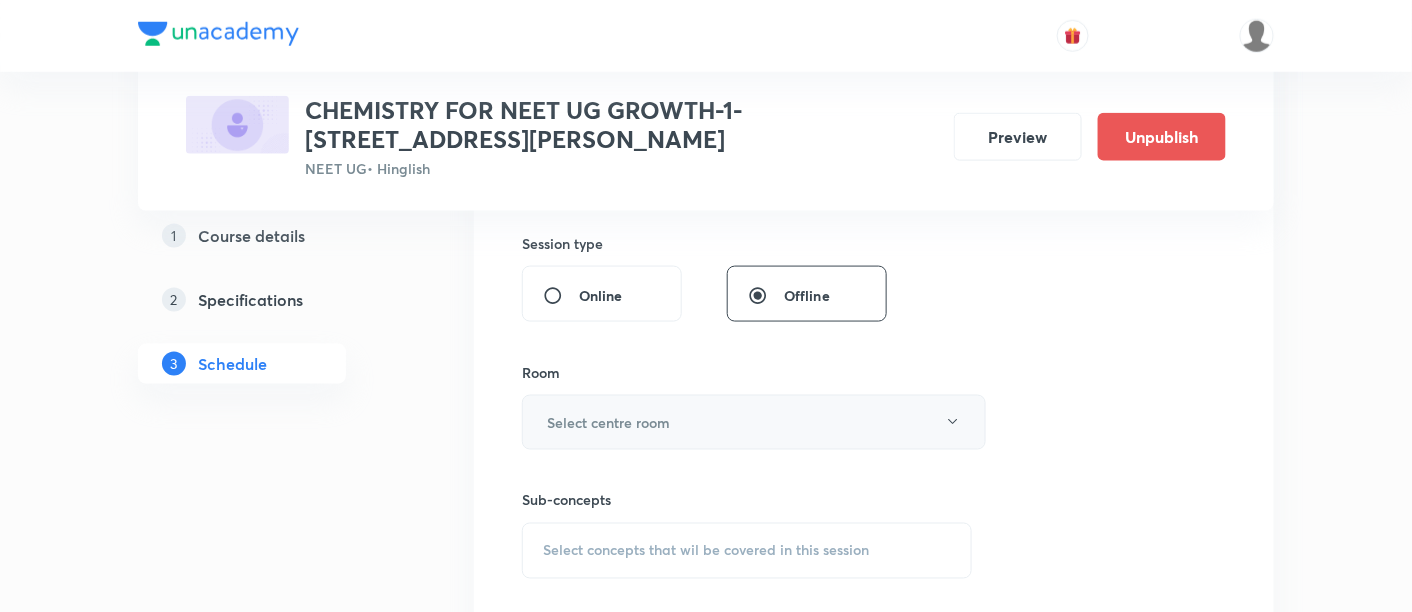 scroll, scrollTop: 748, scrollLeft: 0, axis: vertical 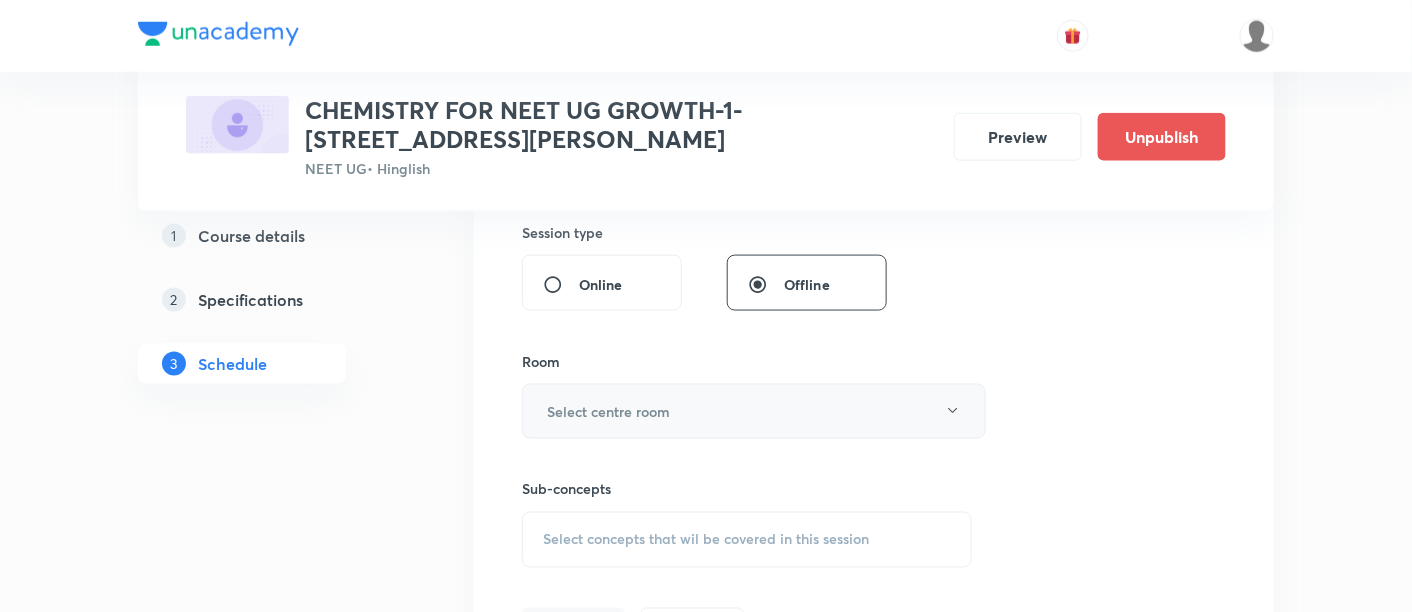 type on "90" 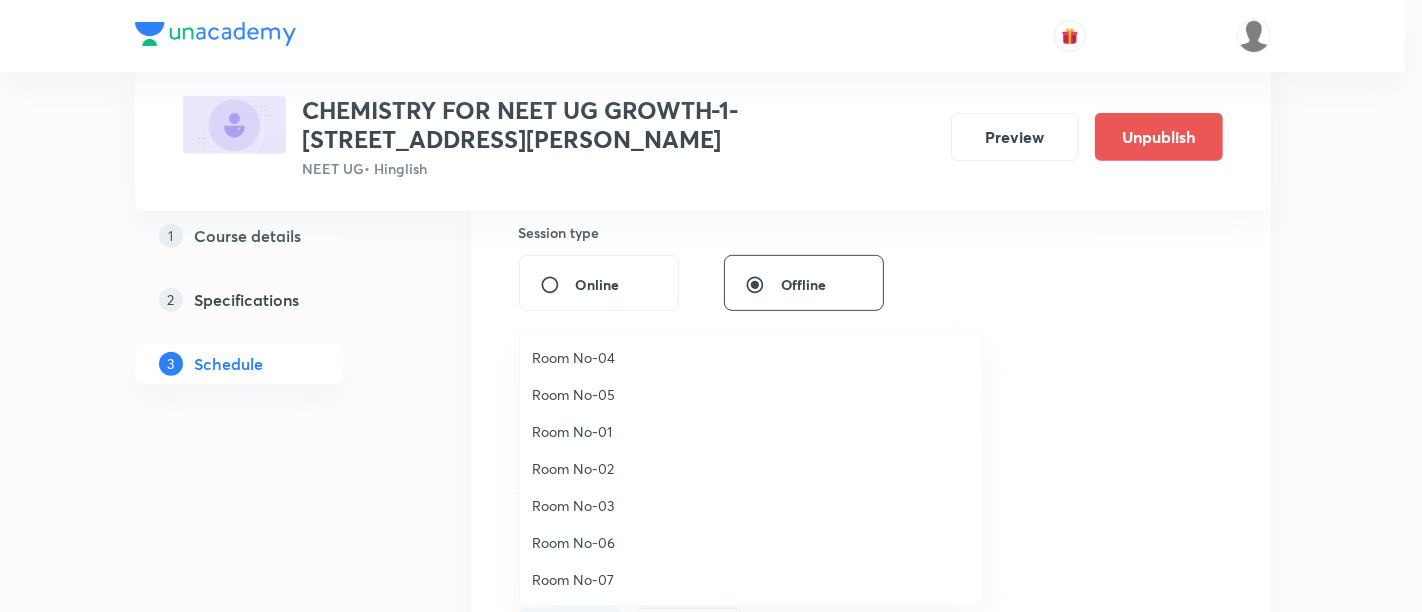click on "Room No-06" at bounding box center [751, 542] 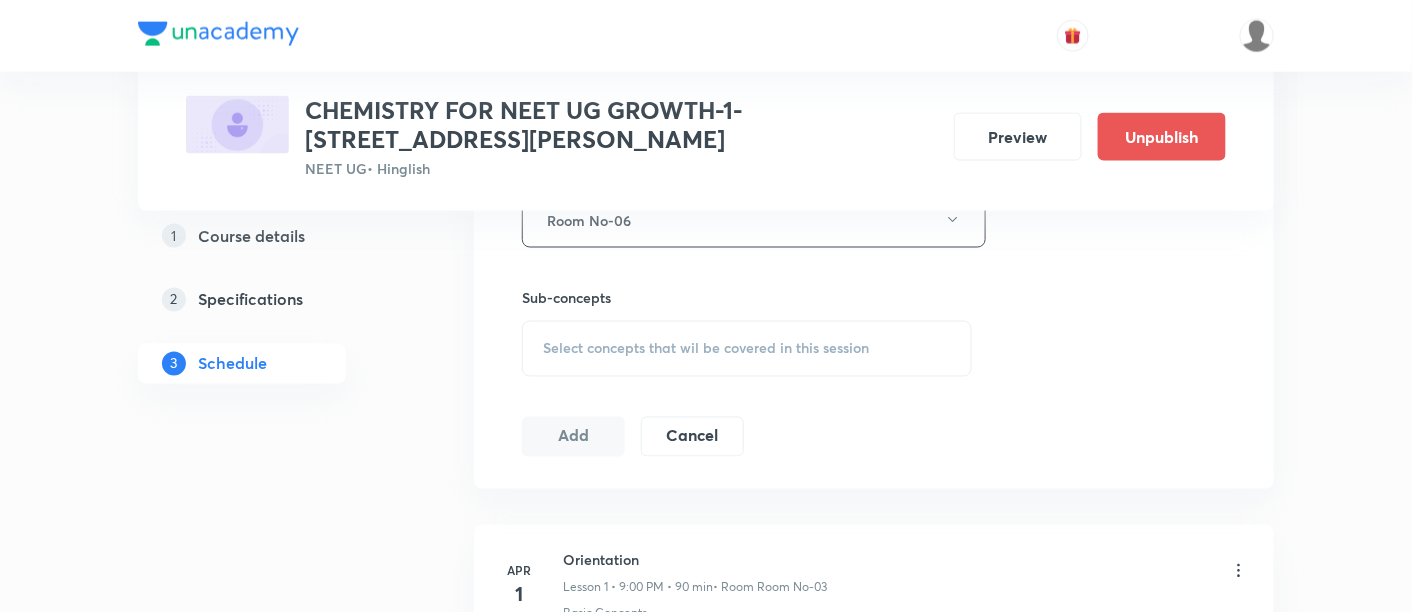 scroll, scrollTop: 940, scrollLeft: 0, axis: vertical 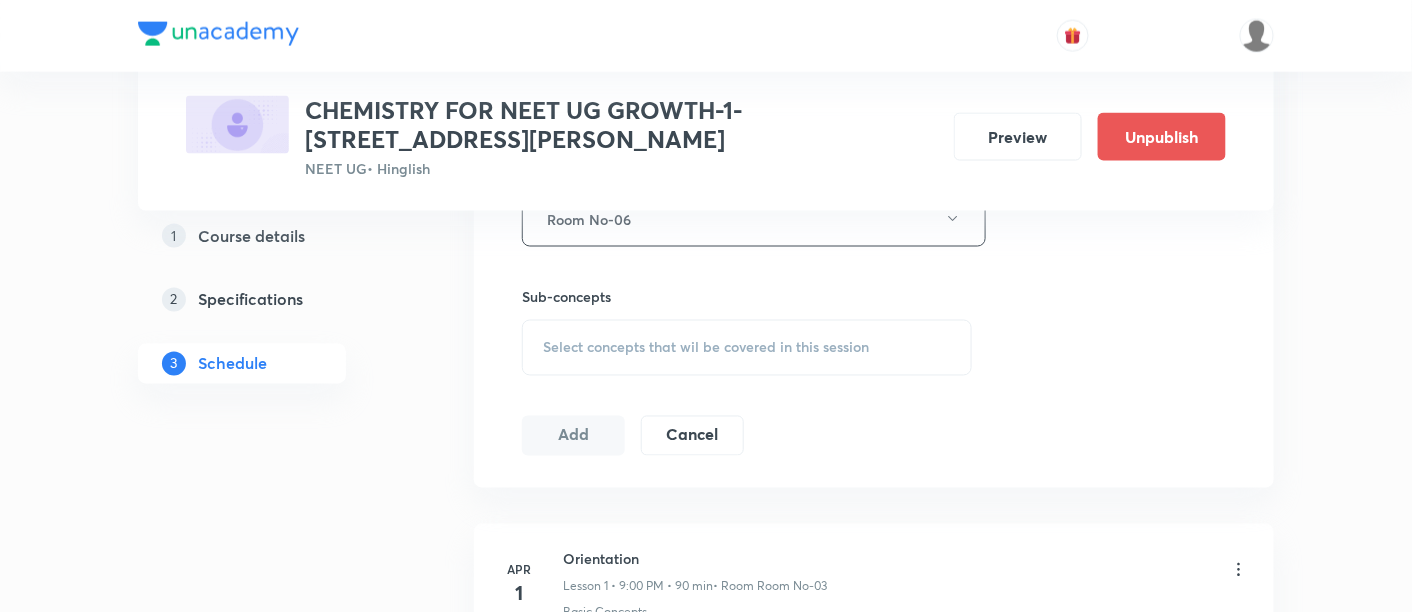click on "Select concepts that wil be covered in this session" at bounding box center [706, 348] 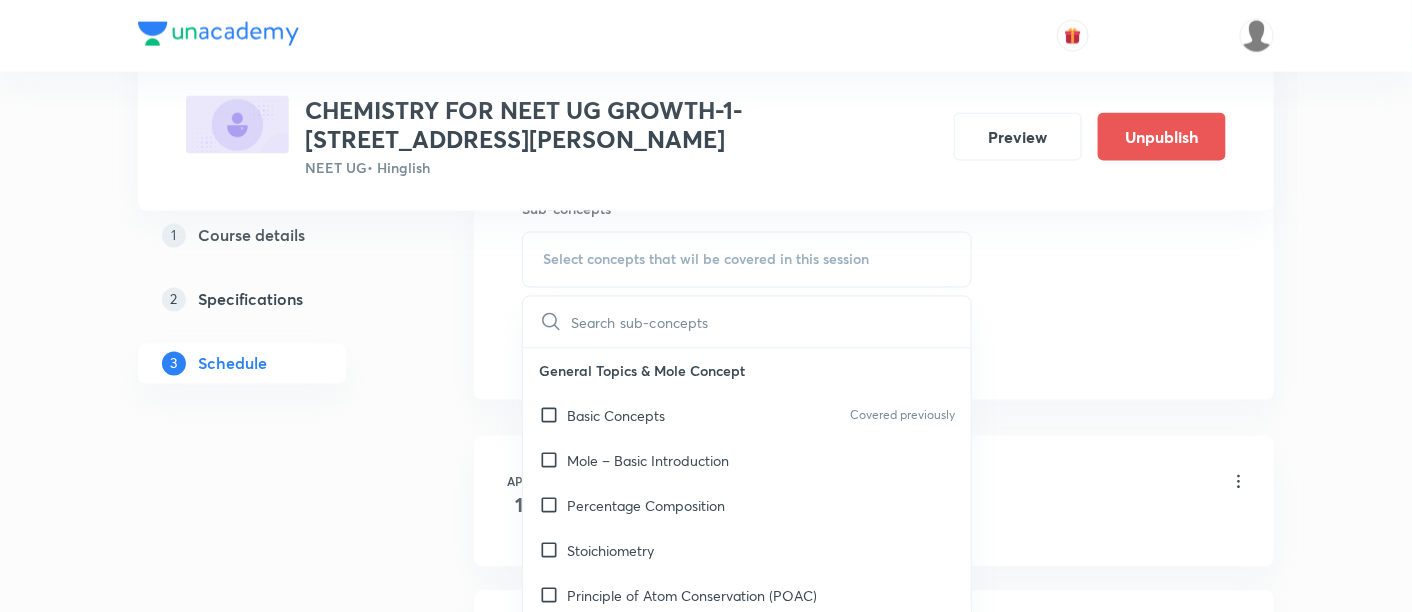 scroll, scrollTop: 1037, scrollLeft: 0, axis: vertical 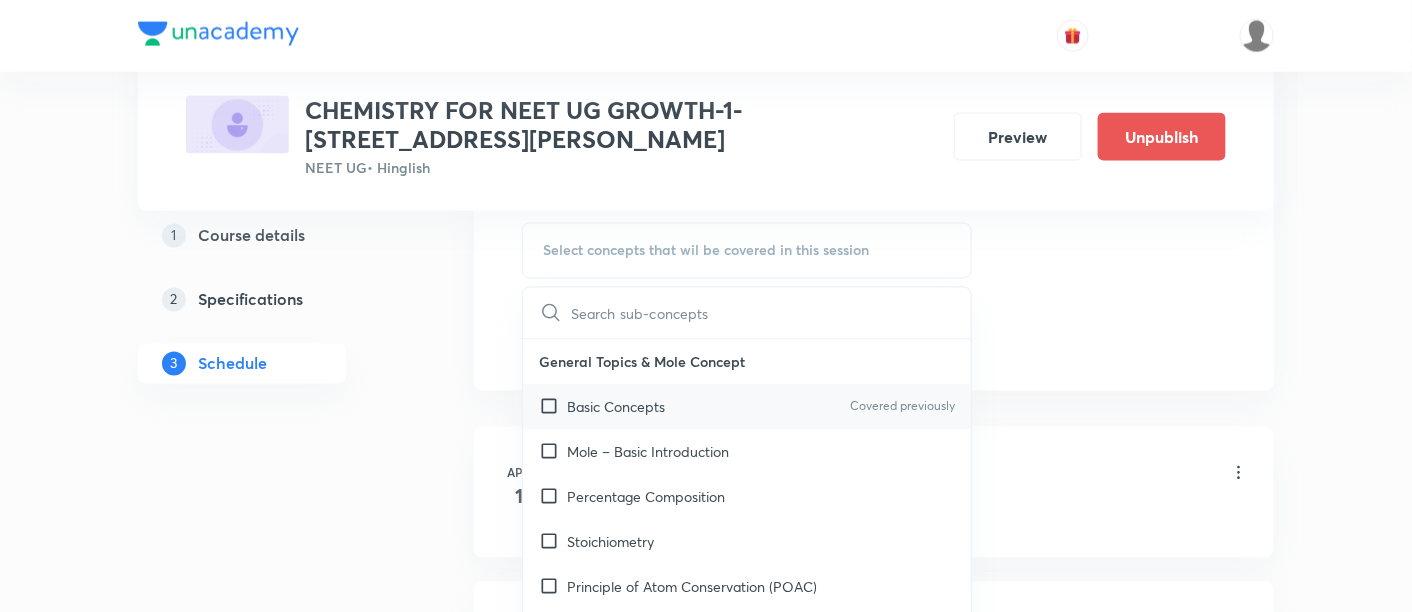 click on "Basic Concepts" at bounding box center (616, 407) 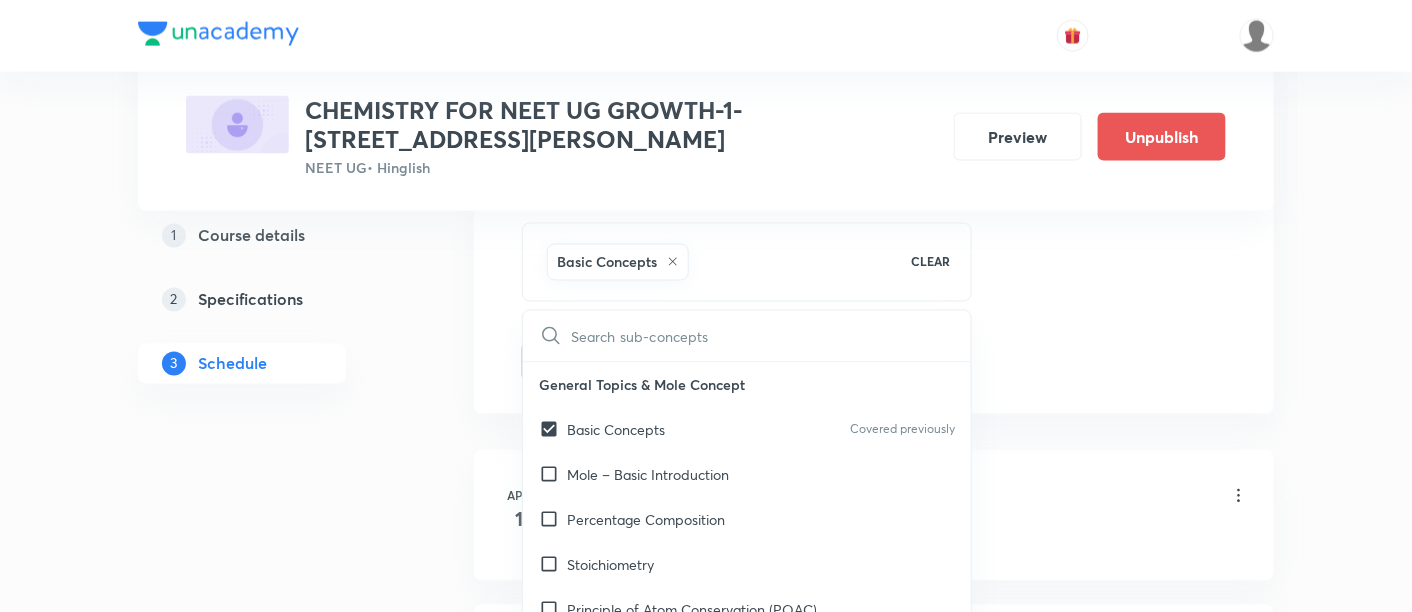 checkbox on "true" 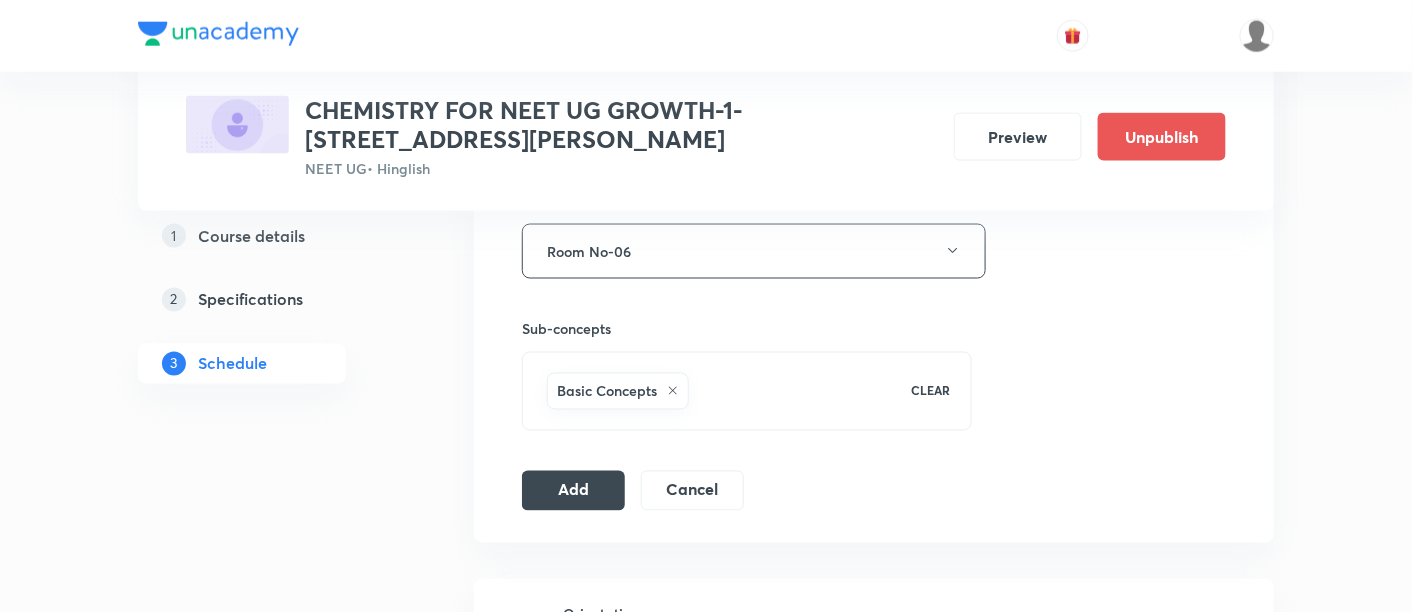 scroll, scrollTop: 915, scrollLeft: 0, axis: vertical 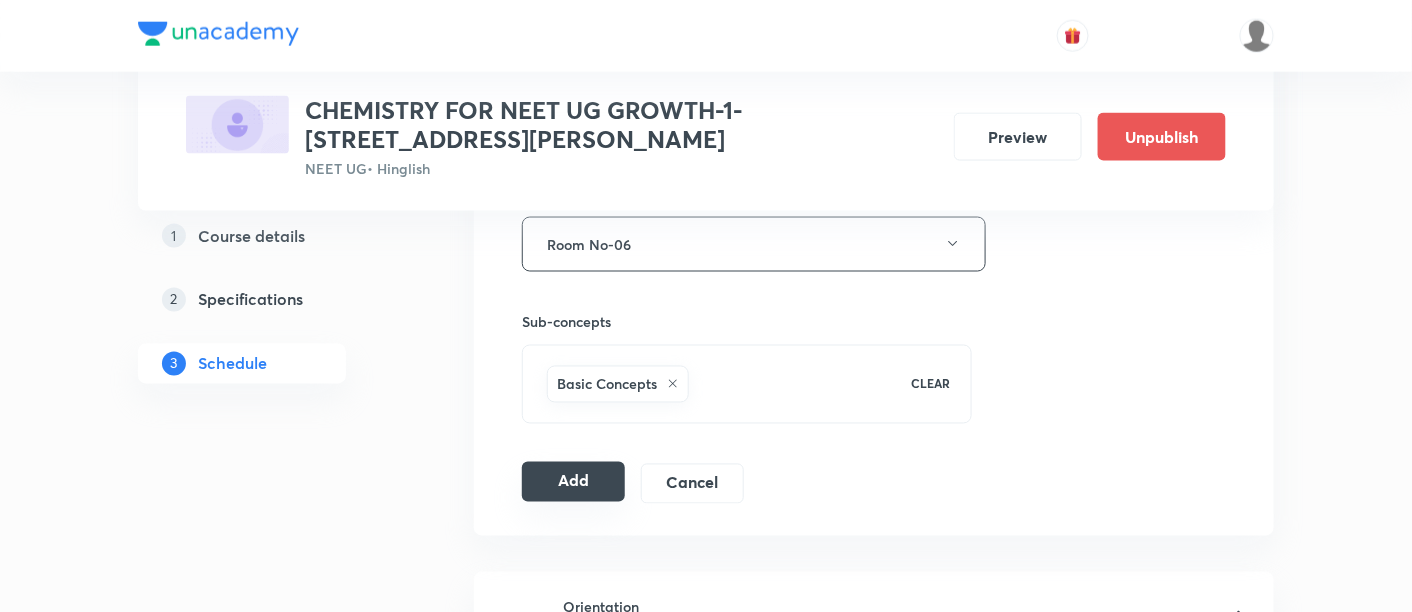 click on "Add" at bounding box center (573, 482) 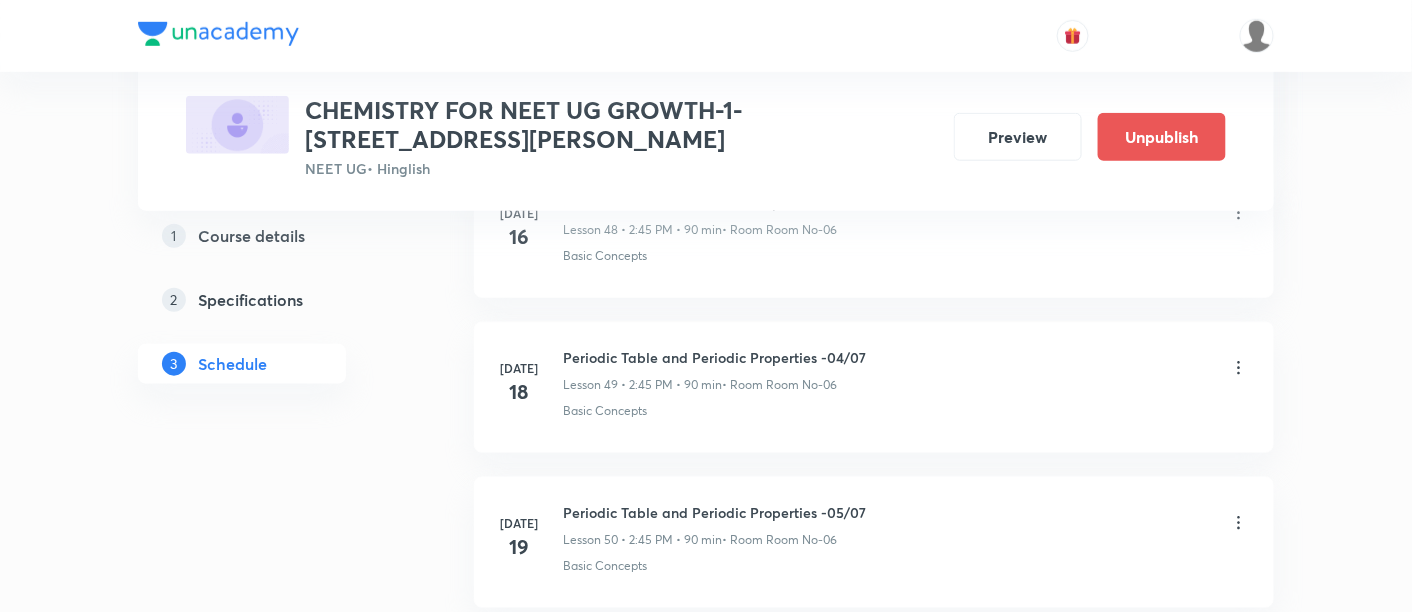 scroll, scrollTop: 7817, scrollLeft: 0, axis: vertical 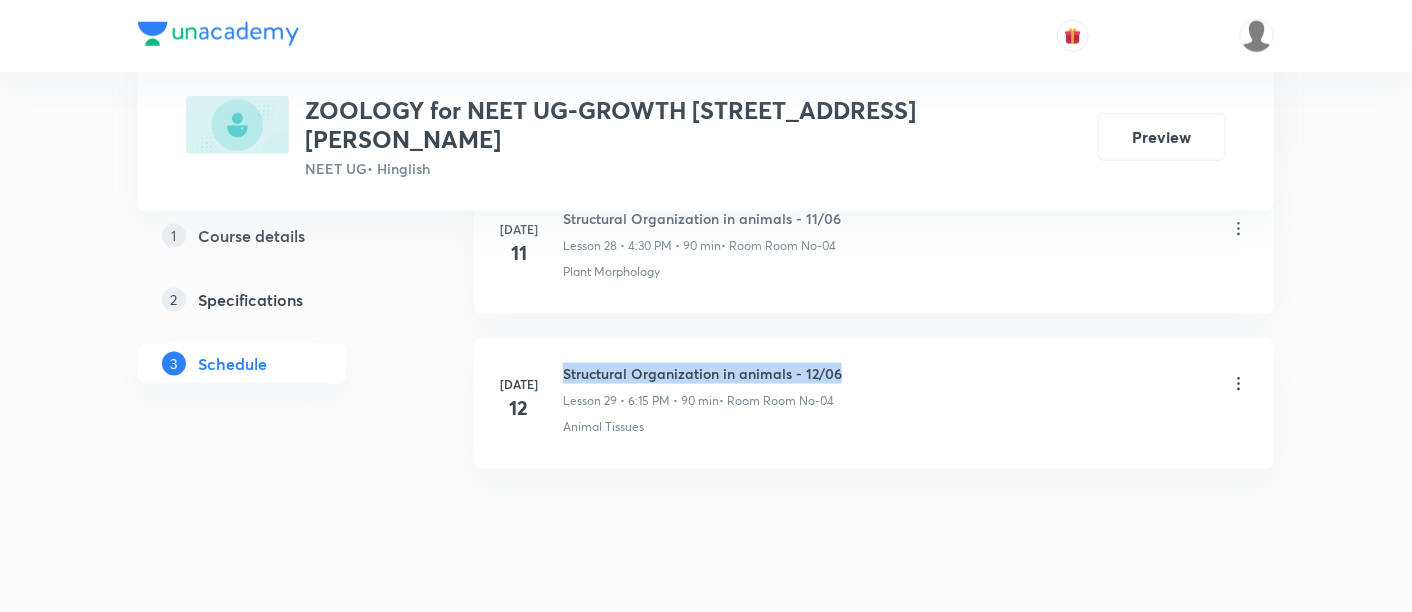 drag, startPoint x: 565, startPoint y: 324, endPoint x: 856, endPoint y: 326, distance: 291.00687 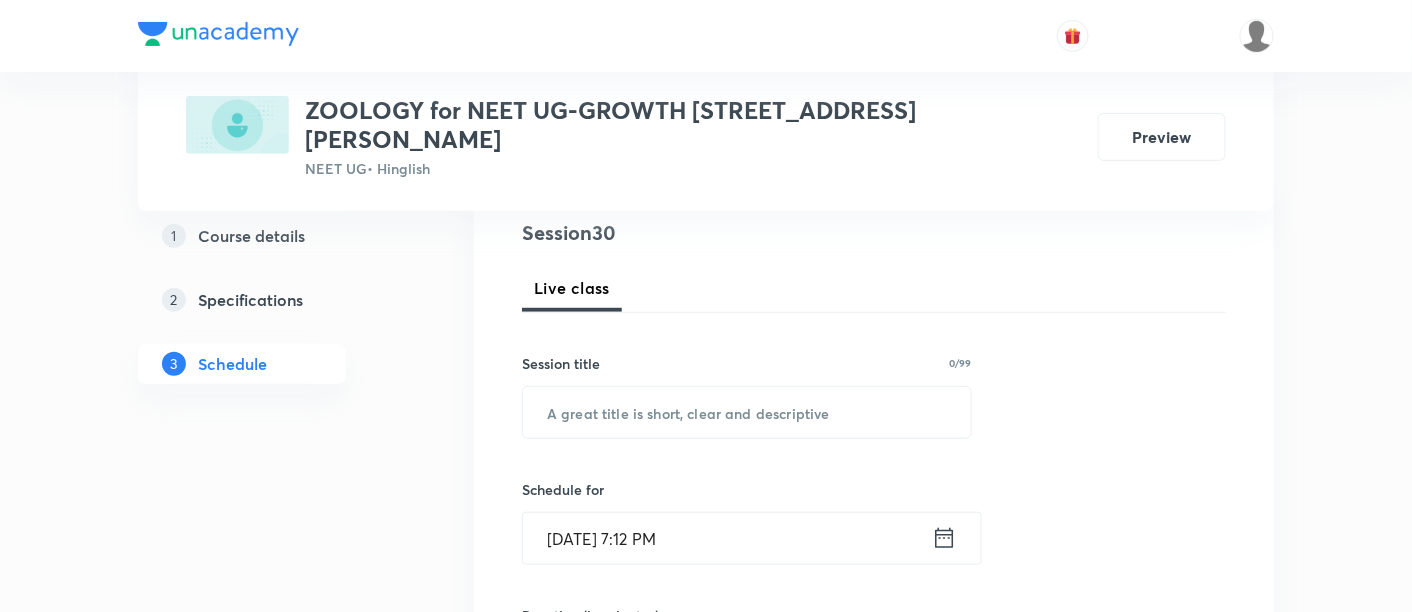 scroll, scrollTop: 240, scrollLeft: 0, axis: vertical 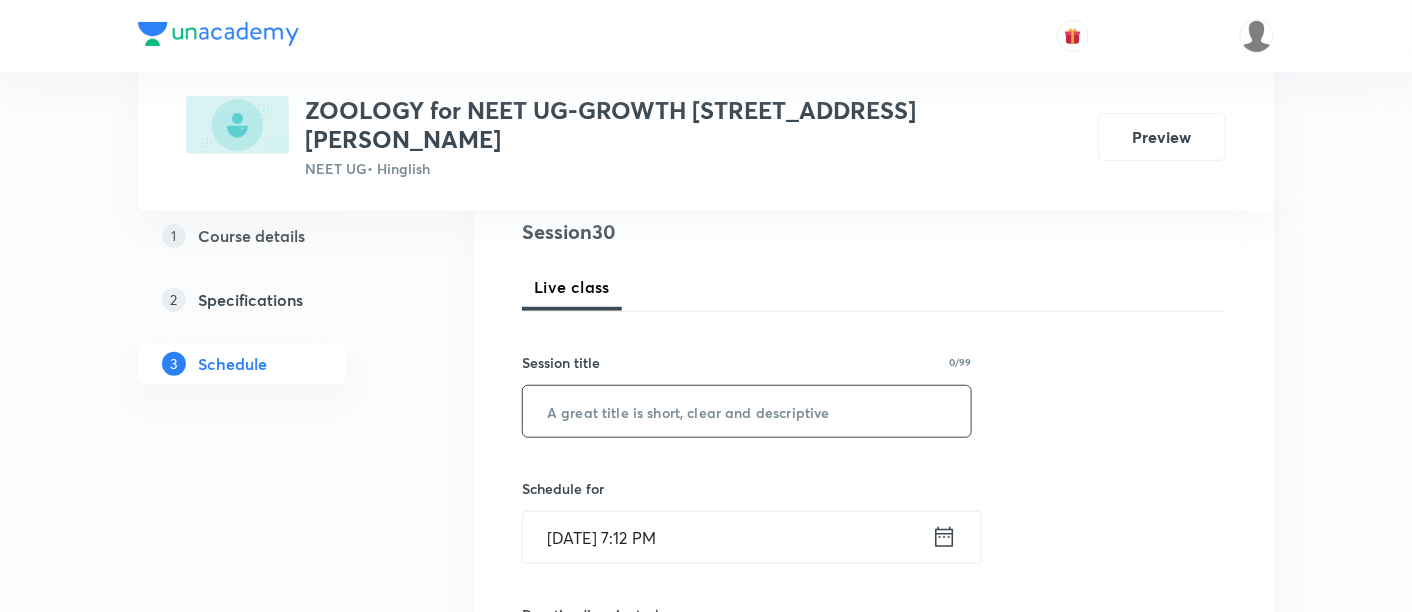 click at bounding box center (747, 411) 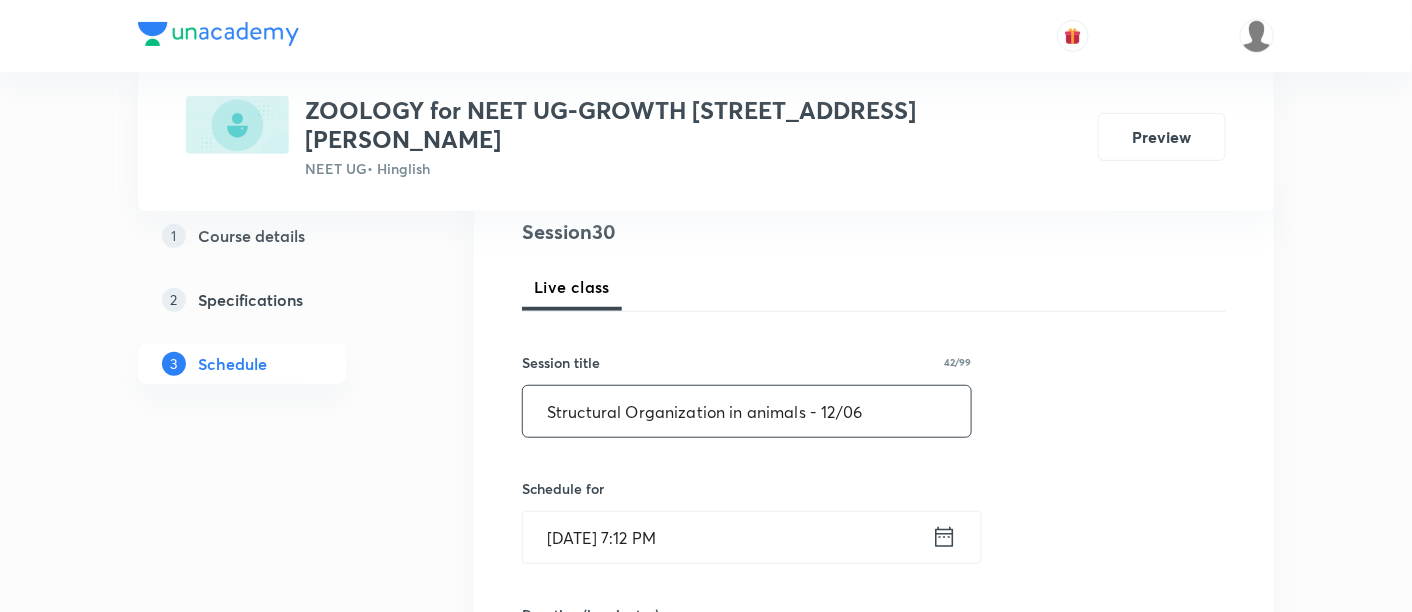 click on "Structural Organization in animals - 12/06" at bounding box center (747, 411) 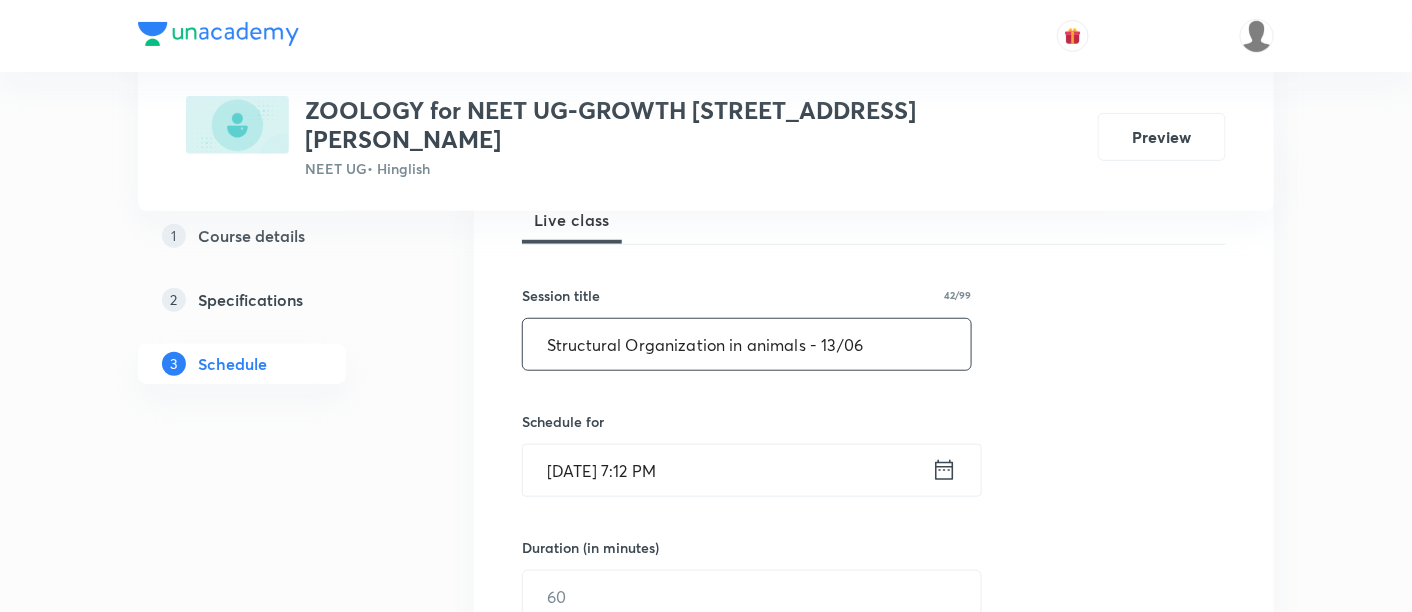scroll, scrollTop: 381, scrollLeft: 0, axis: vertical 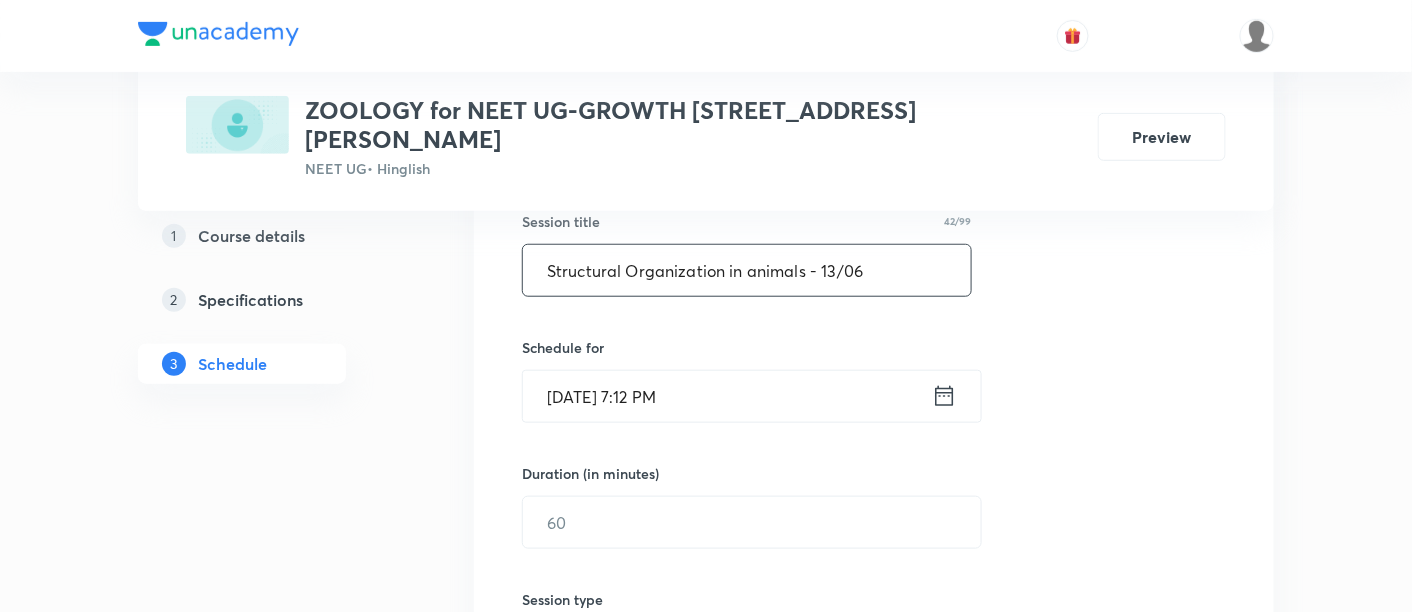 type on "Structural Organization in animals - 13/06" 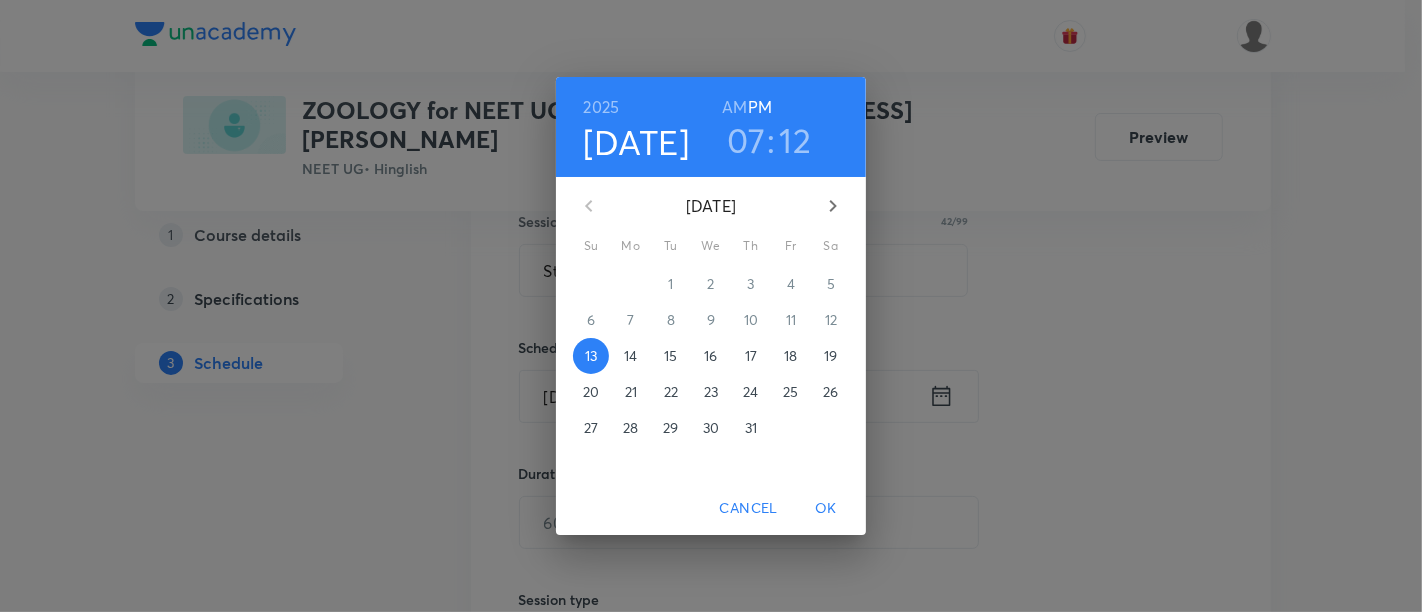 click on "18" at bounding box center (790, 356) 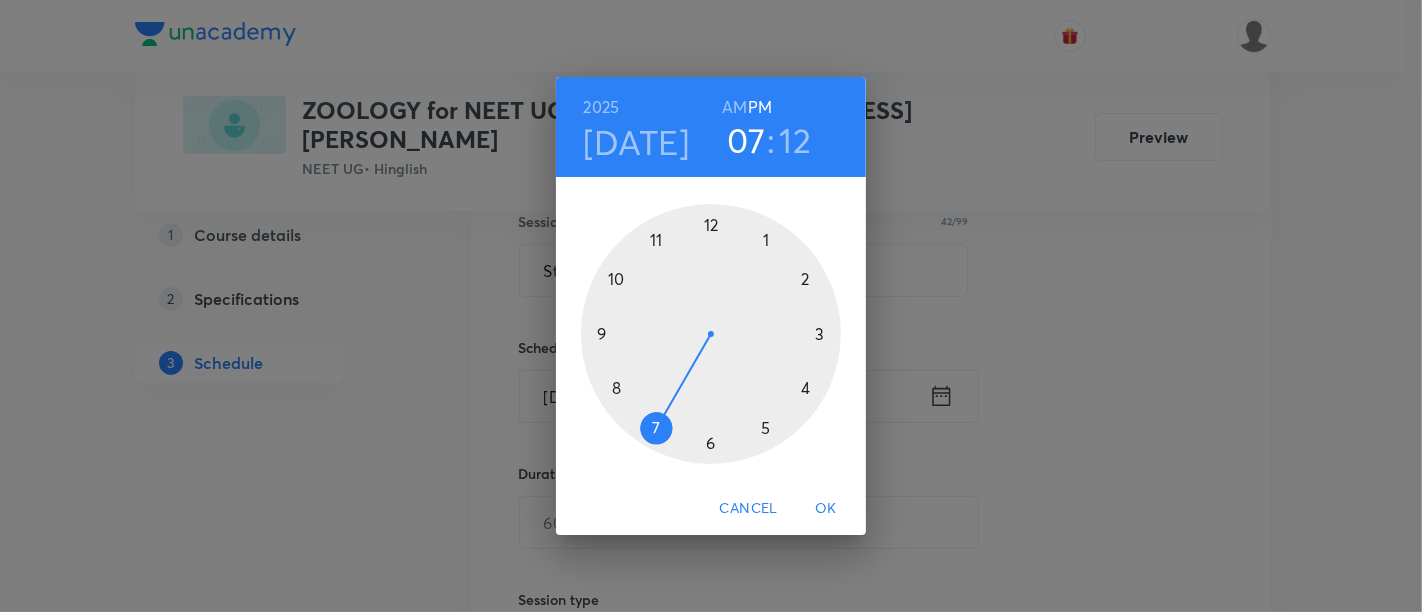 click at bounding box center (711, 334) 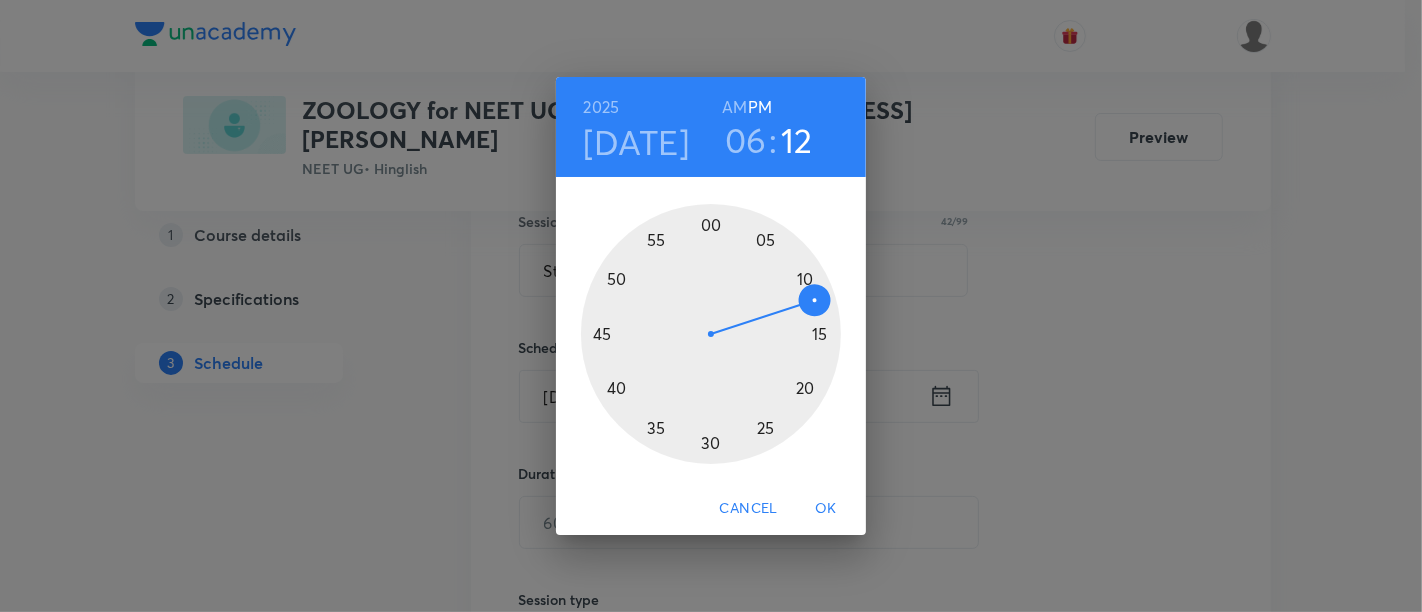 click at bounding box center (711, 334) 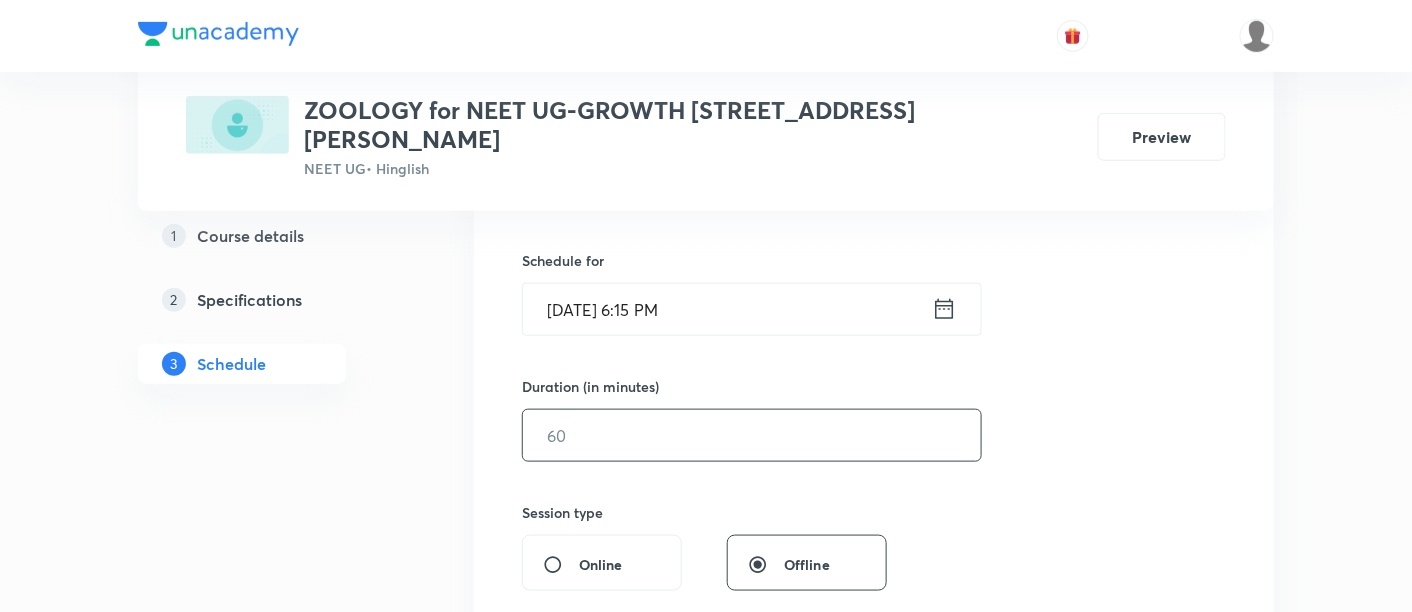 scroll, scrollTop: 470, scrollLeft: 0, axis: vertical 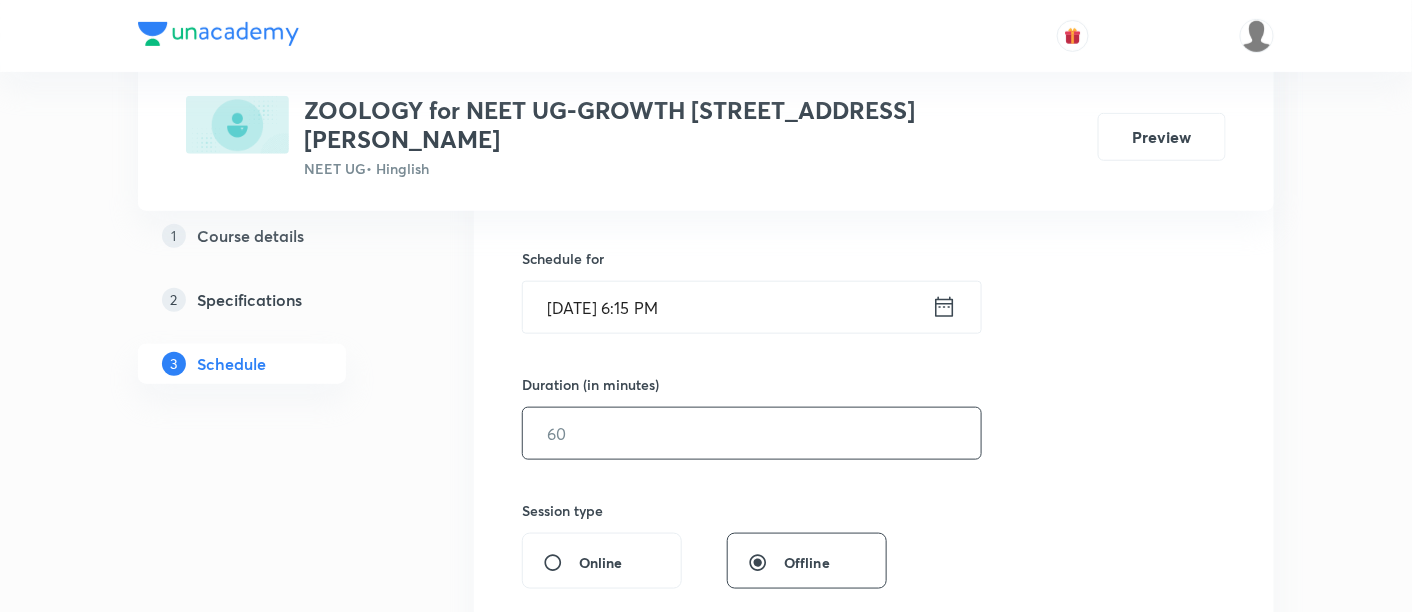 click at bounding box center [752, 433] 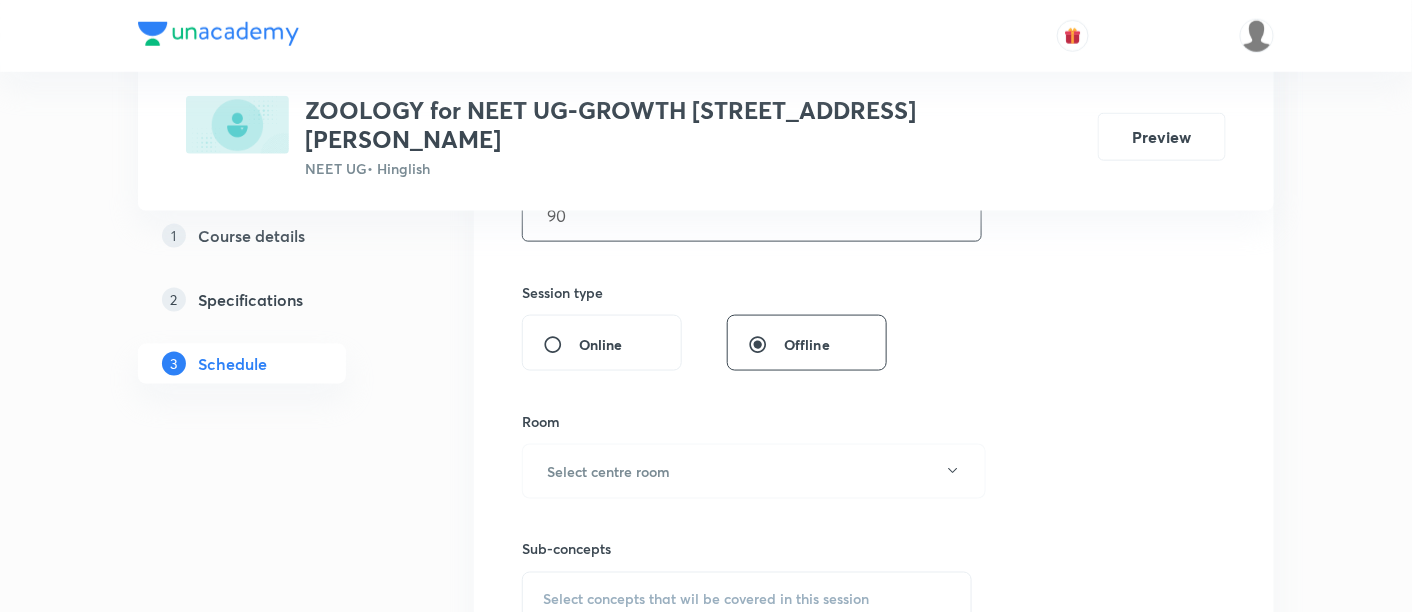 scroll, scrollTop: 692, scrollLeft: 0, axis: vertical 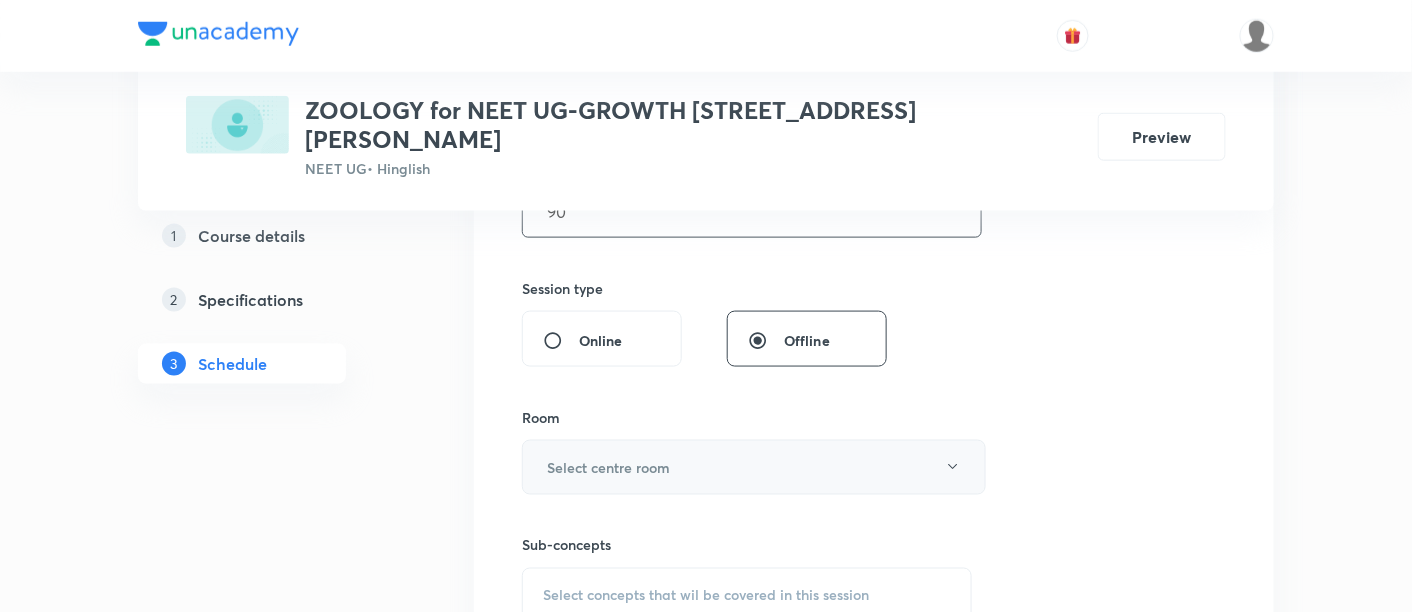 type on "90" 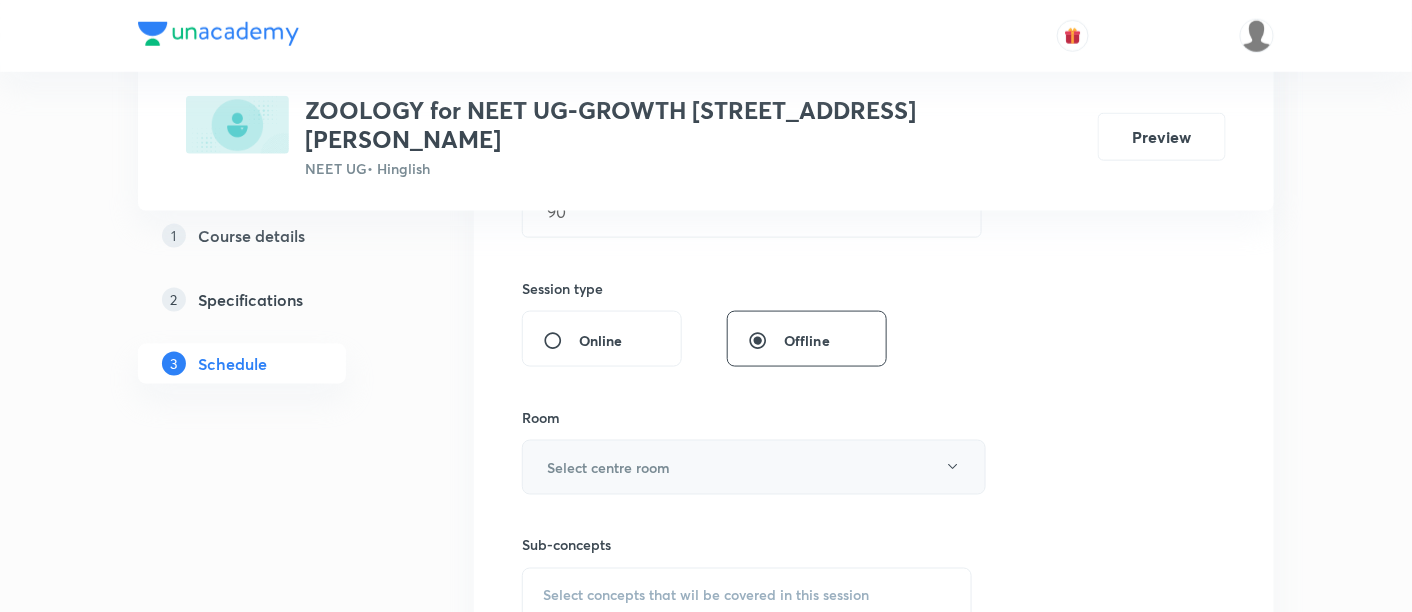 click on "Select centre room" at bounding box center [754, 467] 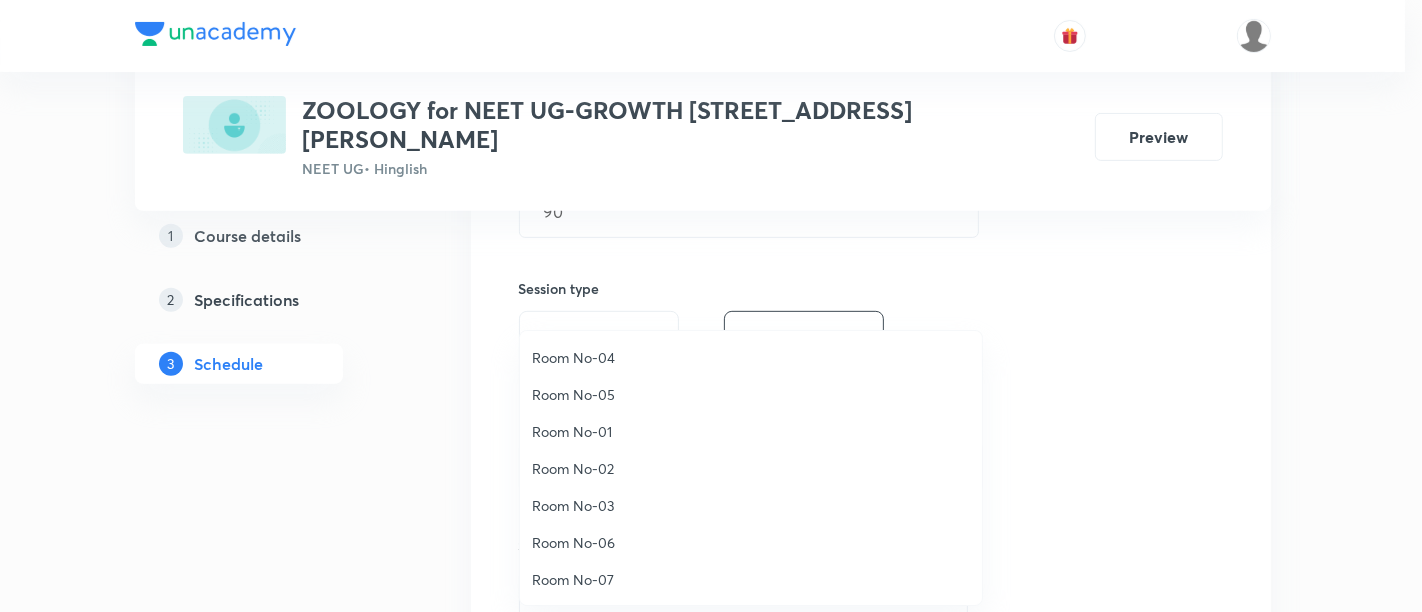 click on "Room No-06" at bounding box center (751, 542) 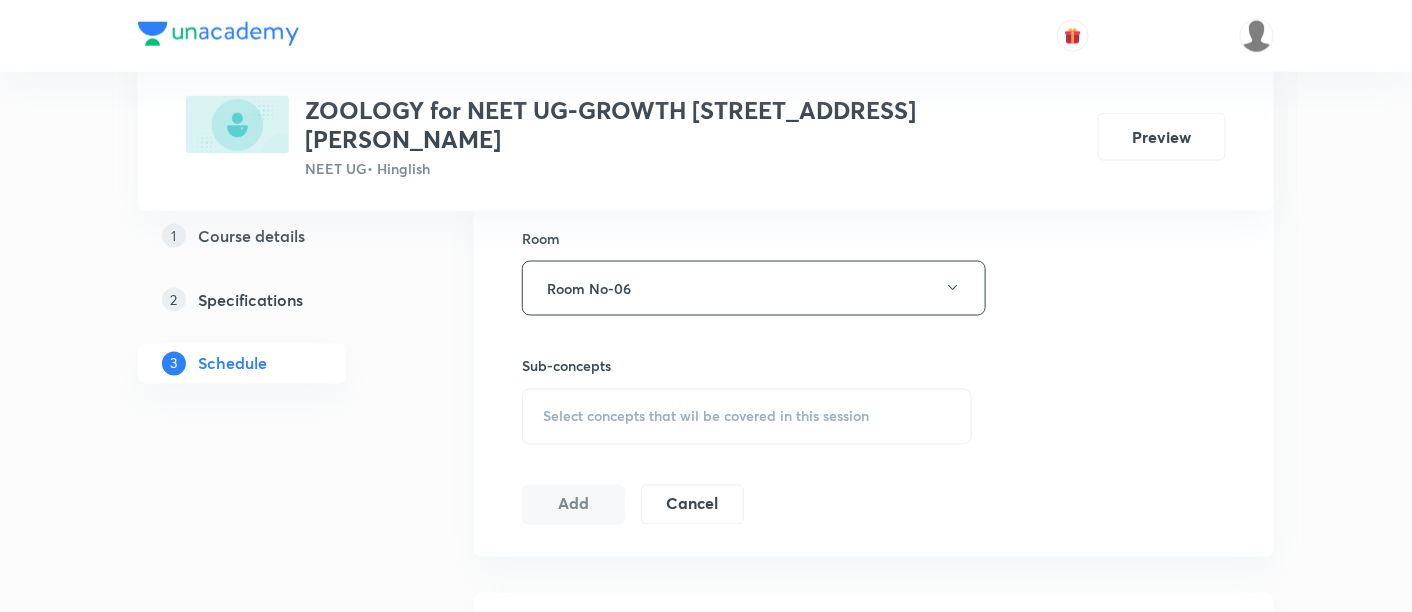 scroll, scrollTop: 872, scrollLeft: 0, axis: vertical 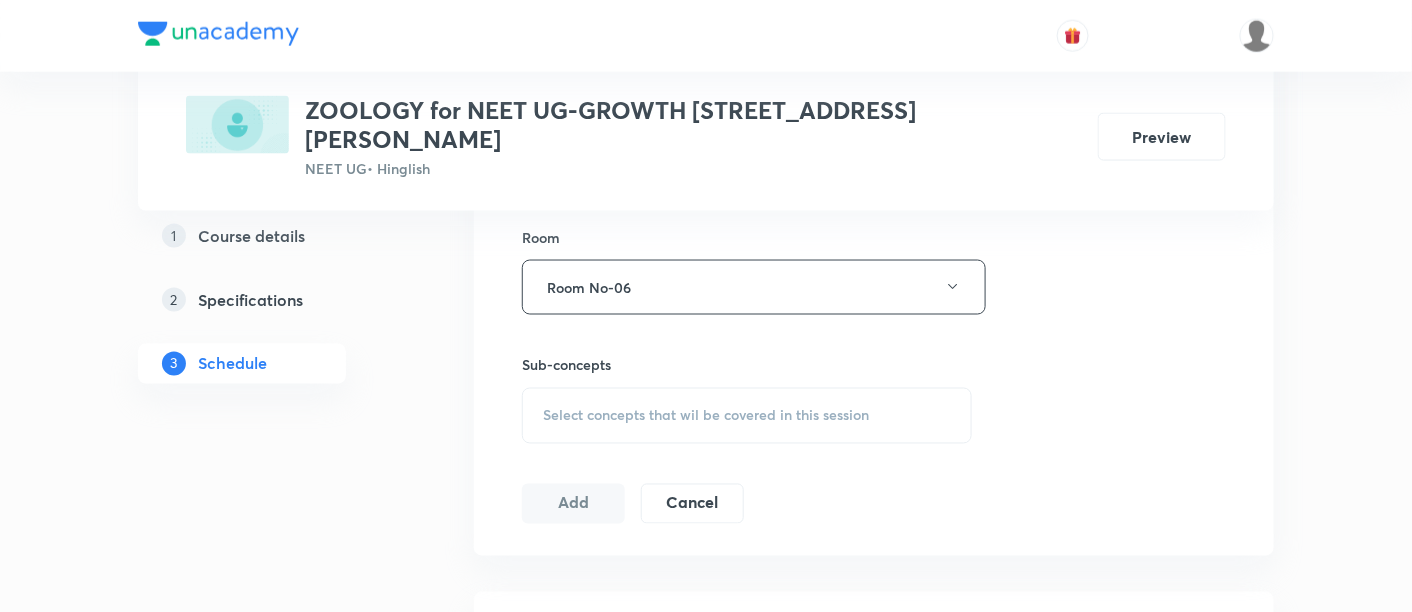 click on "Select concepts that wil be covered in this session" at bounding box center (706, 416) 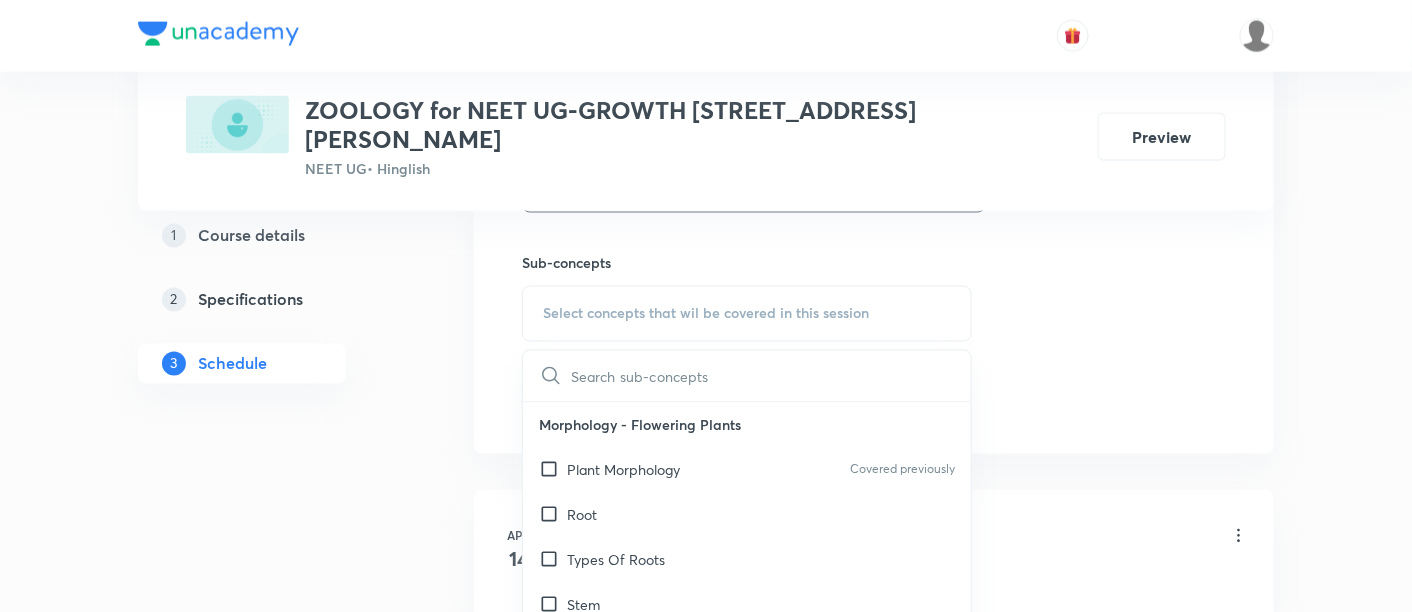 scroll, scrollTop: 976, scrollLeft: 0, axis: vertical 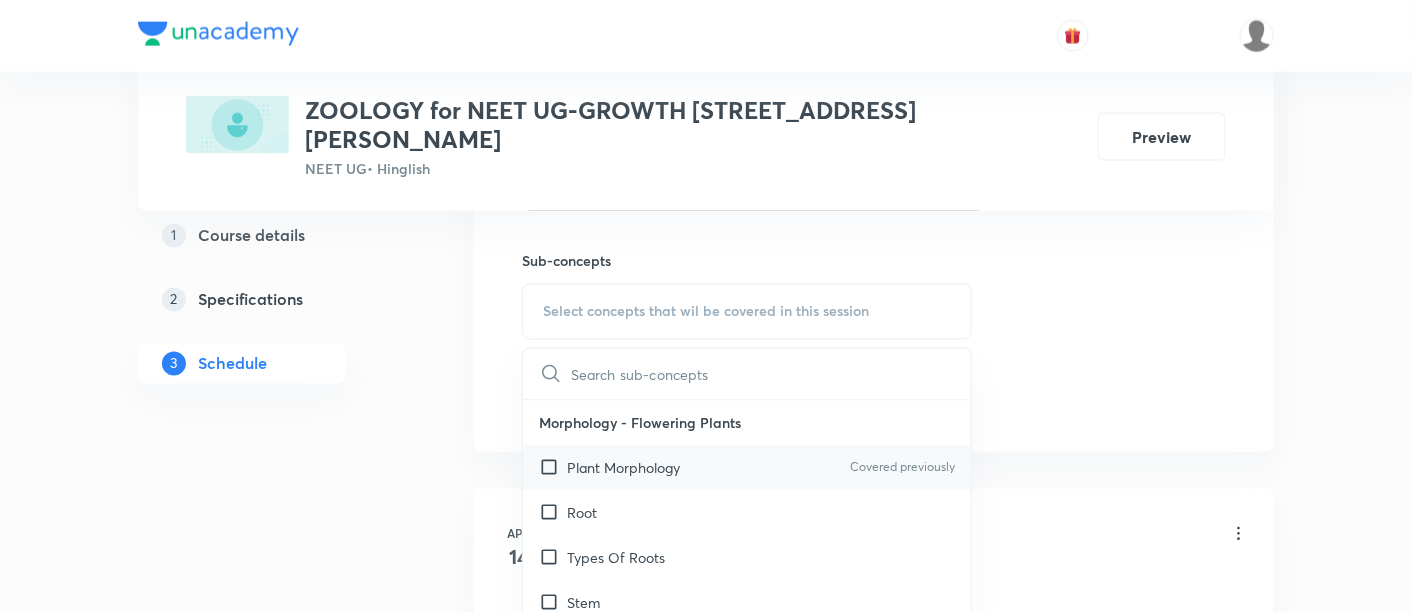click on "Plant Morphology" at bounding box center (623, 468) 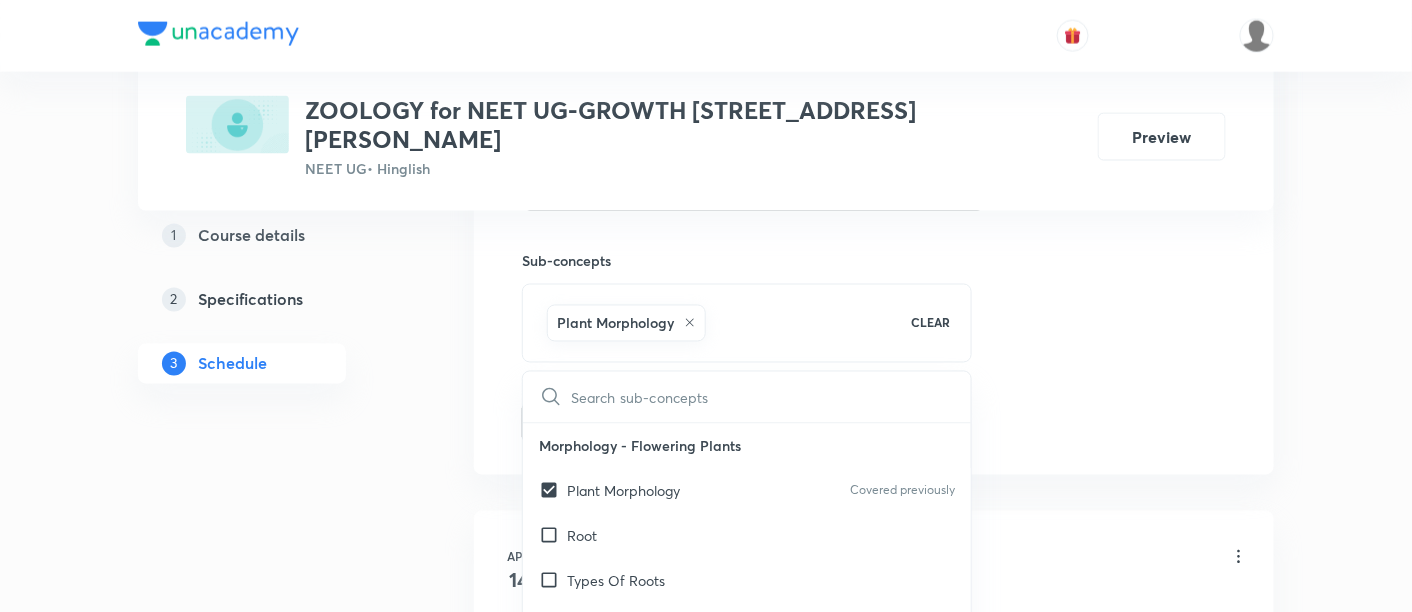 click on "Session  30 Live class Session title 42/99 Structural Organization in animals - 13/06 ​ Schedule for [DATE] 6:15 PM ​ Duration (in minutes) 90 ​   Session type Online Offline Room Room No-06 Sub-concepts Plant Morphology CLEAR ​ Morphology - Flowering Plants Plant Morphology Covered previously Root Types Of Roots Stem Types Of Stem  Leaf Inflorescence Flower Fruit Seed Semi-Technical Description Of A Typical Flowering Plant Description Of Some Important Families Anatomy - Flowering Plants The Tissues  Tissue System Anatomy Of Dicotyledonous And Monocotyledonous Plants Secondary Growth Structural Organisation in Animals Animal Tissues Covered previously Organ And Organ System Earthworm Cockroach Frogs Structural Organization in Animals Cockroach General Features  Frog General Features Cell - Unit of Life What Is A Cell? Cell Theory An Overview Of Cell Cell Shape And Size Prokaryotic Cells Eukaryotic Cells Ribosome and Inclusion Bodies Cell - Unit of Life Biomolecules Biomacromolecules Lipids ER" at bounding box center (874, -38) 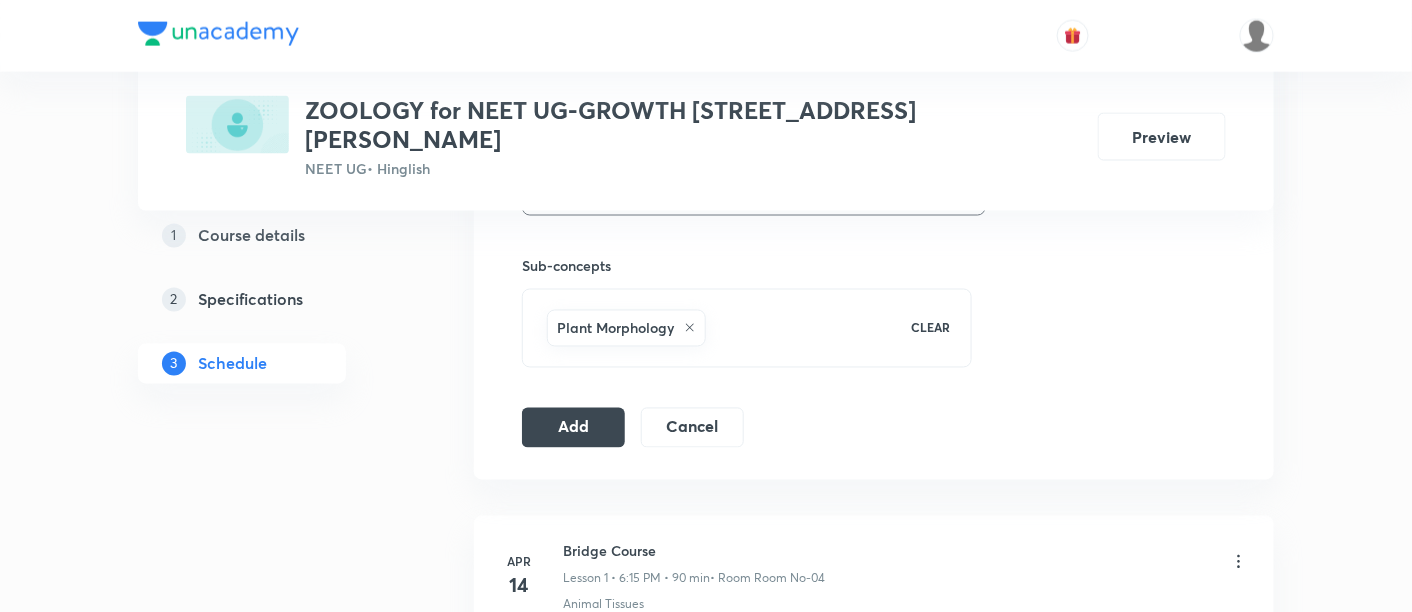 scroll, scrollTop: 976, scrollLeft: 0, axis: vertical 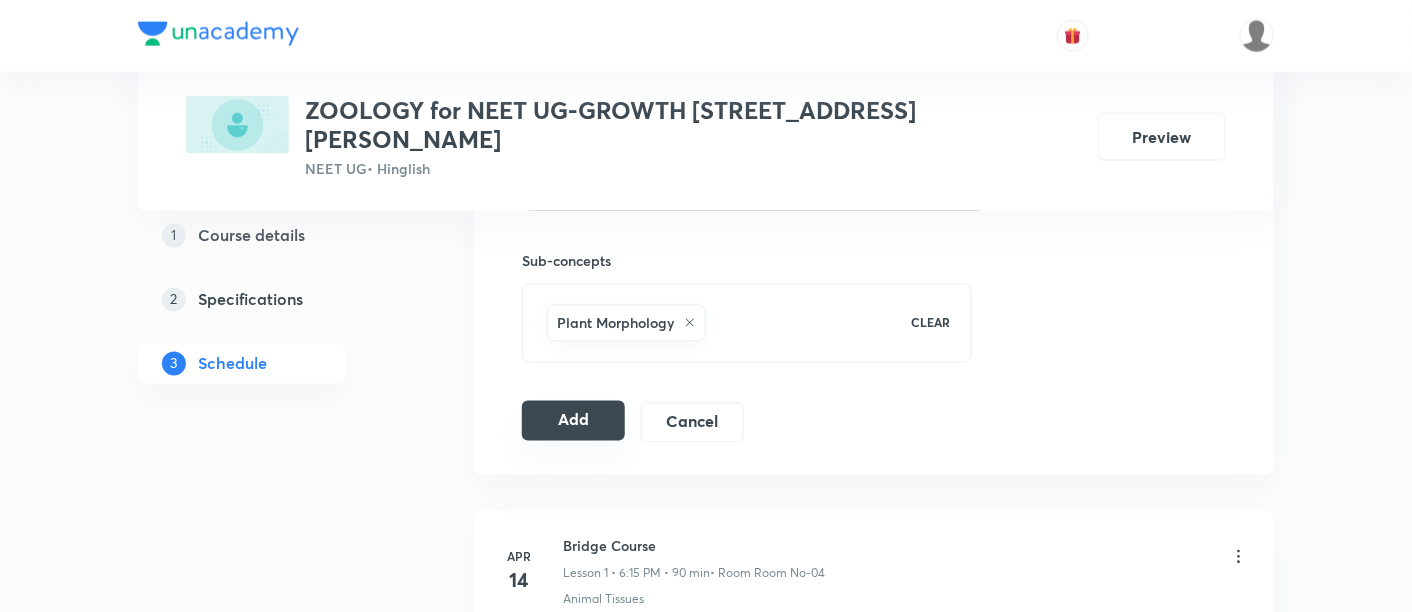 click on "Add" at bounding box center (573, 421) 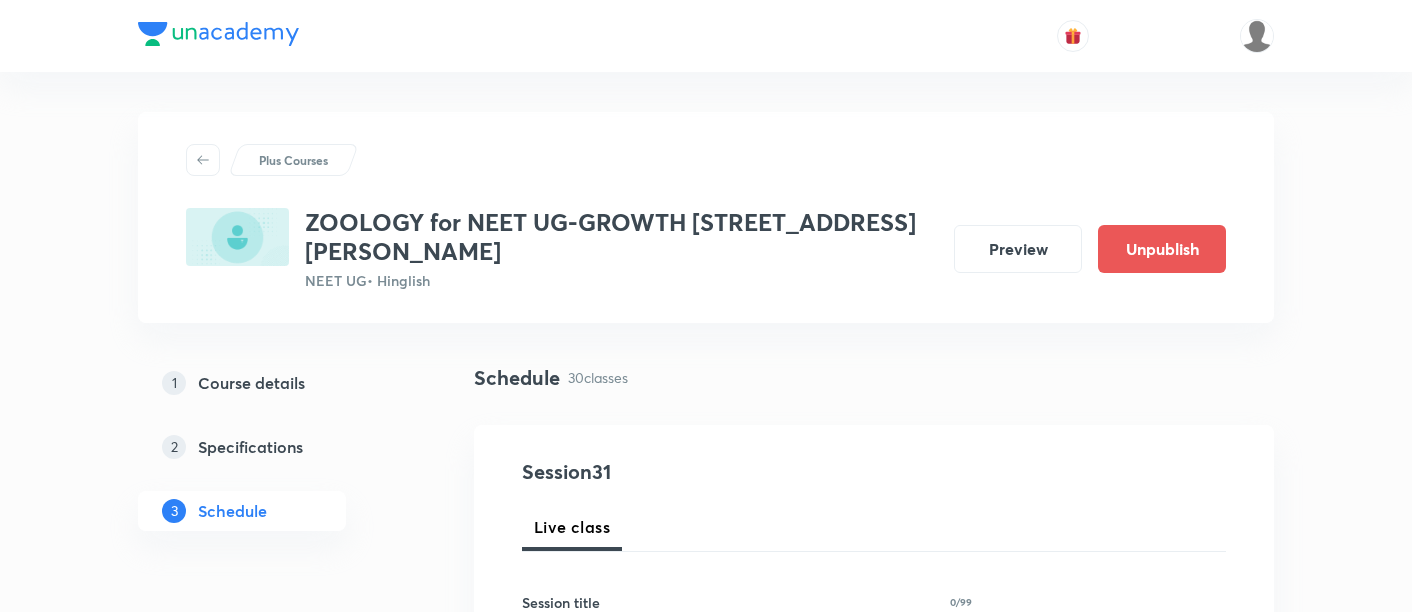 scroll, scrollTop: 5645, scrollLeft: 0, axis: vertical 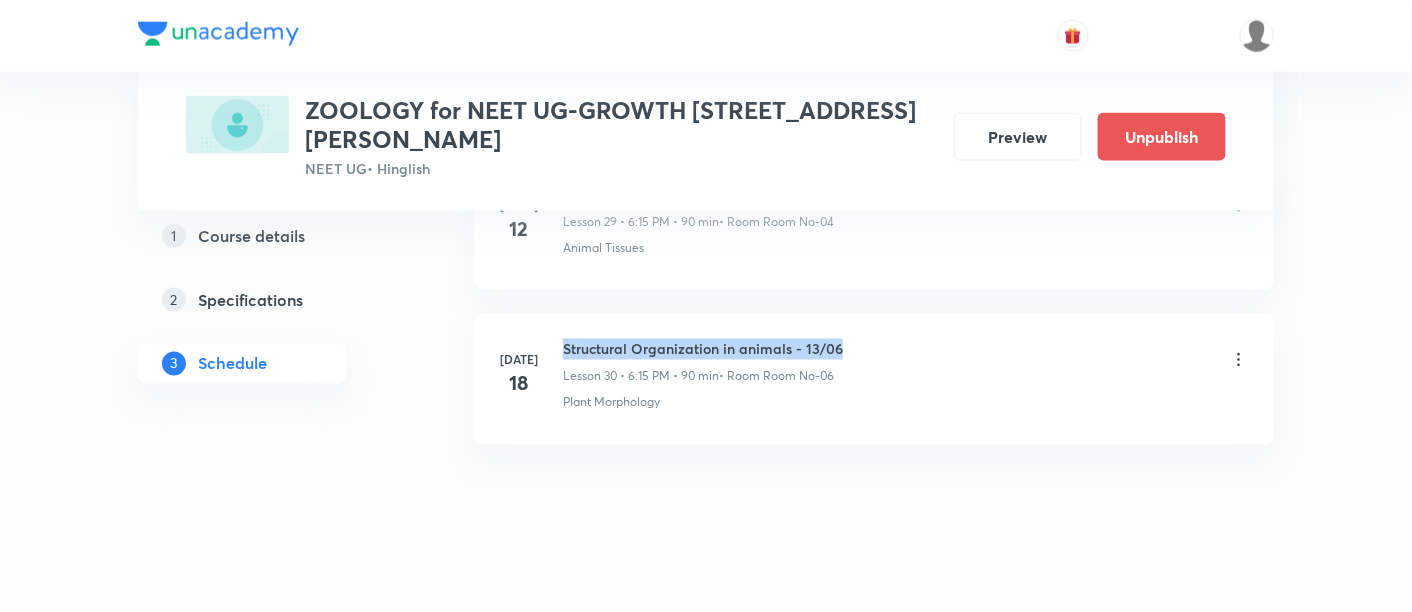 drag, startPoint x: 565, startPoint y: 328, endPoint x: 848, endPoint y: 318, distance: 283.17664 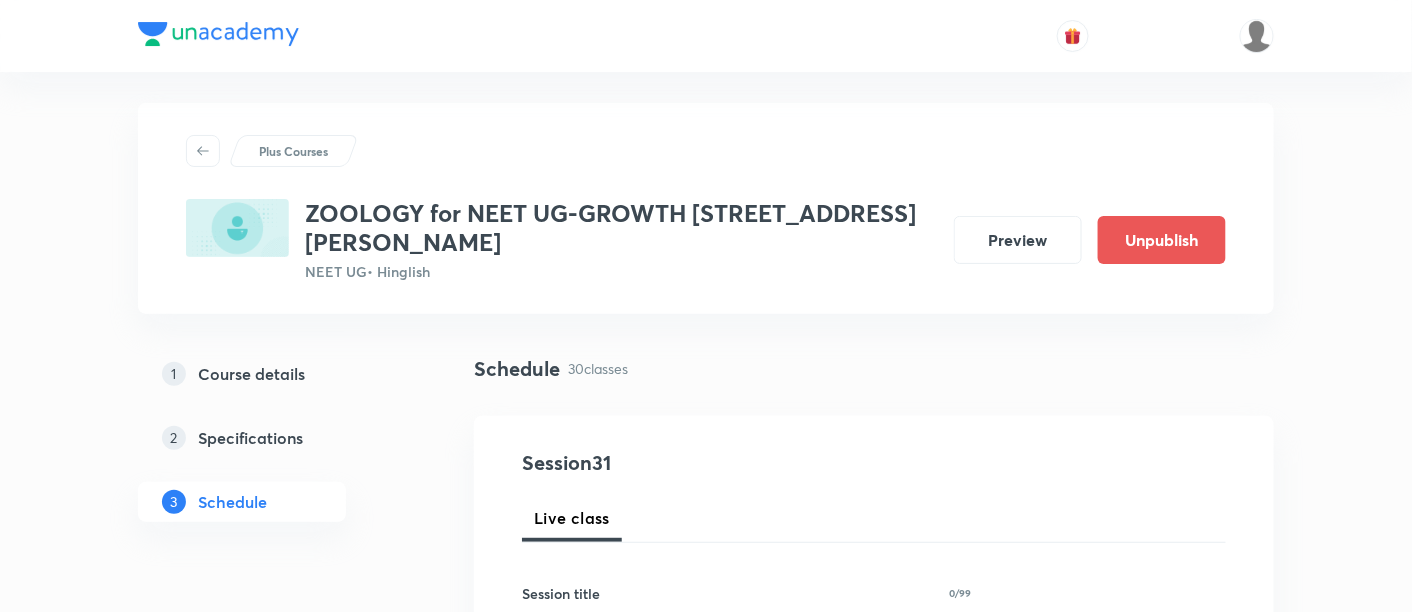 scroll, scrollTop: 170, scrollLeft: 0, axis: vertical 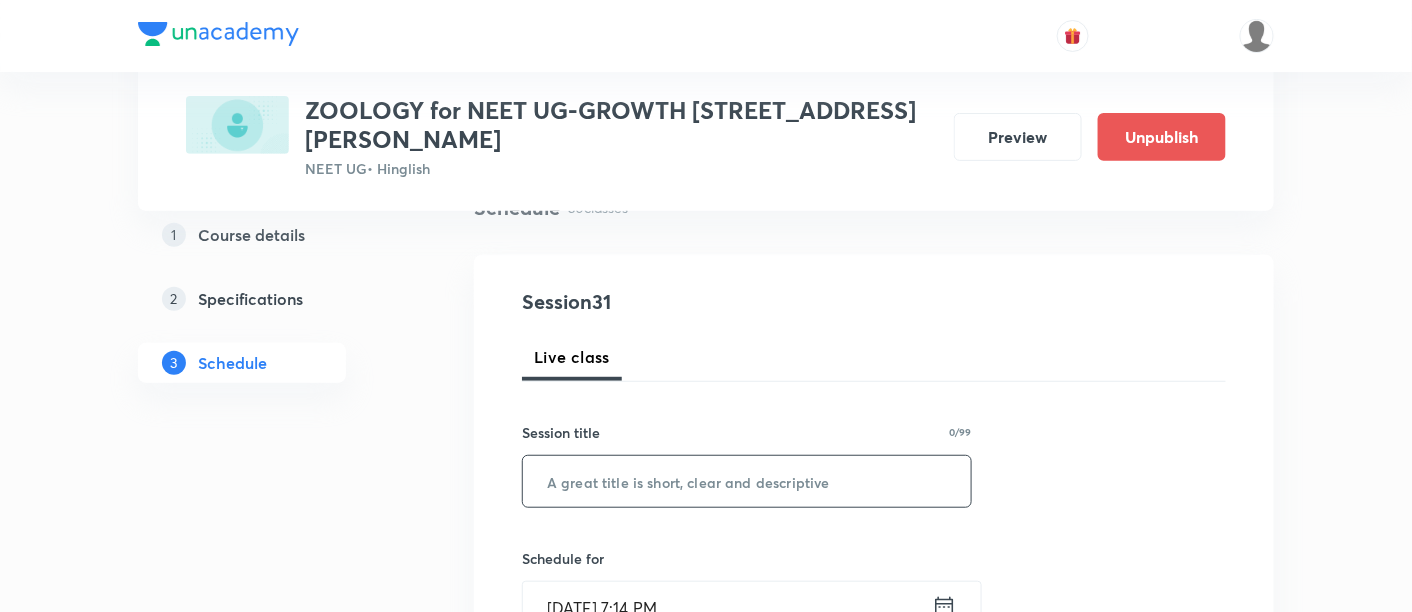 click at bounding box center [747, 481] 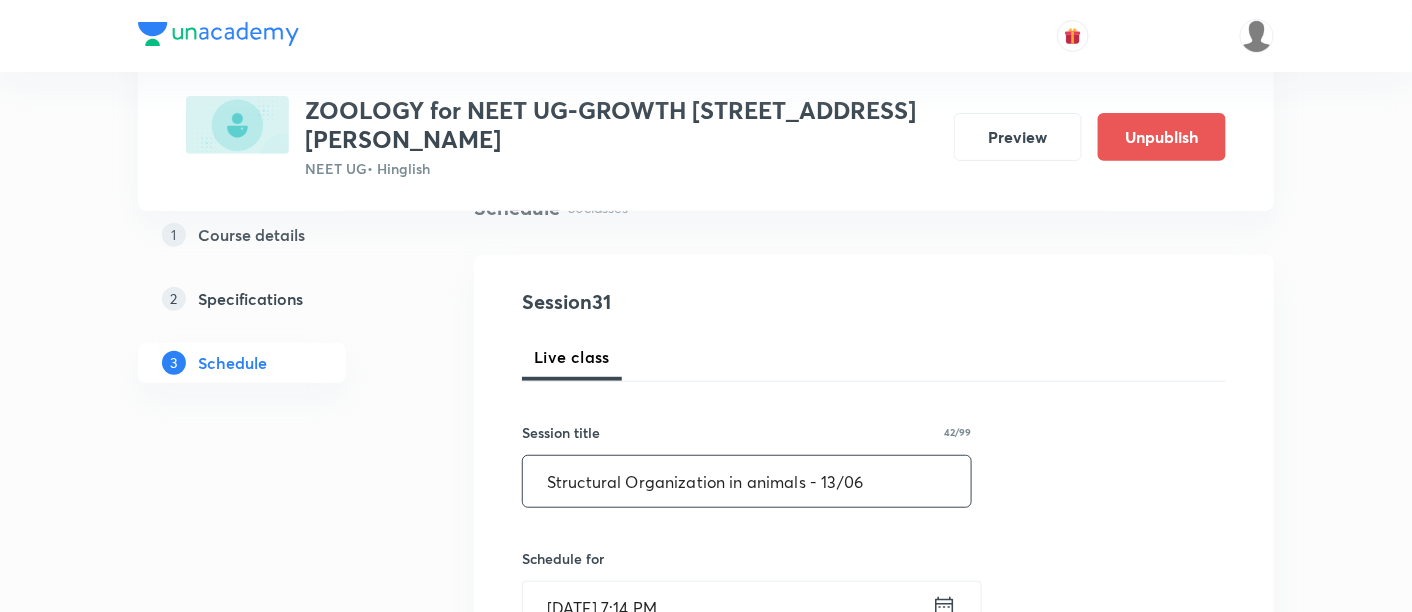 click on "Structural Organization in animals - 13/06" at bounding box center [747, 481] 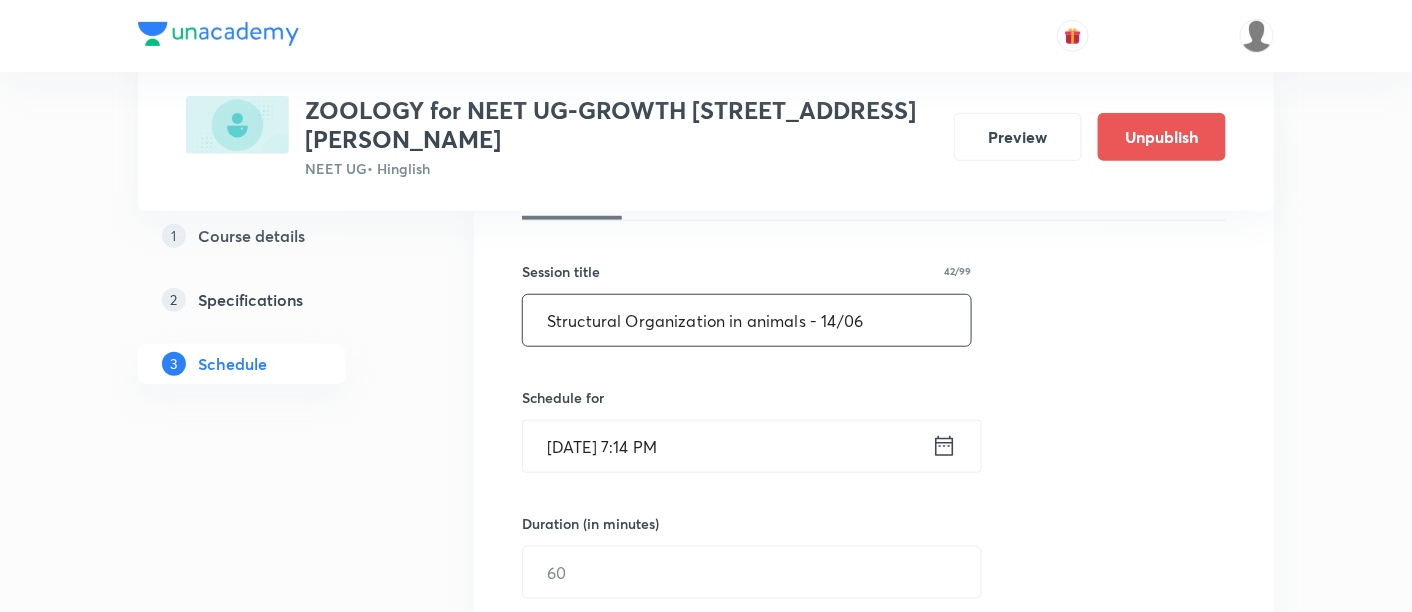 scroll, scrollTop: 344, scrollLeft: 0, axis: vertical 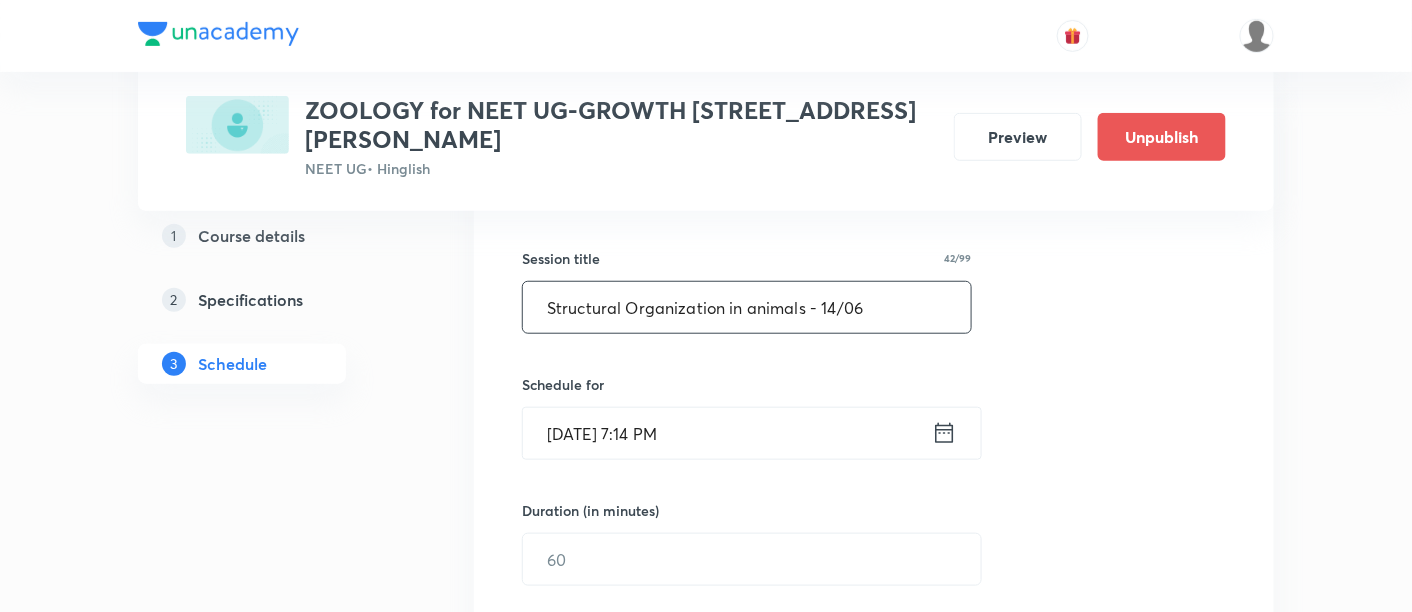 type on "Structural Organization in animals - 14/06" 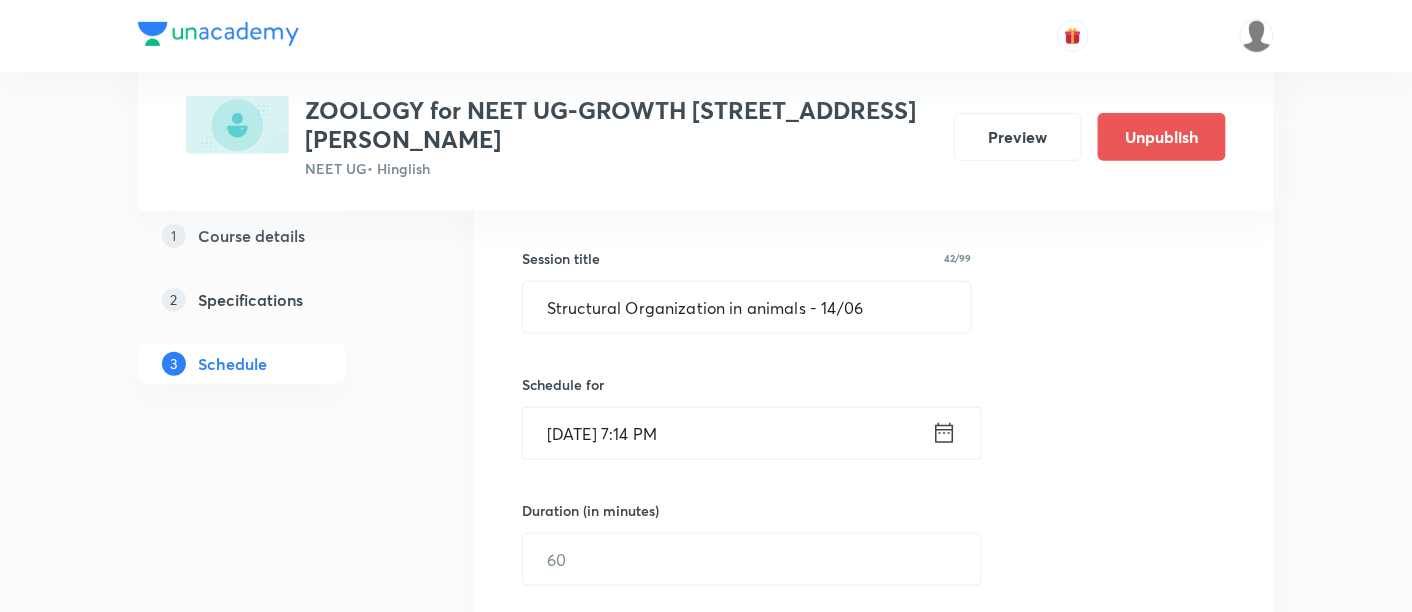 click 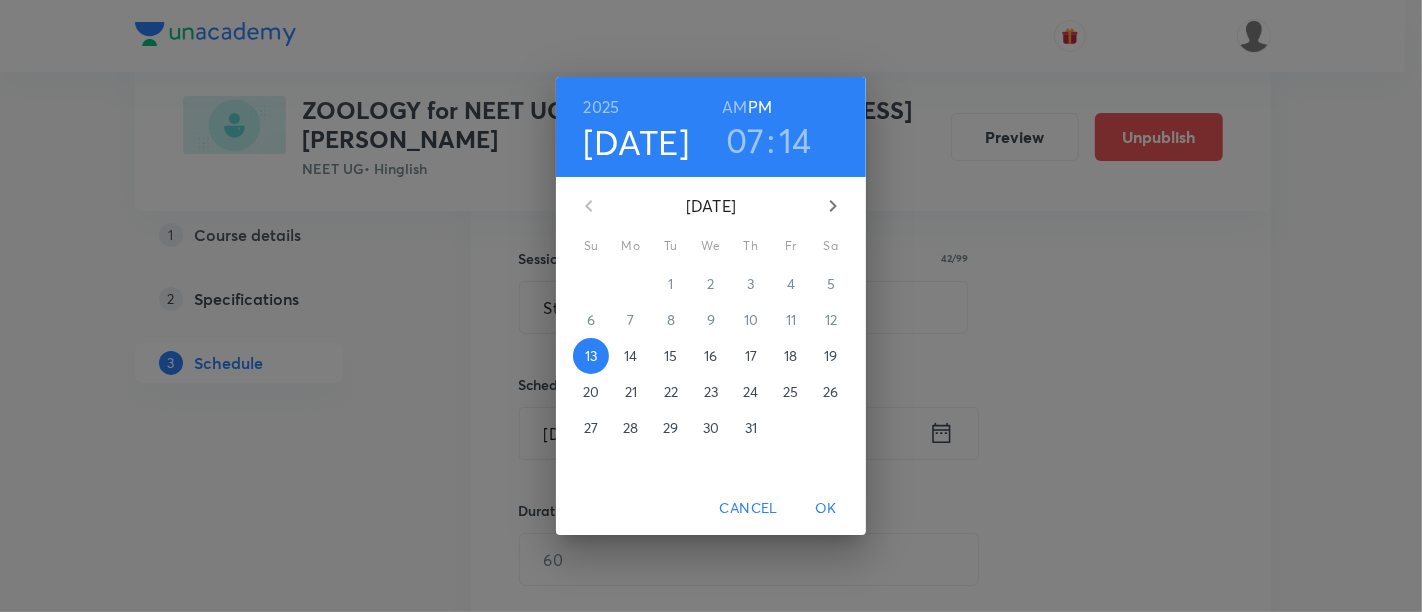 click on "19" at bounding box center [830, 356] 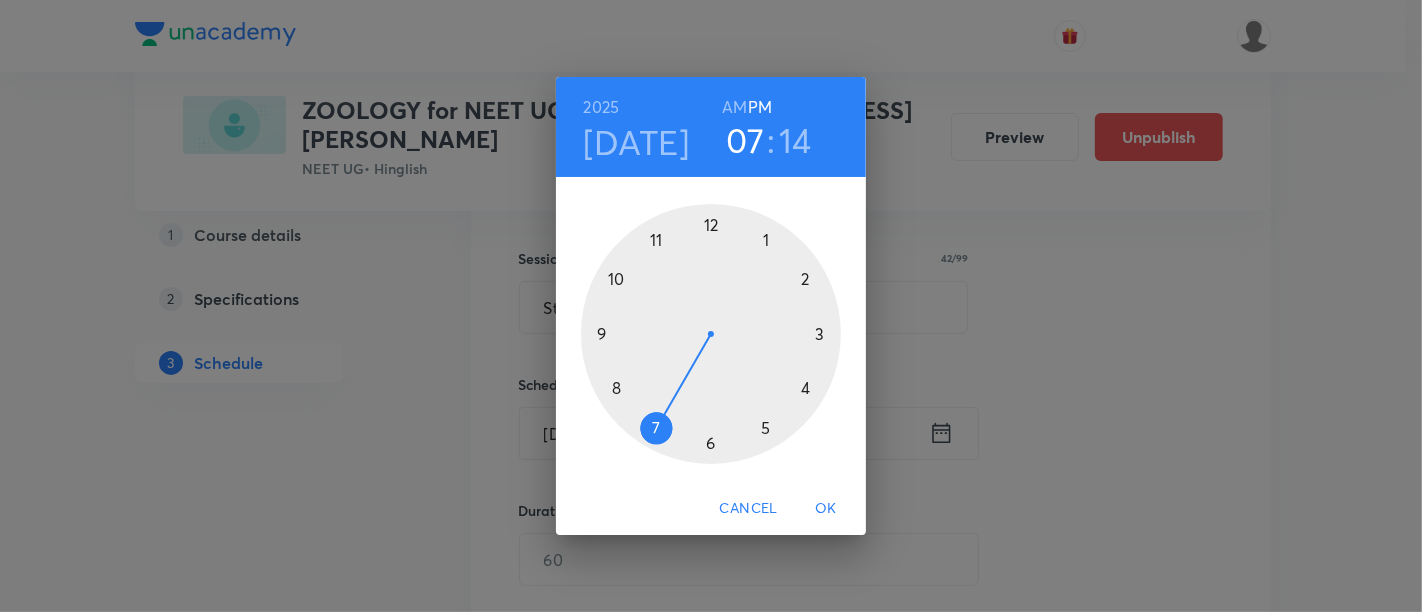 click at bounding box center [711, 334] 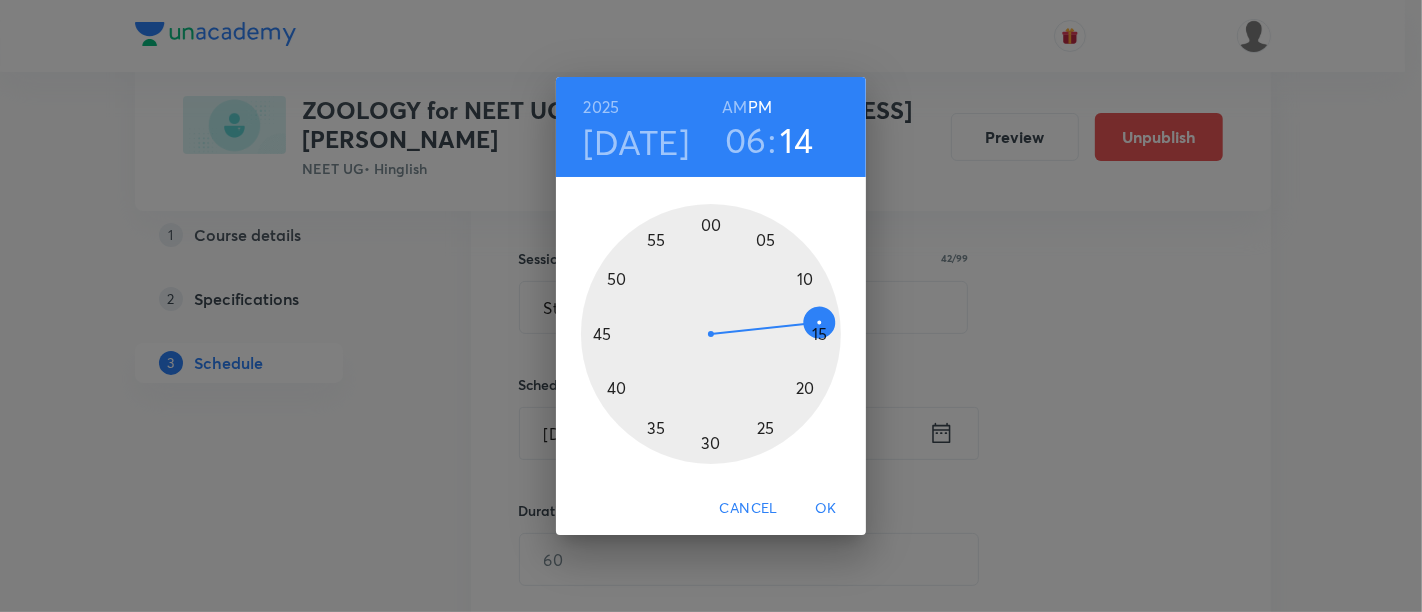 click at bounding box center [711, 334] 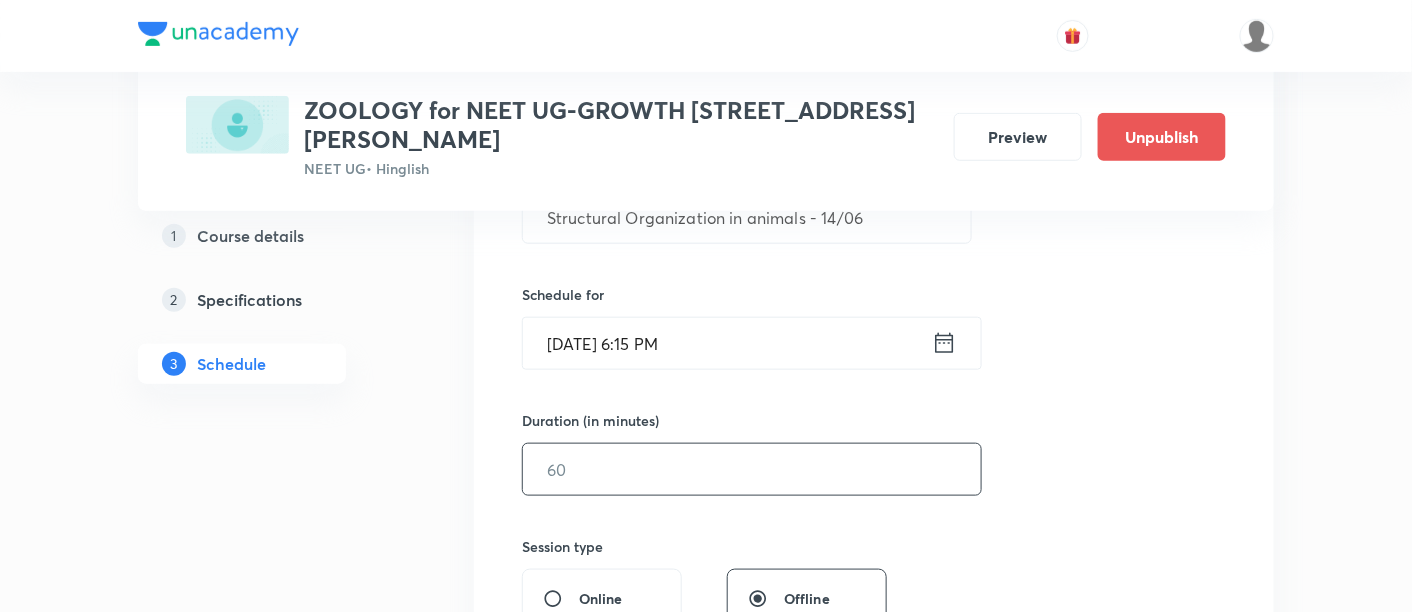 scroll, scrollTop: 440, scrollLeft: 0, axis: vertical 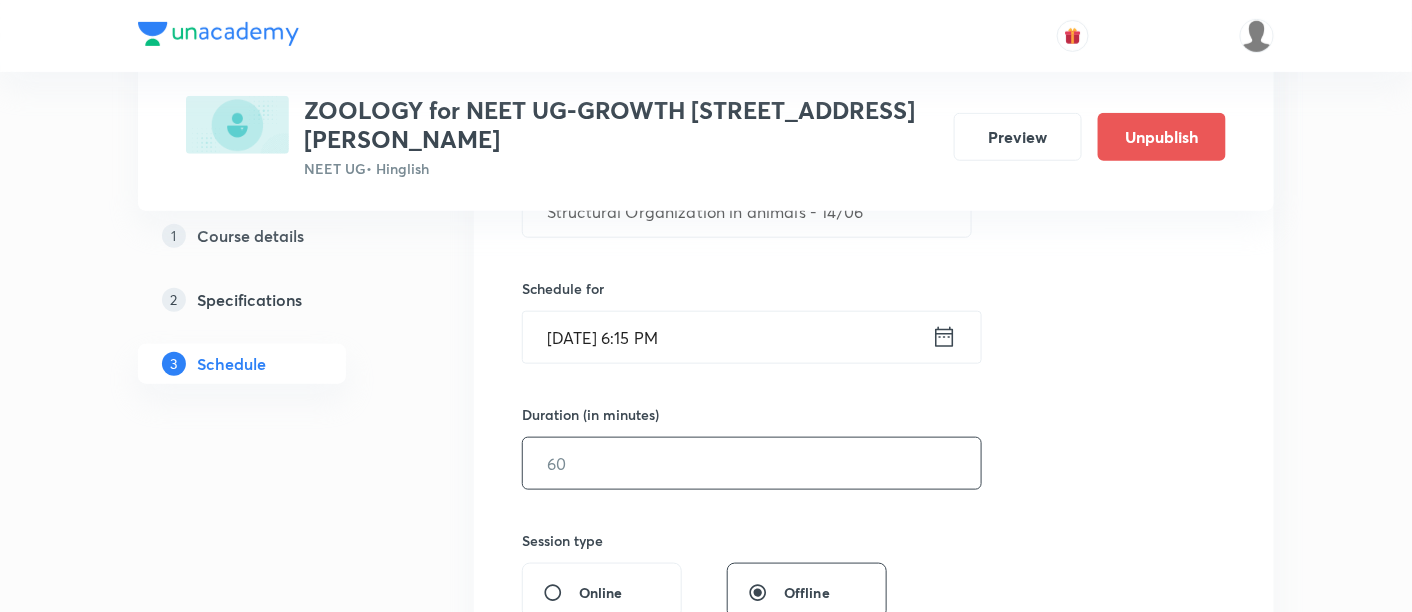 click at bounding box center (752, 463) 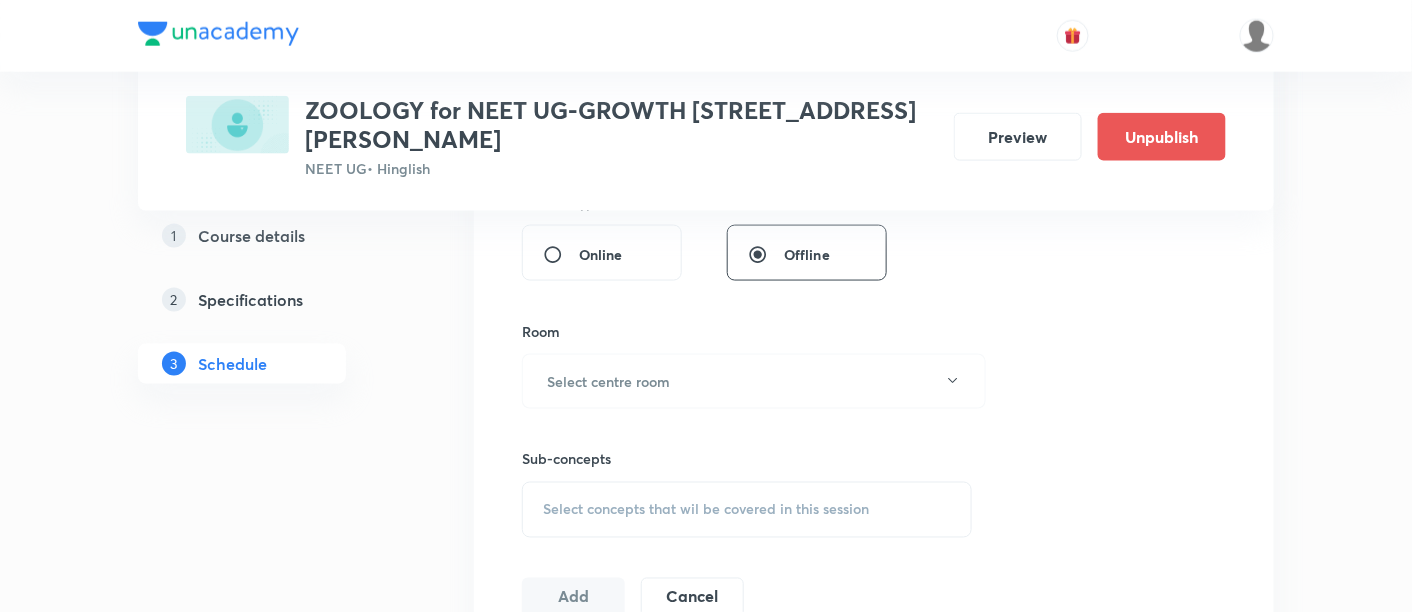 scroll, scrollTop: 781, scrollLeft: 0, axis: vertical 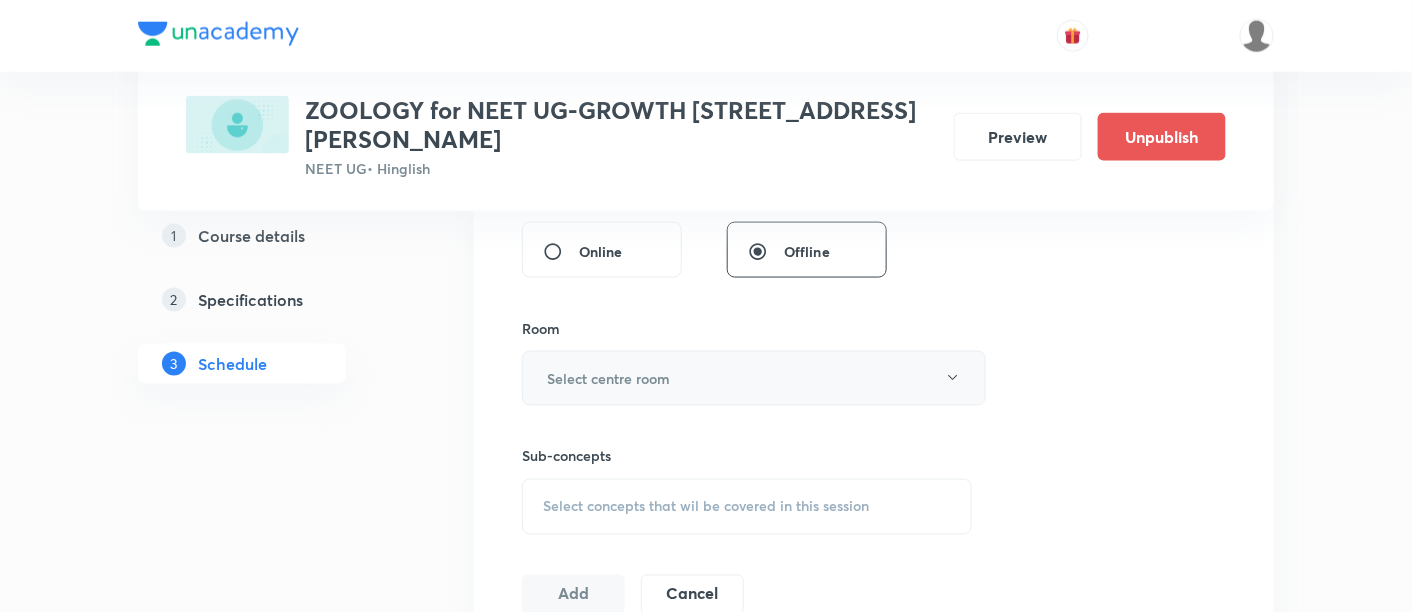 type on "90" 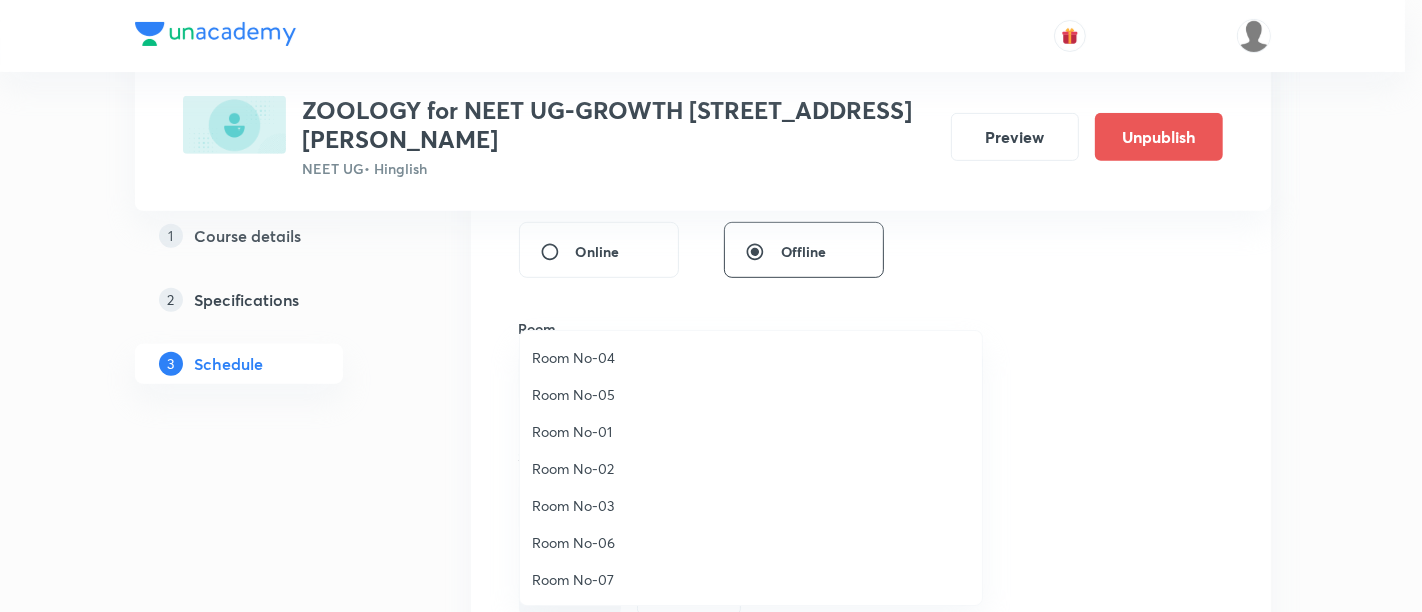 click on "Room No-06" at bounding box center [751, 542] 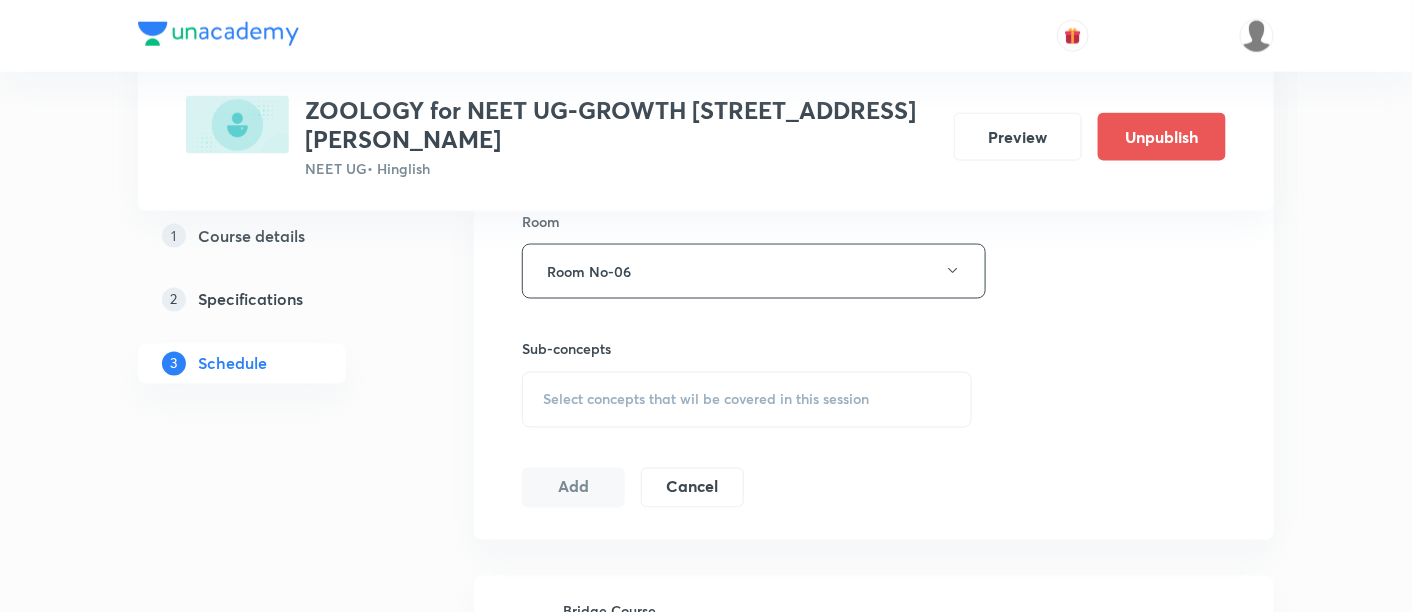 scroll, scrollTop: 907, scrollLeft: 0, axis: vertical 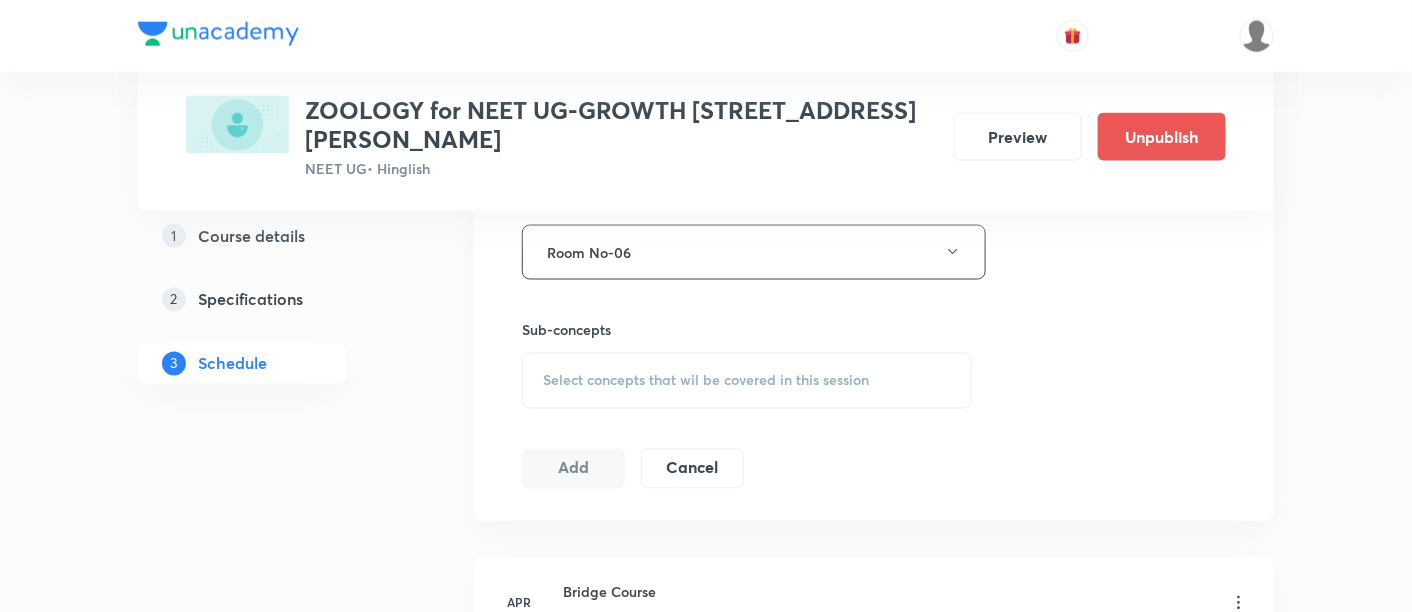 click on "Select concepts that wil be covered in this session" at bounding box center (706, 381) 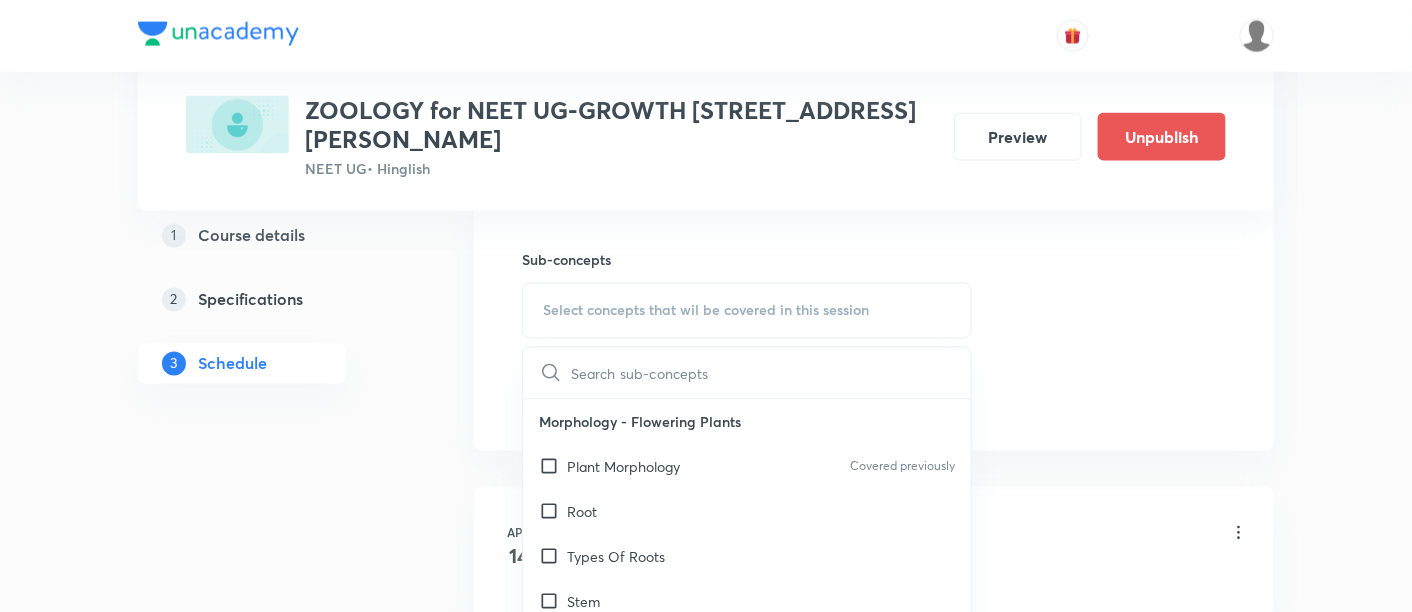 scroll, scrollTop: 981, scrollLeft: 0, axis: vertical 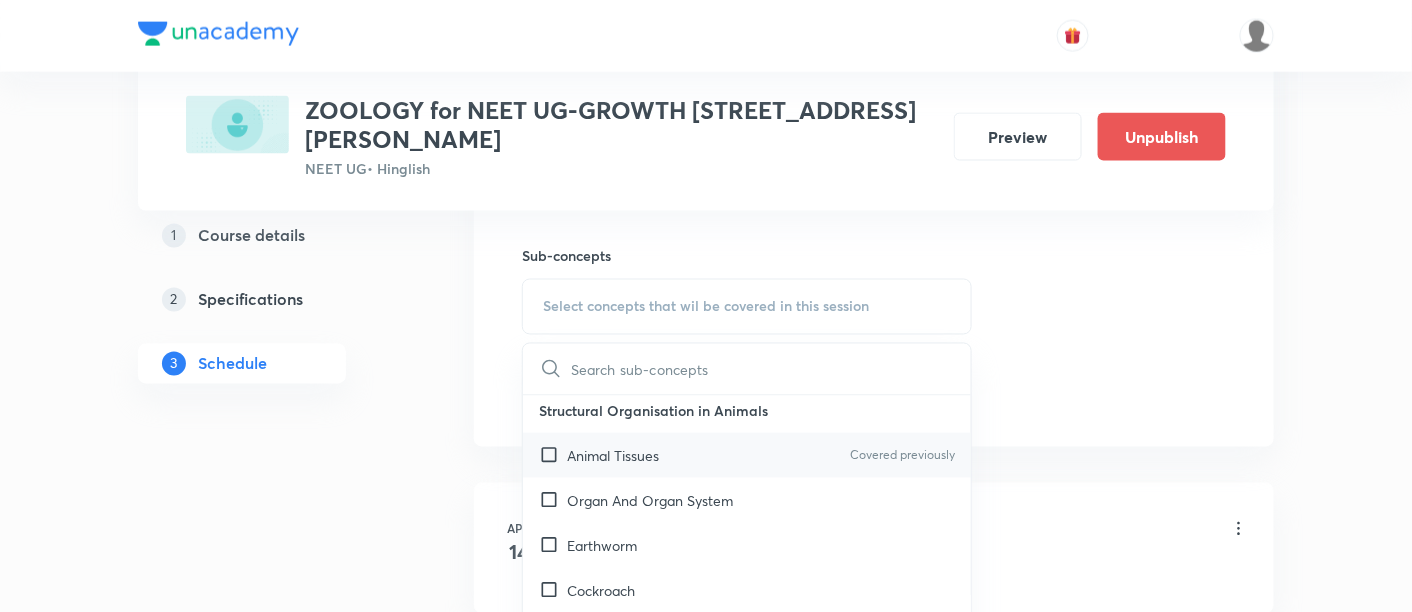 click on "Animal Tissues" at bounding box center (613, 455) 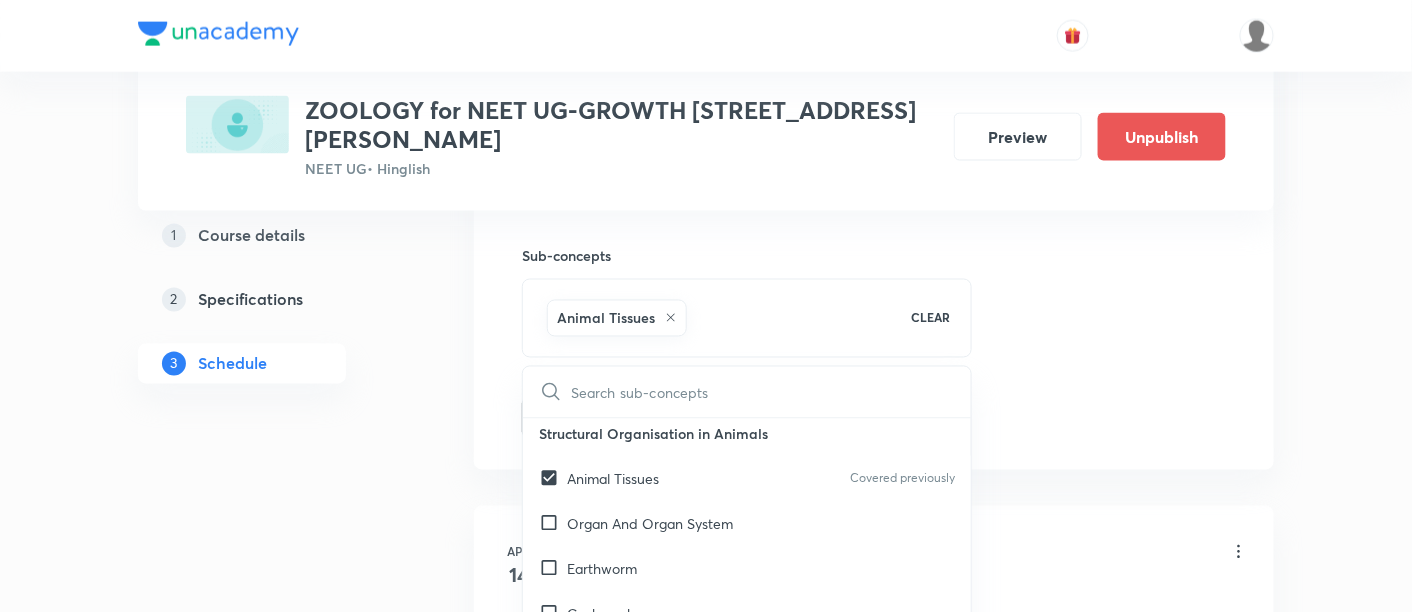 click on "Session  31 Live class Session title 42/99 Structural Organization in animals - 14/06 ​ Schedule for [DATE] 6:15 PM ​ Duration (in minutes) 90 ​   Session type Online Offline Room Room No-06 Sub-concepts Animal Tissues CLEAR ​ Morphology - Flowering Plants Plant Morphology Covered previously Root Types Of Roots Stem Types Of Stem  Leaf Inflorescence Flower Fruit Seed Semi-Technical Description Of A Typical Flowering Plant Description Of Some Important Families Anatomy - Flowering Plants The Tissues  Tissue System Anatomy Of Dicotyledonous And Monocotyledonous Plants Secondary Growth Structural Organisation in Animals Animal Tissues Covered previously Organ And Organ System Earthworm Cockroach Frogs Structural Organization in Animals Cockroach General Features  Frog General Features Cell - Unit of Life What Is A Cell? Cell Theory An Overview Of Cell Cell Shape And Size Prokaryotic Cells Eukaryotic Cells Ribosome and Inclusion Bodies Cell - Unit of Life Biomolecules Biomacromolecules Lipids Blood" at bounding box center (874, -43) 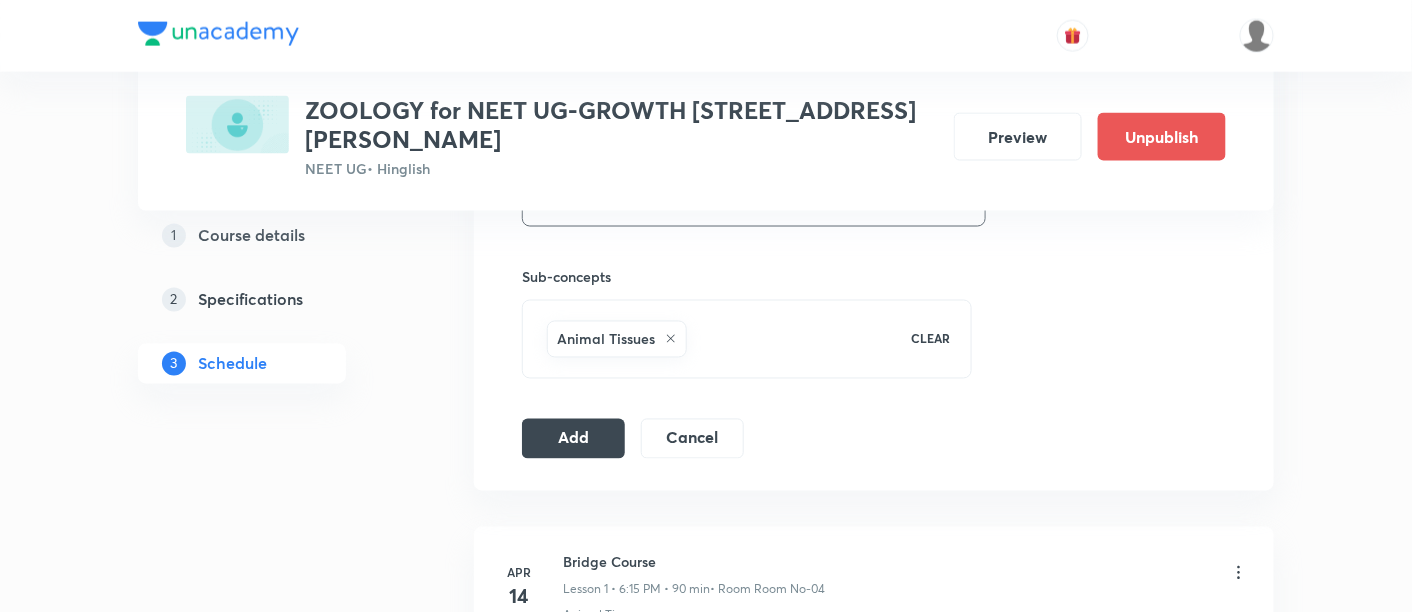 scroll, scrollTop: 962, scrollLeft: 0, axis: vertical 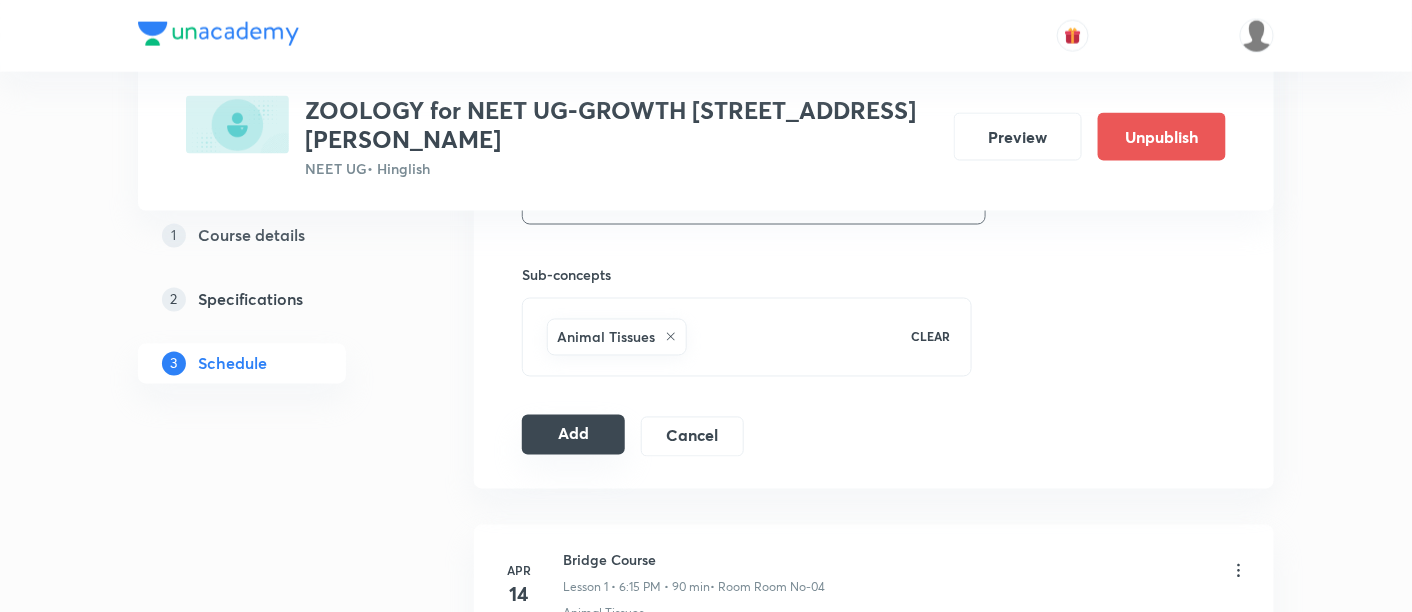click on "Add" at bounding box center [573, 435] 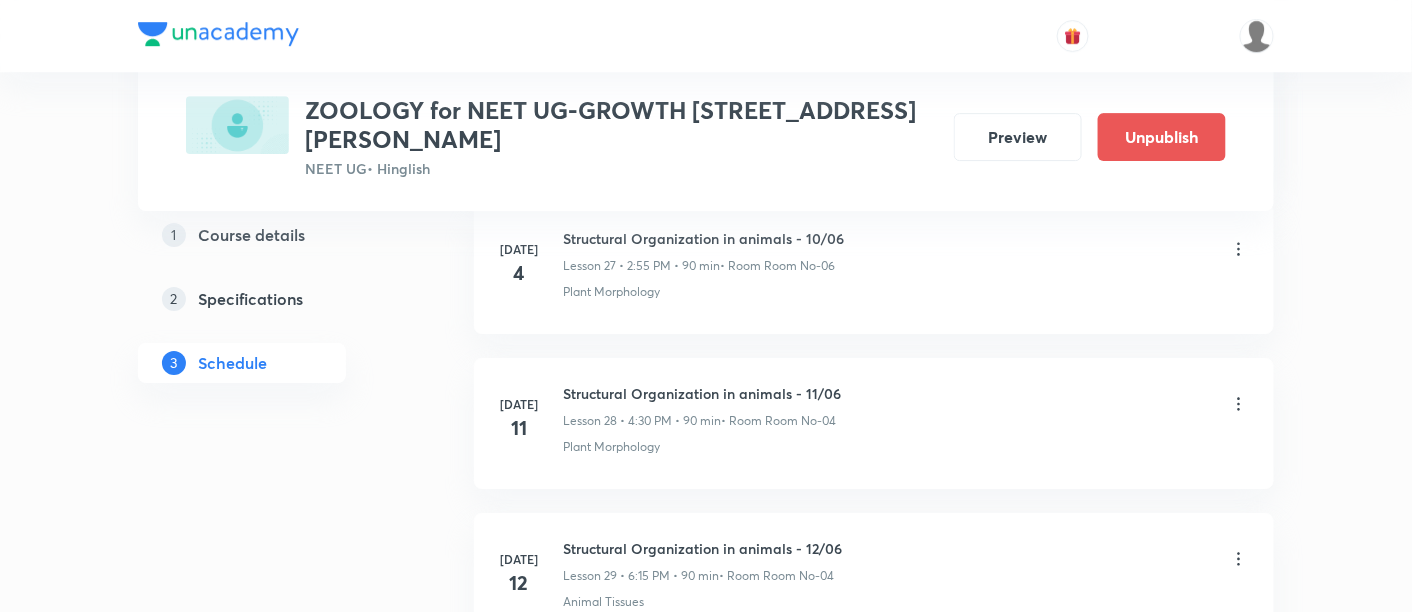 scroll, scrollTop: 4883, scrollLeft: 0, axis: vertical 